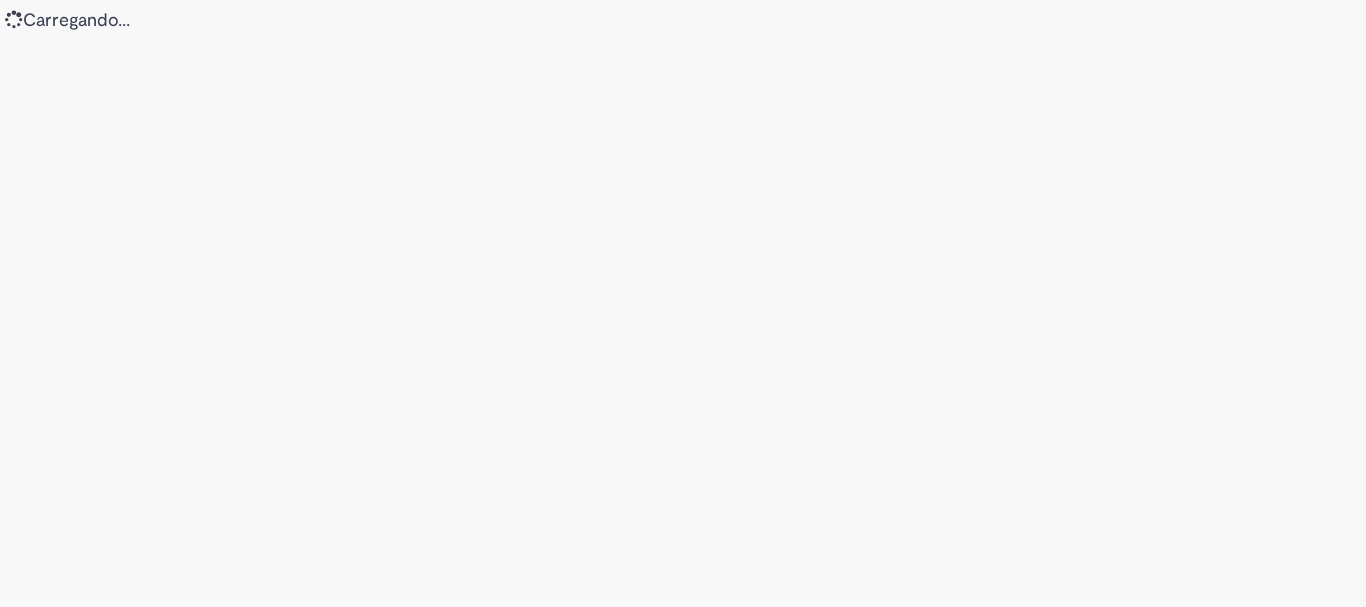 scroll, scrollTop: 0, scrollLeft: 0, axis: both 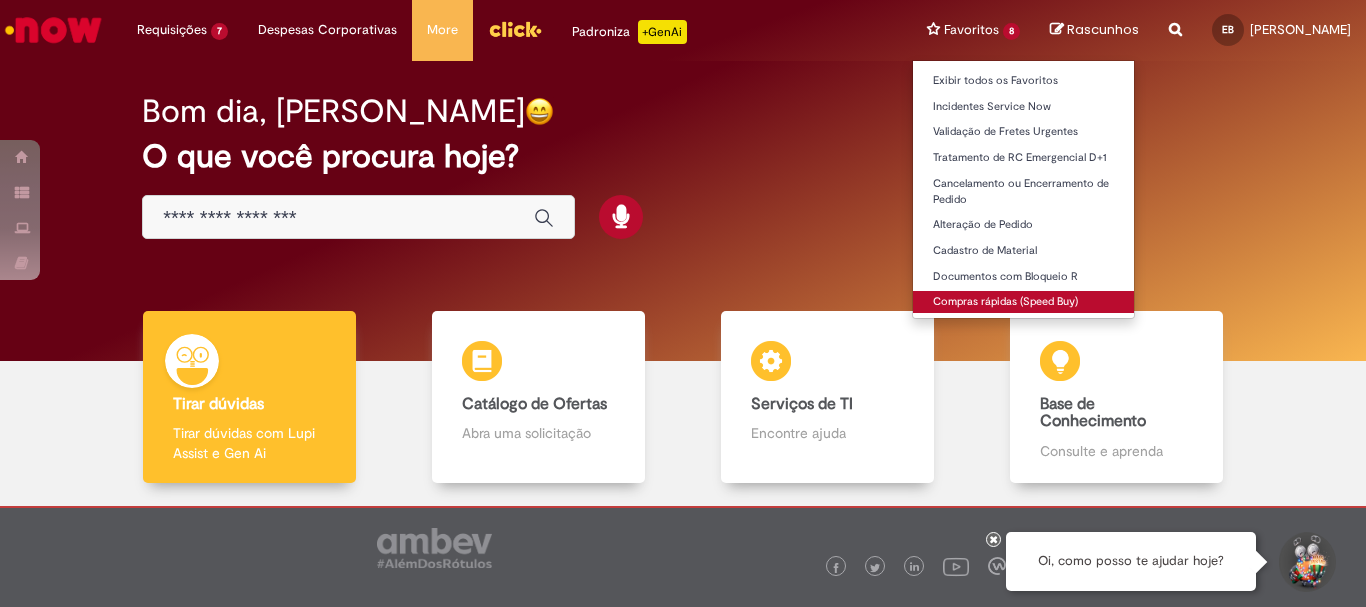 click on "Compras rápidas (Speed Buy)" at bounding box center (1023, 302) 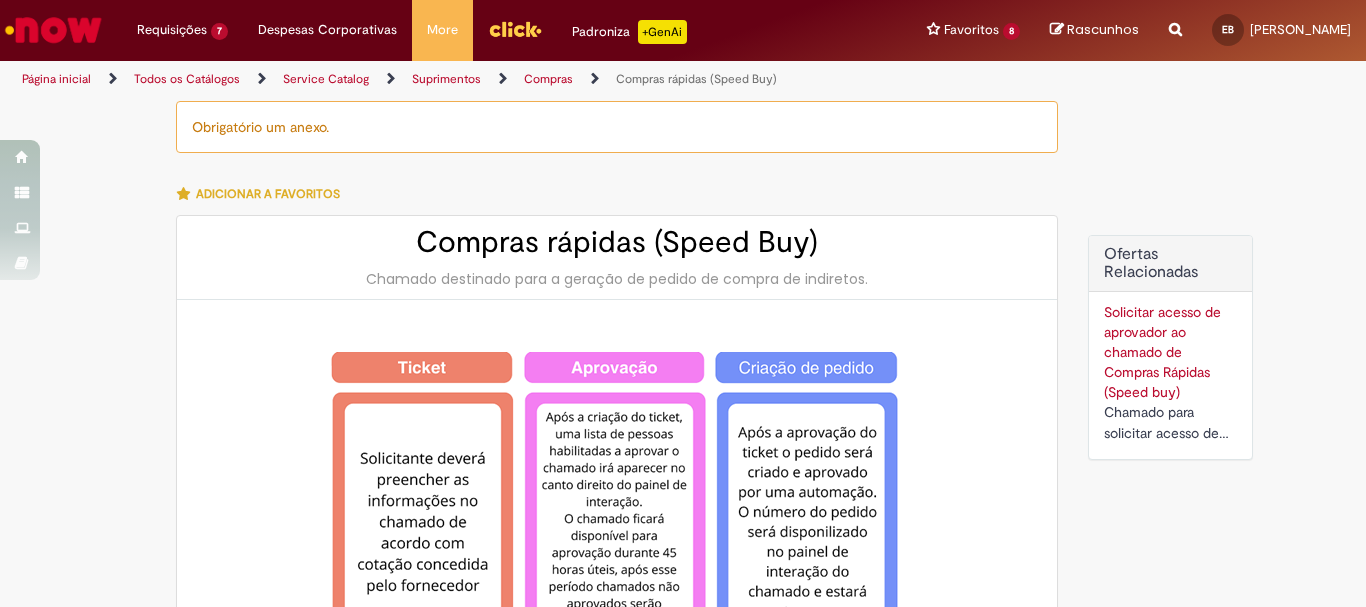 type on "********" 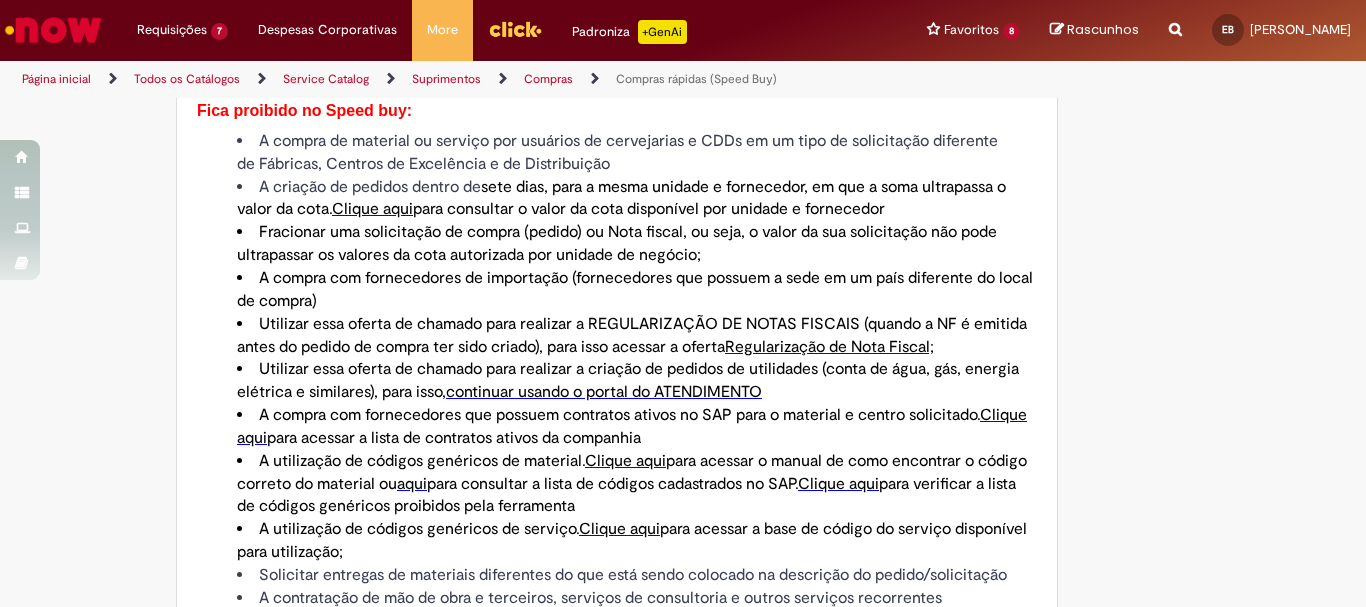 scroll, scrollTop: 1500, scrollLeft: 0, axis: vertical 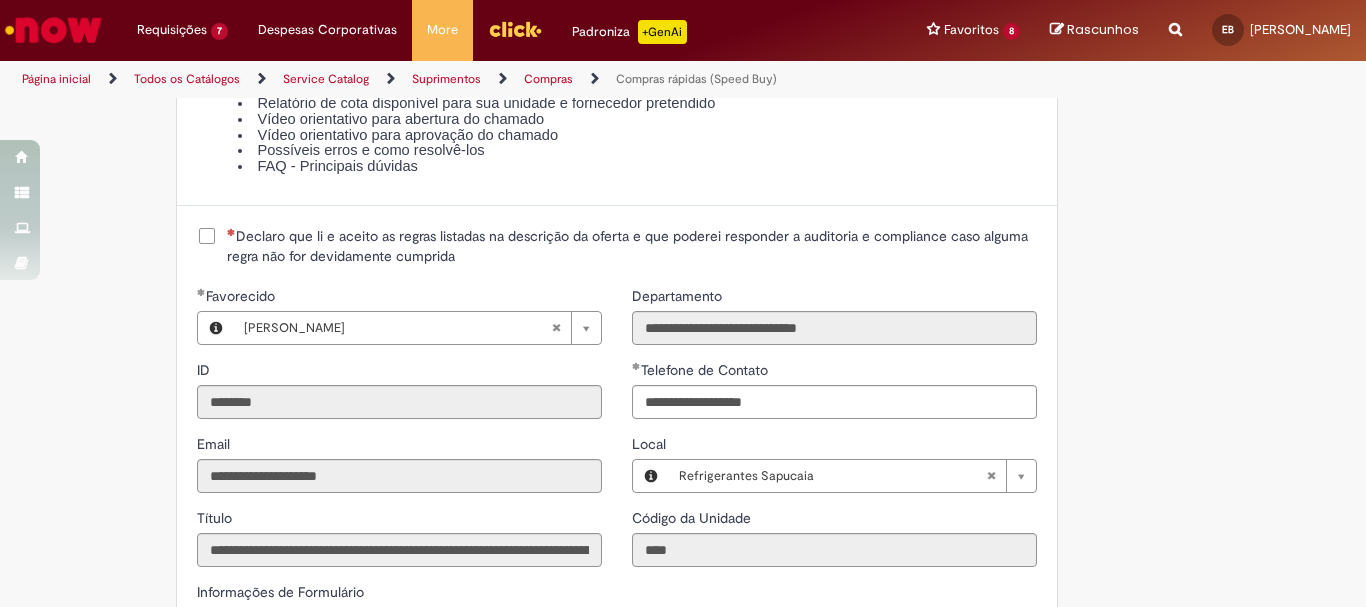 click on "Declaro que li e aceito as regras listadas na descrição da oferta e que poderei responder a auditoria e compliance caso alguma regra não for devidamente cumprida" at bounding box center (632, 246) 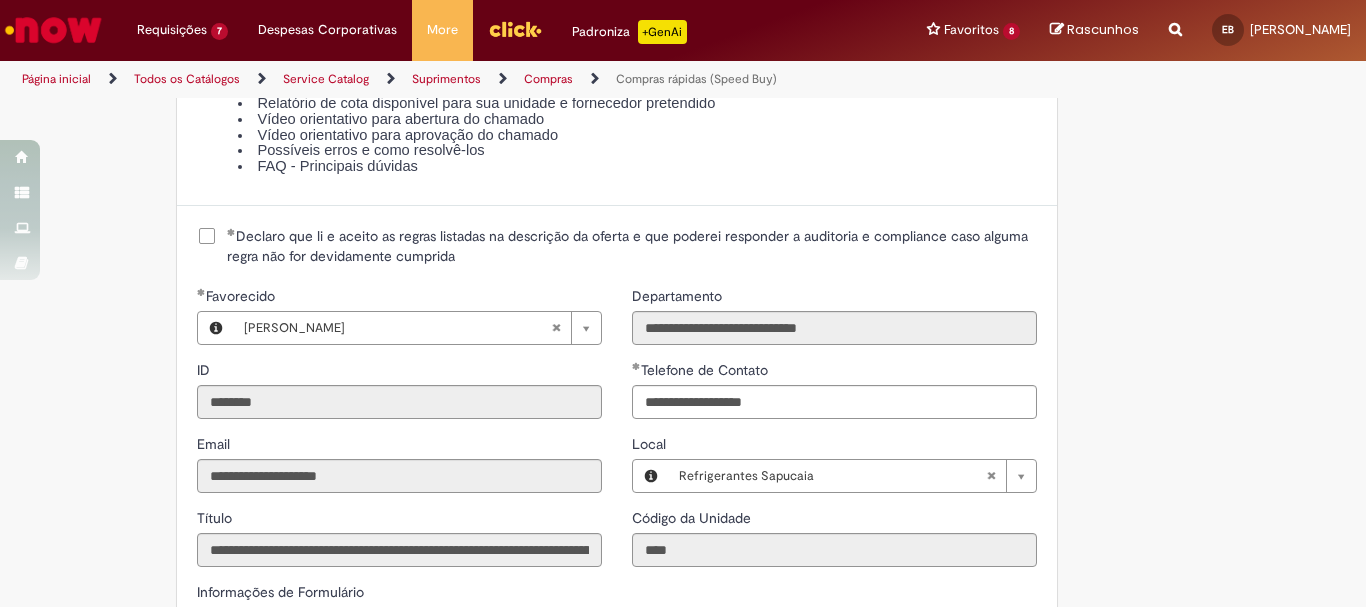 scroll, scrollTop: 2700, scrollLeft: 0, axis: vertical 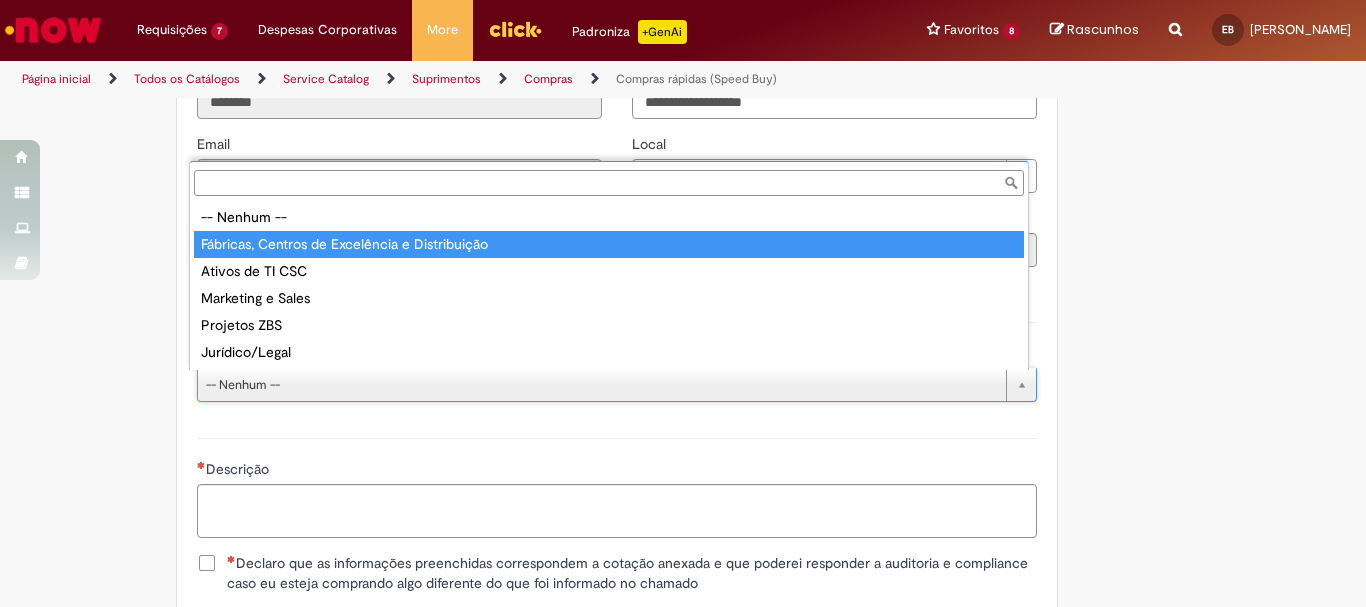 type on "**********" 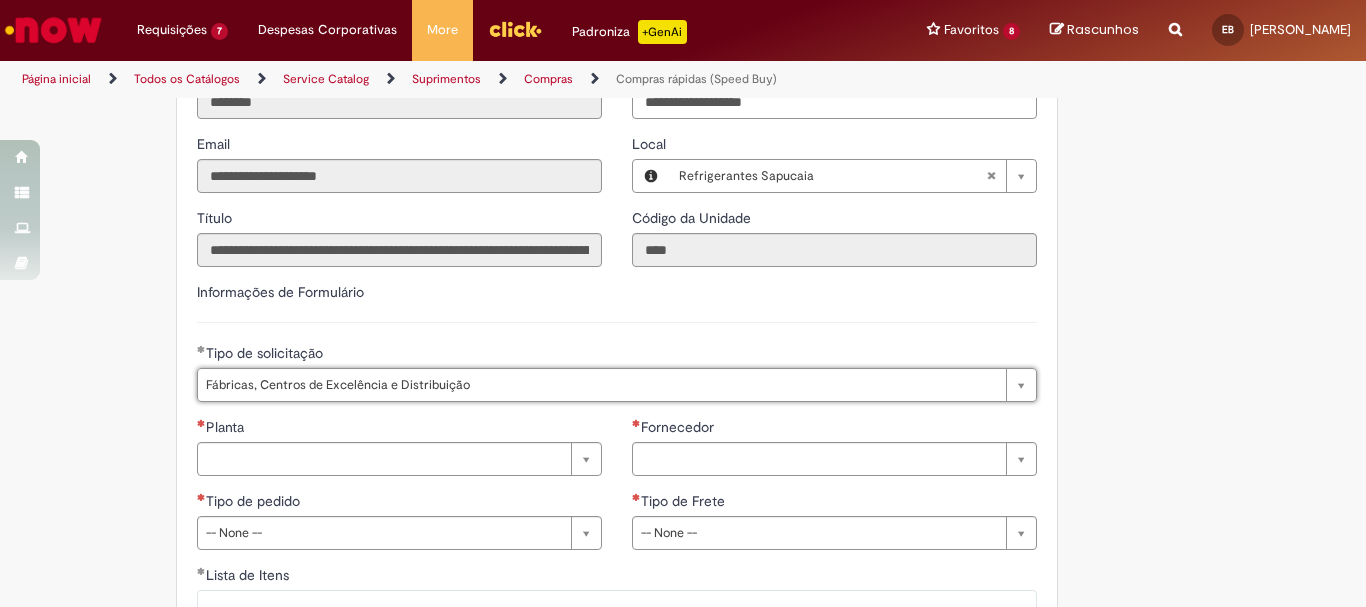 click on "Tire dúvidas com LupiAssist    +GenAI
Oi! Eu sou LupiAssist, uma Inteligência Artificial Generativa em constante aprendizado   Meu conteúdo é monitorado para trazer uma melhor experiência
Dúvidas comuns:
Só mais um instante, estou consultando nossas bases de conhecimento  e escrevendo a melhor resposta pra você!
Title
Lorem ipsum dolor sit amet    Fazer uma nova pergunta
Gerei esta resposta utilizando IA Generativa em conjunto com os nossos padrões. Em caso de divergência, os documentos oficiais prevalecerão.
Saiba mais em:
Ou ligue para:
E aí, te ajudei?
Sim, obrigado!" at bounding box center (683, -644) 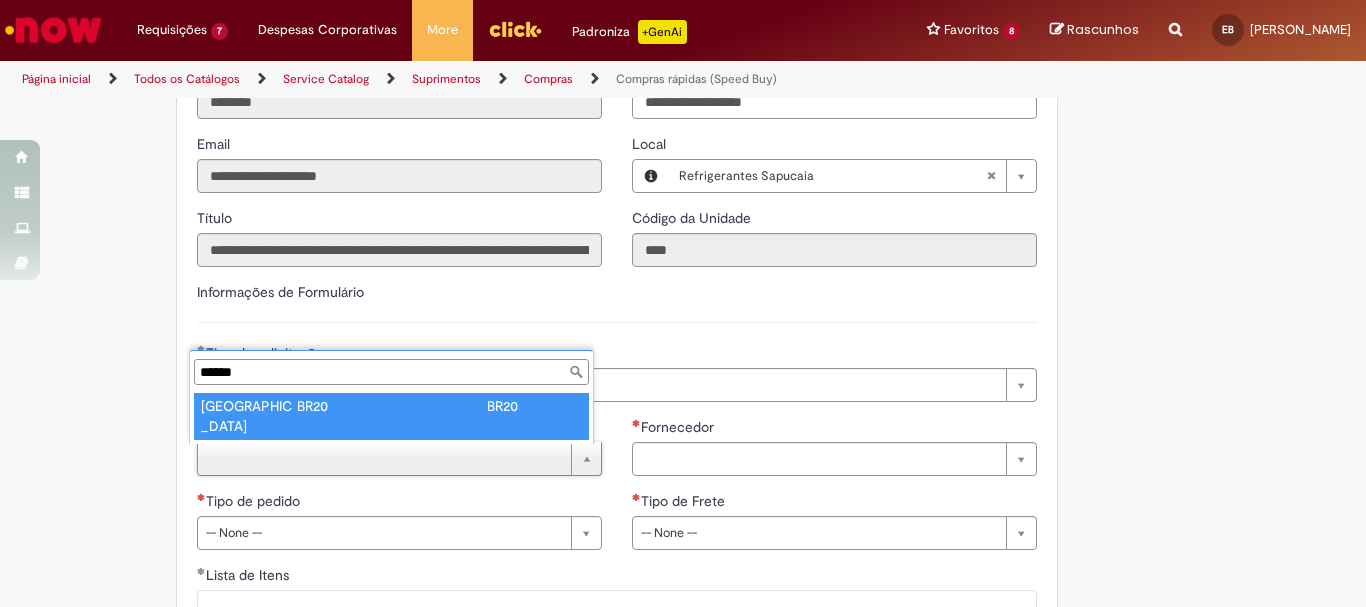 type on "******" 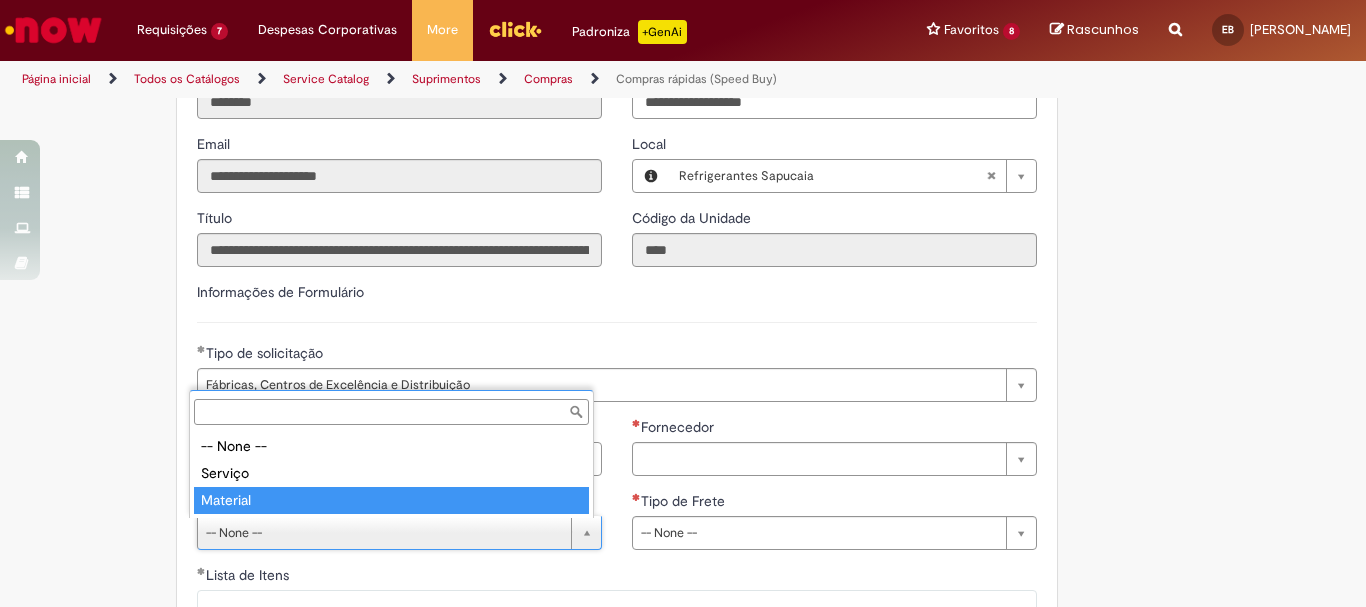 type on "********" 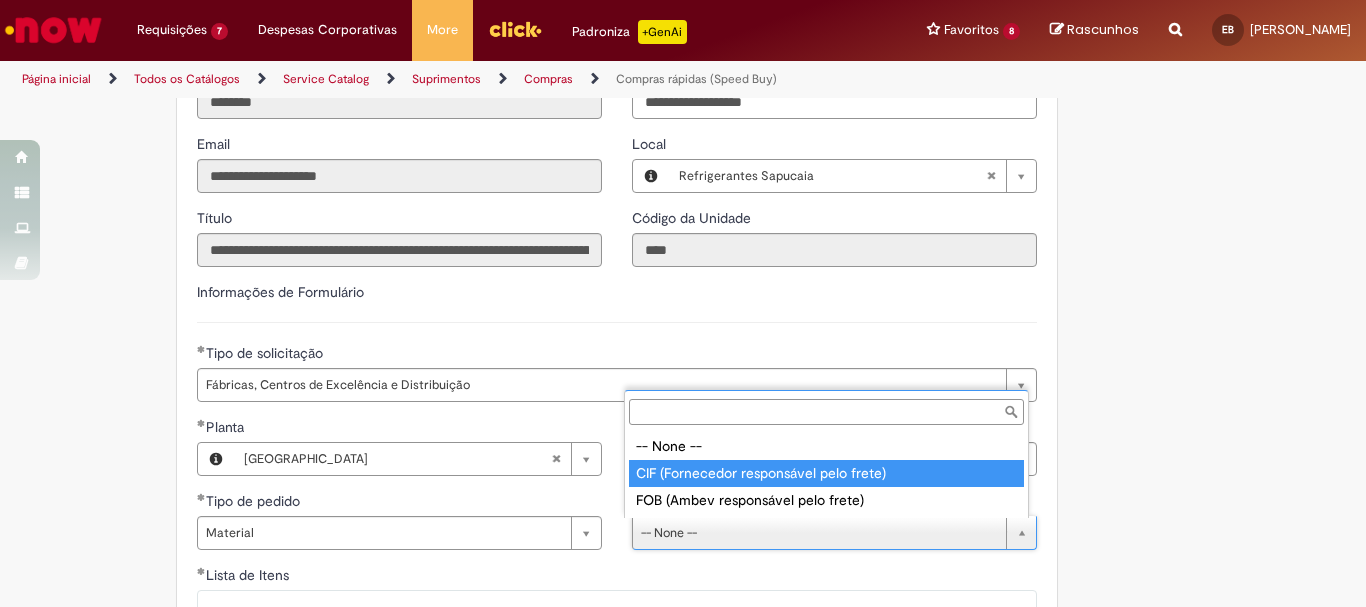 type on "**********" 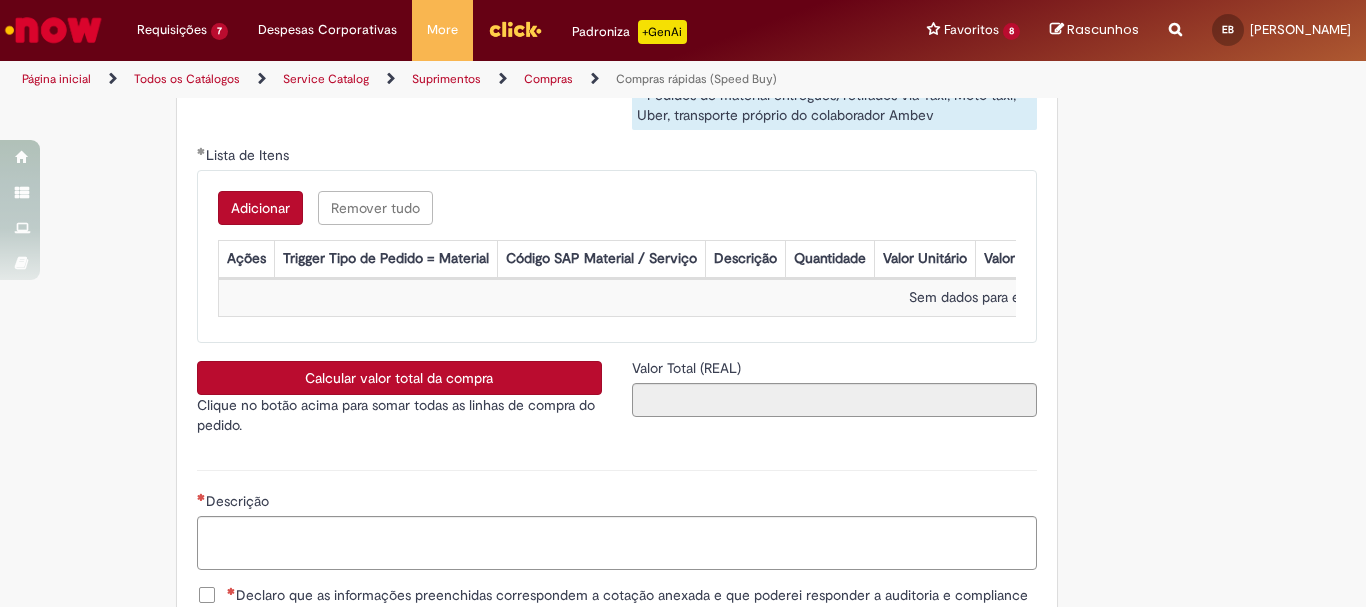 scroll, scrollTop: 3400, scrollLeft: 0, axis: vertical 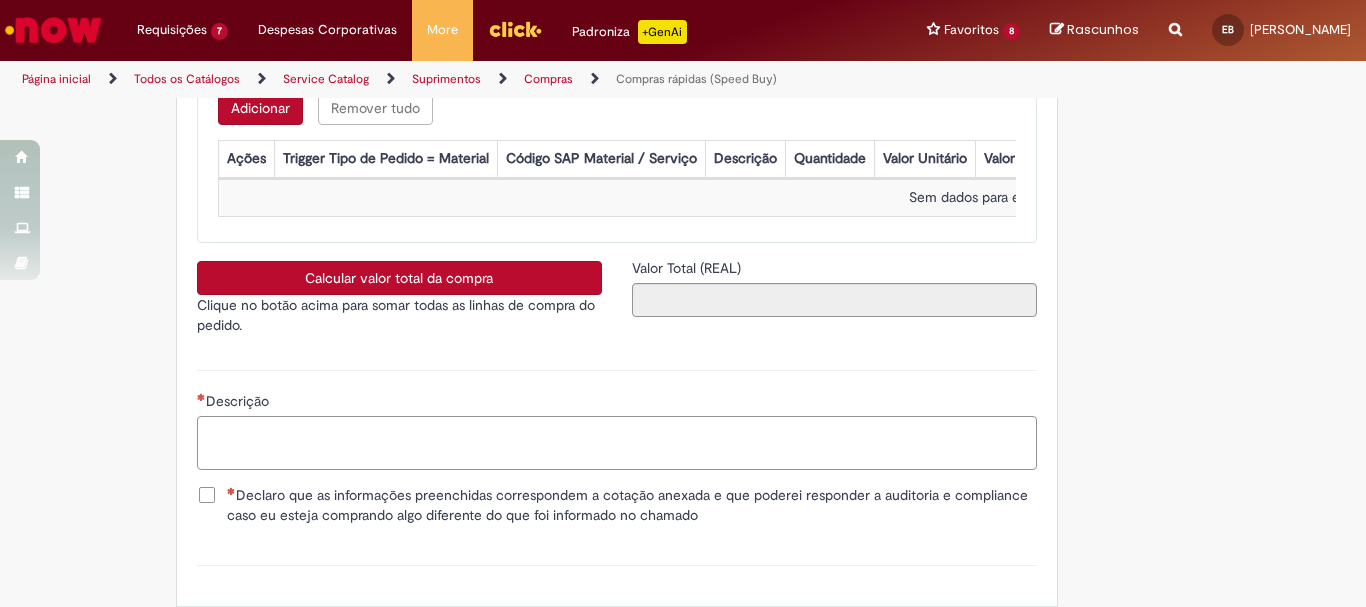 click on "Descrição" at bounding box center [617, 443] 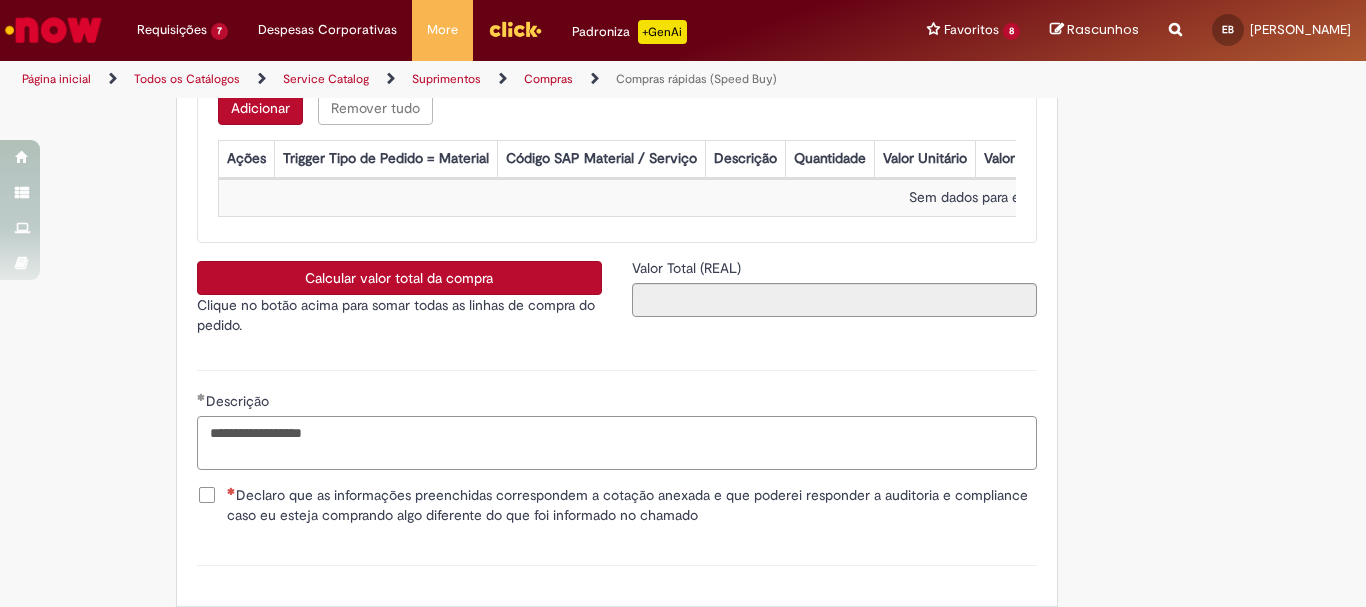 type on "**********" 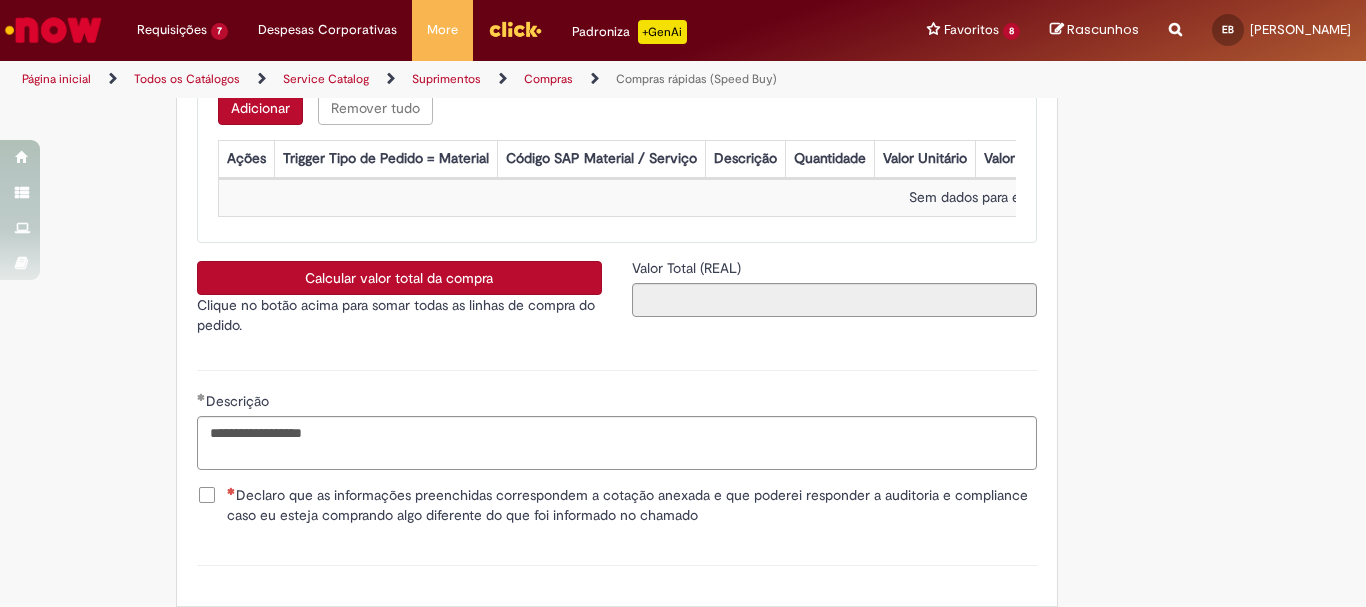 click on "Declaro que as informações preenchidas correspondem a cotação anexada e que poderei responder a auditoria e compliance caso eu esteja comprando algo diferente do que foi informado no chamado" at bounding box center [632, 505] 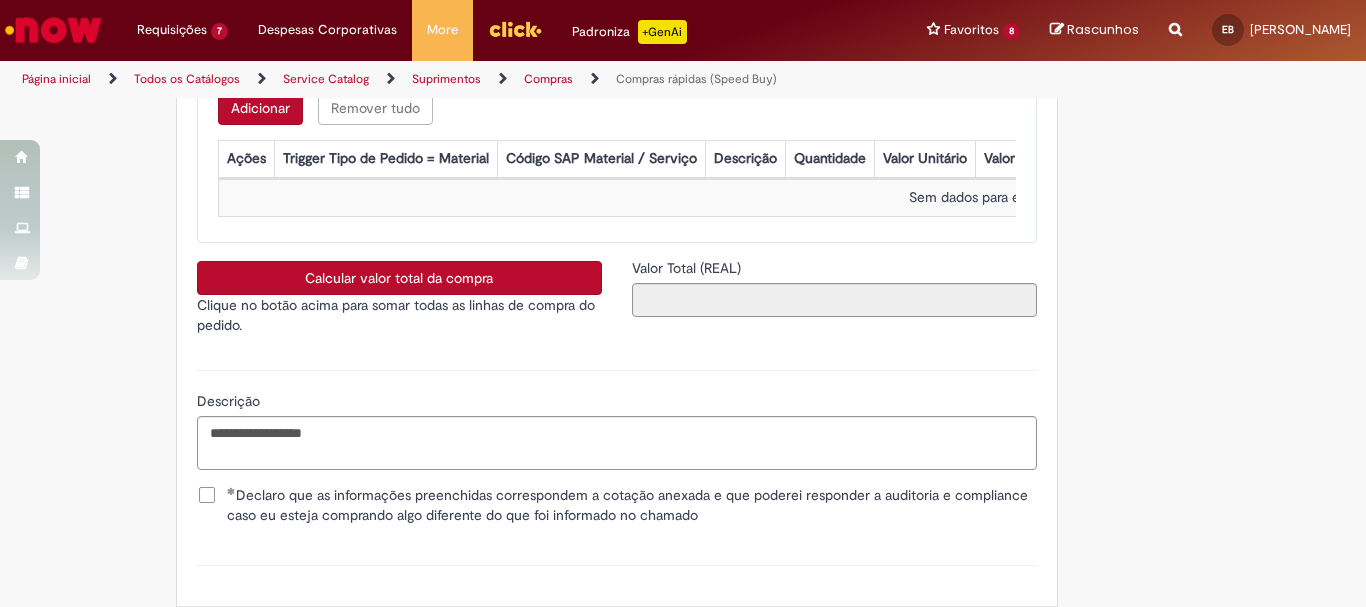 scroll, scrollTop: 3601, scrollLeft: 0, axis: vertical 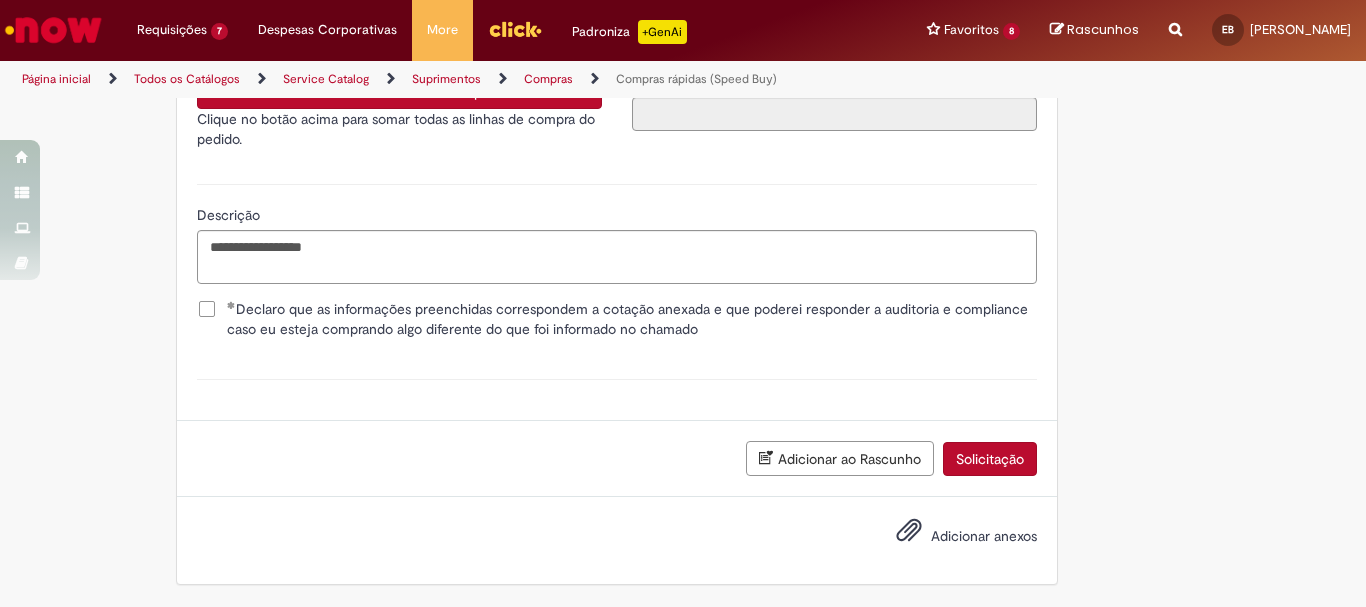 click at bounding box center [909, 531] 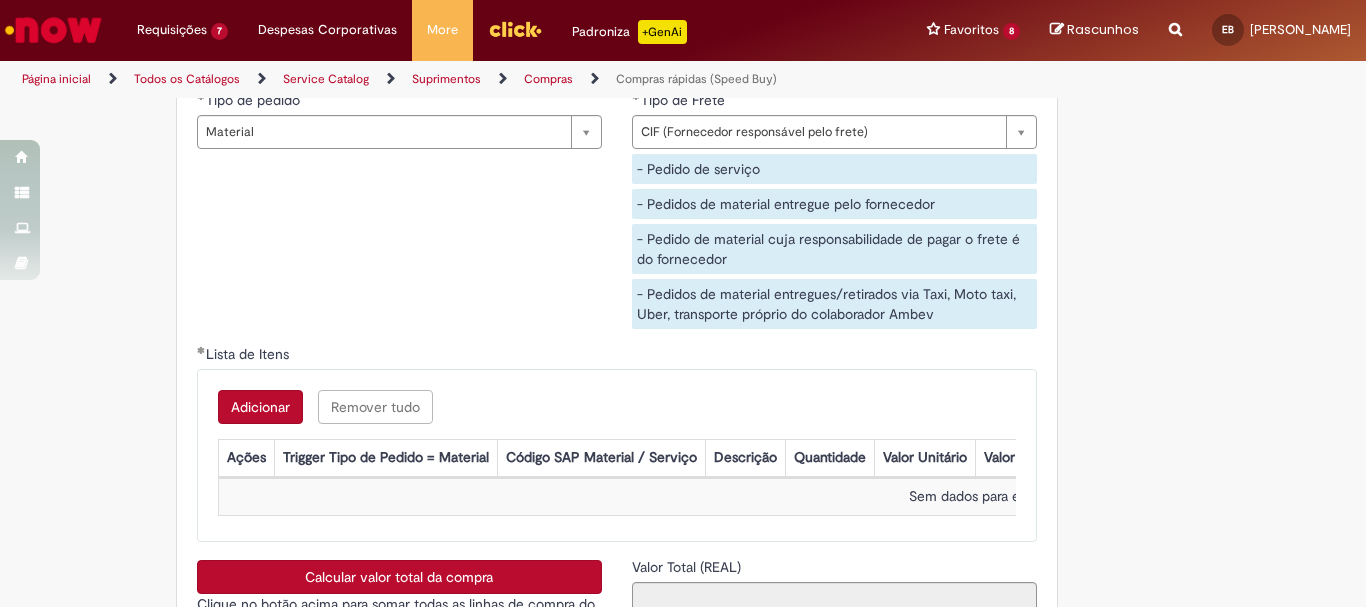 scroll, scrollTop: 2901, scrollLeft: 0, axis: vertical 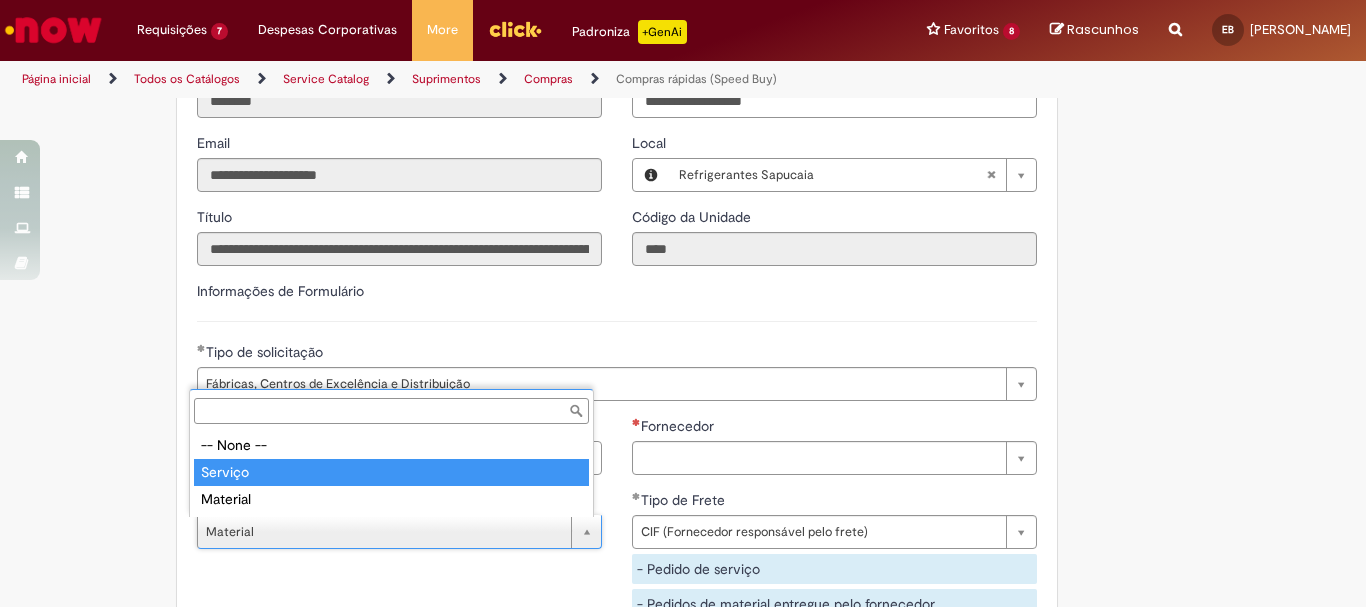 type on "*******" 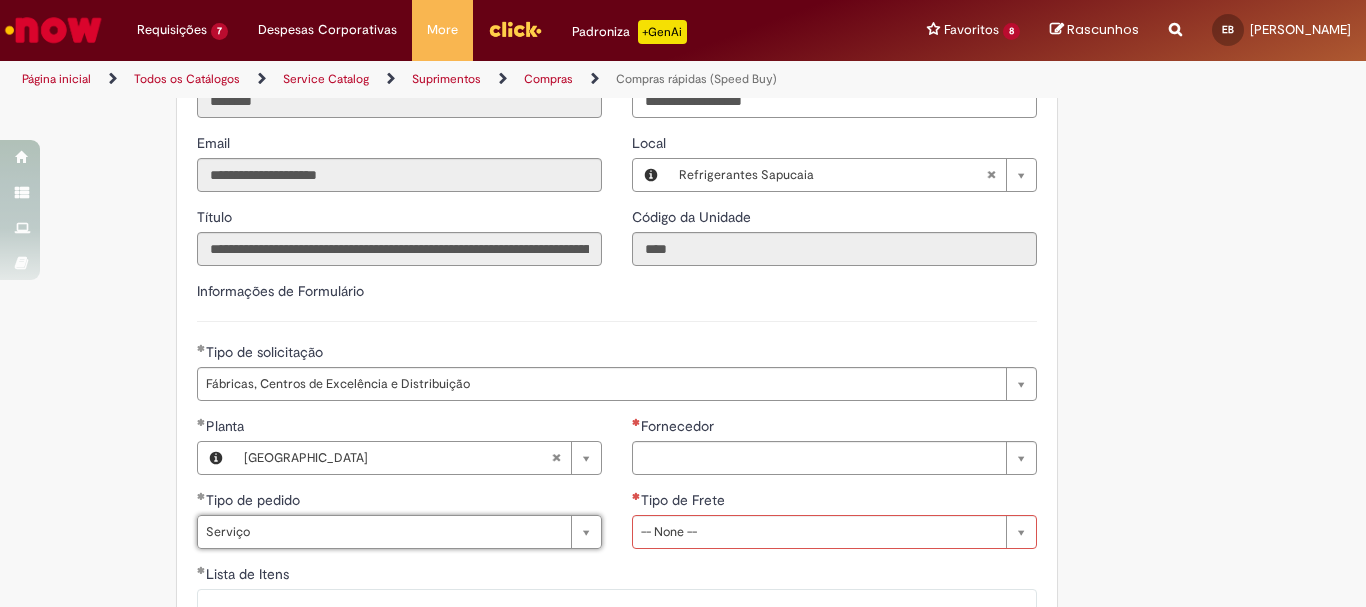 scroll, scrollTop: 0, scrollLeft: 47, axis: horizontal 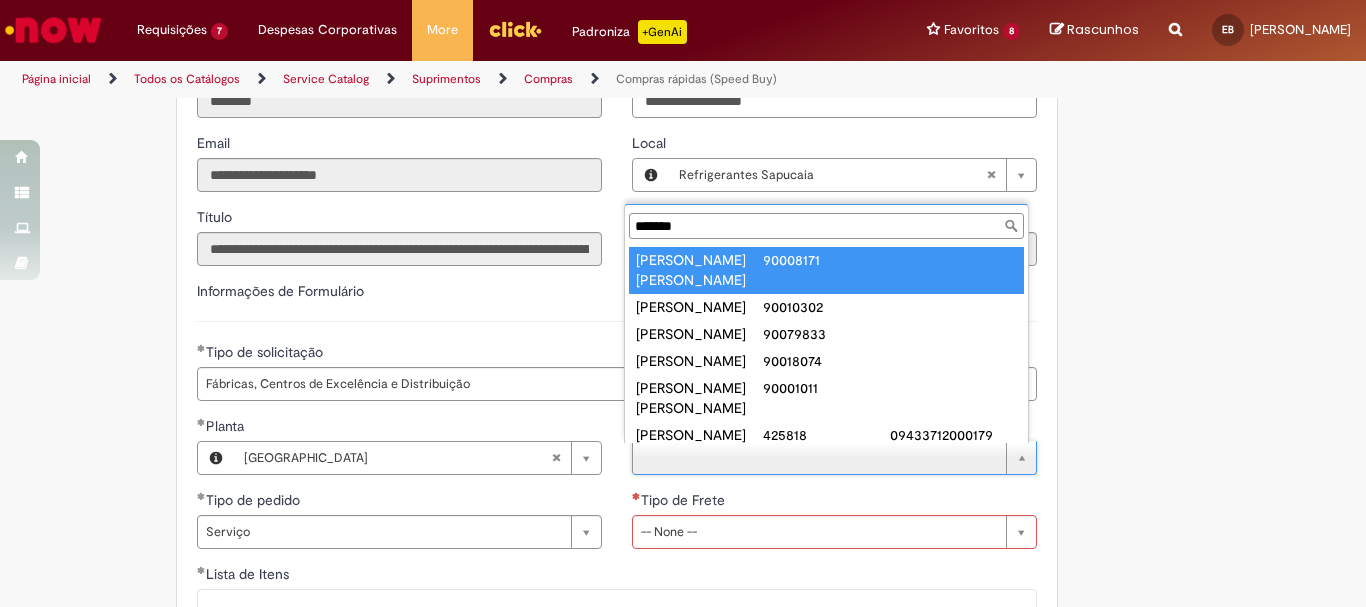 drag, startPoint x: 642, startPoint y: 227, endPoint x: 613, endPoint y: 227, distance: 29 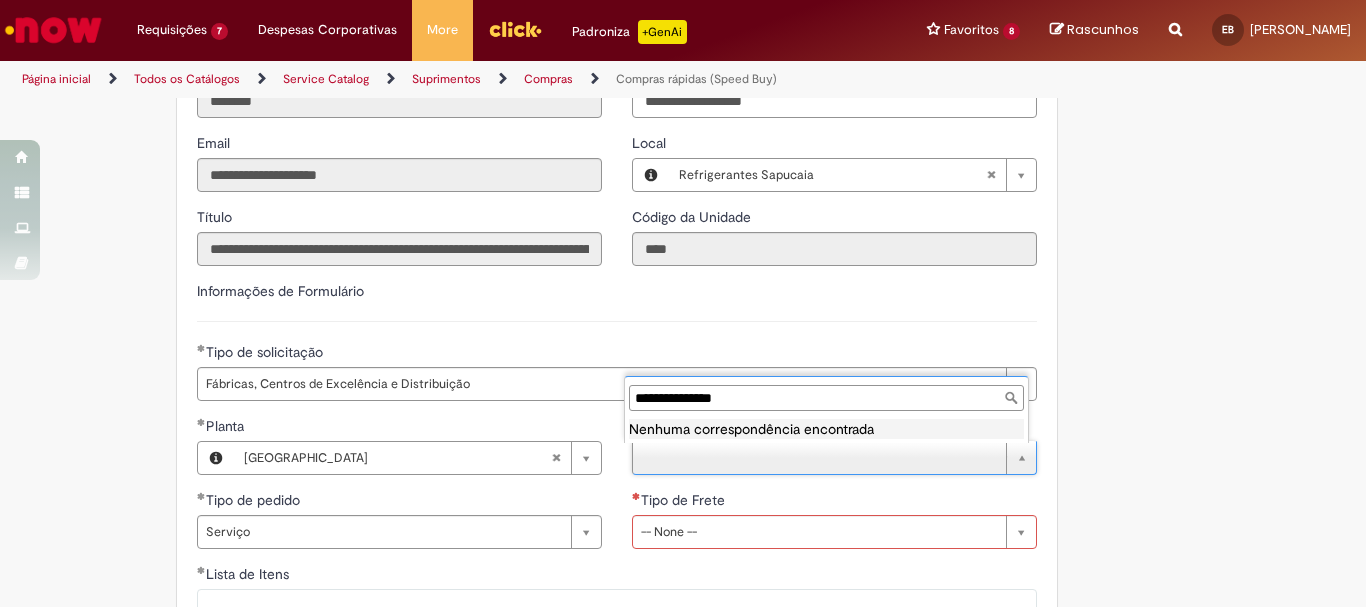 type on "**********" 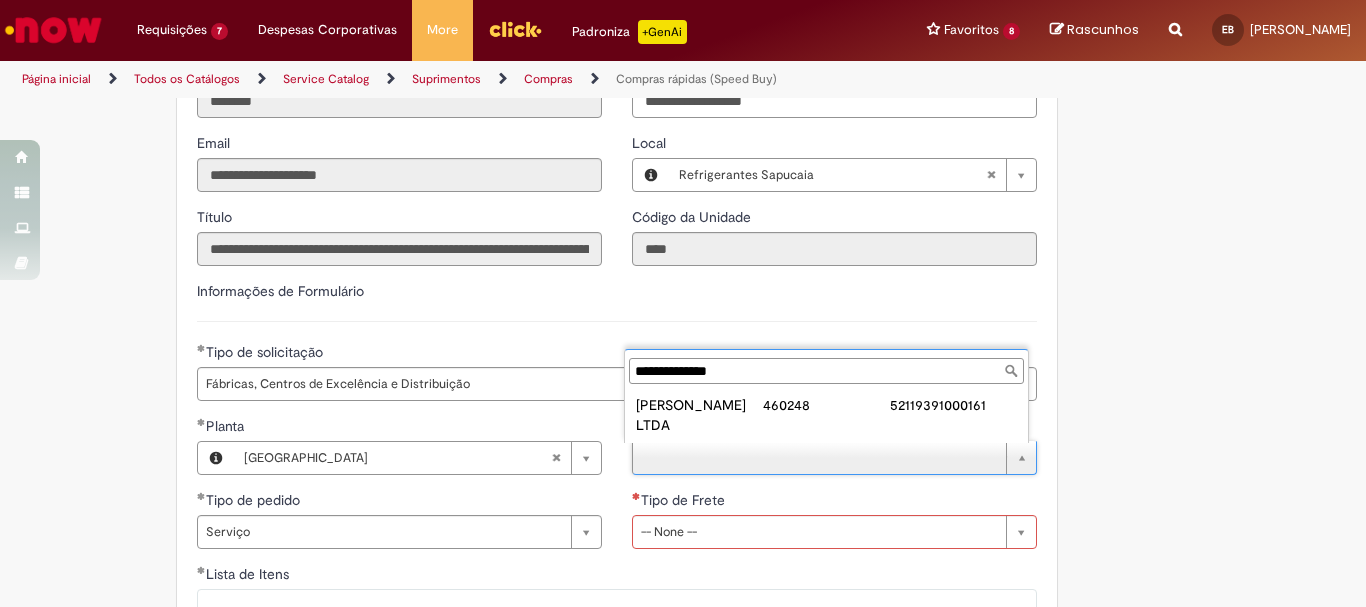 type on "**********" 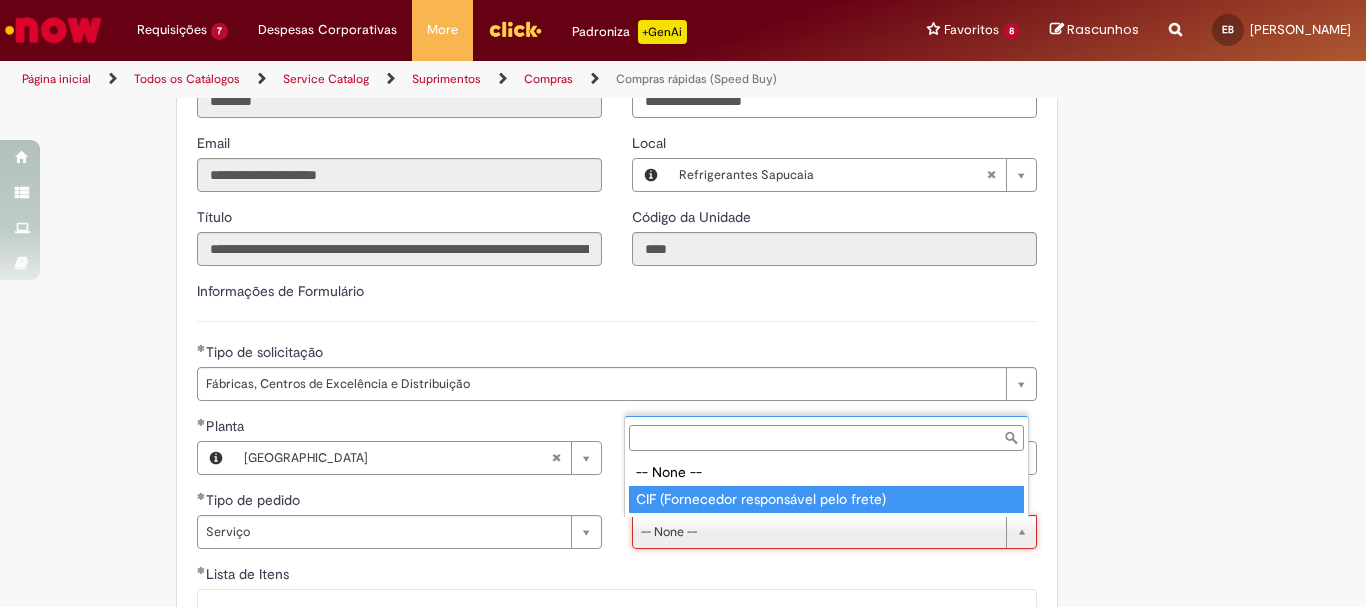 type on "**********" 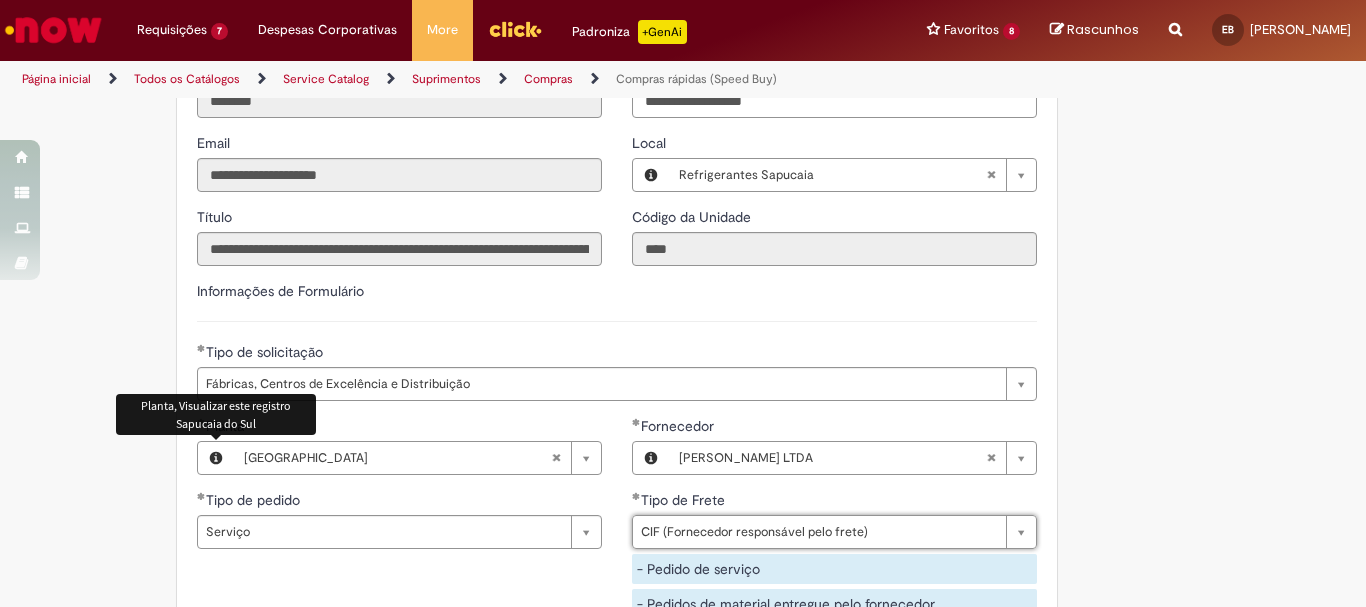 scroll, scrollTop: 3101, scrollLeft: 0, axis: vertical 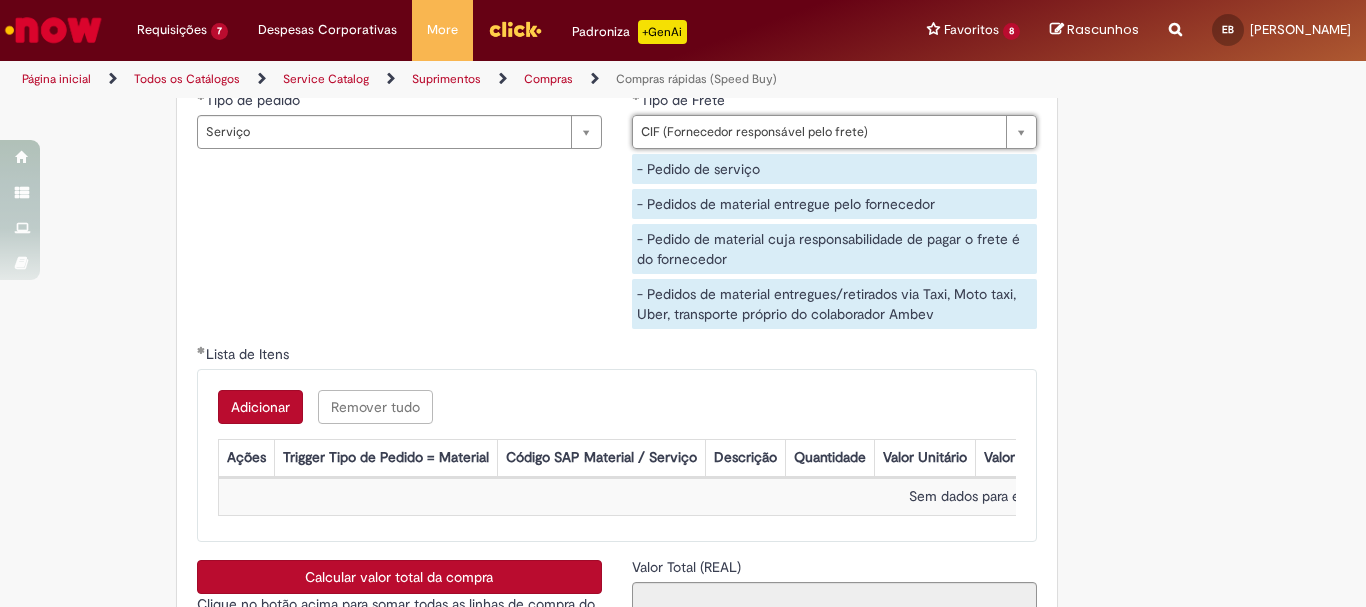 click on "Adicionar" at bounding box center (260, 407) 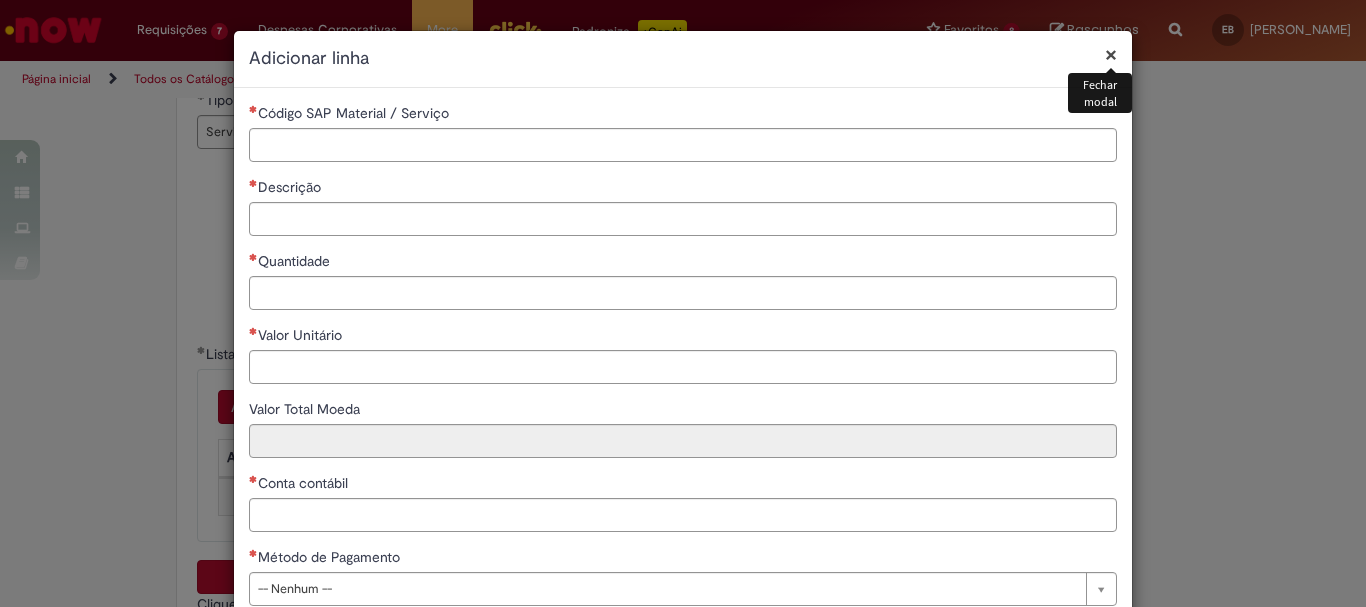 scroll, scrollTop: 125, scrollLeft: 0, axis: vertical 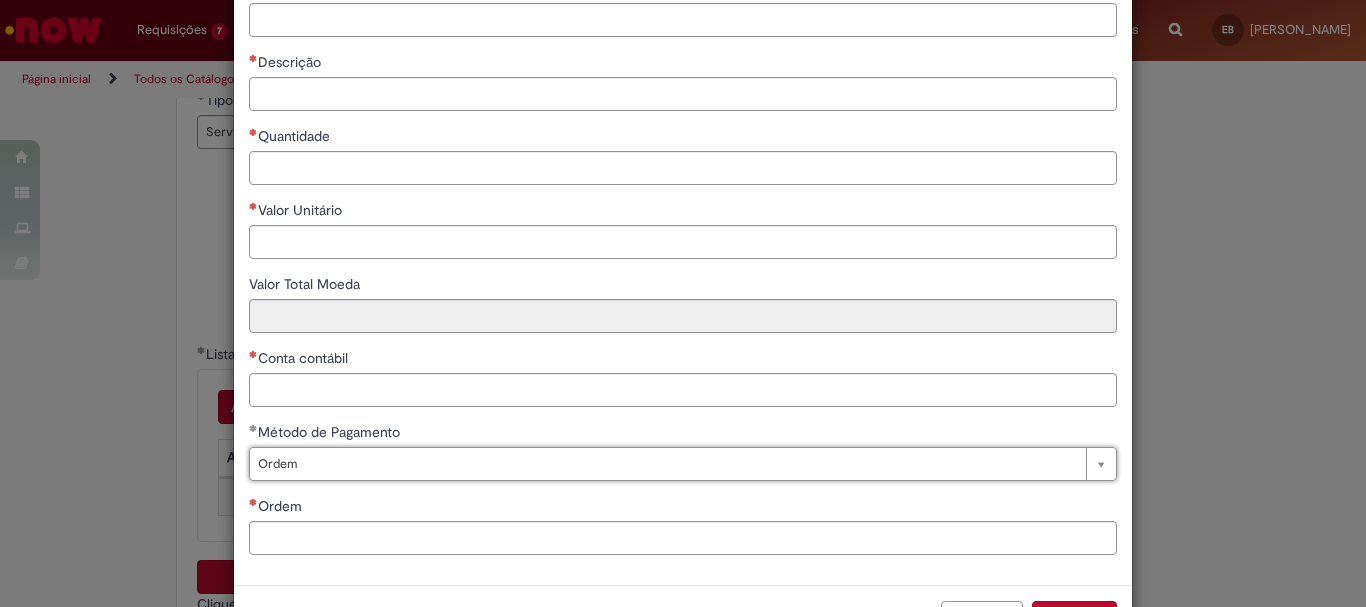 type on "*****" 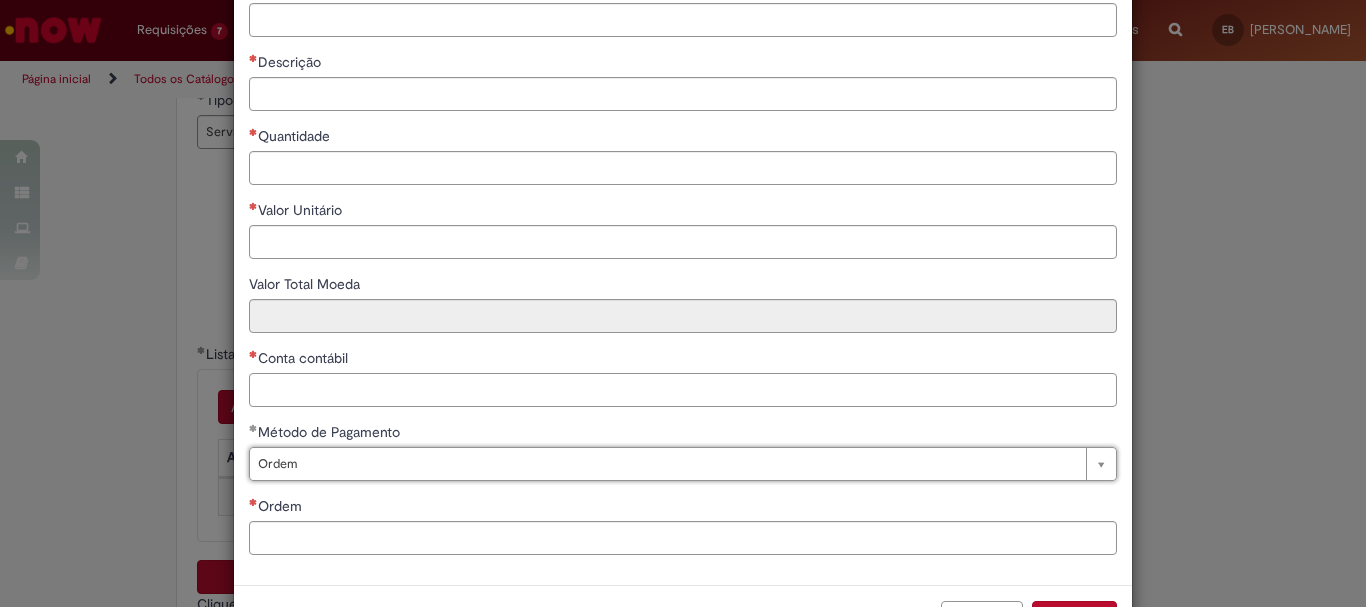 click on "Conta contábil" at bounding box center [683, 390] 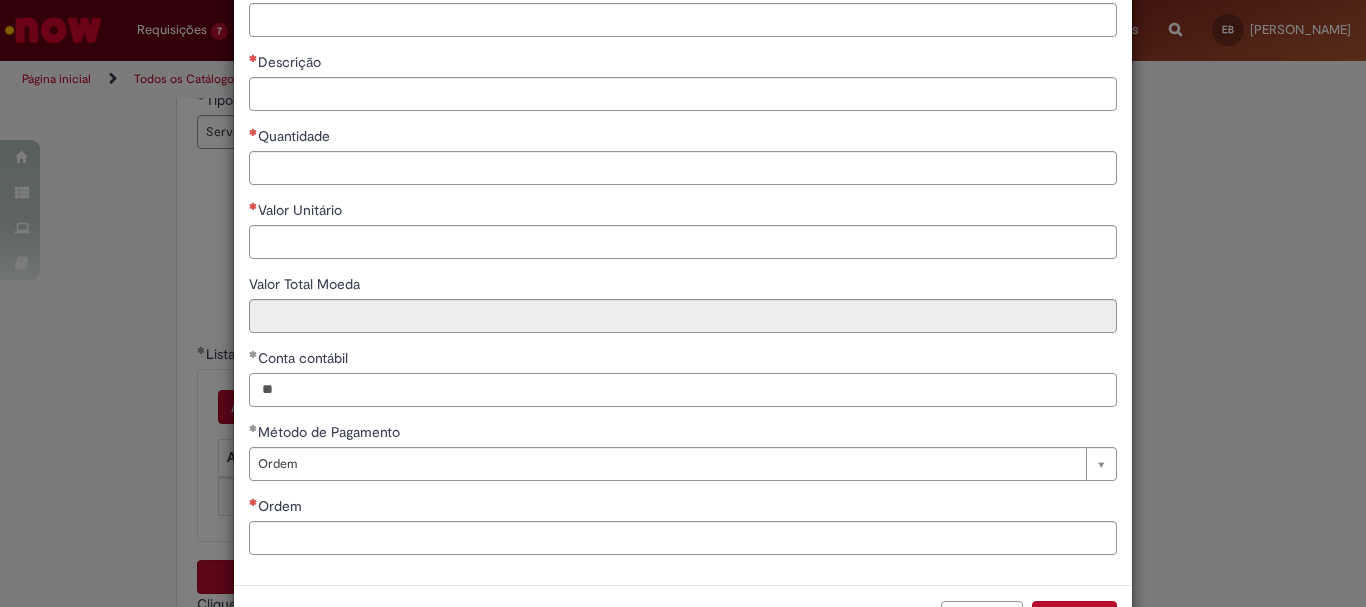 type on "*" 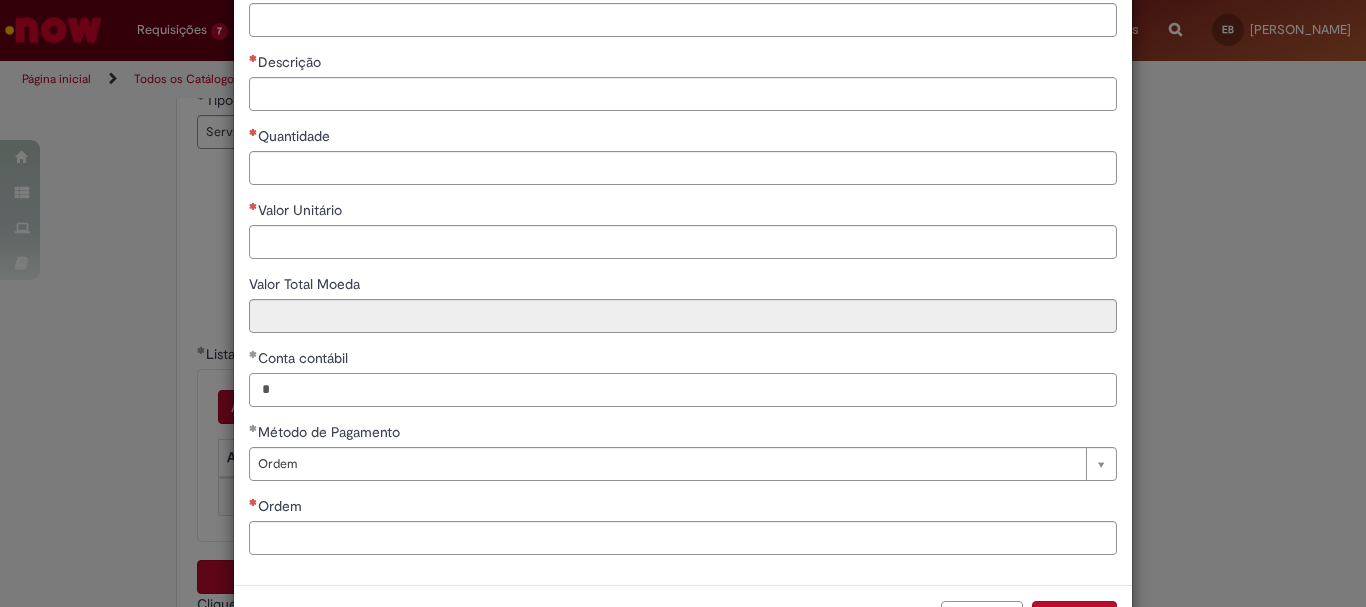 type 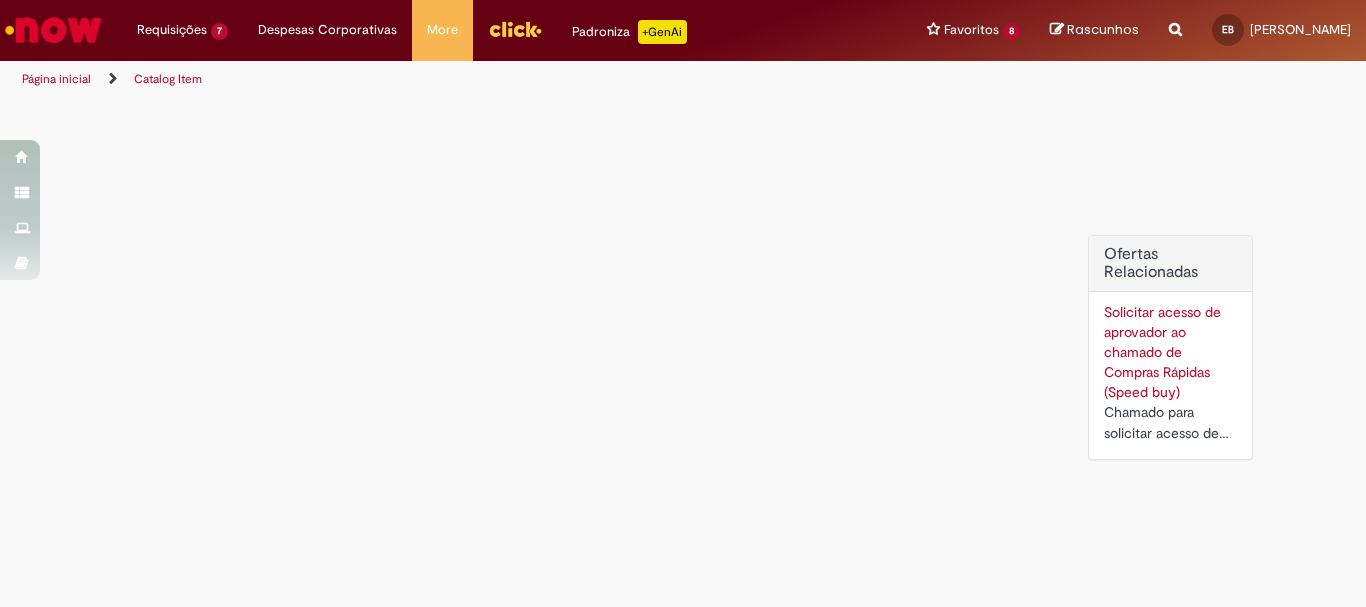 scroll, scrollTop: 0, scrollLeft: 0, axis: both 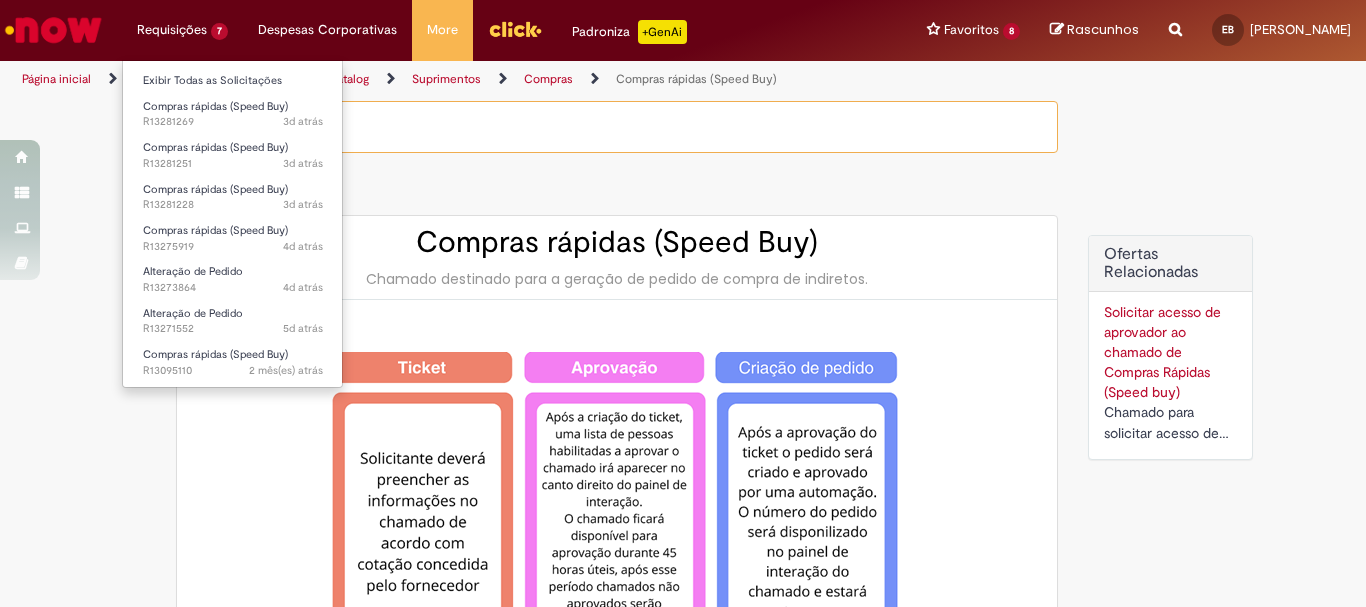 type on "********" 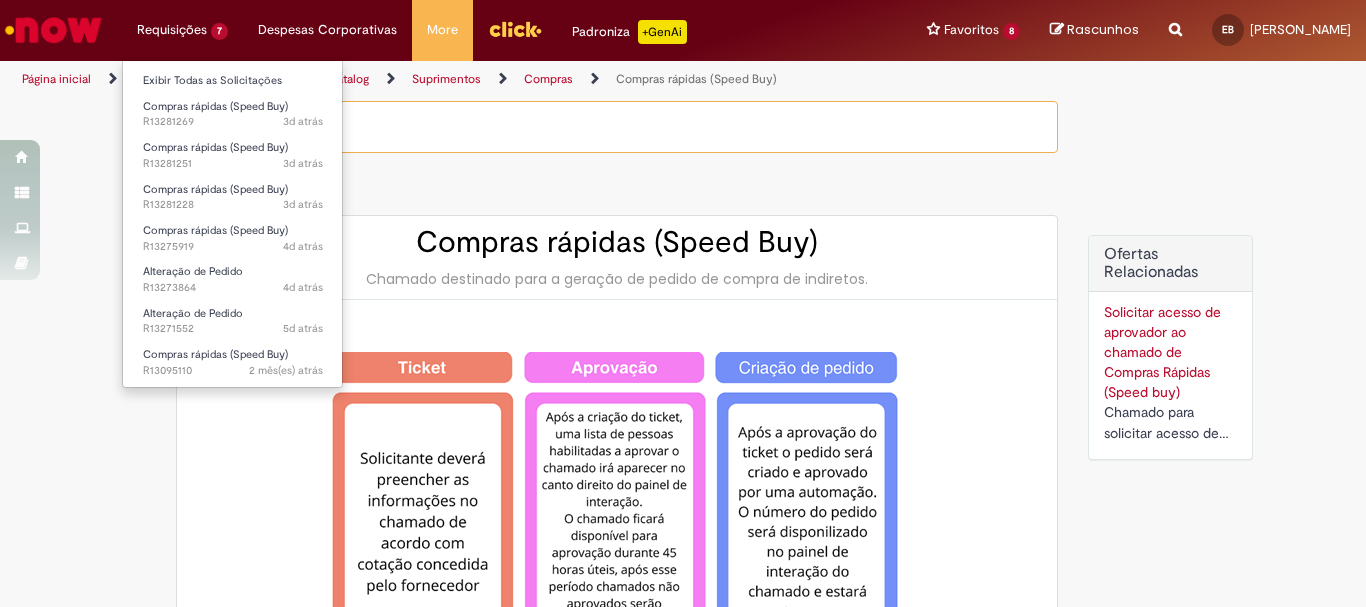 type on "**********" 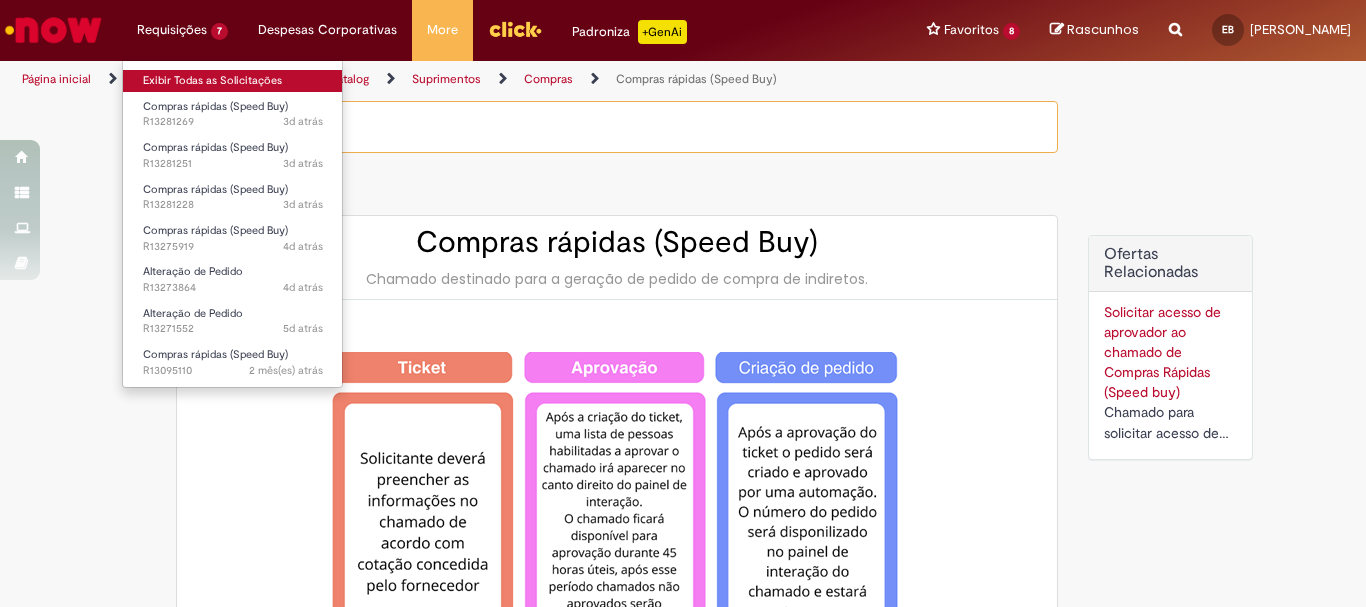 click on "Exibir Todas as Solicitações" at bounding box center [233, 81] 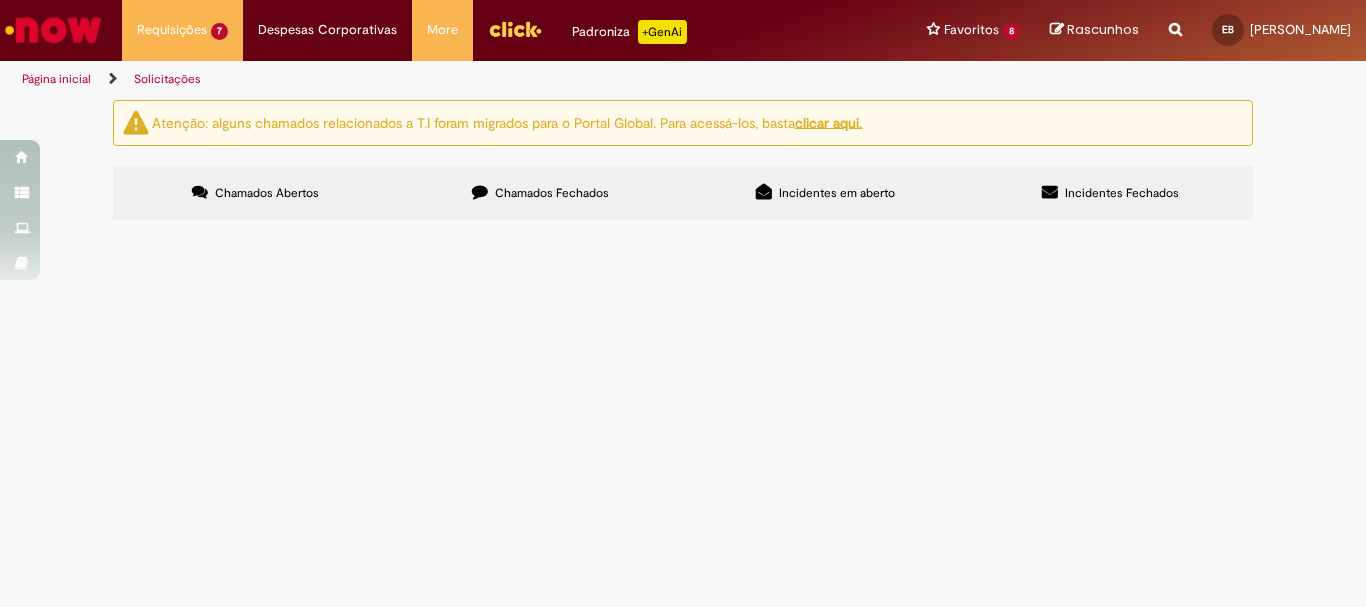 scroll, scrollTop: 74, scrollLeft: 0, axis: vertical 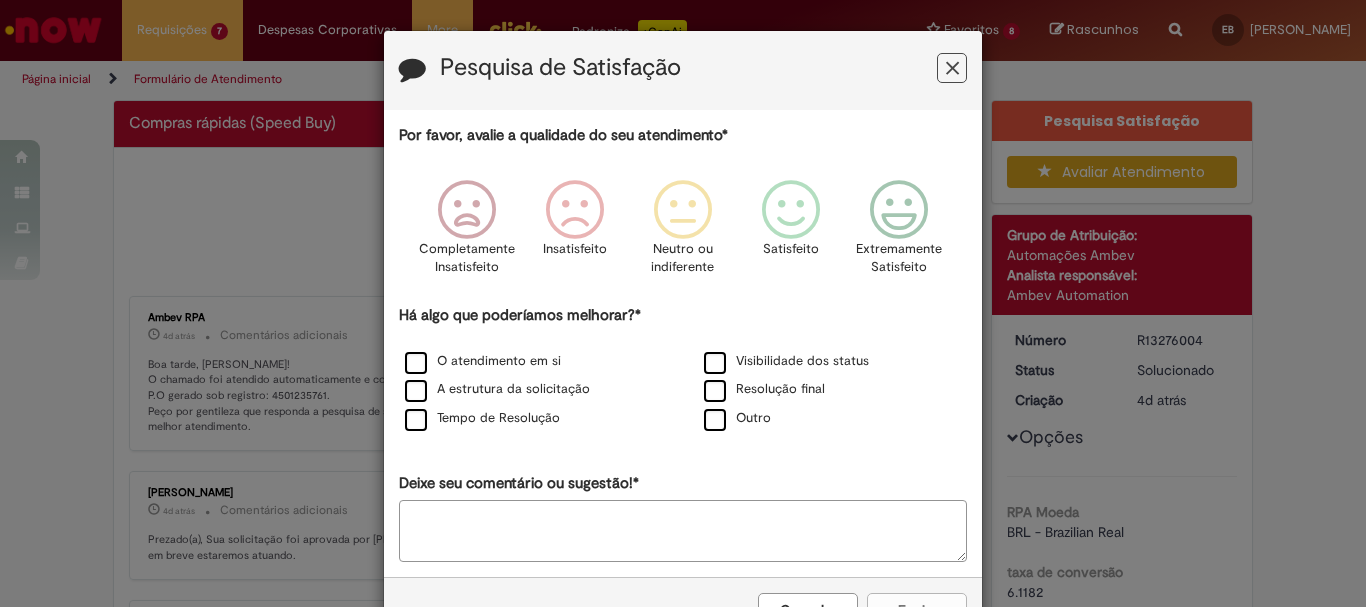 click at bounding box center (952, 68) 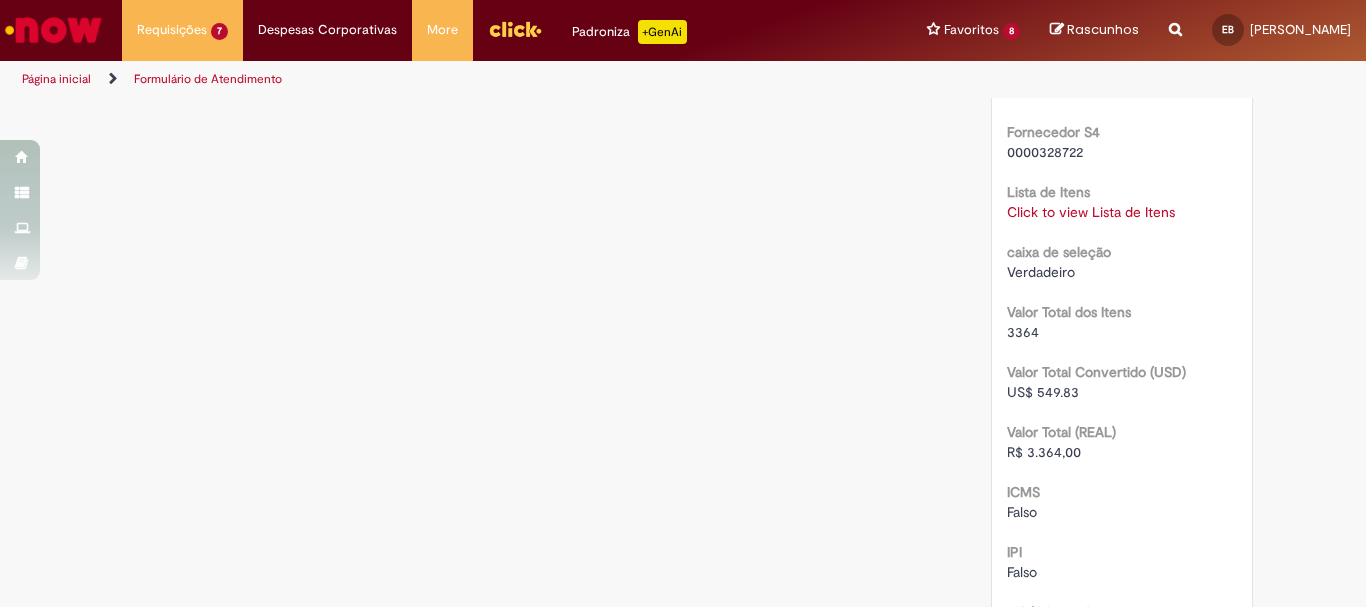 scroll, scrollTop: 2300, scrollLeft: 0, axis: vertical 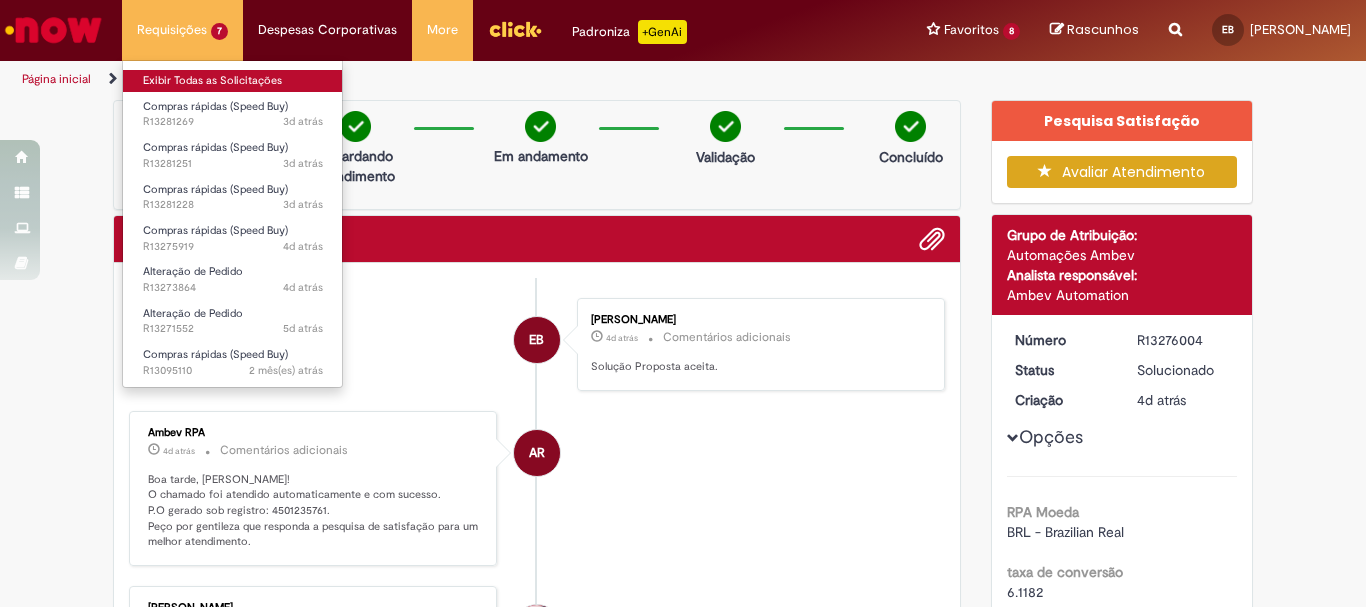 click on "Exibir Todas as Solicitações" at bounding box center [233, 81] 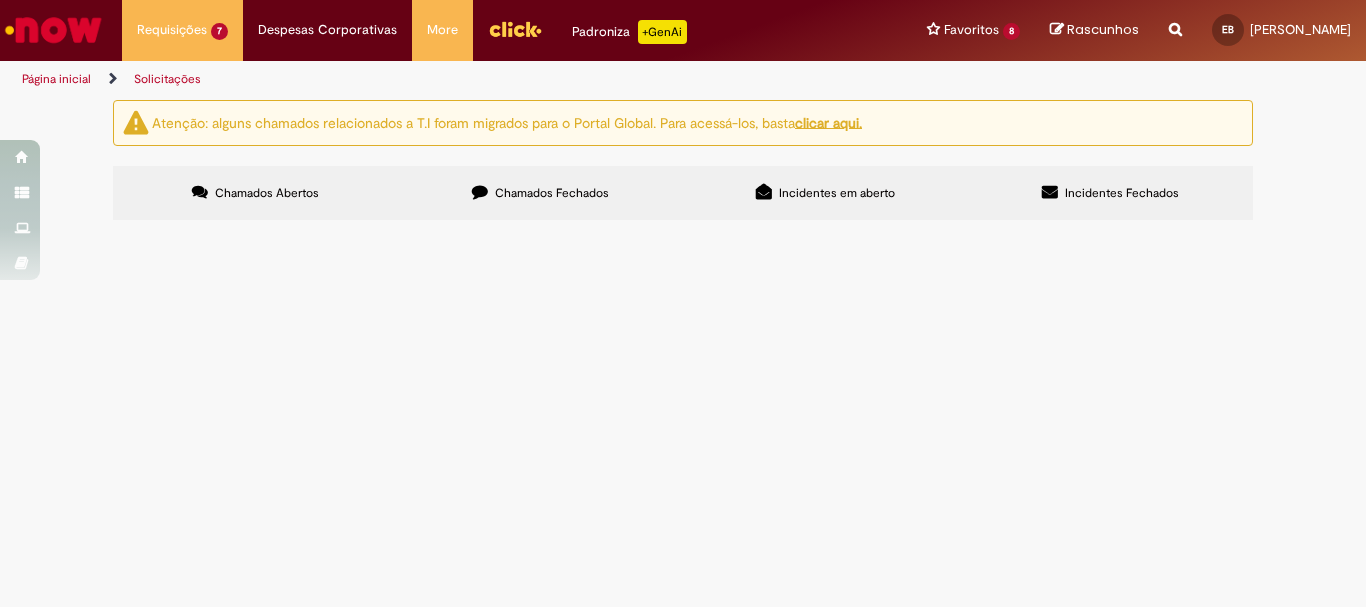 scroll, scrollTop: 74, scrollLeft: 0, axis: vertical 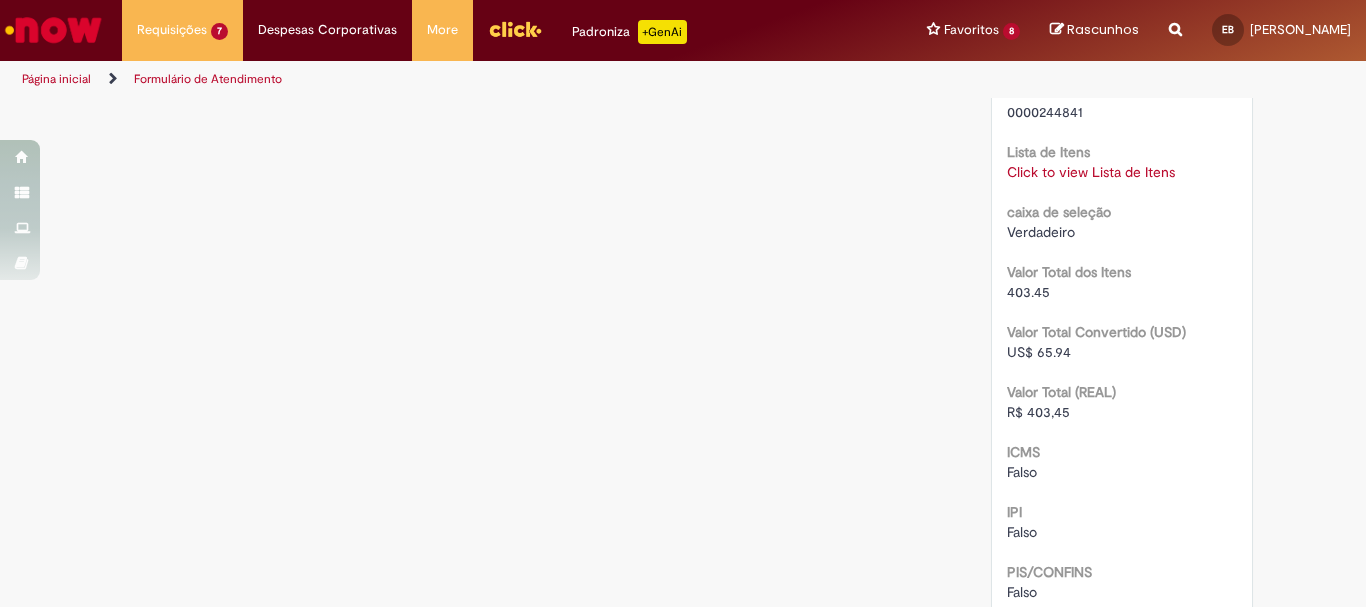 click on "Click to view Lista de Itens" at bounding box center [1091, 172] 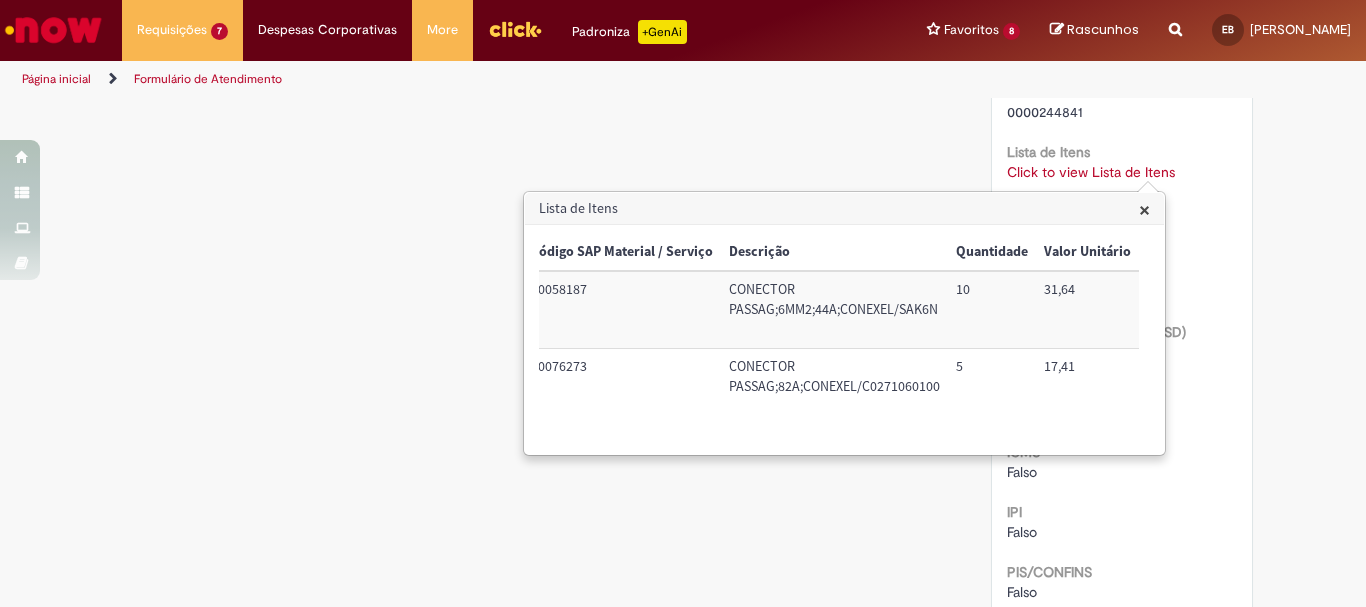 scroll, scrollTop: 0, scrollLeft: 244, axis: horizontal 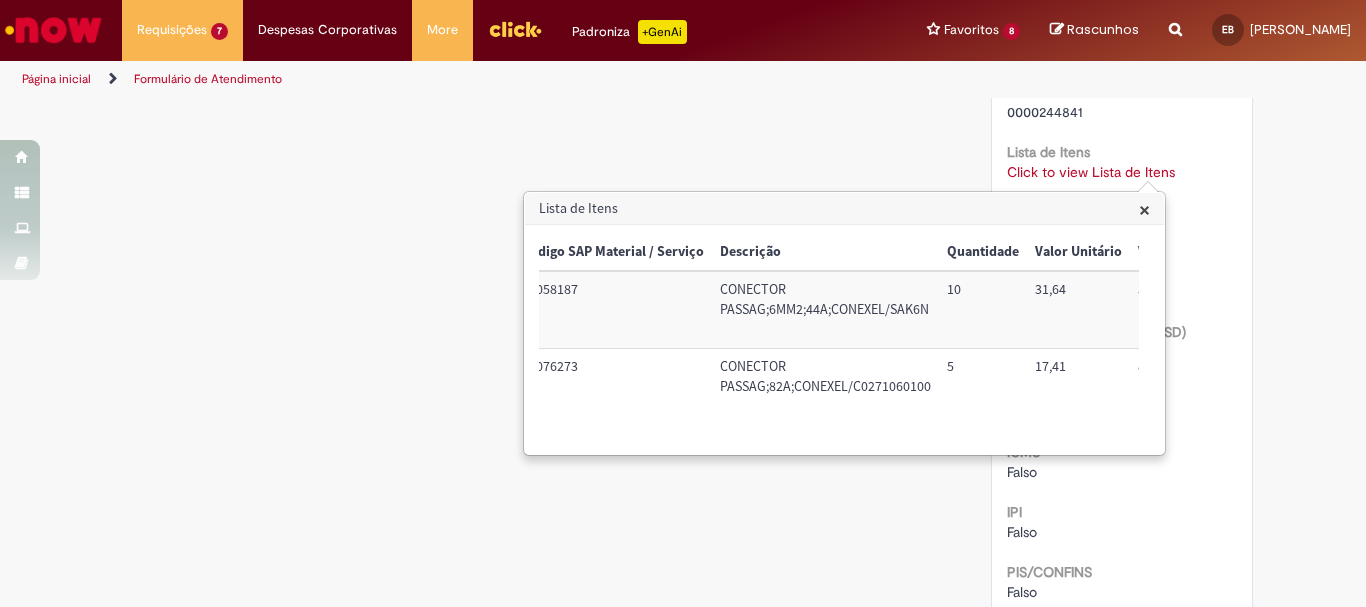 click on "Verificar Código de Barras
Aguardando Aprovação
Aguardando atendimento
Em andamento
Validação
Concluído
Compras rápidas (Speed Buy)
Enviar
AR
Ambev RPA
4d atrás 4 dias atrás     Comentários adicionais
Boa tarde, Eduarda!
O chamado foi atendido automaticamente e com sucesso.
P.O gerado sob registro: 4501235759.
Peço por gentileza que responda a pesquisa de satisfação para um melhor atendimento." at bounding box center (683, -310) 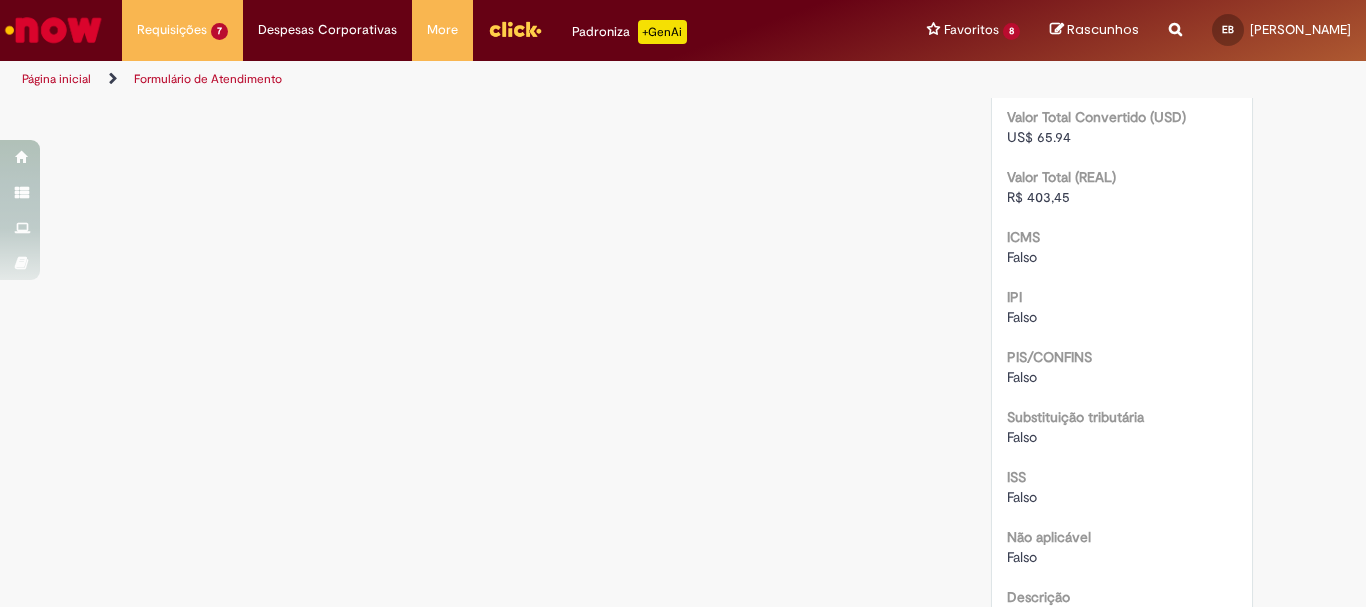 scroll, scrollTop: 2673, scrollLeft: 0, axis: vertical 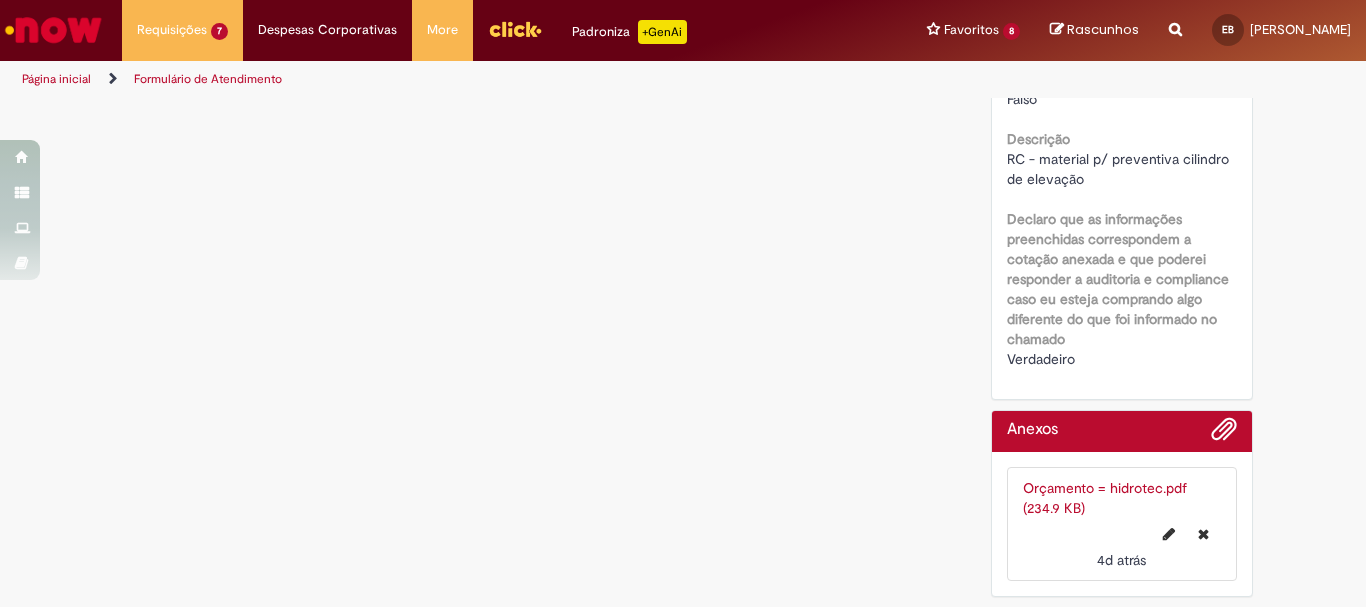 click on "Orçamento = hidrotec.pdf (234.9 KB)" at bounding box center (1105, 498) 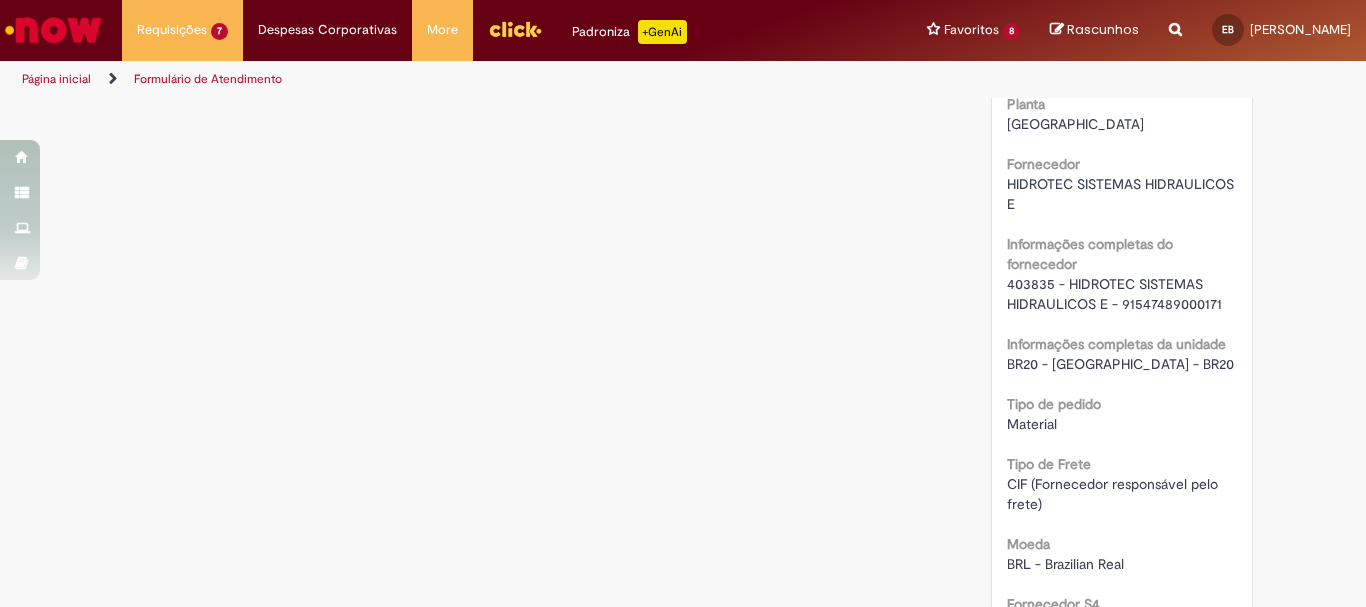 scroll, scrollTop: 0, scrollLeft: 0, axis: both 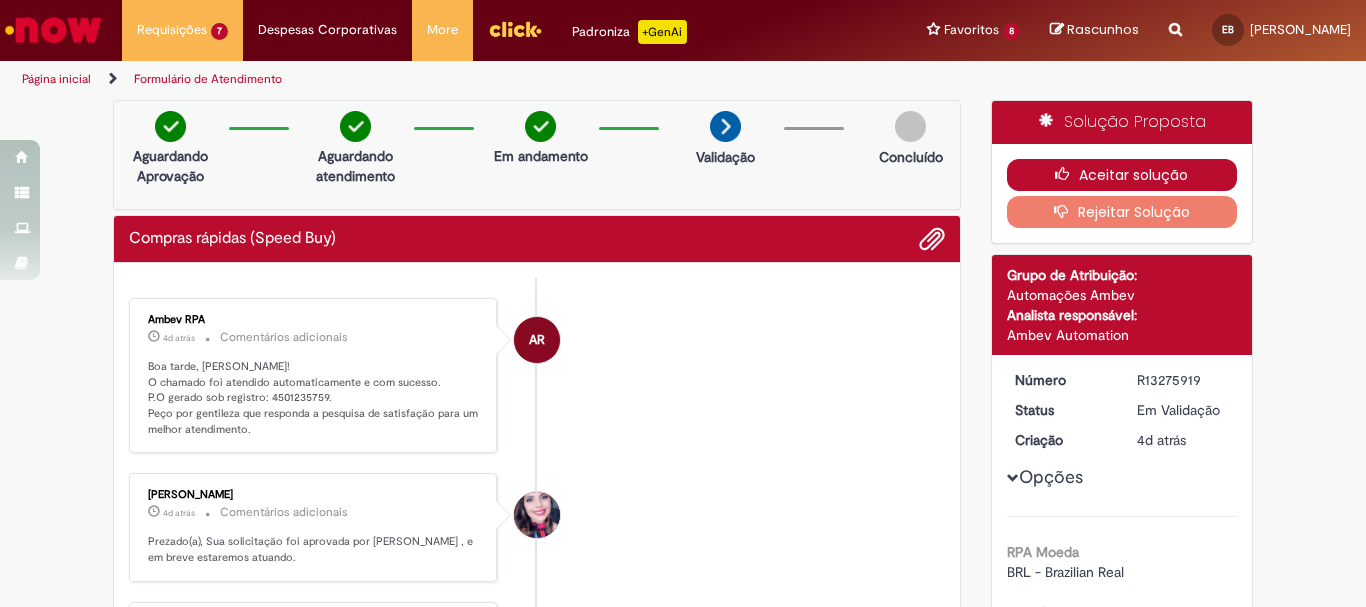 click on "Aceitar solução" at bounding box center [1122, 175] 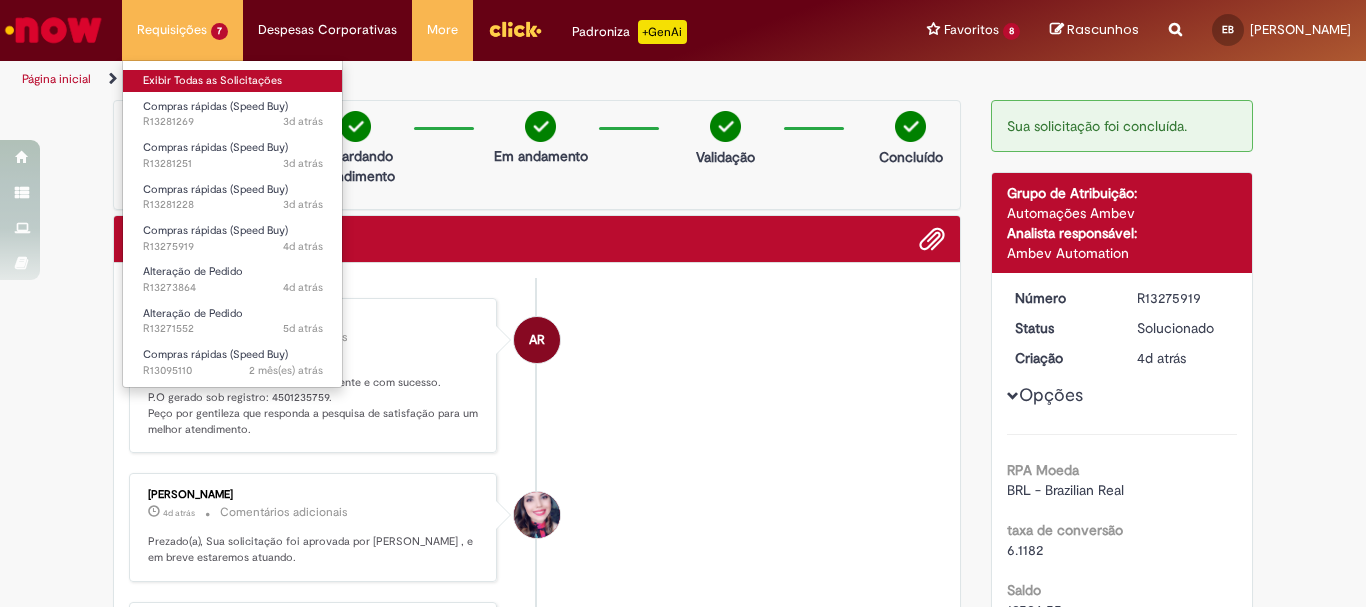 click on "Exibir Todas as Solicitações" at bounding box center [233, 81] 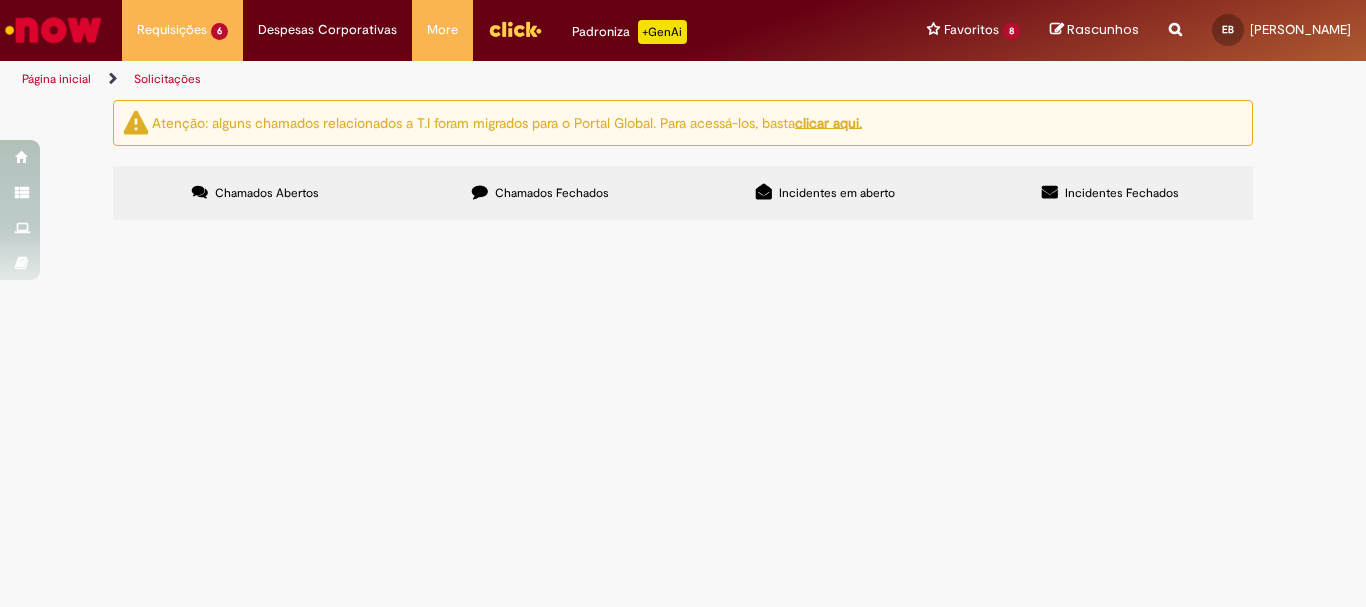 scroll, scrollTop: 37, scrollLeft: 0, axis: vertical 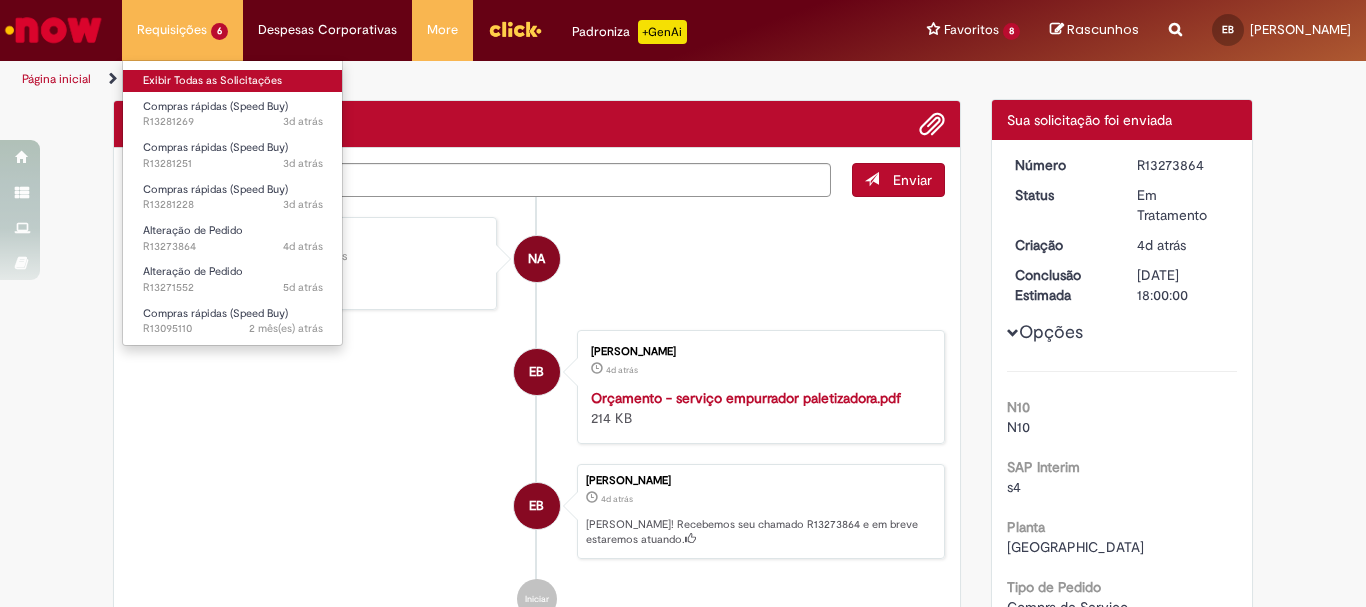 click on "Exibir Todas as Solicitações" at bounding box center (233, 81) 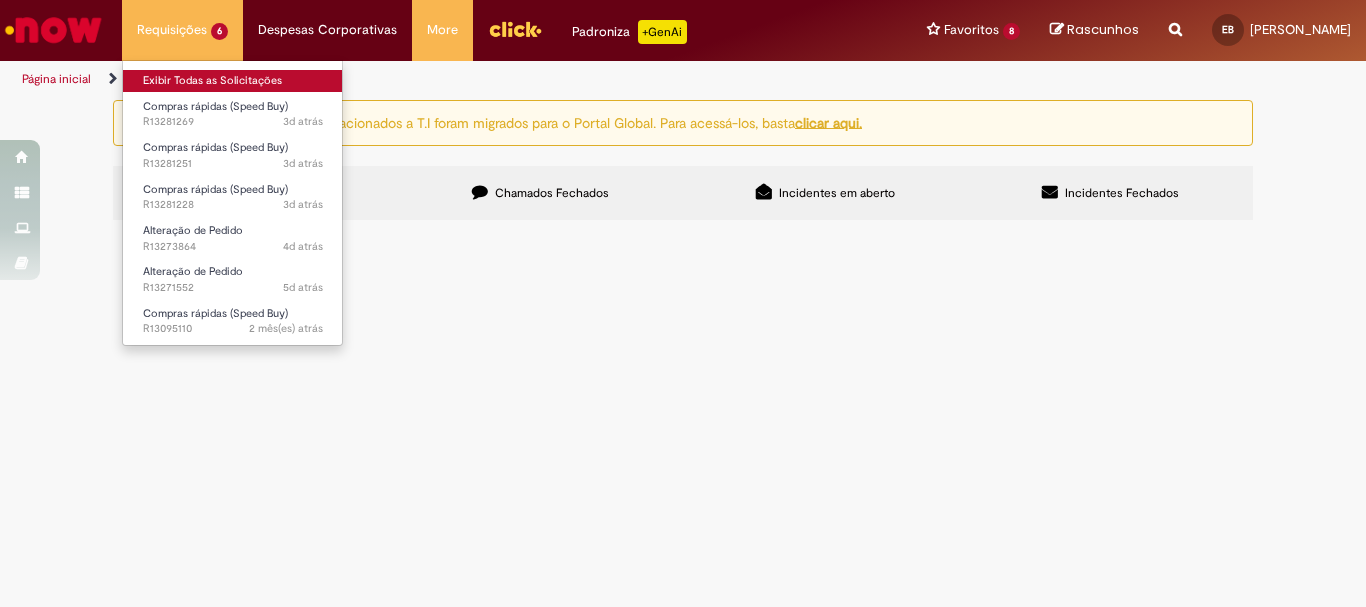 scroll, scrollTop: 0, scrollLeft: 0, axis: both 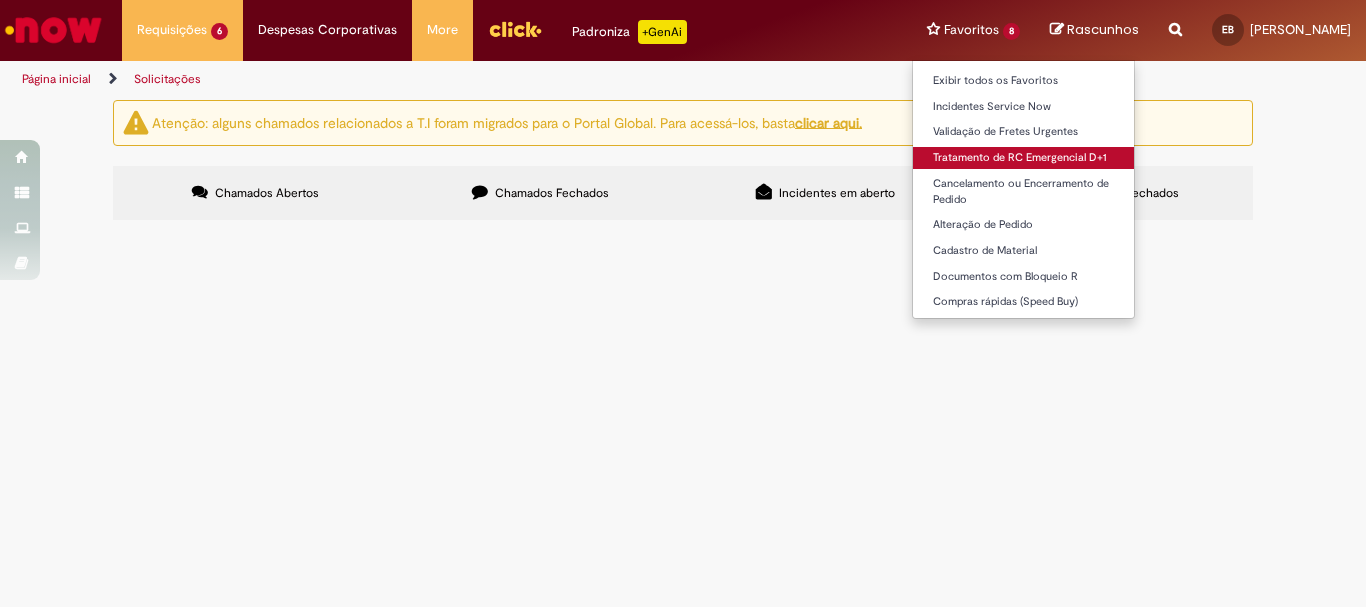 click on "Tratamento de RC Emergencial D+1" at bounding box center (1023, 158) 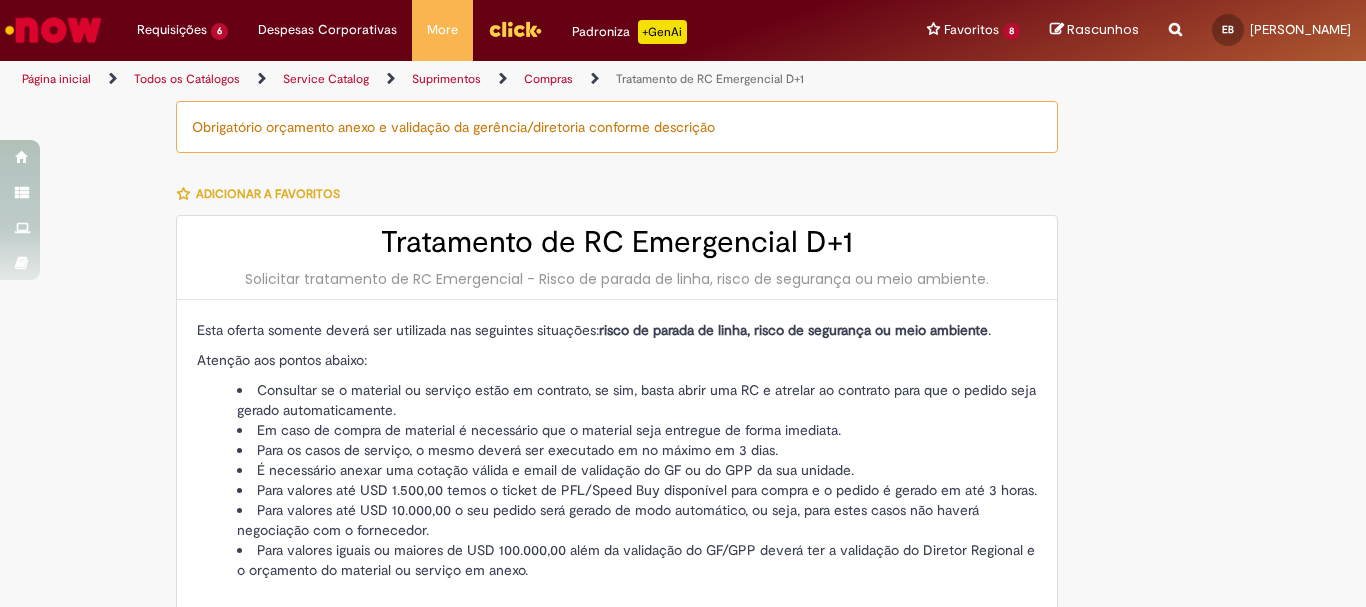 type on "********" 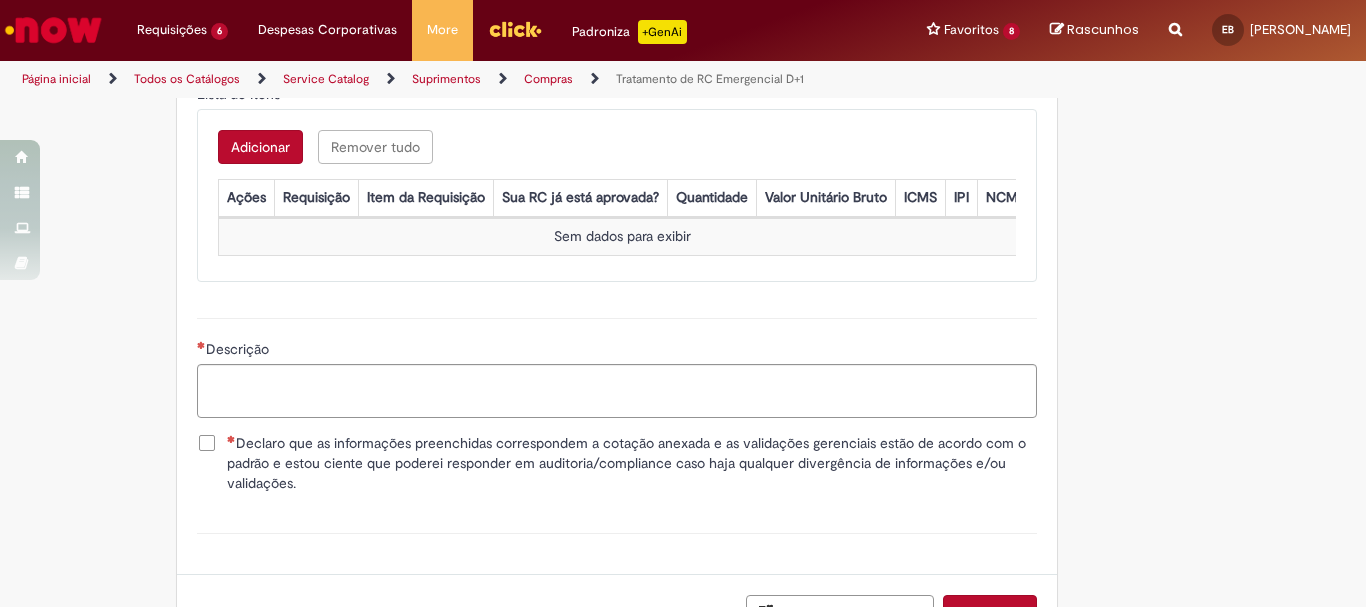 scroll, scrollTop: 800, scrollLeft: 0, axis: vertical 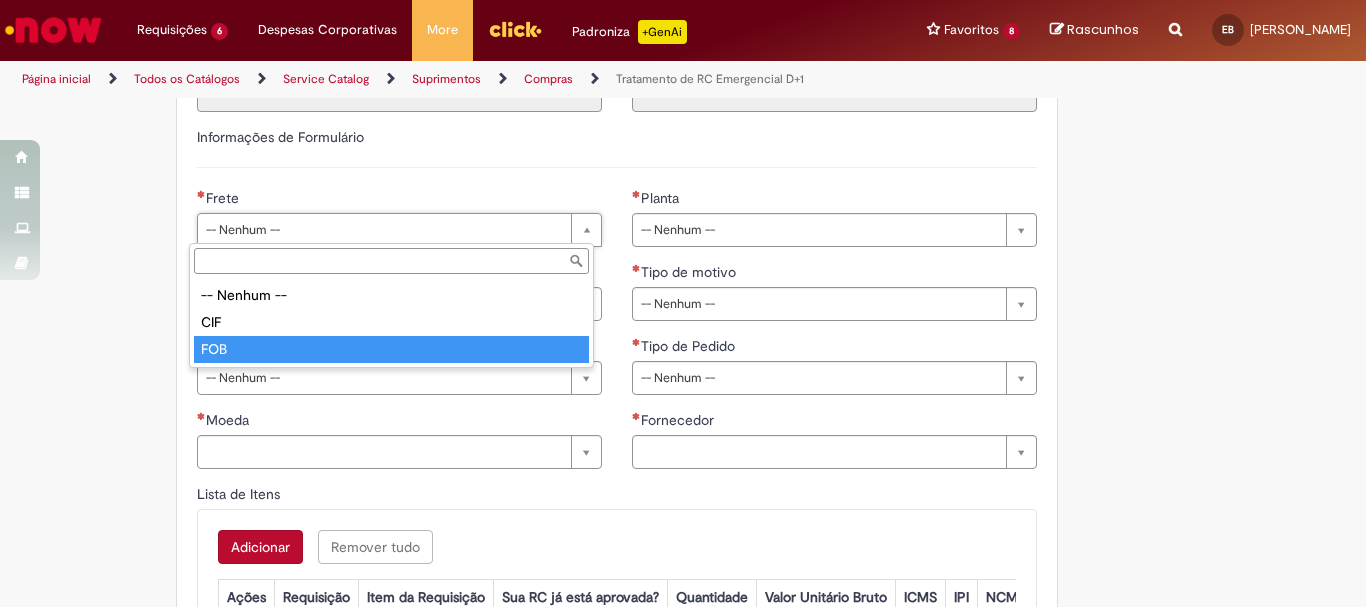 type on "***" 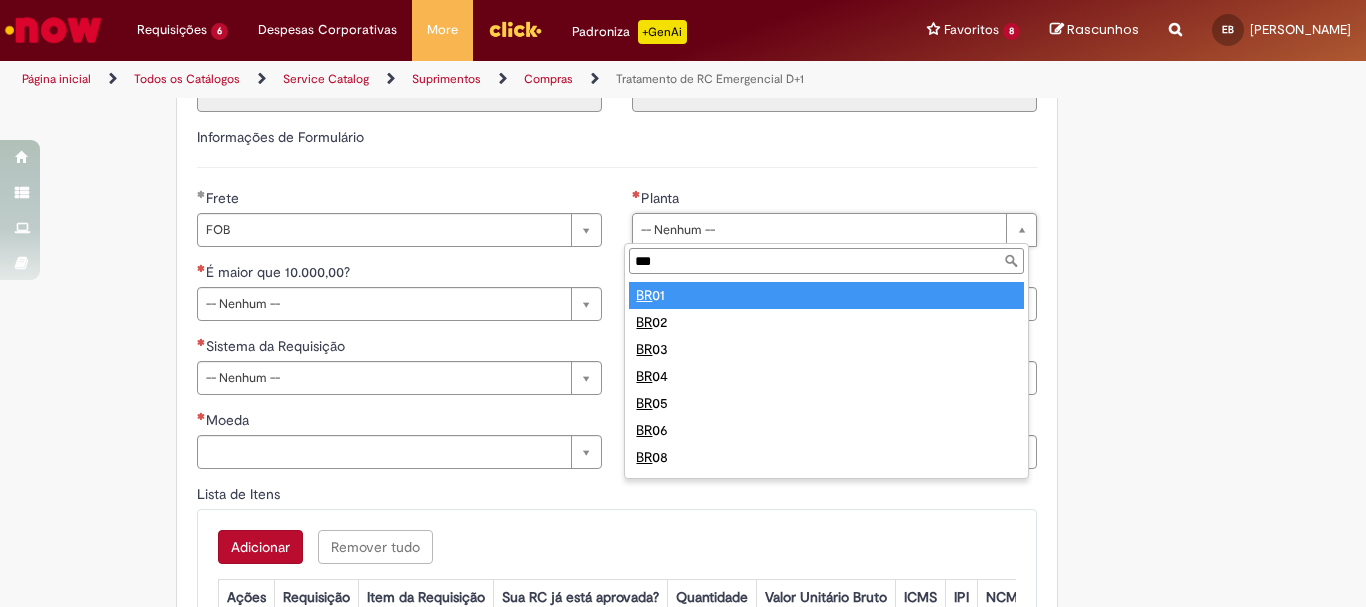 type on "****" 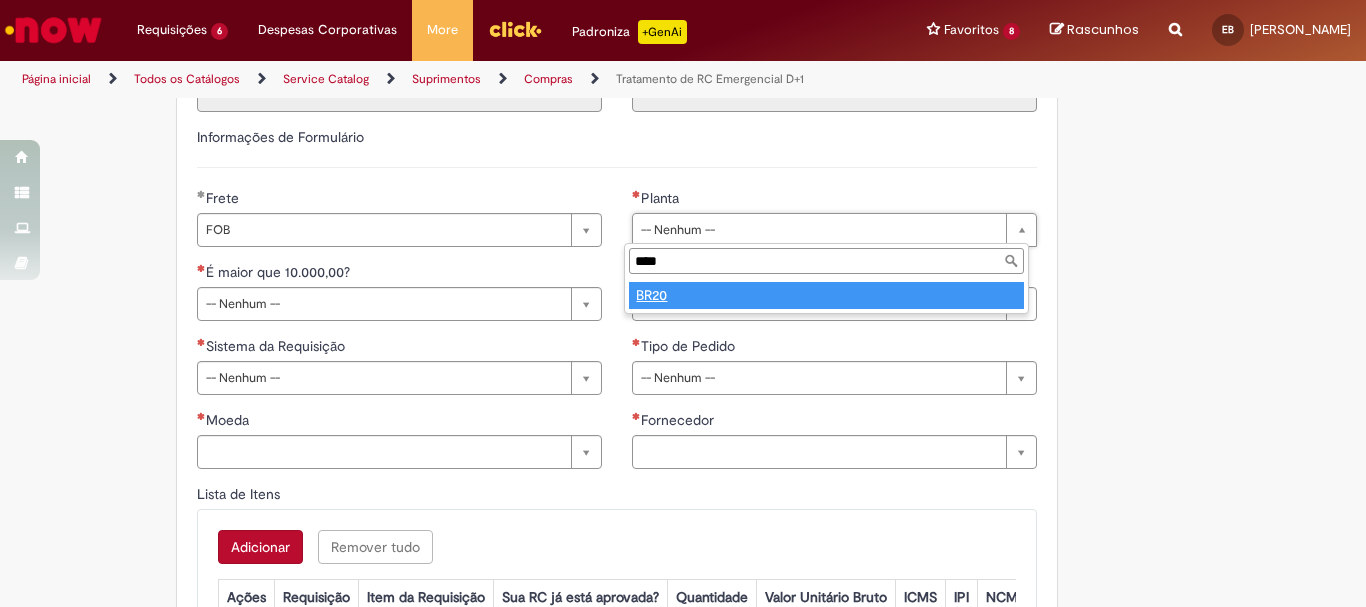 type on "****" 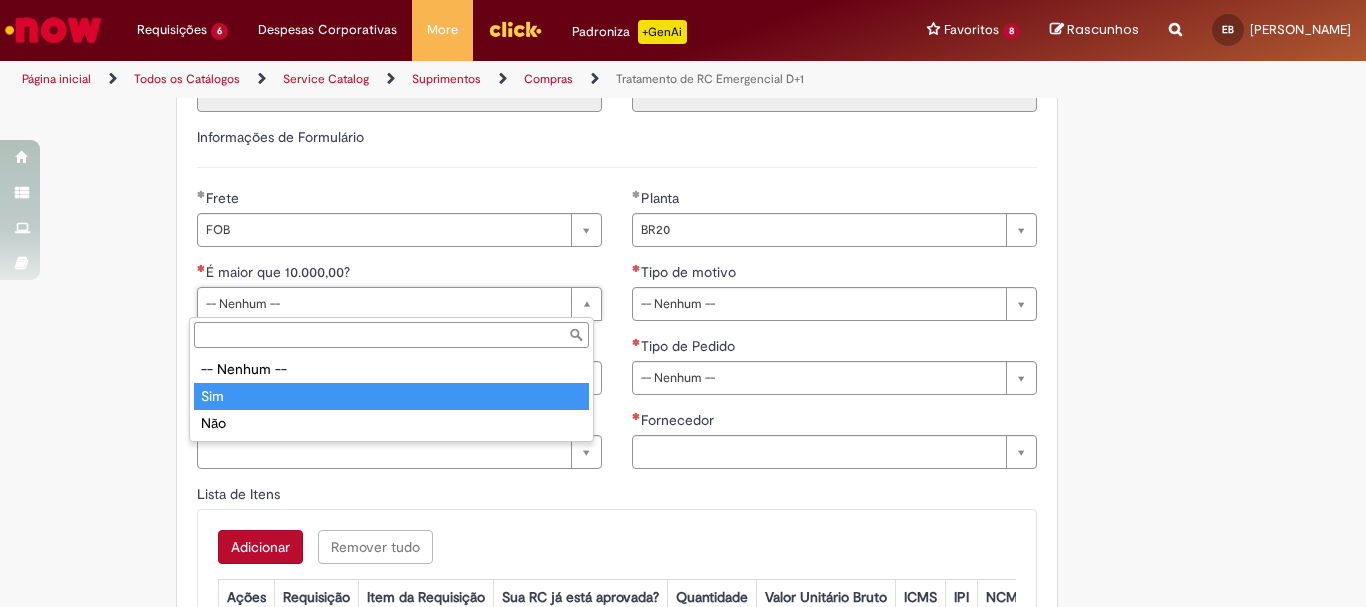 type on "***" 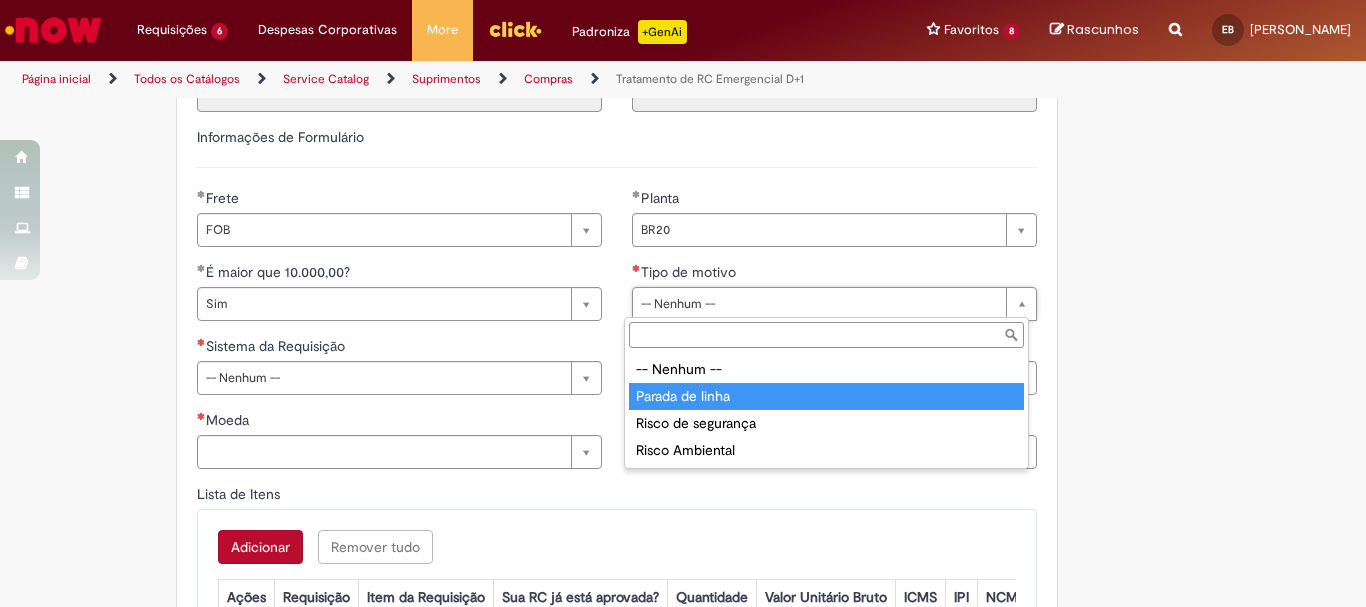 type on "**********" 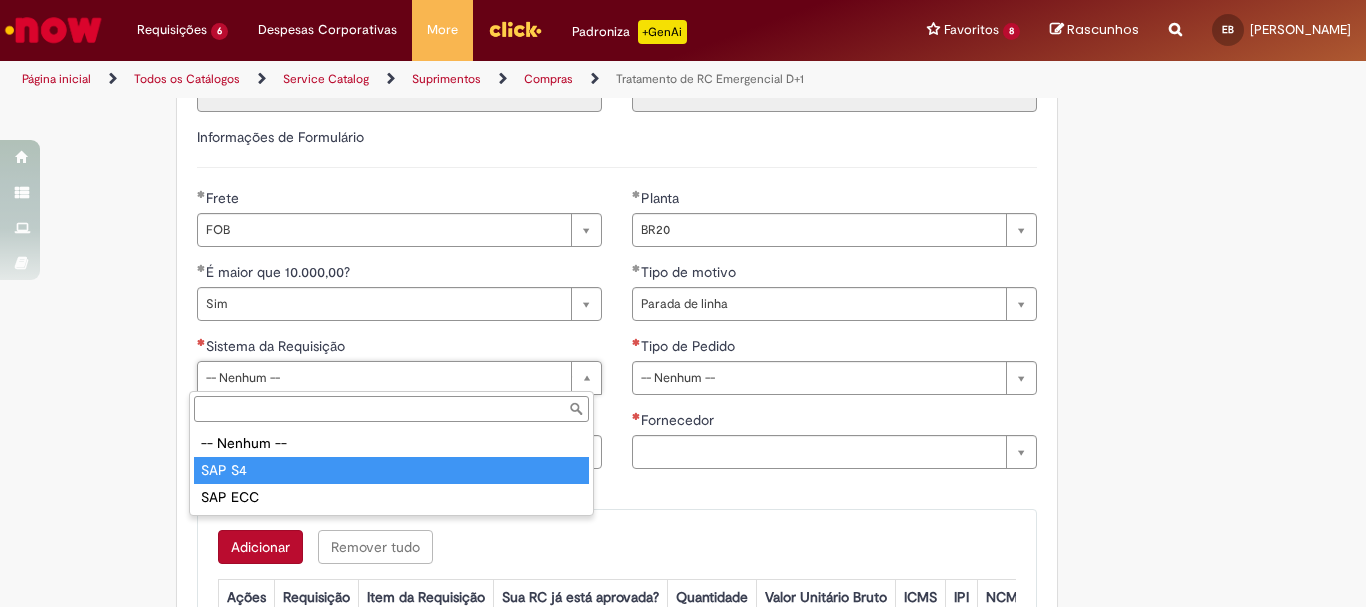 type on "******" 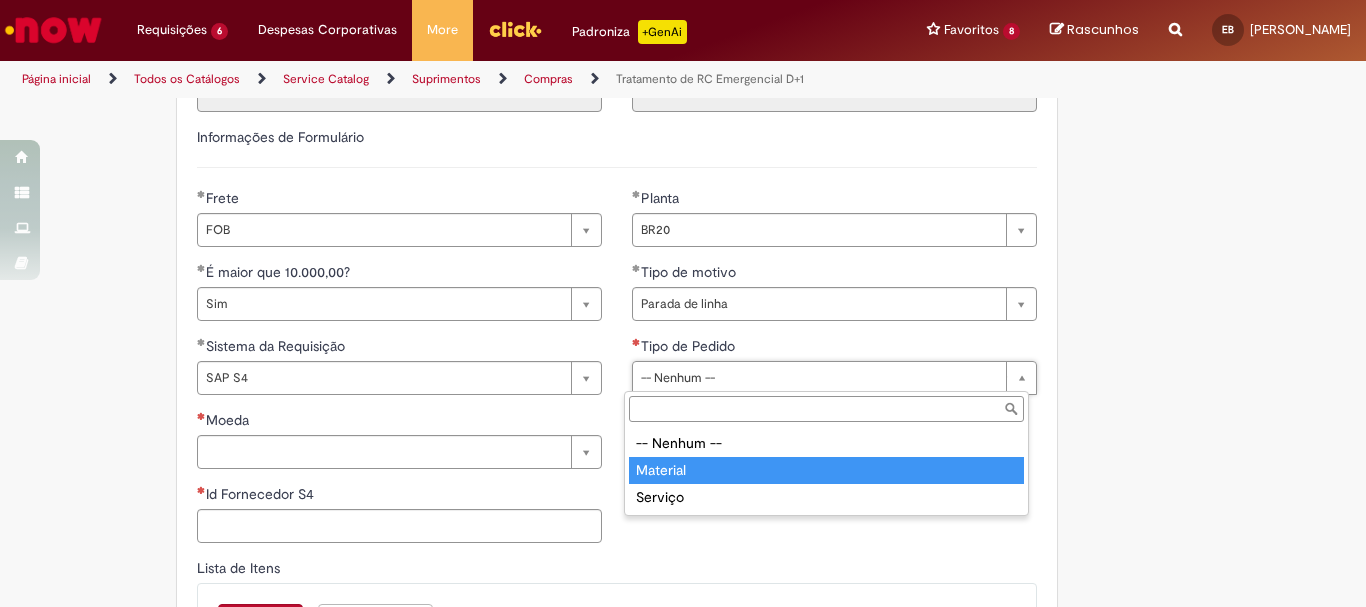 type on "********" 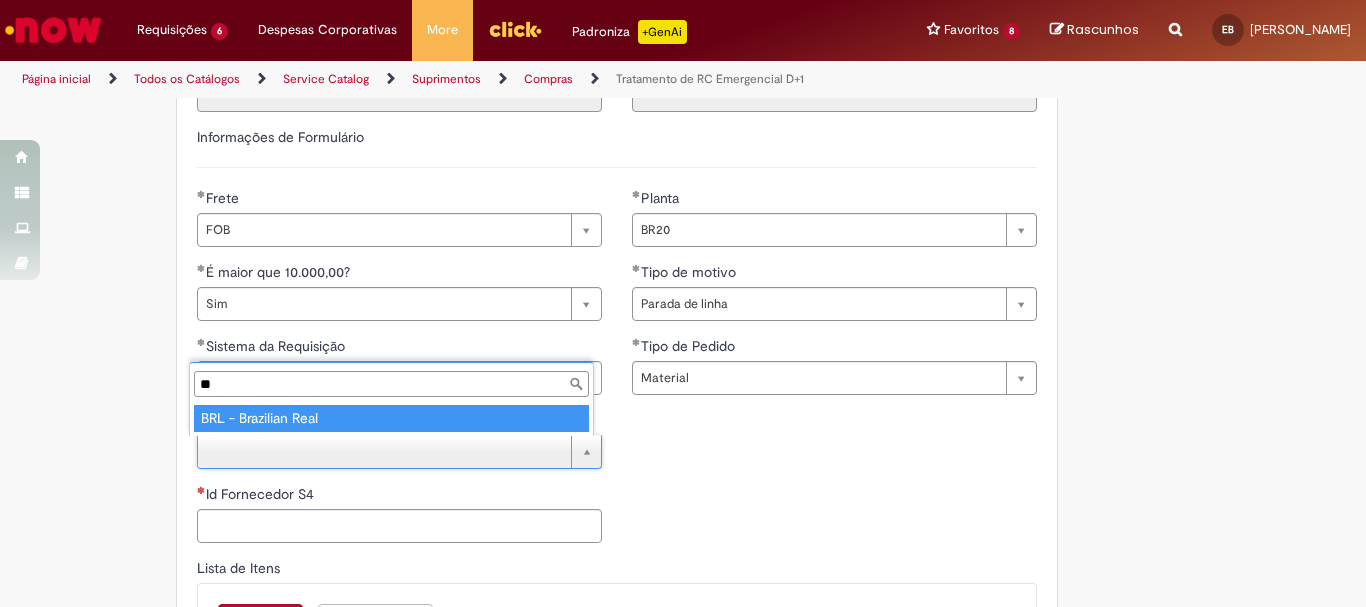 type on "***" 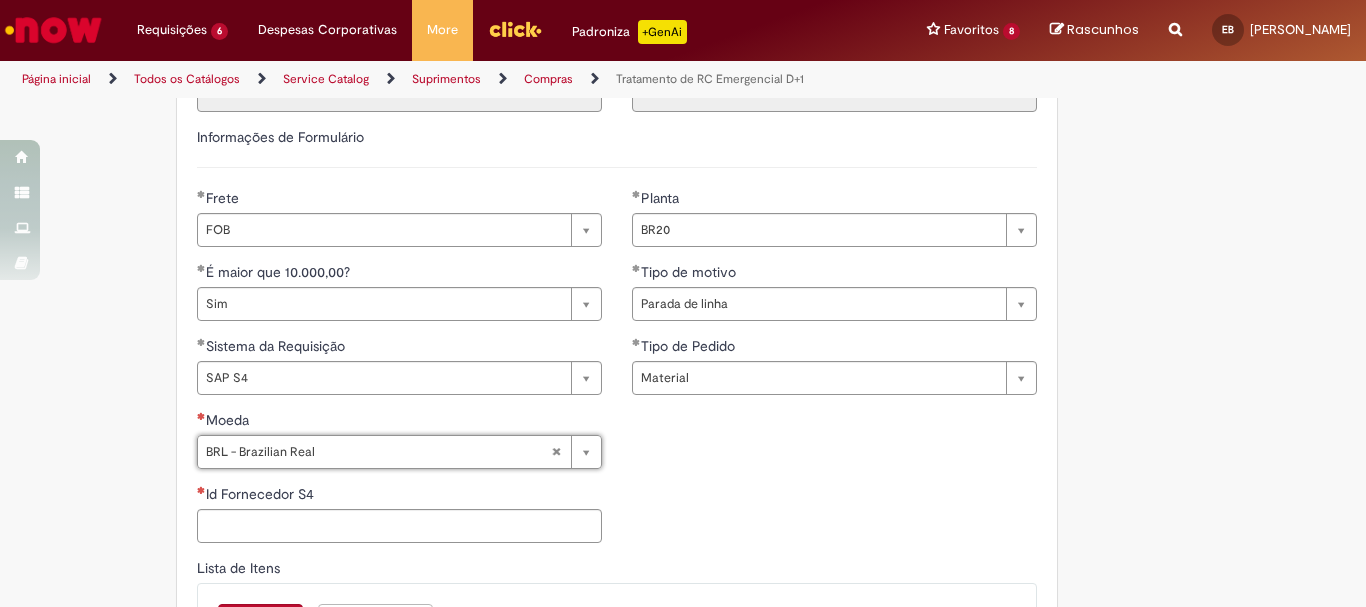 type on "**********" 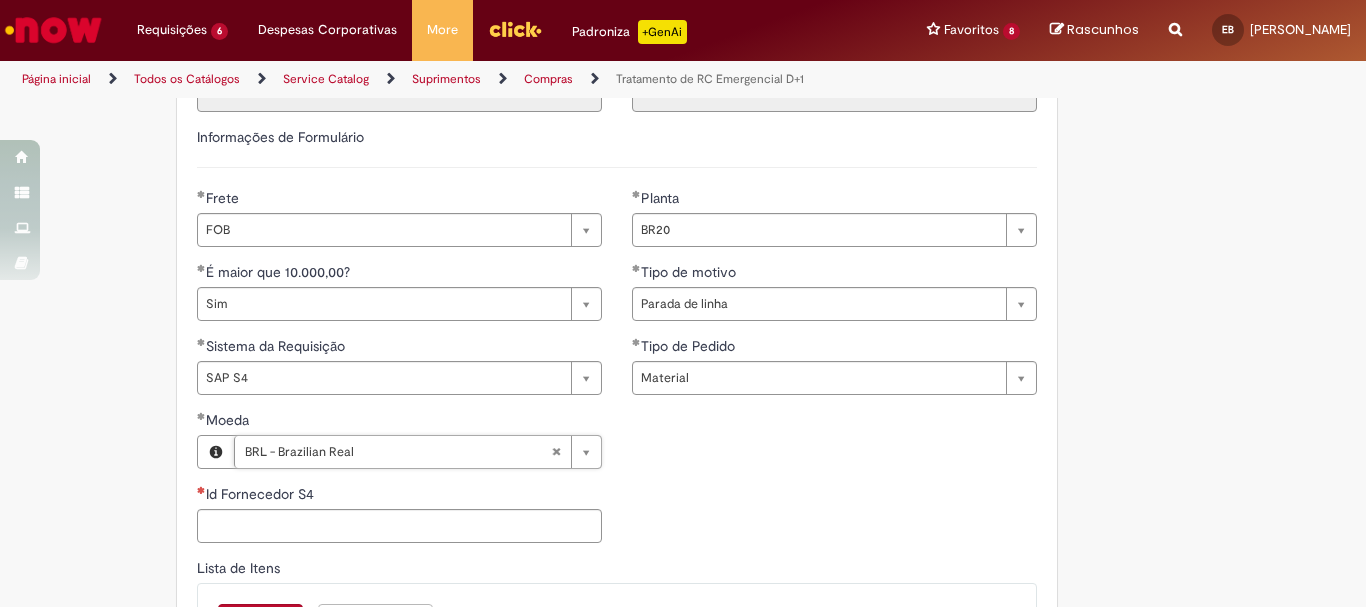 scroll, scrollTop: 1000, scrollLeft: 0, axis: vertical 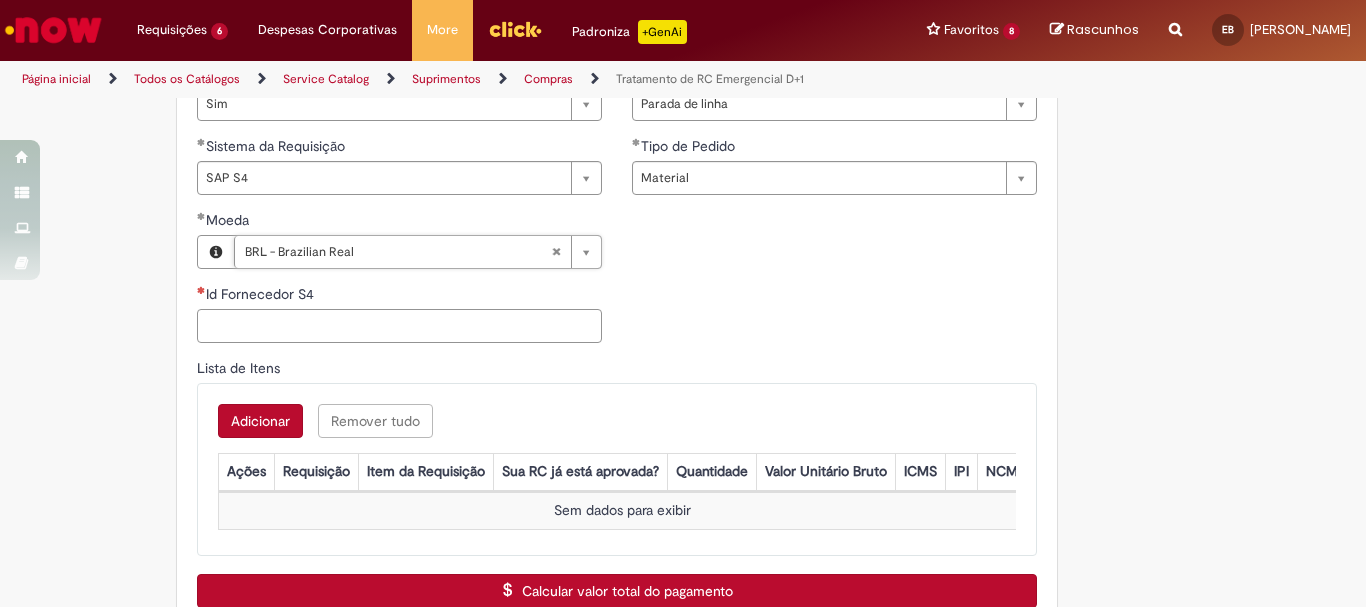 click on "Id Fornecedor S4" at bounding box center [399, 326] 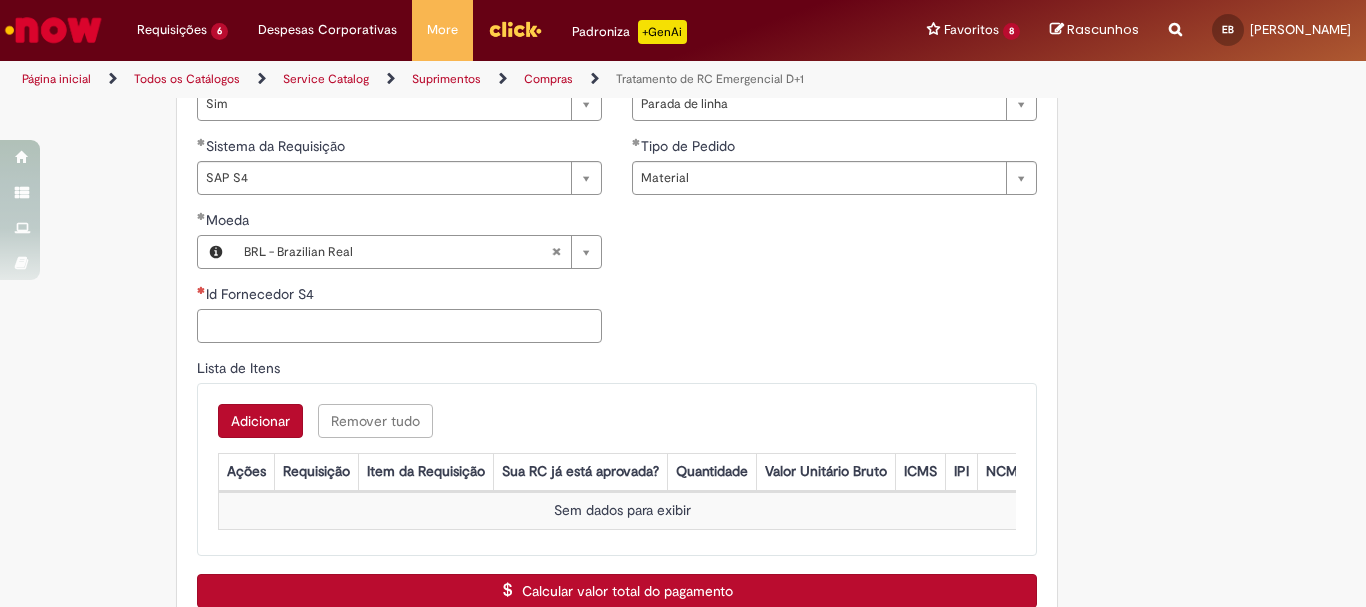 paste on "******" 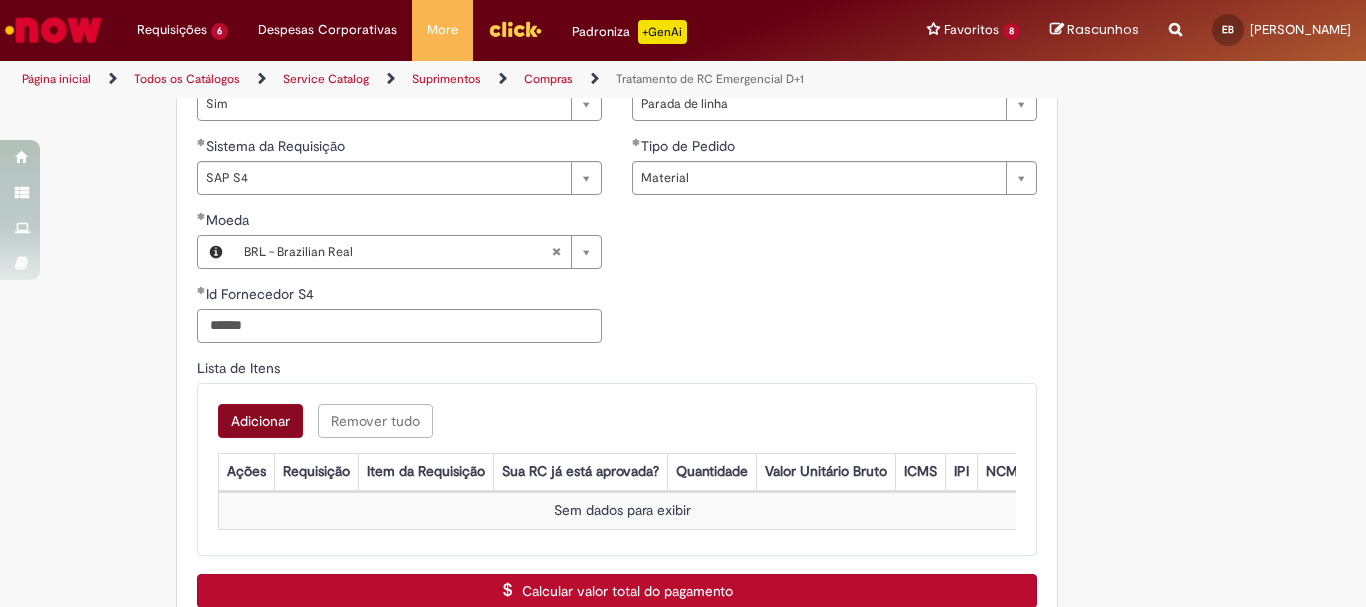 type on "******" 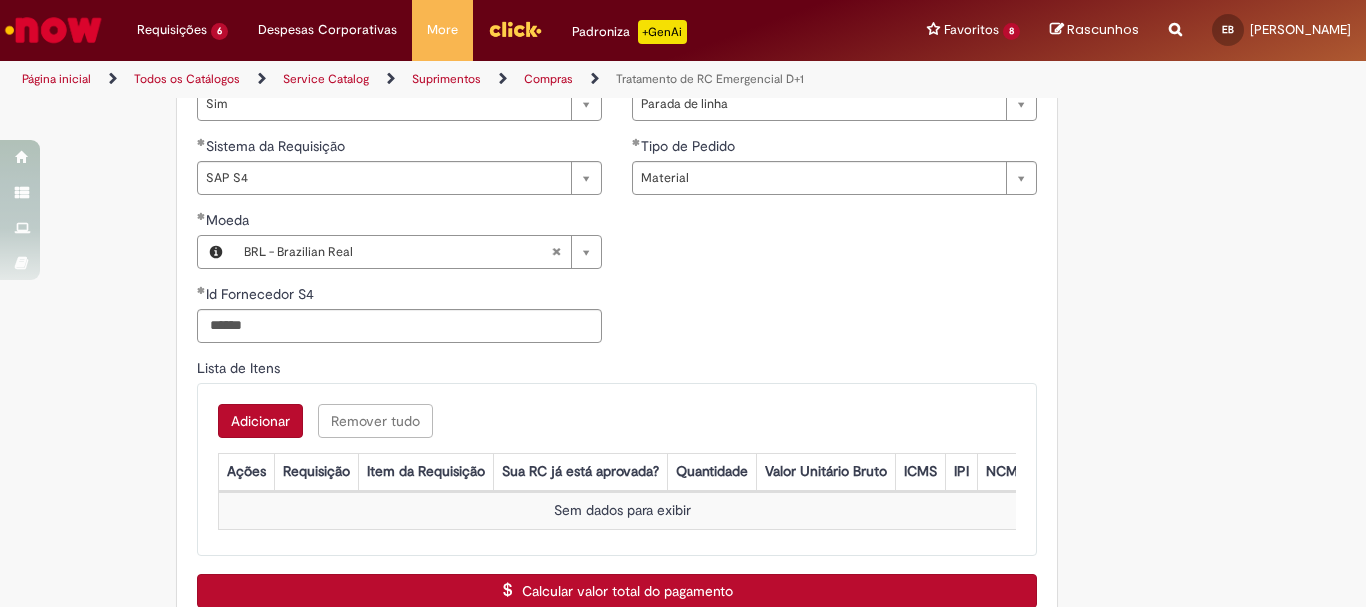 click on "Adicionar" at bounding box center [260, 421] 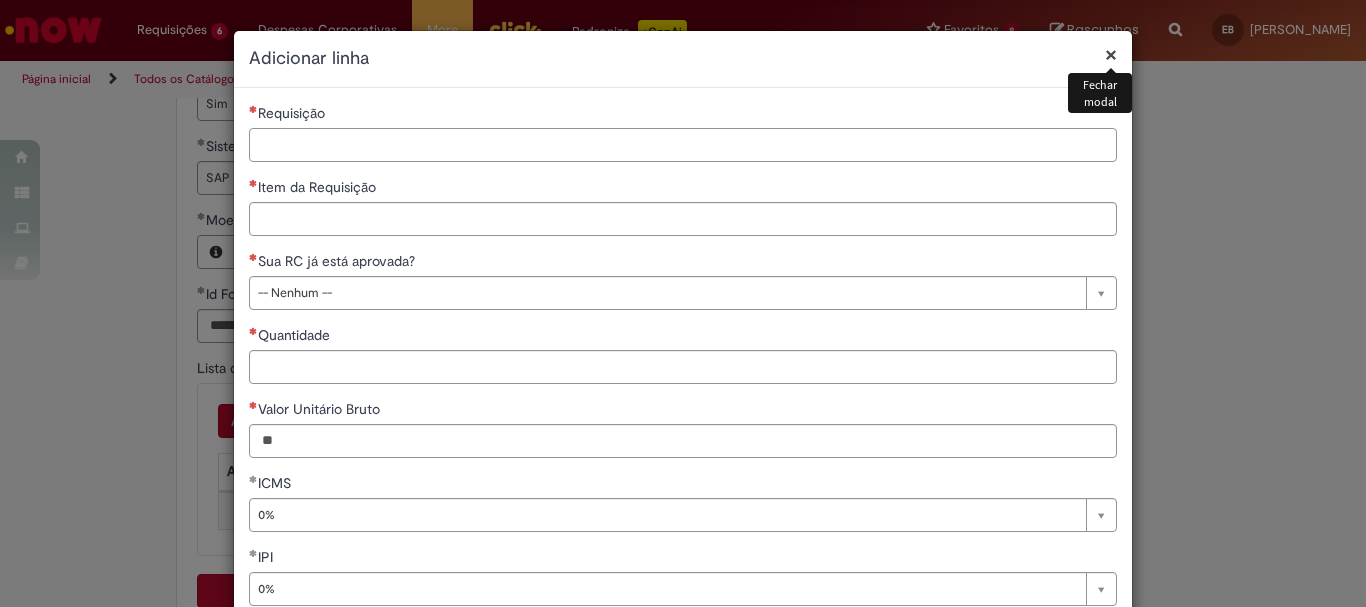 click on "Requisição" at bounding box center (683, 145) 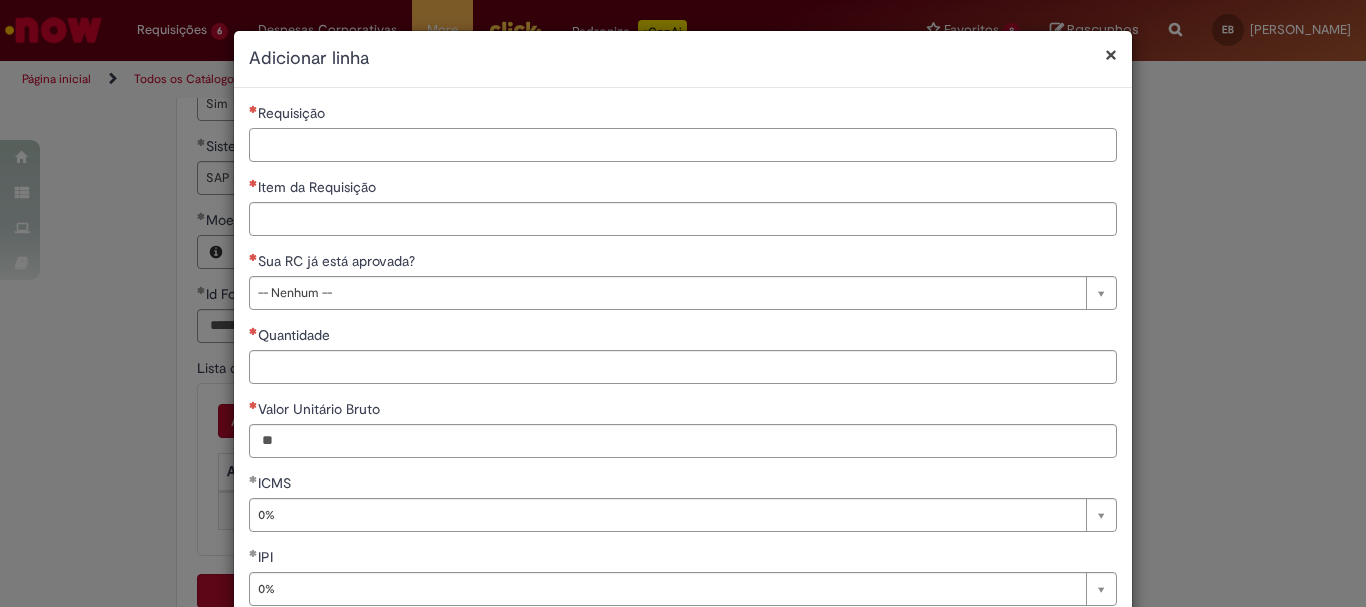 paste on "**********" 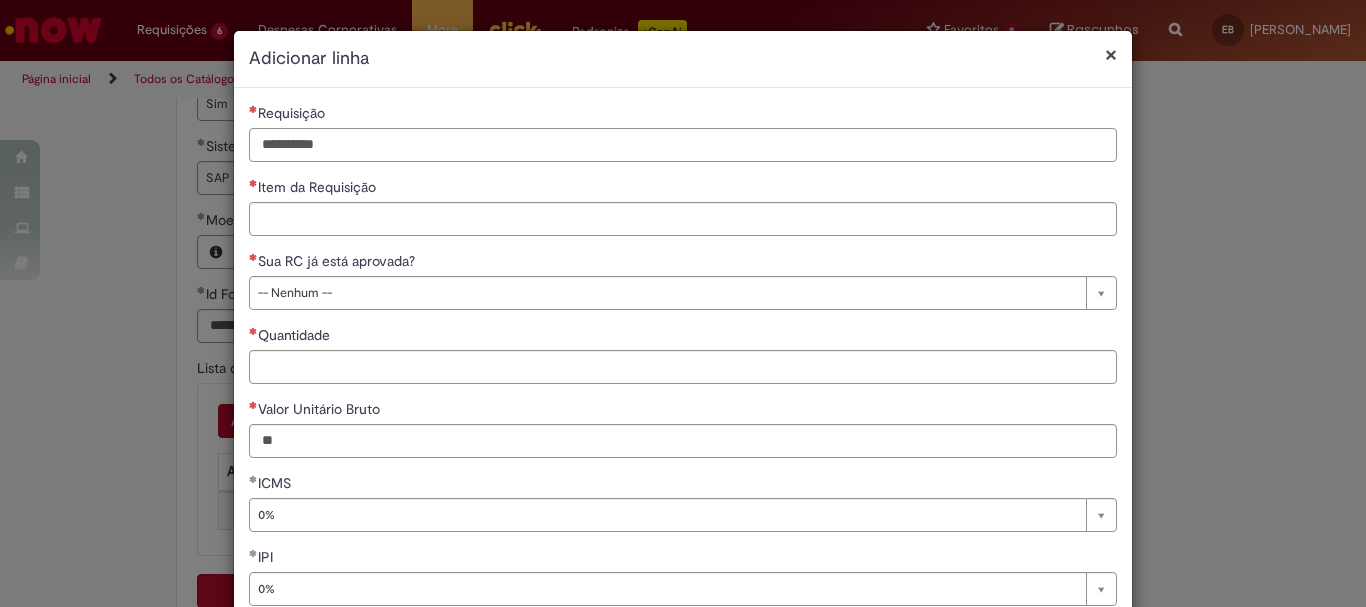 type on "**********" 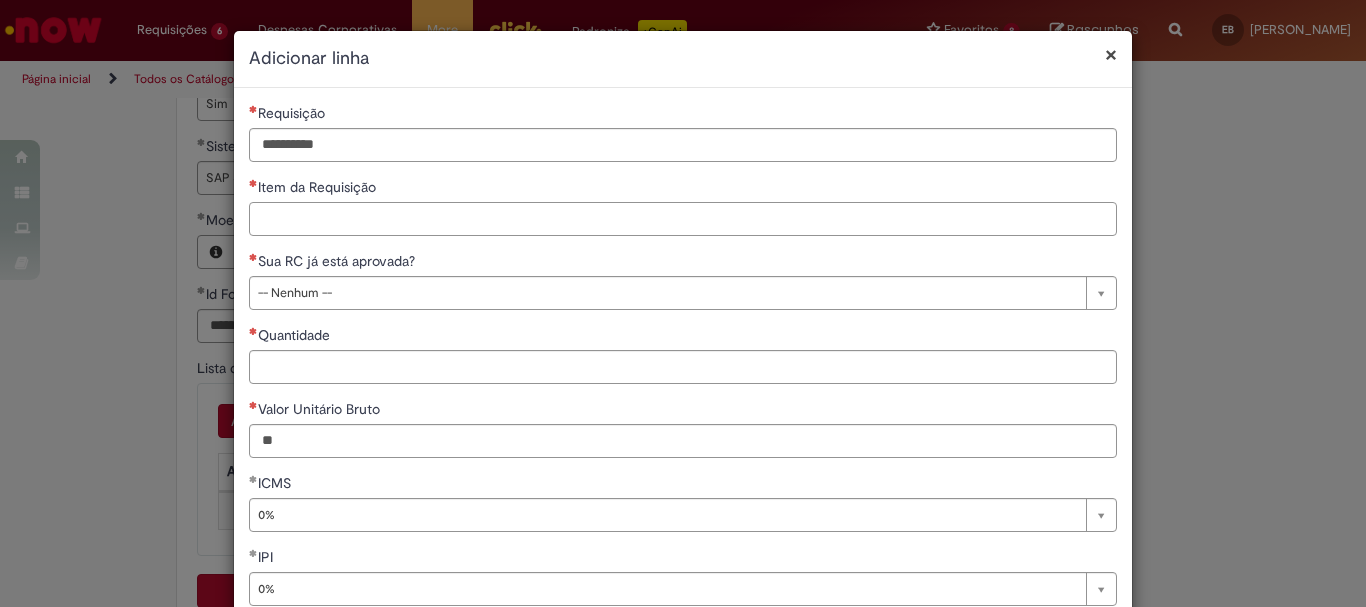 click on "Item da Requisição" at bounding box center [683, 219] 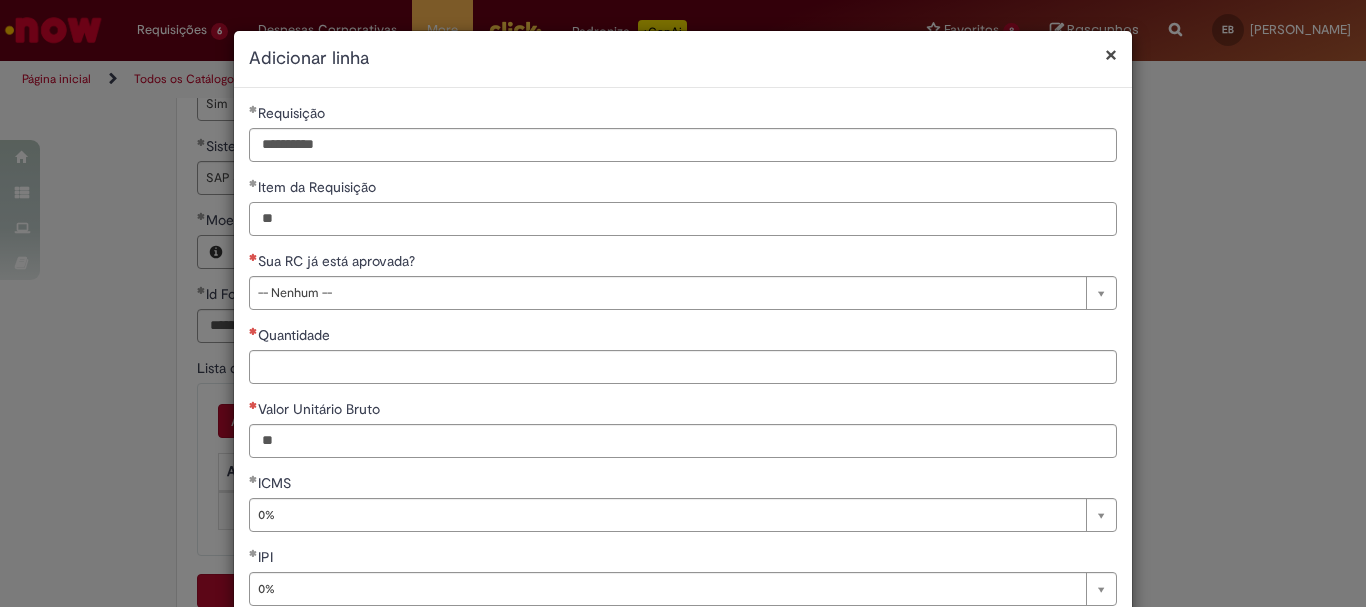 type on "**" 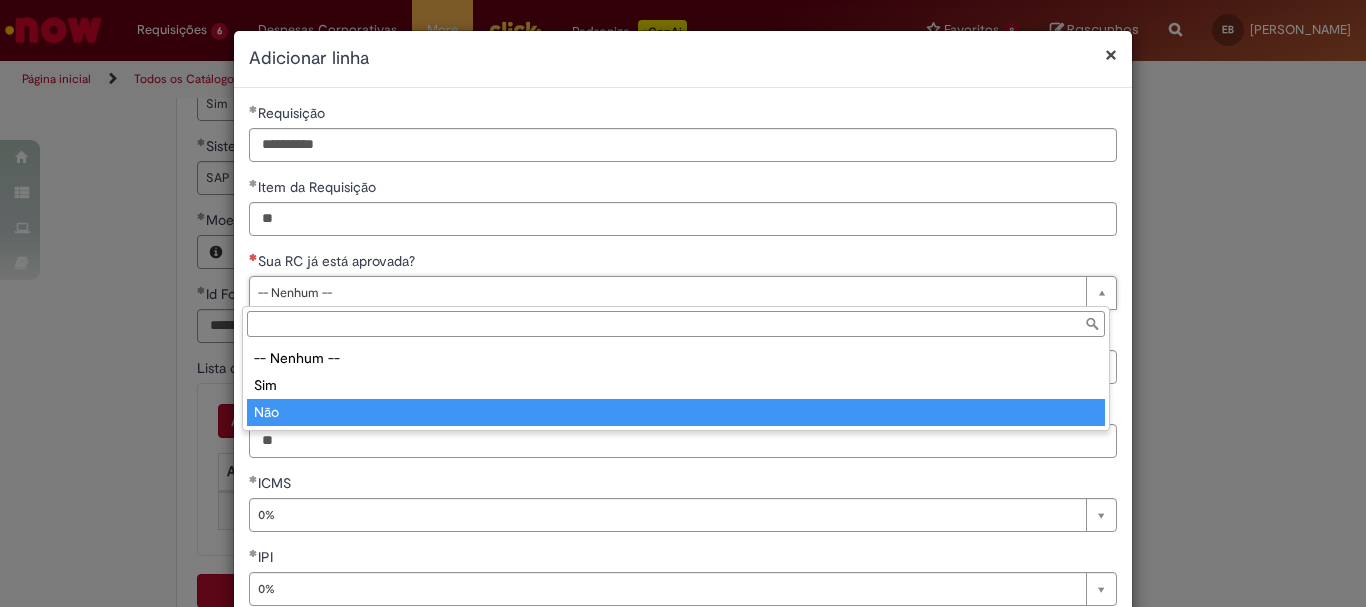 type on "***" 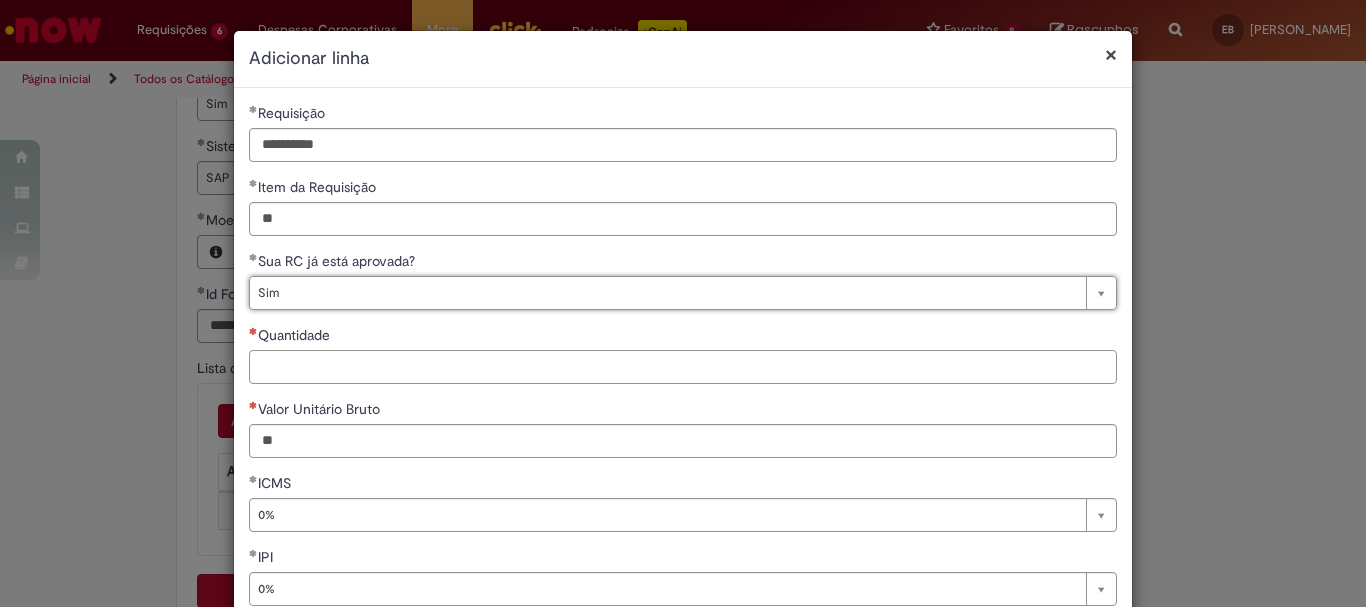 click on "Quantidade" at bounding box center (683, 367) 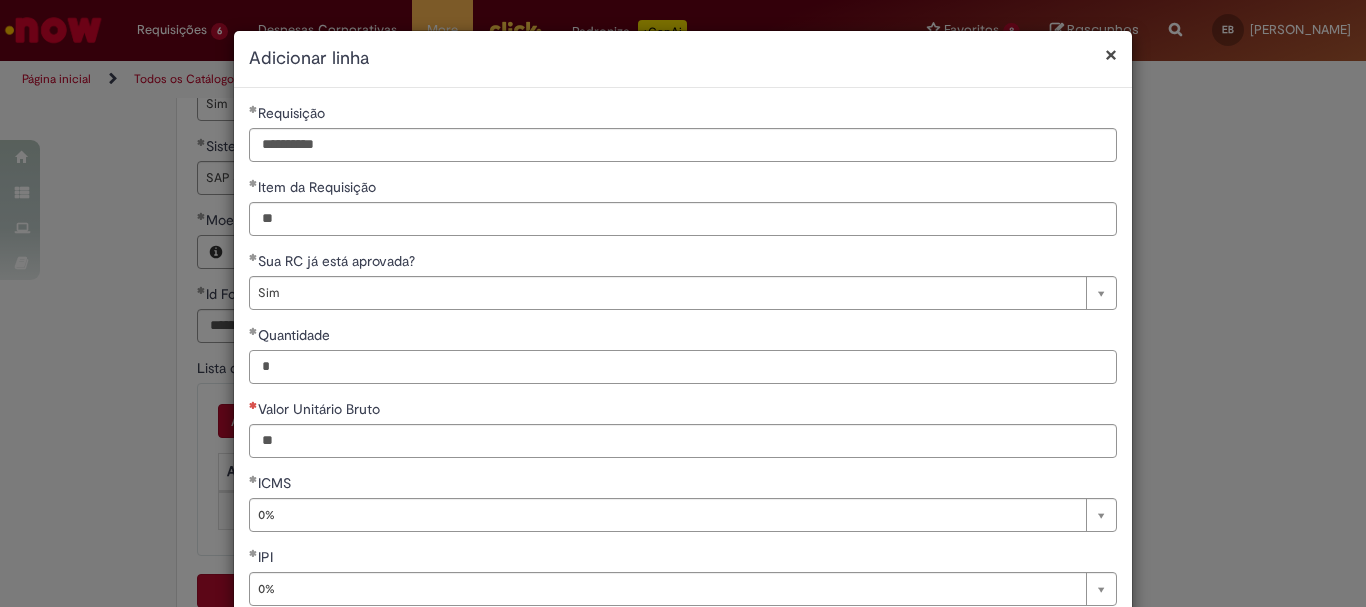 type on "*" 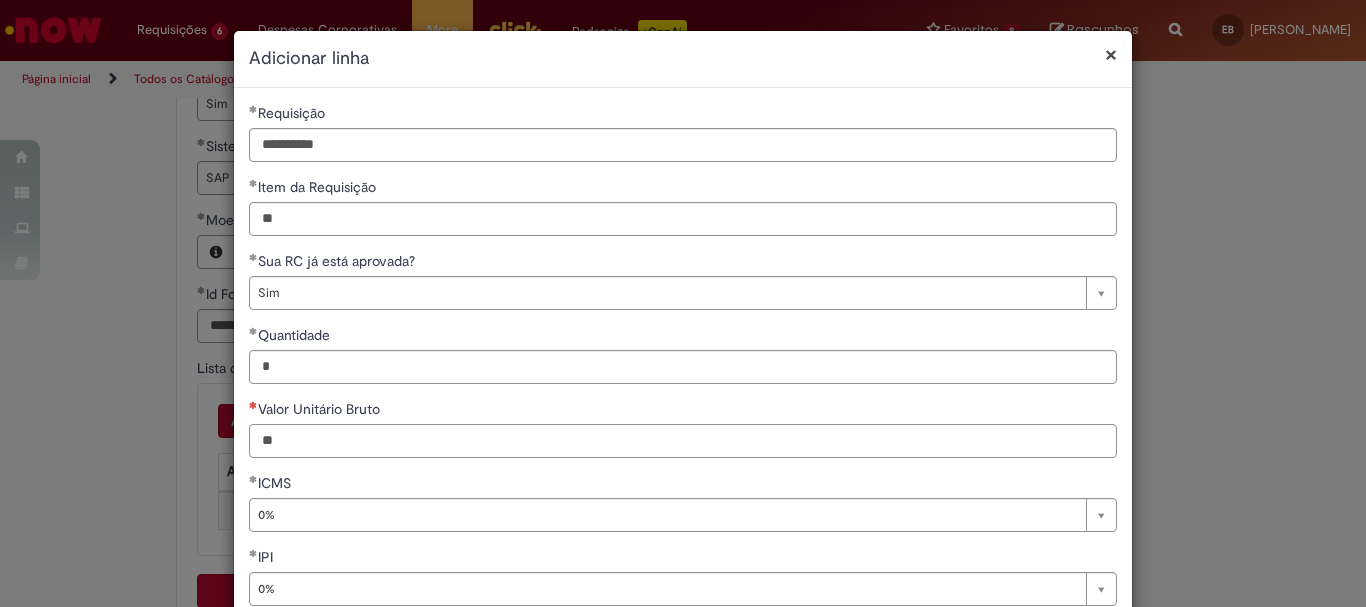 click on "Valor Unitário Bruto" at bounding box center (683, 441) 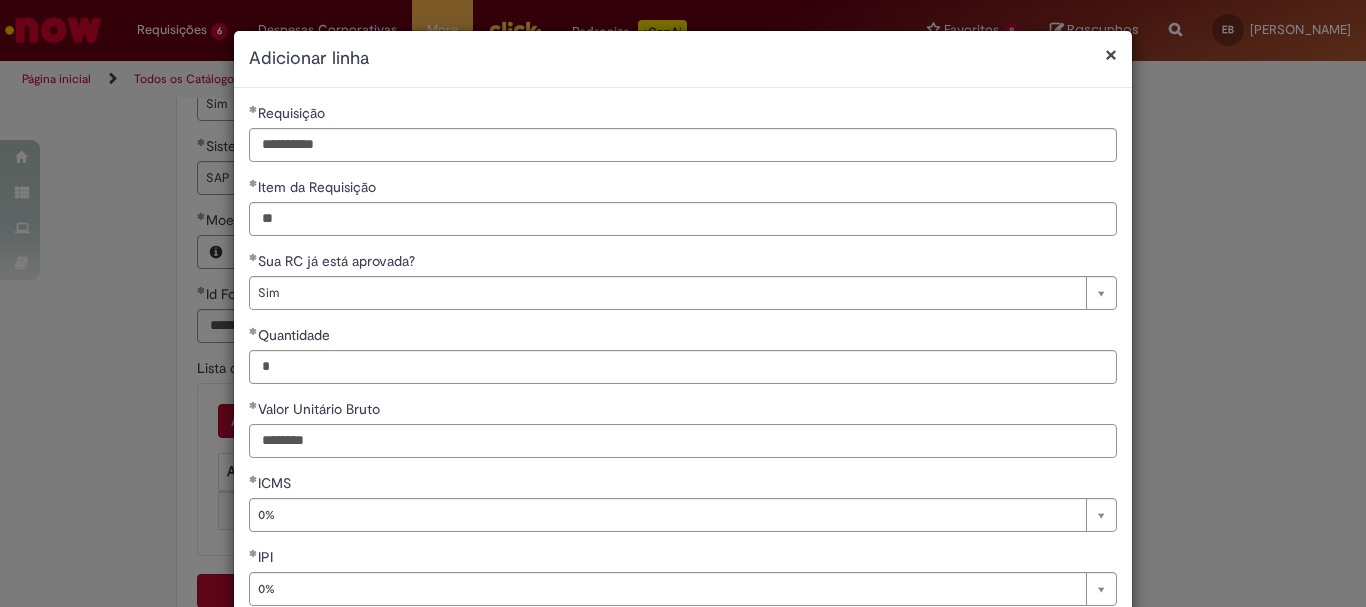 scroll, scrollTop: 199, scrollLeft: 0, axis: vertical 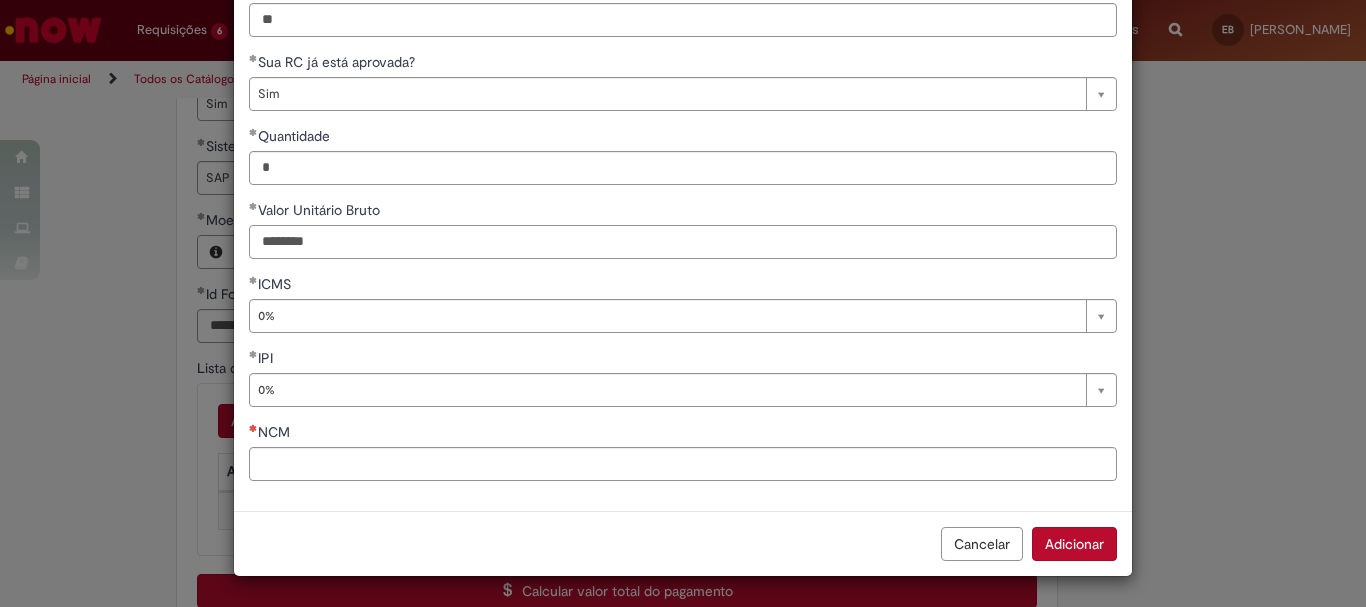 type on "********" 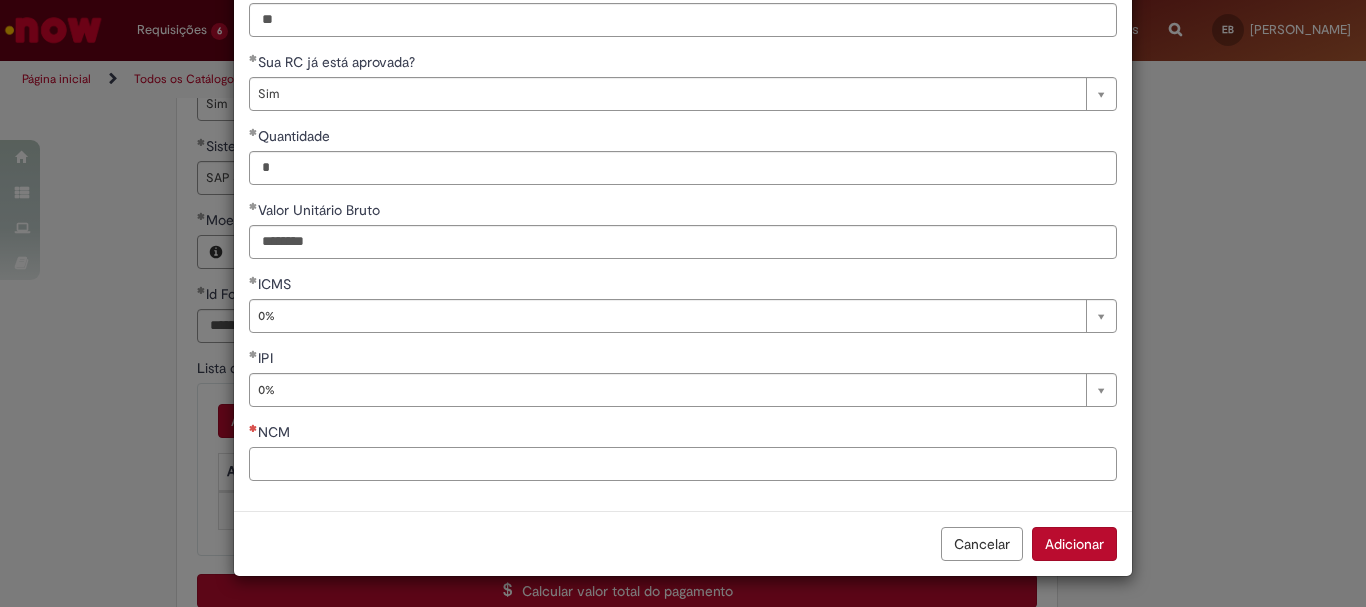 click on "NCM" at bounding box center [683, 464] 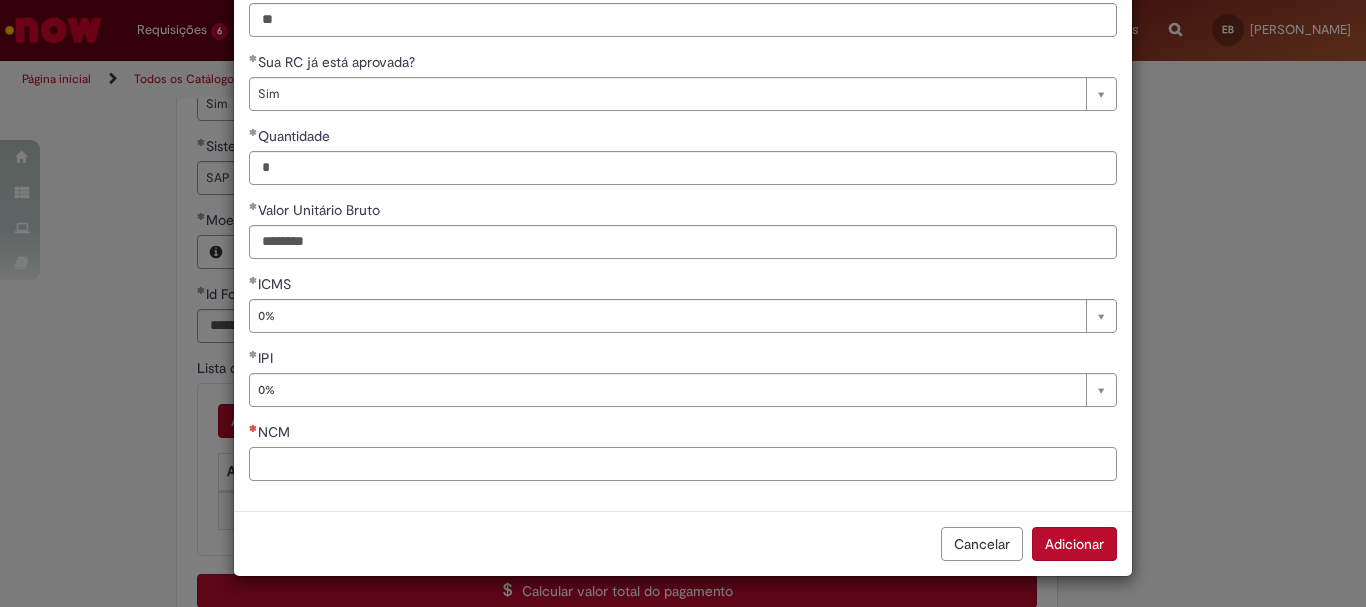 paste on "********" 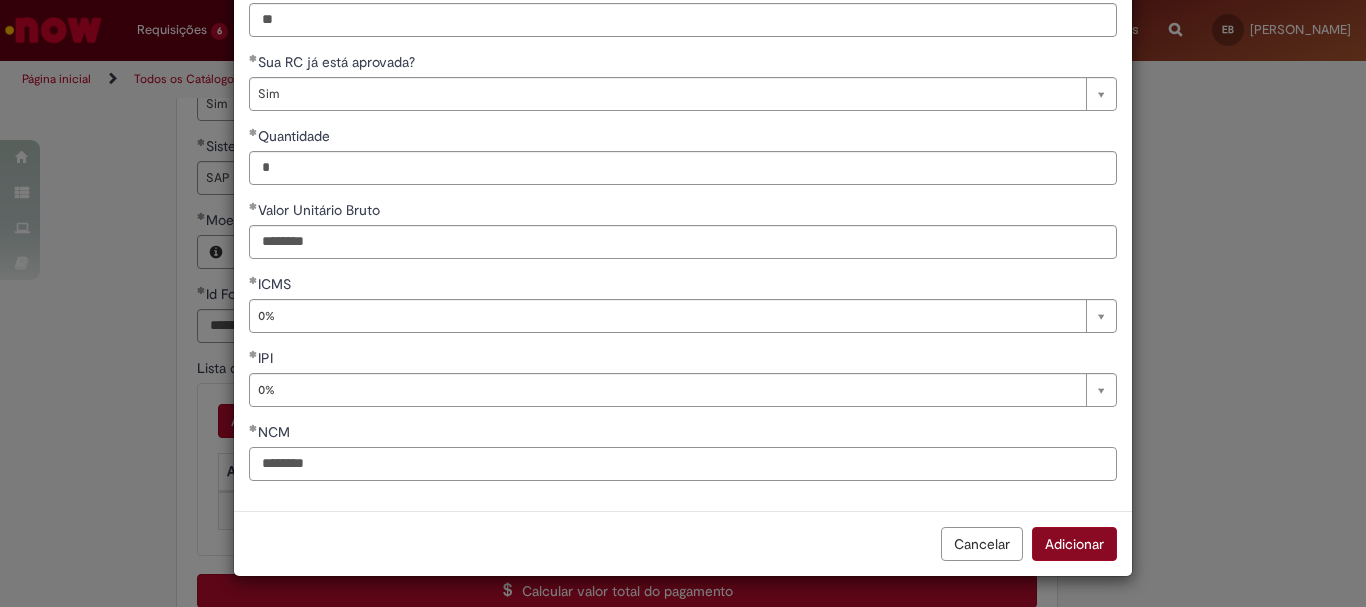 type on "********" 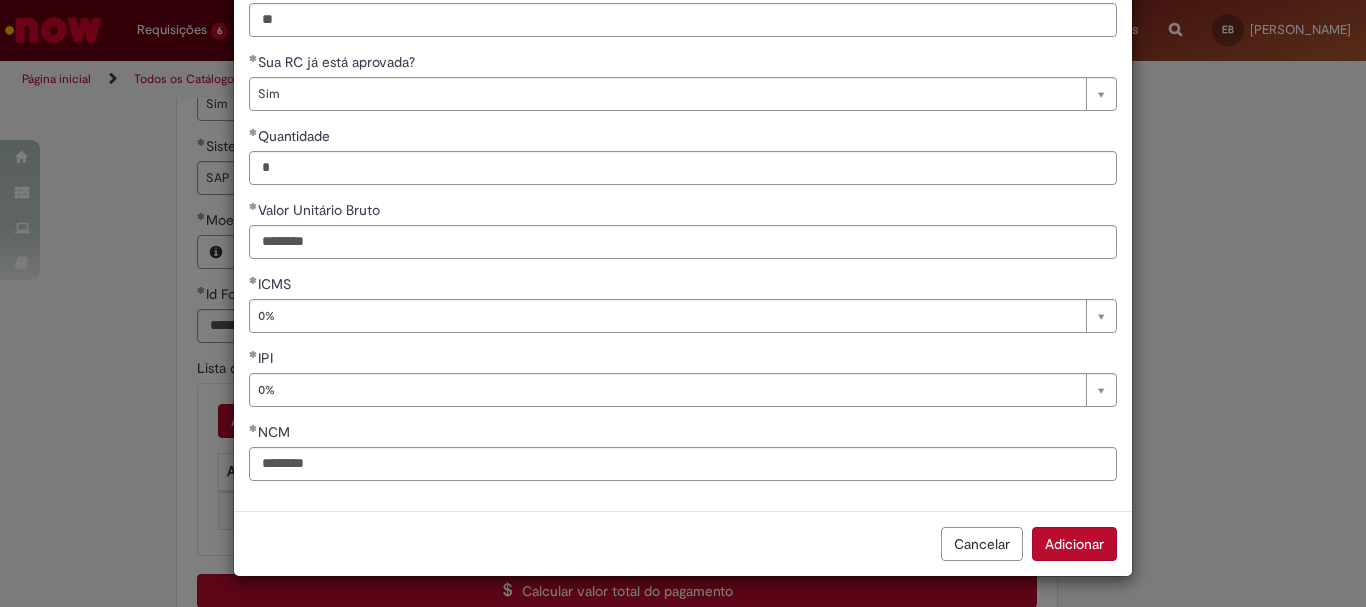 click on "Adicionar" at bounding box center [1074, 544] 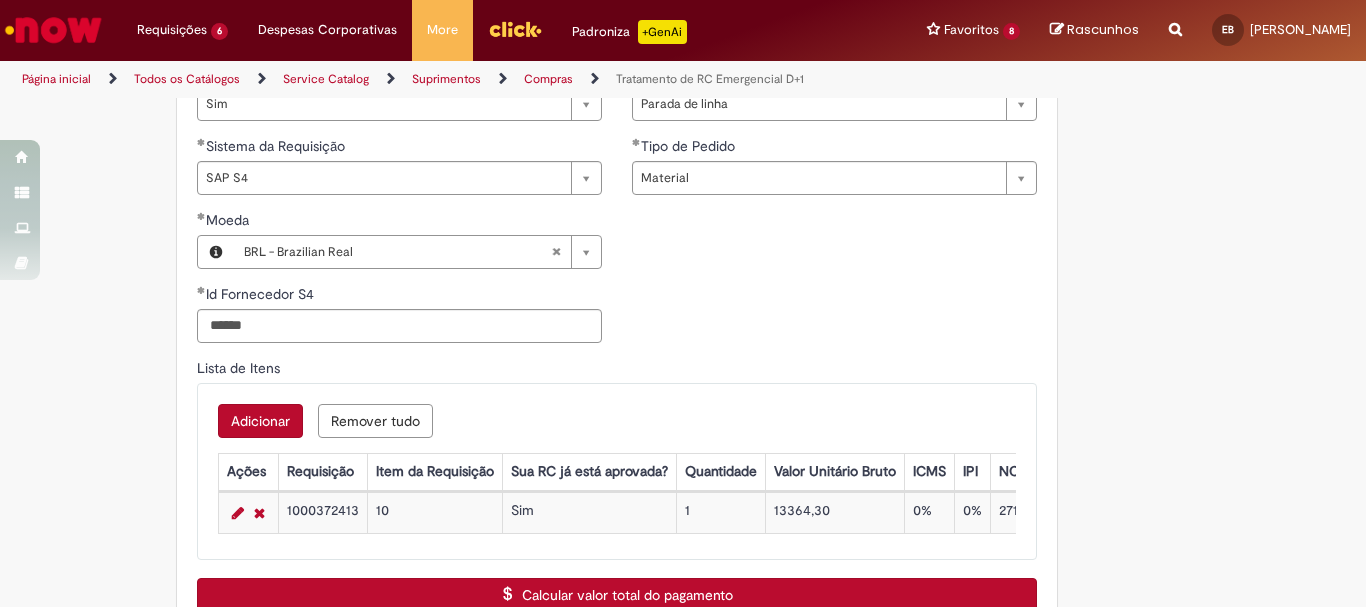 scroll, scrollTop: 1300, scrollLeft: 0, axis: vertical 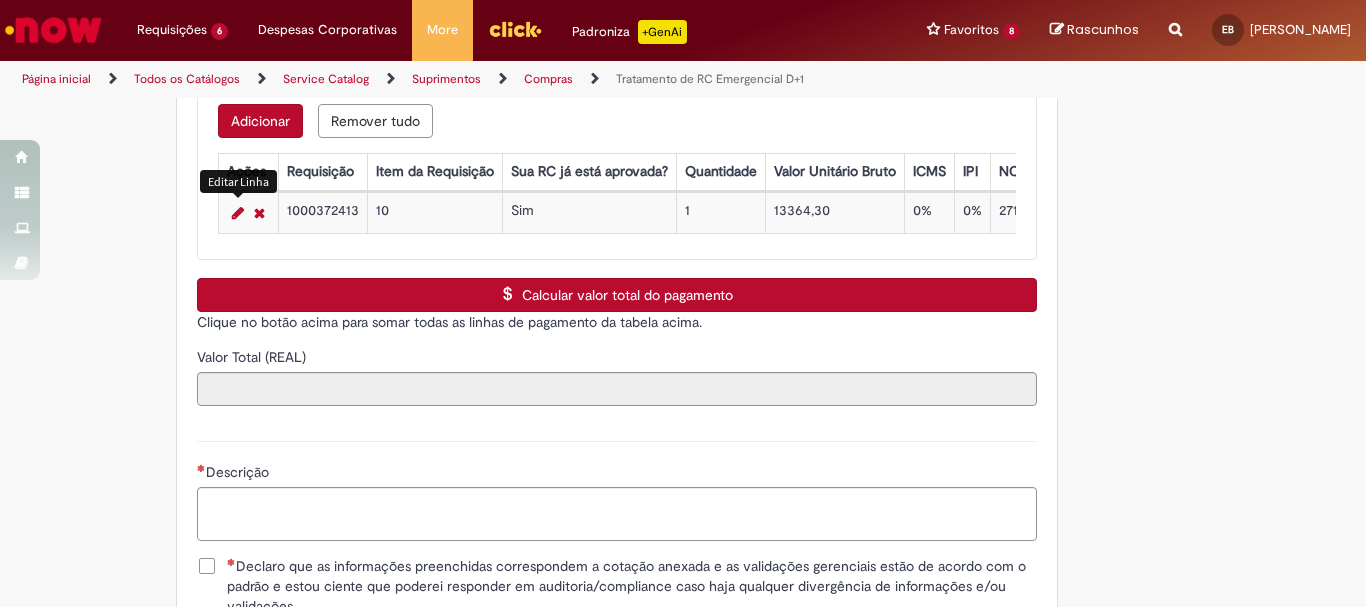 click at bounding box center (238, 213) 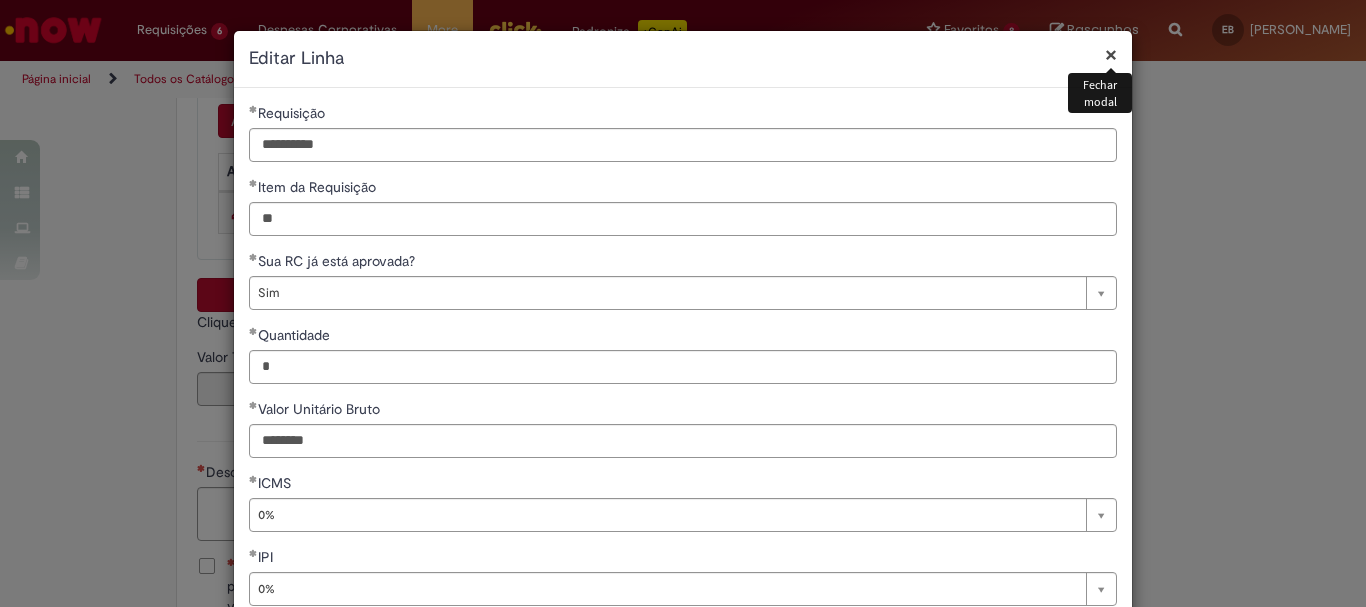 scroll, scrollTop: 199, scrollLeft: 0, axis: vertical 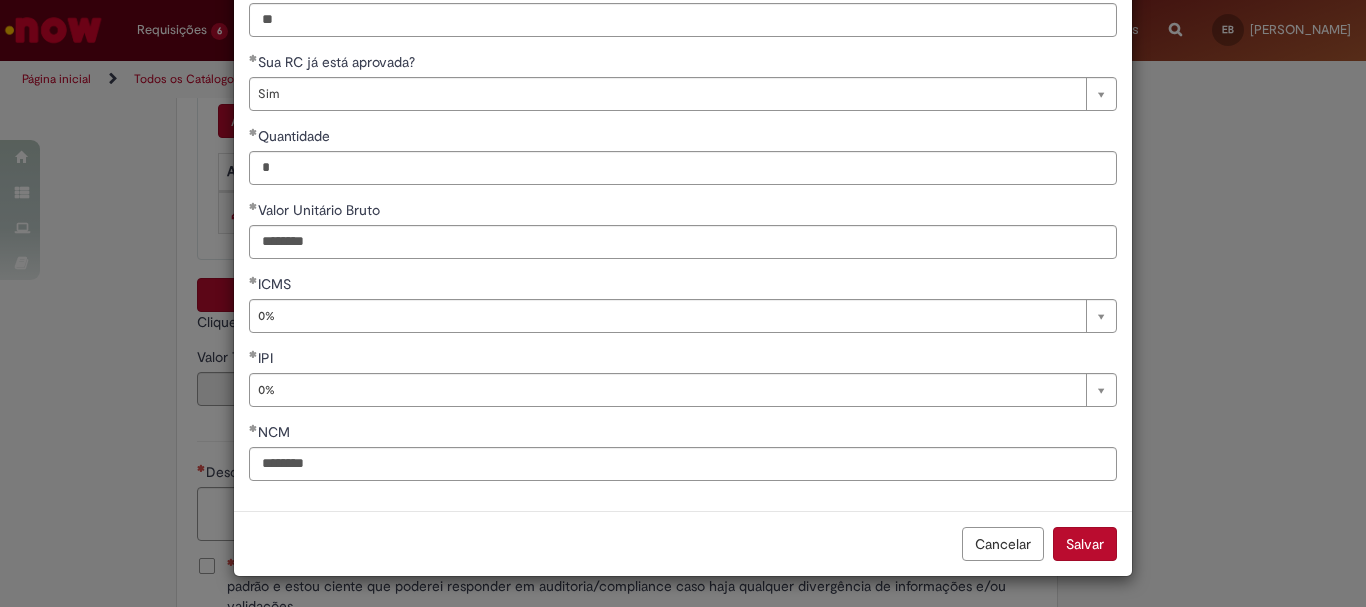 click on "Salvar" at bounding box center [1085, 544] 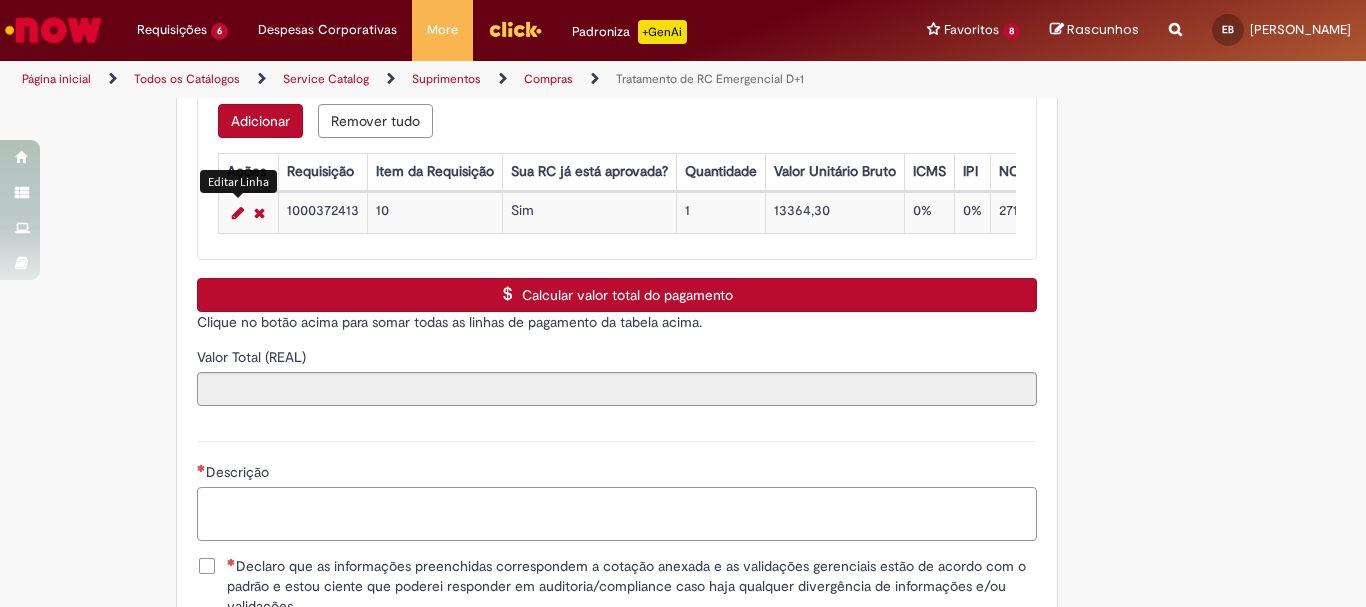 click on "Descrição" at bounding box center (617, 514) 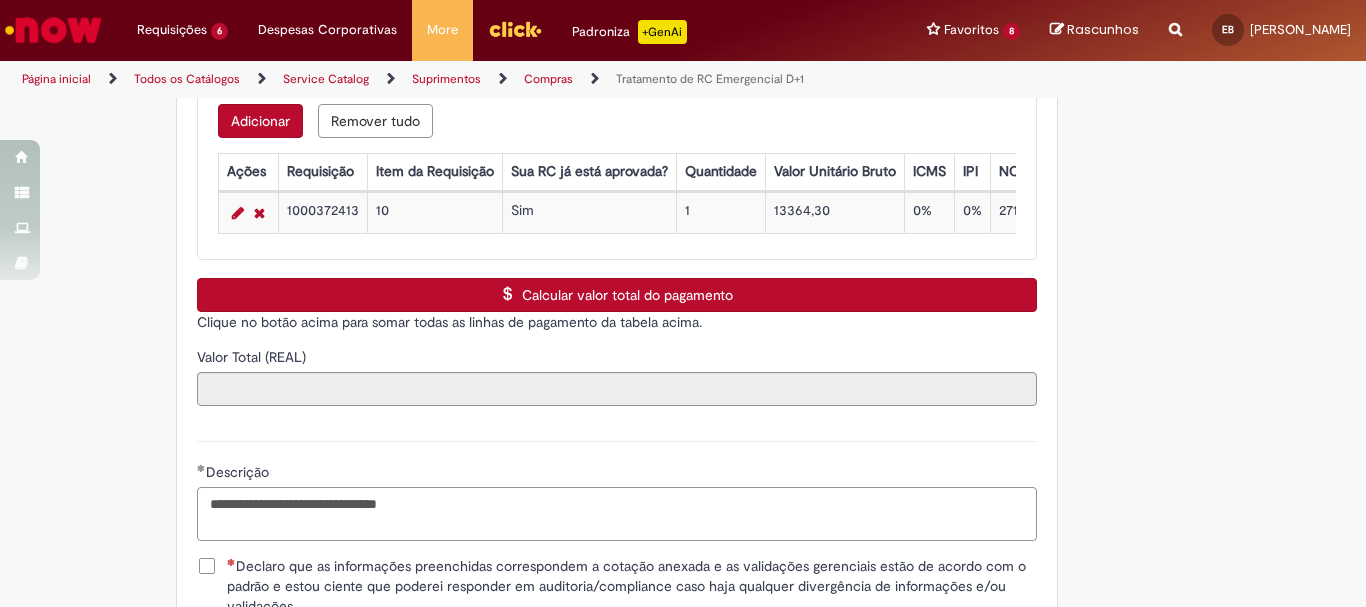 scroll, scrollTop: 1591, scrollLeft: 0, axis: vertical 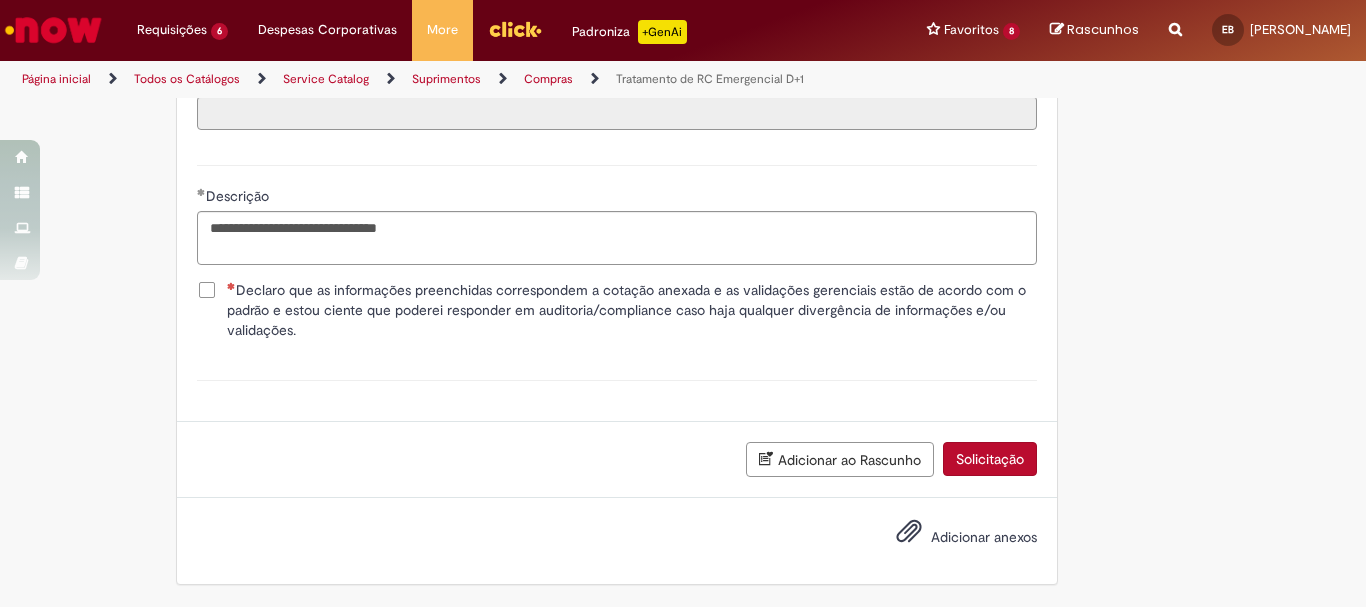 click on "Declaro que as informações preenchidas correspondem a cotação anexada e as validações gerenciais estão de acordo com o padrão e estou ciente que poderei responder em auditoria/compliance caso haja qualquer divergência de informações e/ou validações." at bounding box center (632, 310) 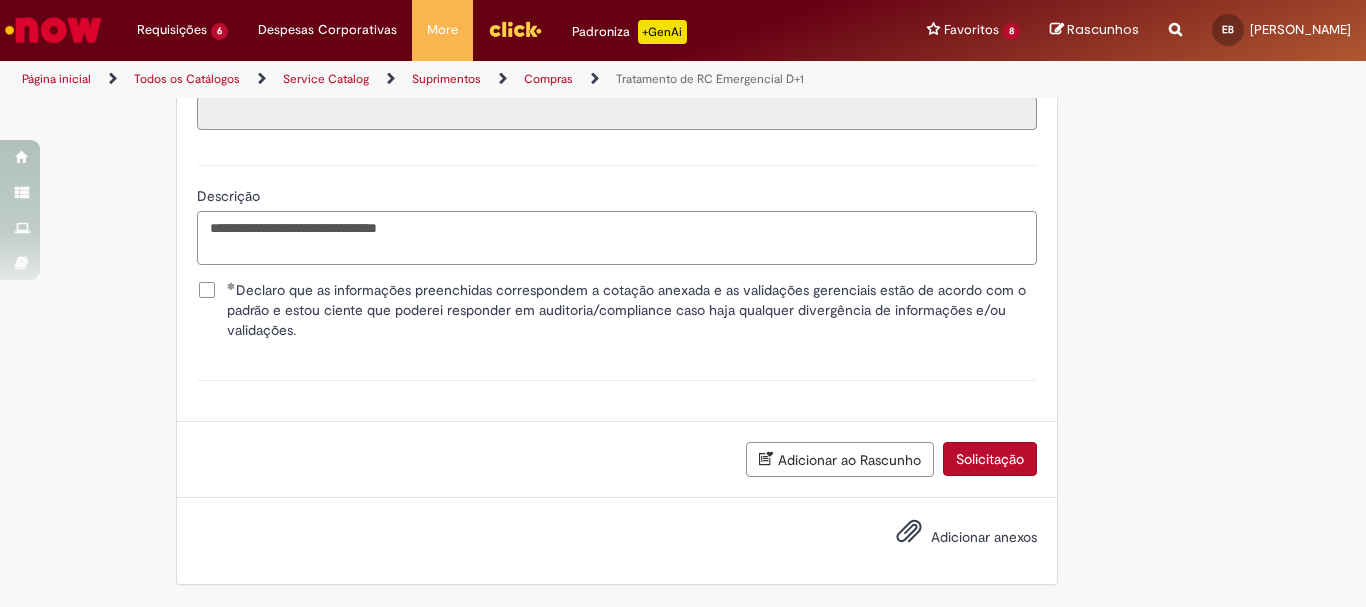 click on "**********" at bounding box center [617, 238] 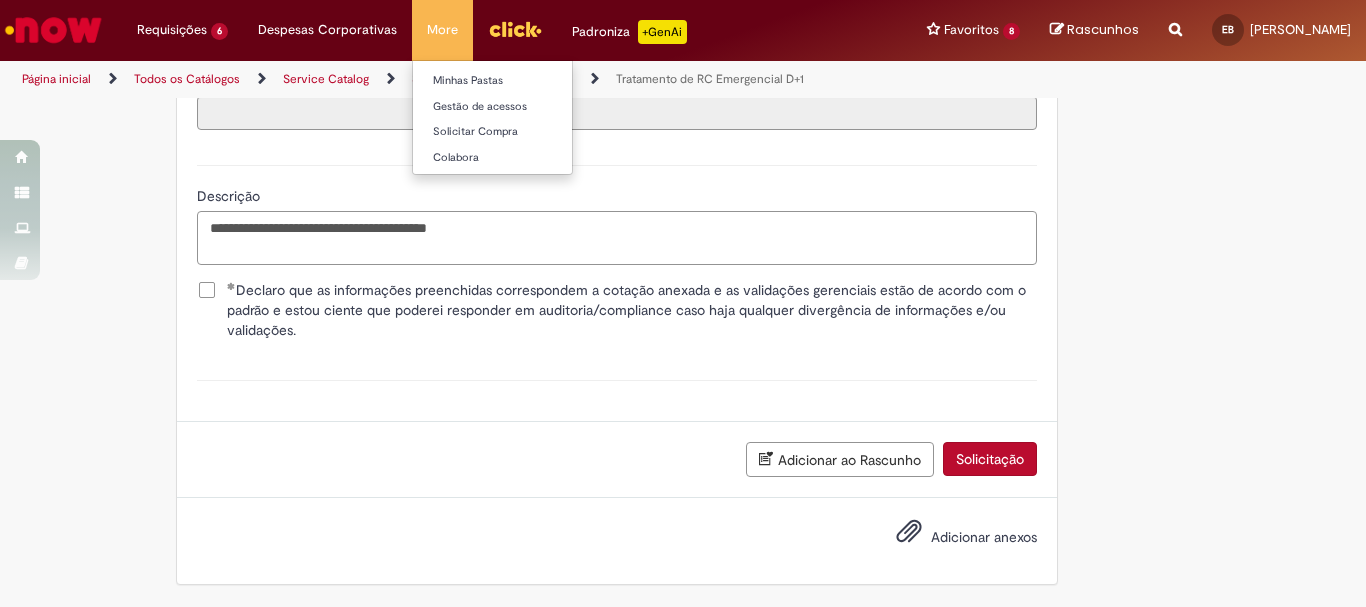type on "**********" 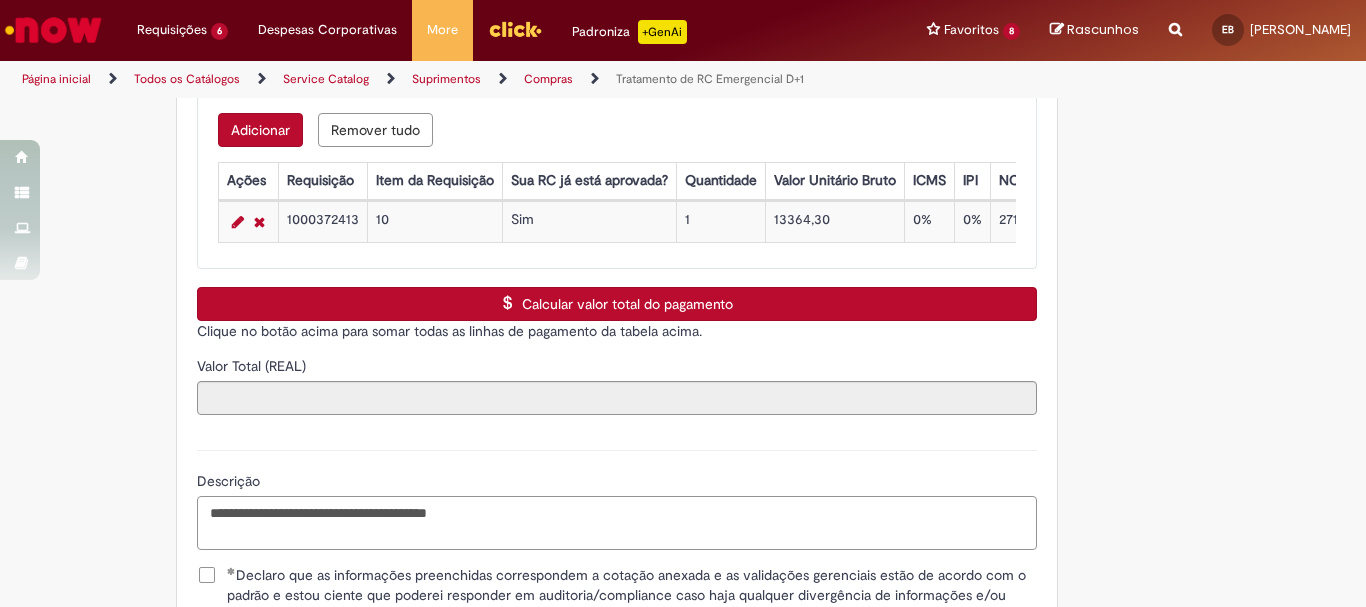 scroll, scrollTop: 1491, scrollLeft: 0, axis: vertical 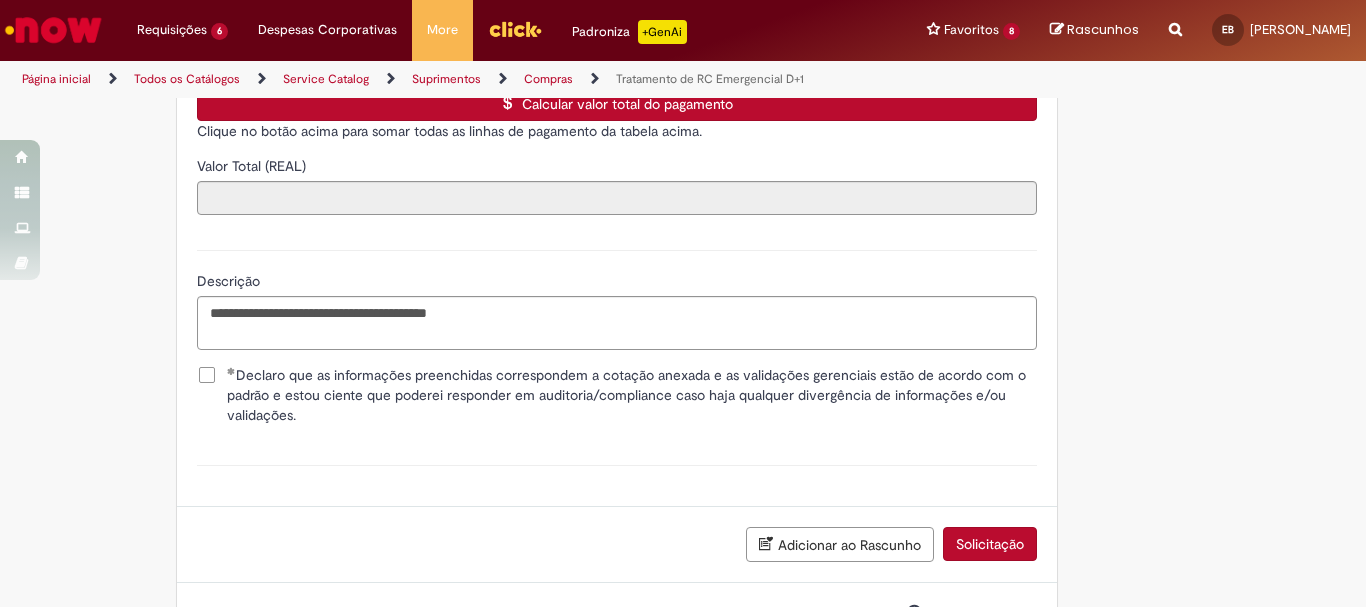 click on "Calcular valor total do pagamento" at bounding box center [617, 104] 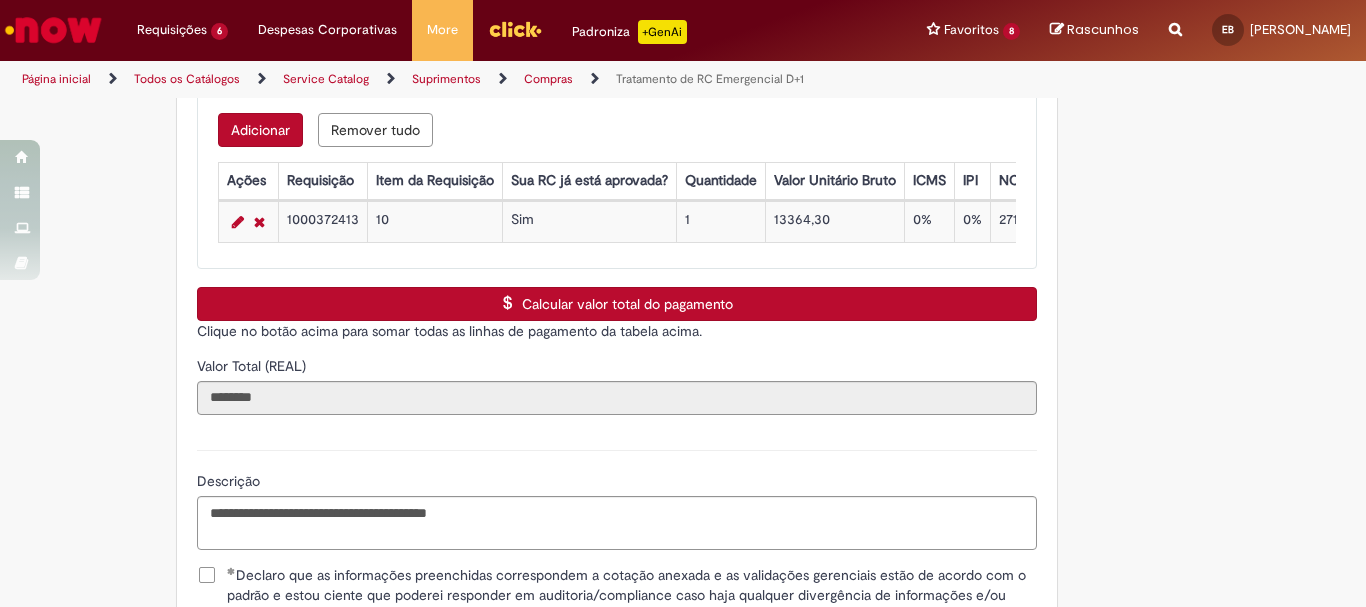 scroll, scrollTop: 1591, scrollLeft: 0, axis: vertical 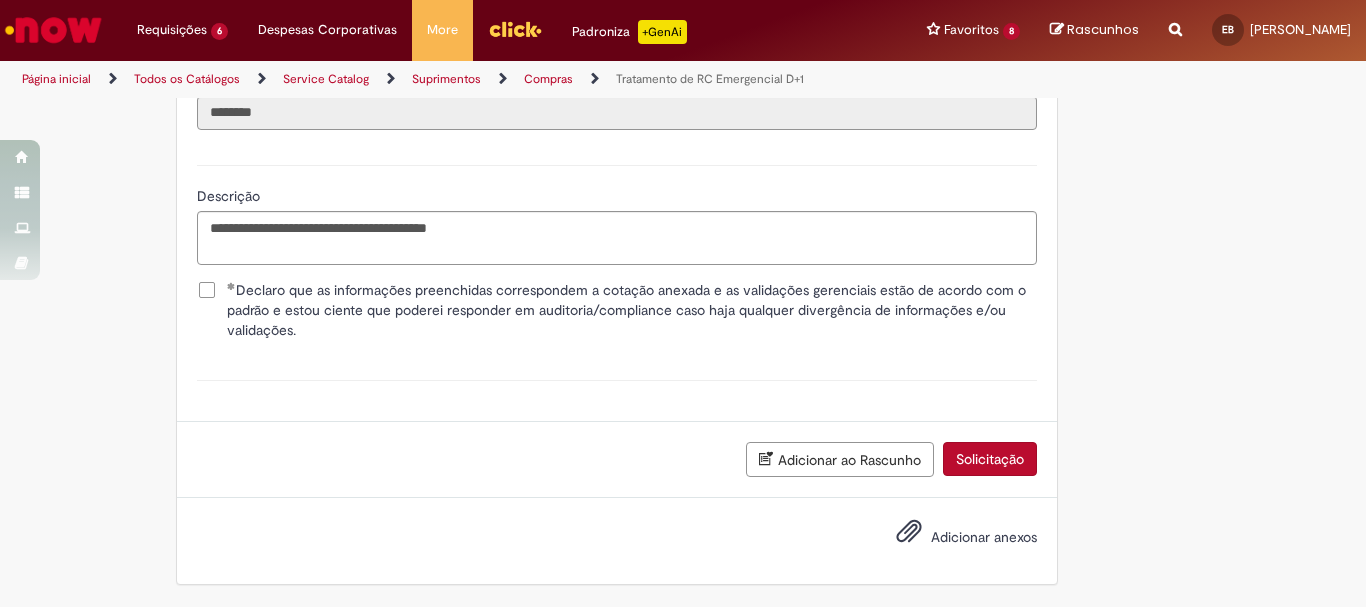 click on "Adicionar anexos" at bounding box center [984, 537] 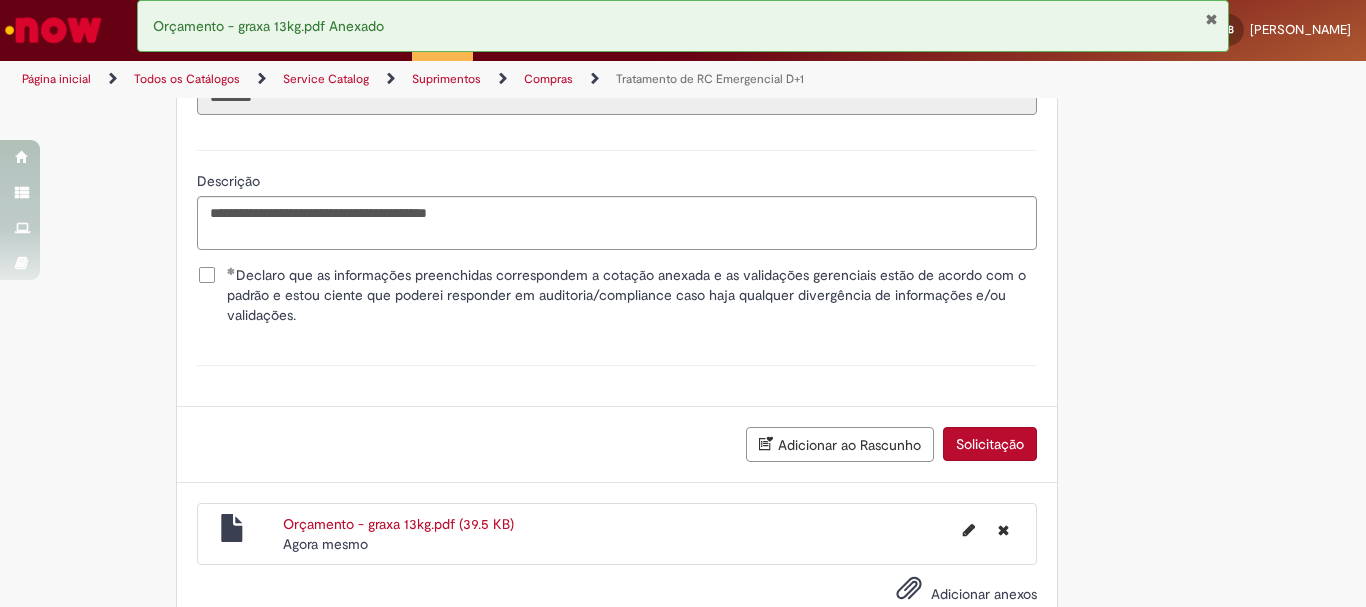 scroll, scrollTop: 1663, scrollLeft: 0, axis: vertical 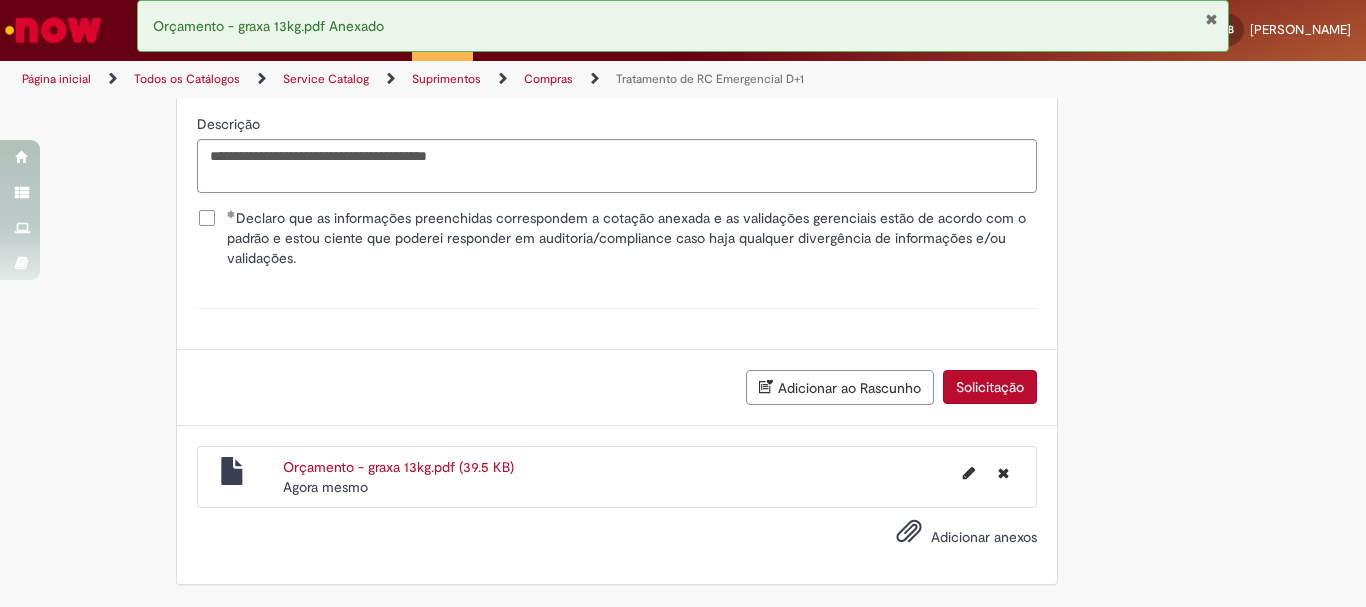 click on "Adicionar anexos" at bounding box center (952, 538) 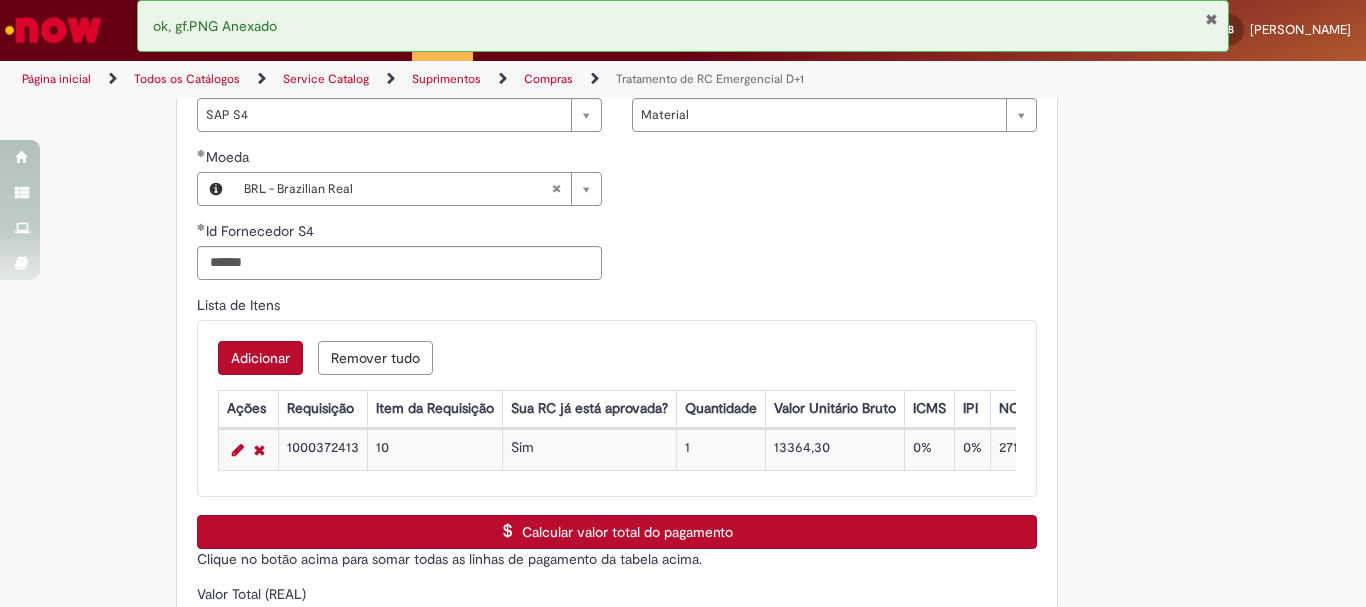 scroll, scrollTop: 1663, scrollLeft: 0, axis: vertical 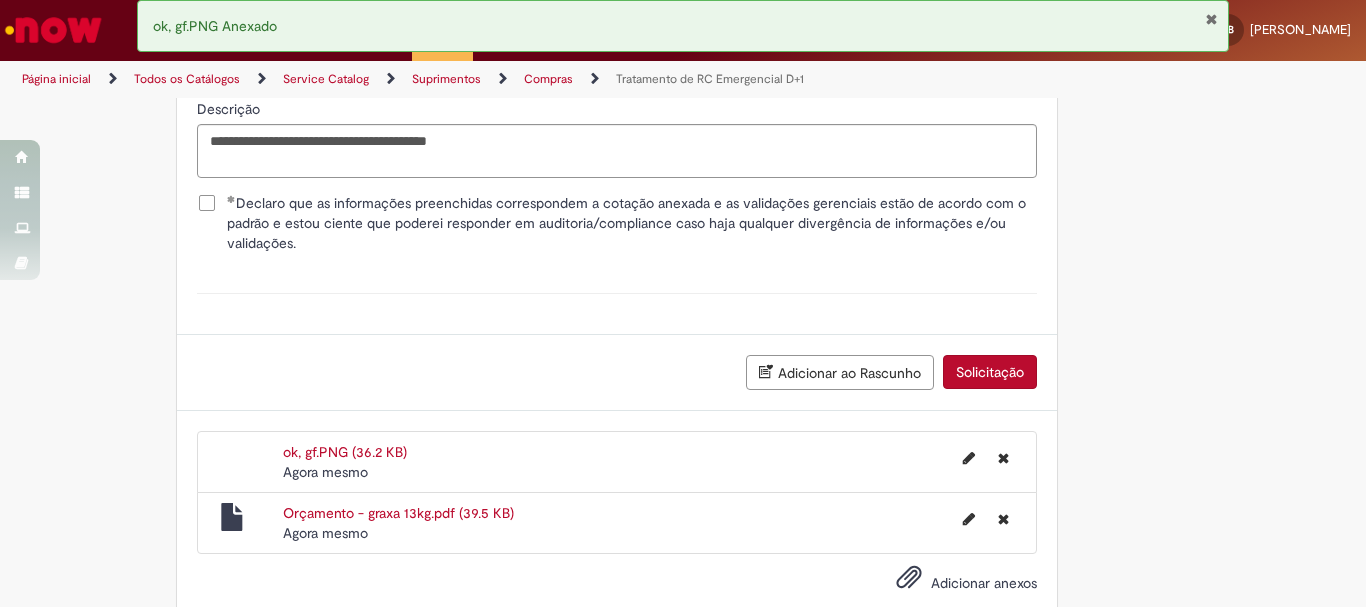 click on "Solicitação" at bounding box center (990, 372) 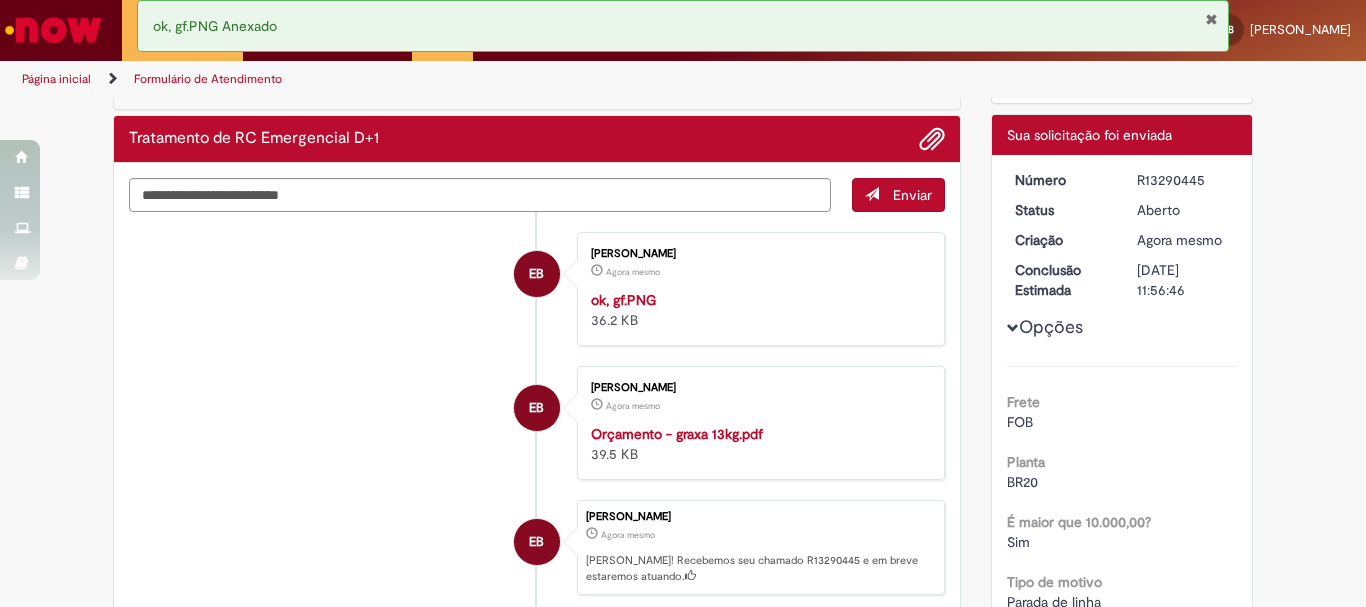 scroll, scrollTop: 0, scrollLeft: 0, axis: both 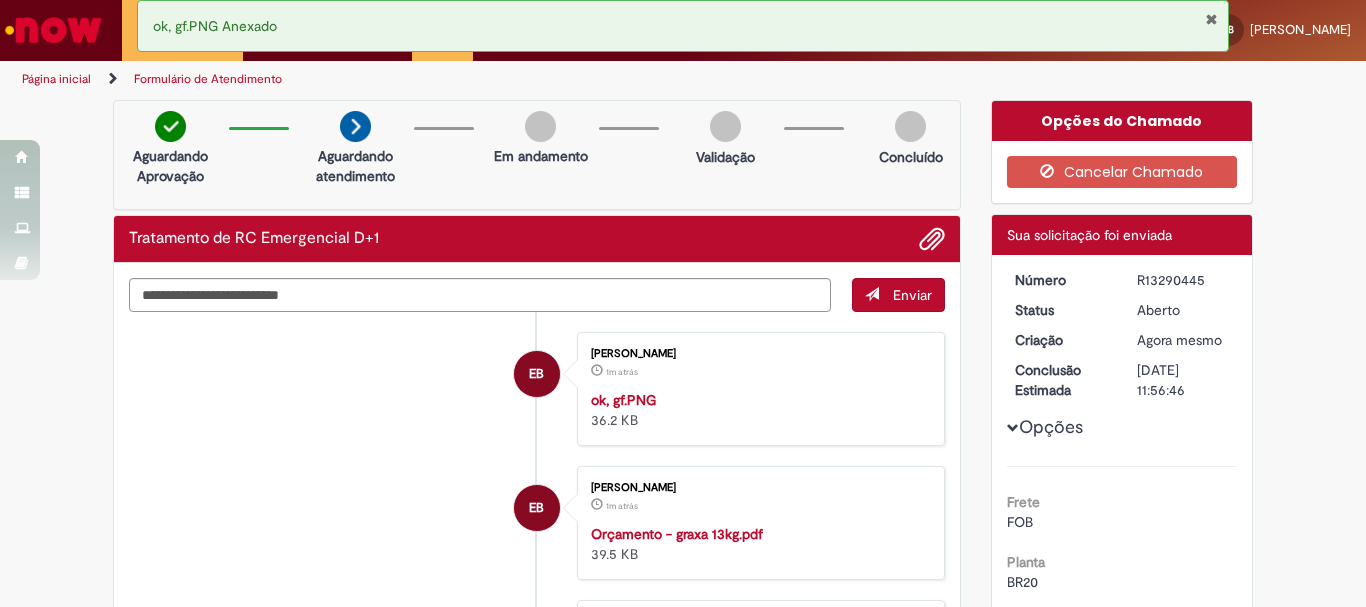 click at bounding box center [53, 30] 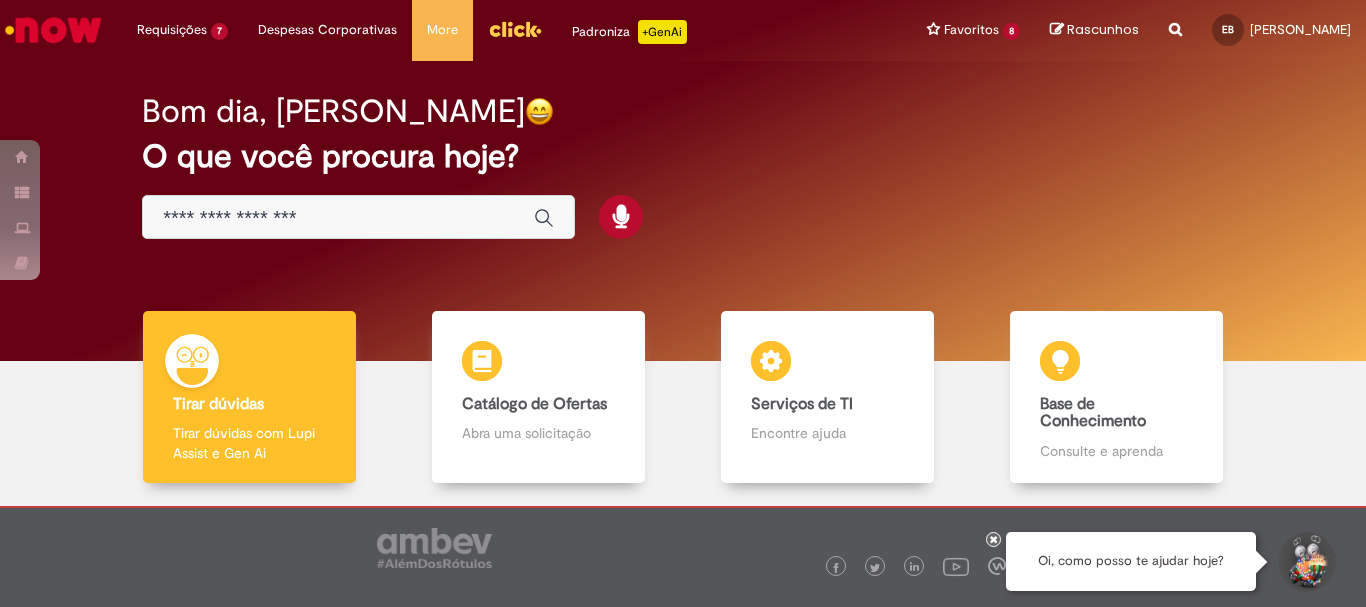 scroll, scrollTop: 0, scrollLeft: 0, axis: both 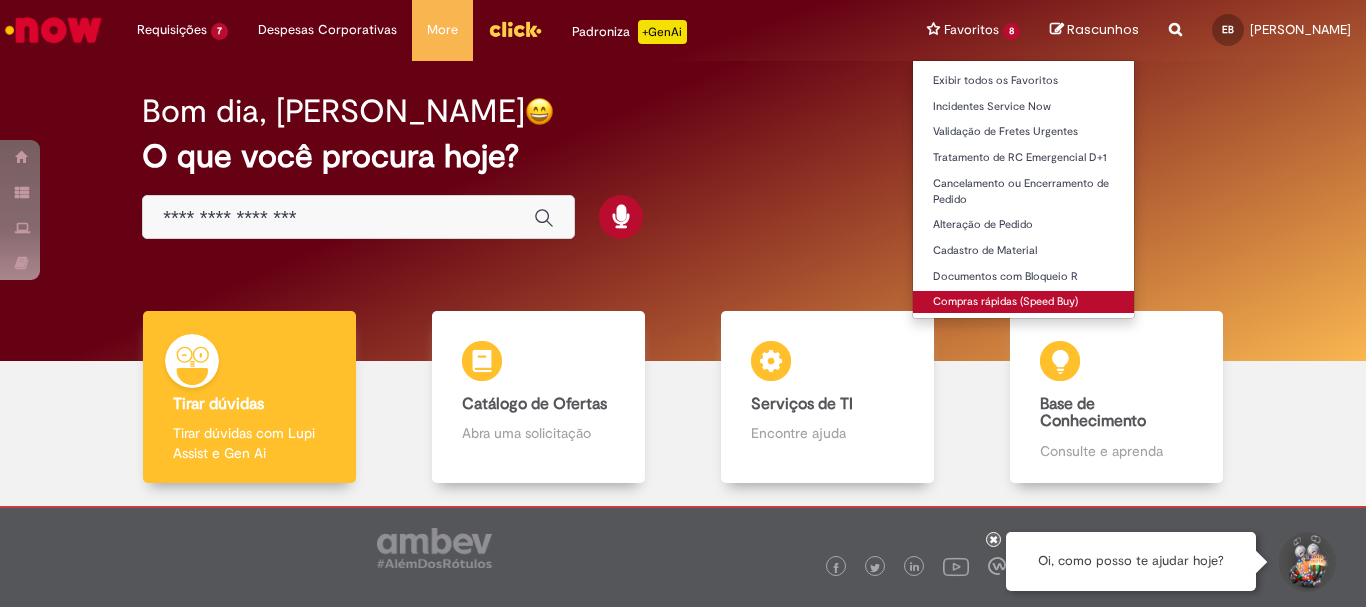 click on "Compras rápidas (Speed Buy)" at bounding box center [1023, 302] 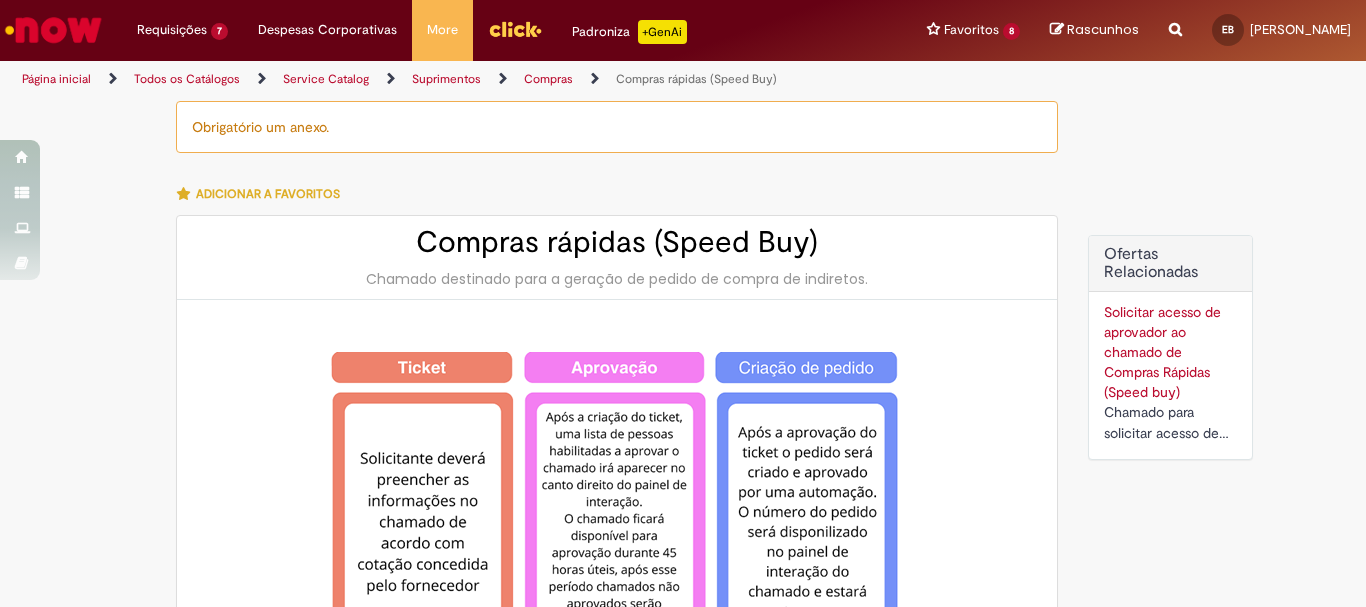type on "********" 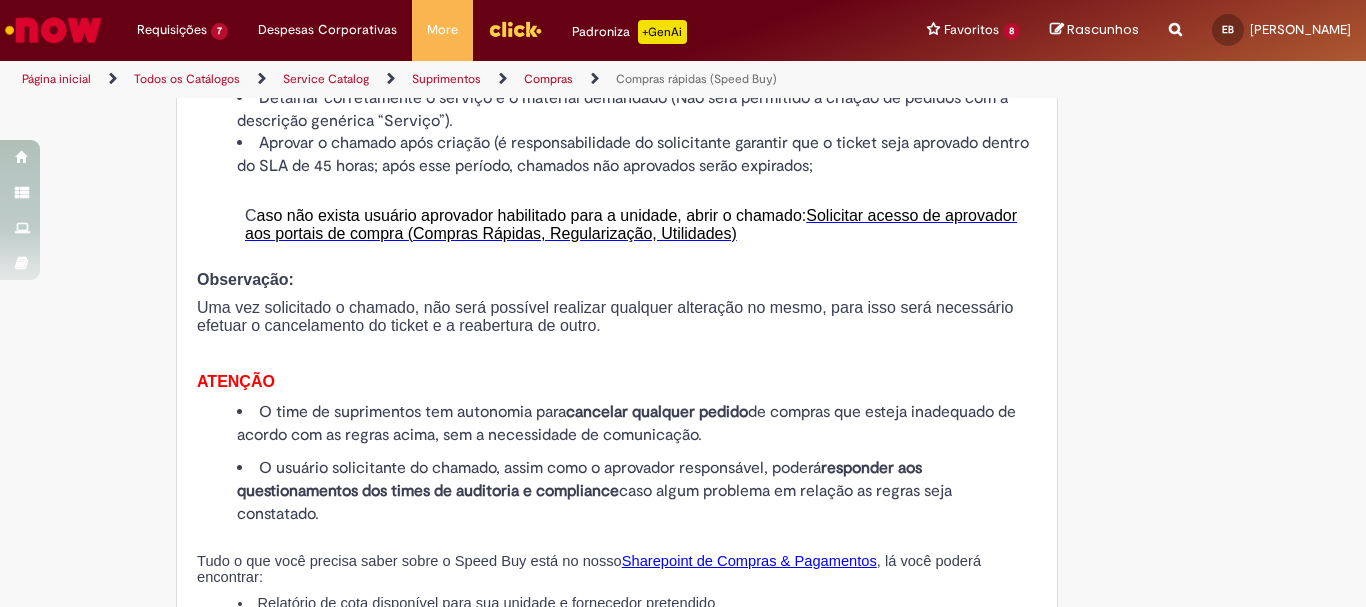 scroll, scrollTop: 2400, scrollLeft: 0, axis: vertical 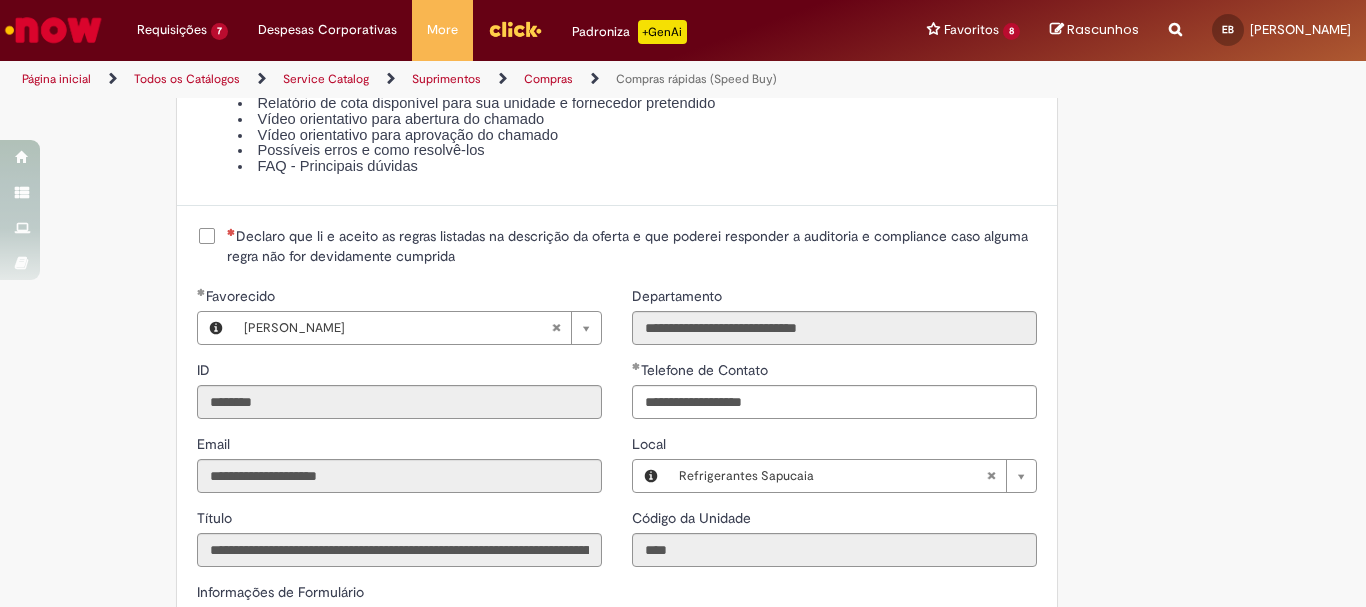 click on "Declaro que li e aceito as regras listadas na descrição da oferta e que poderei responder a auditoria e compliance caso alguma regra não for devidamente cumprida" at bounding box center [632, 246] 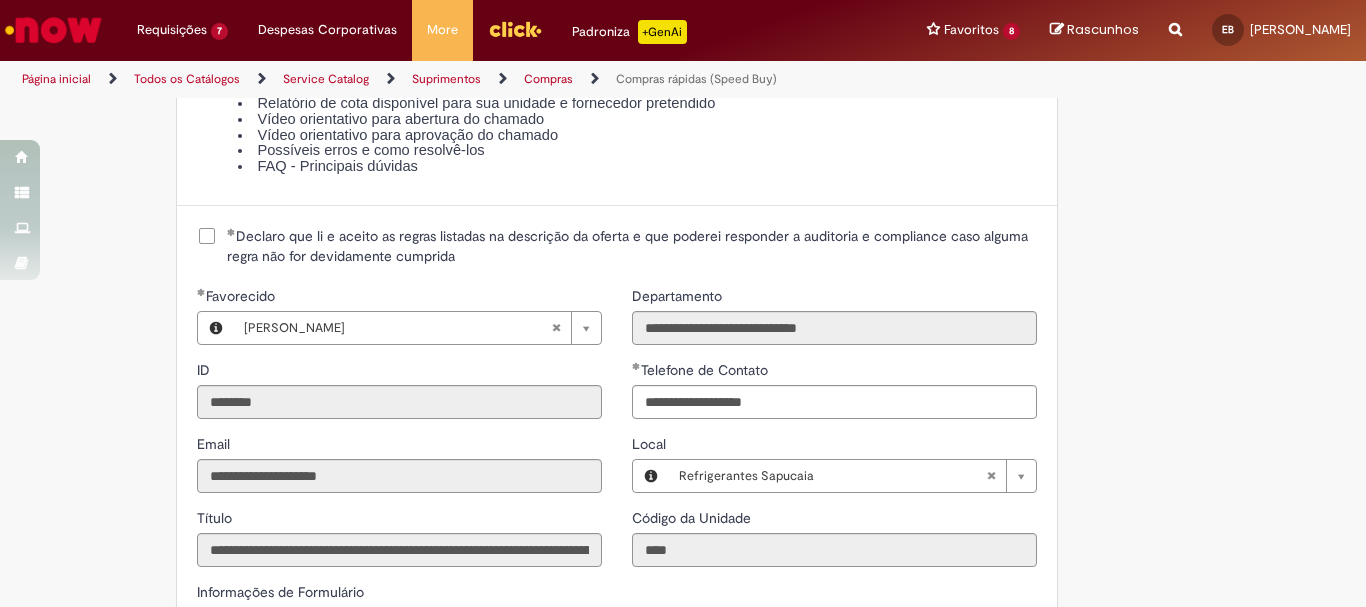scroll, scrollTop: 2800, scrollLeft: 0, axis: vertical 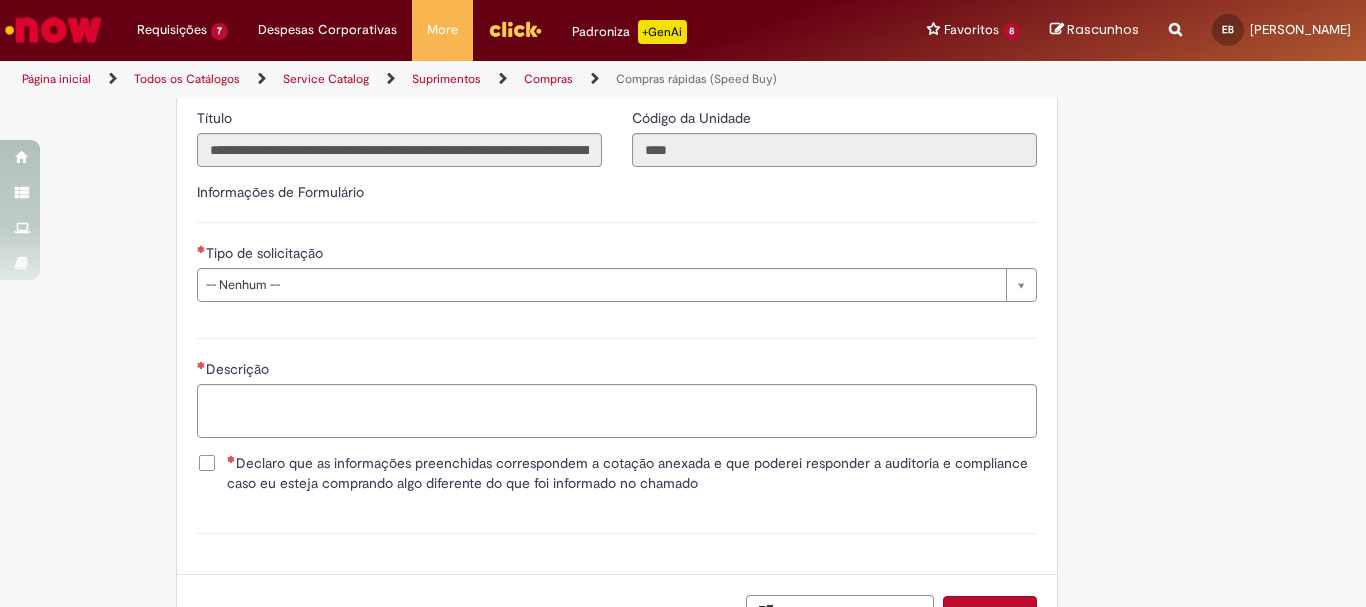 click on "Tipo de solicitação" at bounding box center [617, 255] 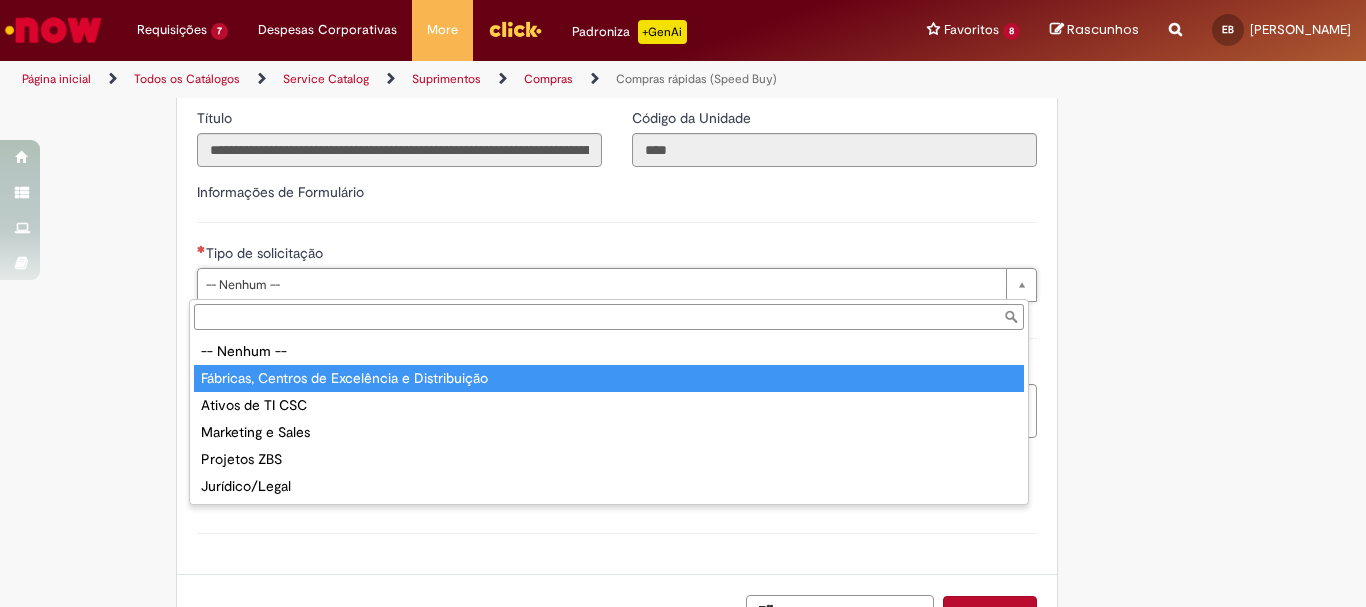type on "**********" 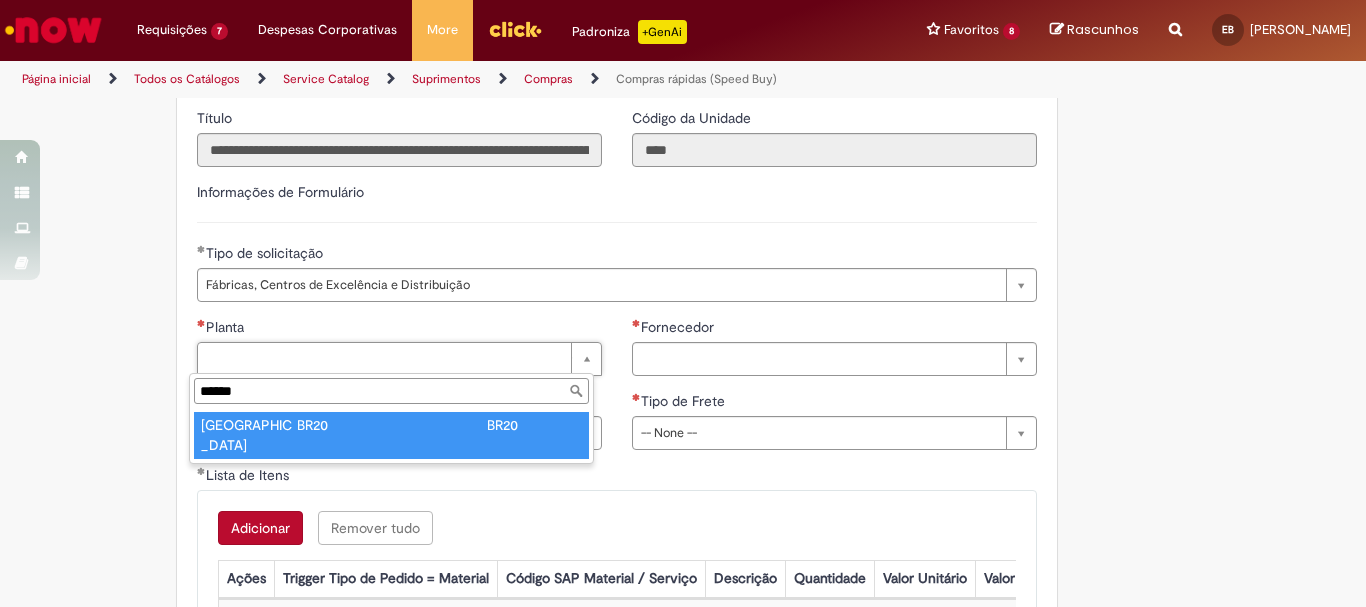 type on "******" 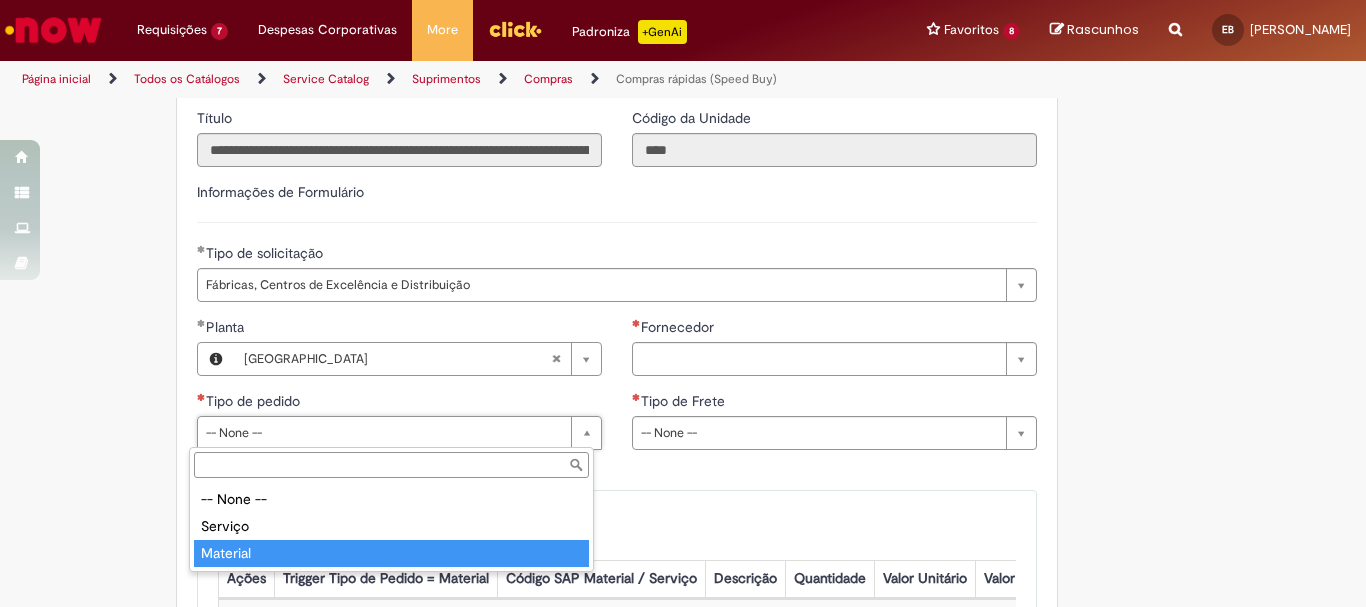 type on "********" 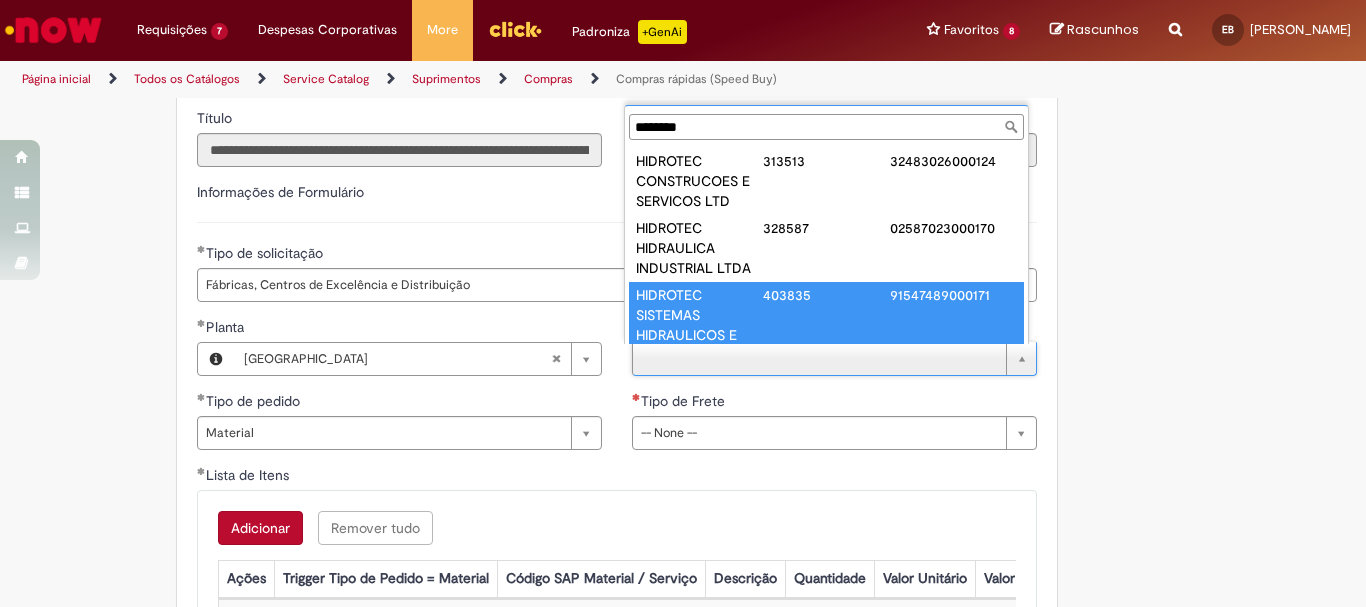 scroll, scrollTop: 1, scrollLeft: 0, axis: vertical 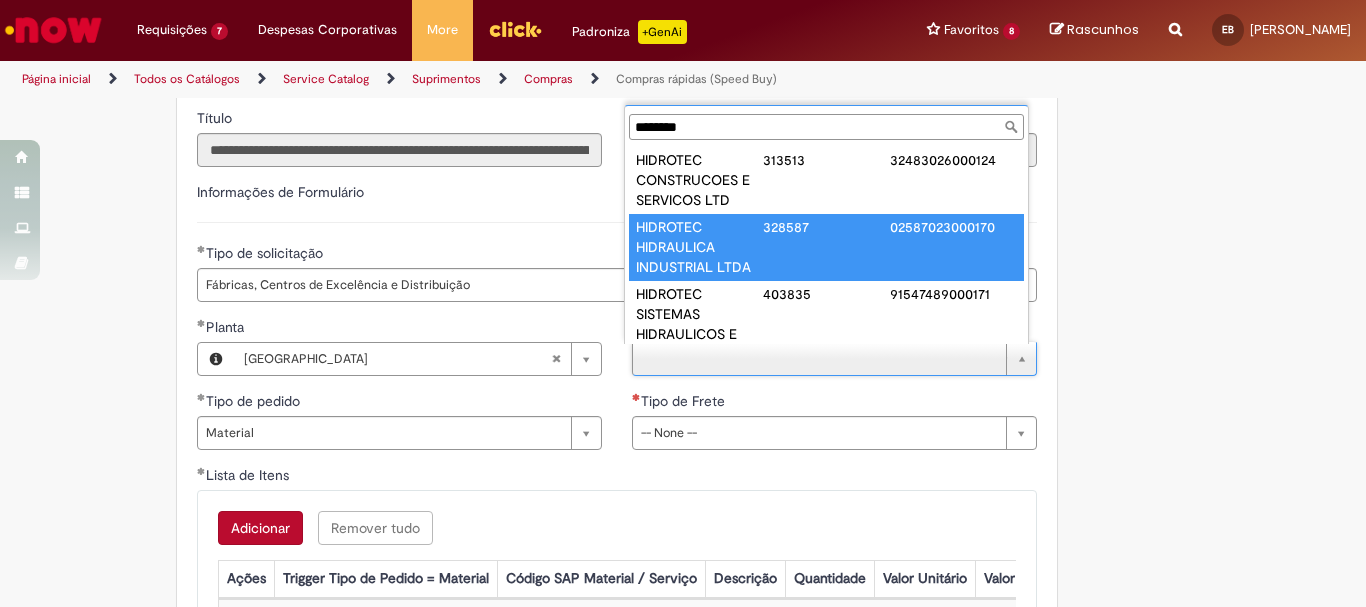 type on "********" 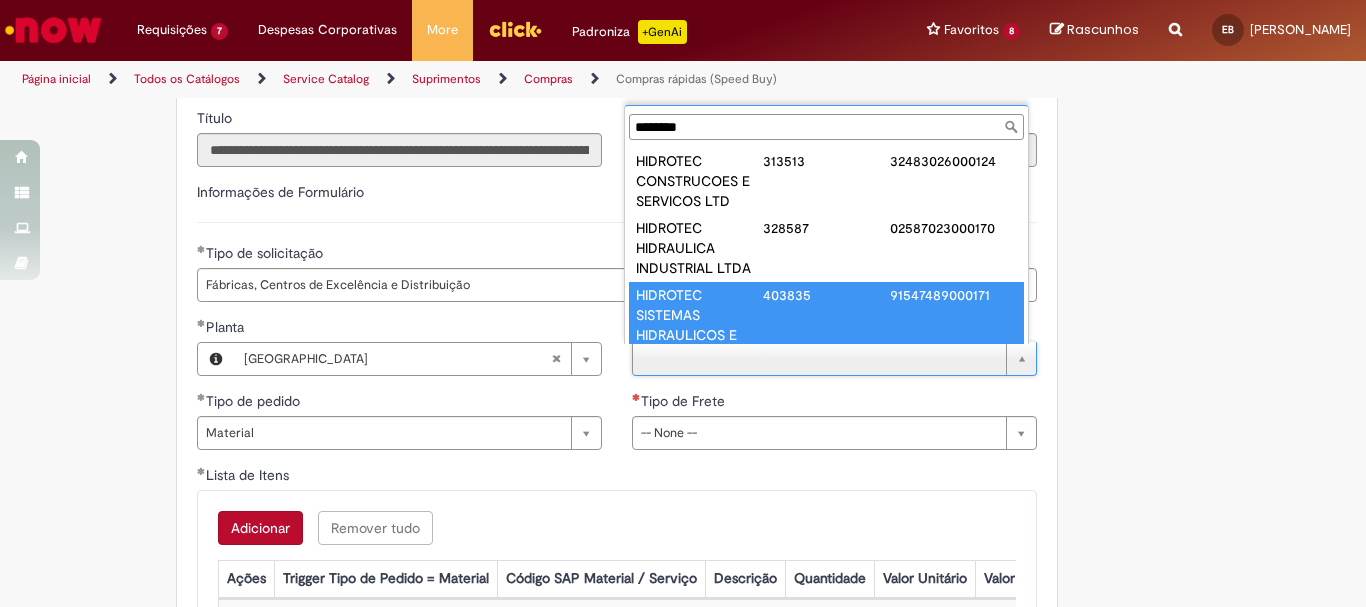 scroll, scrollTop: 1, scrollLeft: 0, axis: vertical 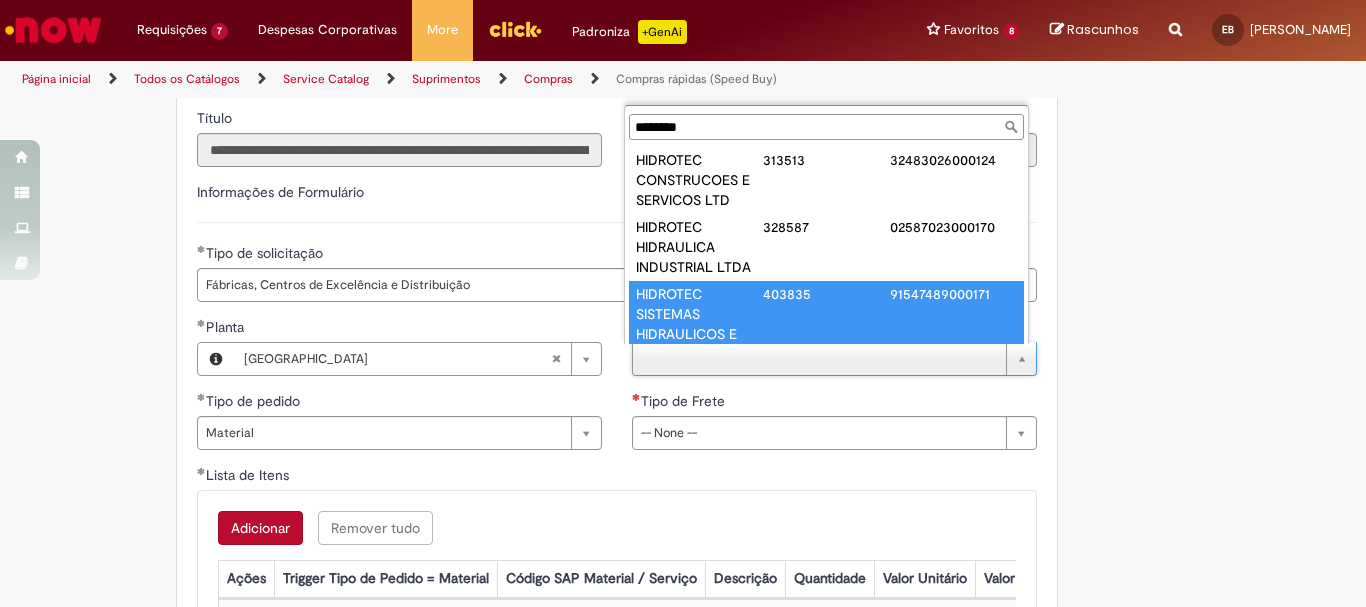 type on "**********" 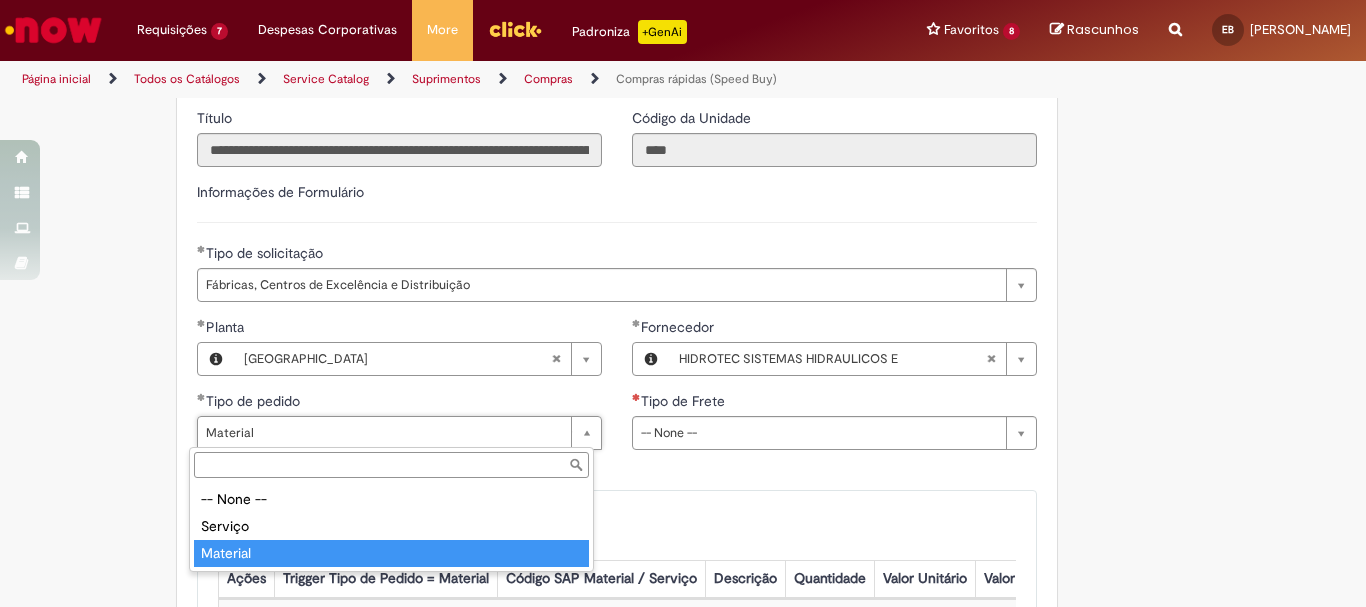 type on "********" 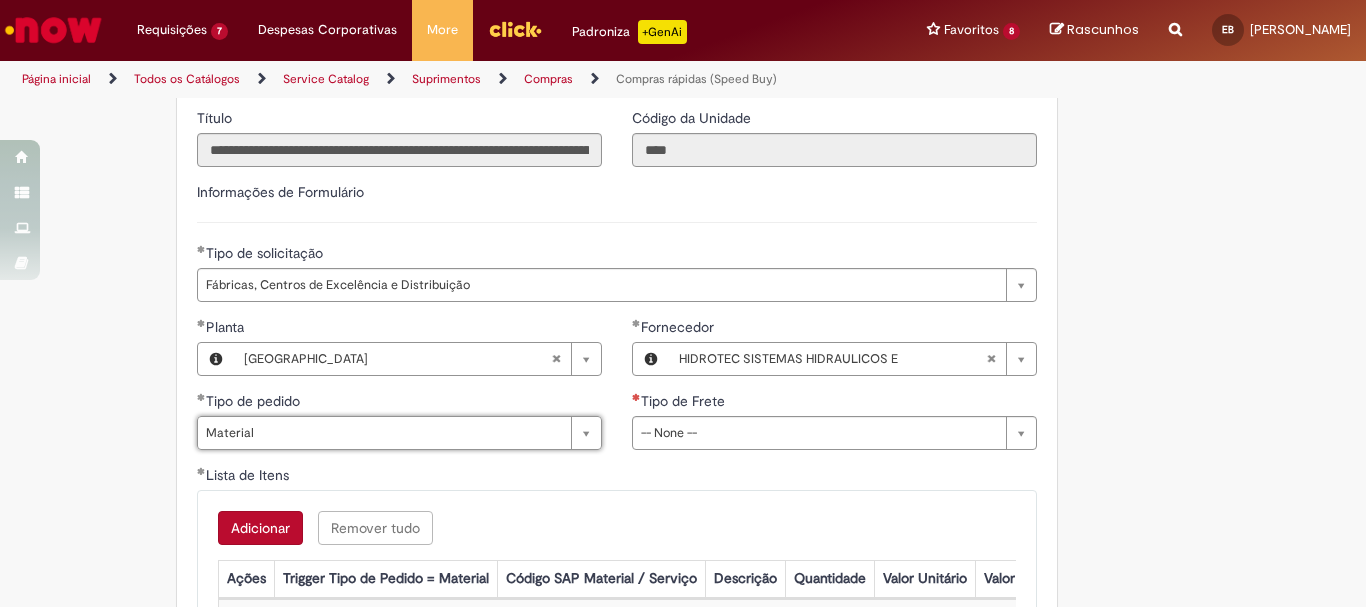 scroll, scrollTop: 0, scrollLeft: 48, axis: horizontal 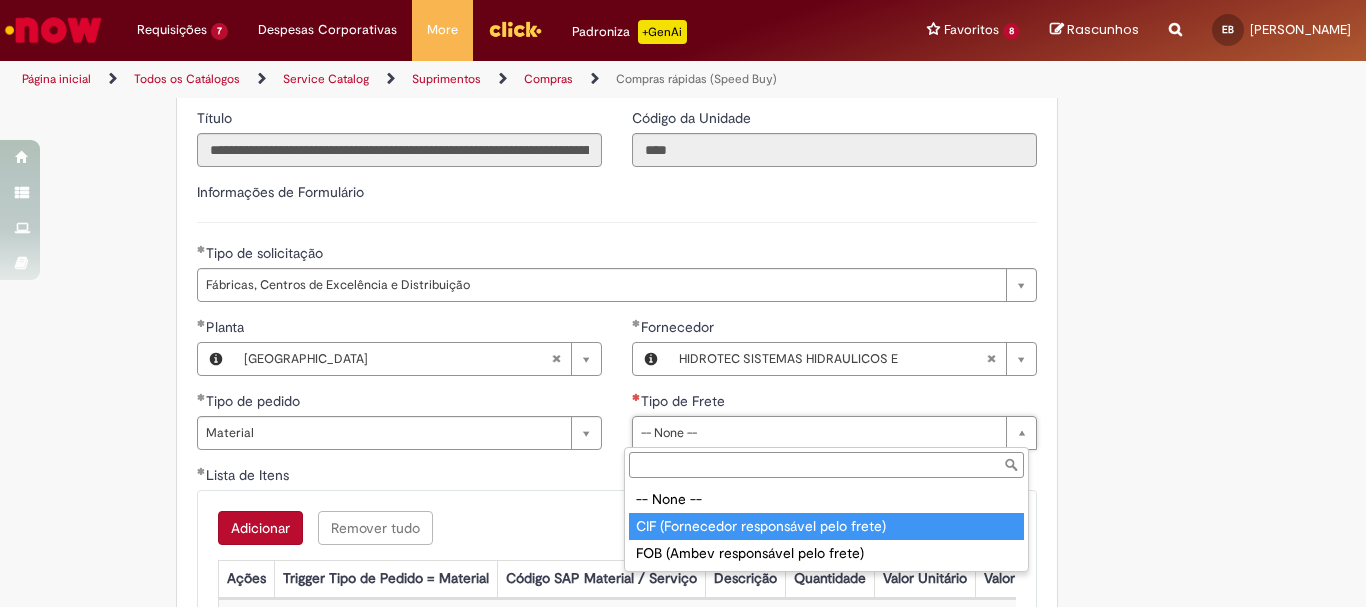 type on "**********" 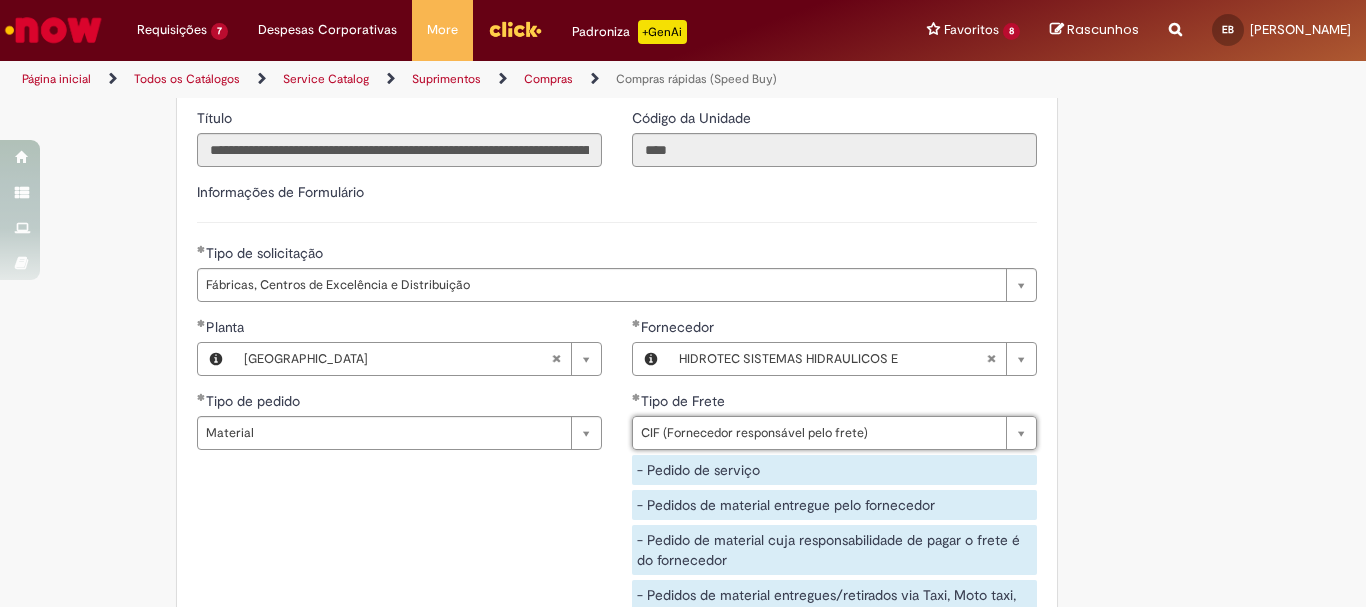 scroll, scrollTop: 3100, scrollLeft: 0, axis: vertical 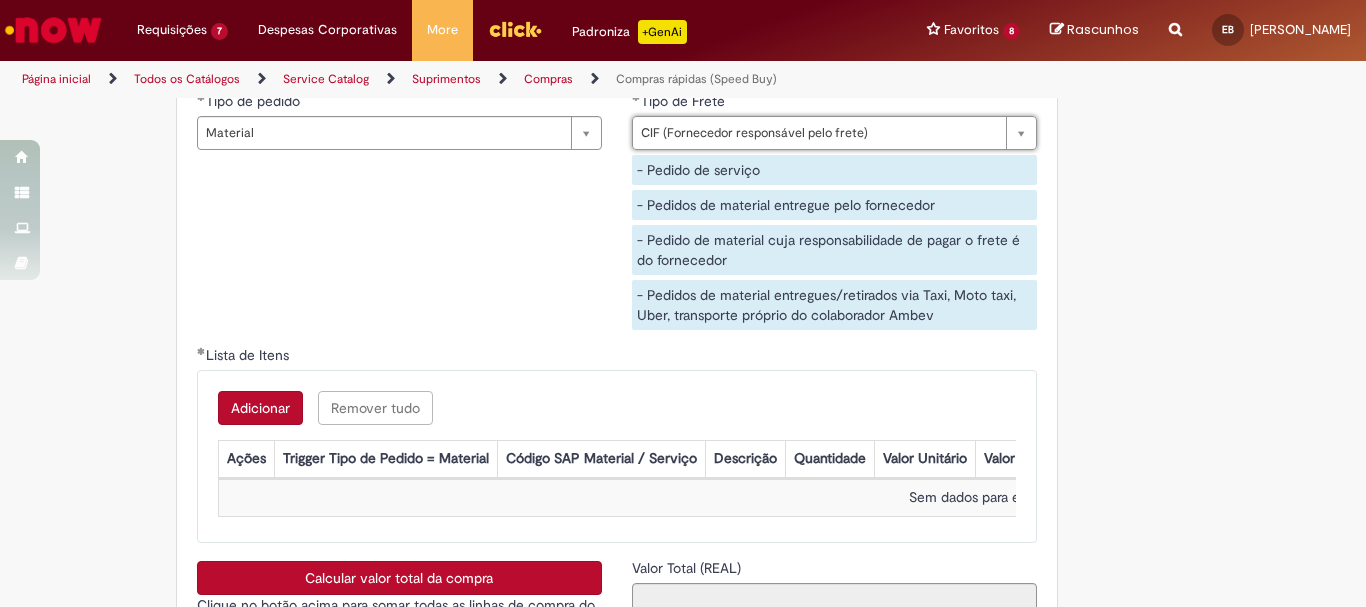 click on "Adicionar" at bounding box center (260, 408) 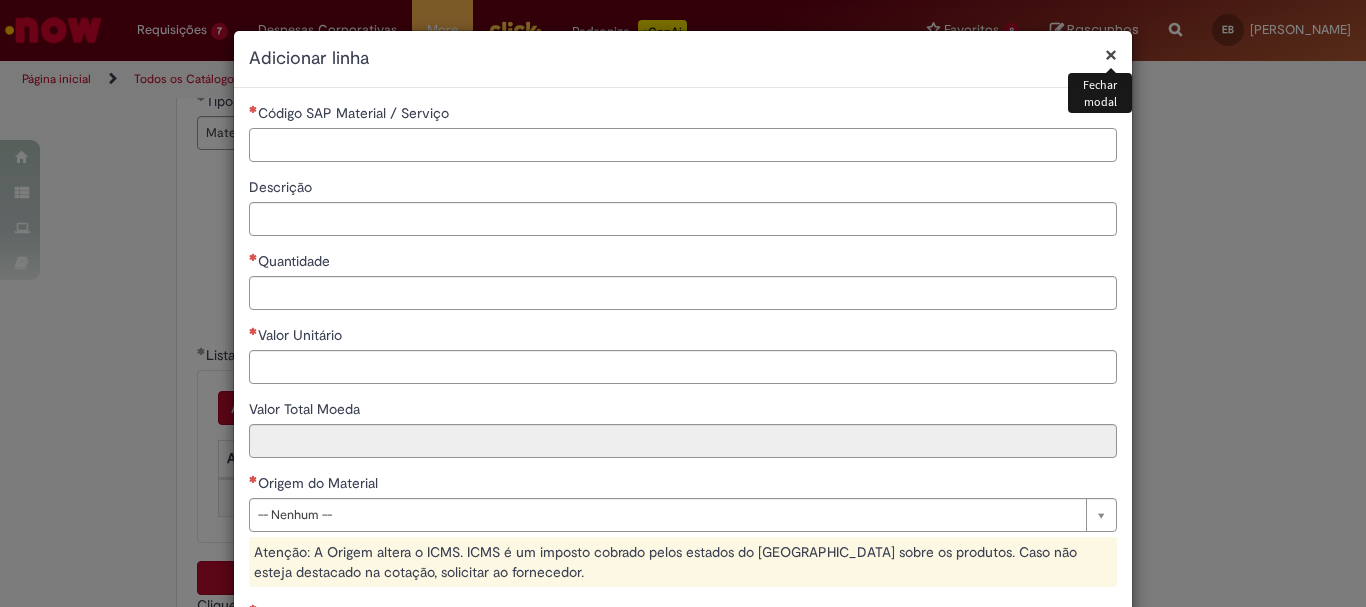 click on "Código SAP Material / Serviço" at bounding box center (683, 145) 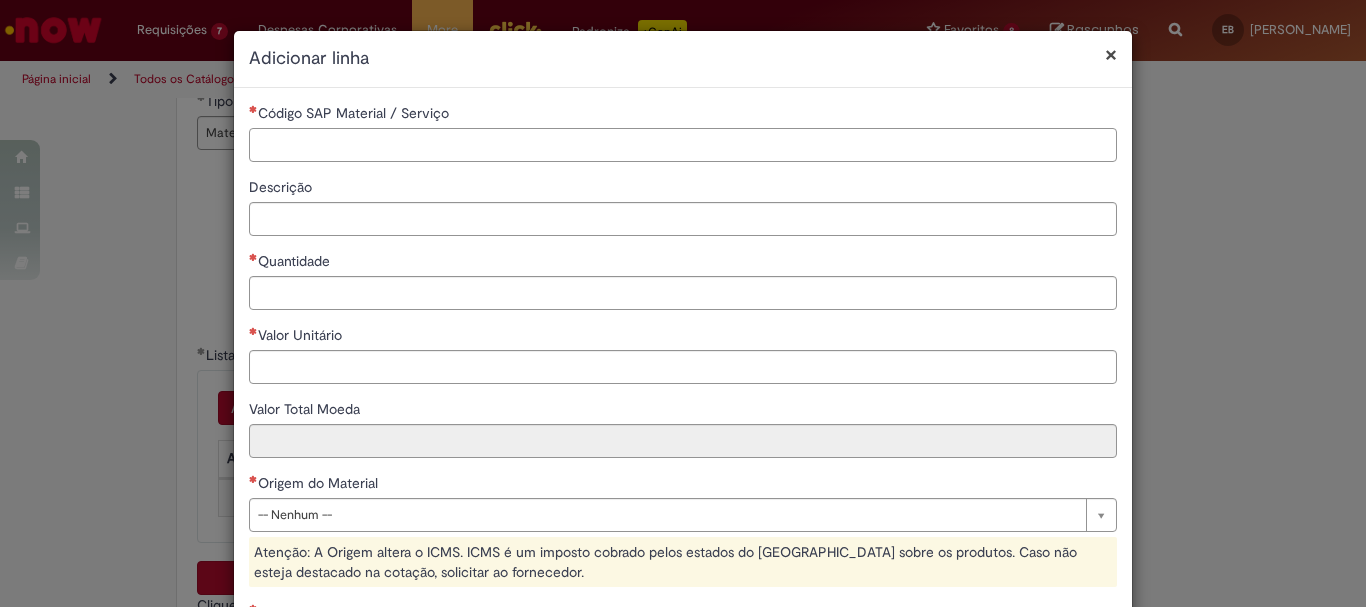 paste on "********" 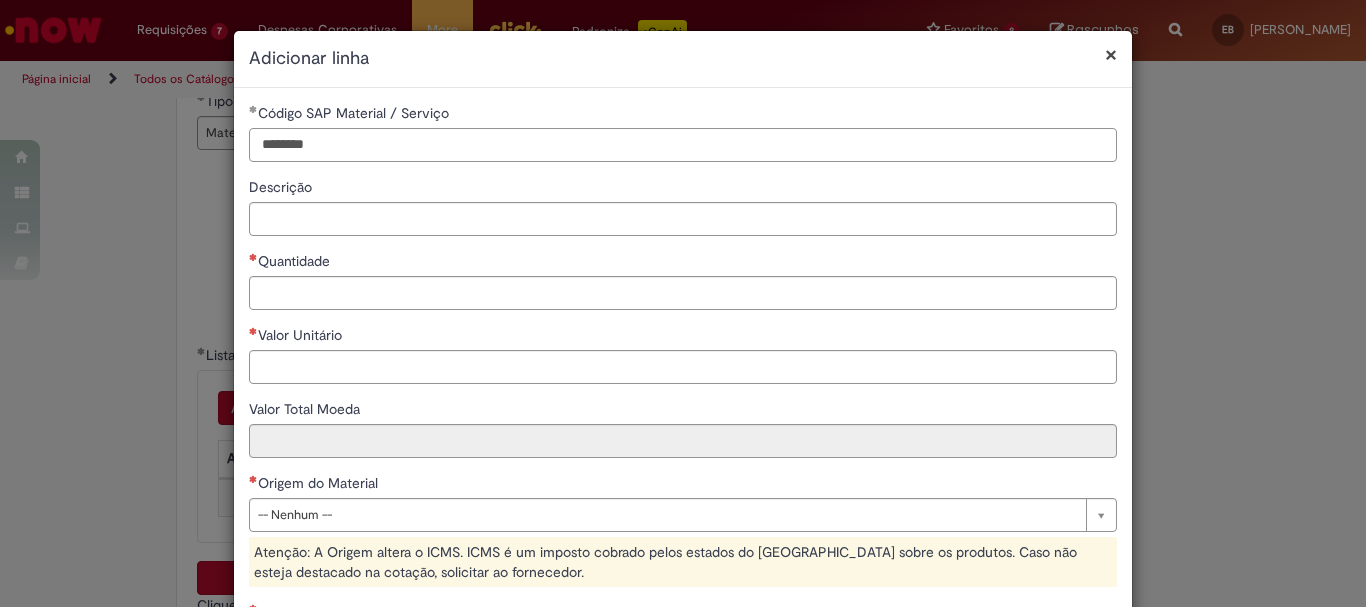 type on "********" 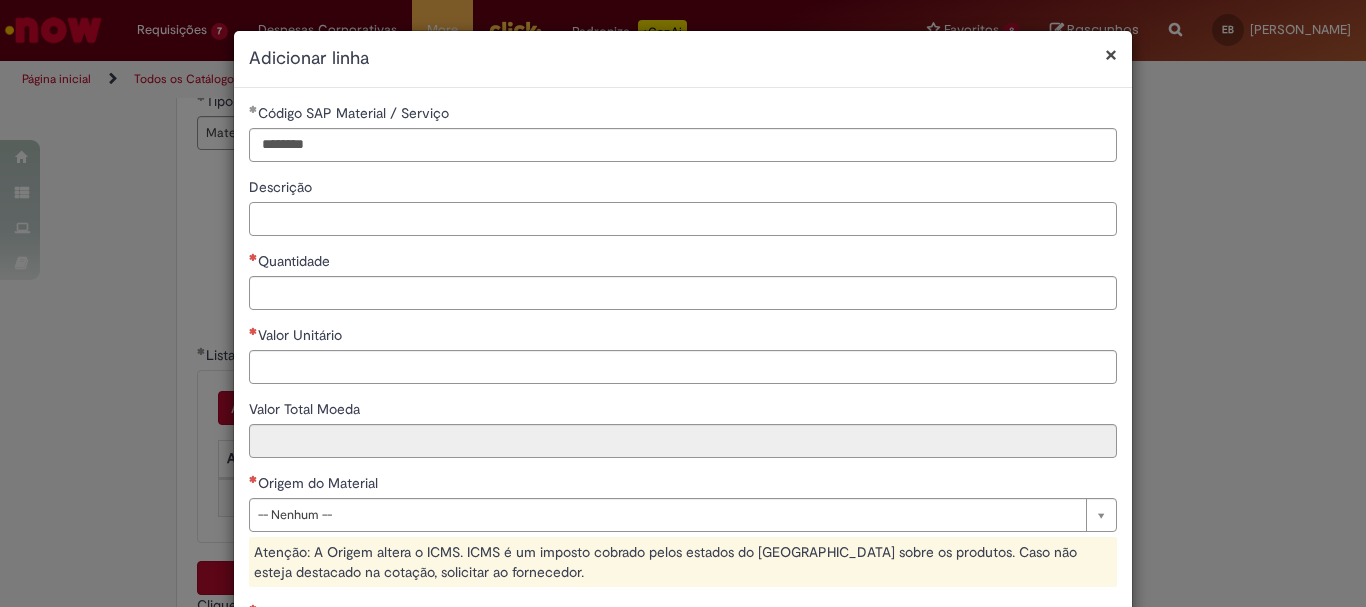 click on "Descrição" at bounding box center (683, 219) 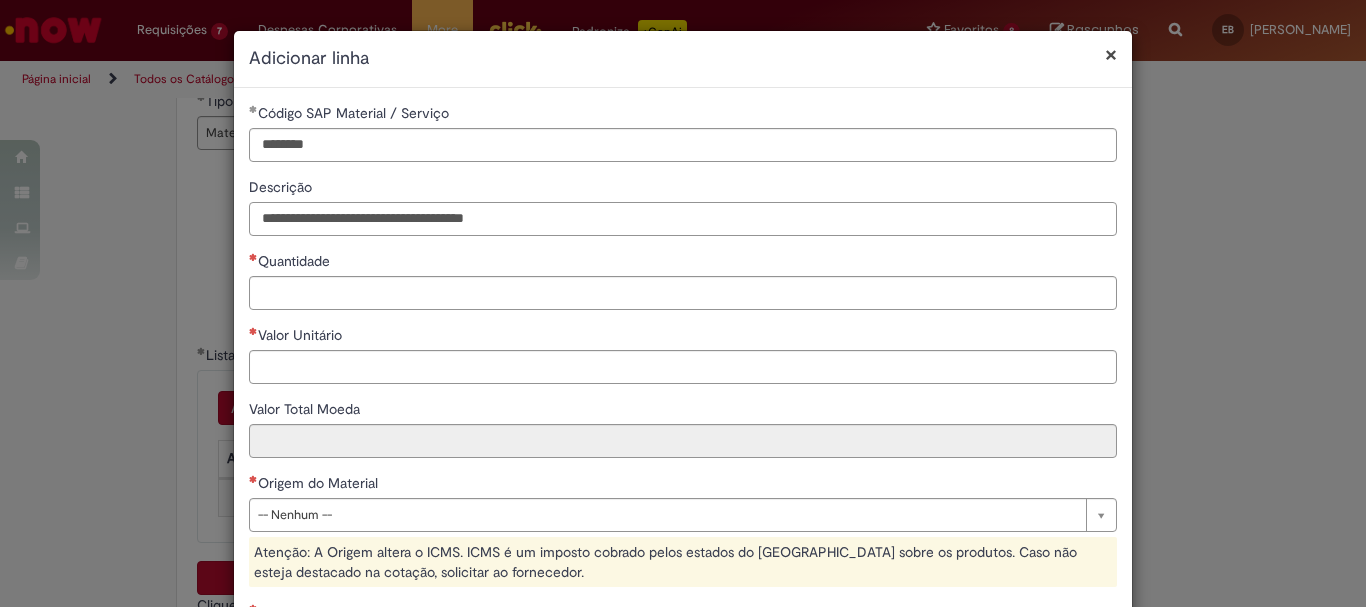 type on "**********" 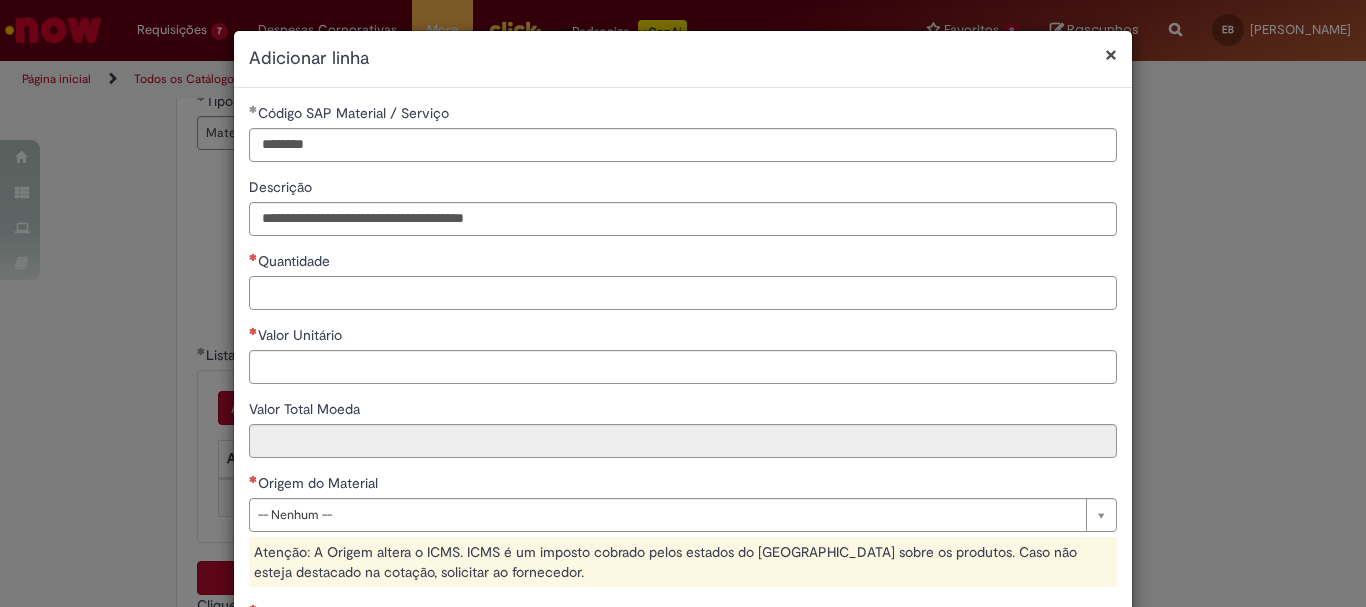 click on "Quantidade" at bounding box center [683, 293] 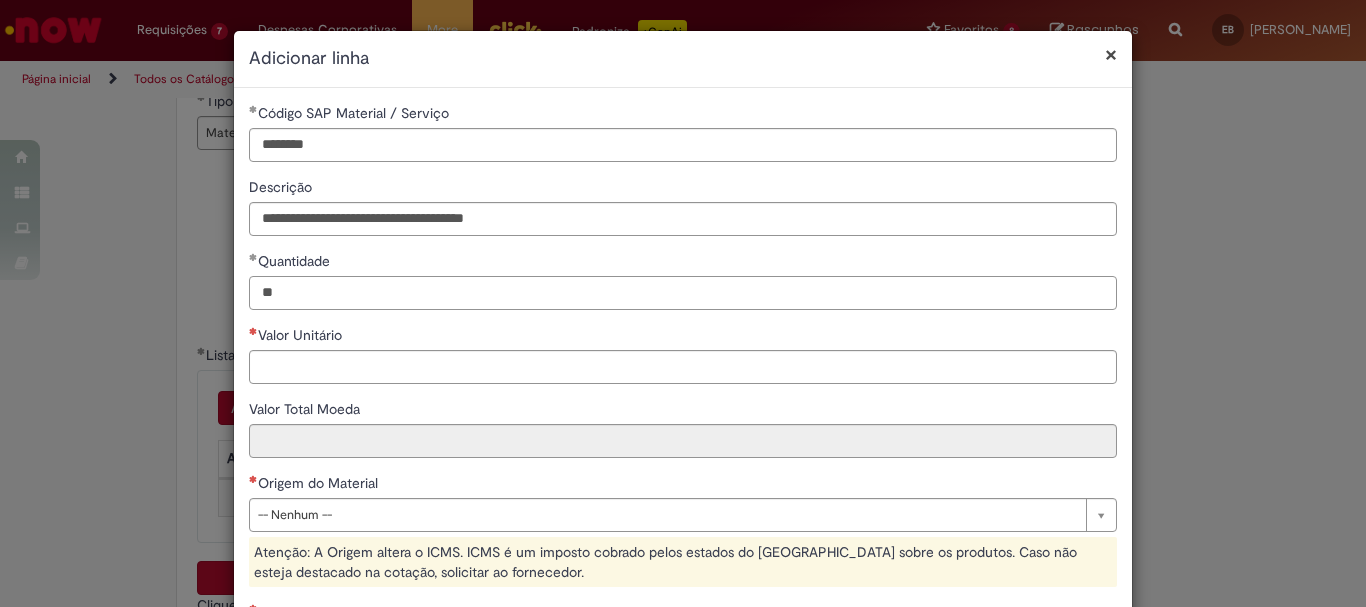 type on "**" 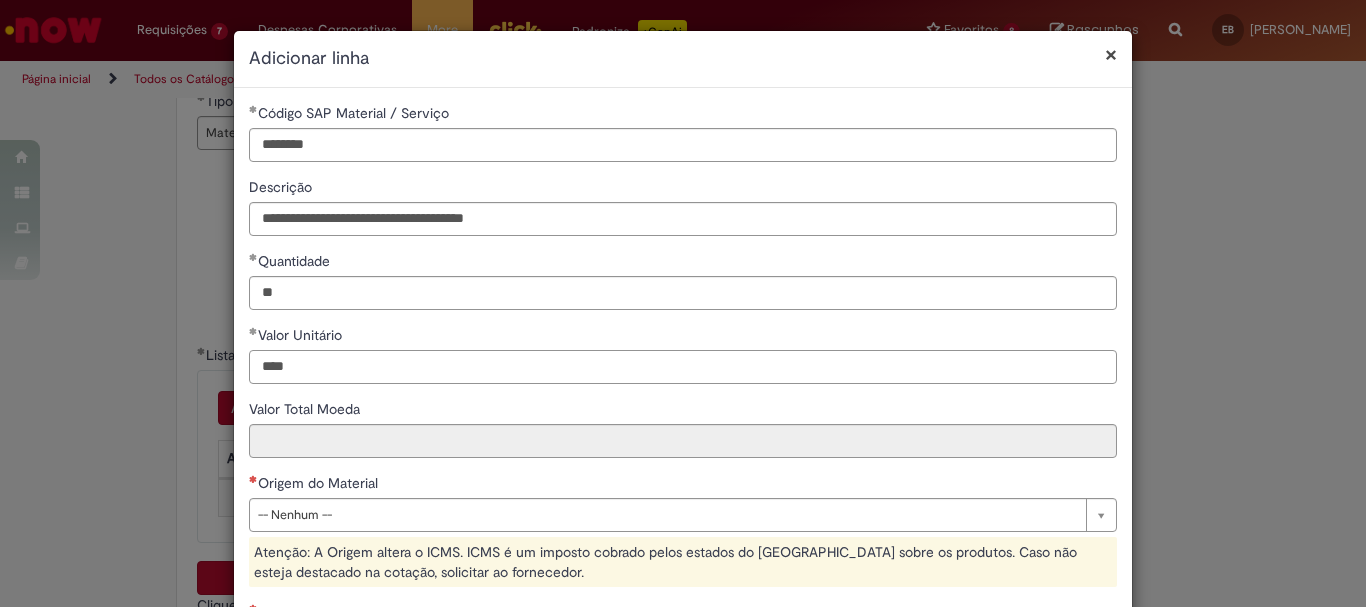 scroll, scrollTop: 200, scrollLeft: 0, axis: vertical 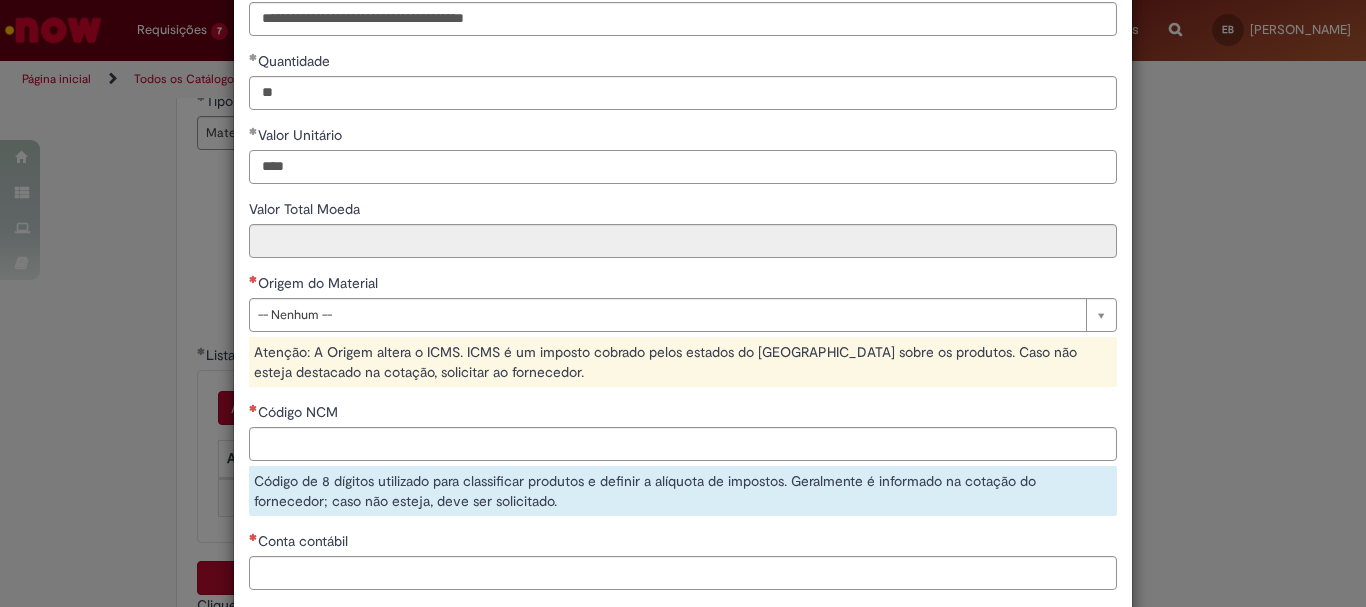 type on "****" 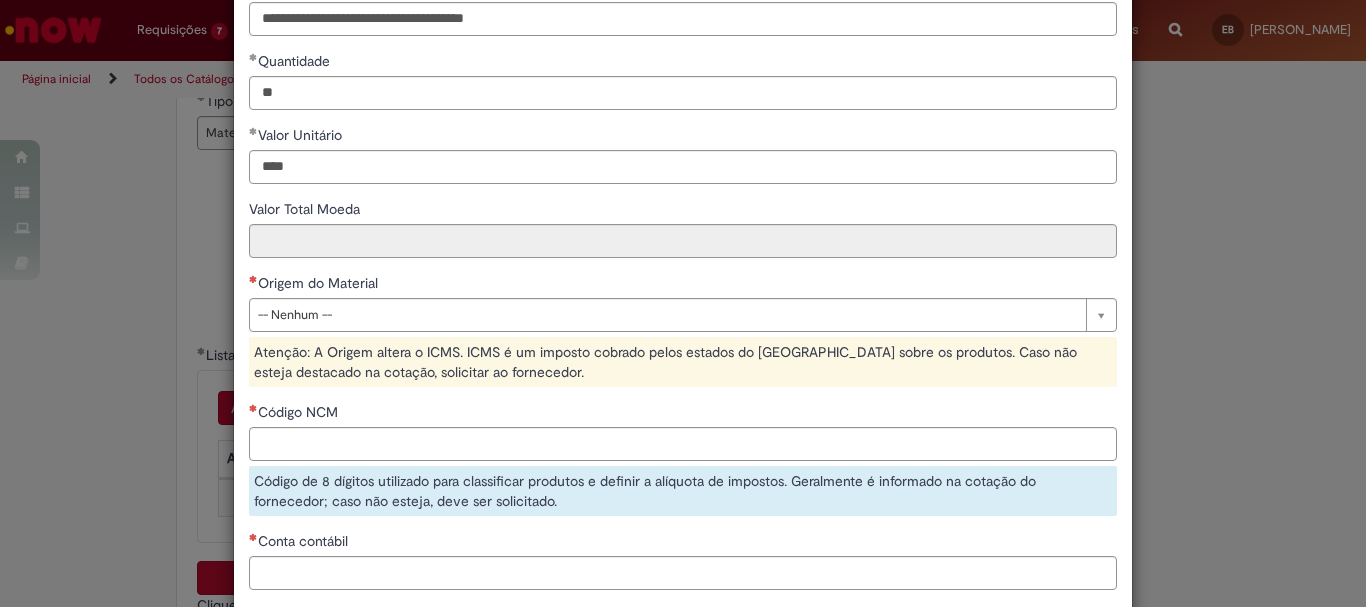 type on "*****" 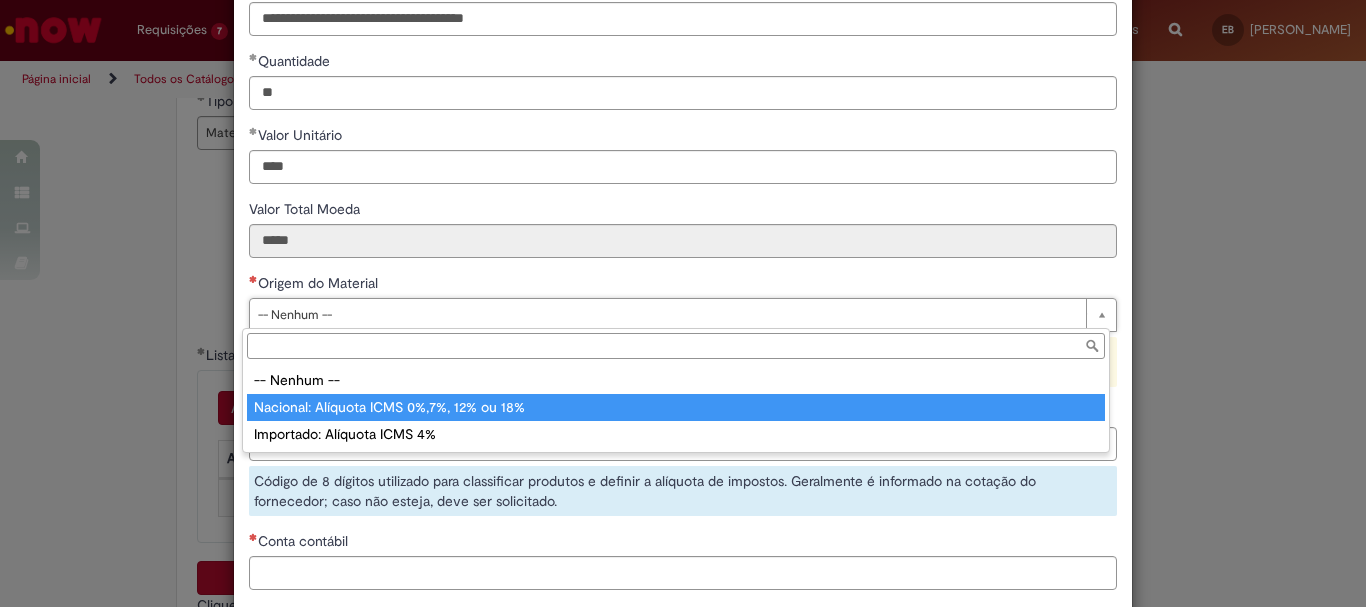 type on "**********" 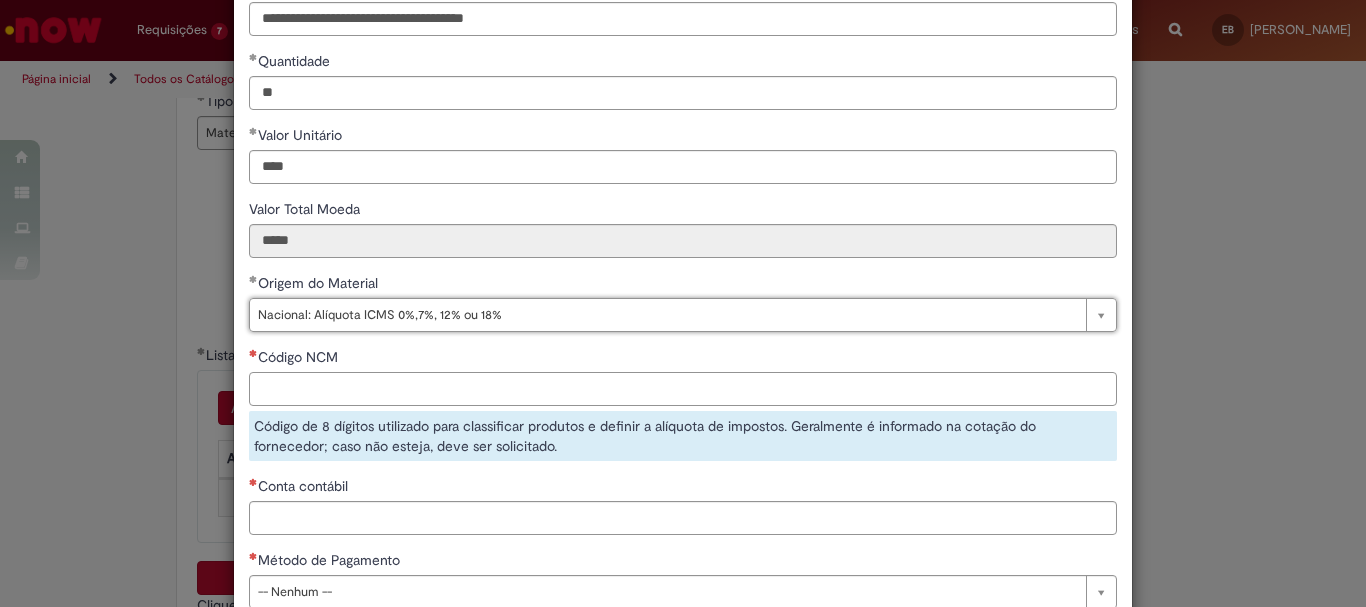 click on "Código NCM" at bounding box center (683, 389) 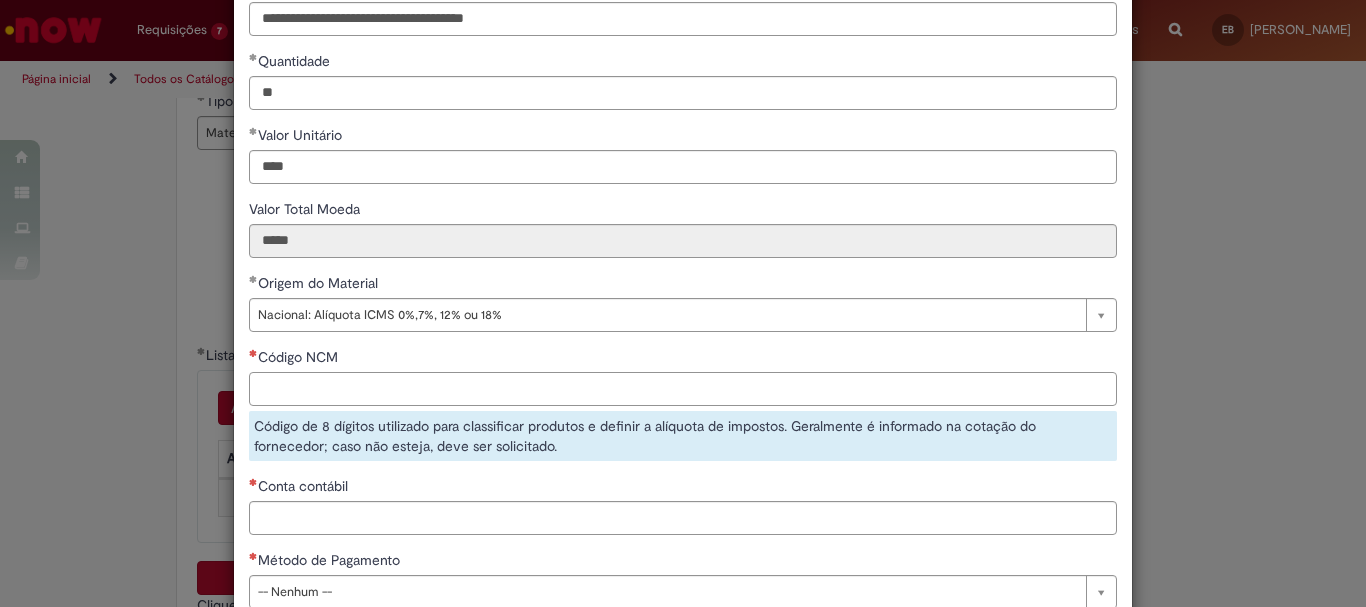 paste on "********" 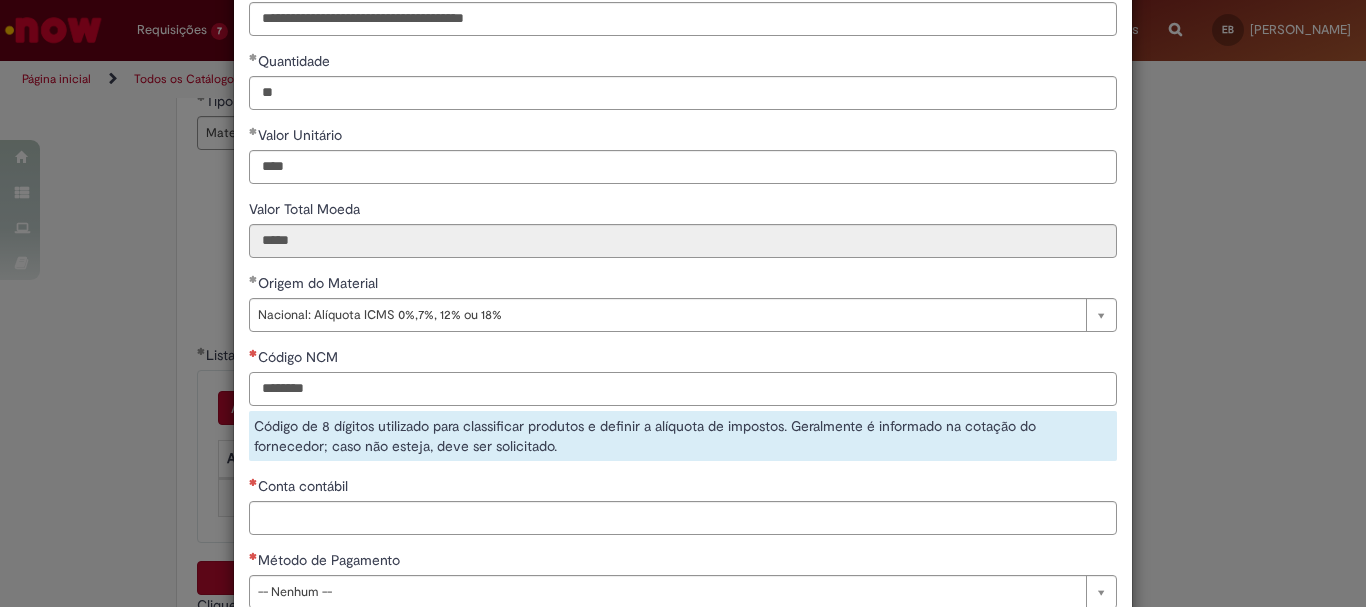 type on "********" 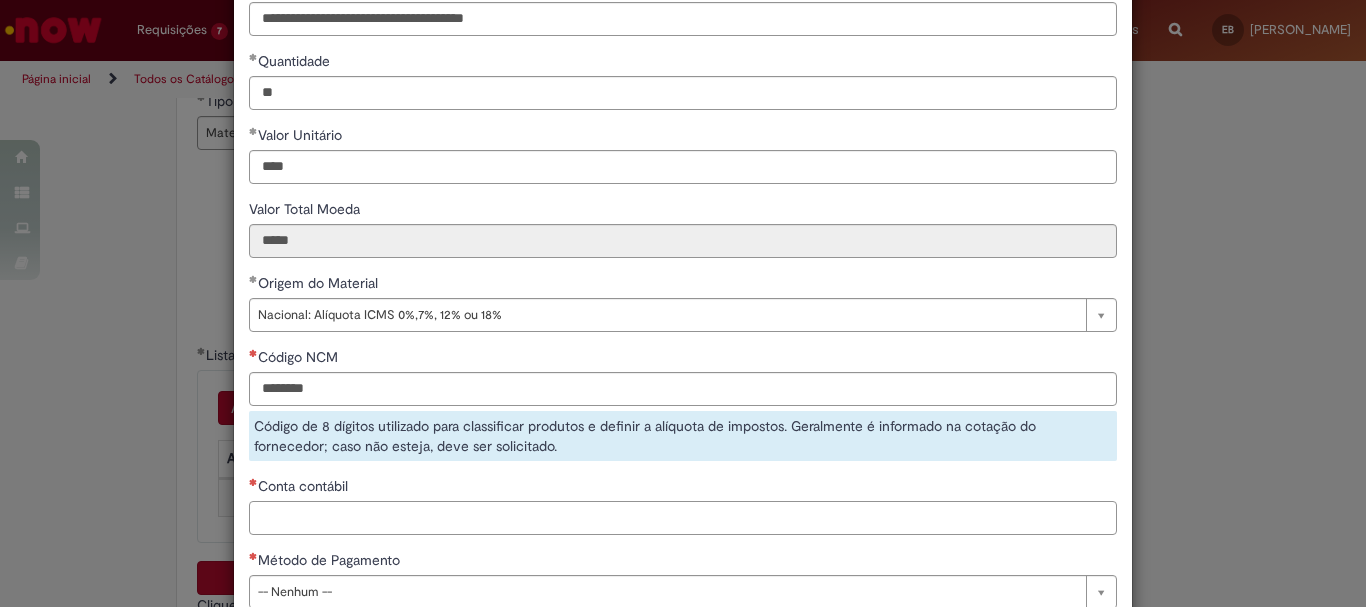 click on "**********" at bounding box center (683, 263) 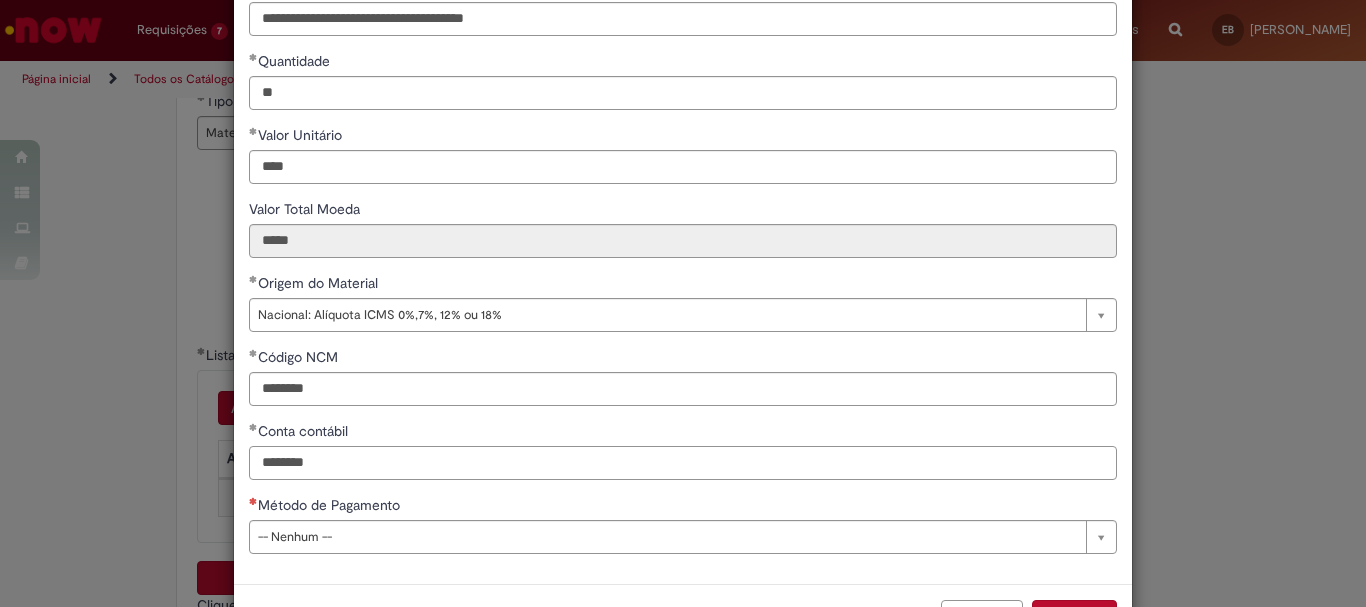 type on "********" 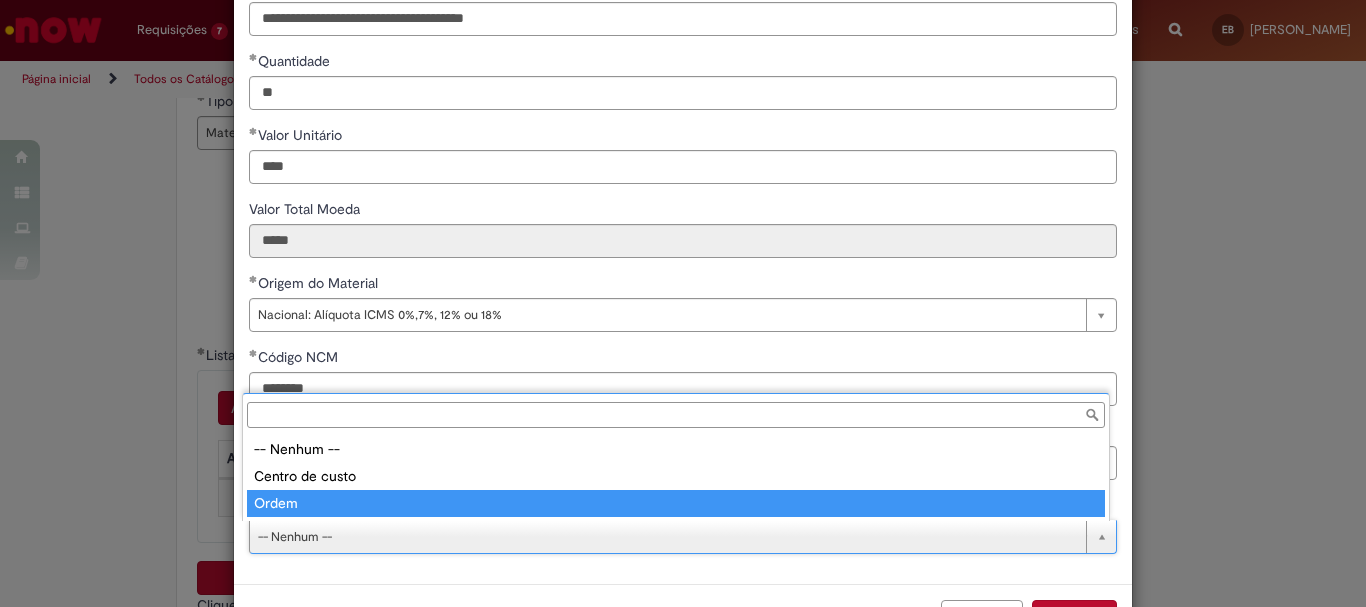 type on "*****" 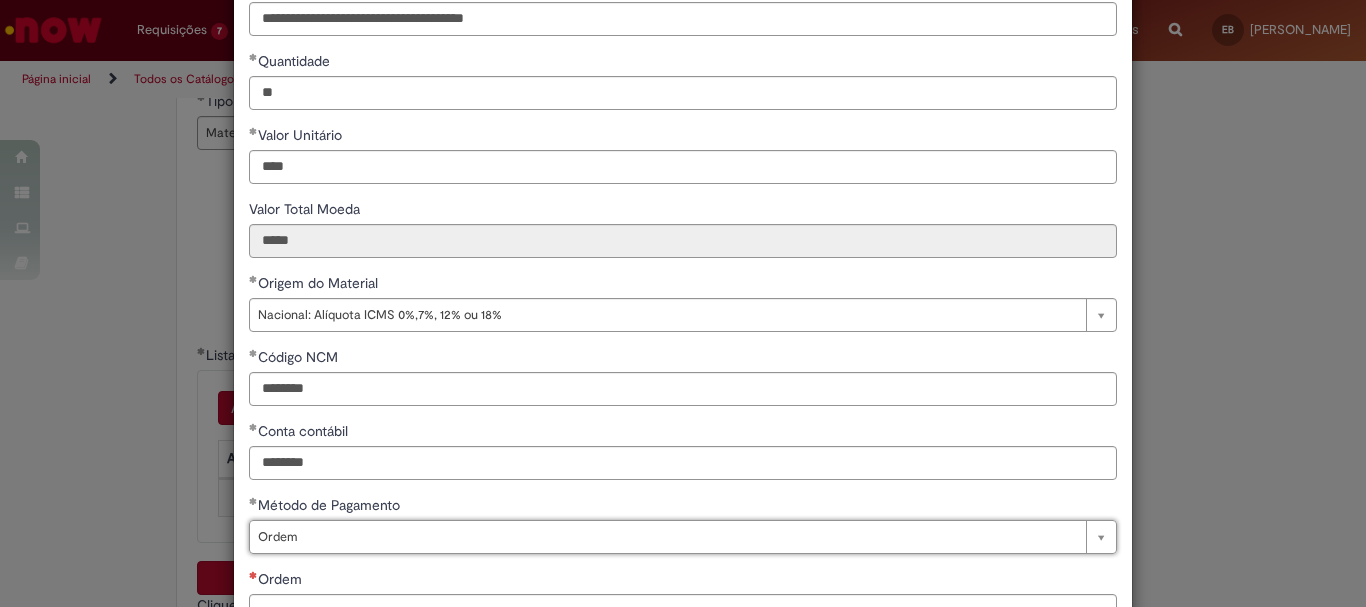 scroll, scrollTop: 347, scrollLeft: 0, axis: vertical 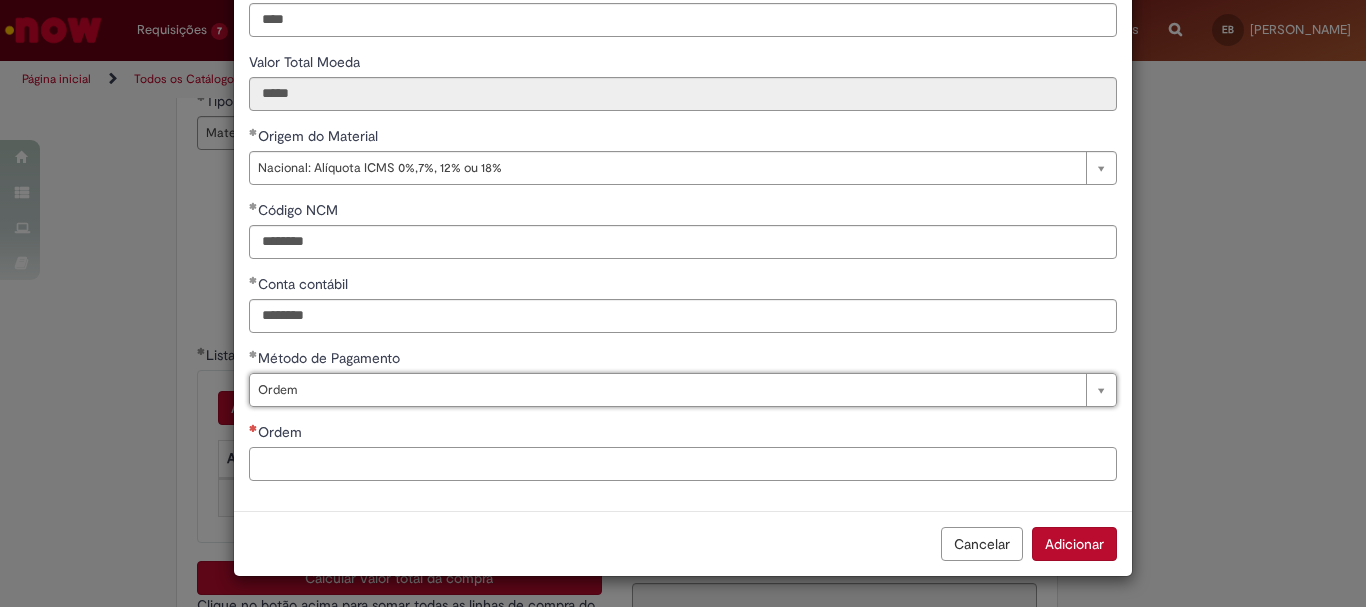 click on "Ordem" at bounding box center [683, 464] 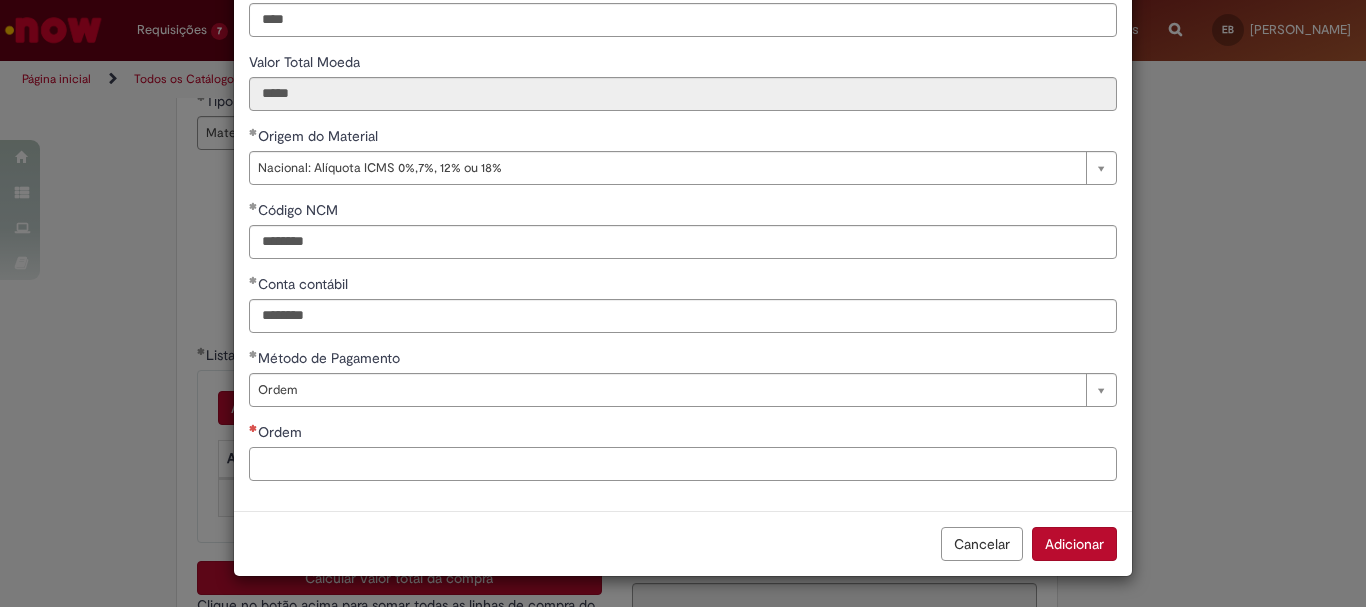 paste on "**********" 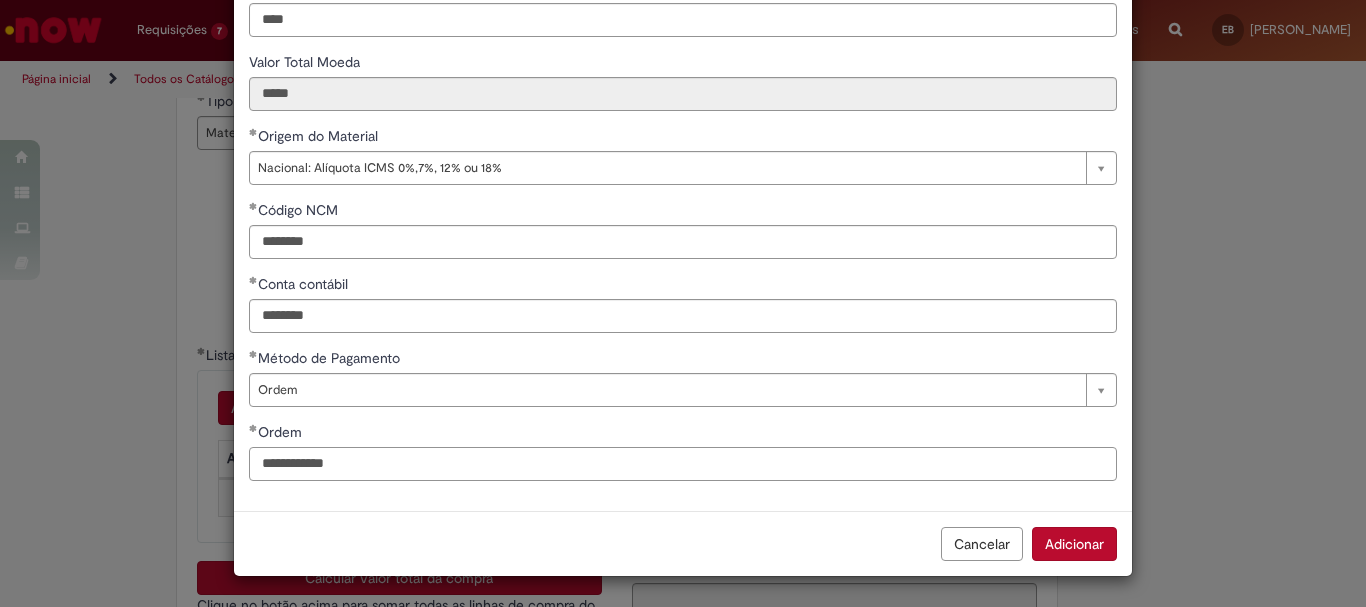 type on "**********" 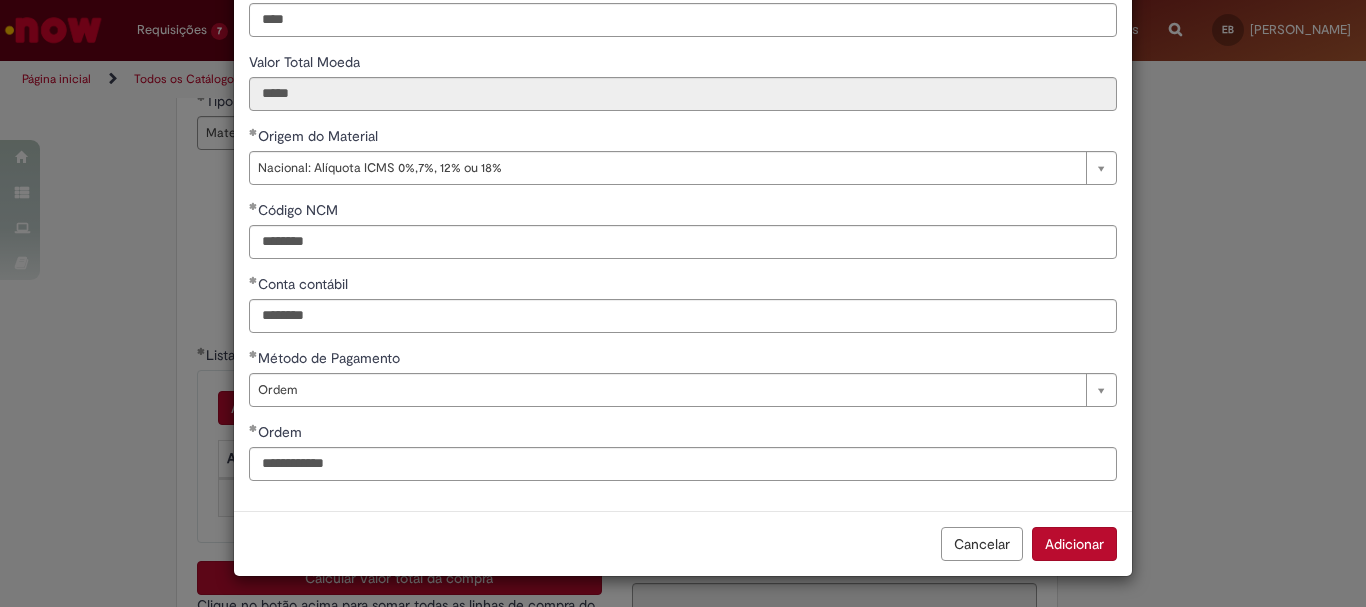 click on "Adicionar" at bounding box center (1074, 544) 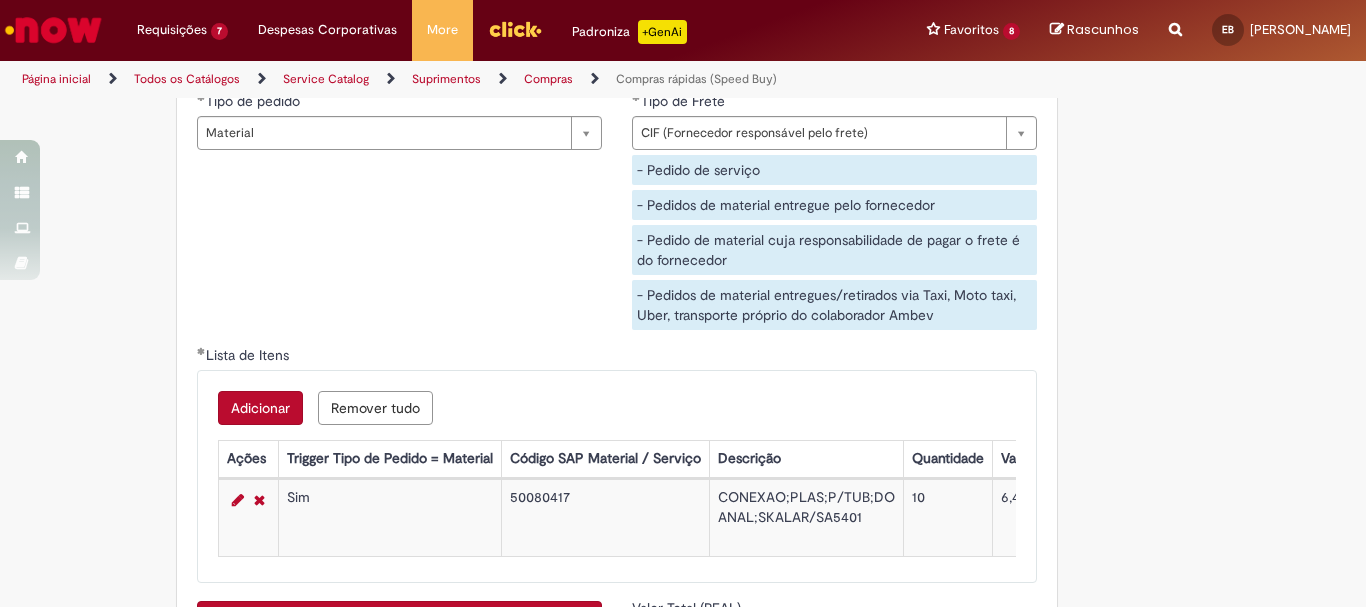 click on "Adicionar" at bounding box center (260, 408) 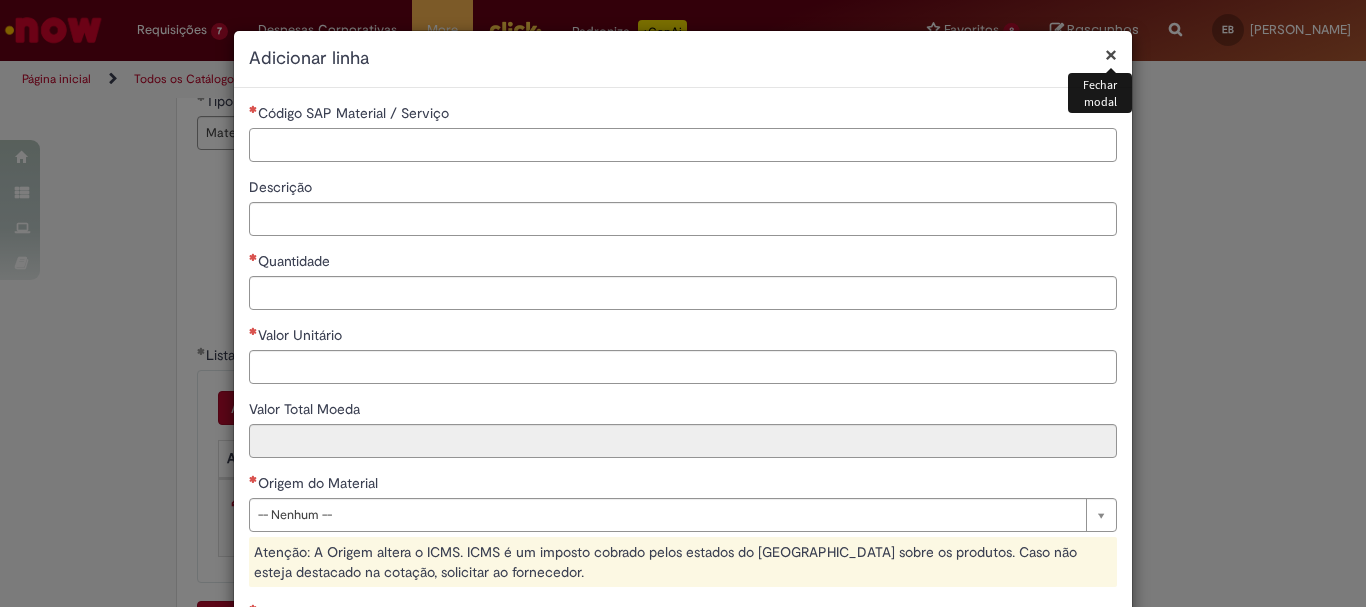 click on "Código SAP Material / Serviço" at bounding box center (683, 145) 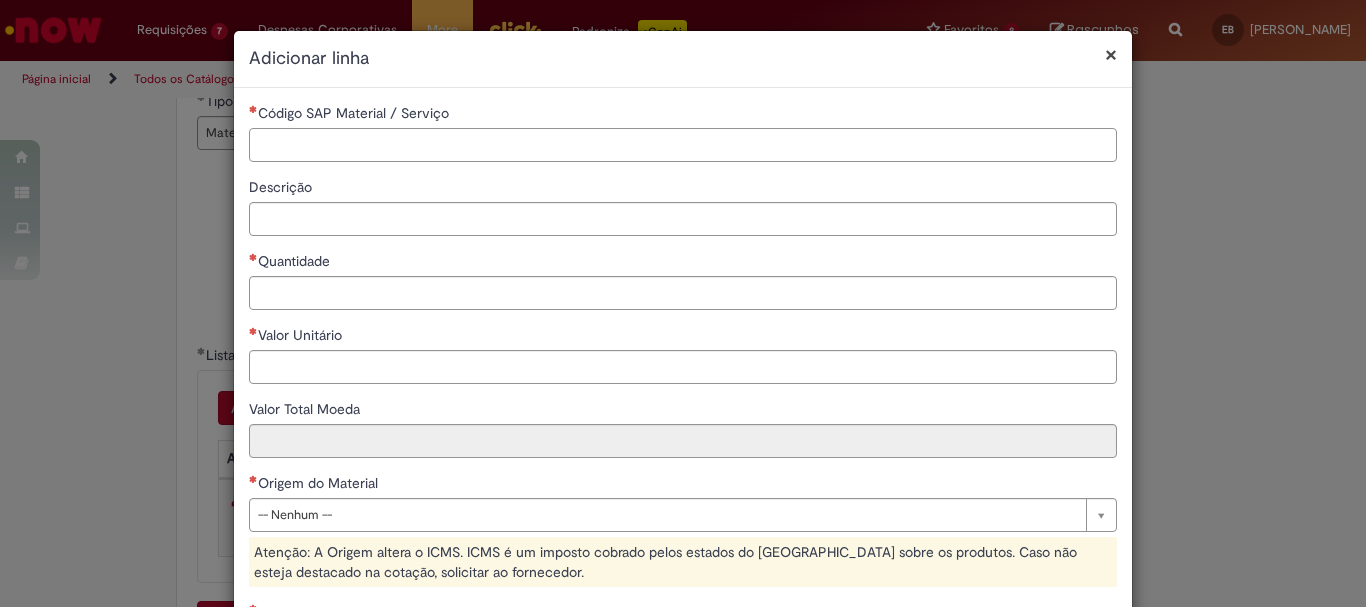 paste on "********" 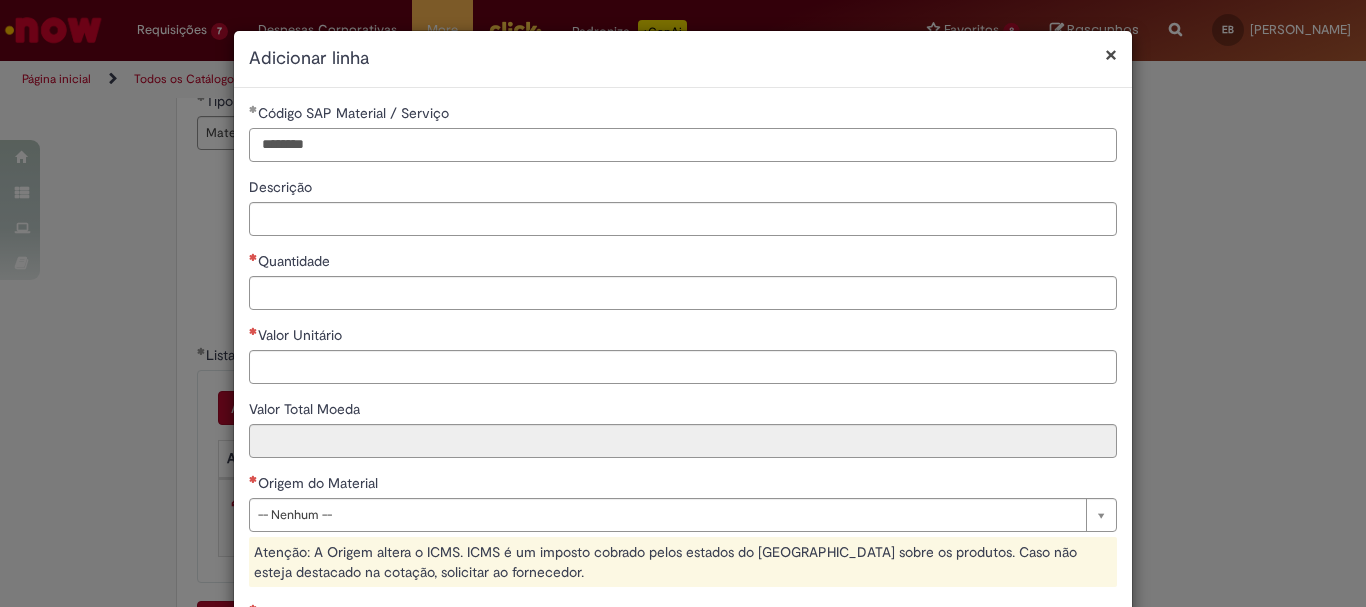 type on "********" 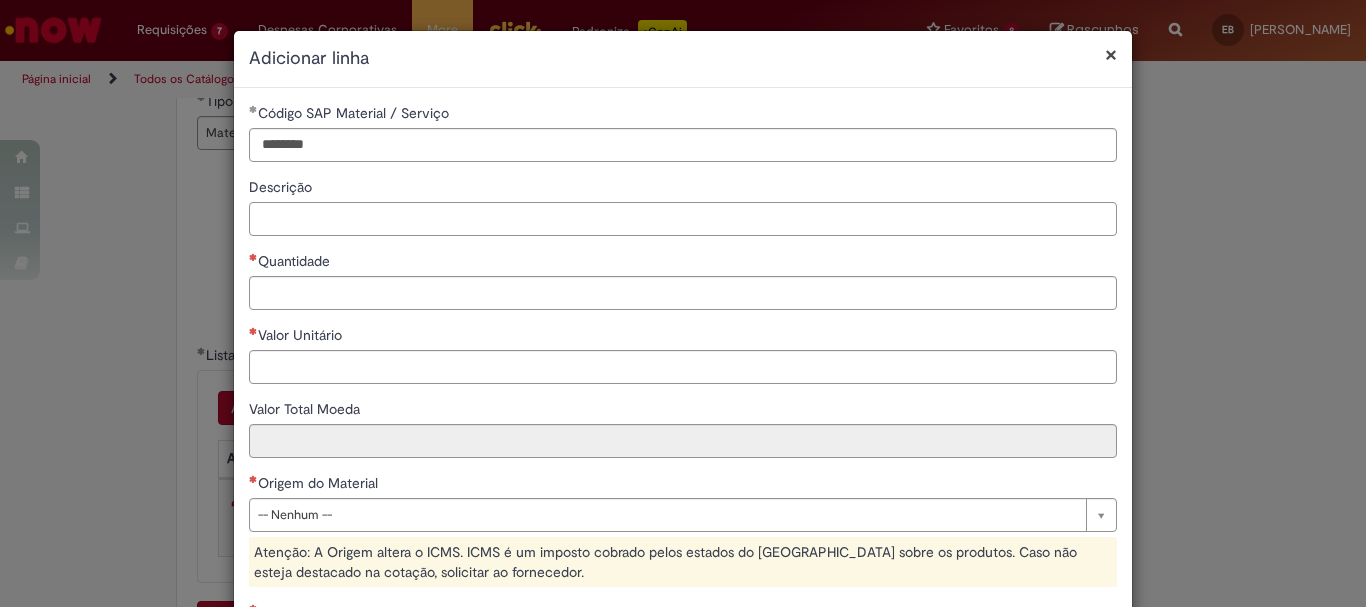 click on "Descrição" at bounding box center (683, 219) 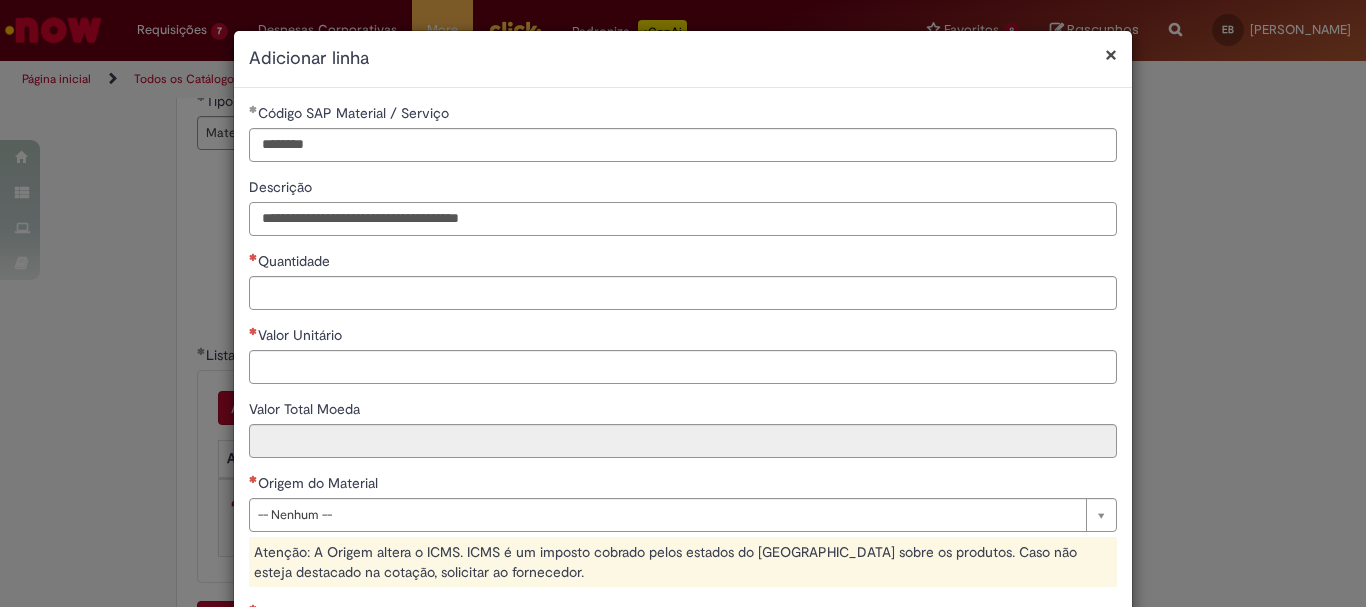 type on "**********" 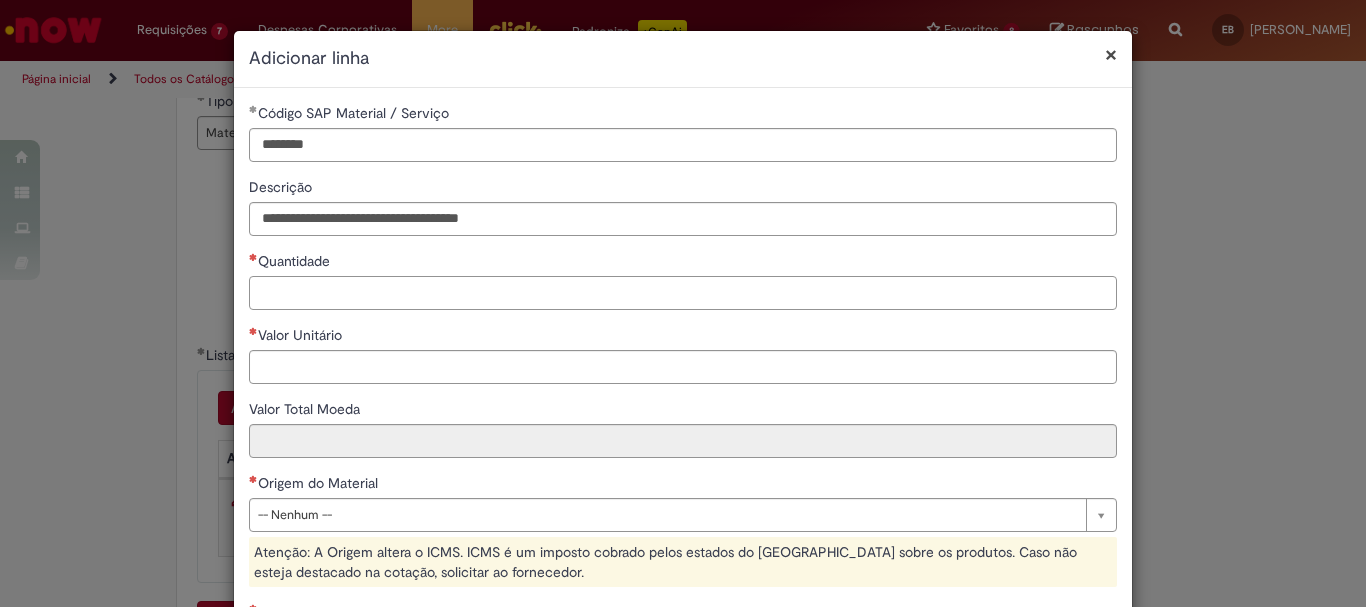 click on "Quantidade" at bounding box center (683, 293) 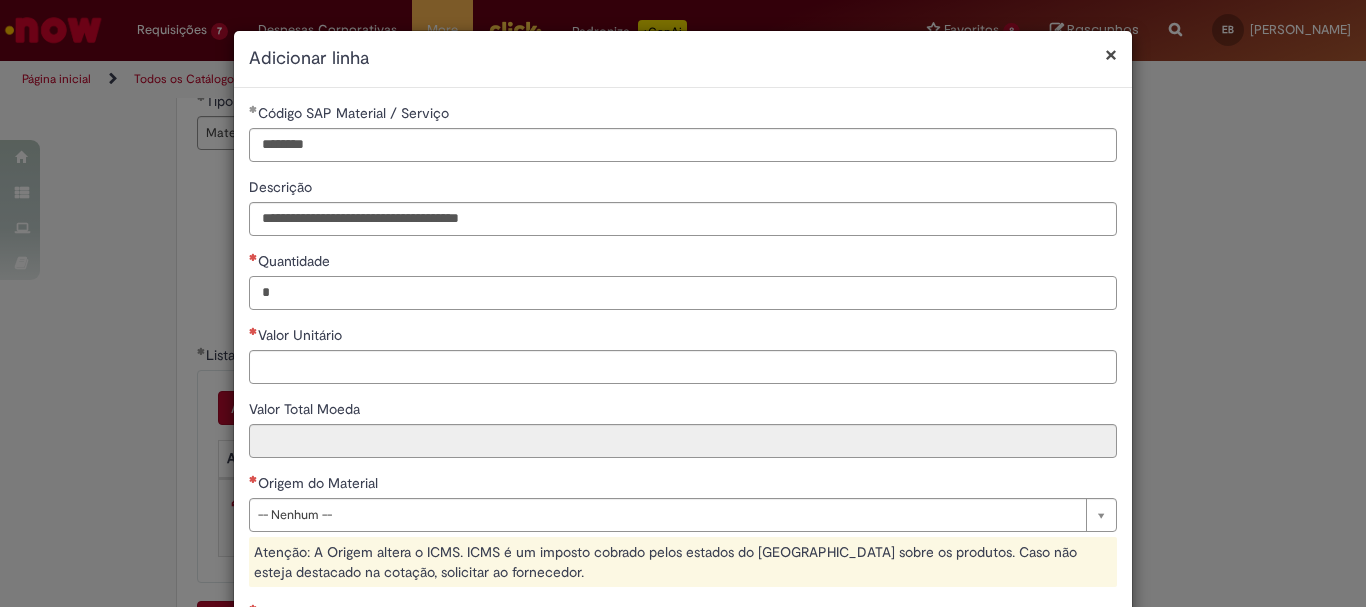 type on "*" 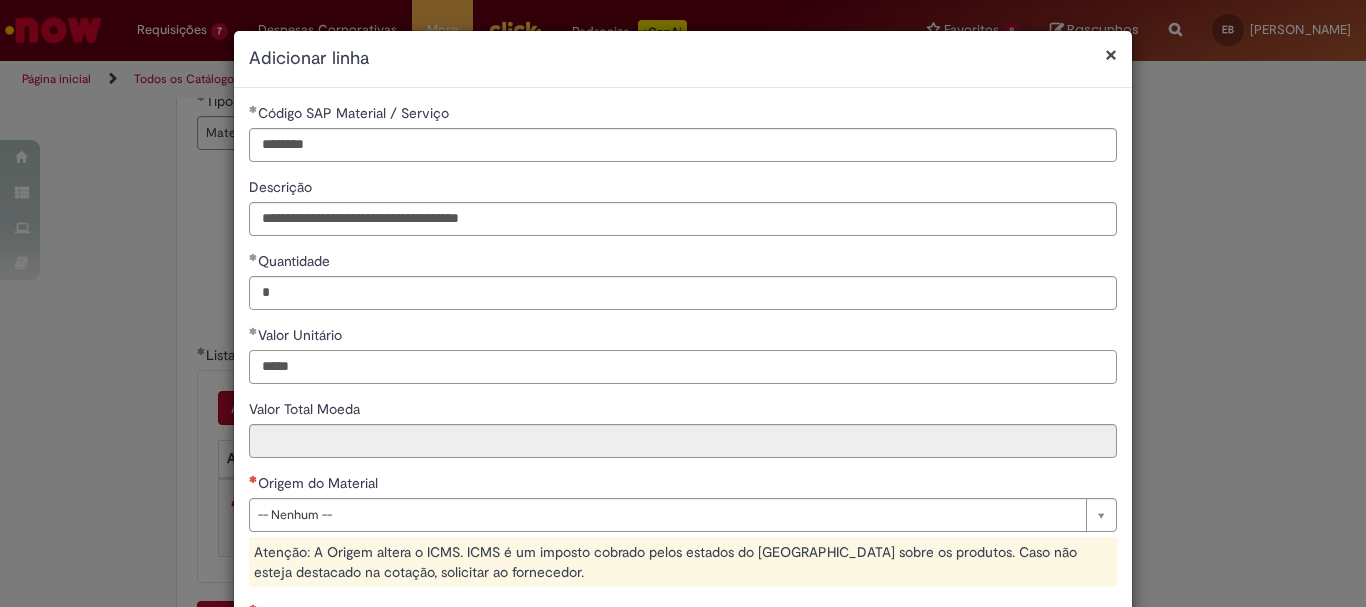 type on "*****" 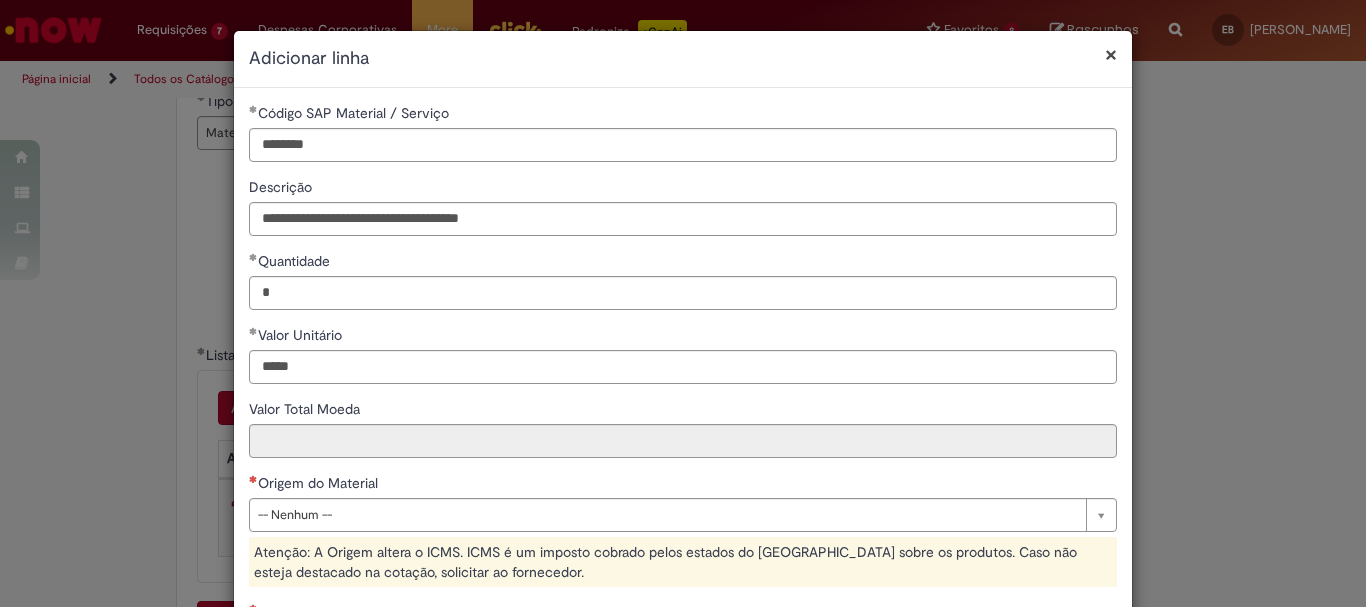 type on "*****" 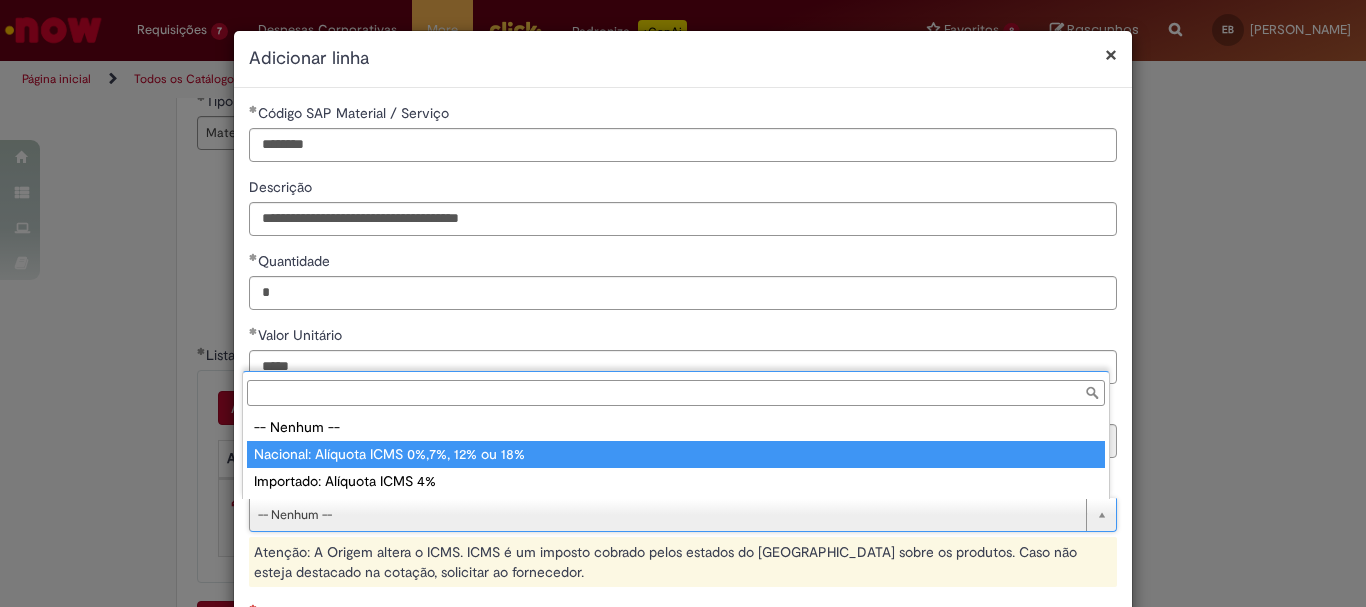 type on "**********" 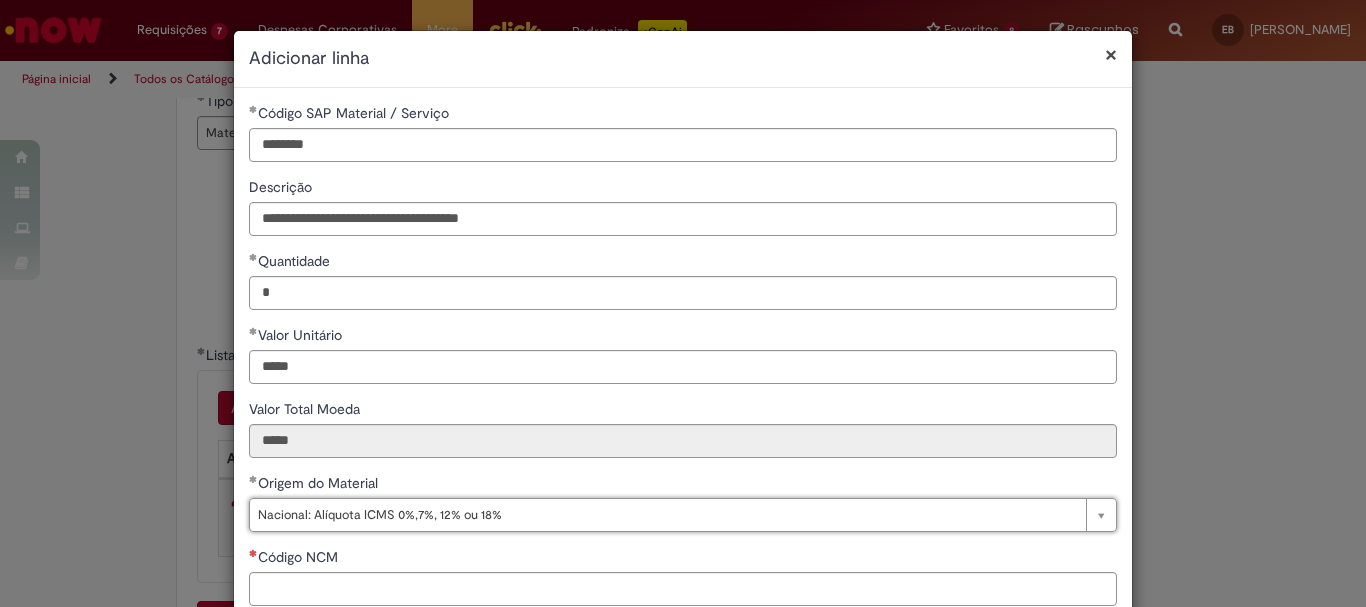 scroll, scrollTop: 200, scrollLeft: 0, axis: vertical 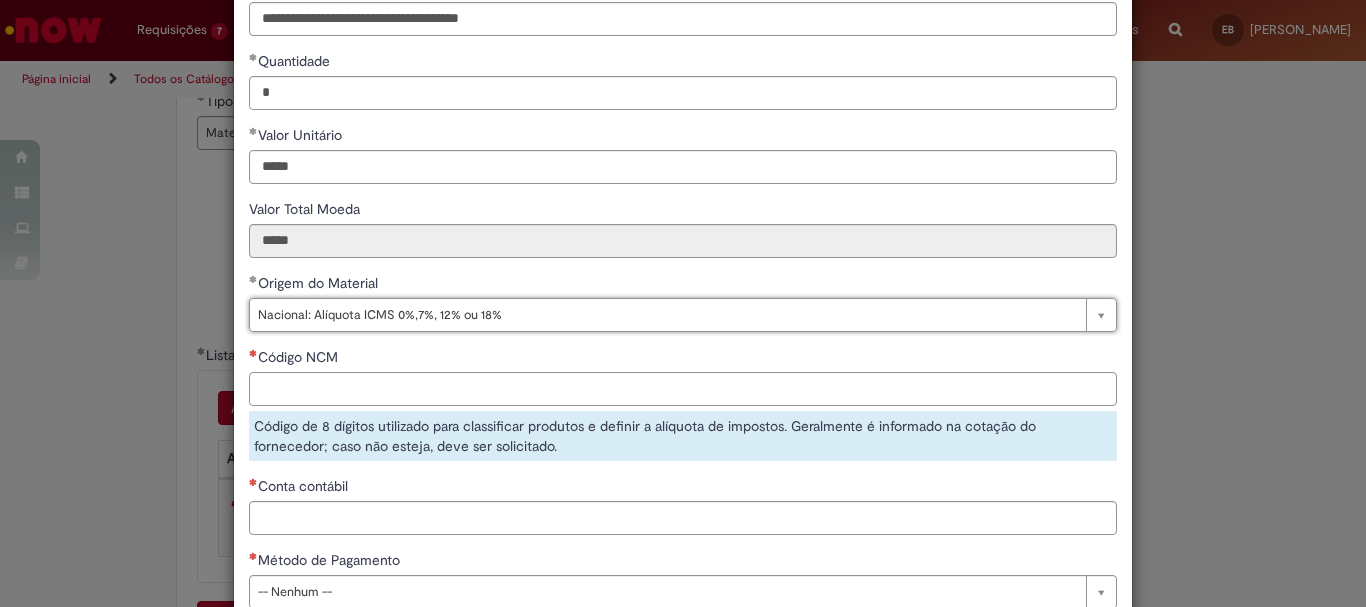 click on "Código NCM" at bounding box center [683, 389] 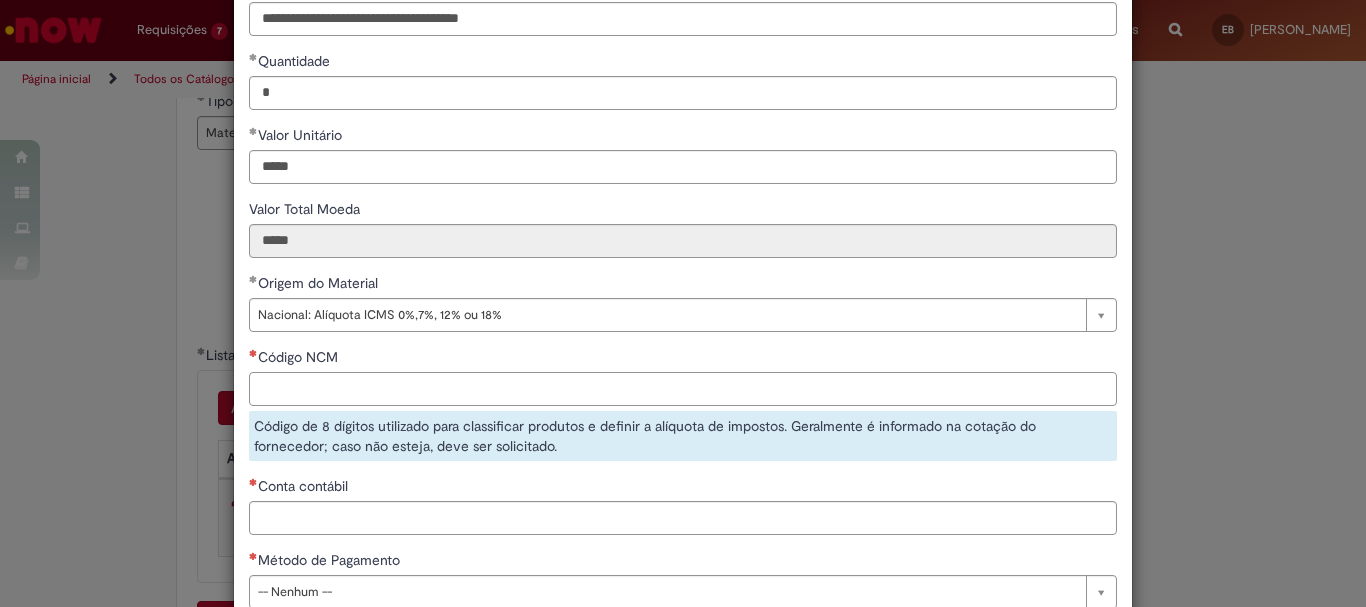 paste on "********" 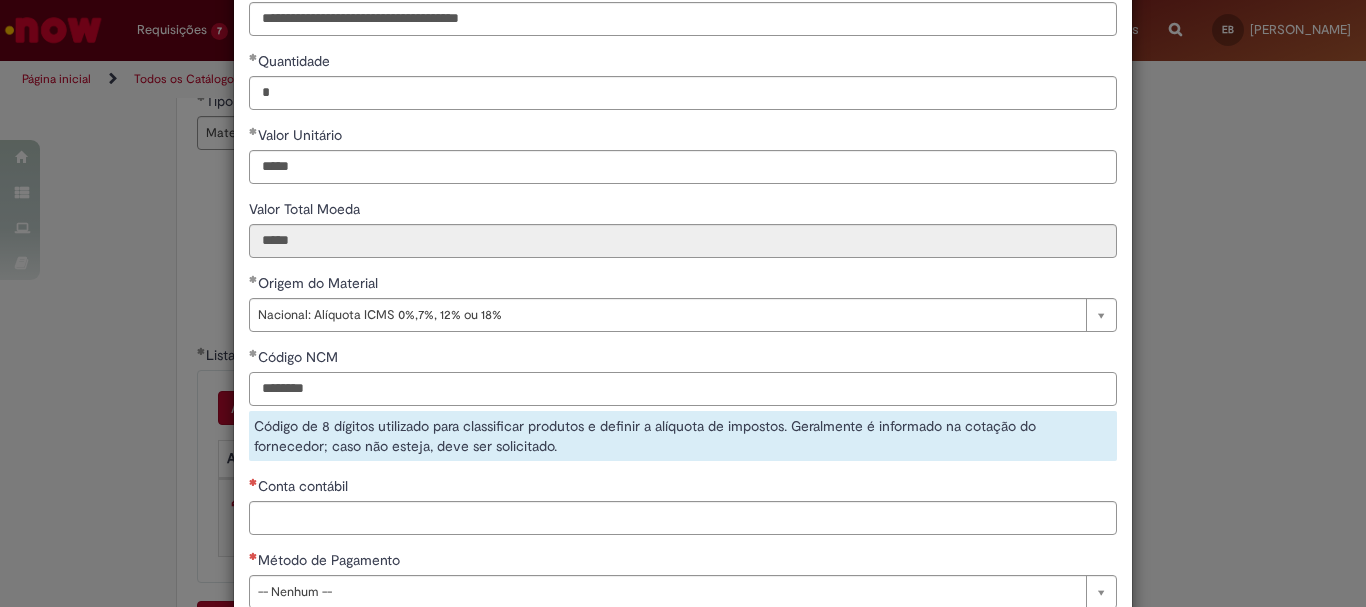 type on "********" 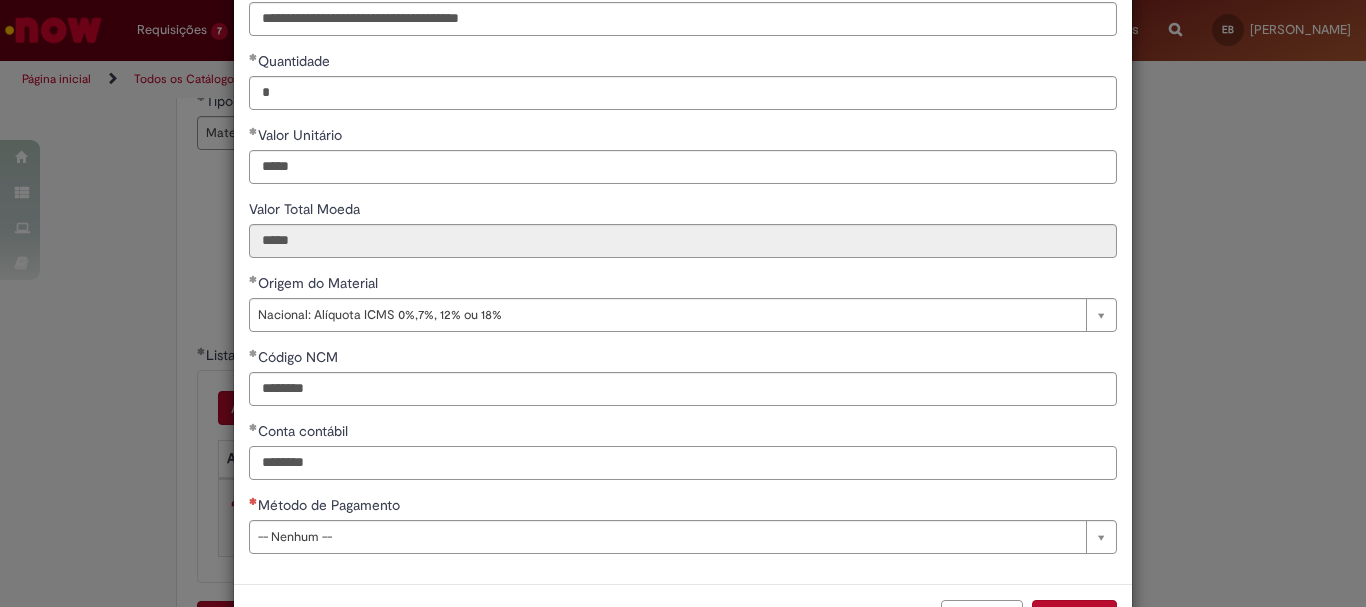 type on "********" 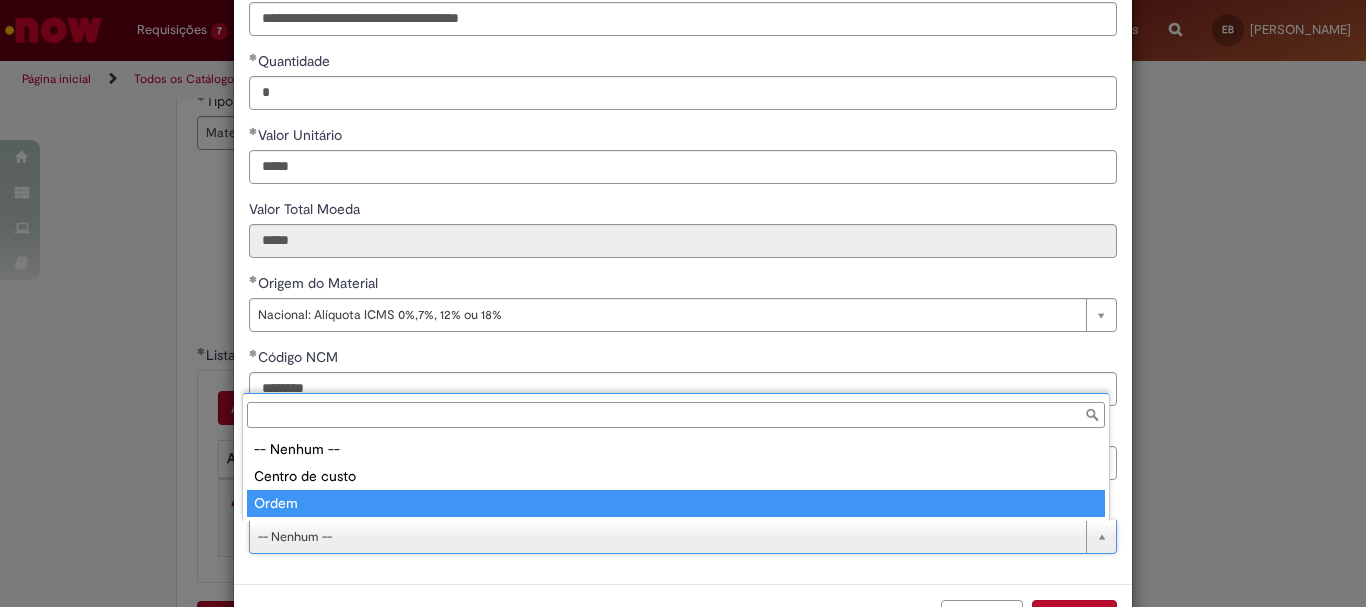 type on "*****" 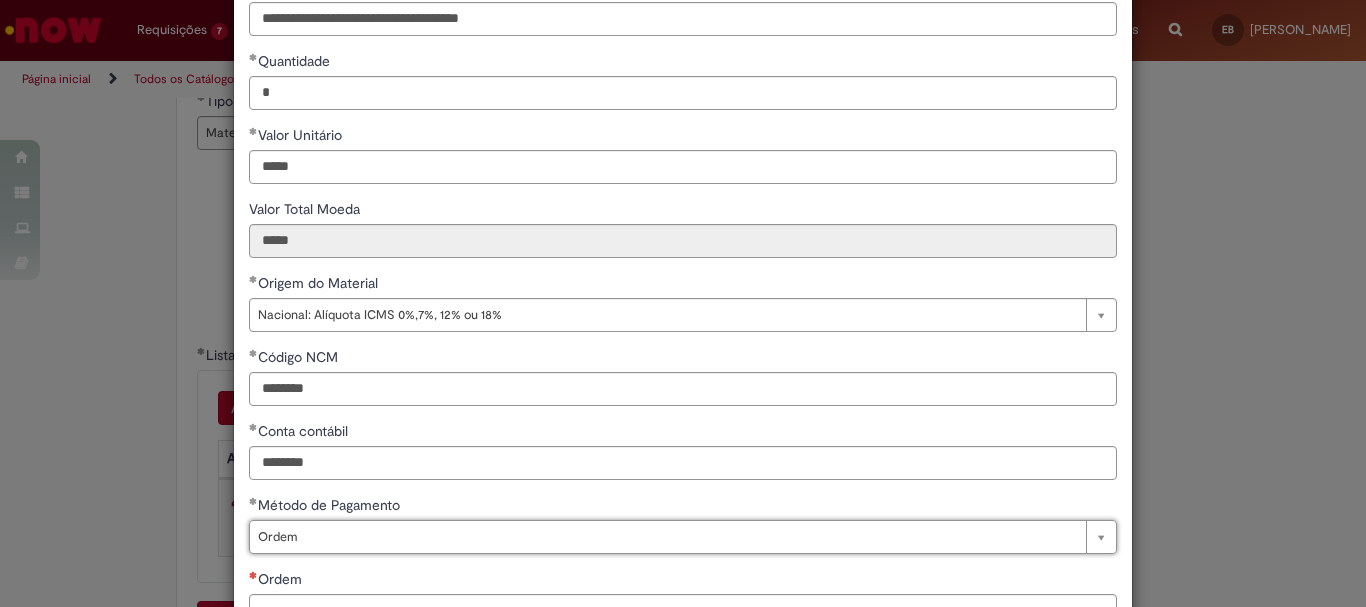 scroll, scrollTop: 347, scrollLeft: 0, axis: vertical 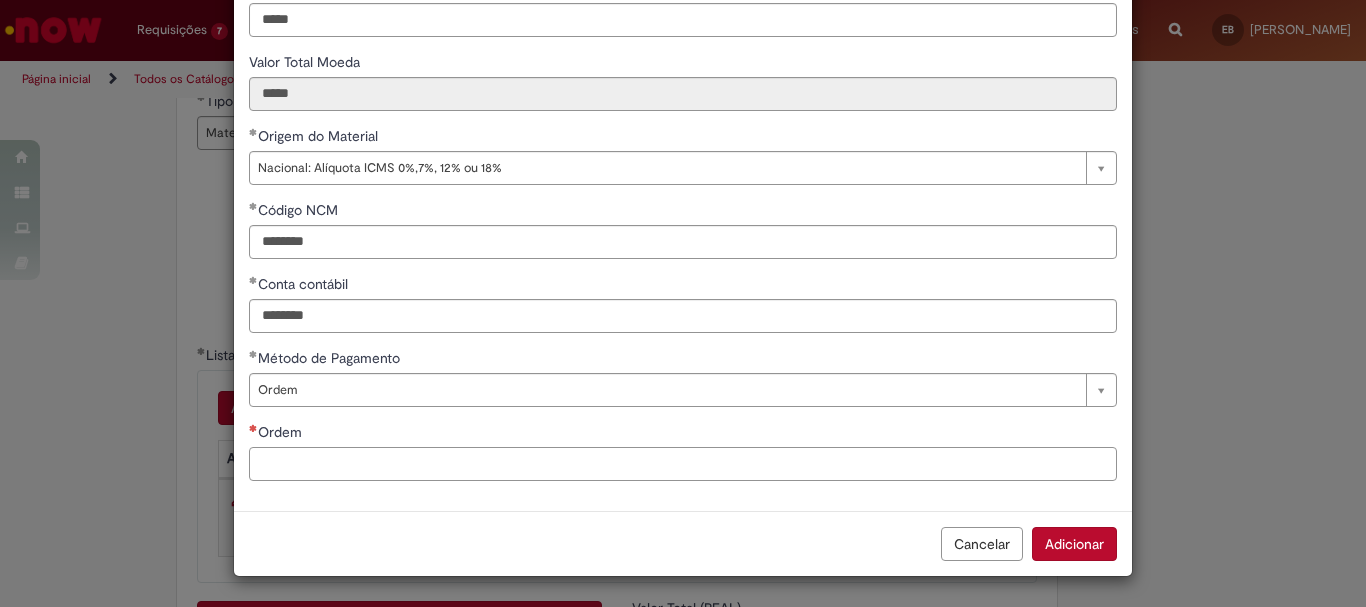 click on "Ordem" at bounding box center [683, 464] 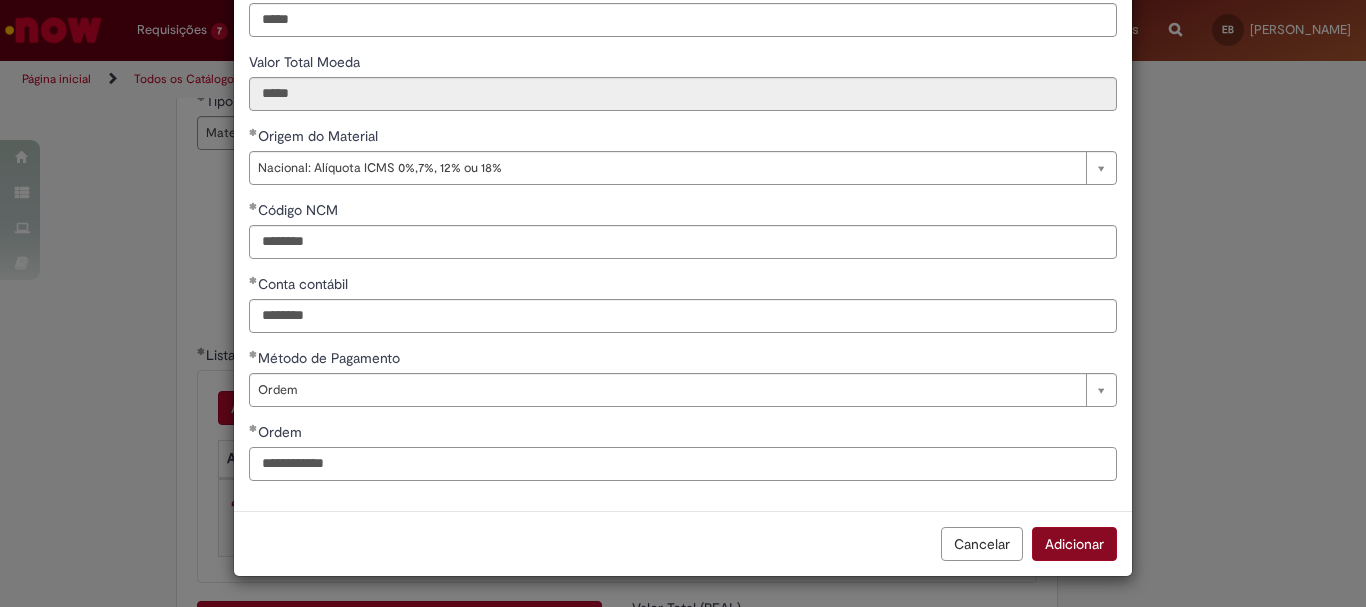 type on "**********" 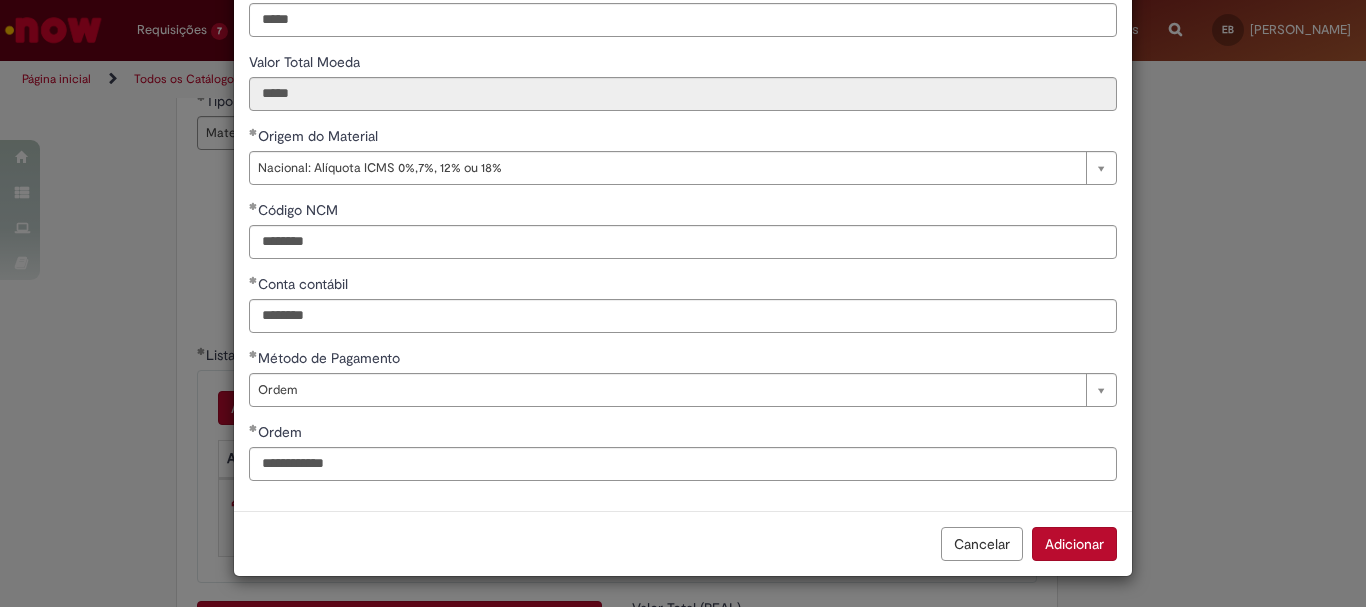 click on "Adicionar" at bounding box center [1074, 544] 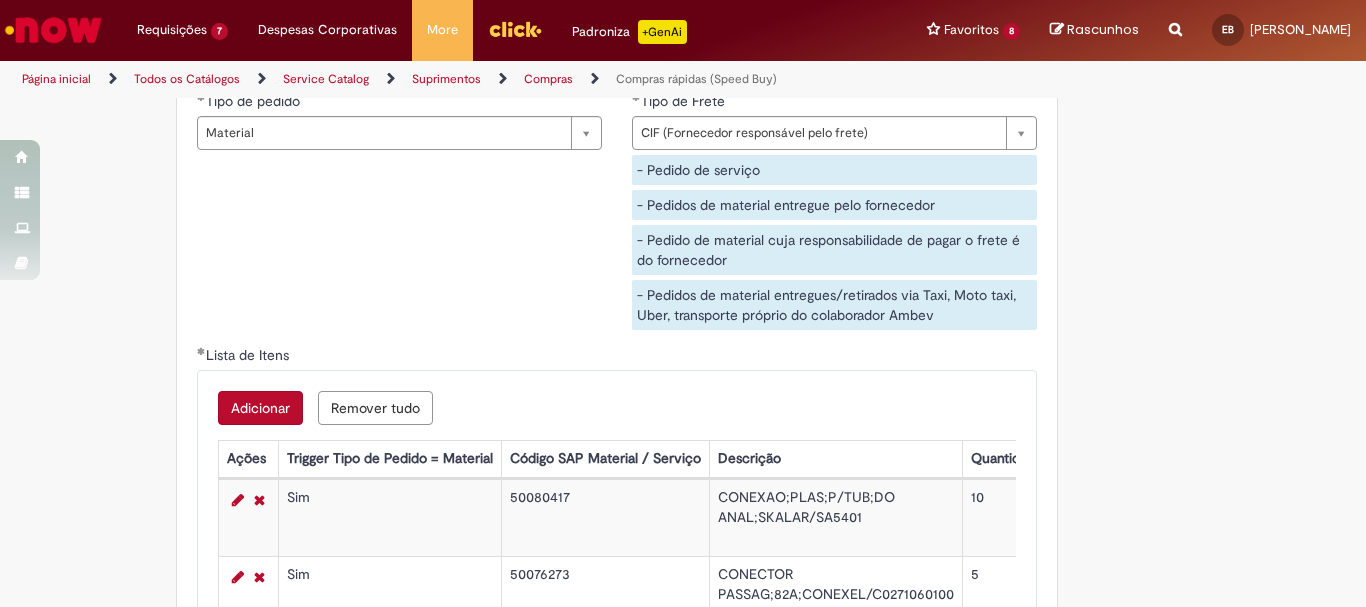scroll, scrollTop: 3400, scrollLeft: 0, axis: vertical 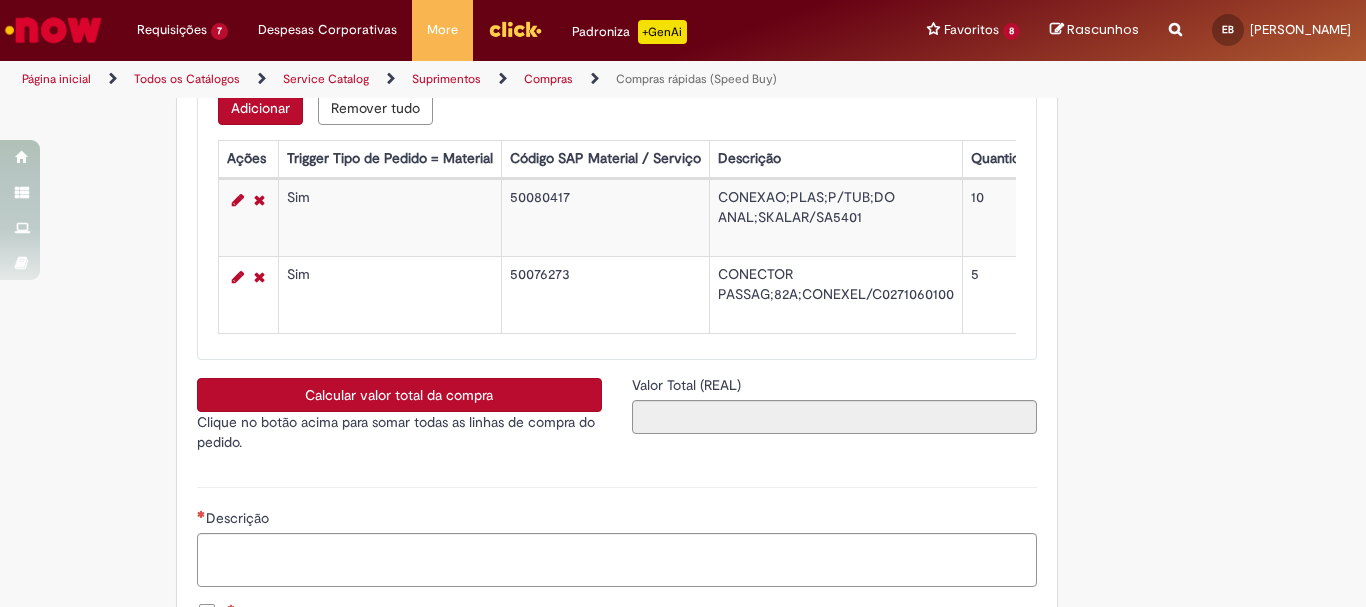 click on "Calcular valor total da compra" at bounding box center (399, 395) 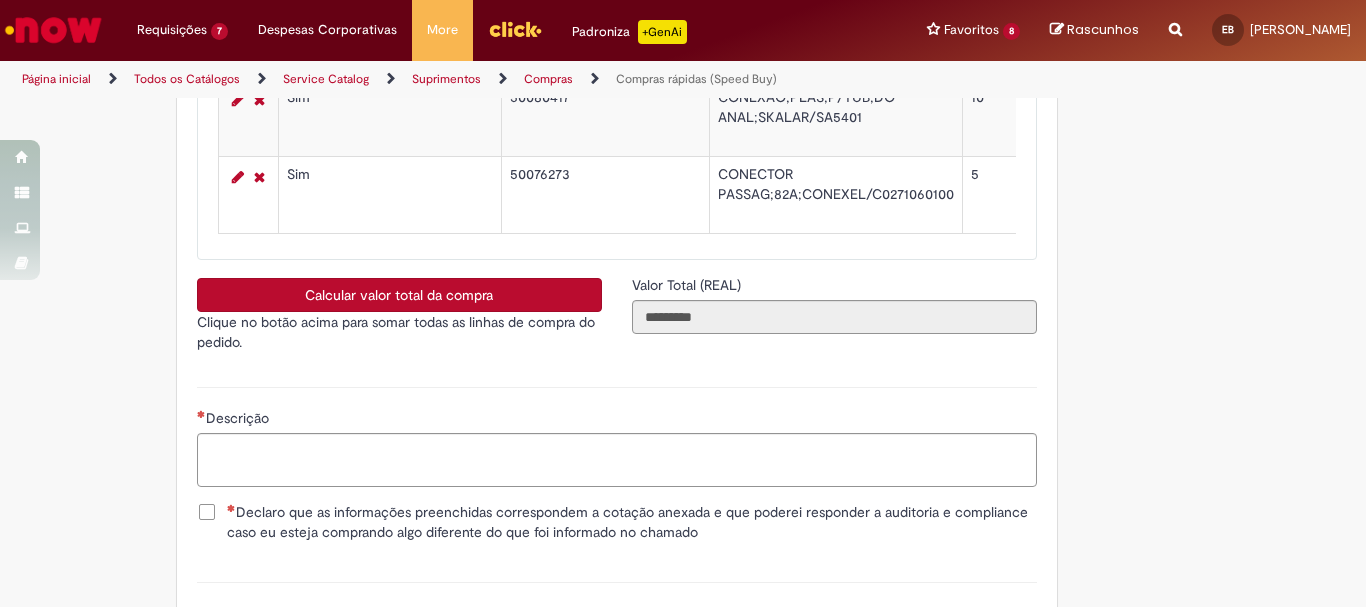 scroll, scrollTop: 3600, scrollLeft: 0, axis: vertical 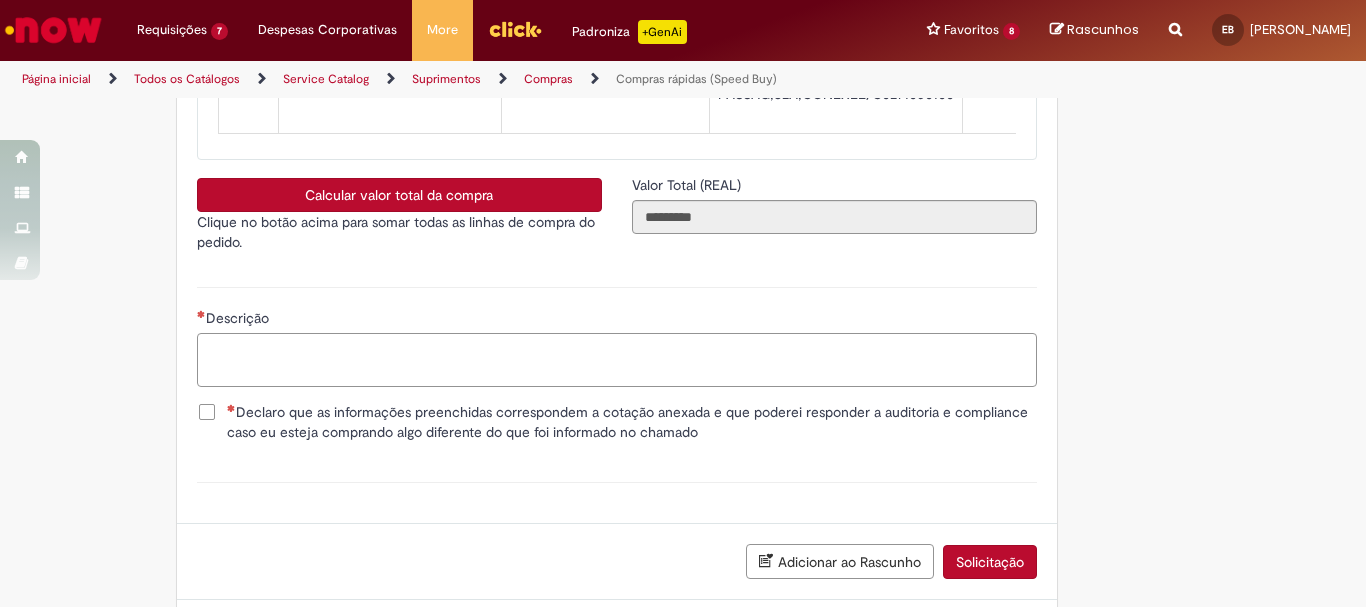click on "Descrição" at bounding box center (617, 360) 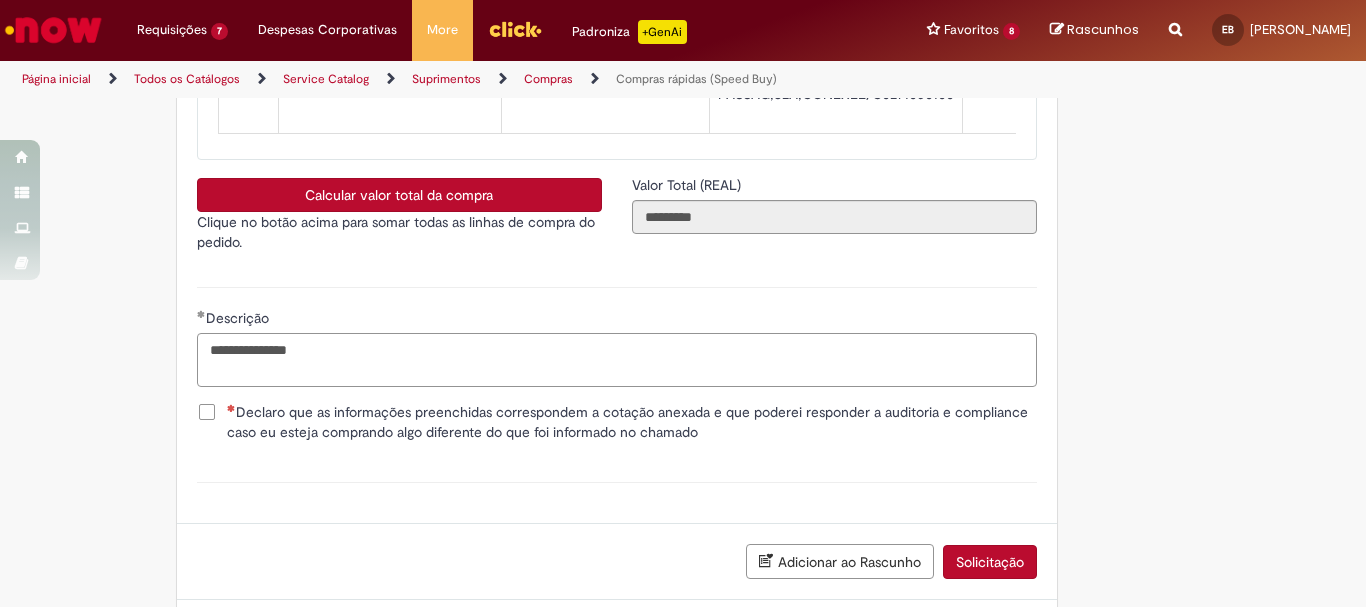 type on "**********" 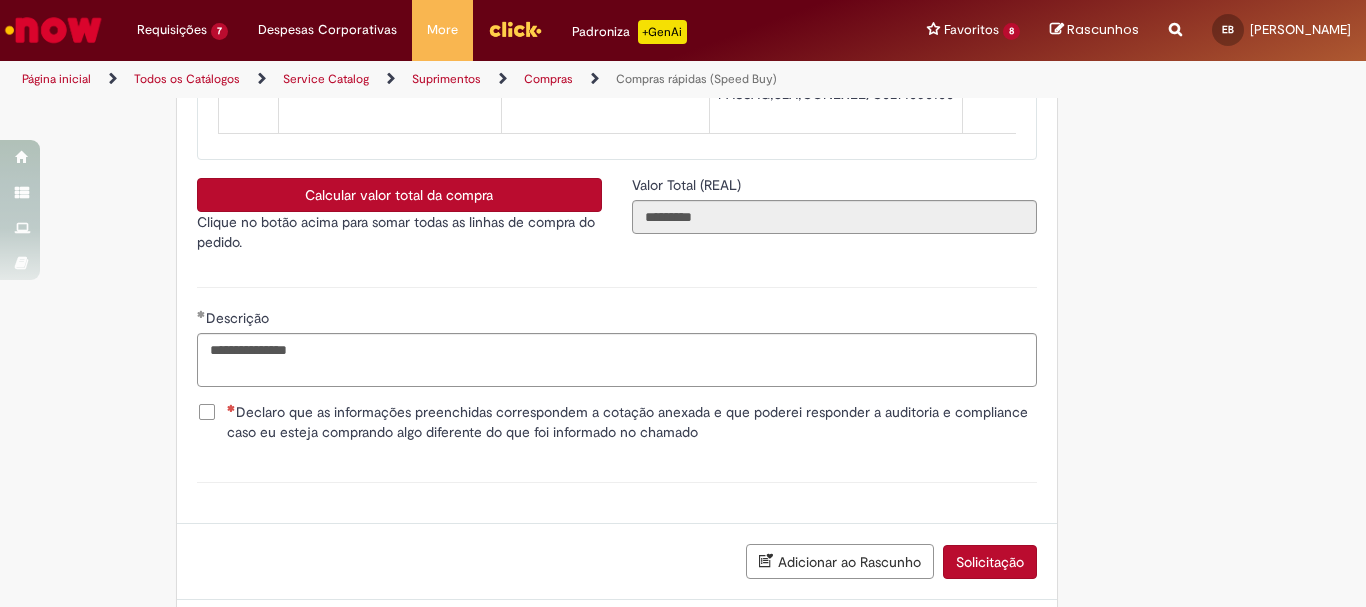click on "Declaro que as informações preenchidas correspondem a cotação anexada e que poderei responder a auditoria e compliance caso eu esteja comprando algo diferente do que foi informado no chamado" at bounding box center (632, 422) 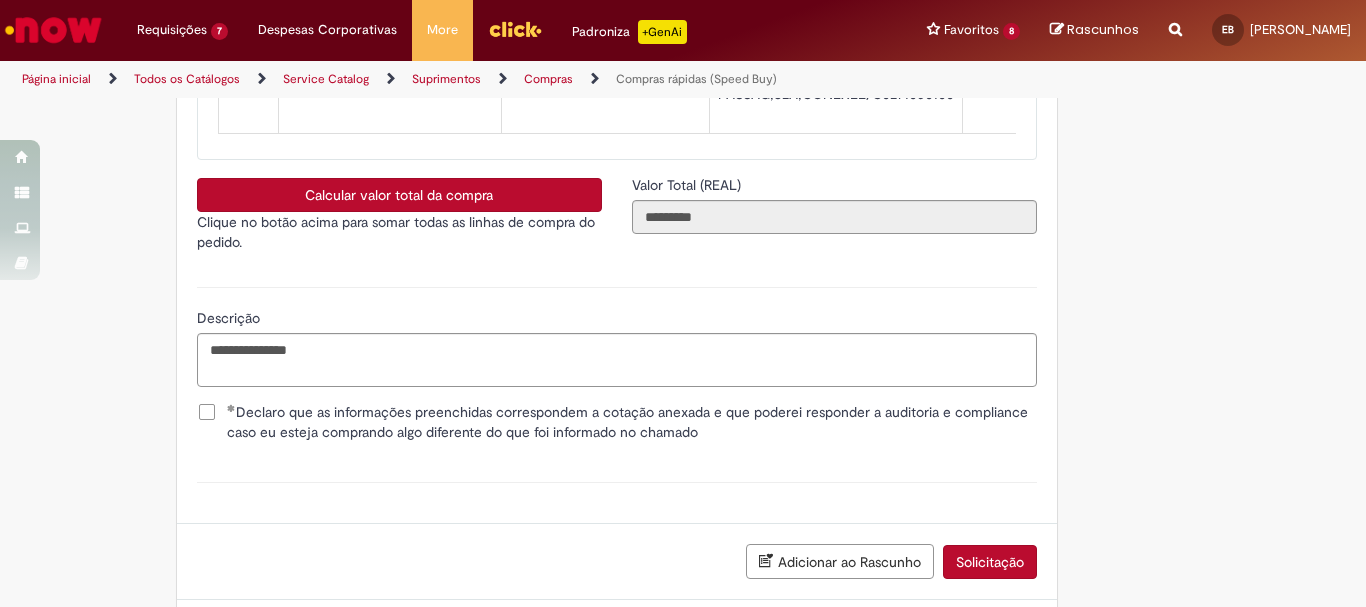 scroll, scrollTop: 3718, scrollLeft: 0, axis: vertical 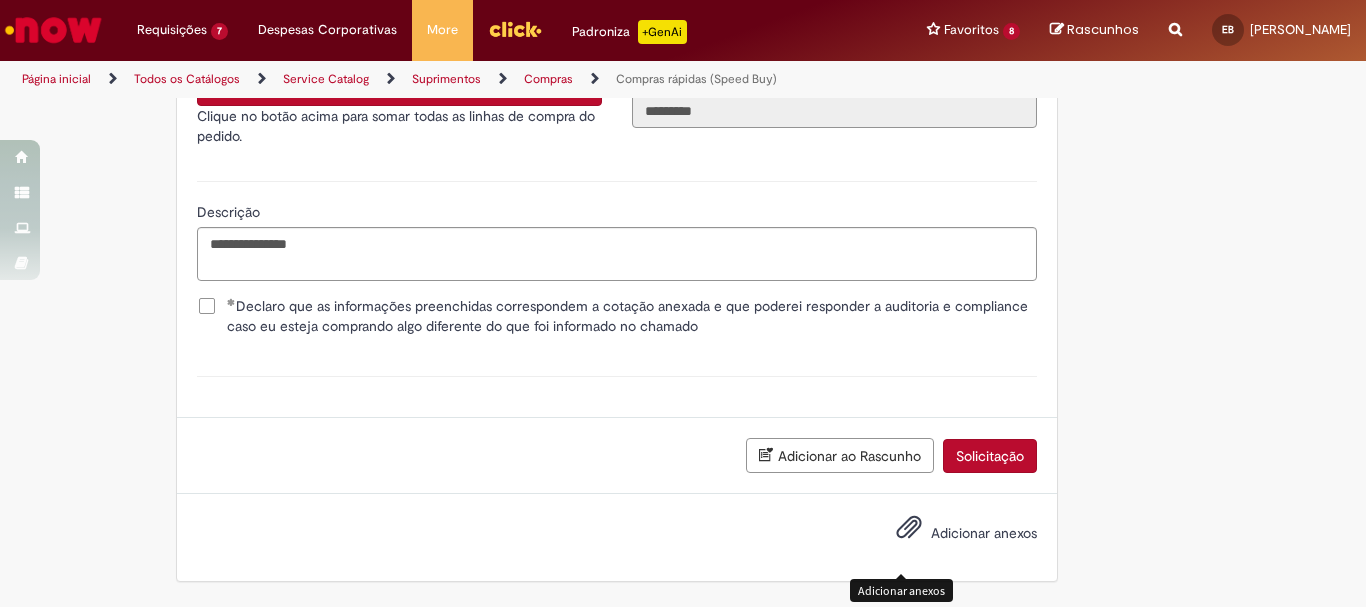 click at bounding box center (909, 528) 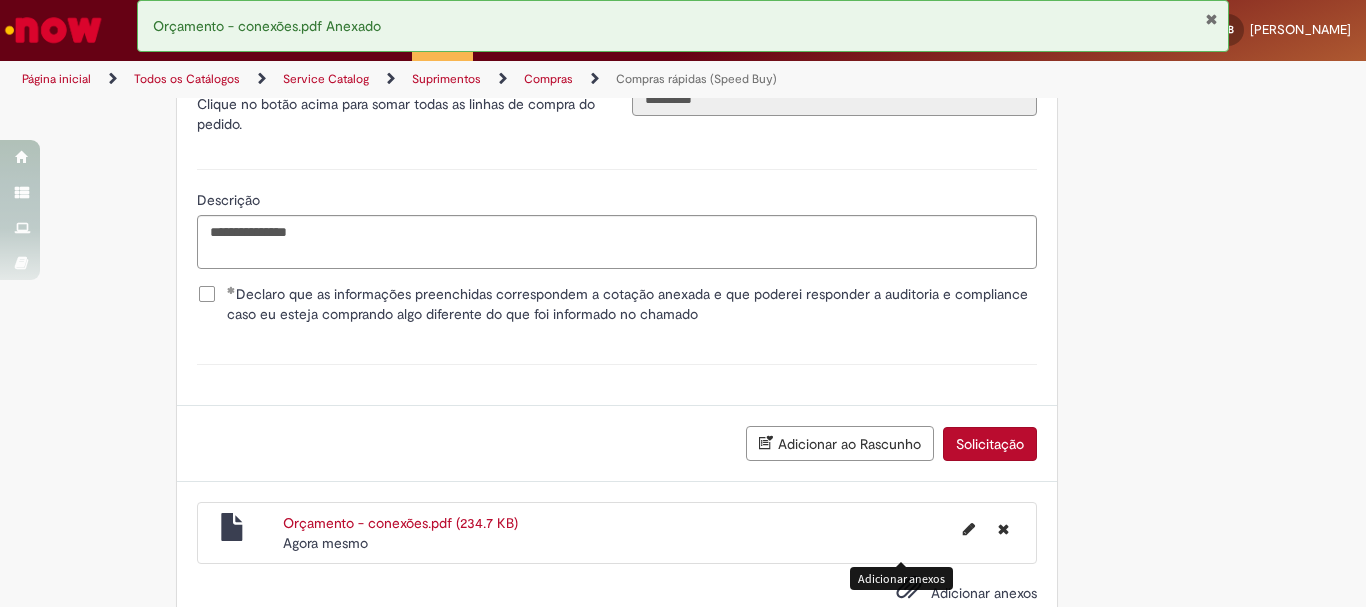 click on "Solicitação" at bounding box center [990, 444] 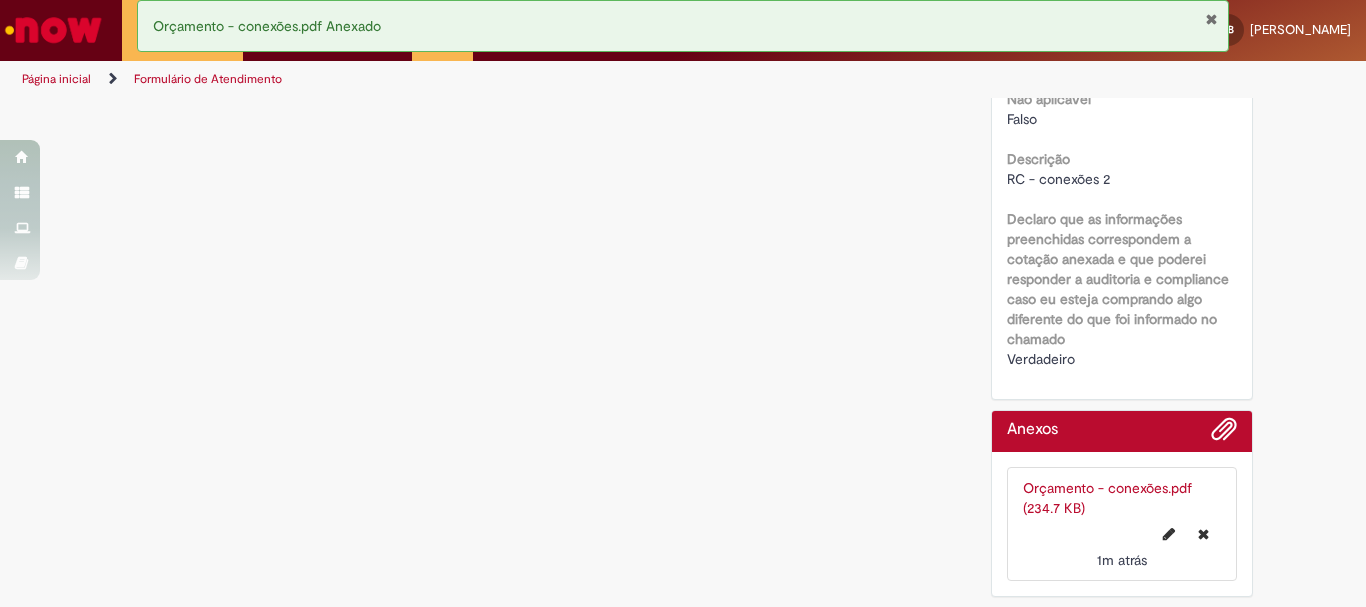 scroll, scrollTop: 0, scrollLeft: 0, axis: both 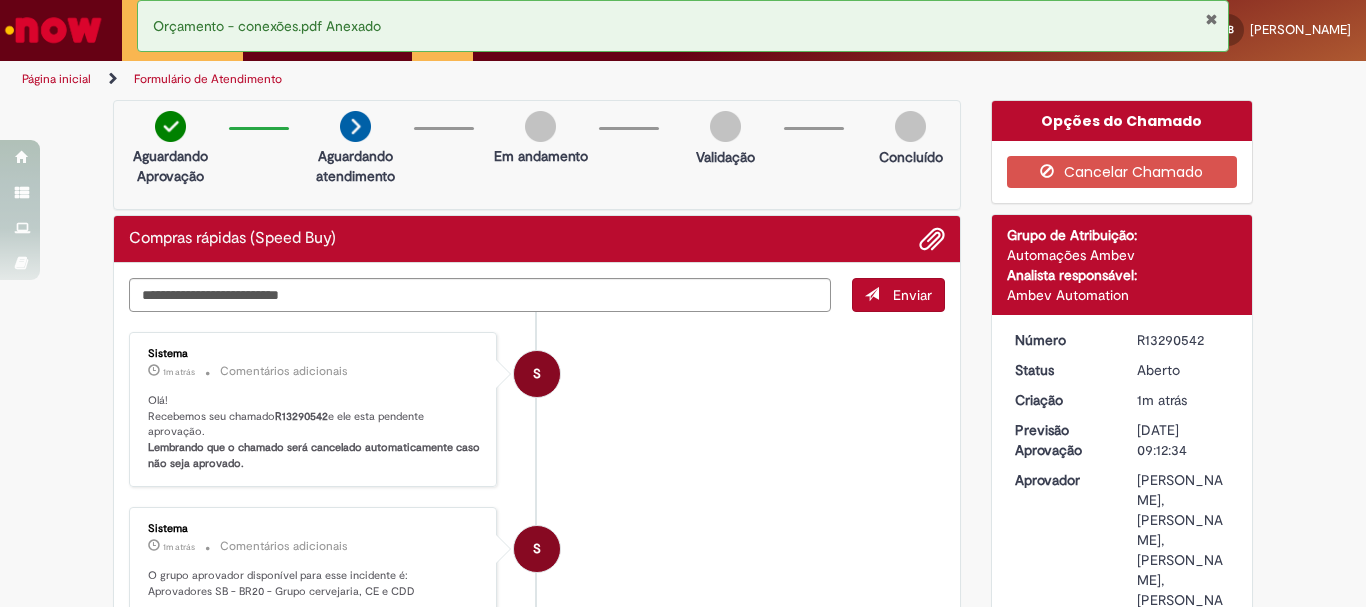 click at bounding box center [1211, 19] 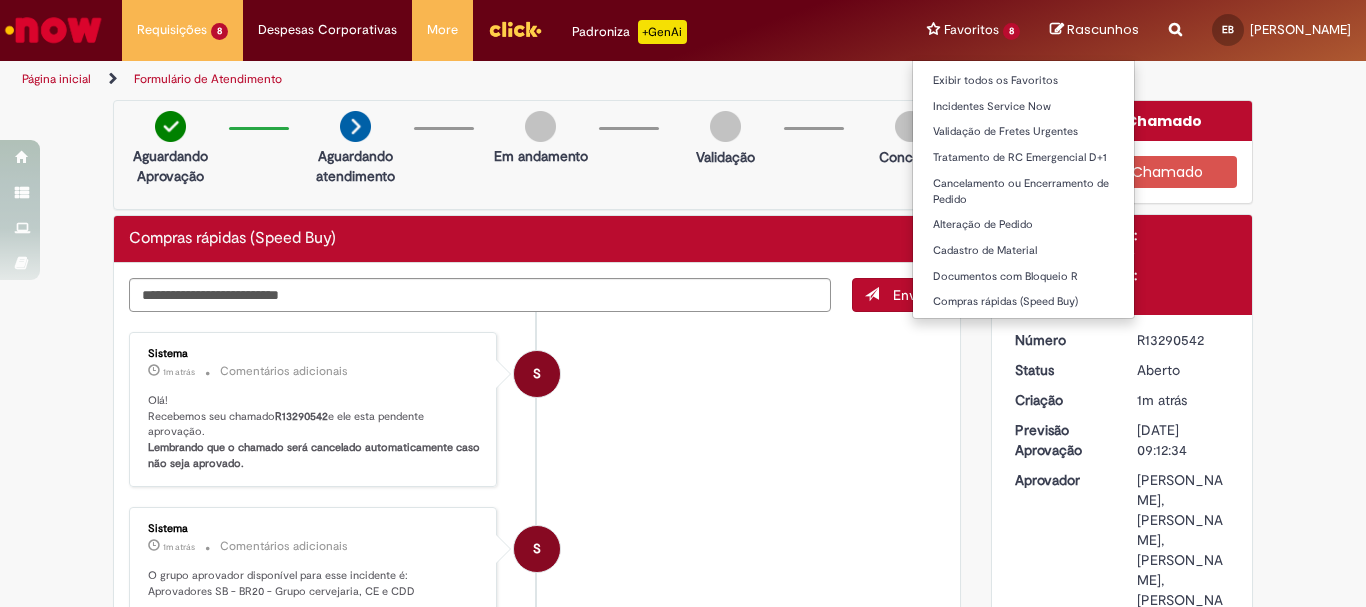 click on "Favoritos   8
Exibir todos os Favoritos
Incidentes Service Now
Validação de Fretes Urgentes
Tratamento de RC Emergencial D+1
Cancelamento ou Encerramento de Pedido
Alteração de Pedido
Cadastro de Material
Documentos com Bloqueio R
Compras rápidas (Speed Buy)" at bounding box center (973, 30) 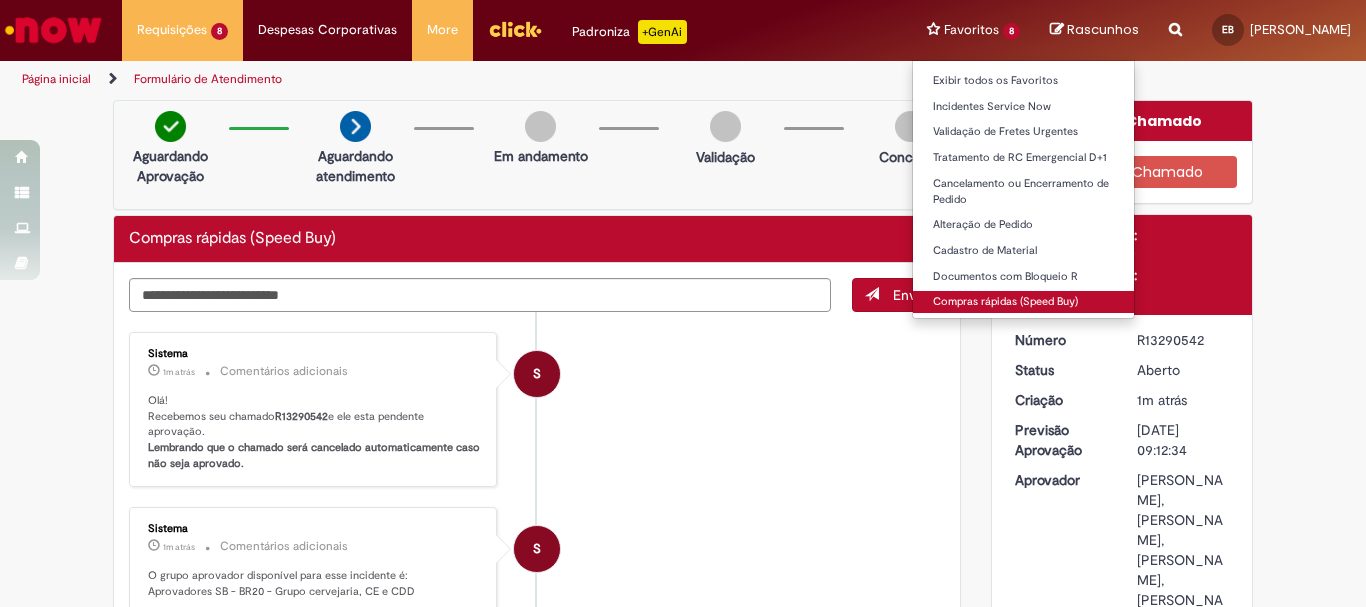 click on "Compras rápidas (Speed Buy)" at bounding box center [1023, 302] 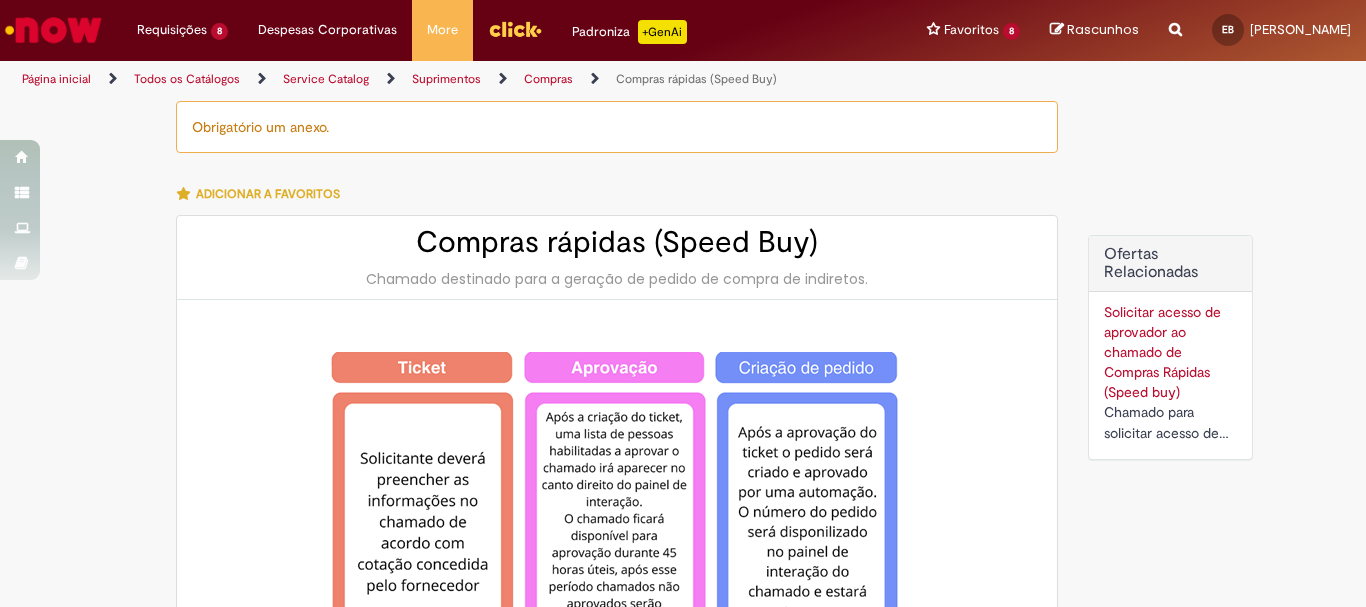 type on "********" 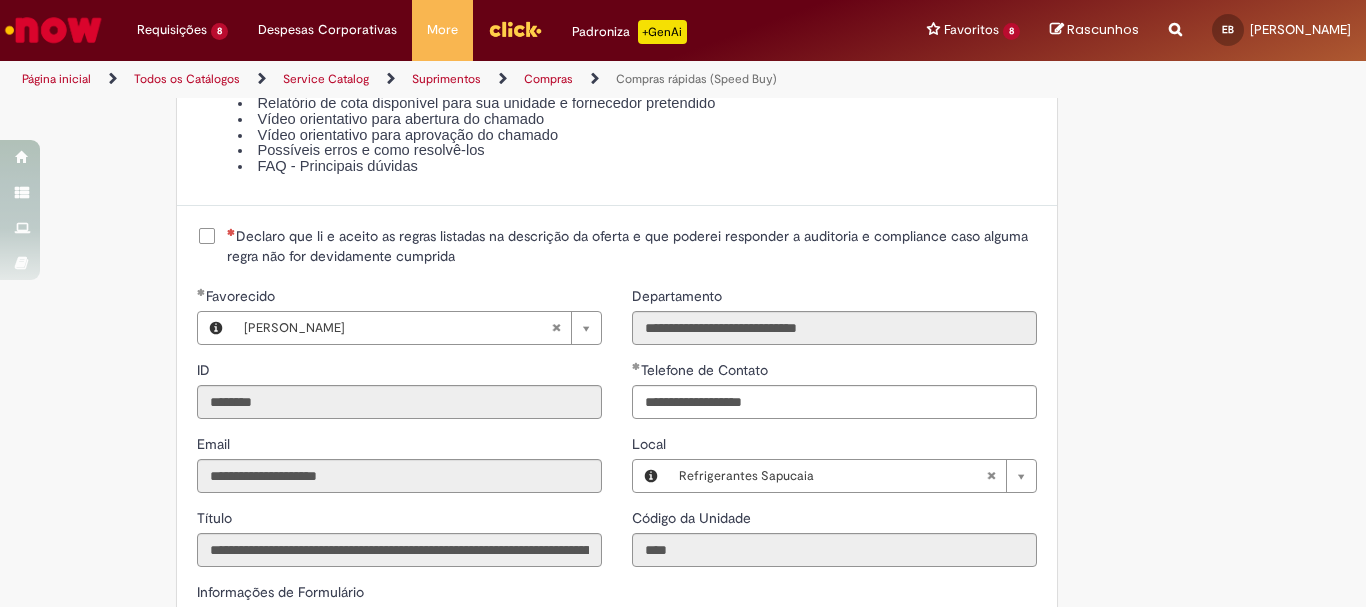 click on "Declaro que li e aceito as regras listadas na descrição da oferta e que poderei responder a auditoria e compliance caso alguma regra não for devidamente cumprida" at bounding box center (632, 246) 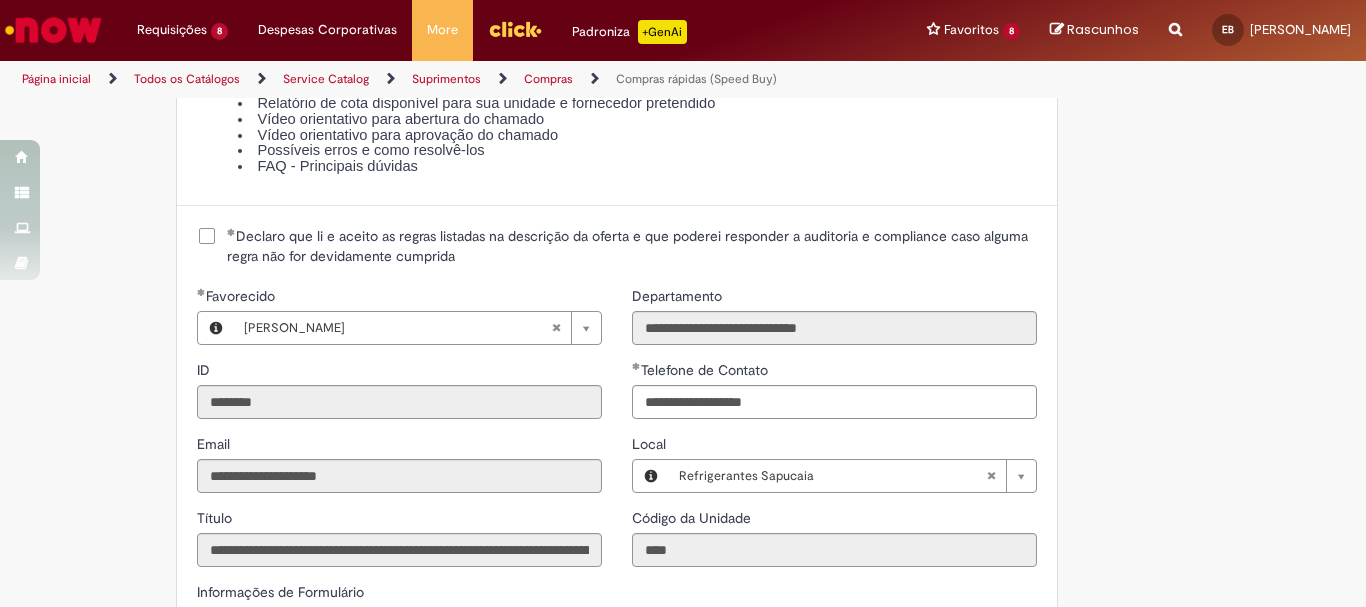 scroll, scrollTop: 2800, scrollLeft: 0, axis: vertical 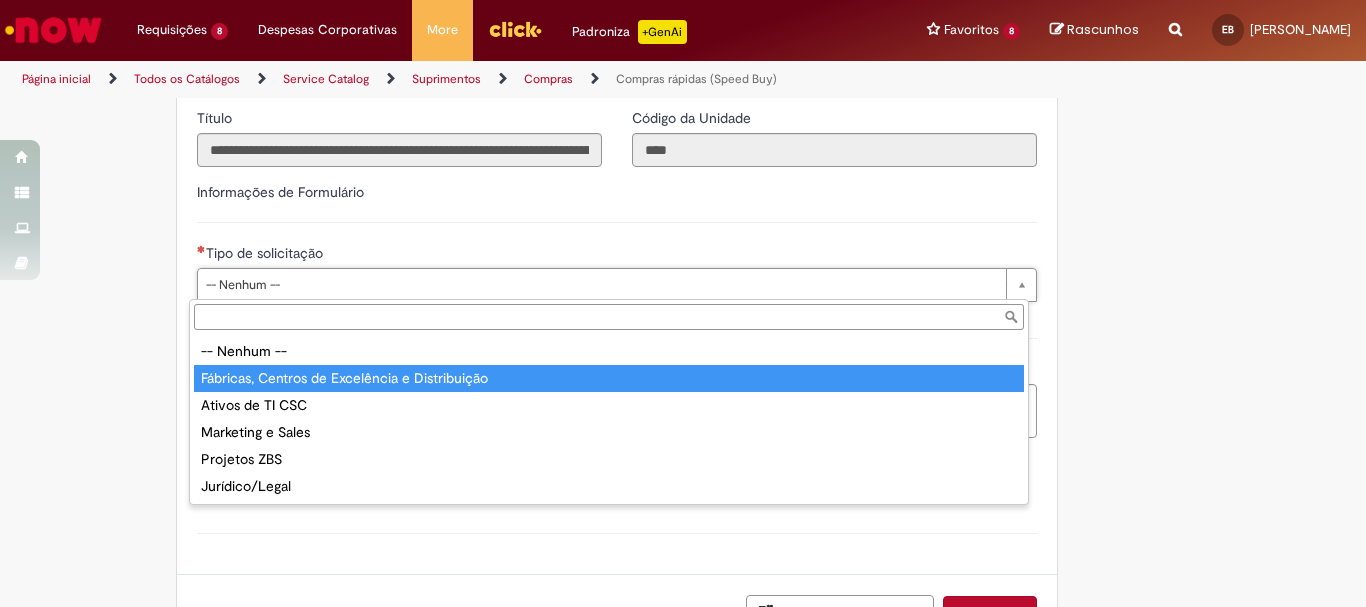 type on "**********" 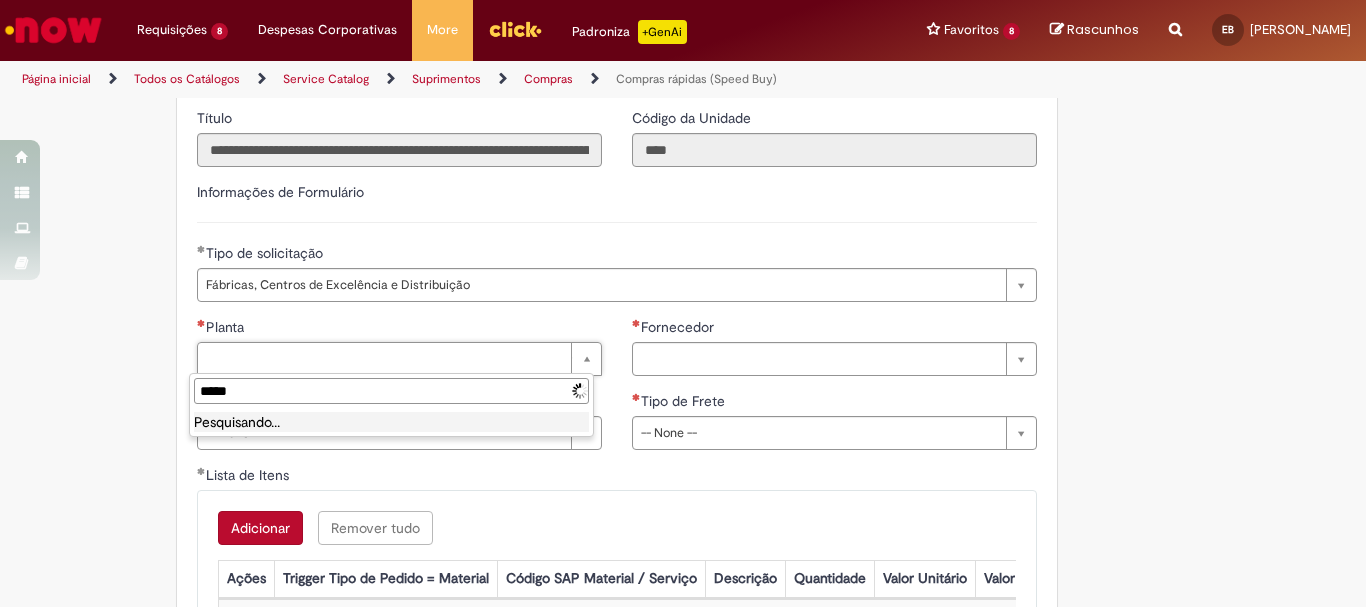 type on "******" 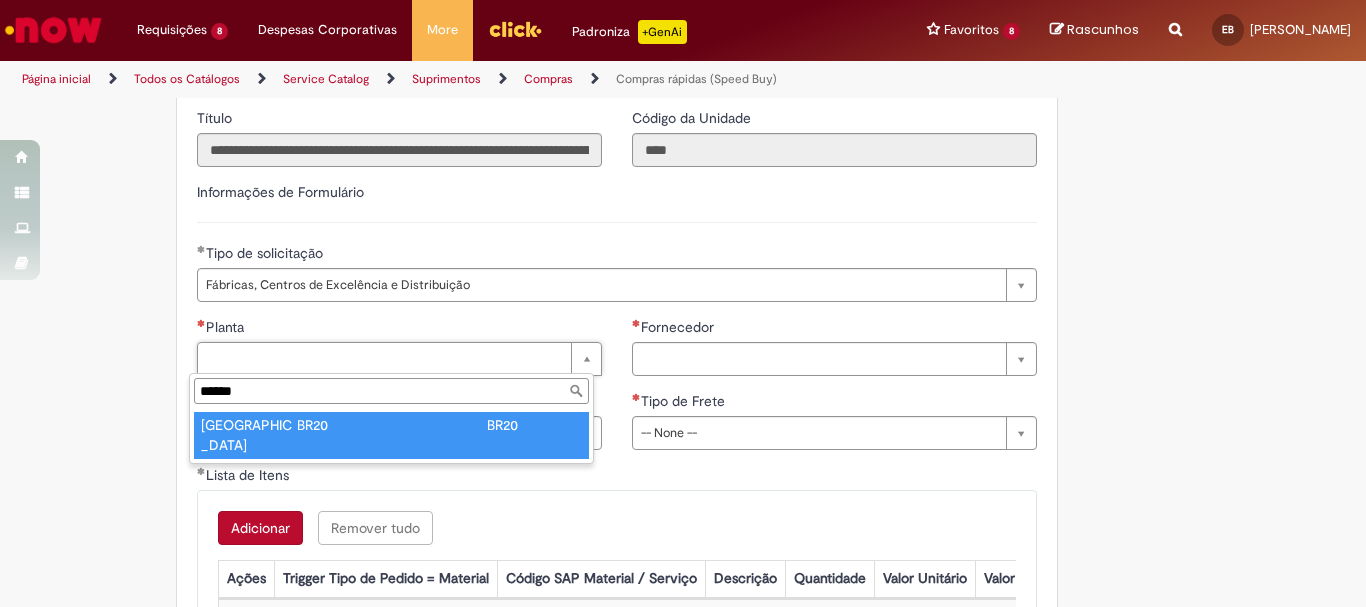 type on "**********" 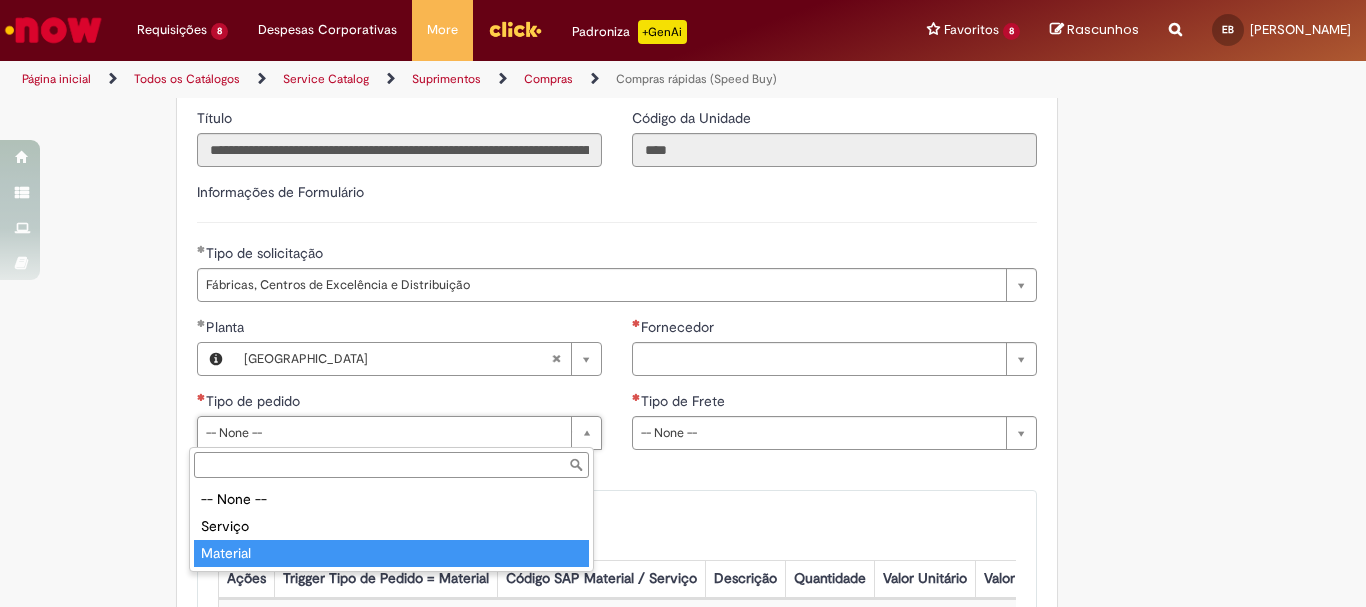 type on "********" 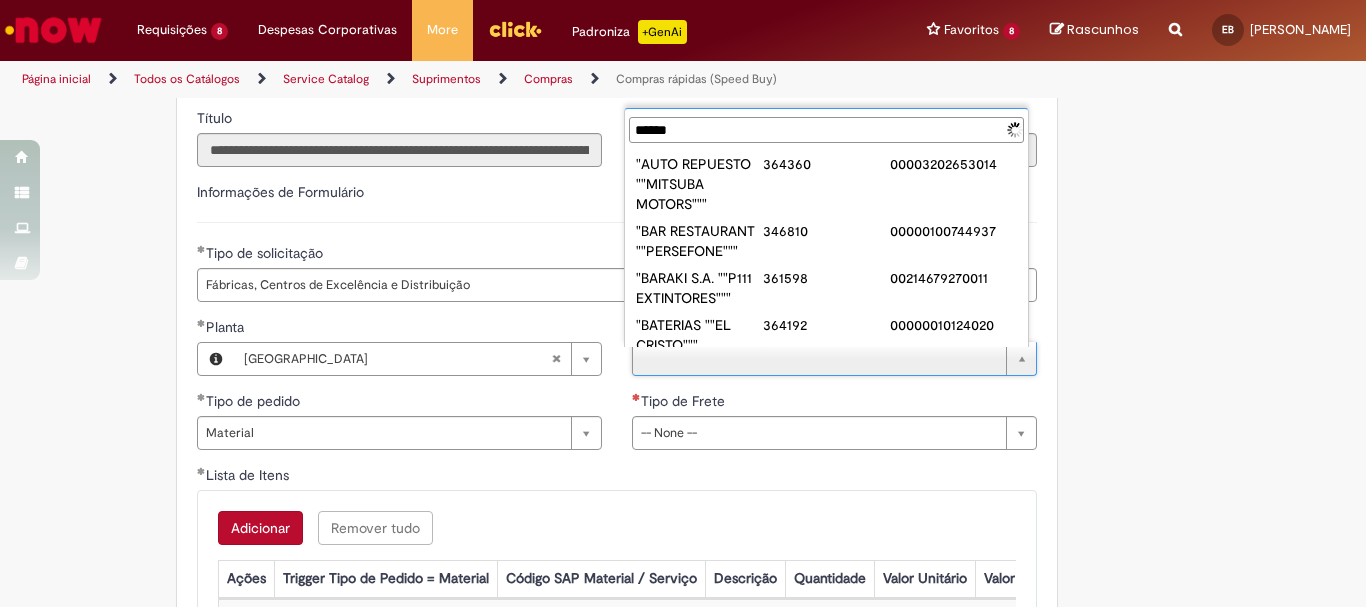 type on "*******" 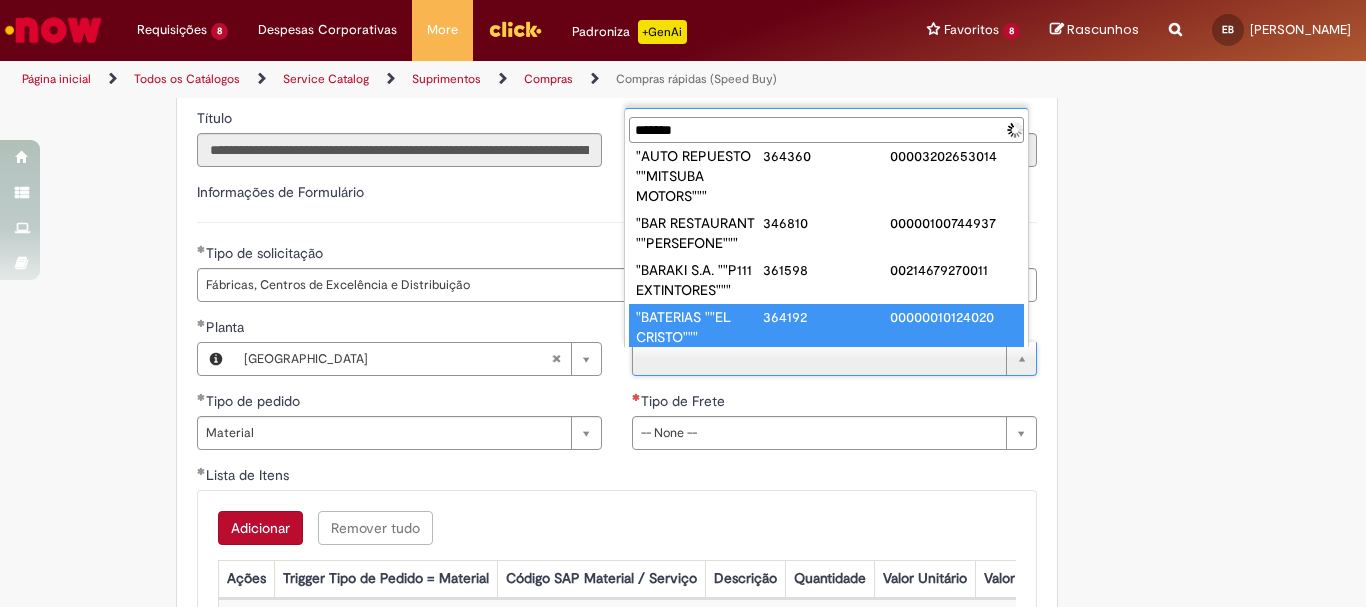 scroll, scrollTop: 0, scrollLeft: 0, axis: both 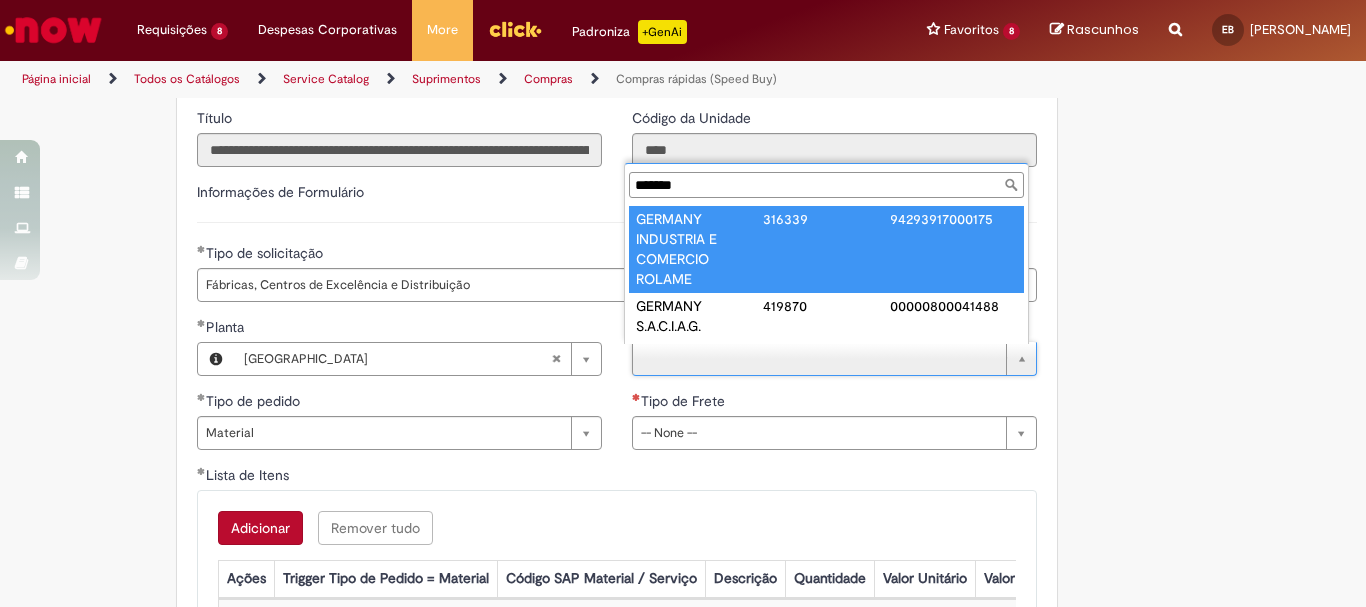 type on "**********" 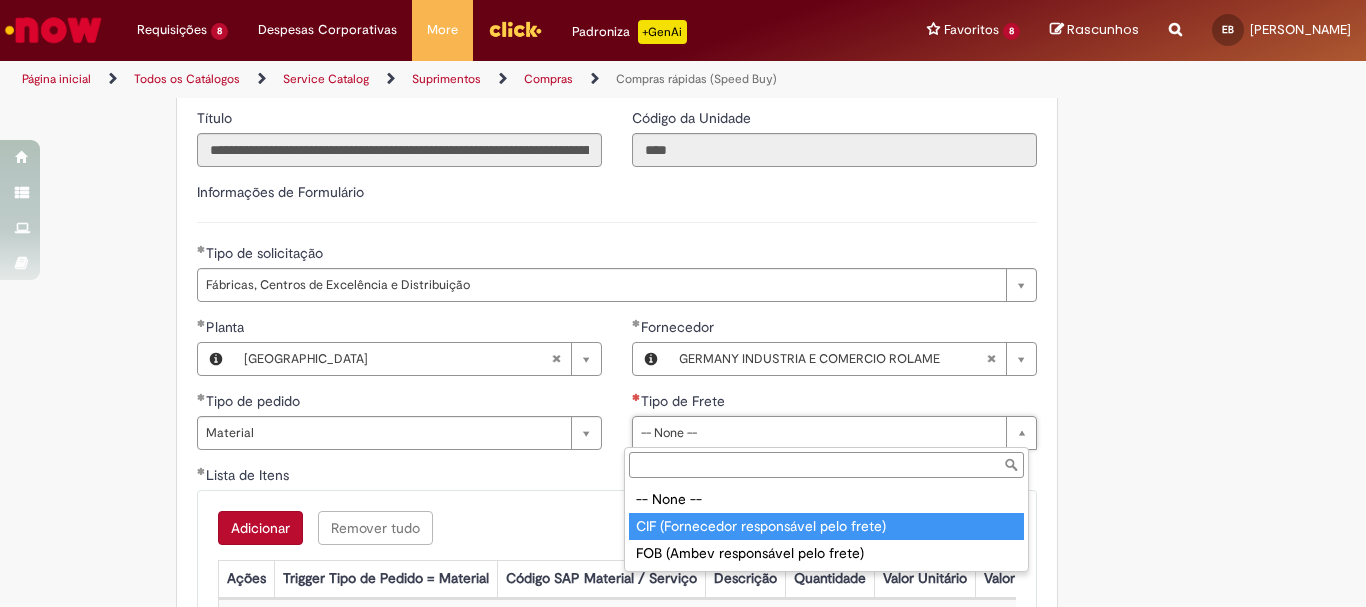 type on "**********" 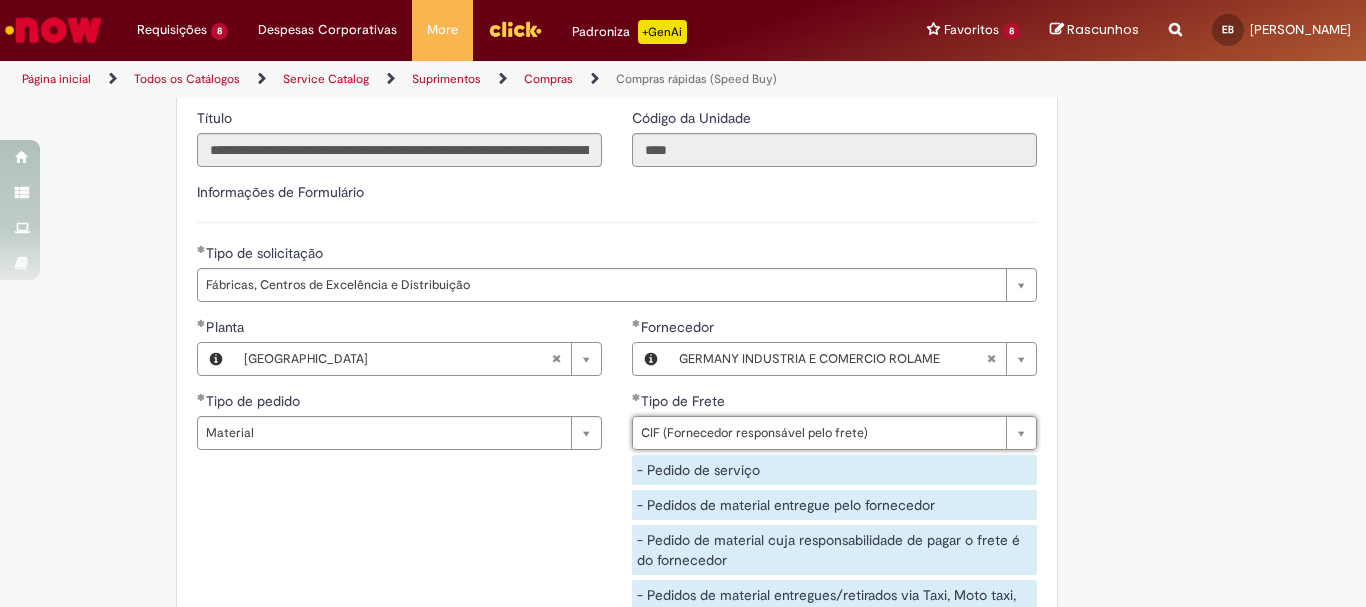 scroll, scrollTop: 3100, scrollLeft: 0, axis: vertical 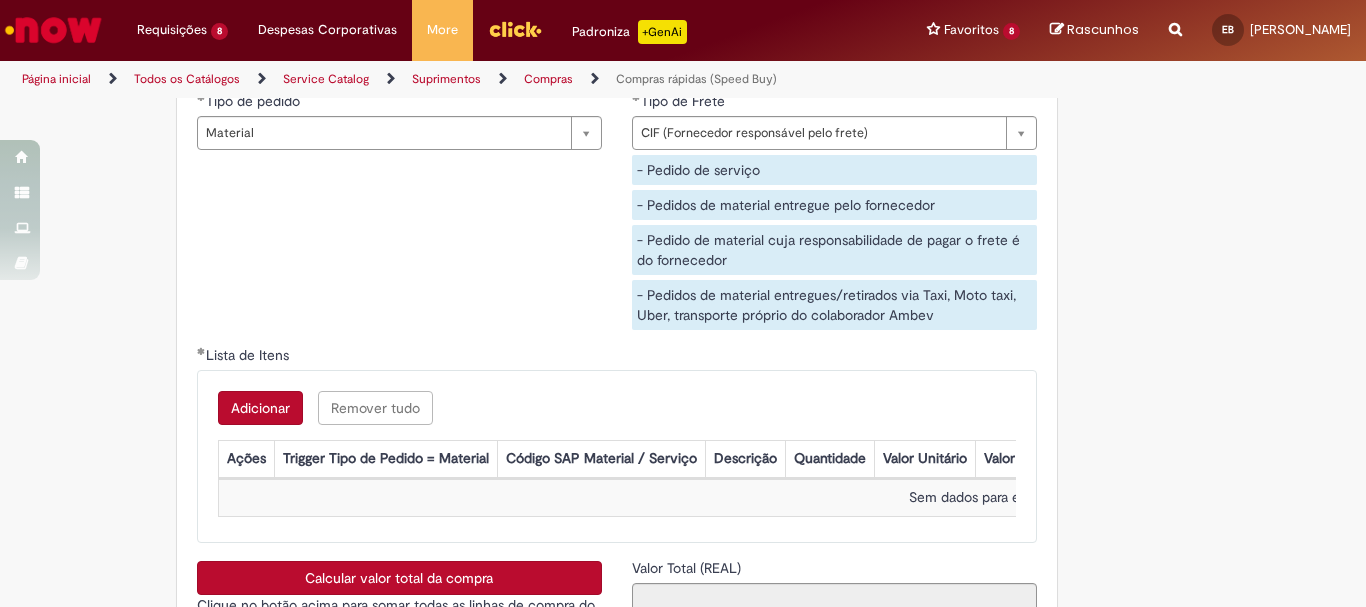 click on "Adicionar" at bounding box center (260, 408) 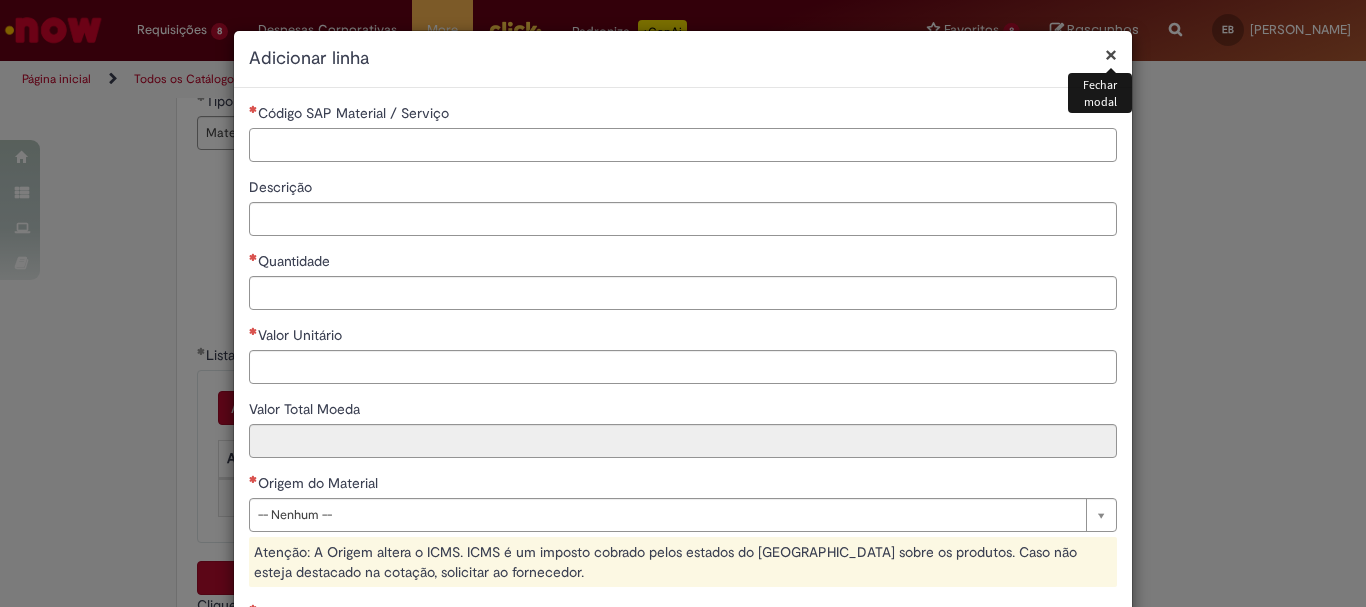 click on "Código SAP Material / Serviço" at bounding box center (683, 145) 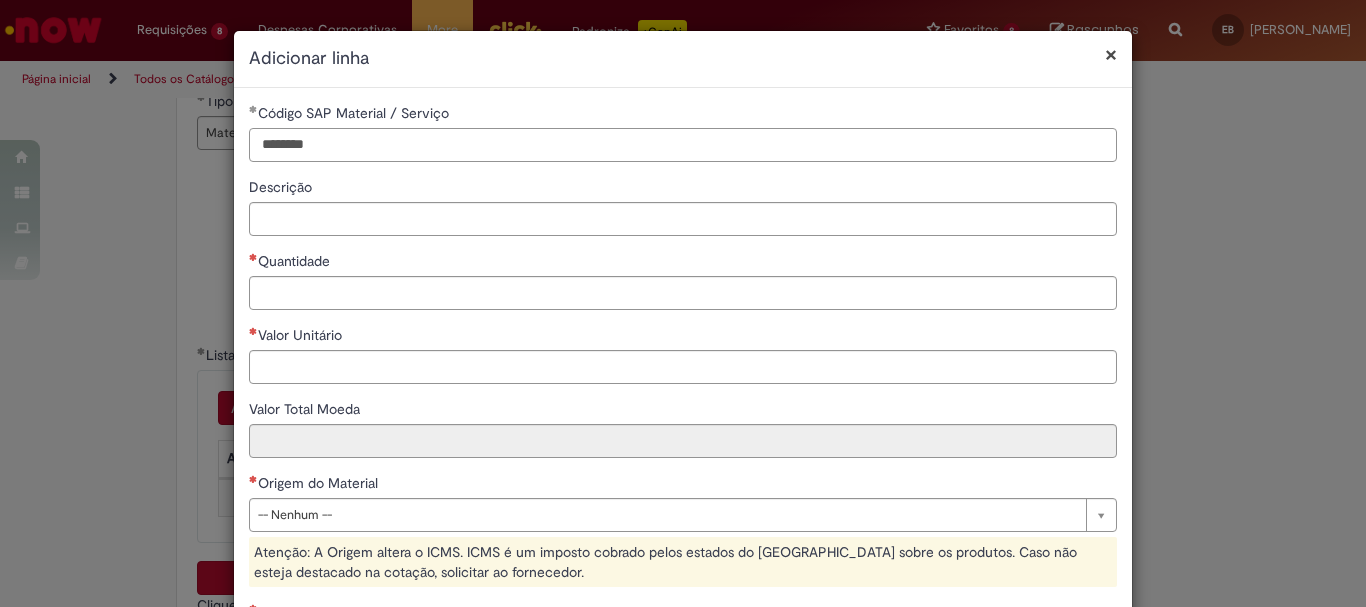 type on "********" 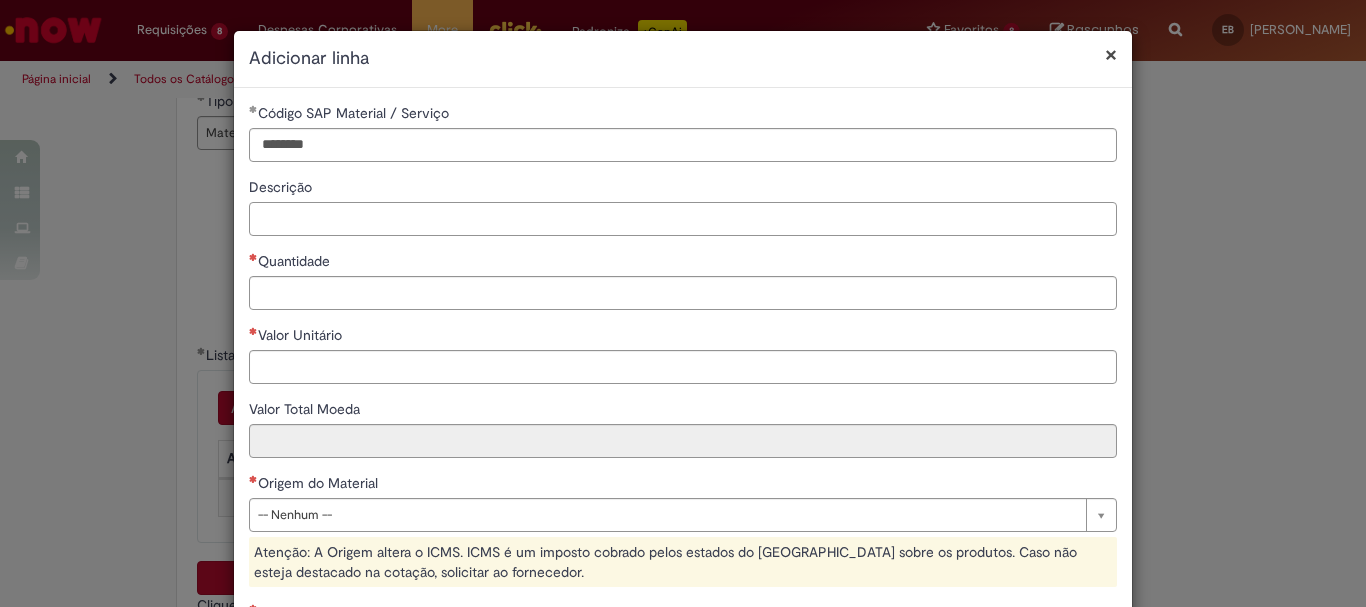 click on "Descrição" at bounding box center (683, 219) 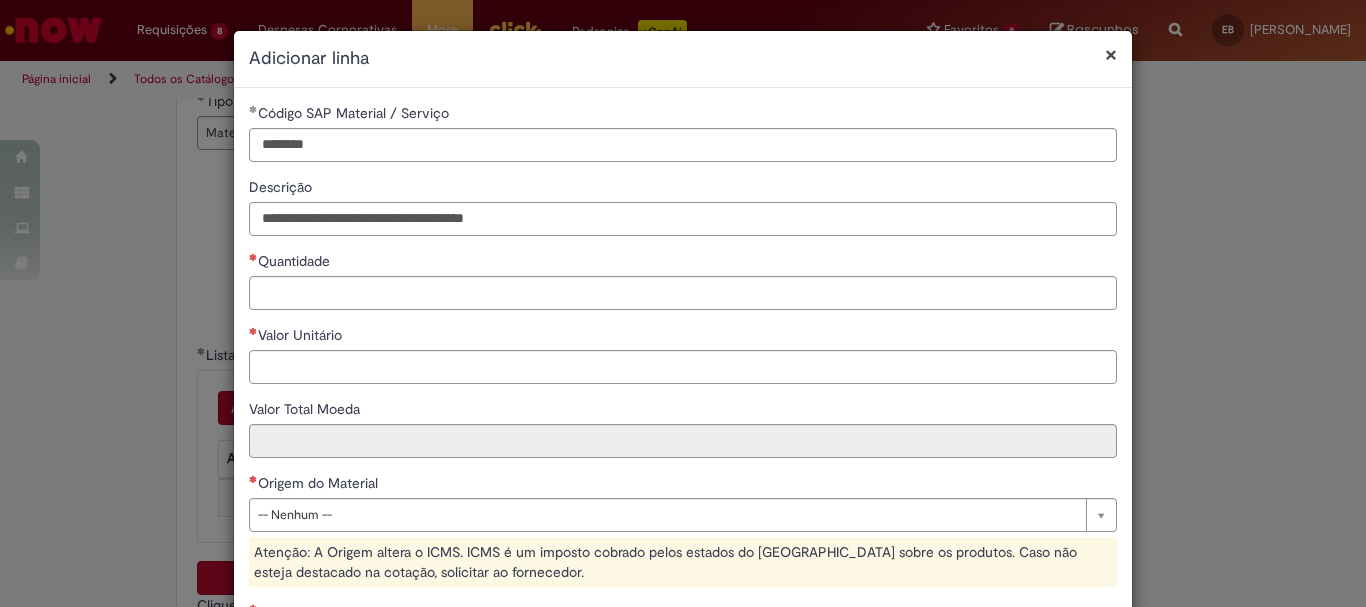 type on "**********" 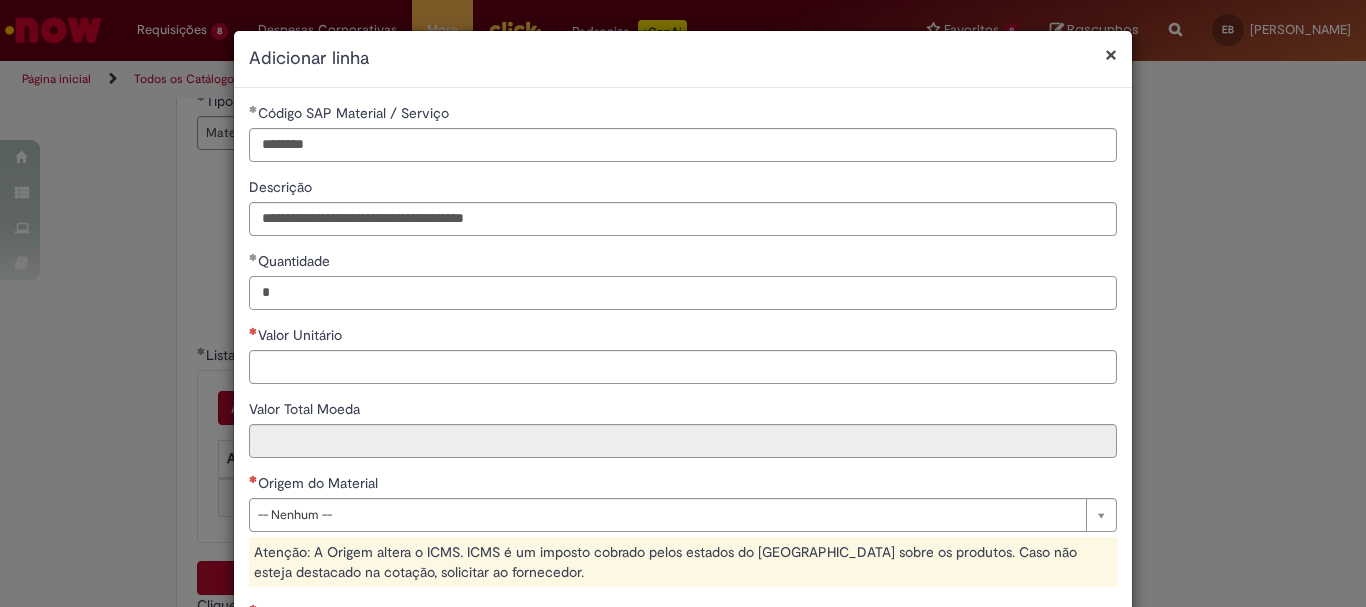 type on "*" 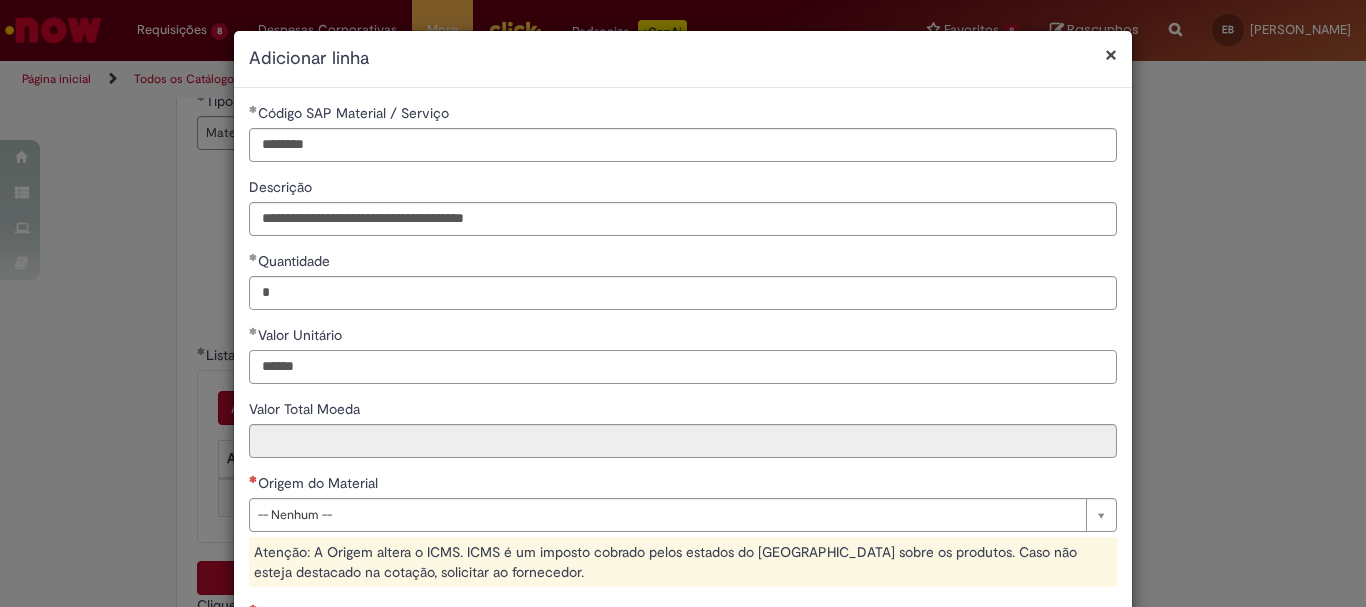 type on "******" 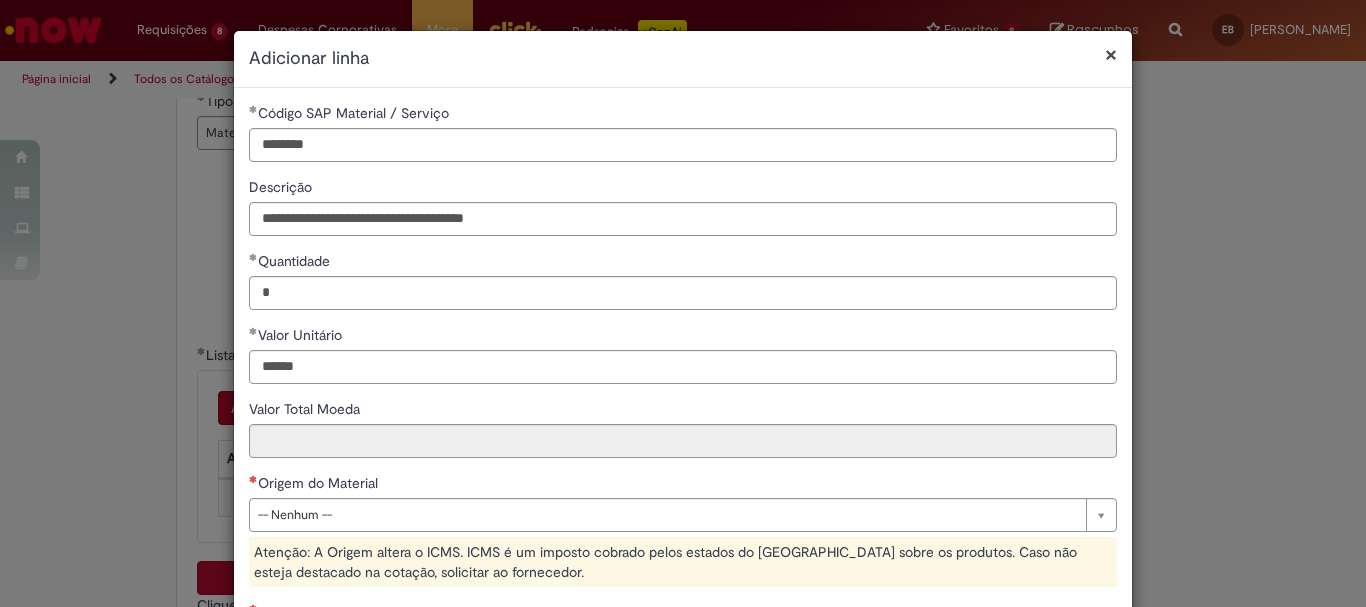 type on "******" 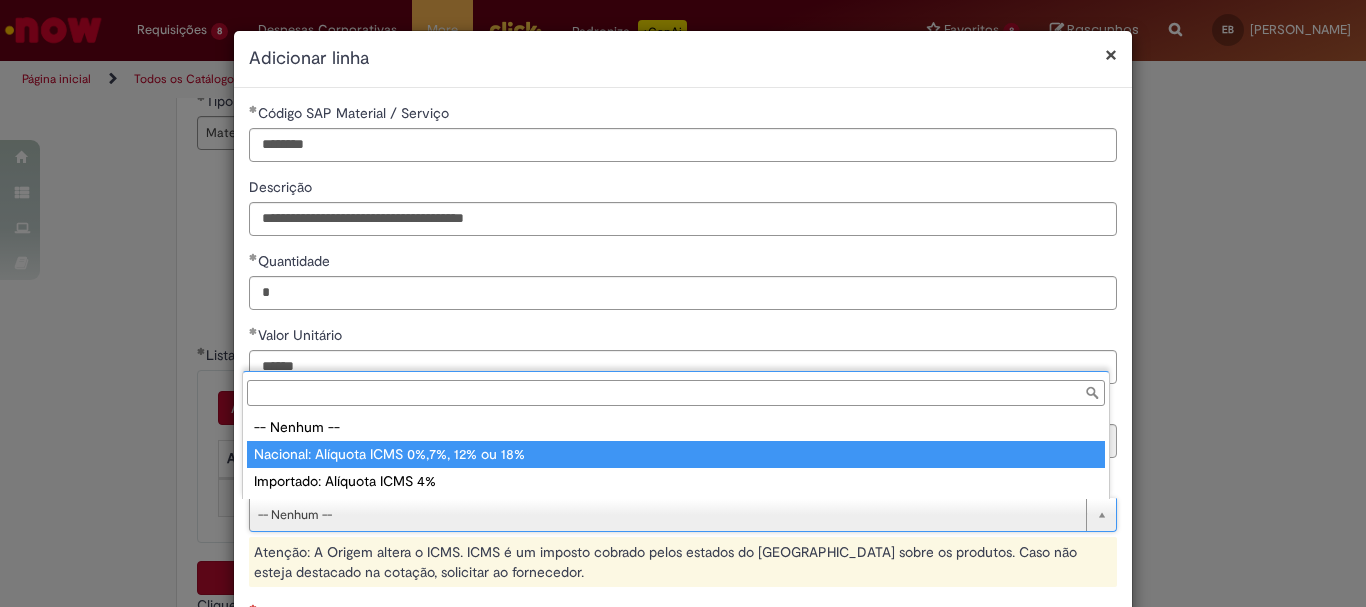 type on "**********" 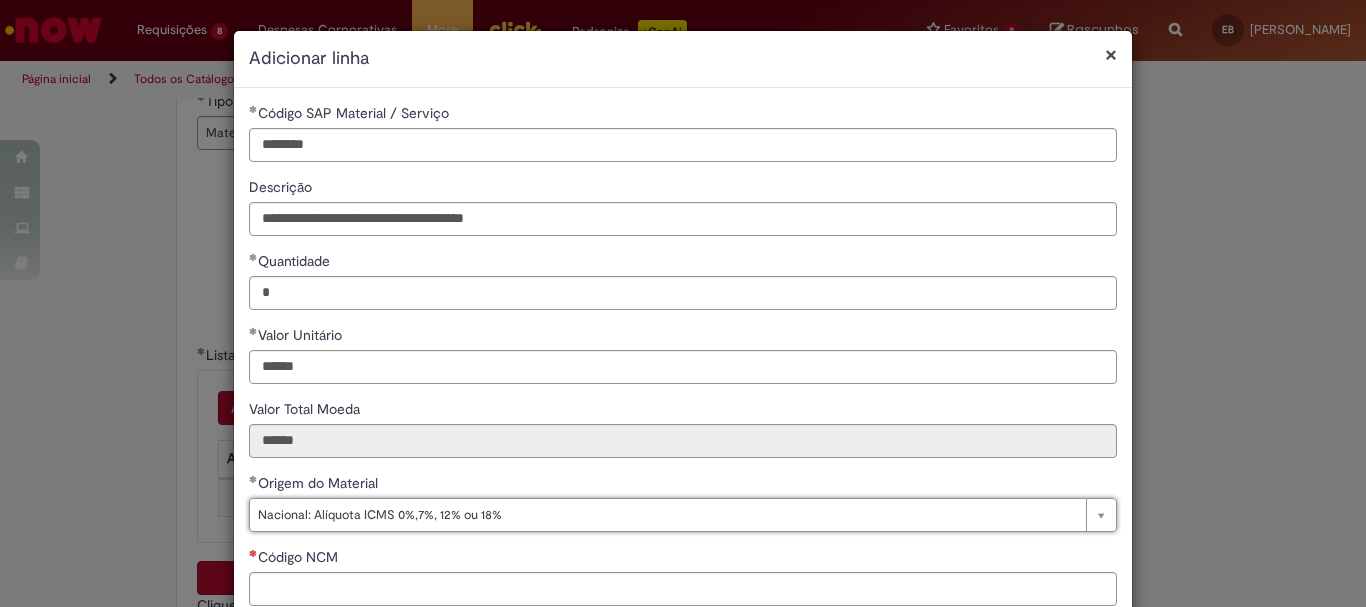 scroll, scrollTop: 328, scrollLeft: 0, axis: vertical 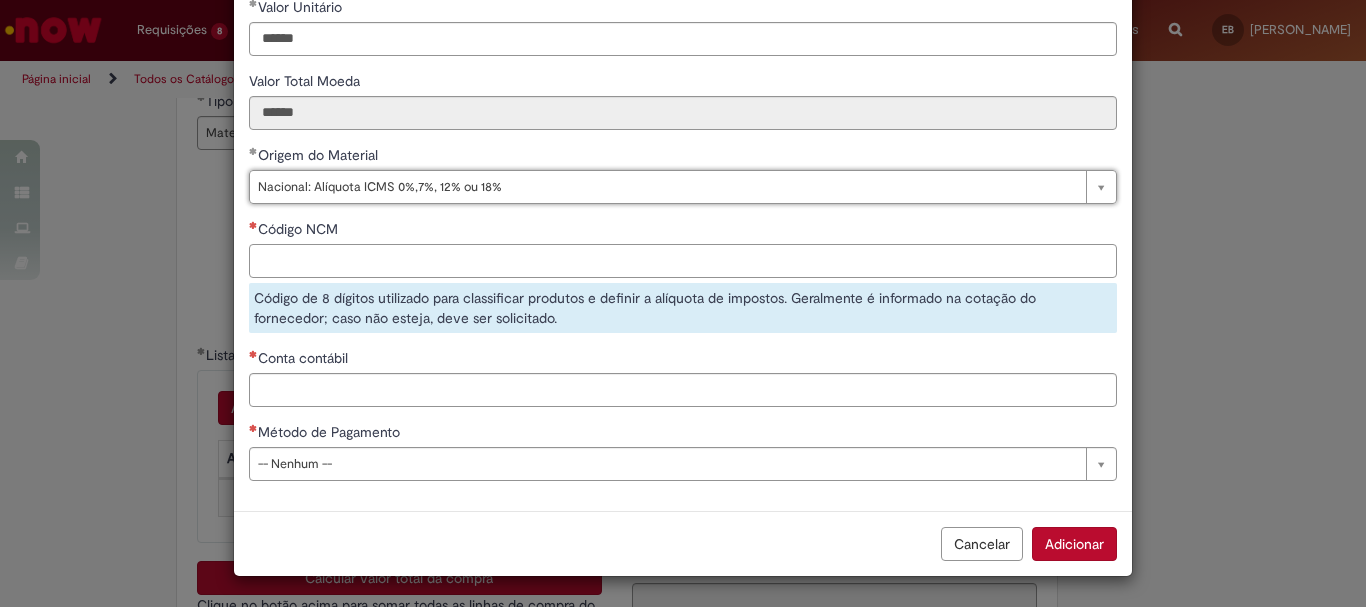 click on "Código NCM" at bounding box center [683, 261] 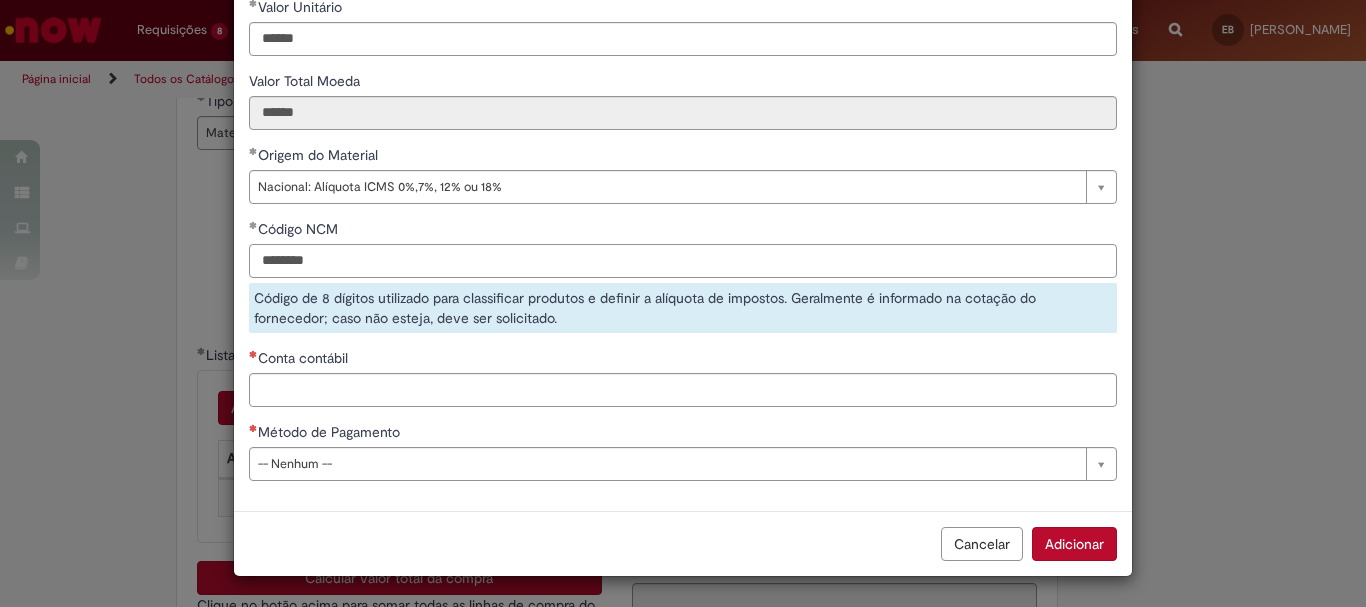 type on "********" 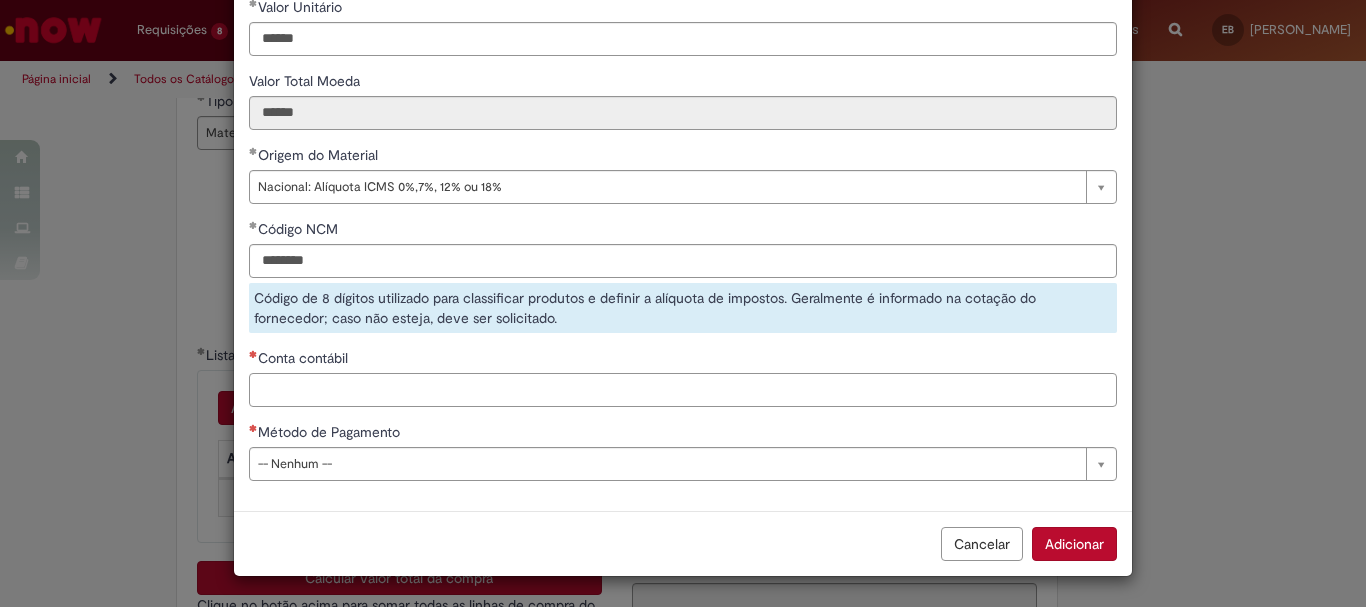 click on "Conta contábil" at bounding box center [683, 390] 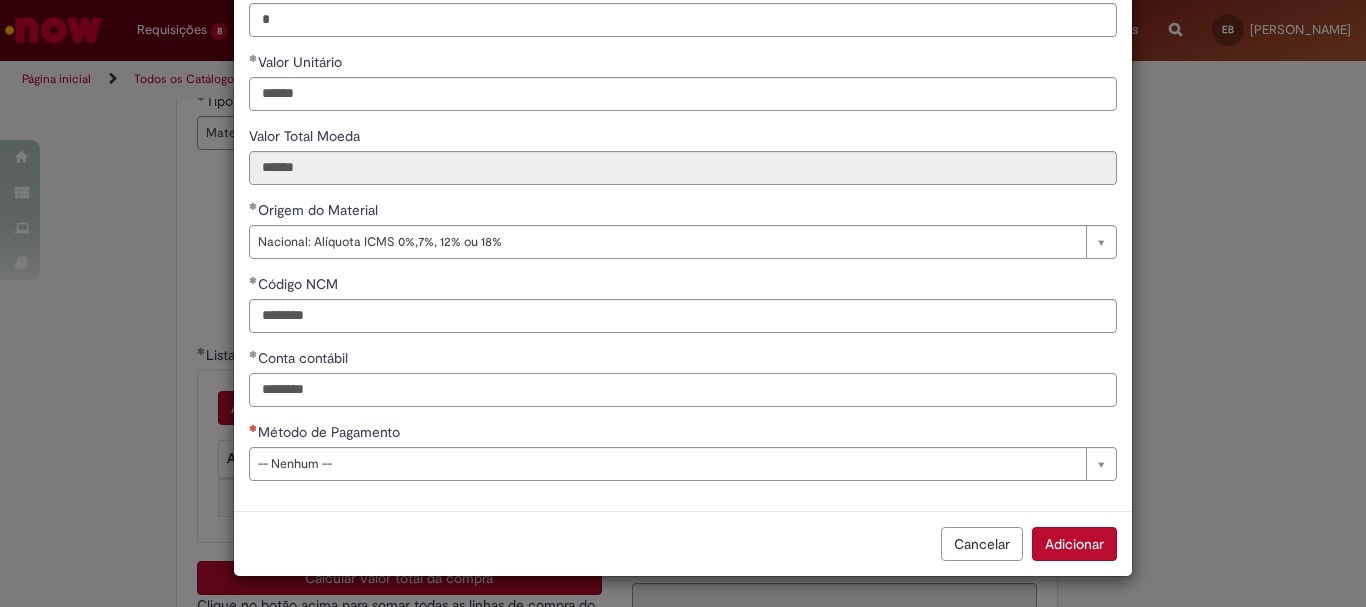 type on "********" 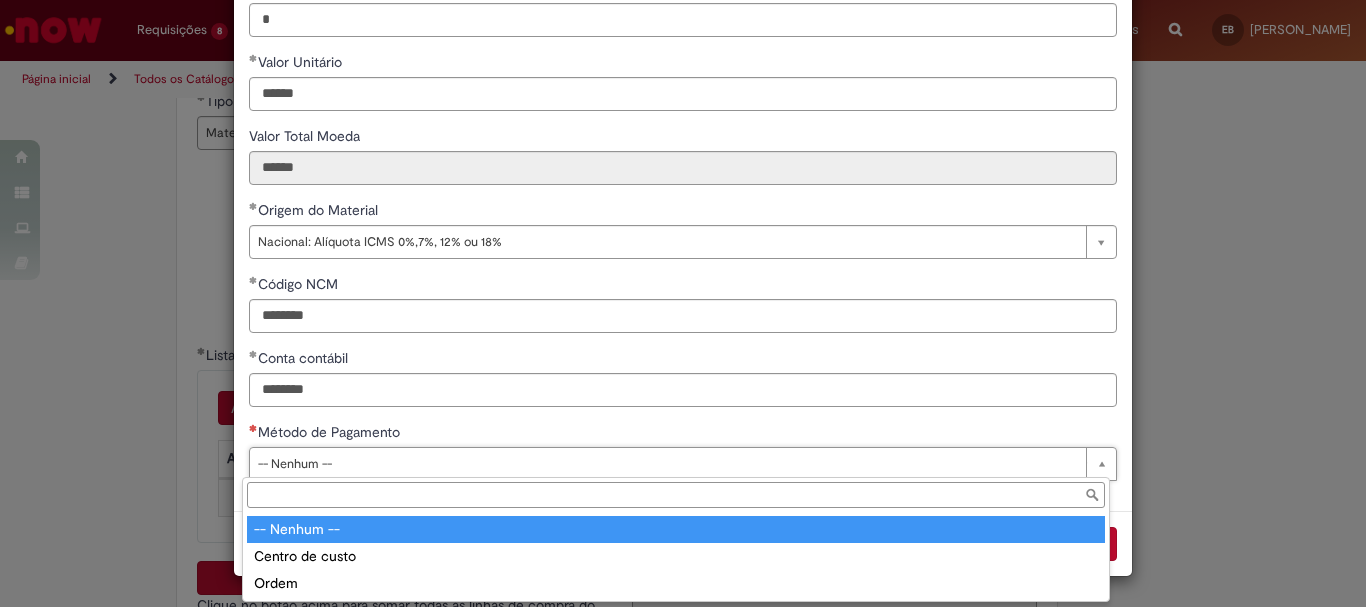 drag, startPoint x: 489, startPoint y: 457, endPoint x: 470, endPoint y: 488, distance: 36.359318 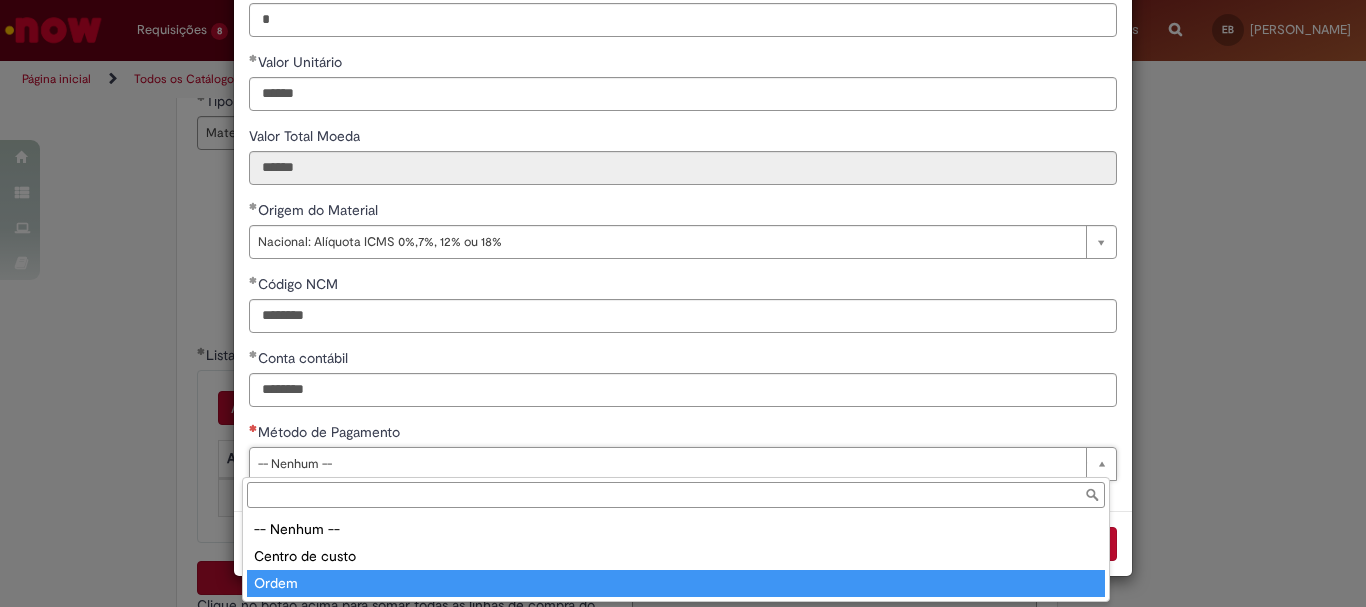 type on "*****" 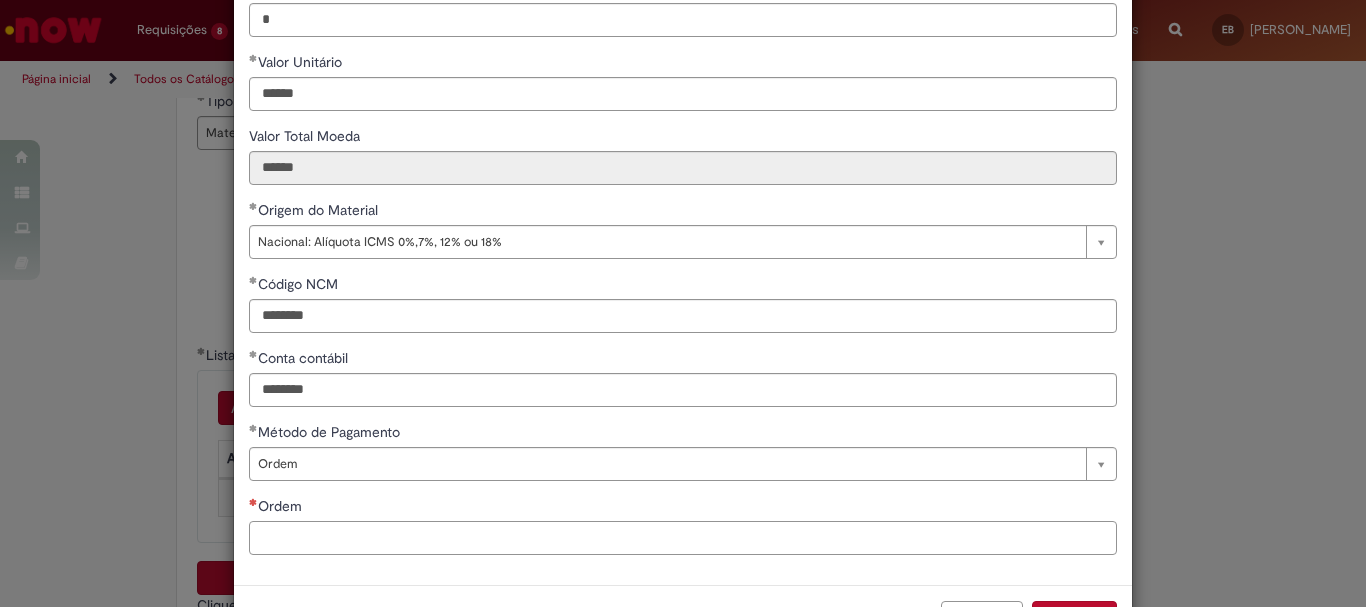 click on "Ordem" at bounding box center [683, 538] 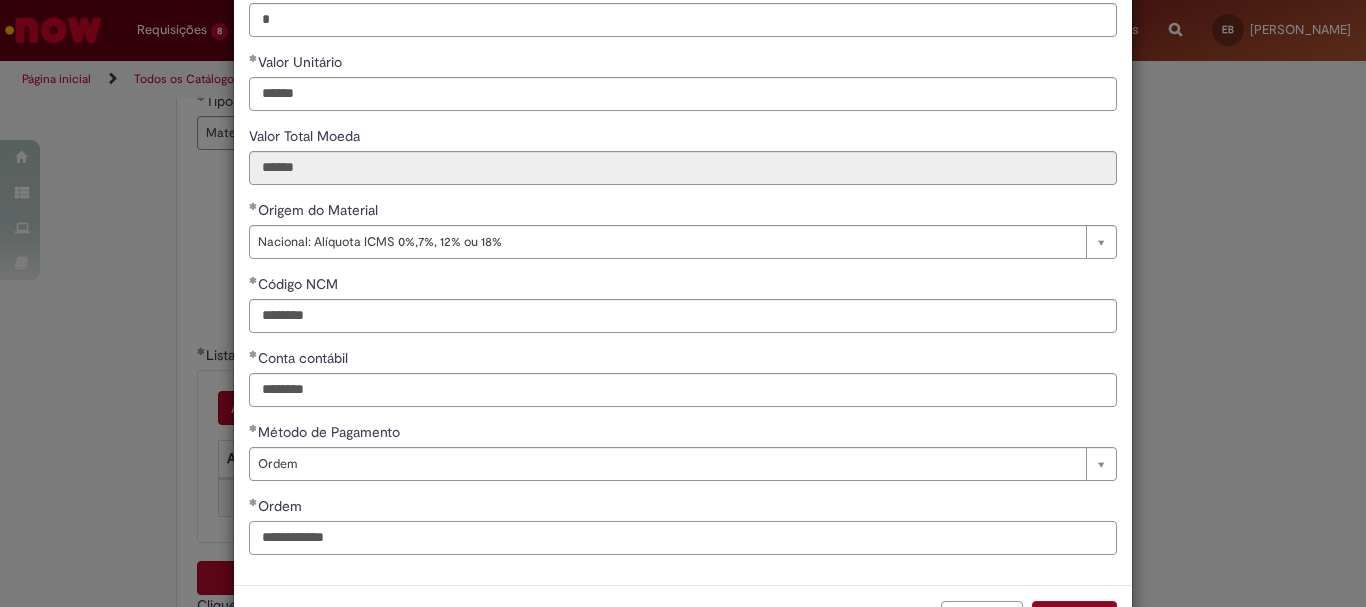 type on "**********" 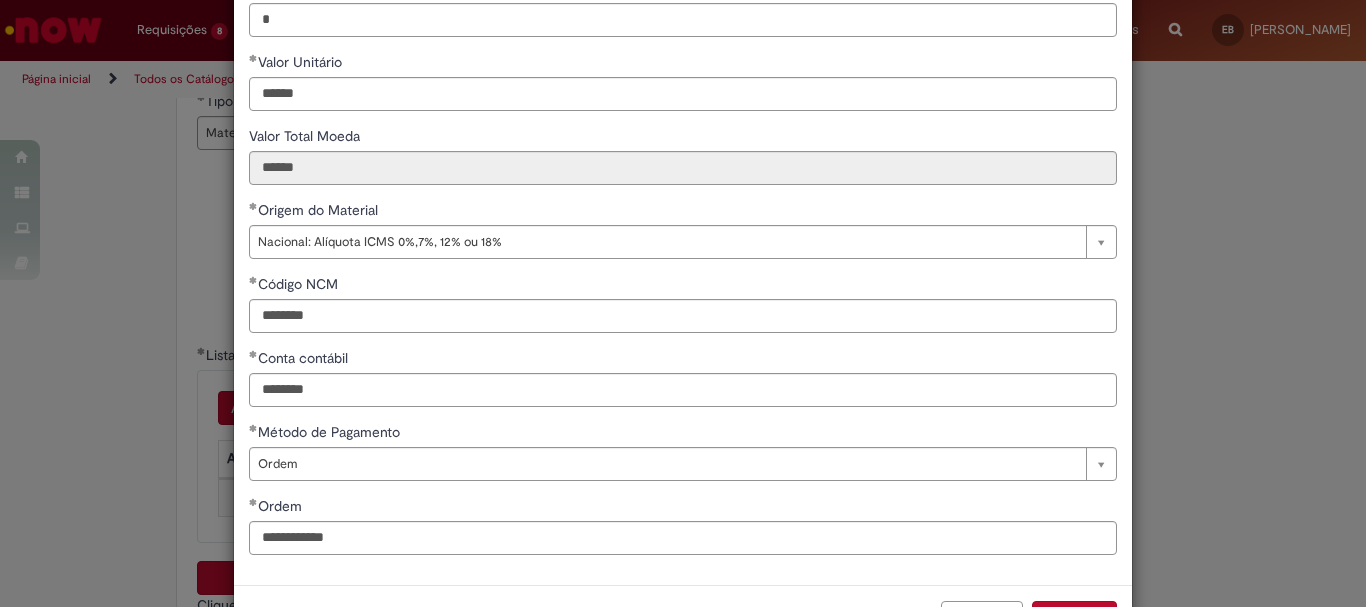 click on "Adicionar" at bounding box center [1074, 618] 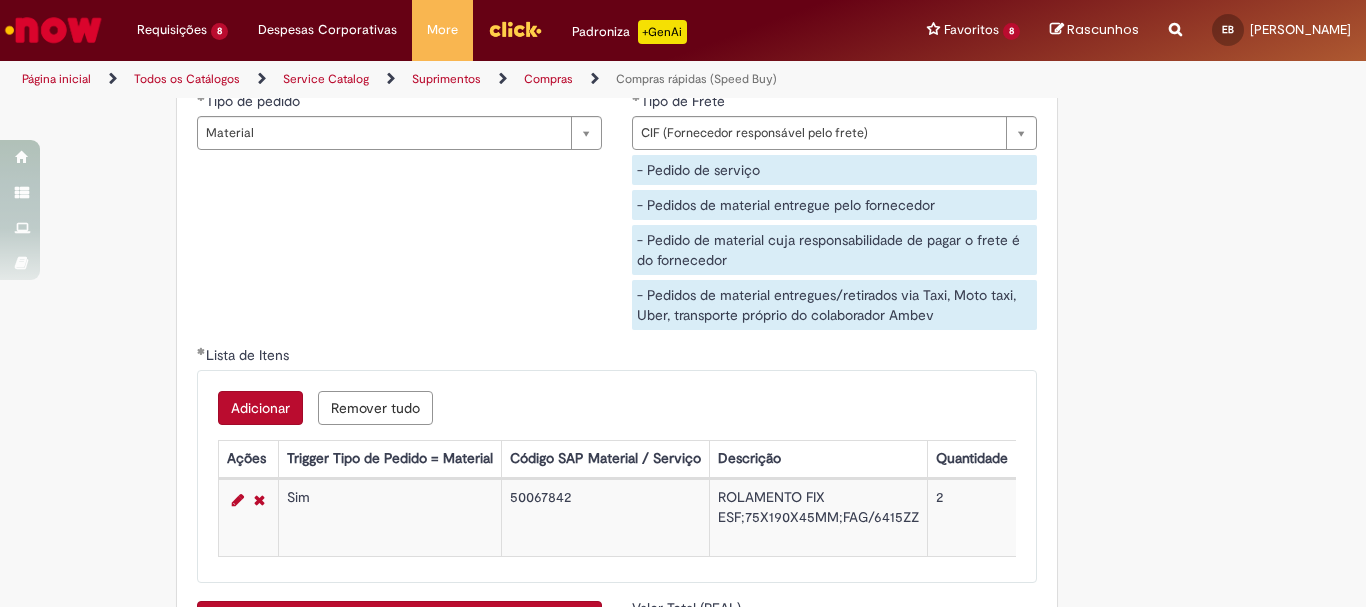 scroll, scrollTop: 301, scrollLeft: 0, axis: vertical 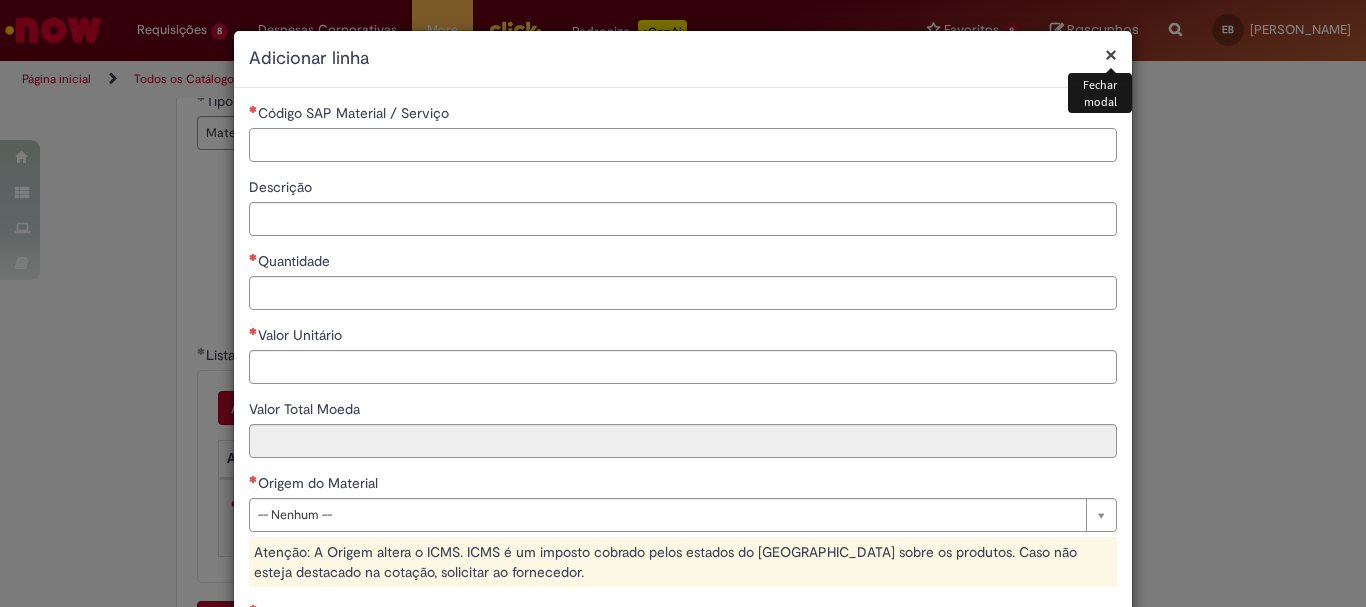 click on "Código SAP Material / Serviço" at bounding box center [683, 145] 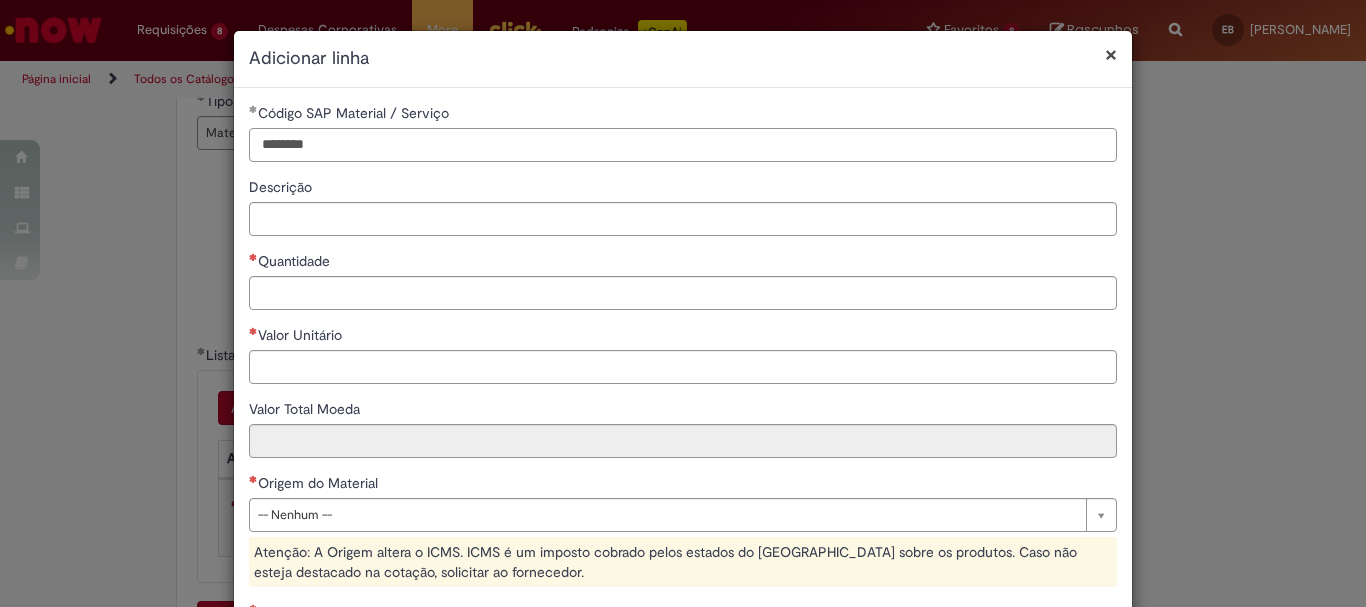type on "********" 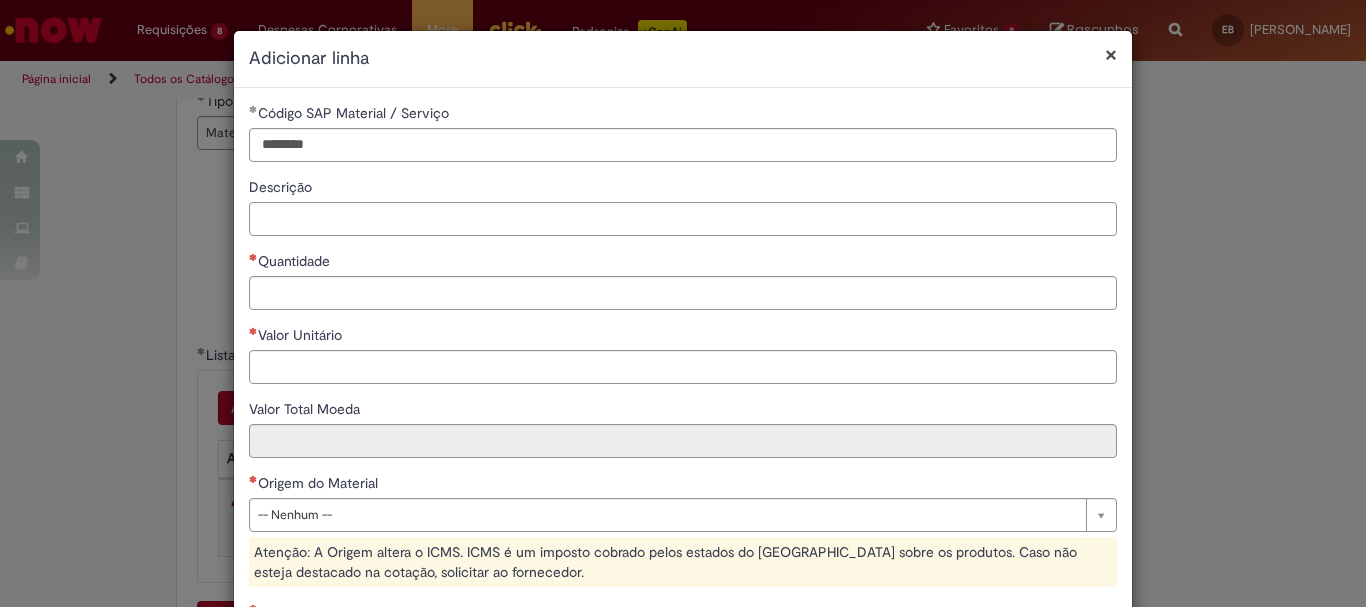 click on "Descrição" at bounding box center (683, 219) 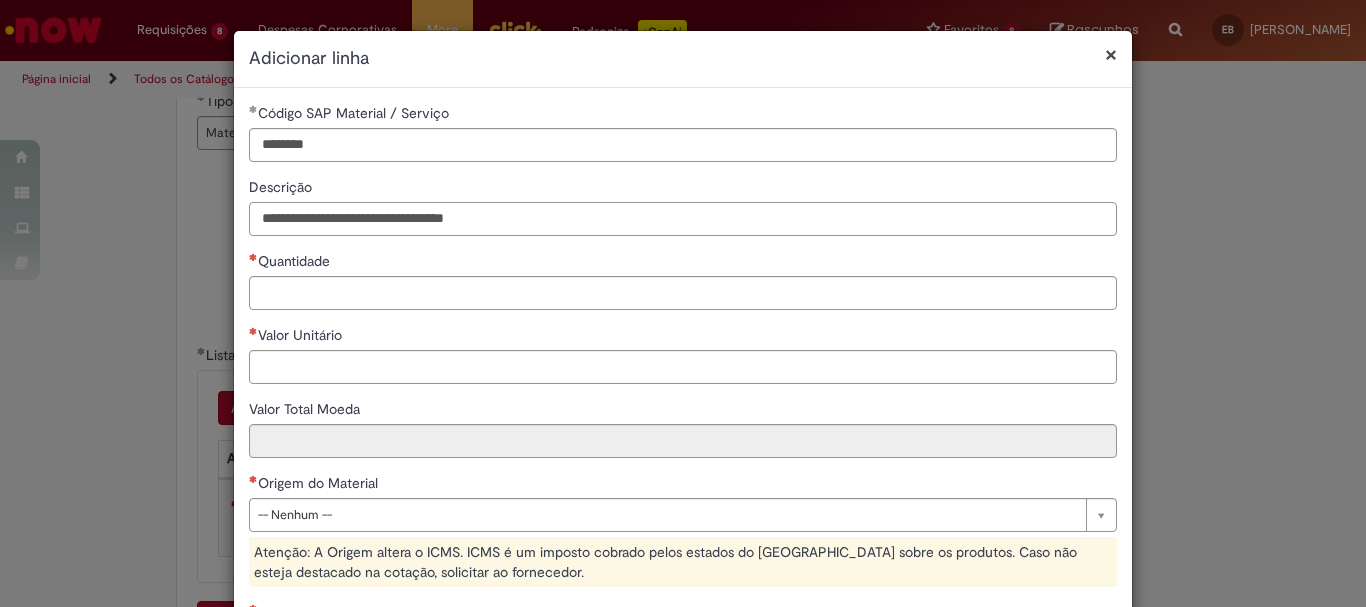 type on "**********" 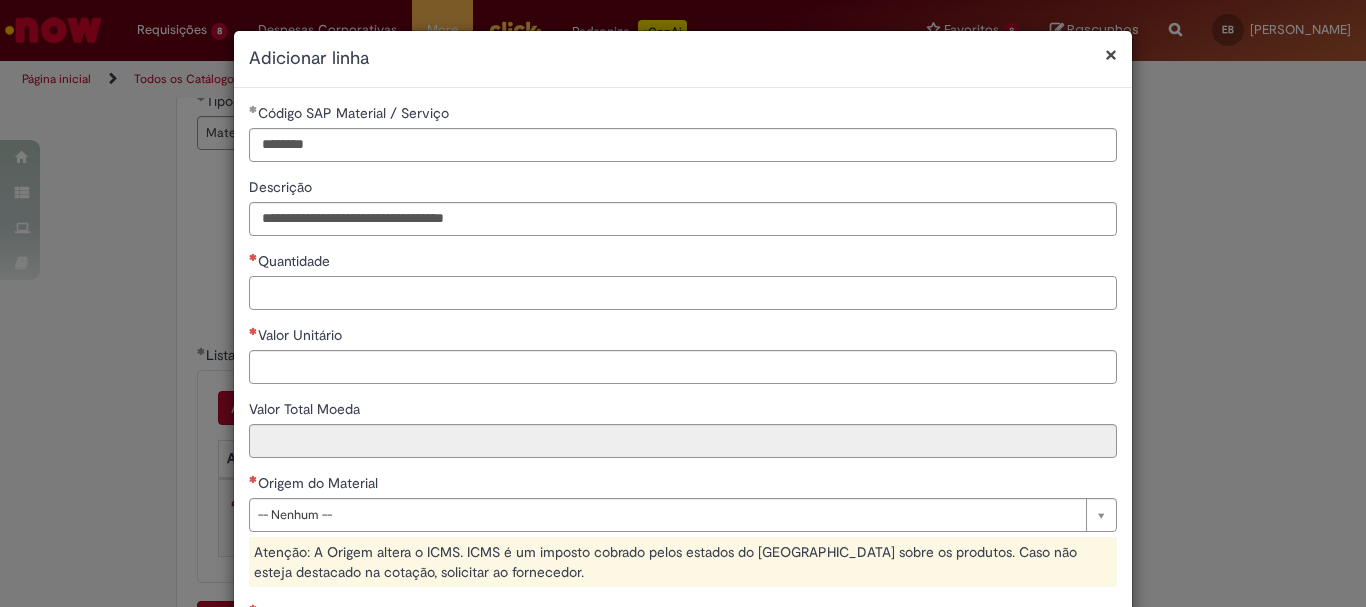 type on "*" 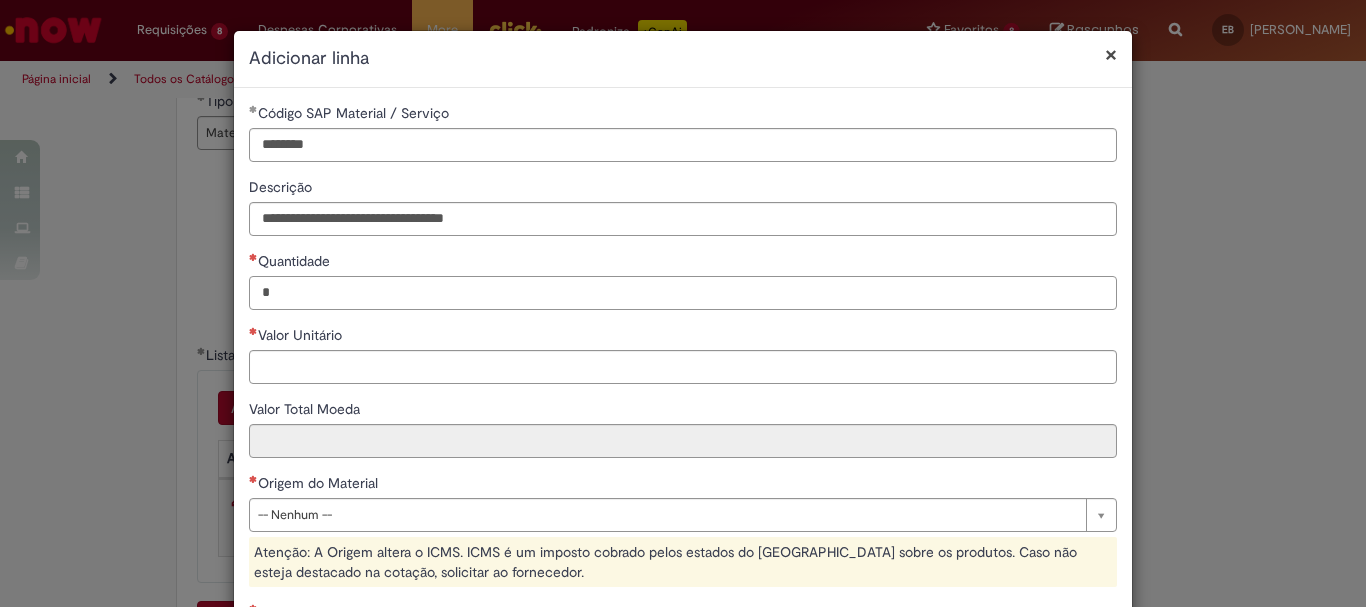 type on "*" 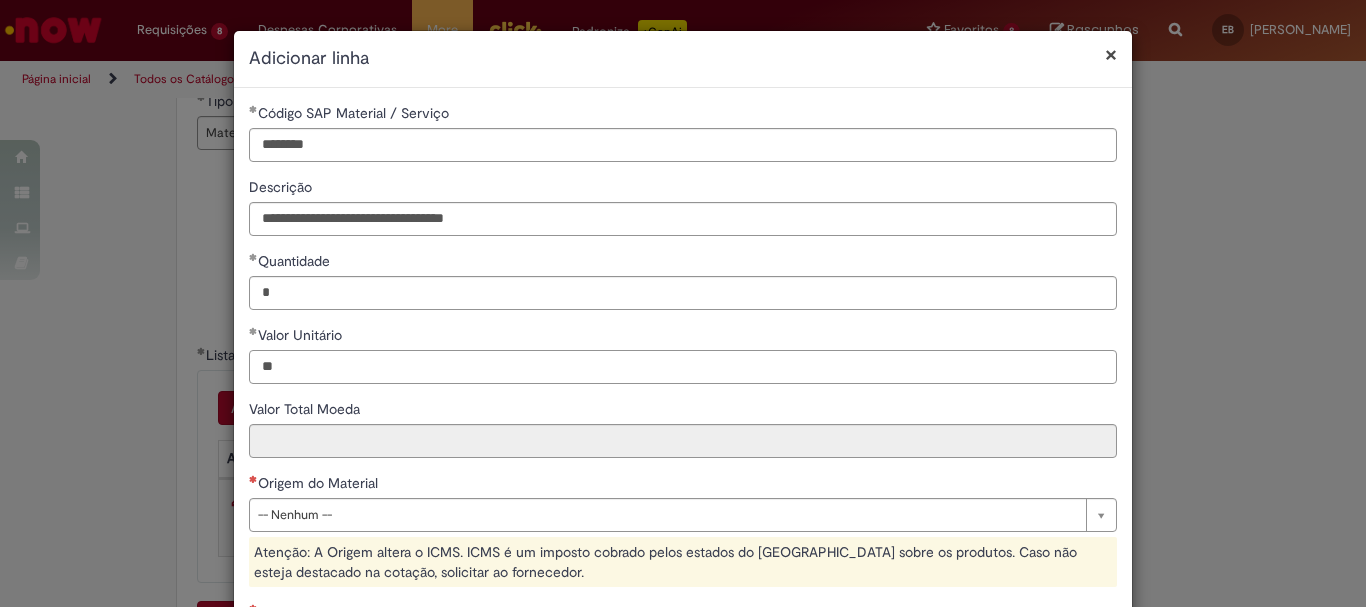 scroll, scrollTop: 200, scrollLeft: 0, axis: vertical 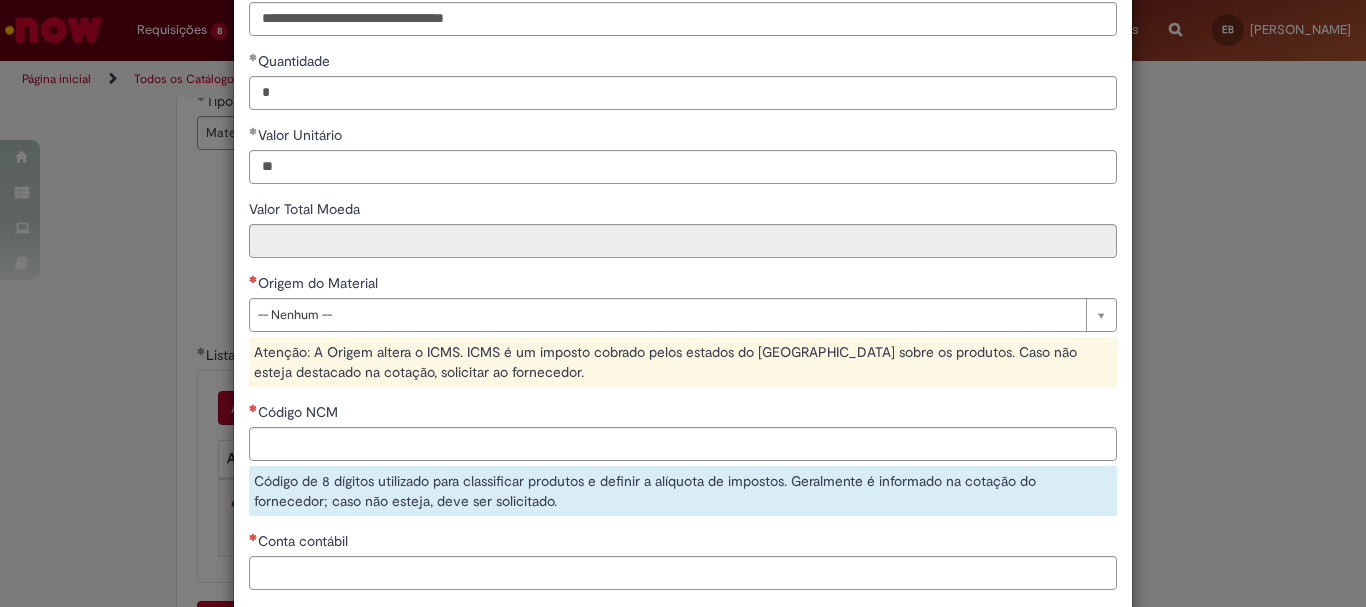 type on "*****" 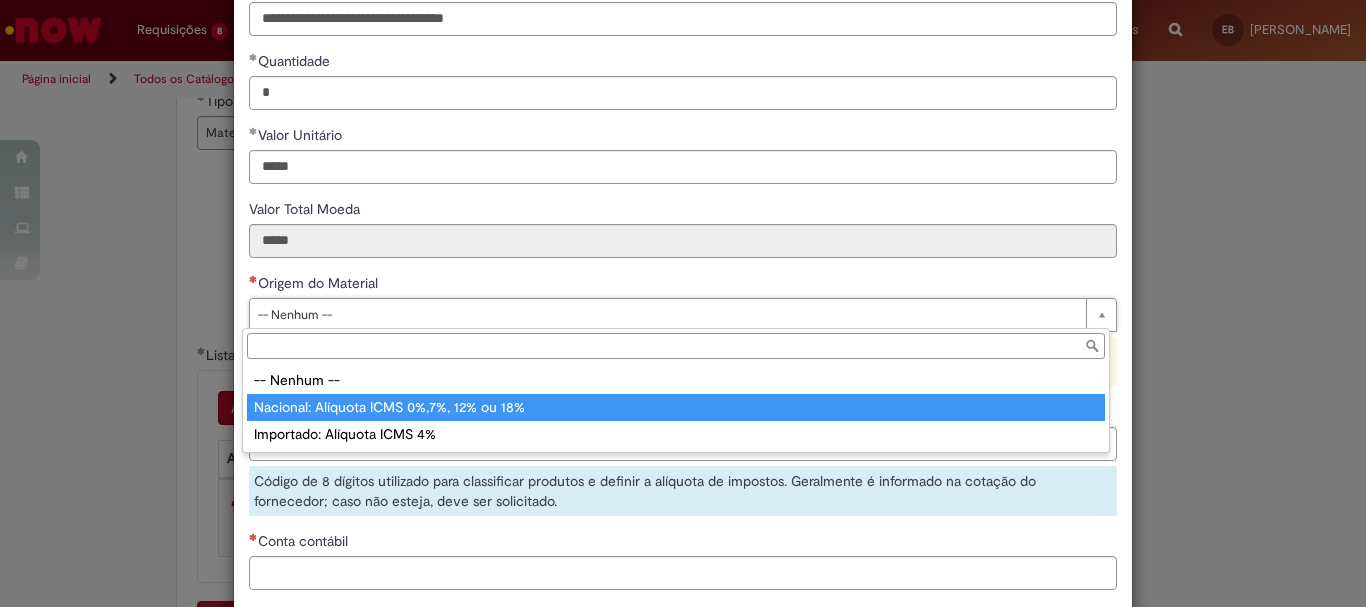 type on "**********" 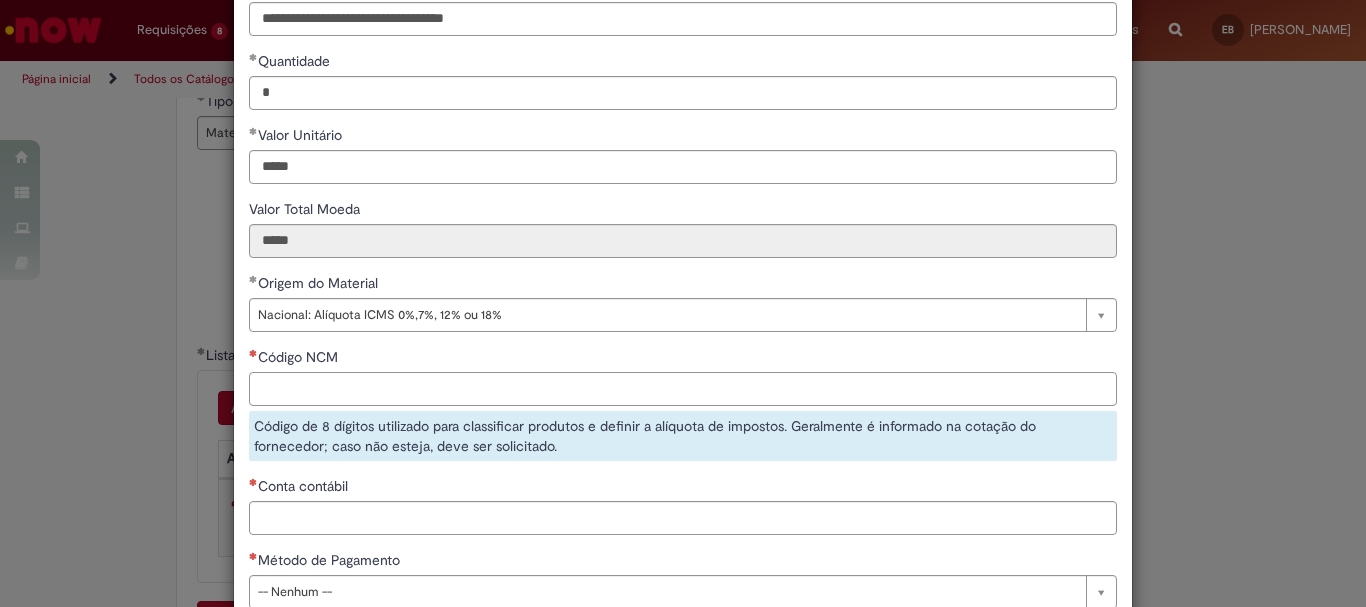 click on "Código NCM" at bounding box center [683, 389] 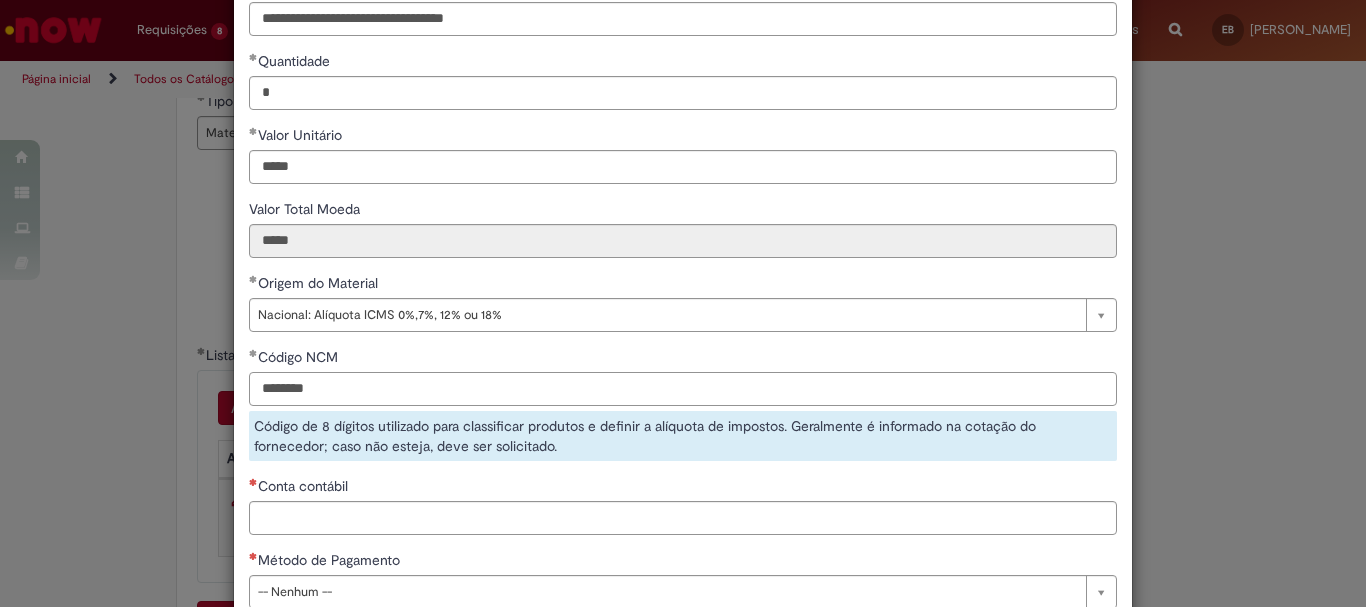 type on "********" 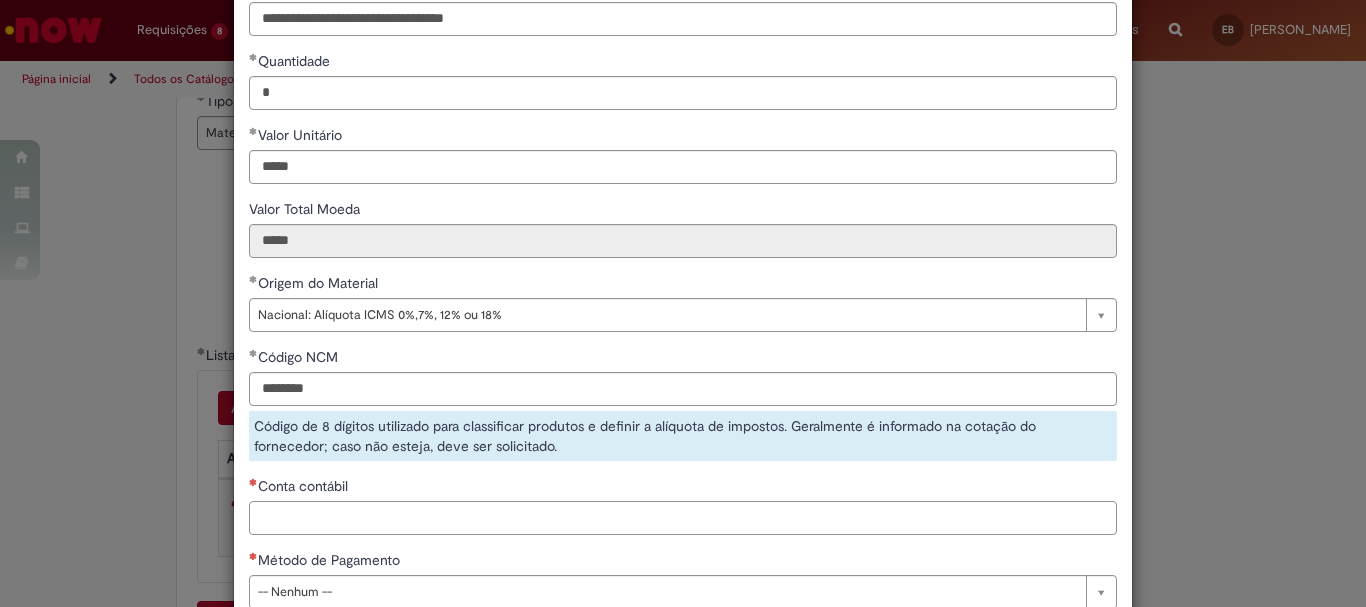 click on "**********" at bounding box center (683, 263) 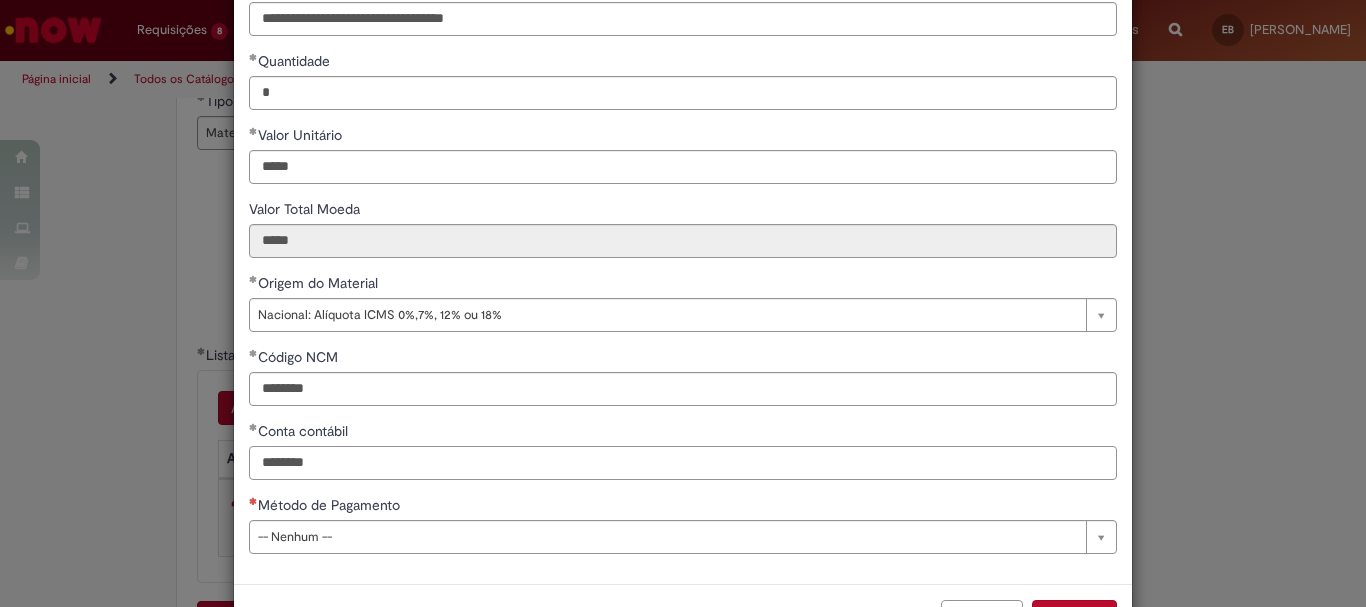 type on "********" 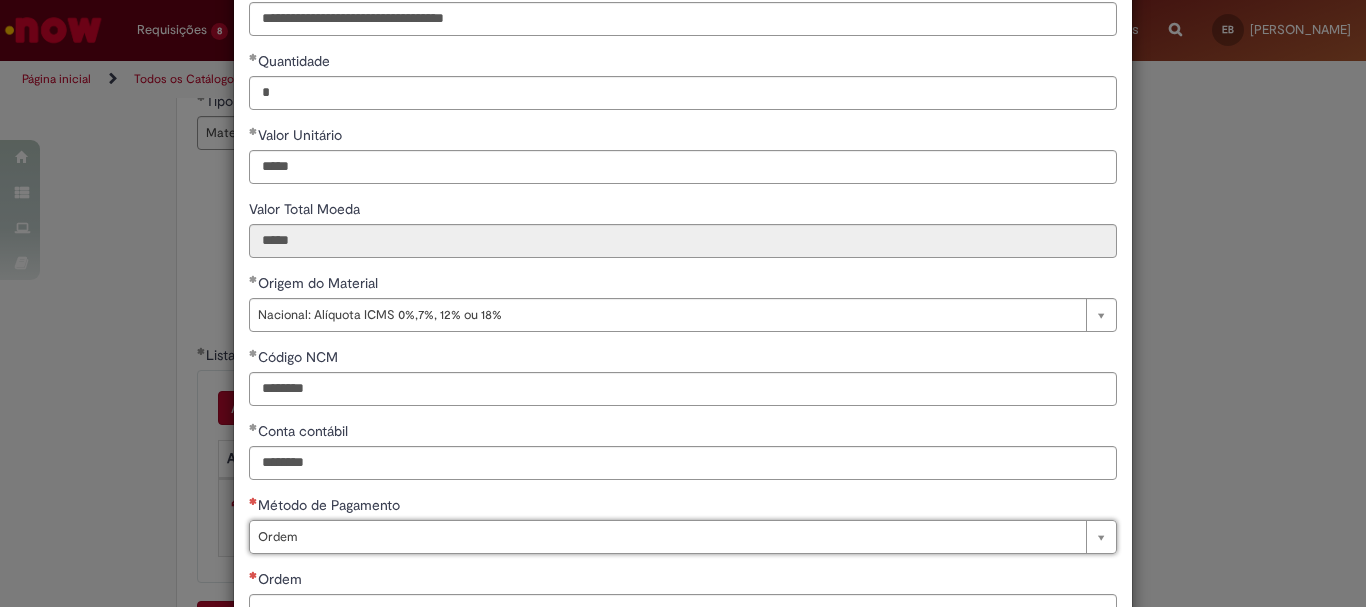 type on "*****" 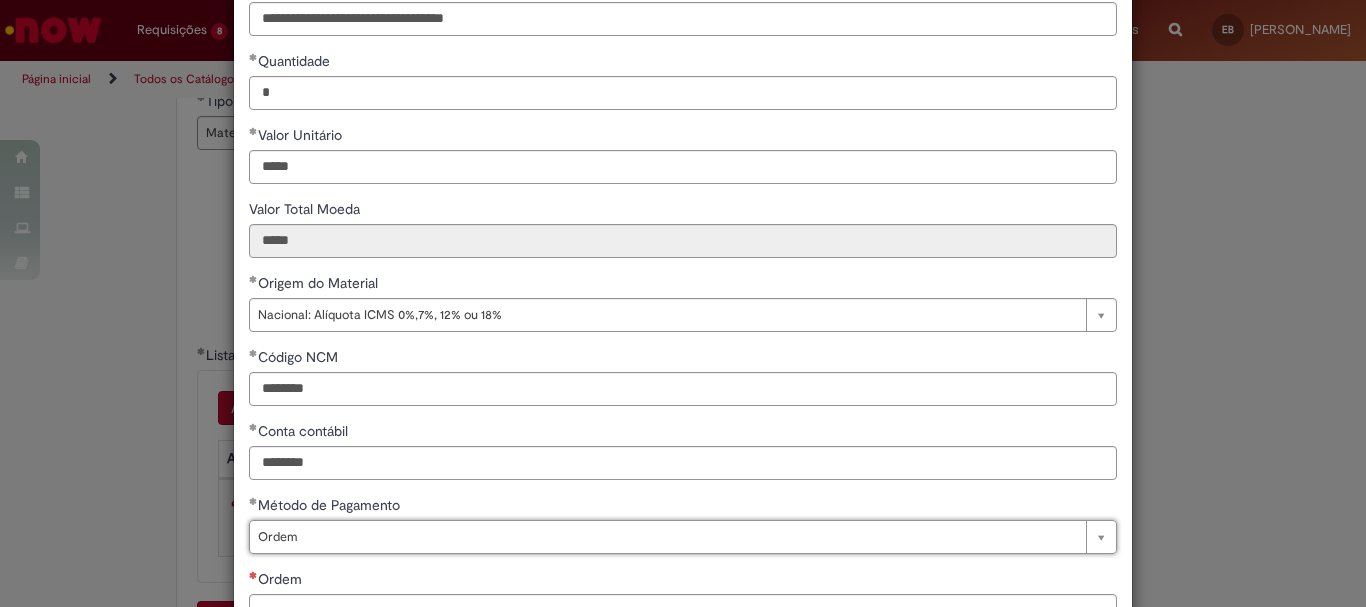 scroll, scrollTop: 347, scrollLeft: 0, axis: vertical 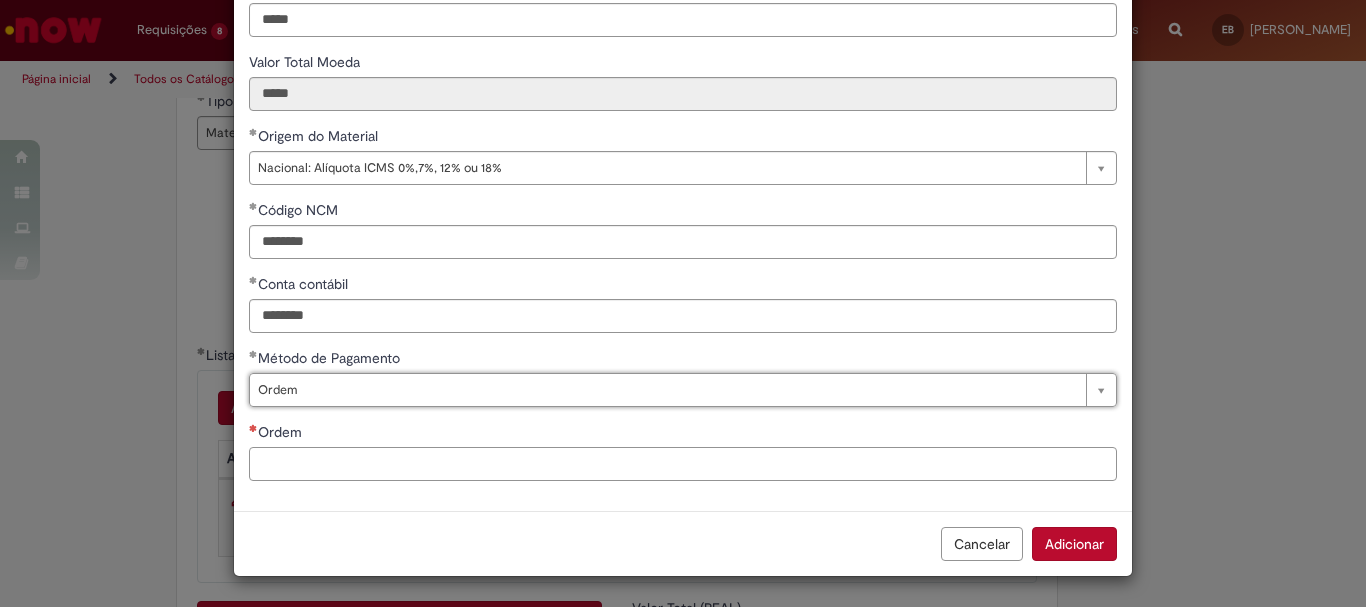 click on "Ordem" at bounding box center [683, 464] 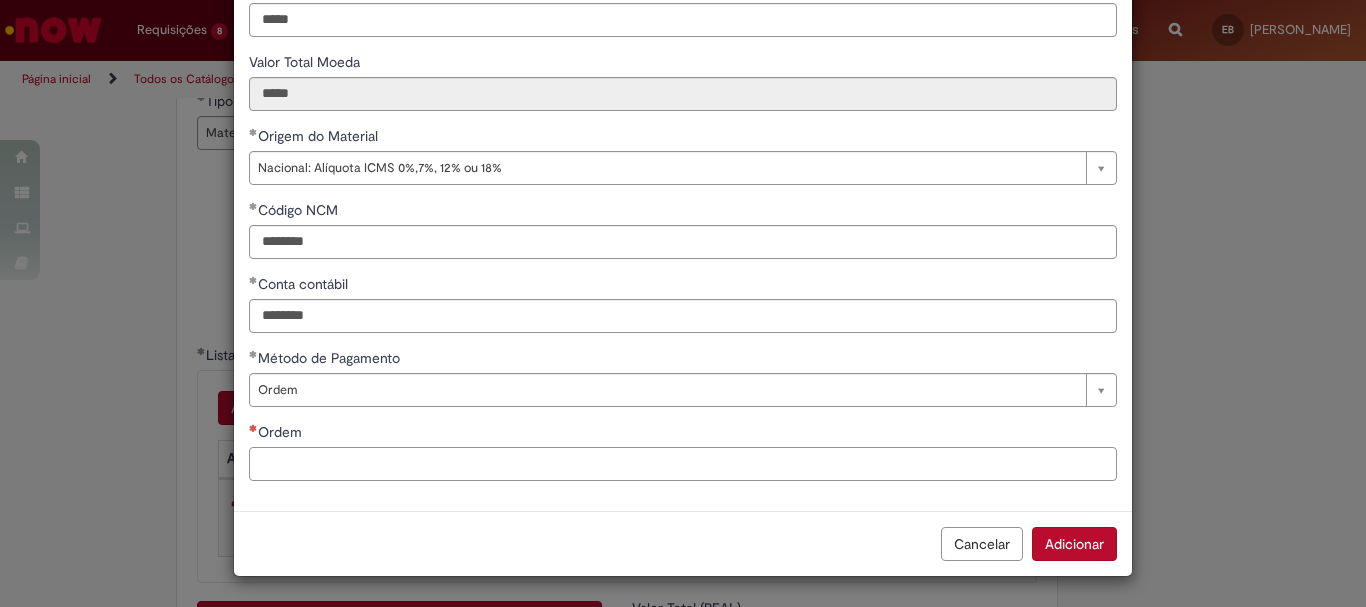 paste on "**********" 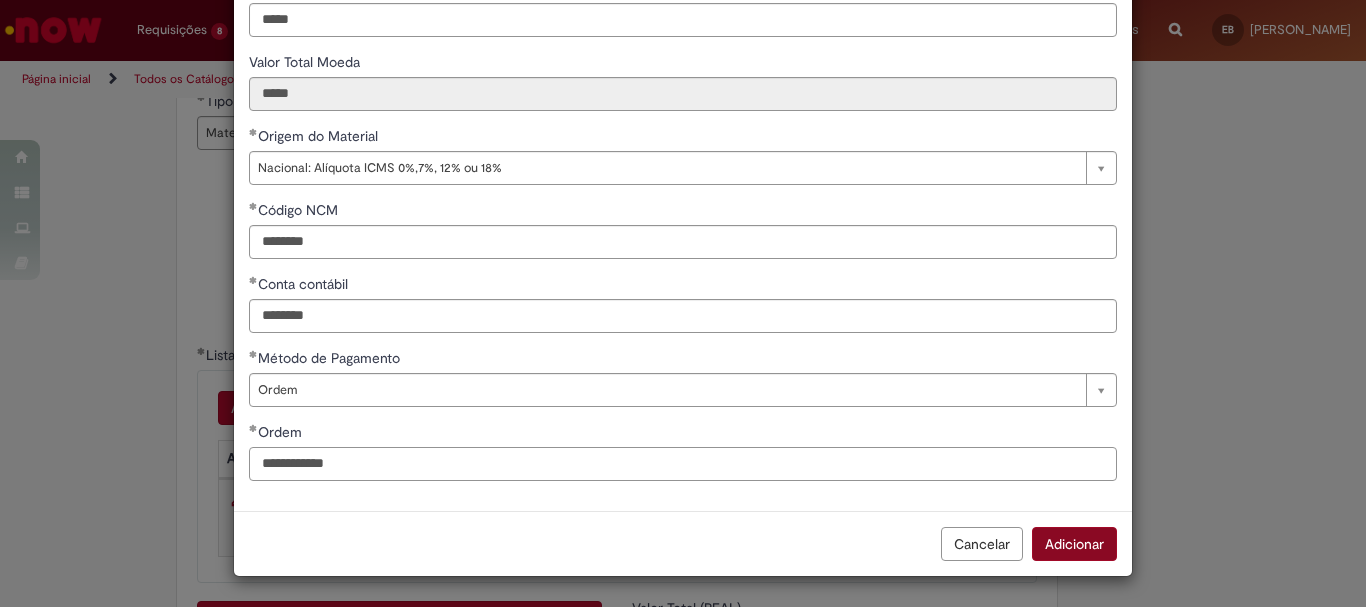 type on "**********" 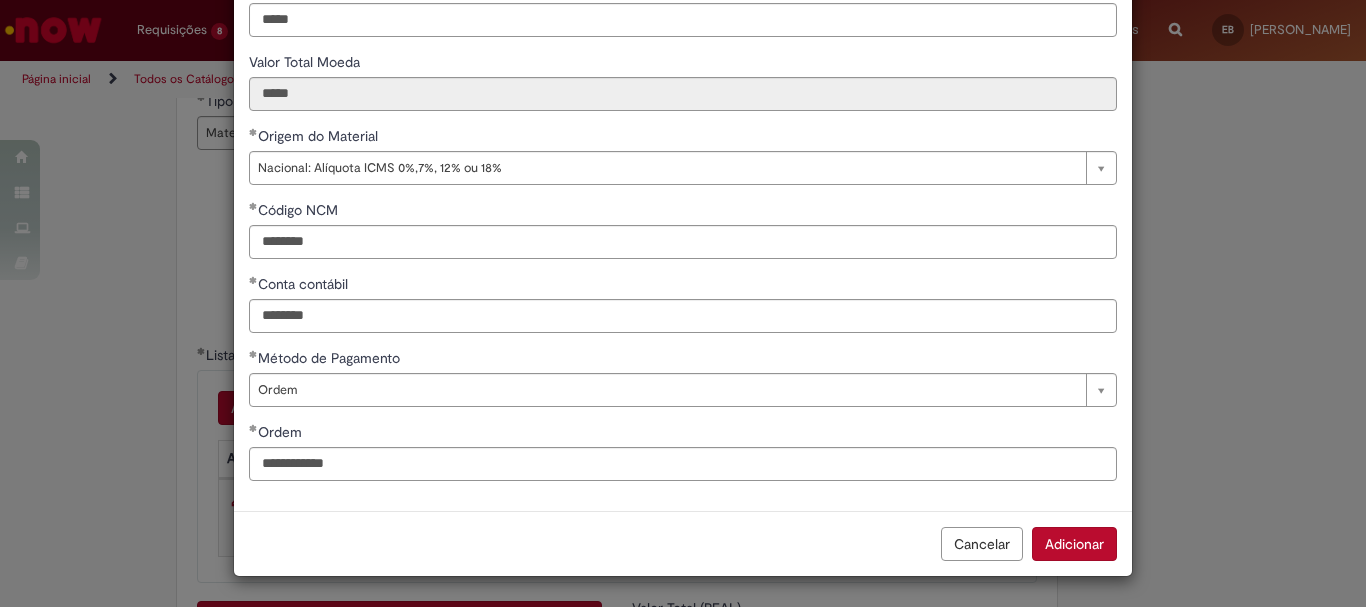 click on "Adicionar" at bounding box center [1074, 544] 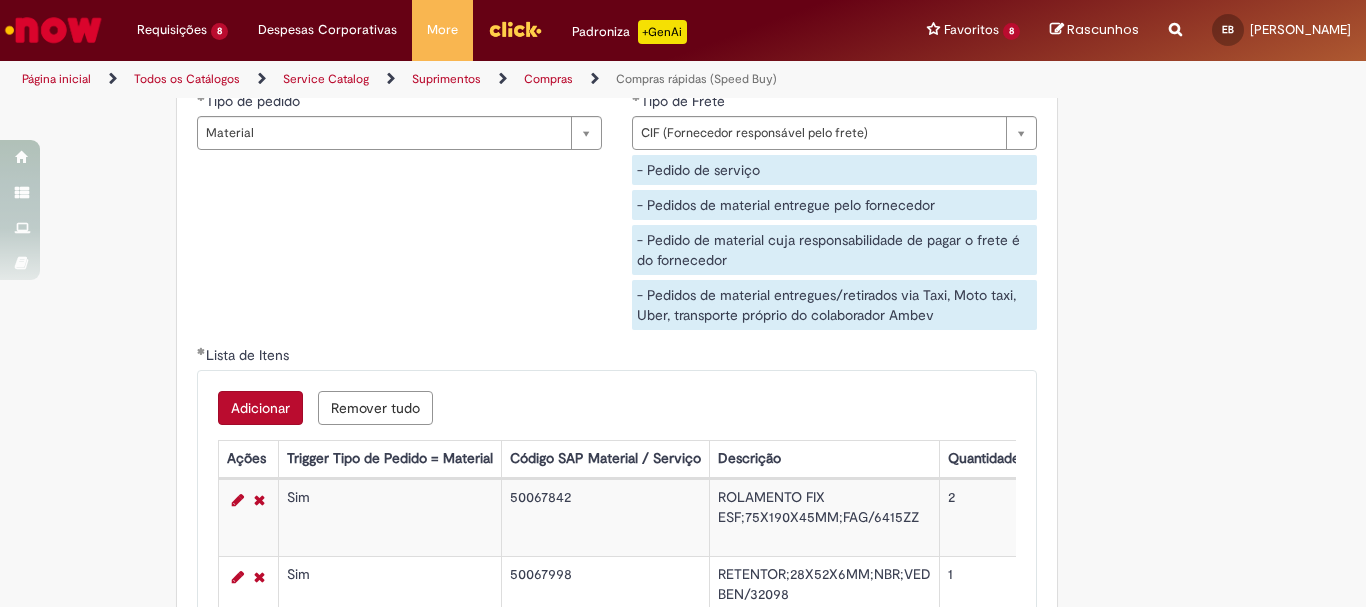 scroll, scrollTop: 3300, scrollLeft: 0, axis: vertical 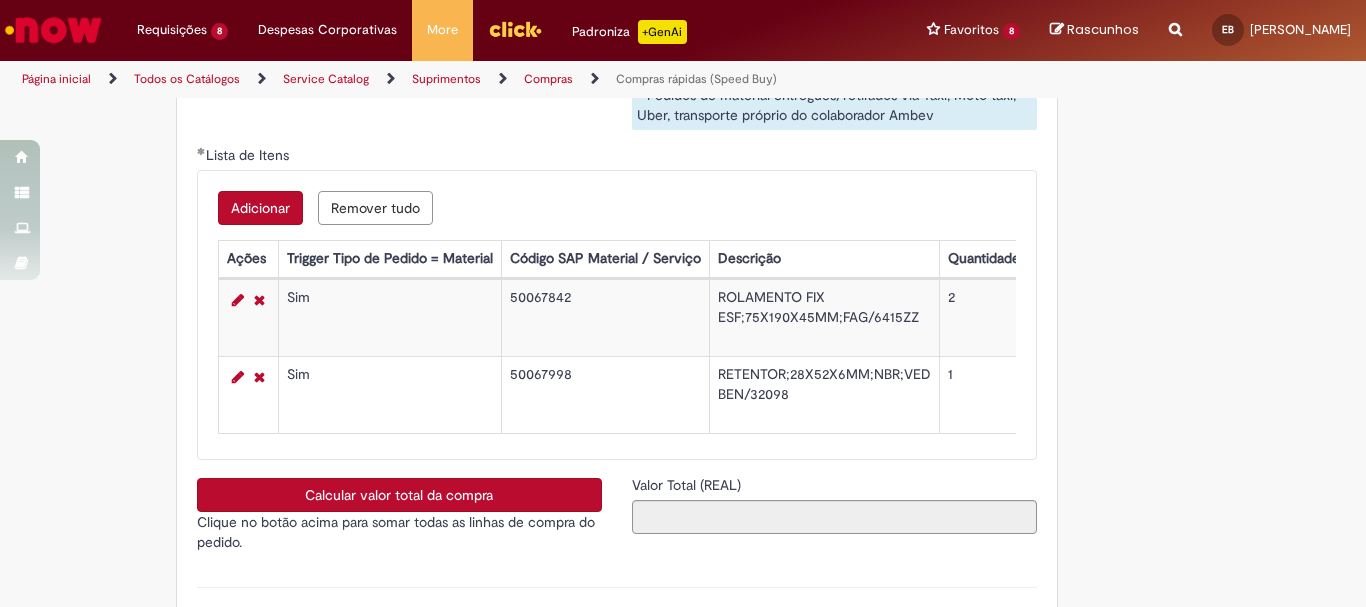 click on "Adicionar" at bounding box center (260, 208) 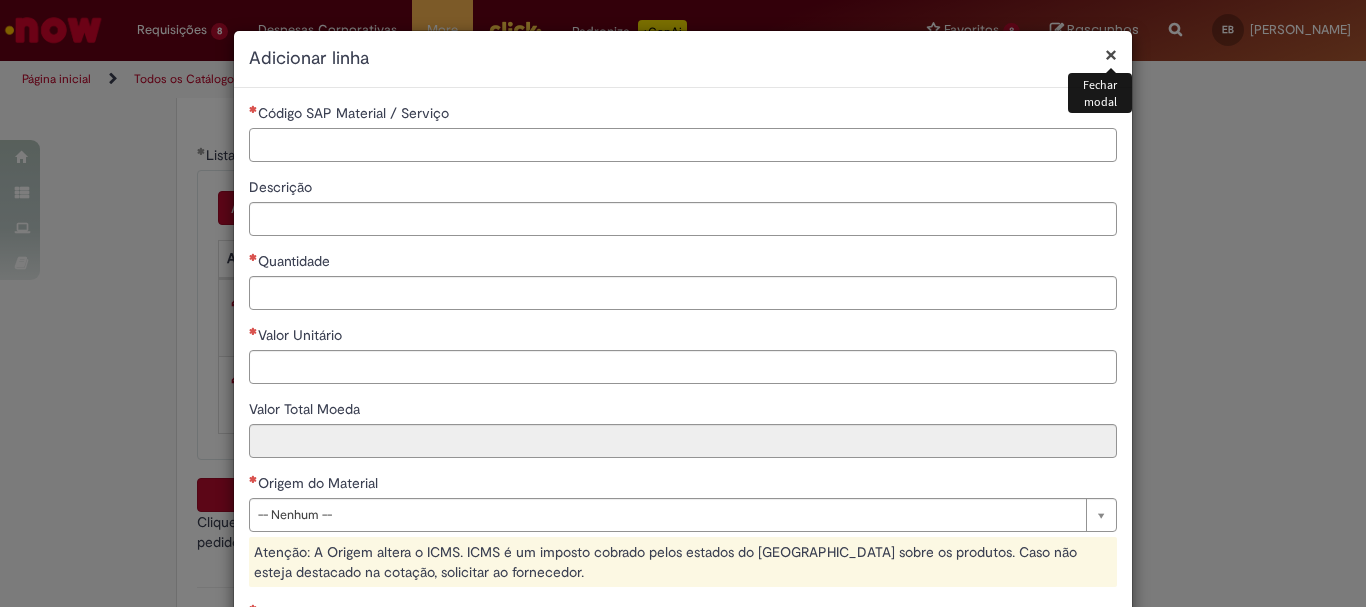 click on "Código SAP Material / Serviço" at bounding box center (683, 145) 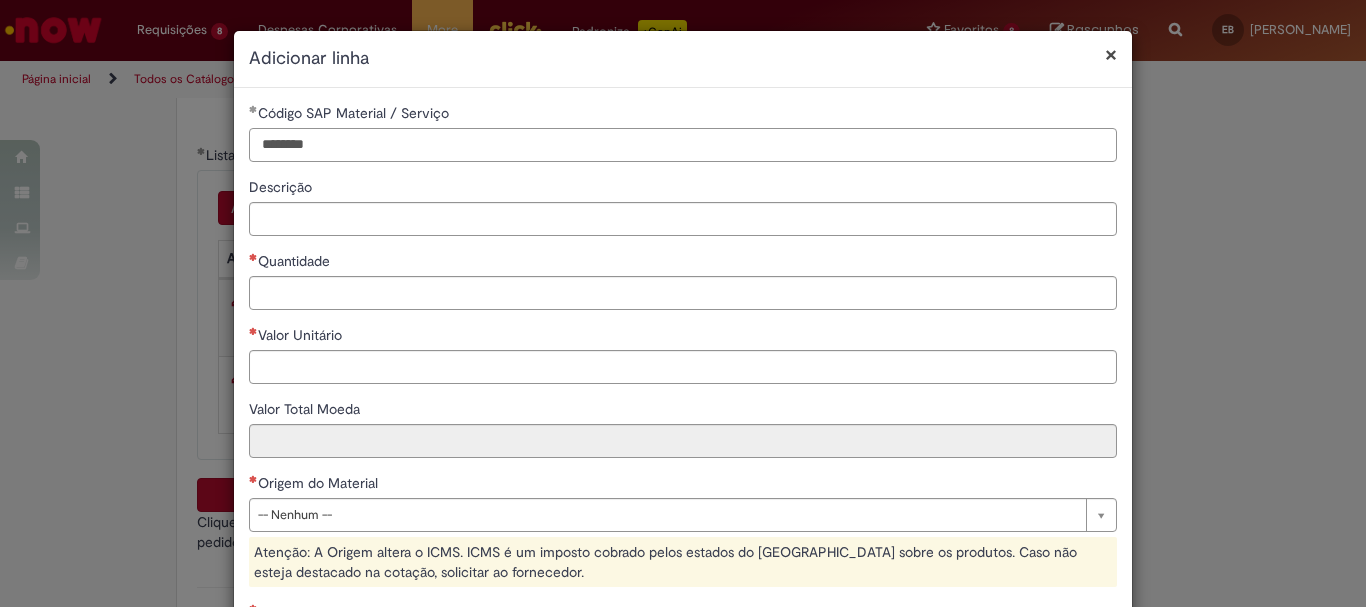 type on "********" 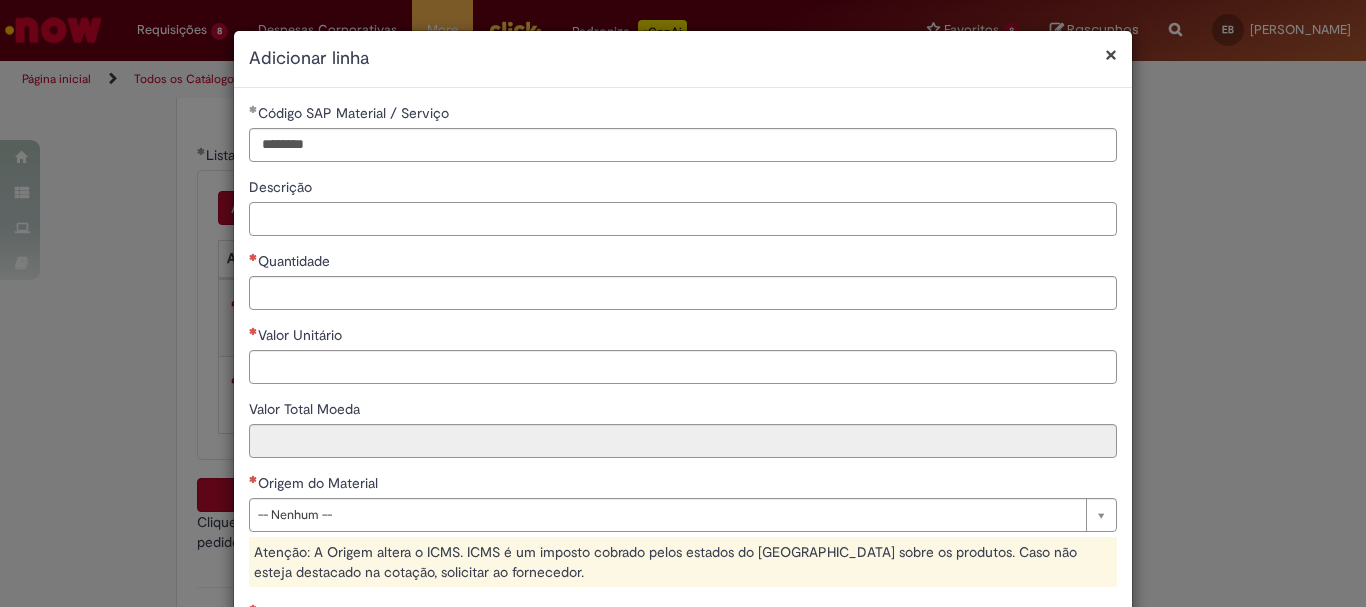 click on "Descrição" at bounding box center [683, 219] 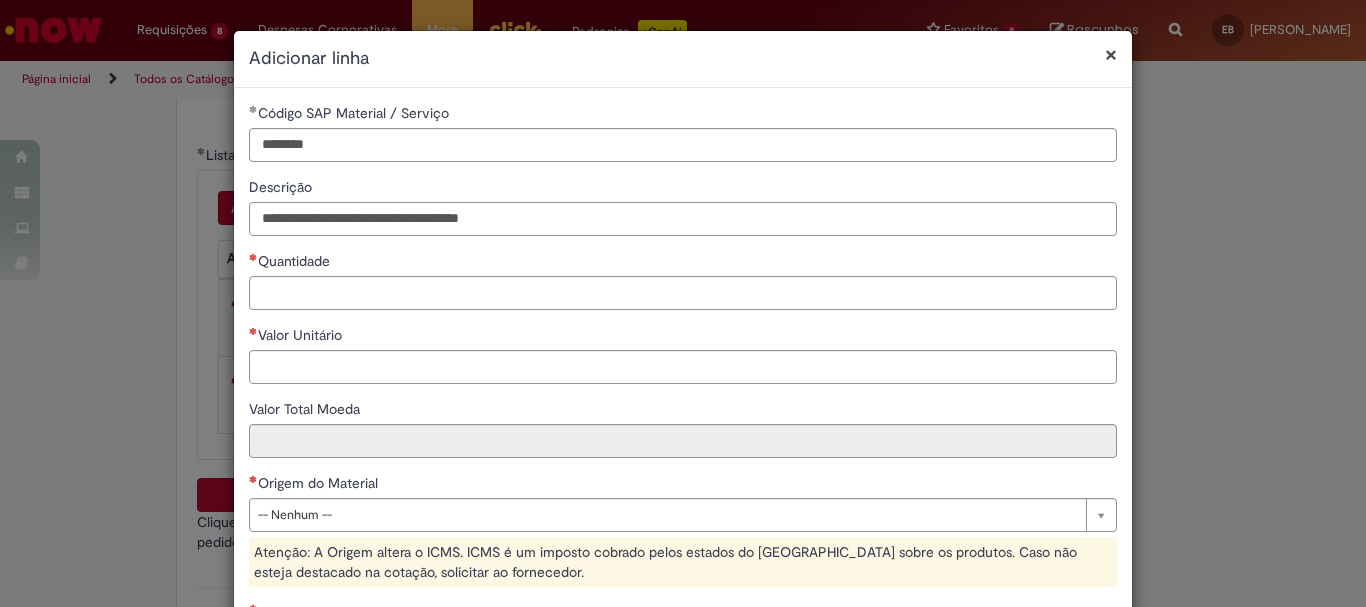 type on "**********" 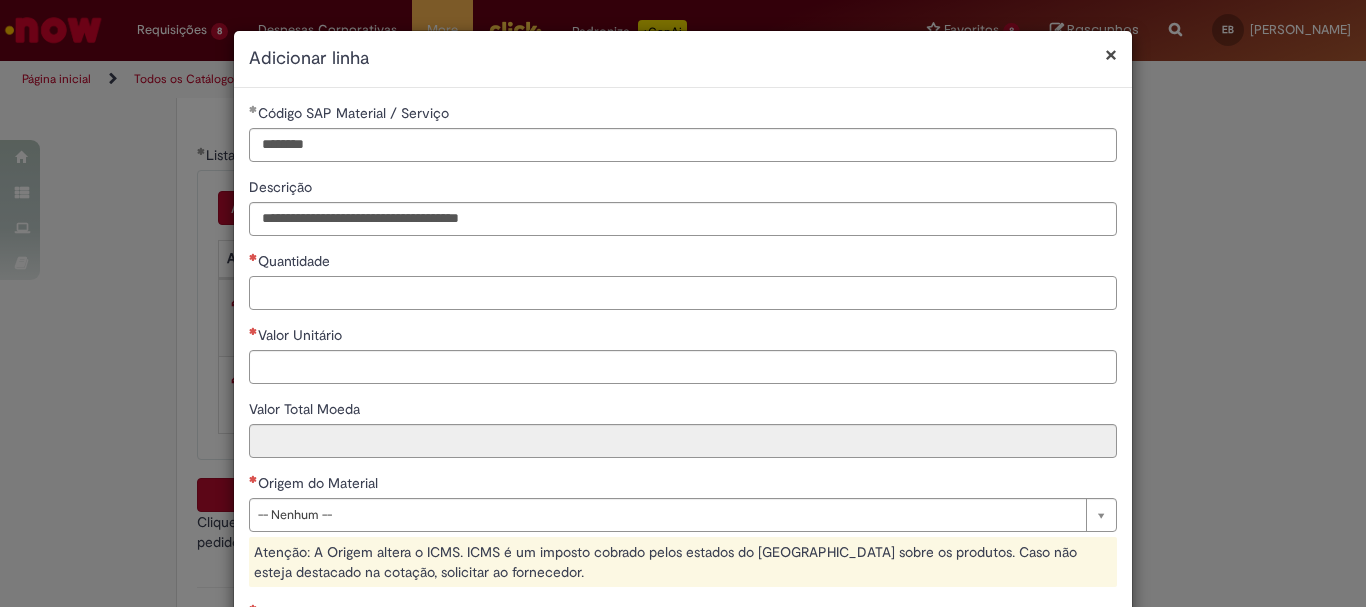 click on "Quantidade" at bounding box center (683, 293) 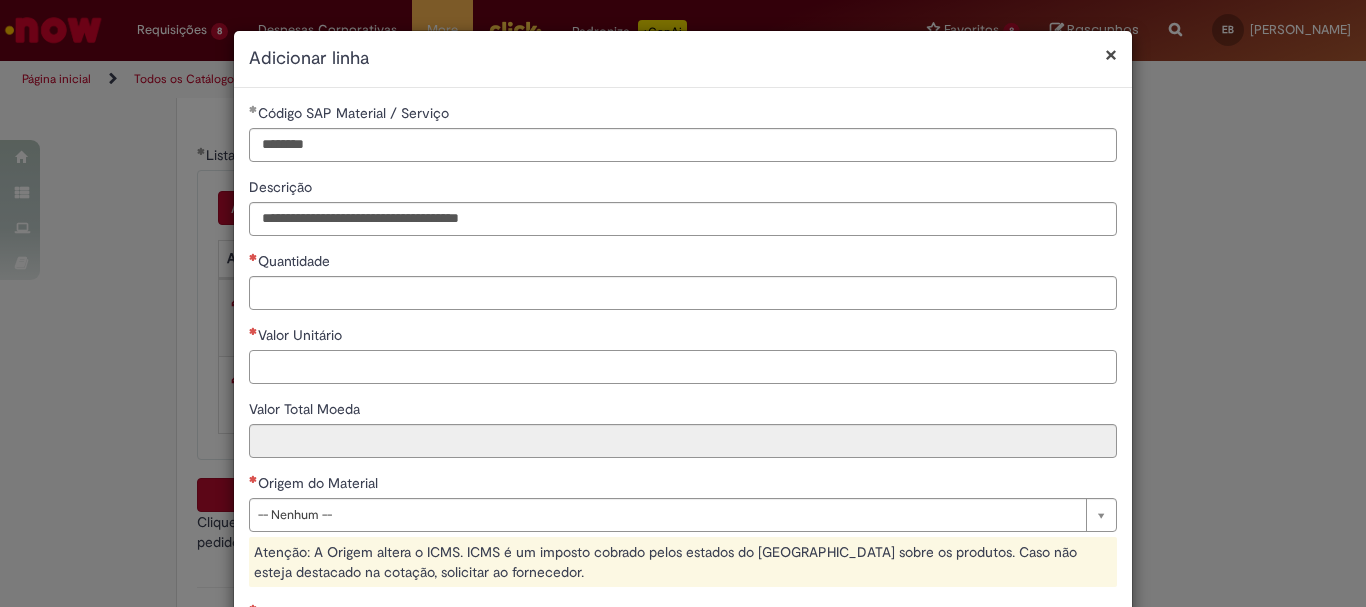 type on "*" 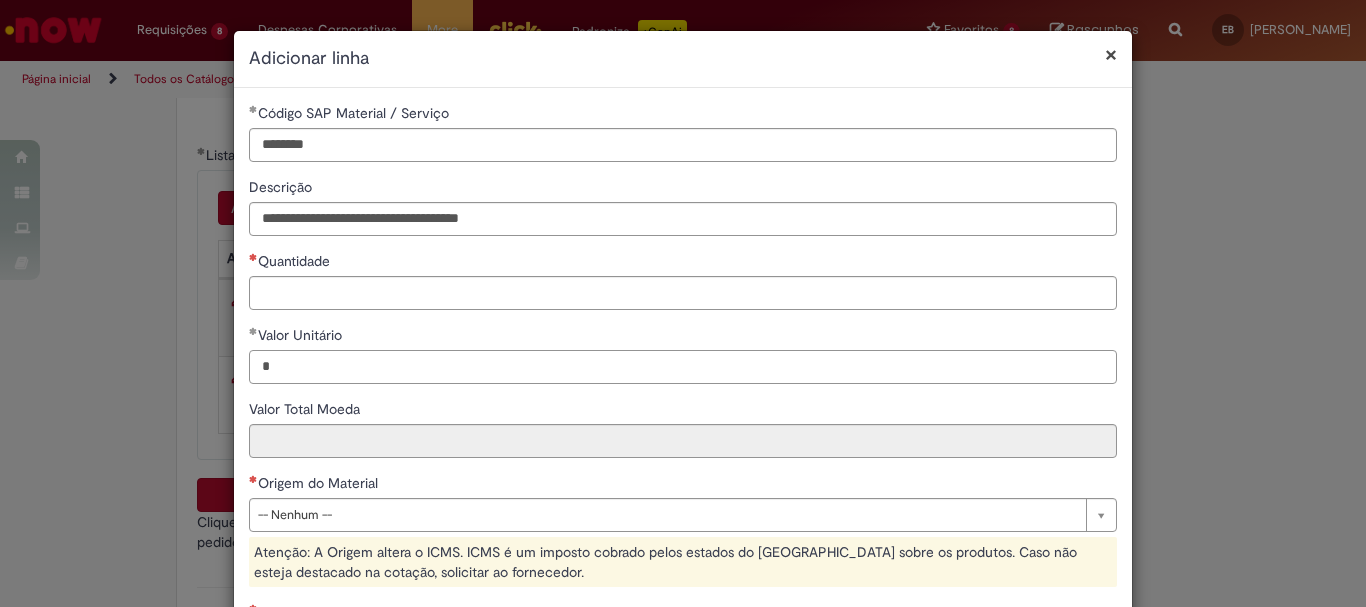 type 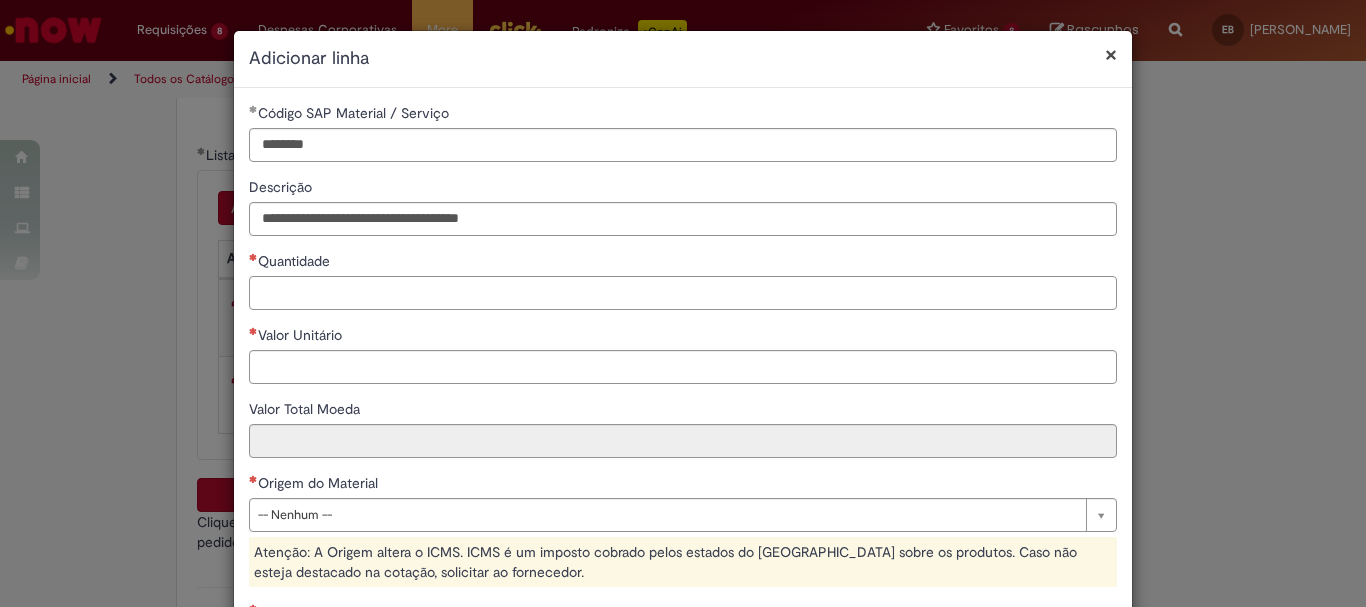 click on "Quantidade" at bounding box center (683, 293) 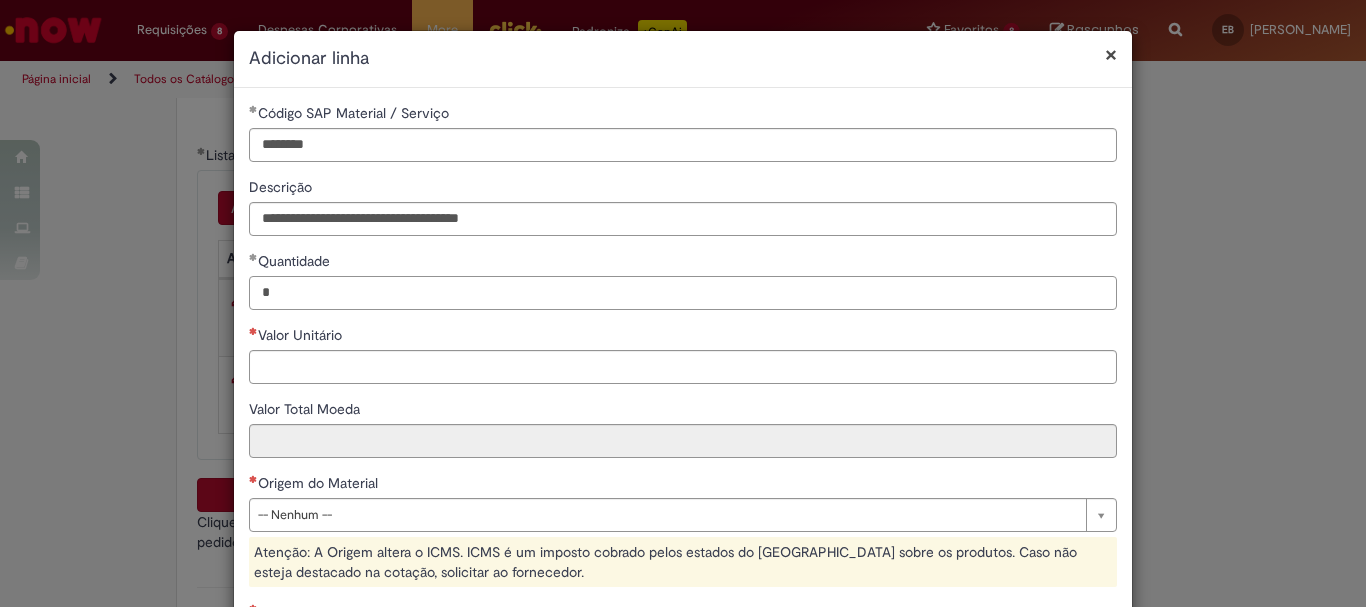 type on "*" 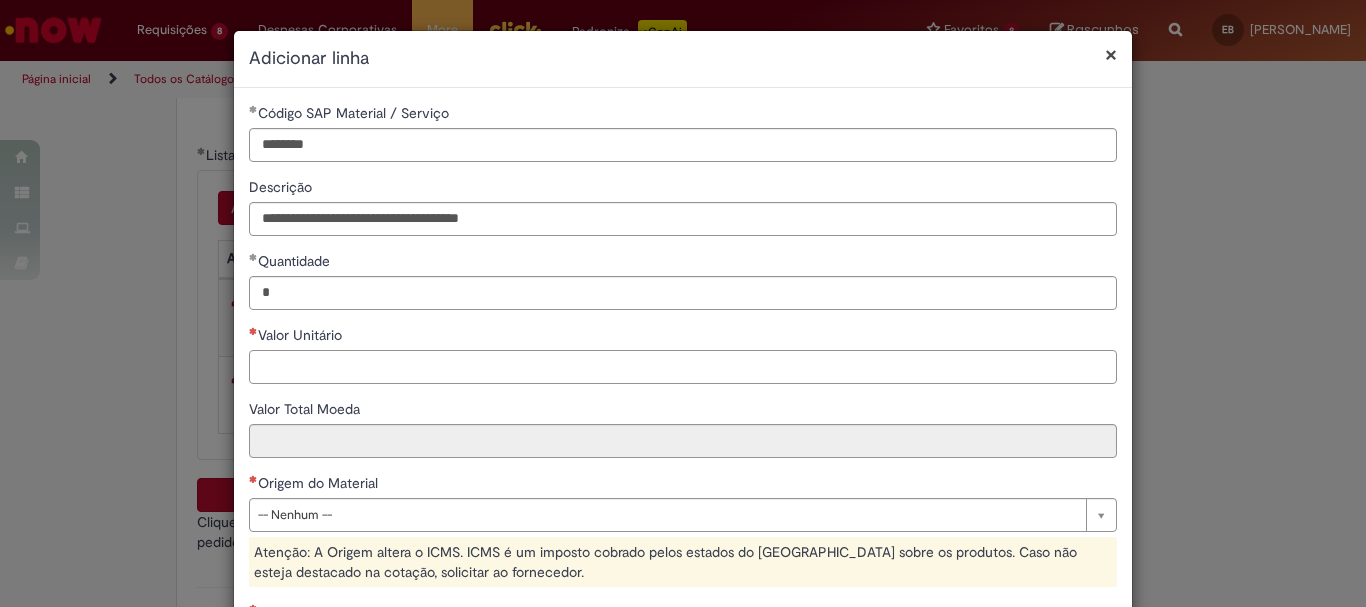 click on "Valor Unitário" at bounding box center [683, 367] 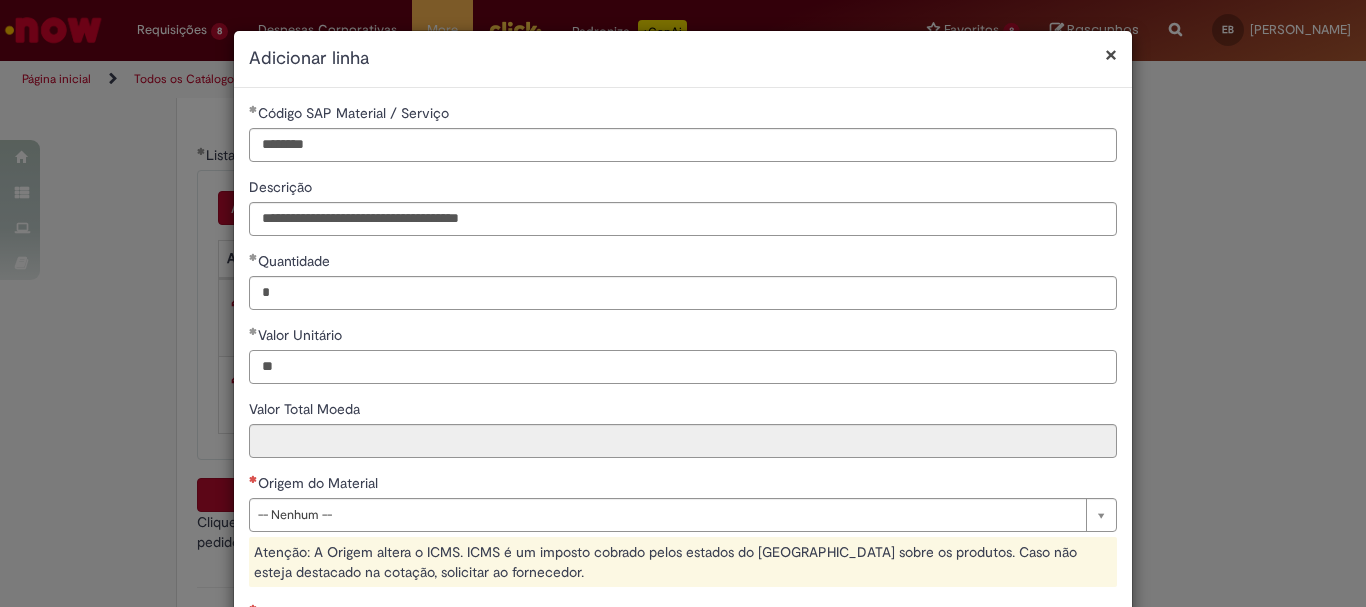 scroll, scrollTop: 200, scrollLeft: 0, axis: vertical 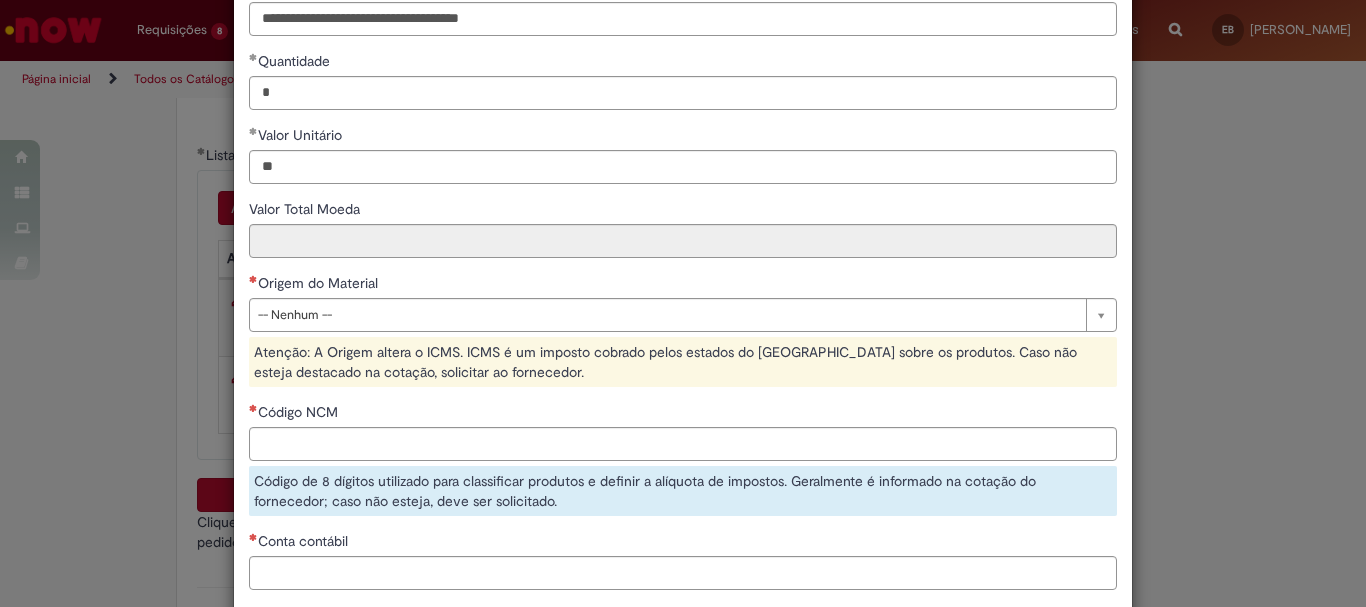 type on "*****" 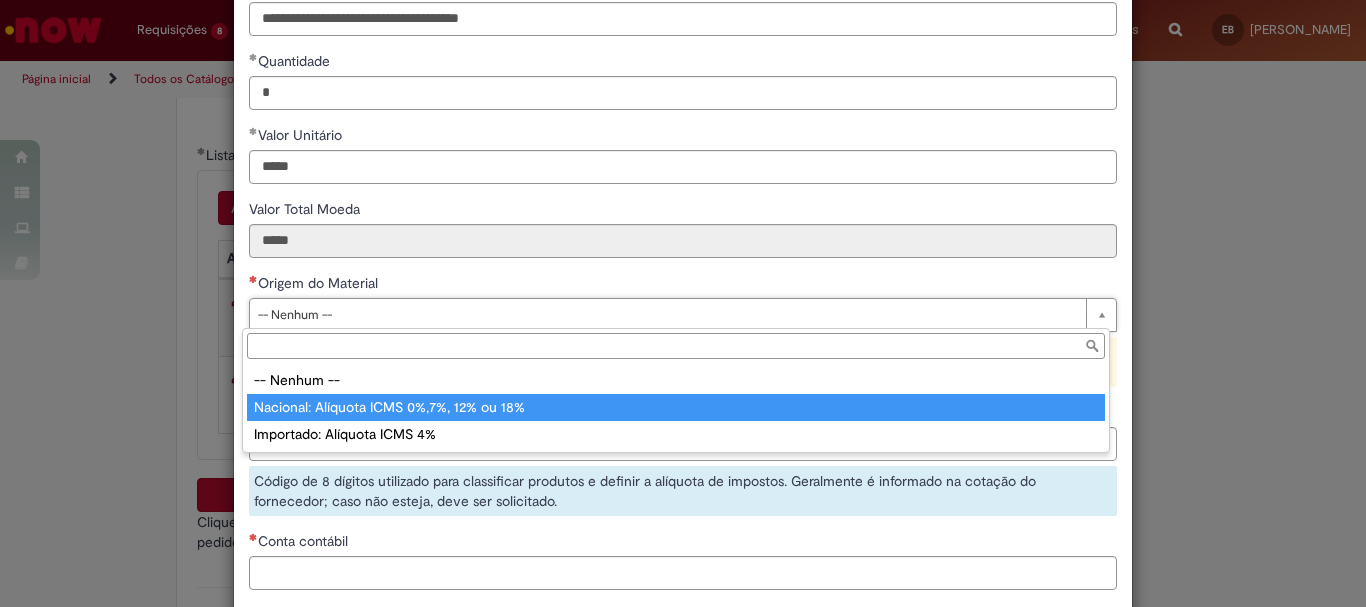 type on "**********" 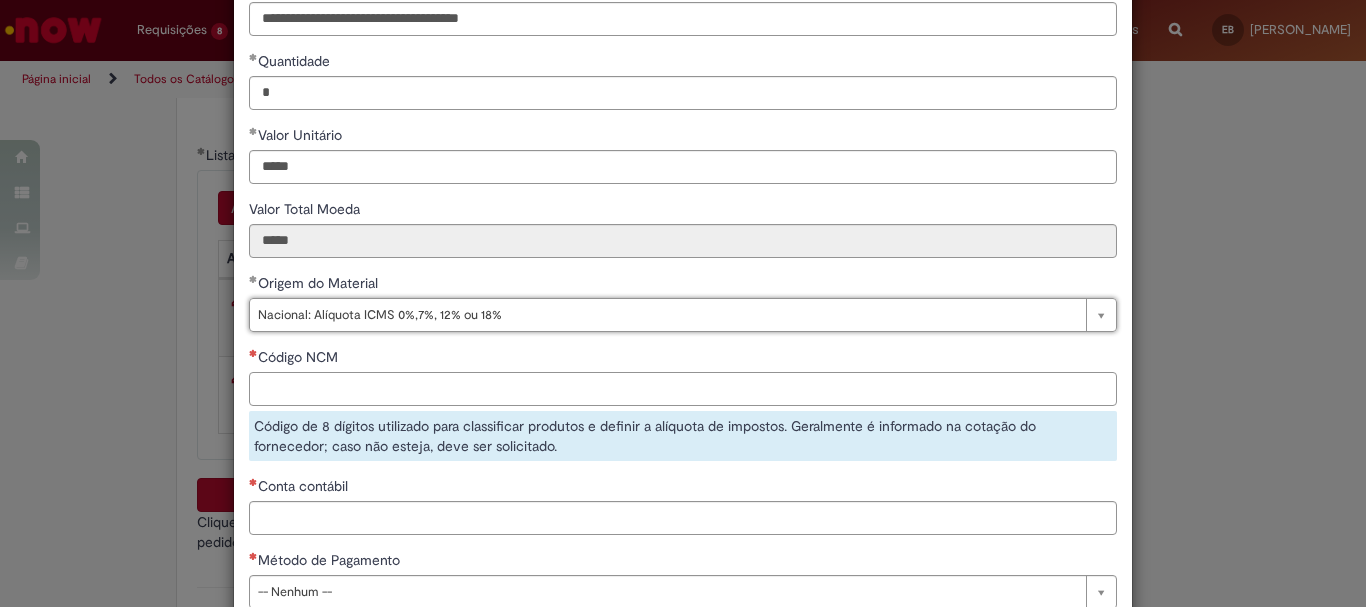 click on "Código NCM" at bounding box center [683, 389] 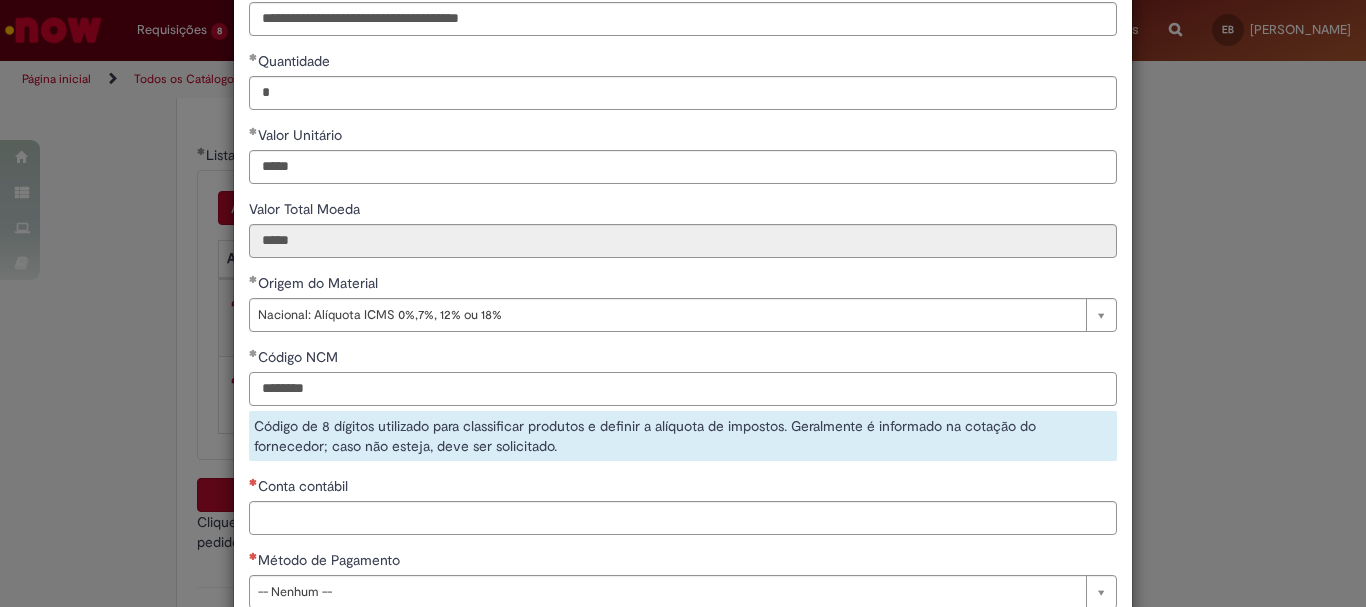 type on "********" 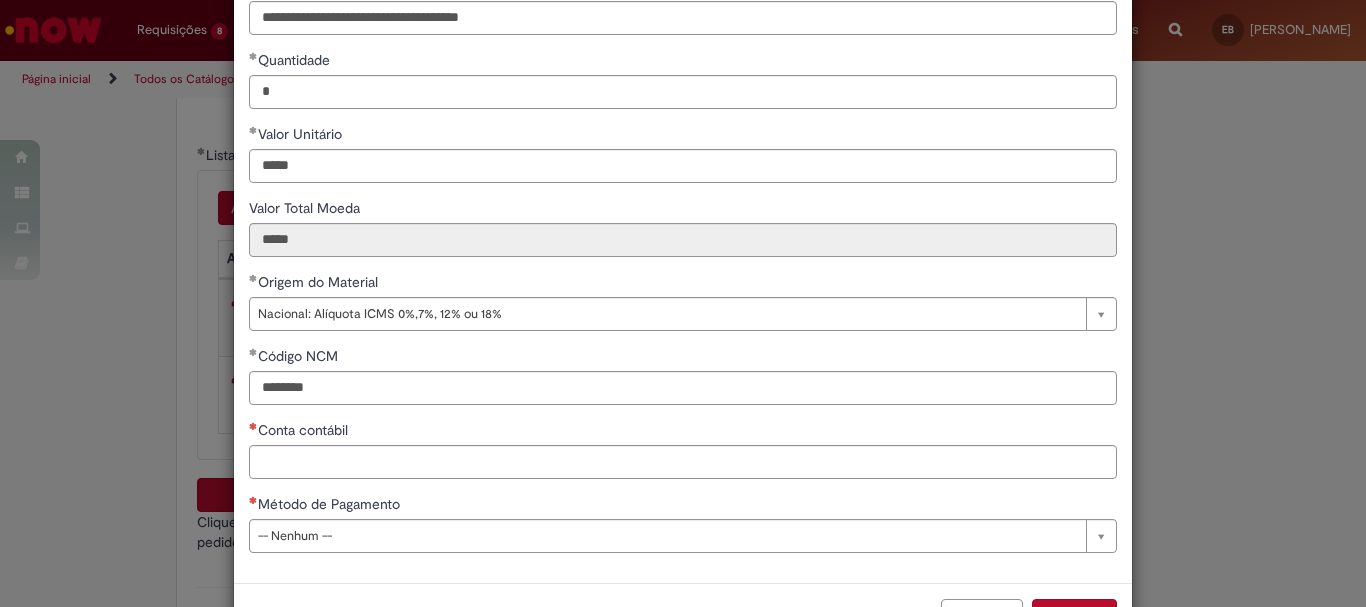 click on "**********" at bounding box center [683, 235] 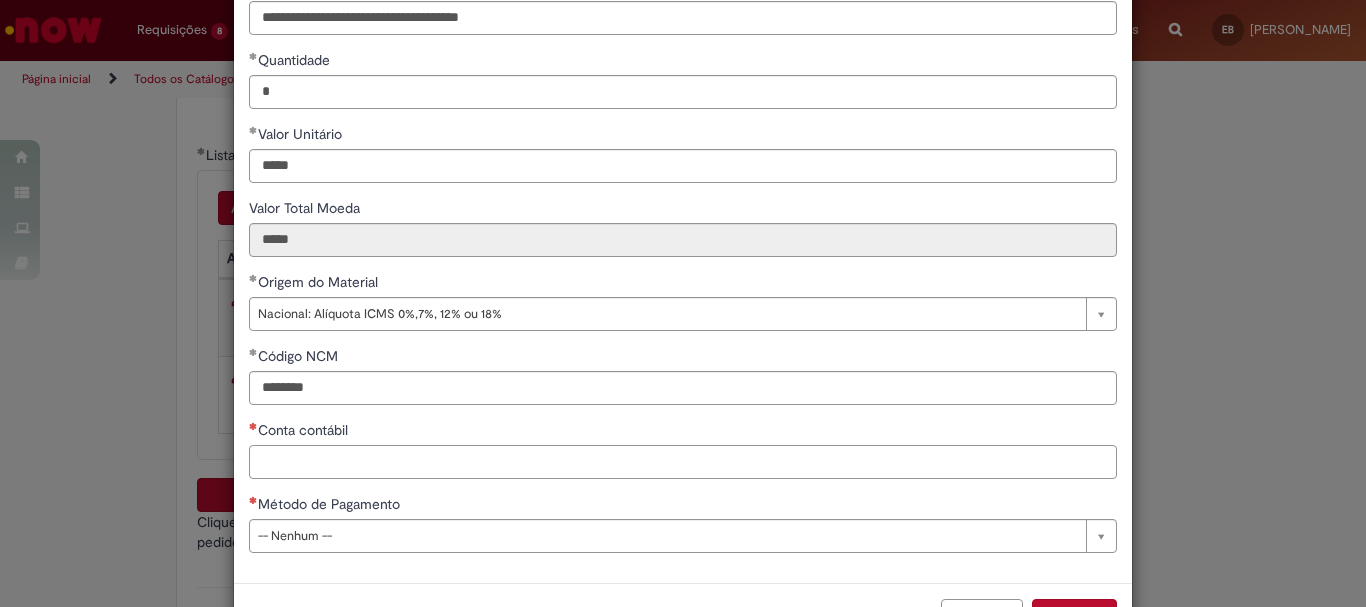 click on "Conta contábil" at bounding box center [683, 462] 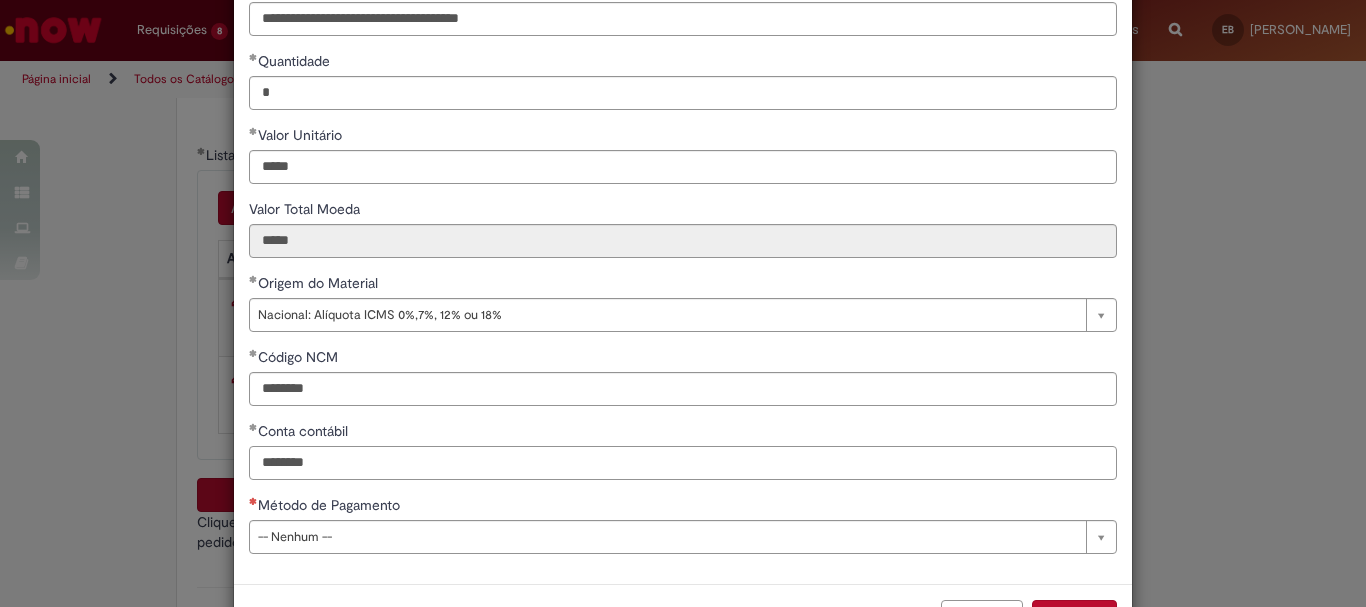 type on "********" 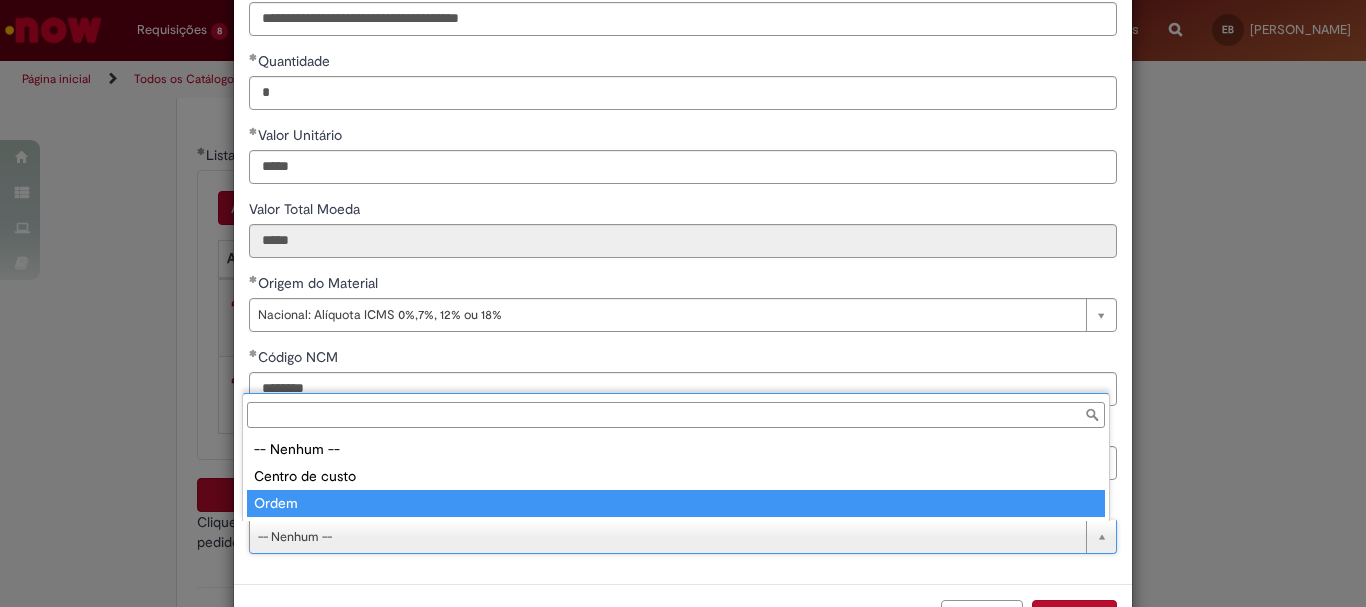 type on "*****" 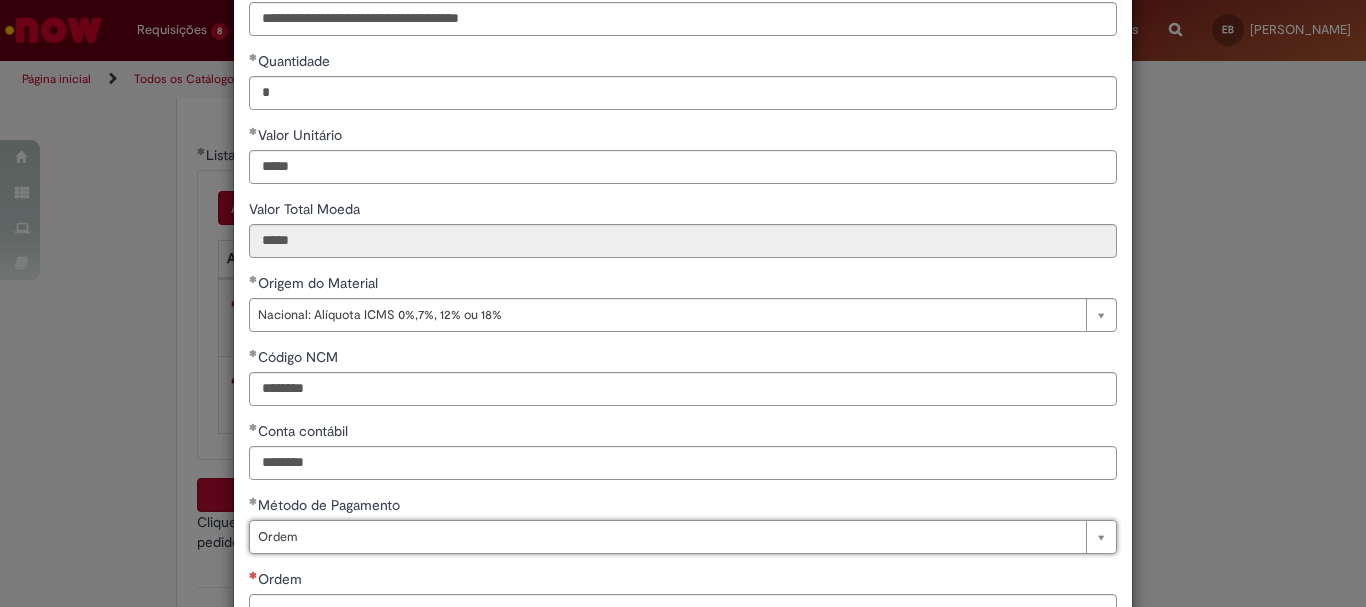 scroll, scrollTop: 347, scrollLeft: 0, axis: vertical 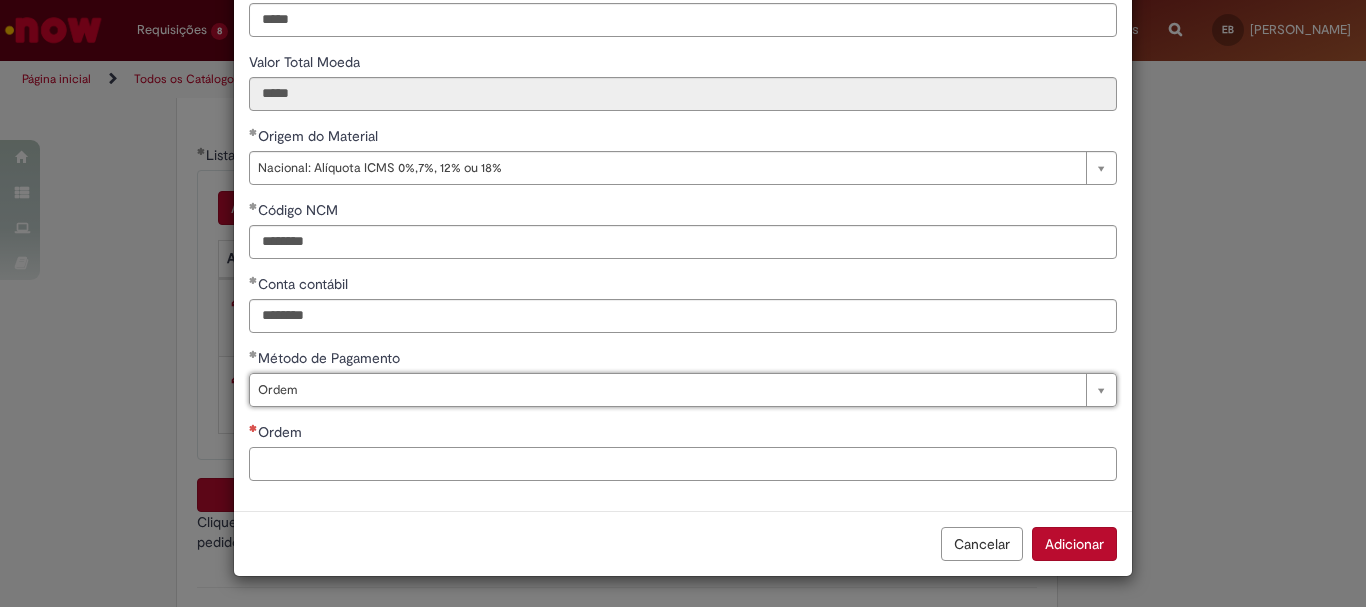 drag, startPoint x: 577, startPoint y: 466, endPoint x: 611, endPoint y: 474, distance: 34.928497 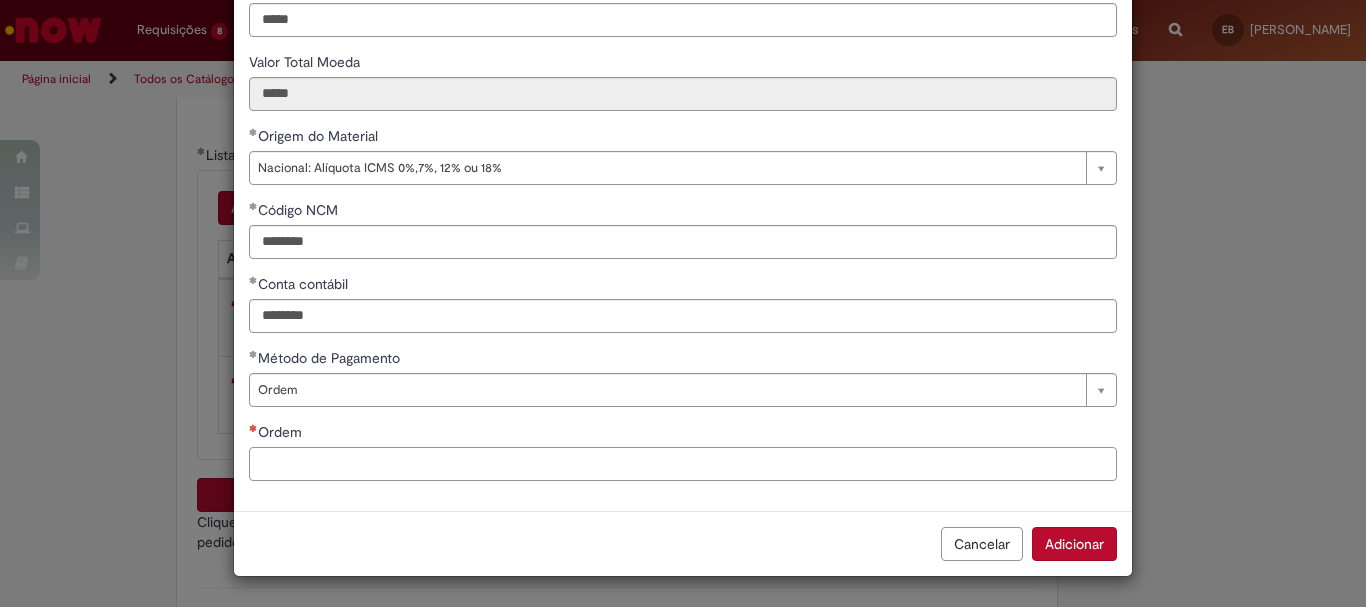 paste on "**********" 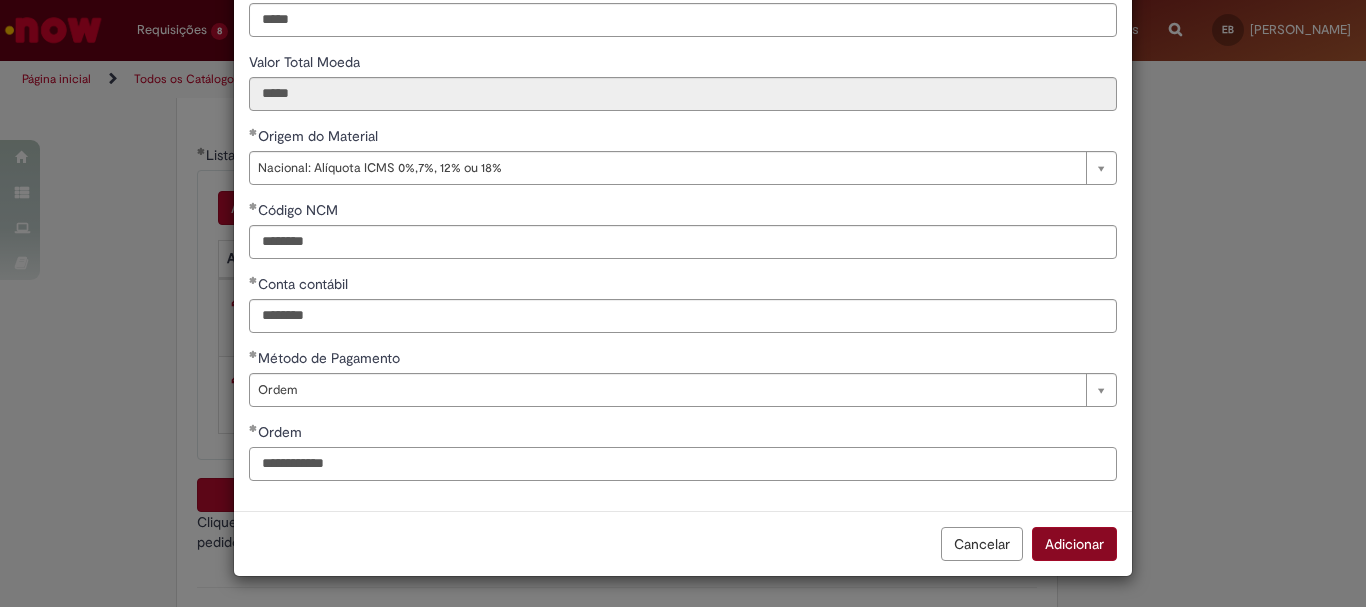 type on "**********" 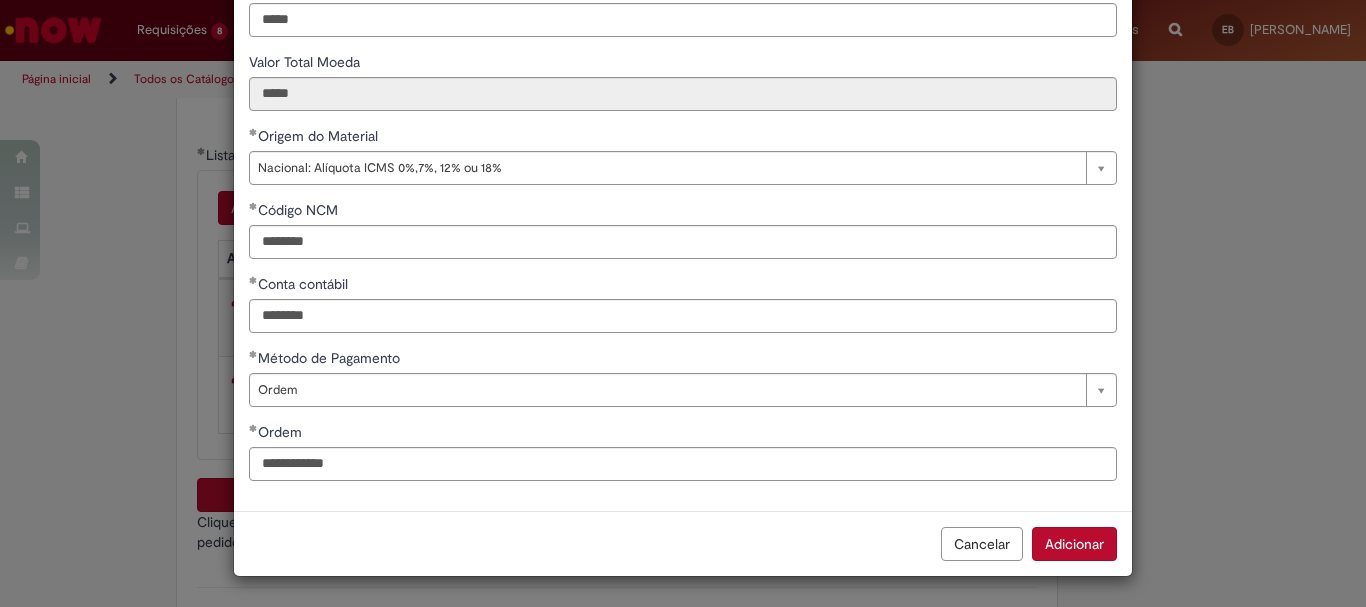 click on "Adicionar" at bounding box center (1074, 544) 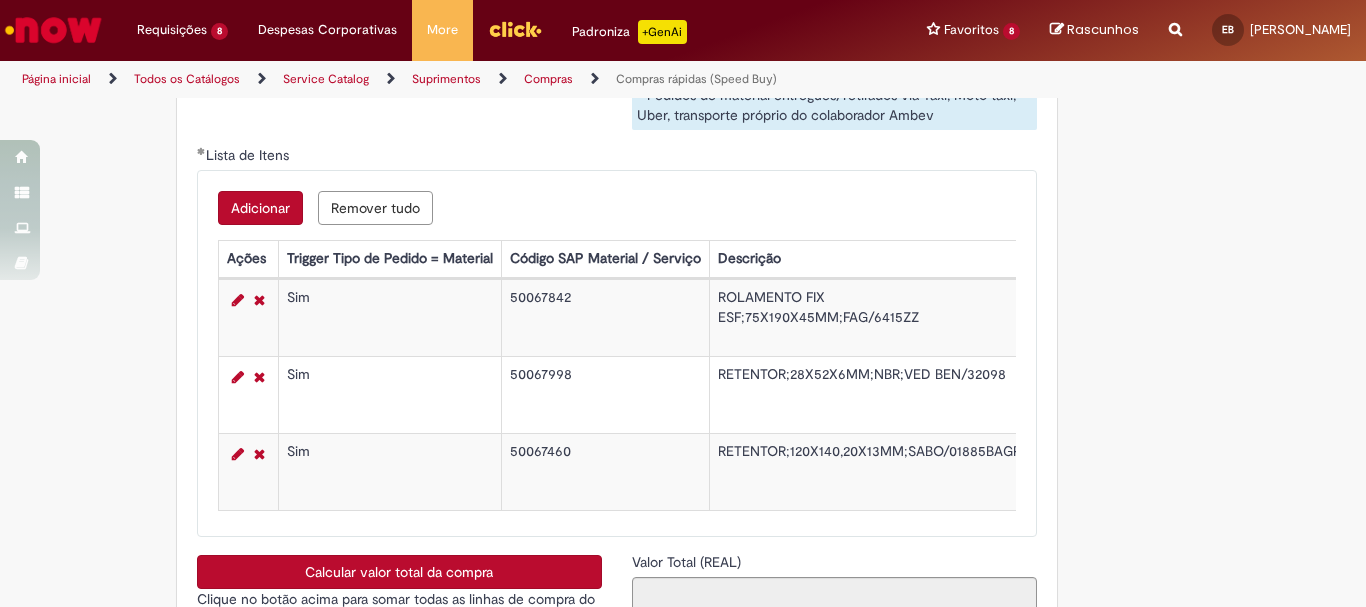 scroll, scrollTop: 3600, scrollLeft: 0, axis: vertical 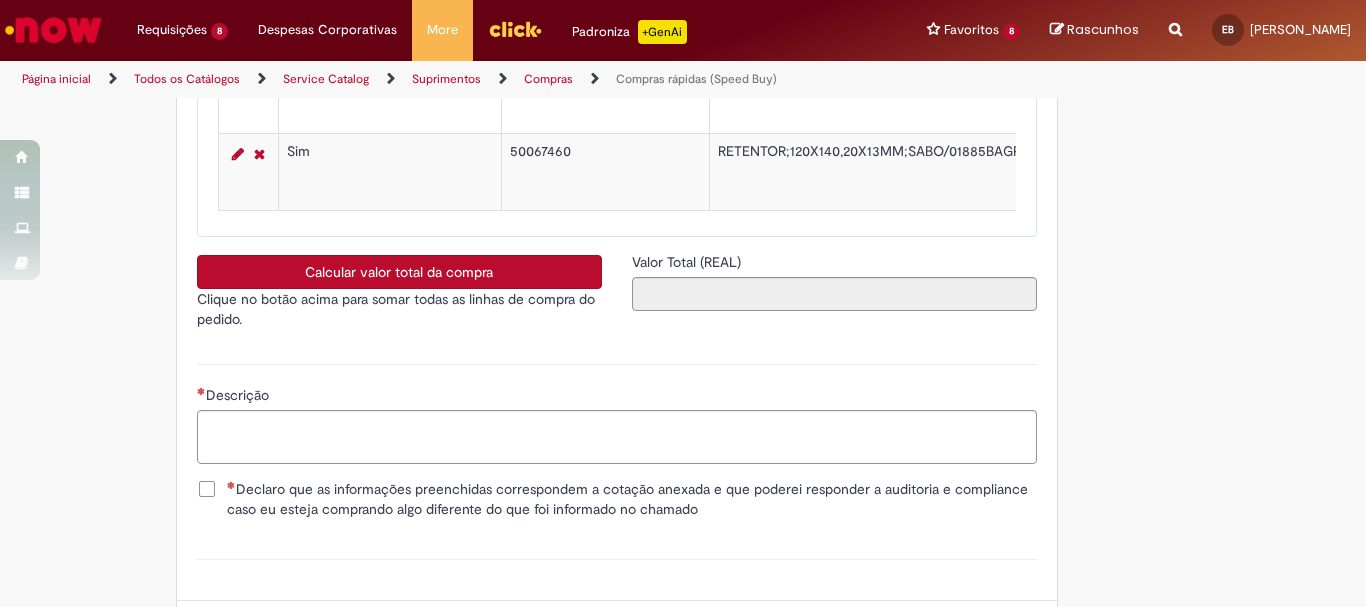 click on "Calcular valor total da compra" at bounding box center [399, 272] 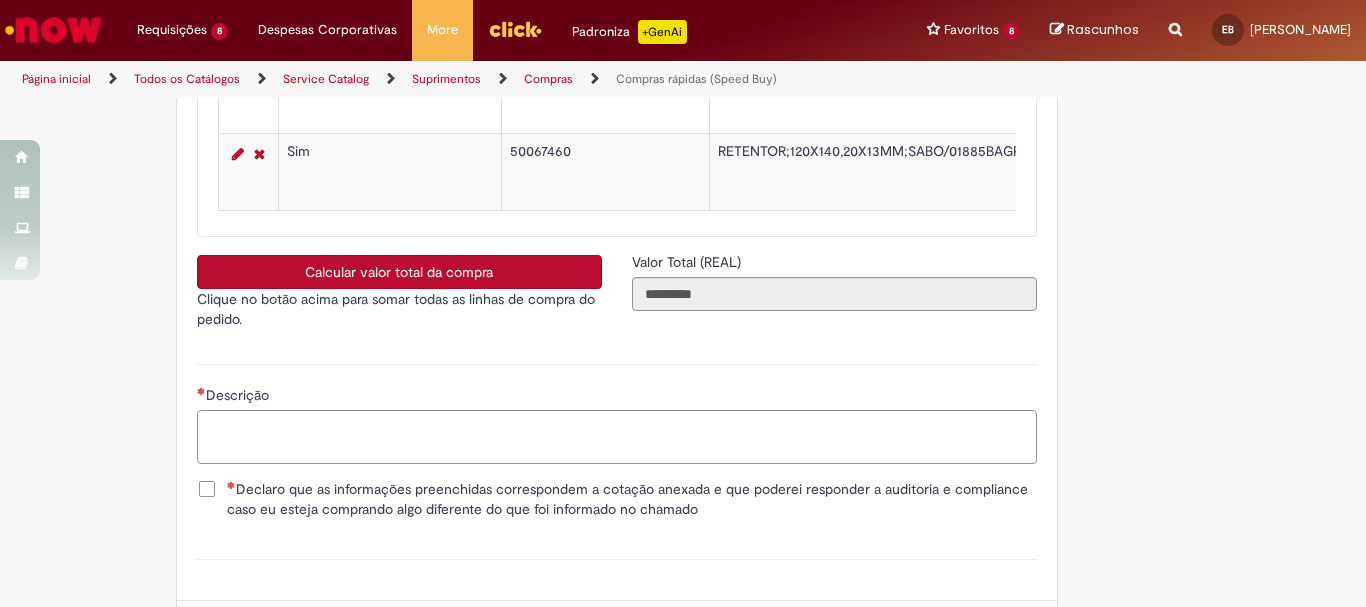 click on "Descrição" at bounding box center (617, 437) 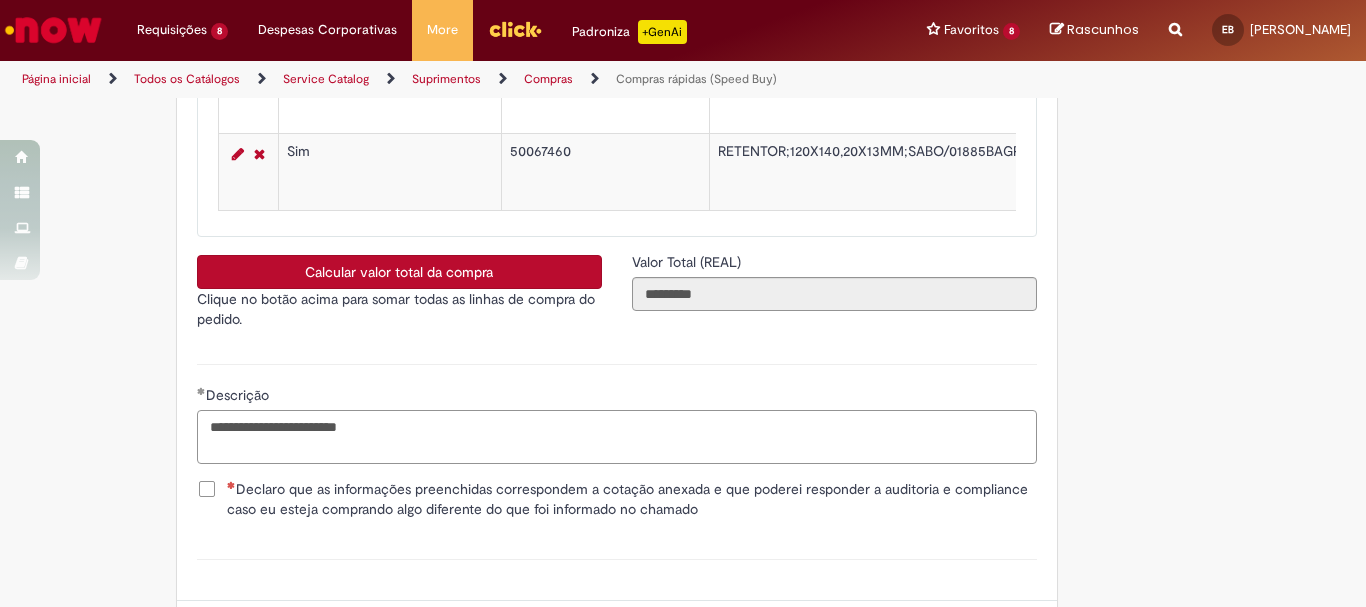 type on "**********" 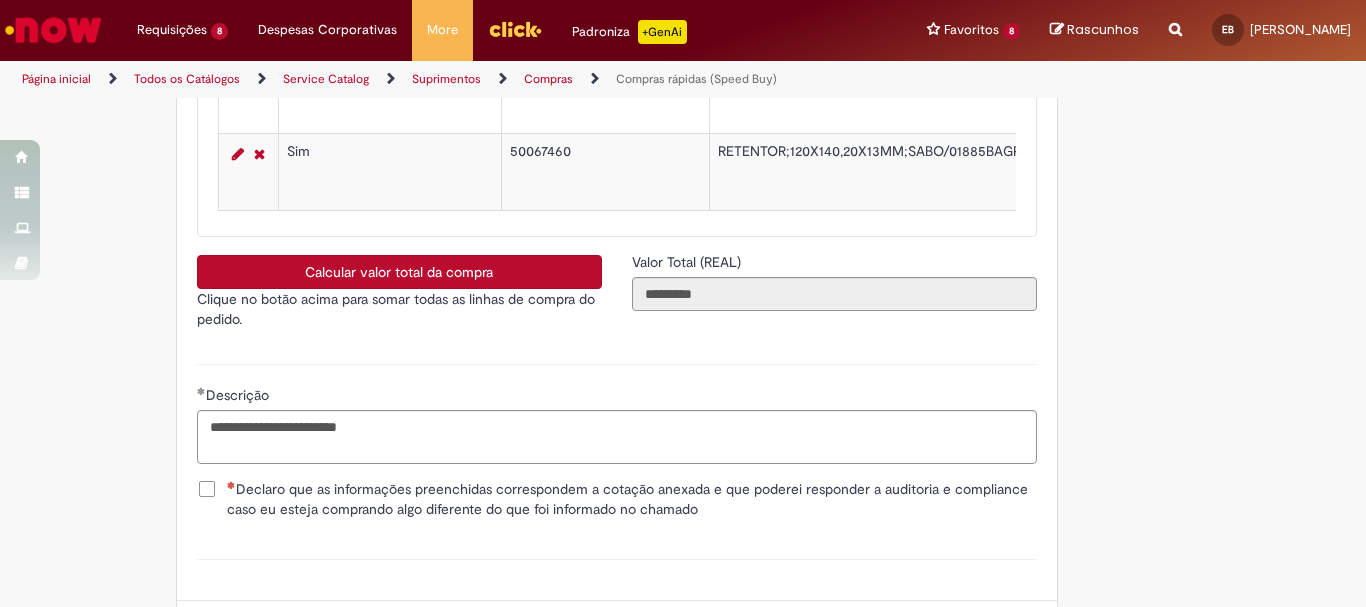 click on "Declaro que as informações preenchidas correspondem a cotação anexada e que poderei responder a auditoria e compliance caso eu esteja comprando algo diferente do que foi informado no chamado" at bounding box center [632, 499] 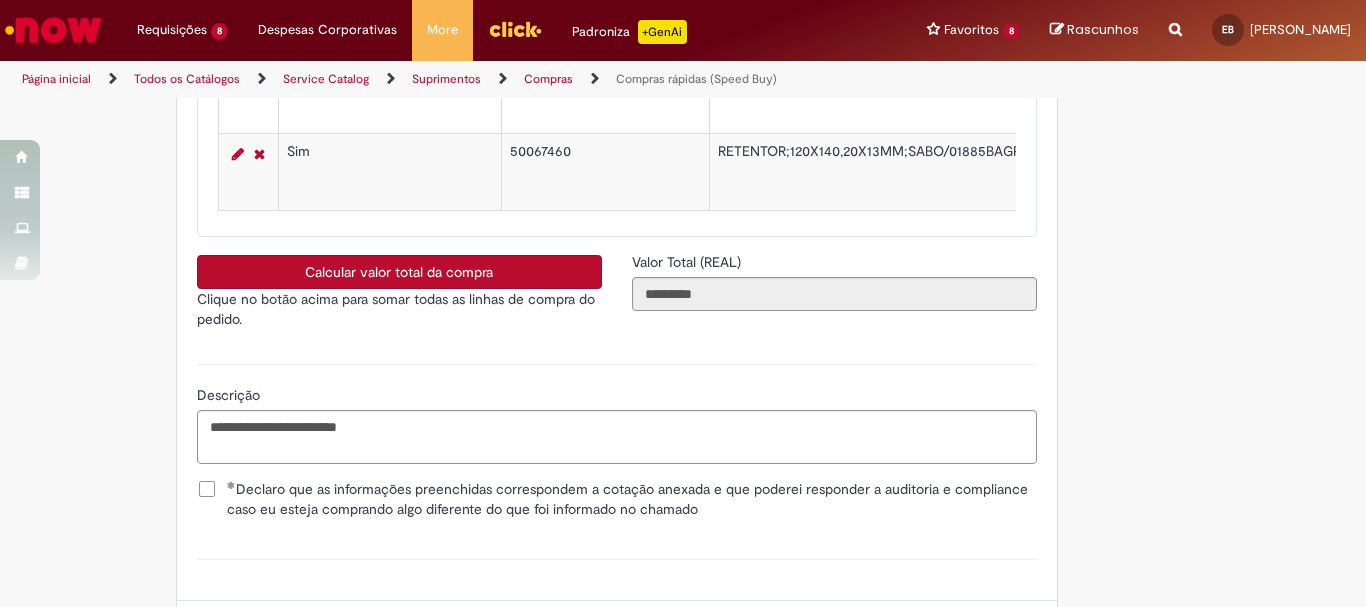 scroll, scrollTop: 3795, scrollLeft: 0, axis: vertical 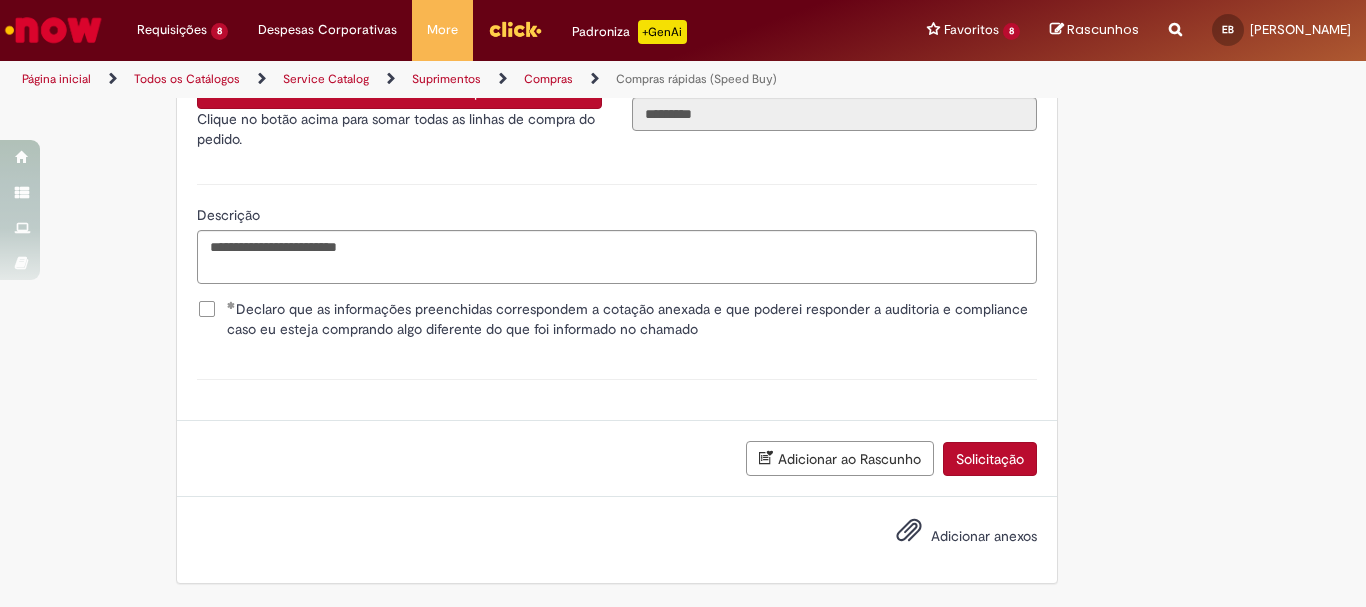 click on "Adicionar anexos" at bounding box center [617, 540] 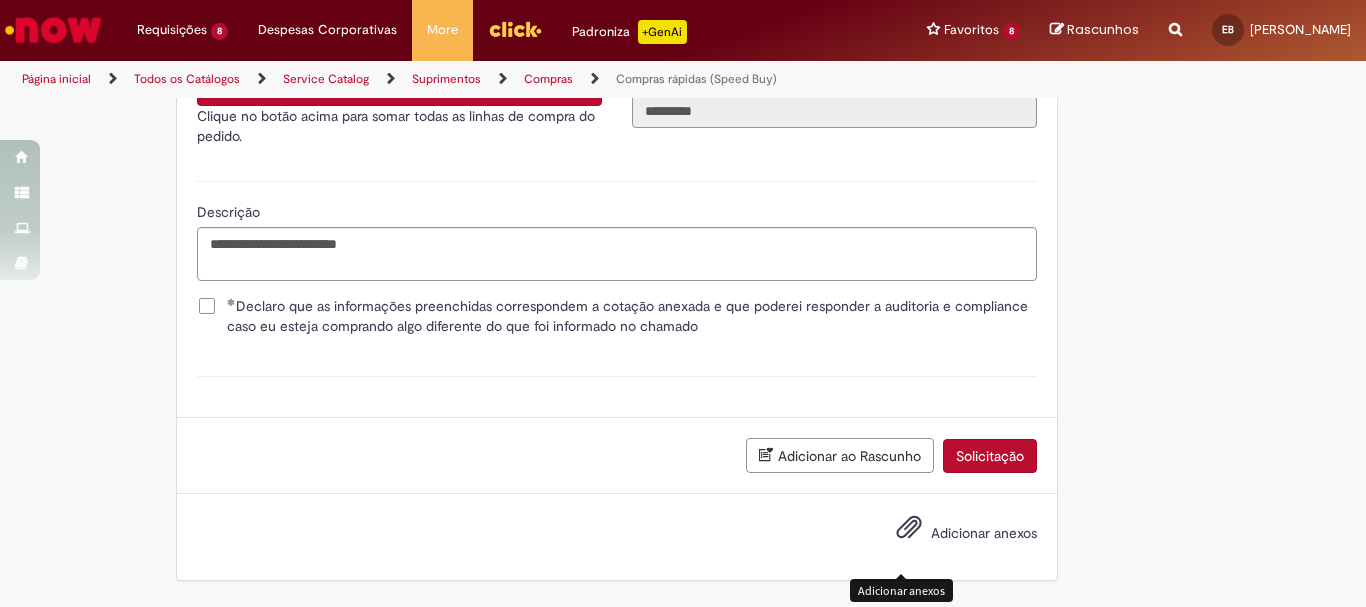 click at bounding box center (909, 528) 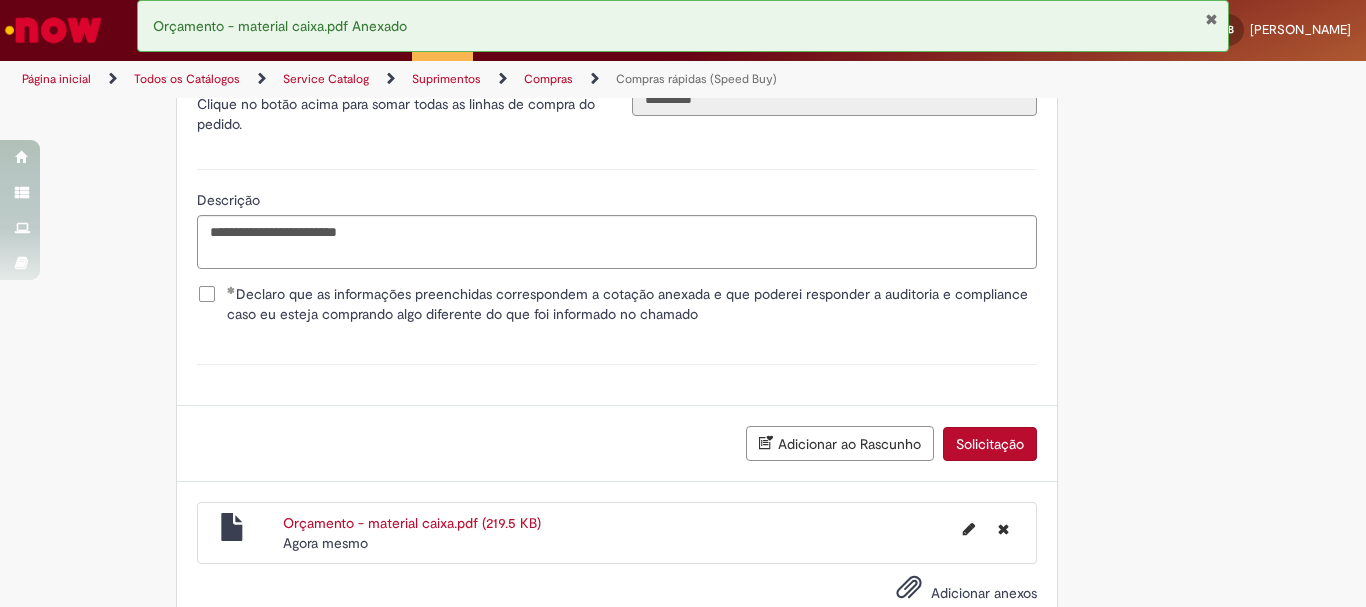 click on "Solicitação" at bounding box center (990, 444) 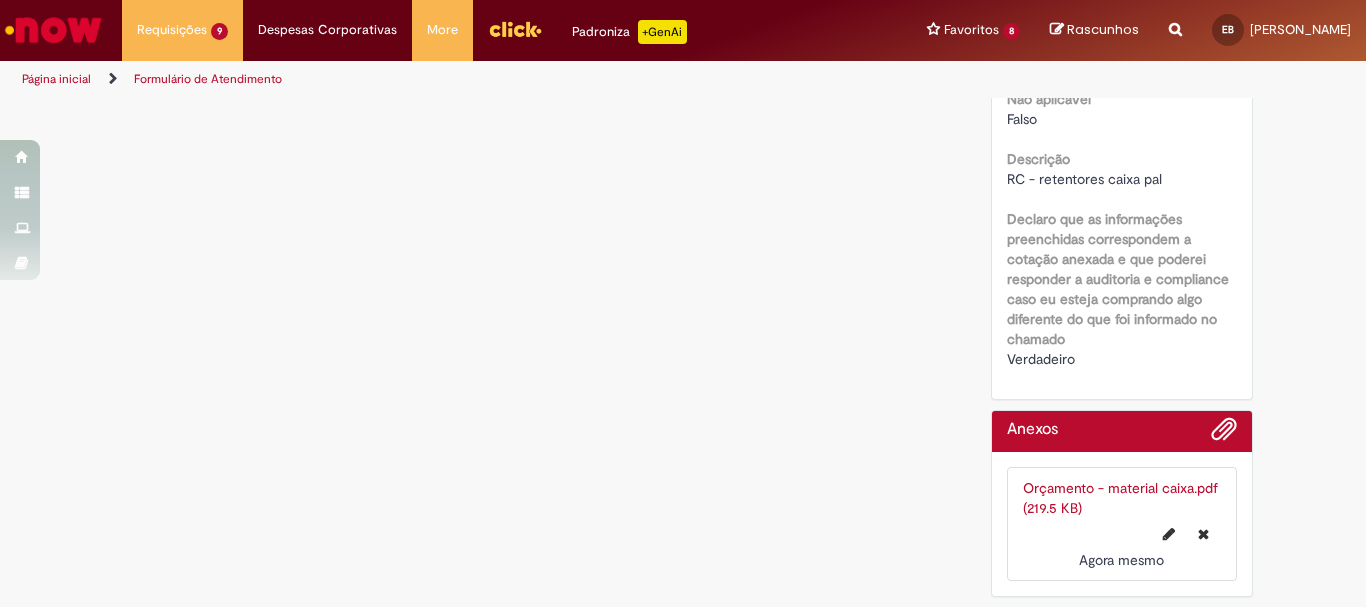 scroll, scrollTop: 0, scrollLeft: 0, axis: both 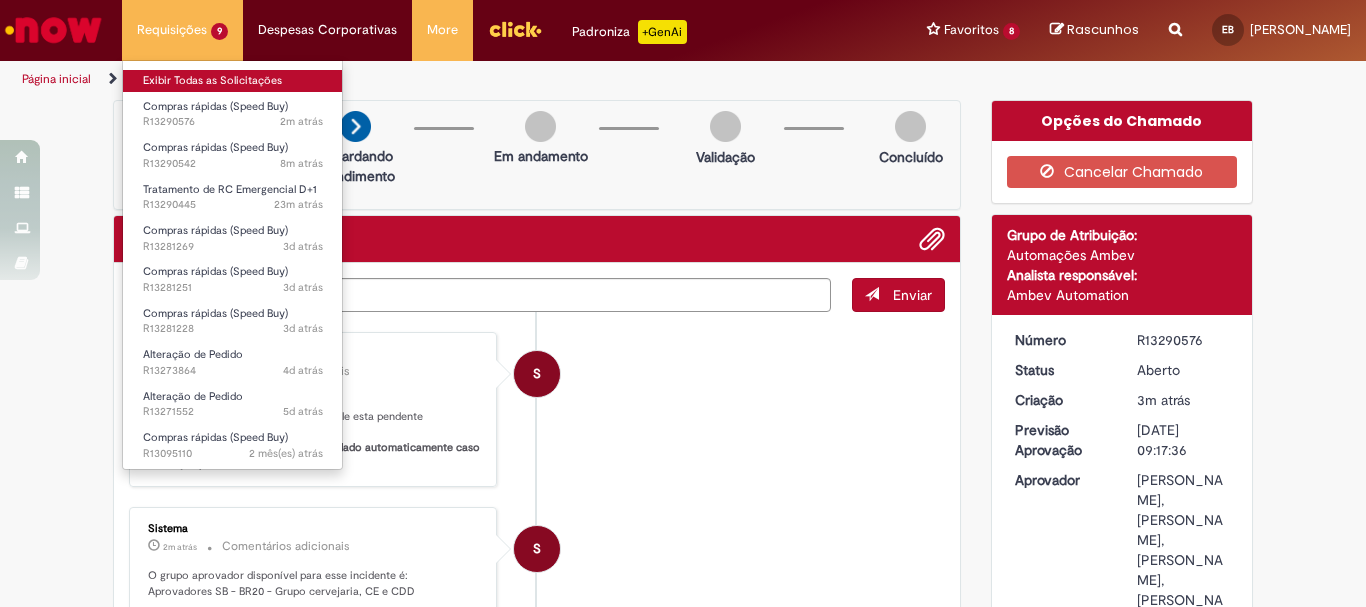click on "Exibir Todas as Solicitações" at bounding box center (233, 81) 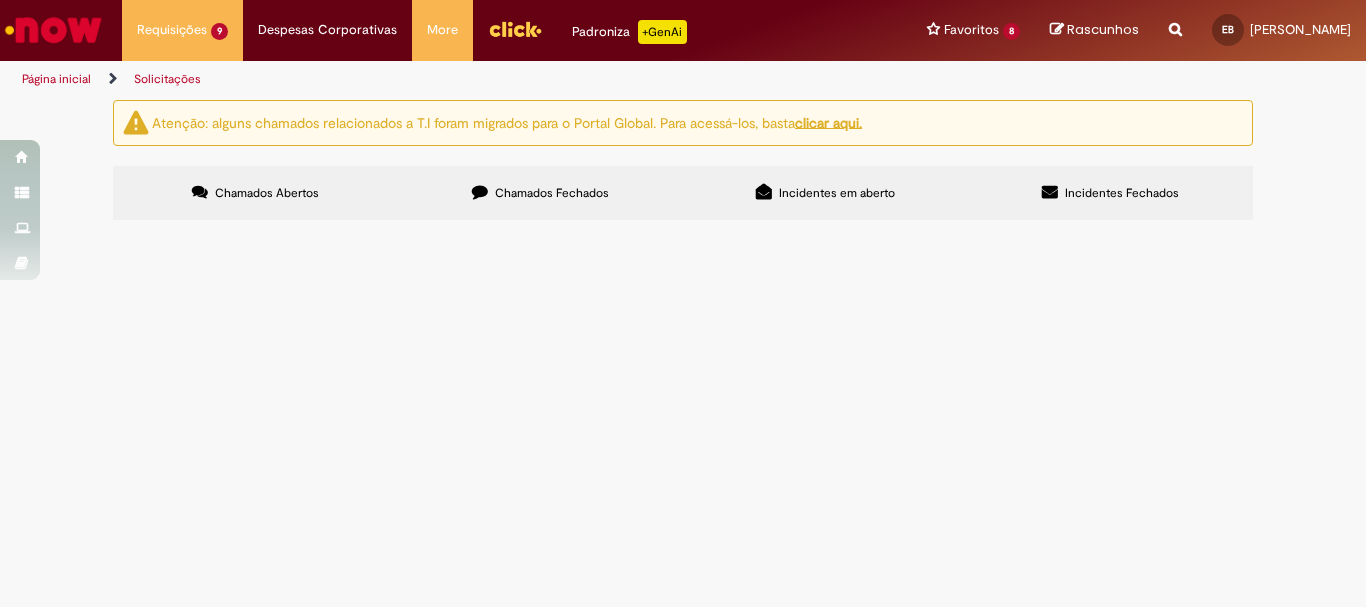 click on "RC - conexões 2" at bounding box center [0, 0] 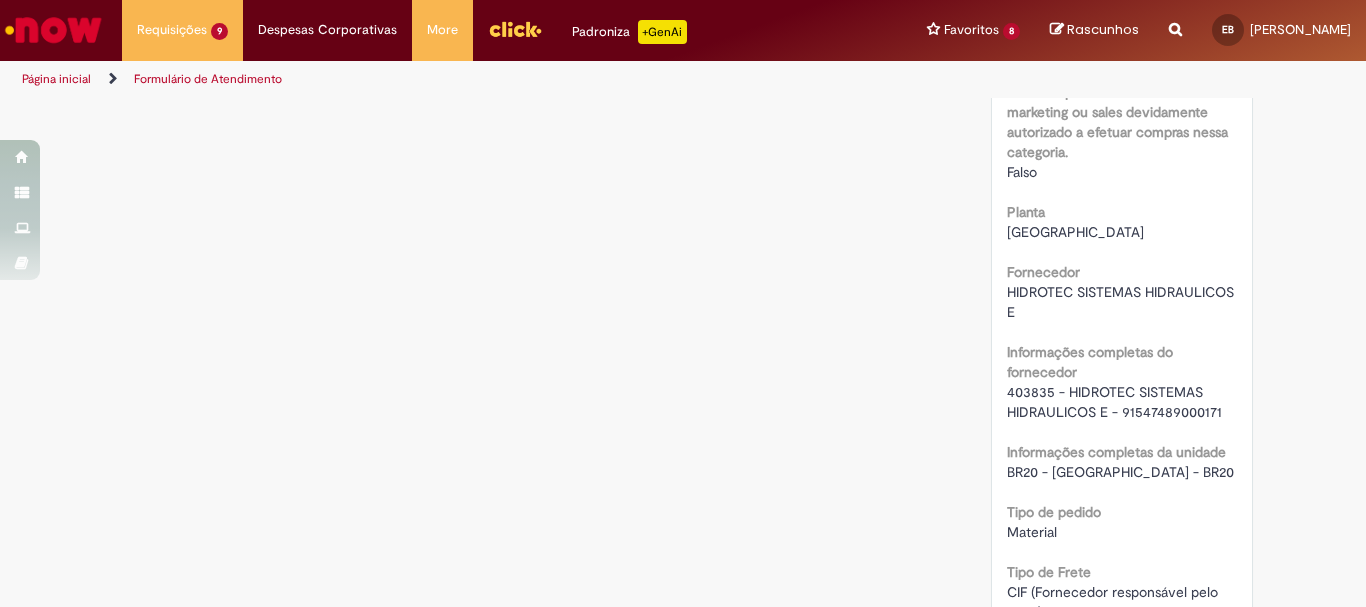 scroll, scrollTop: 2100, scrollLeft: 0, axis: vertical 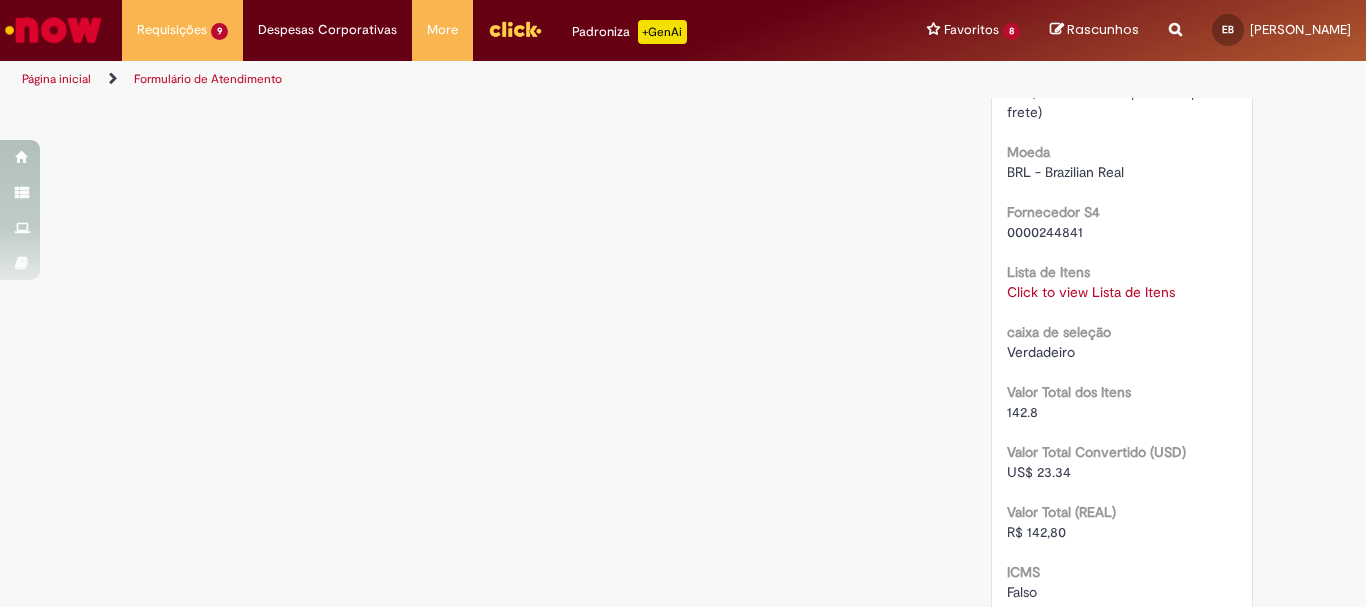 click on "Click to view Lista de Itens" at bounding box center (1091, 292) 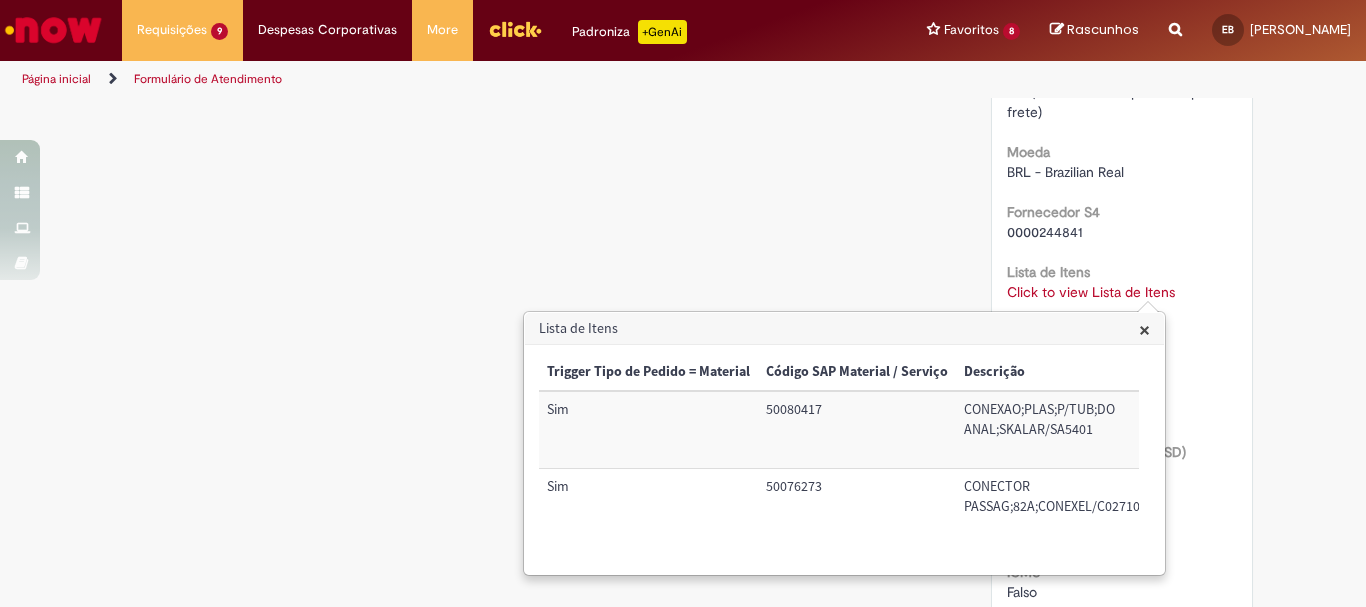 click on "CIF (Fornecedor responsável pelo frete)" at bounding box center (1122, 102) 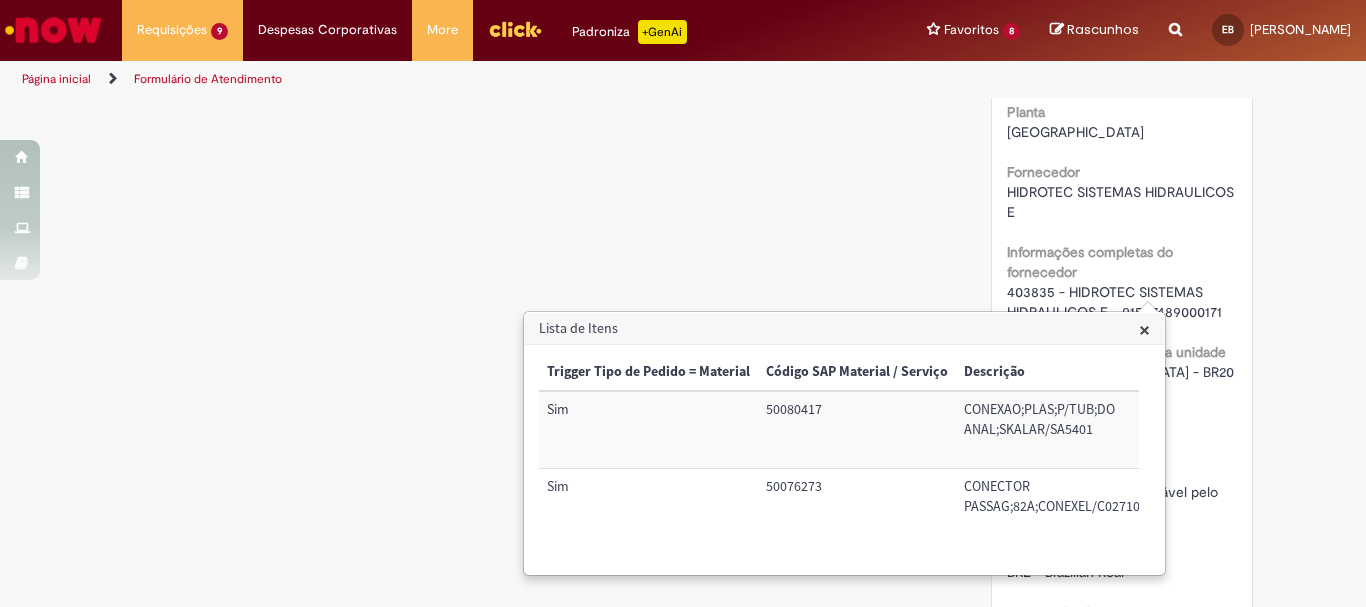 scroll, scrollTop: 1900, scrollLeft: 0, axis: vertical 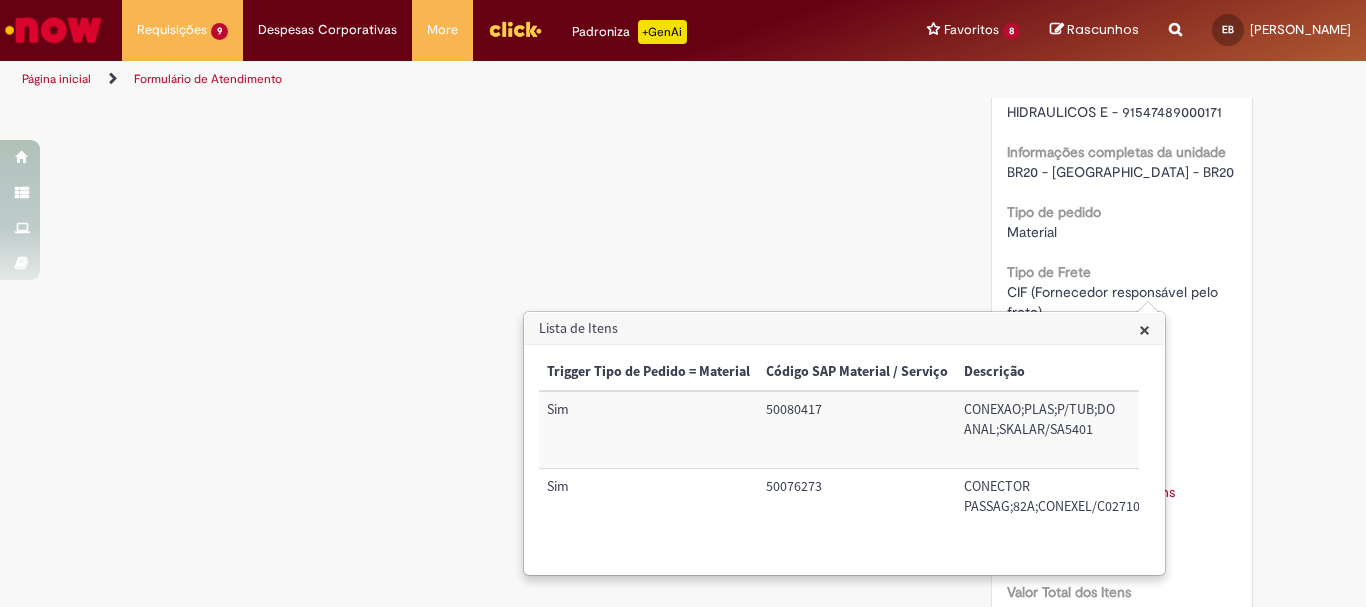 click on "403835 - HIDROTEC SISTEMAS HIDRAULICOS E - 91547489000171" at bounding box center (1114, 102) 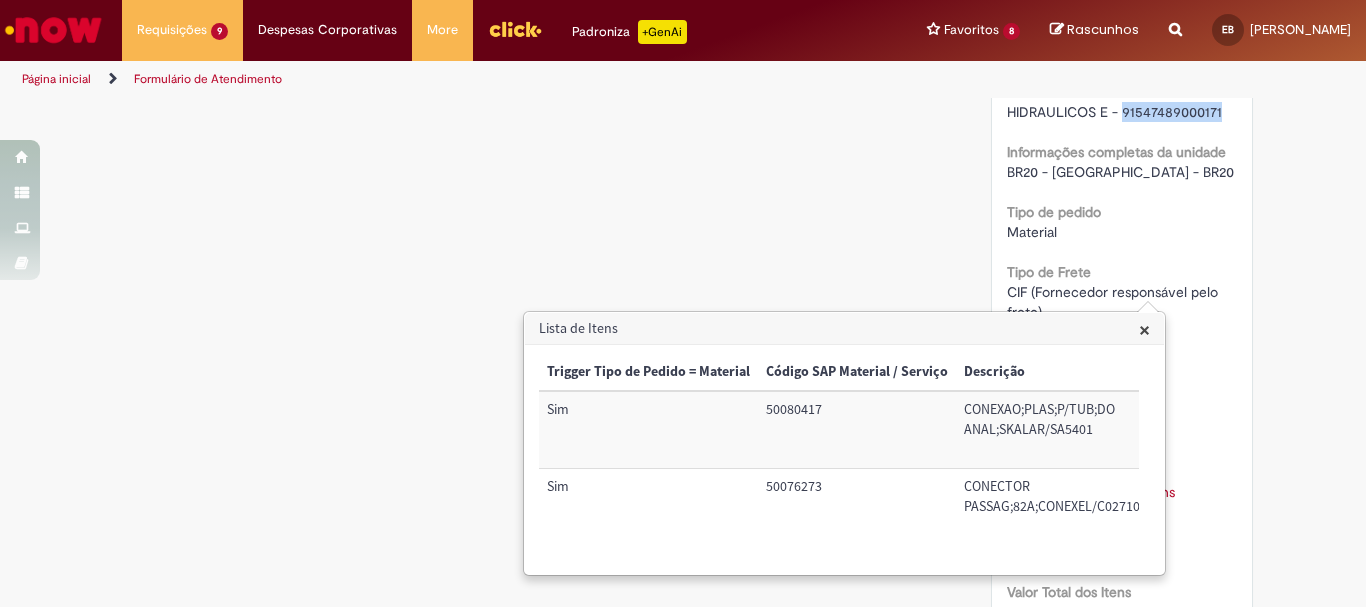click on "403835 - HIDROTEC SISTEMAS HIDRAULICOS E - 91547489000171" at bounding box center (1114, 102) 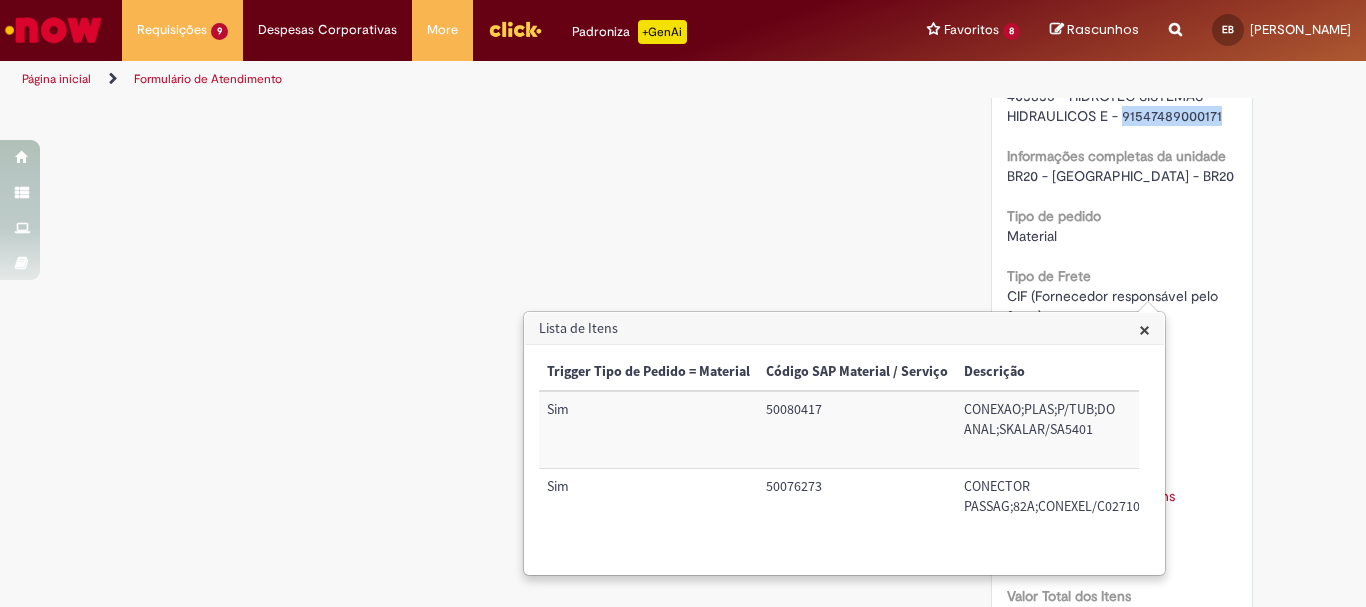 copy on "91547489000171" 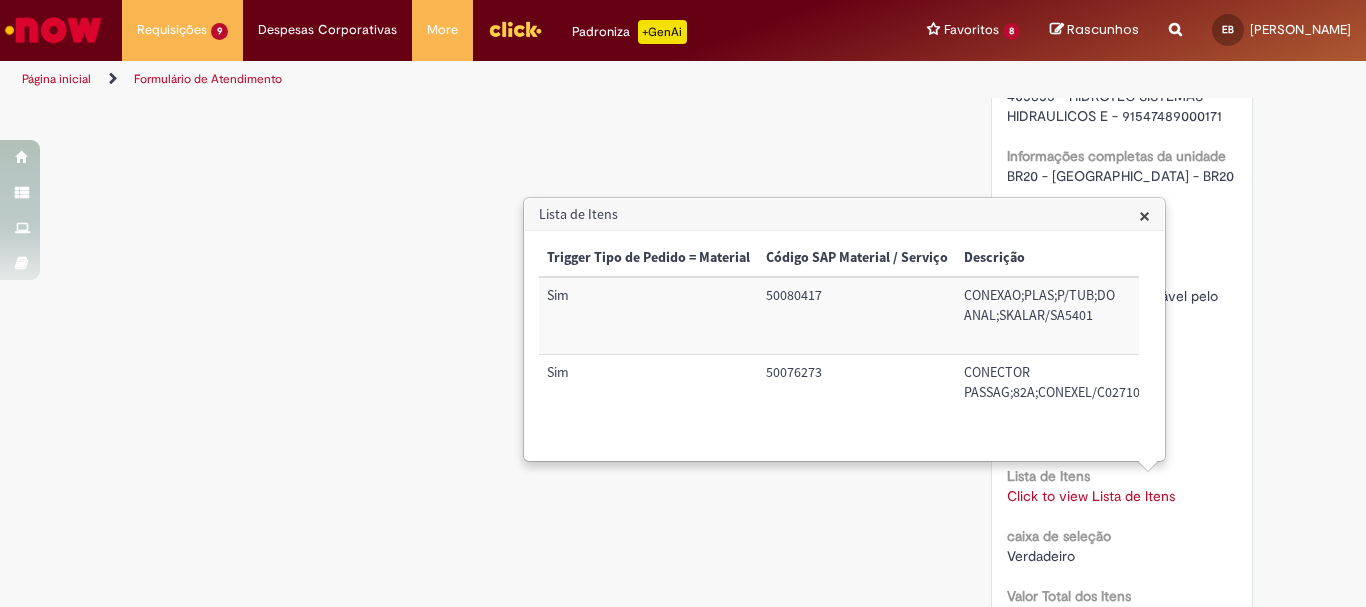 click on "50080417" at bounding box center [857, 315] 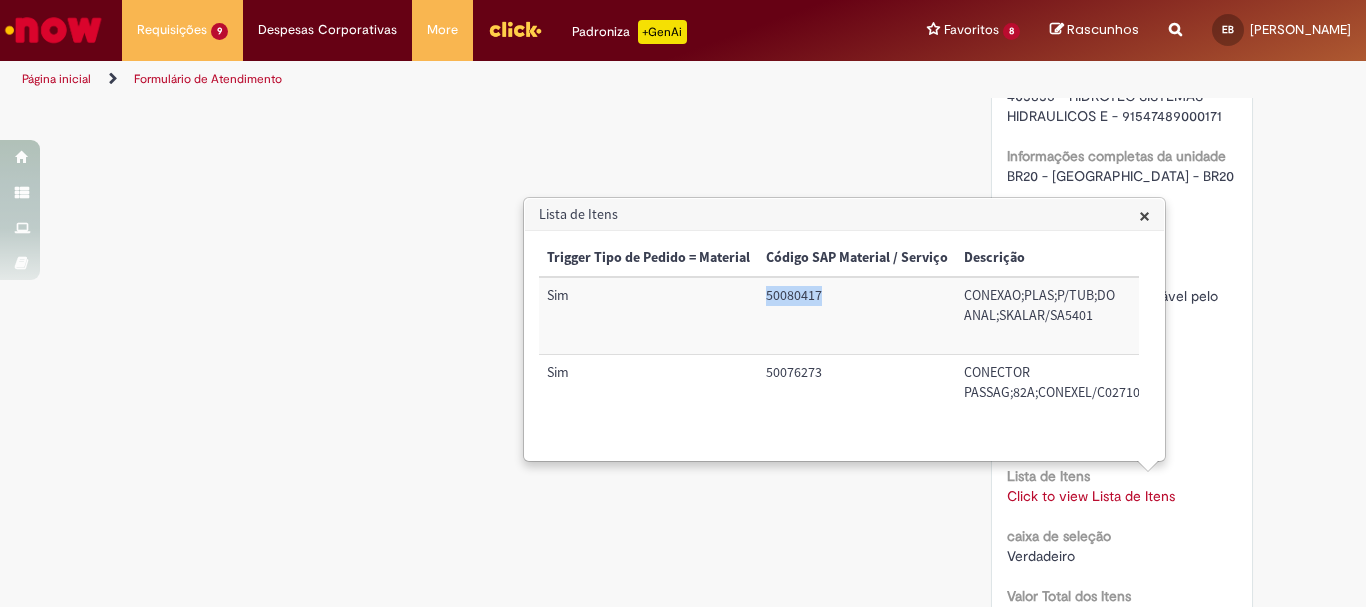 click on "50080417" at bounding box center (857, 315) 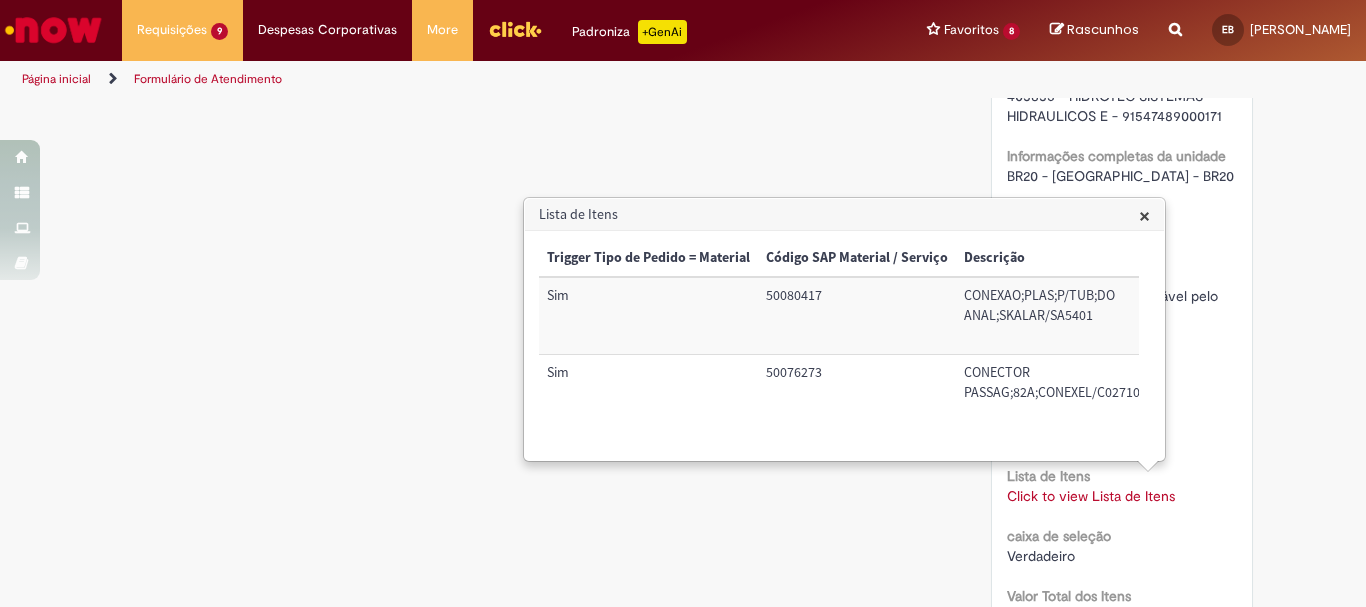 click on "CONEXAO;PLAS;P/TUB;DO ANAL;SKALAR/SA5401" at bounding box center (1069, 315) 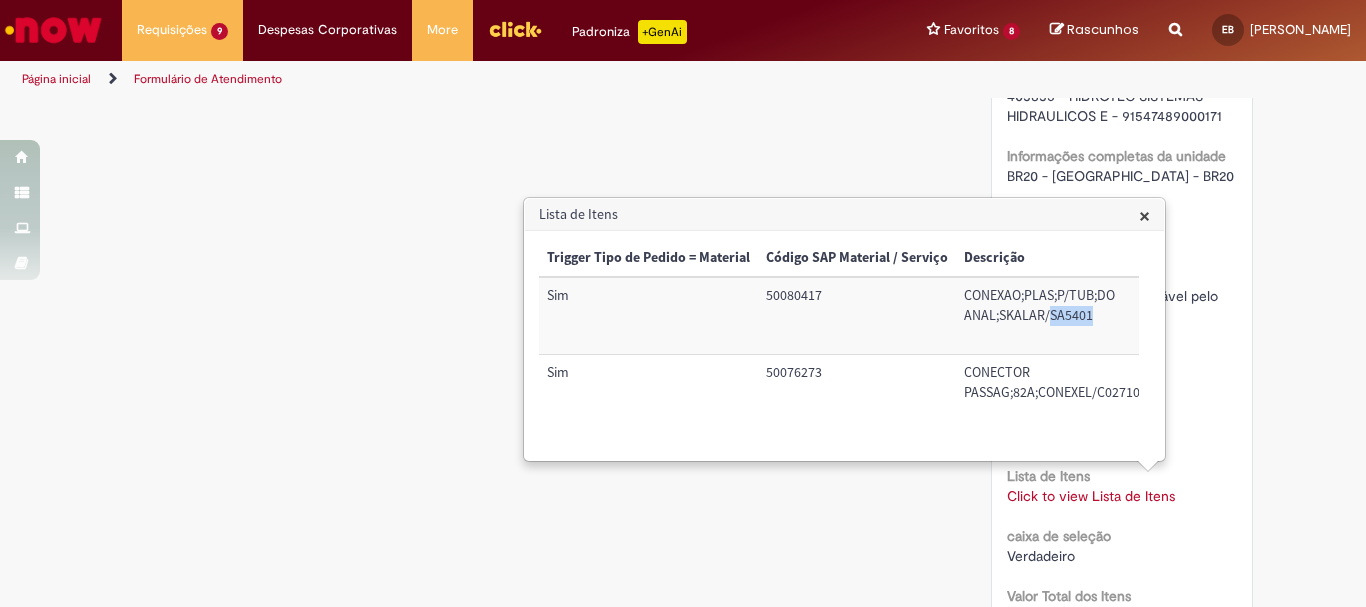 click on "CONEXAO;PLAS;P/TUB;DO ANAL;SKALAR/SA5401" at bounding box center [1069, 315] 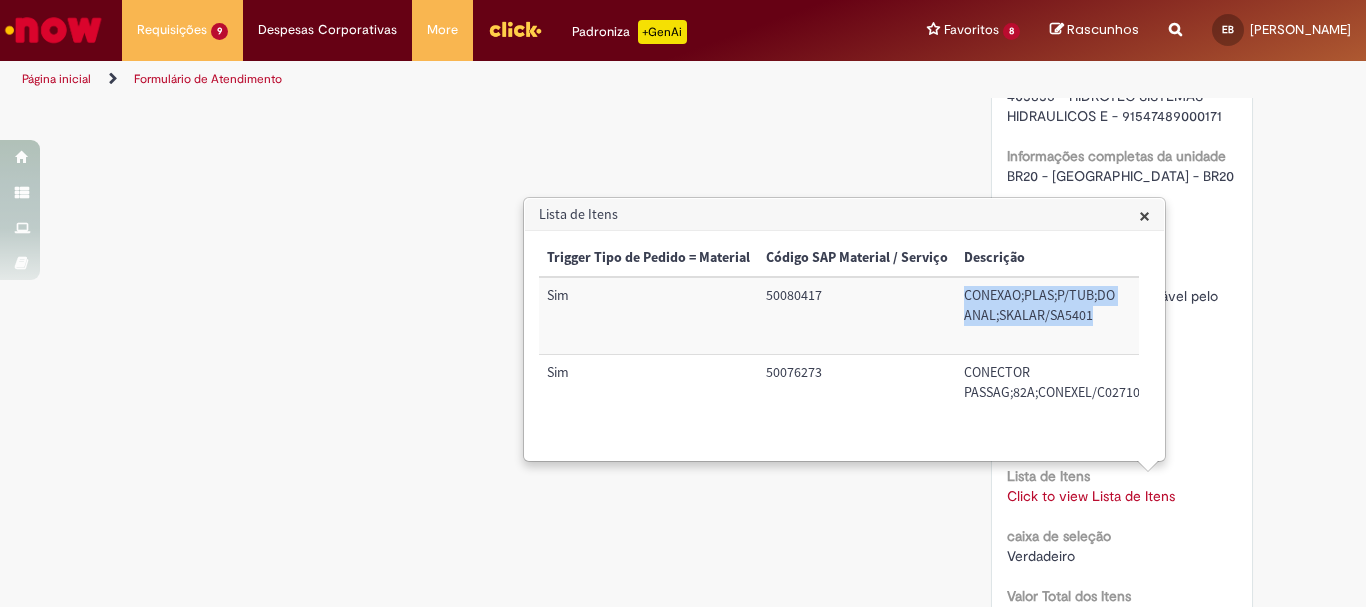 drag, startPoint x: 1089, startPoint y: 313, endPoint x: 955, endPoint y: 294, distance: 135.34032 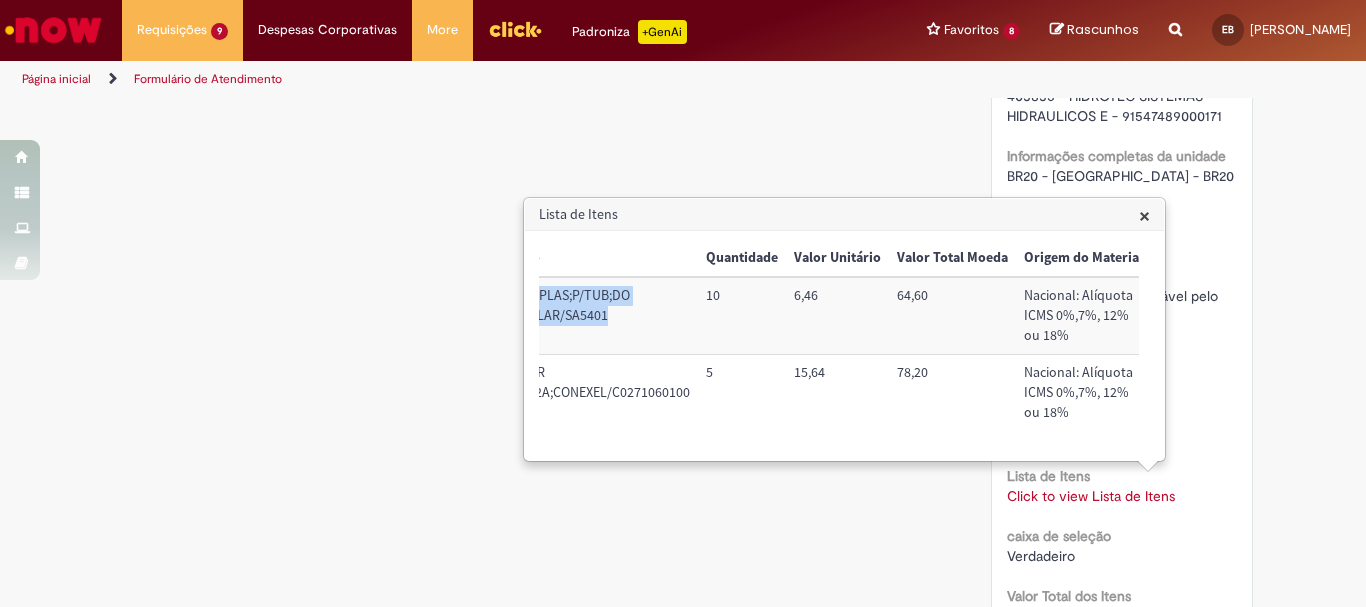 scroll, scrollTop: 0, scrollLeft: 465, axis: horizontal 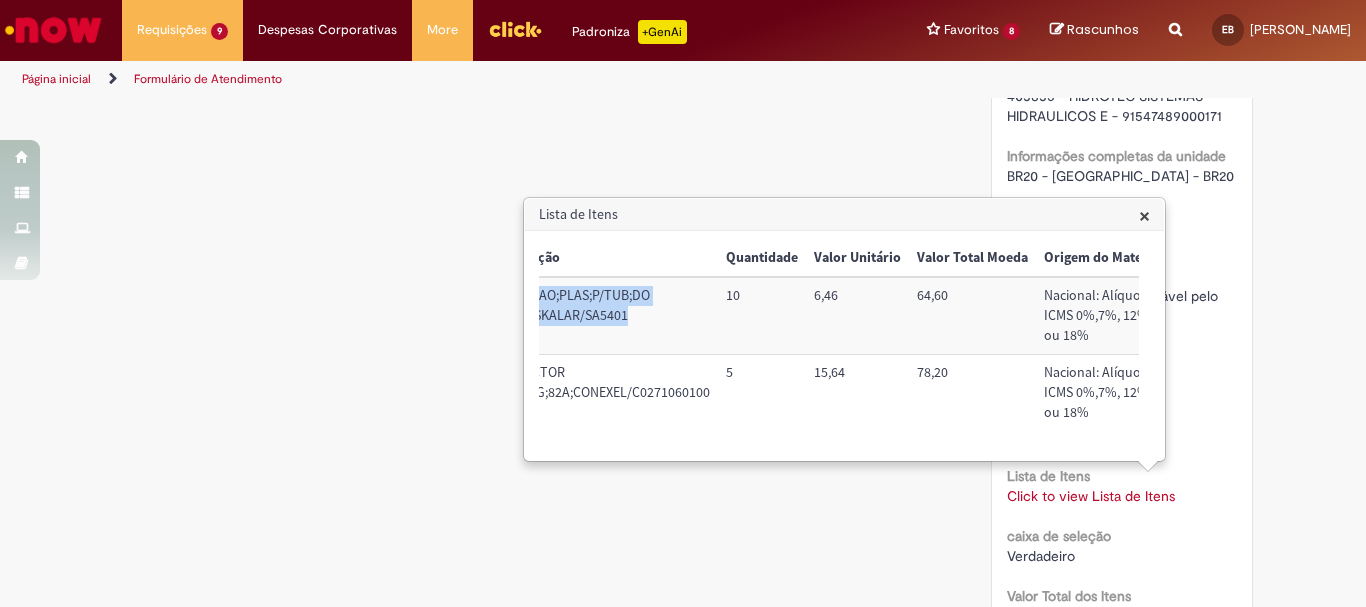 click on "6,46" at bounding box center [857, 315] 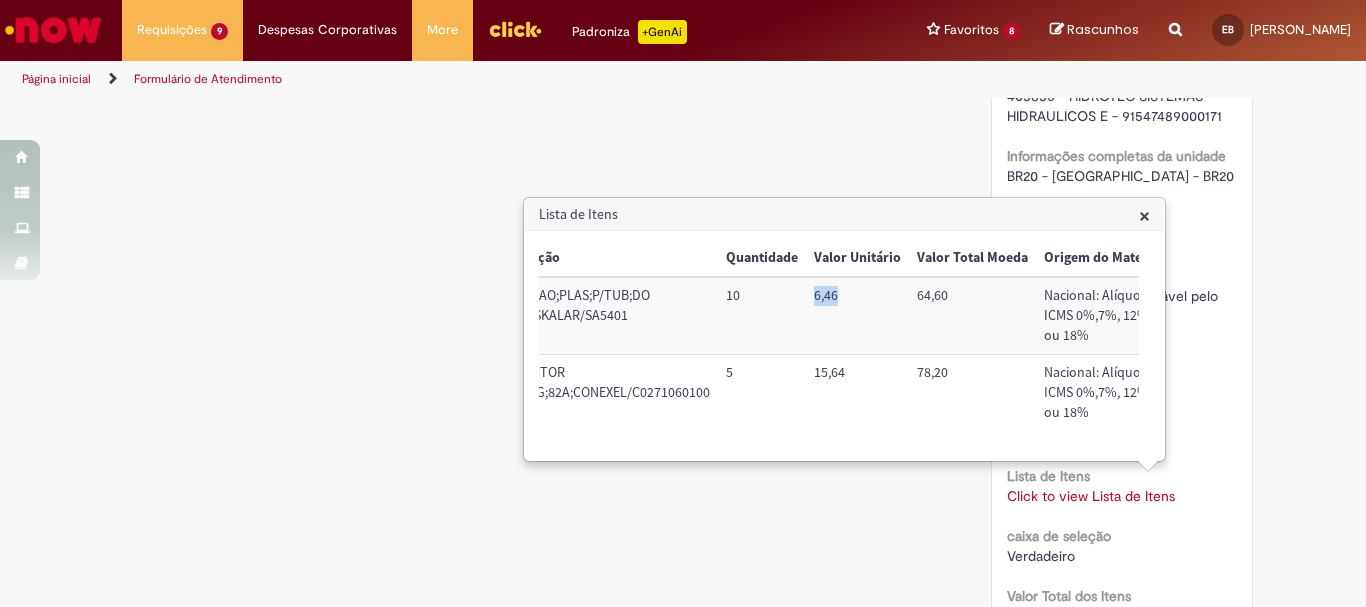 click on "6,46" at bounding box center [857, 315] 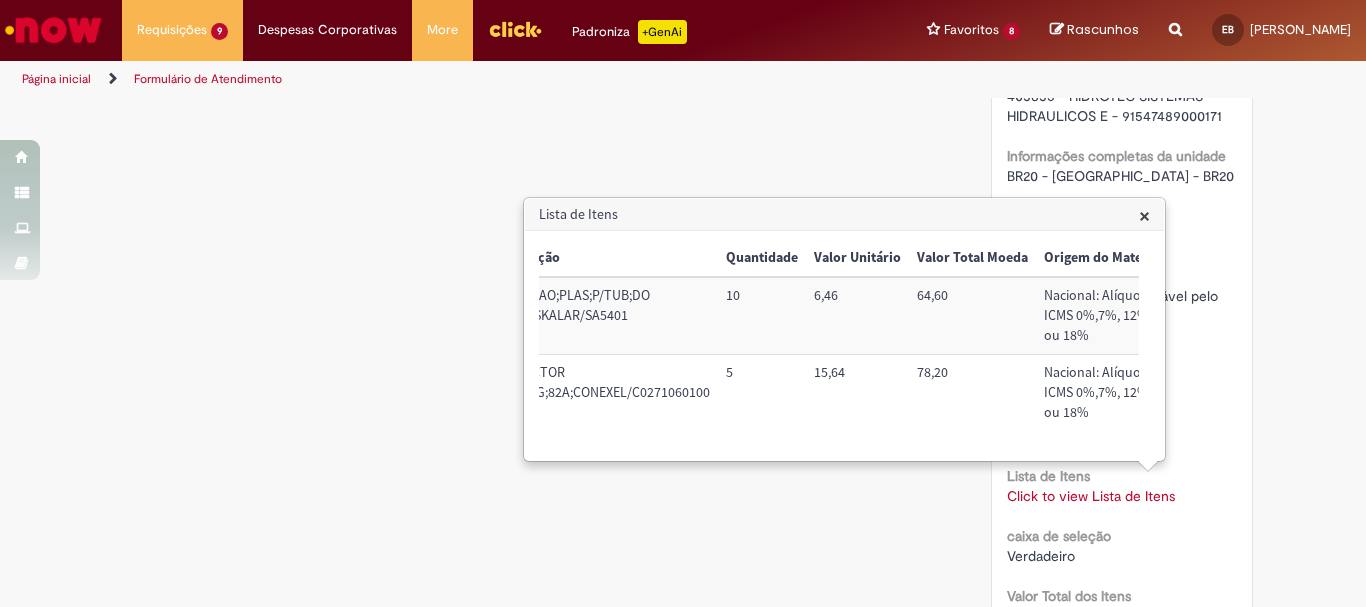 drag, startPoint x: 889, startPoint y: 468, endPoint x: 939, endPoint y: 457, distance: 51.1957 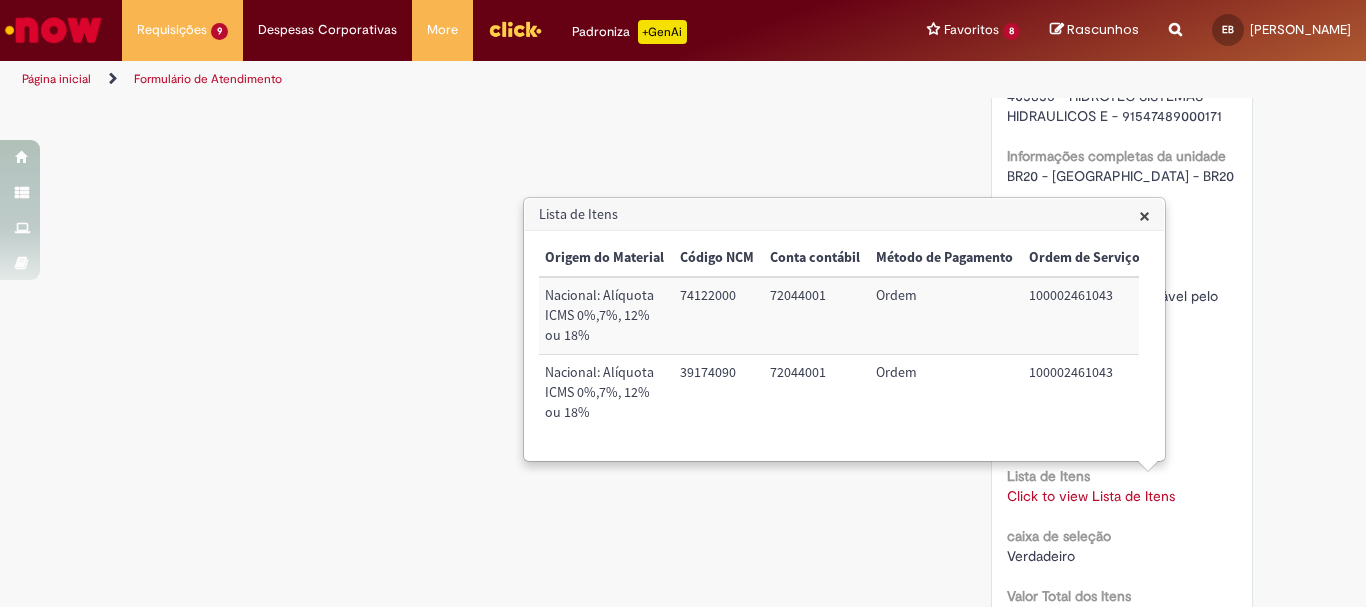 click on "74122000" at bounding box center [717, 315] 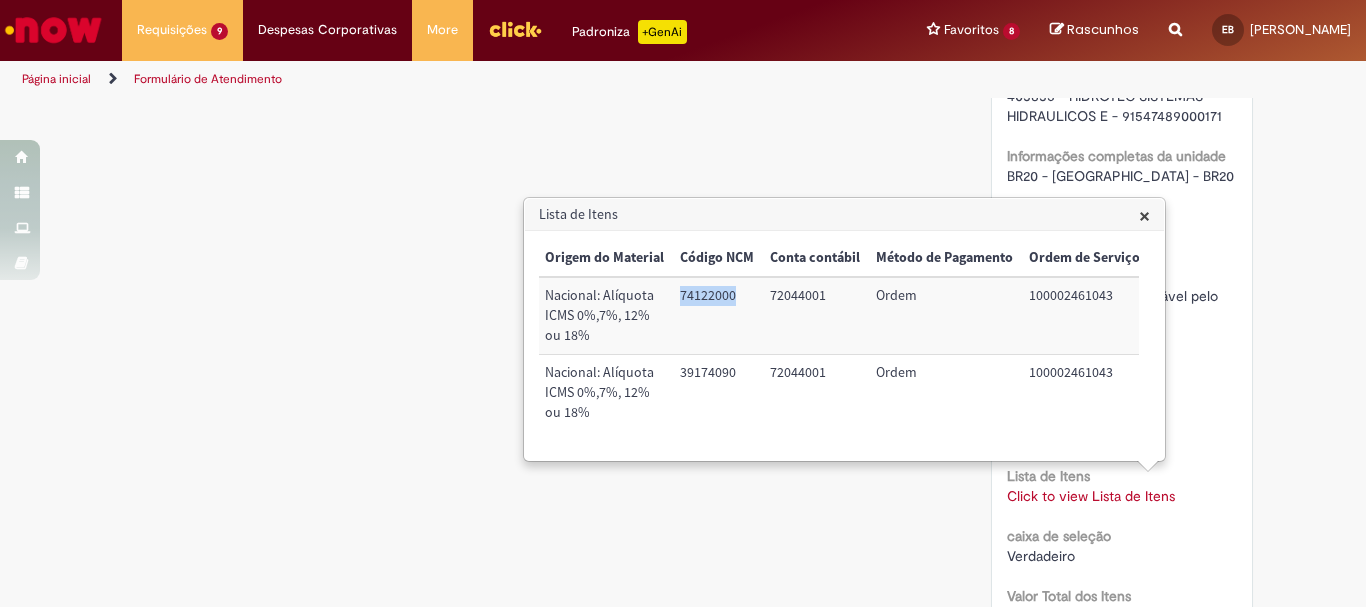 copy on "74122000" 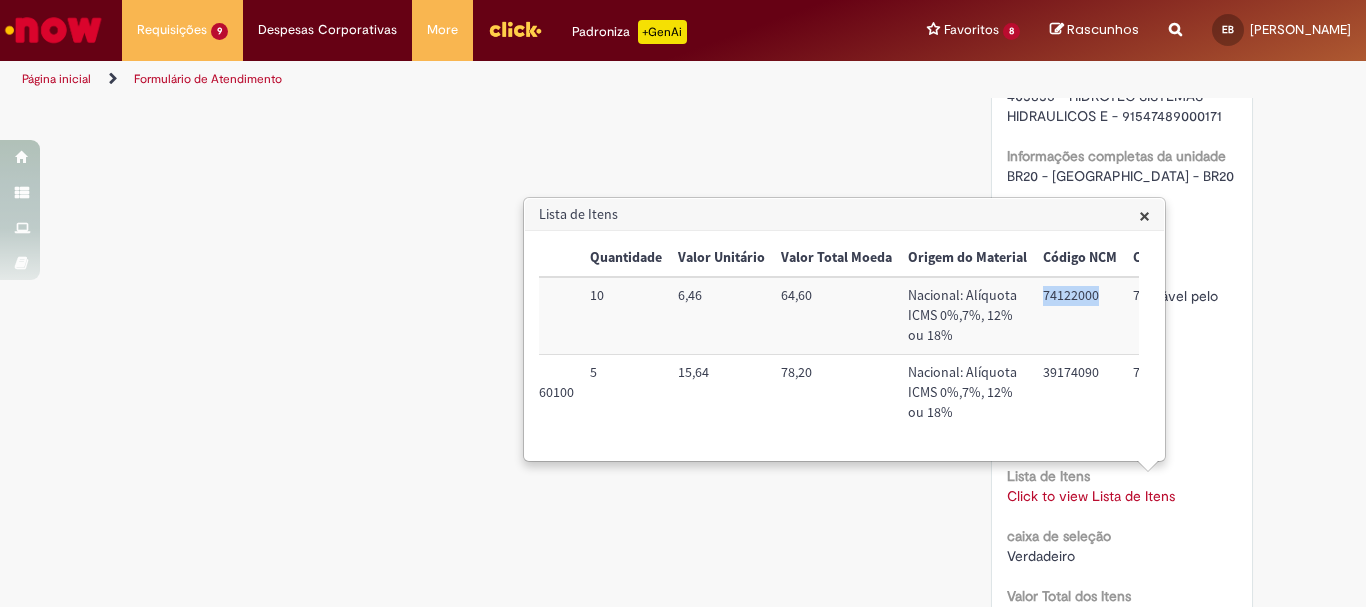 scroll, scrollTop: 0, scrollLeft: 0, axis: both 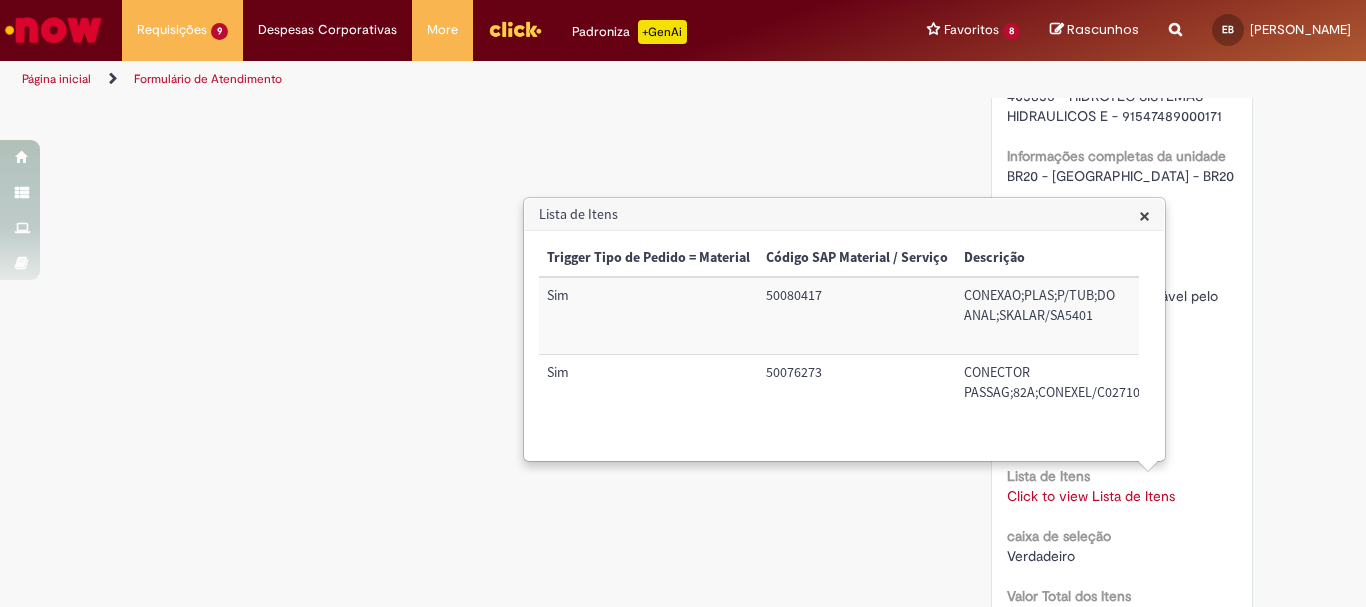click on "50076273" at bounding box center (857, 393) 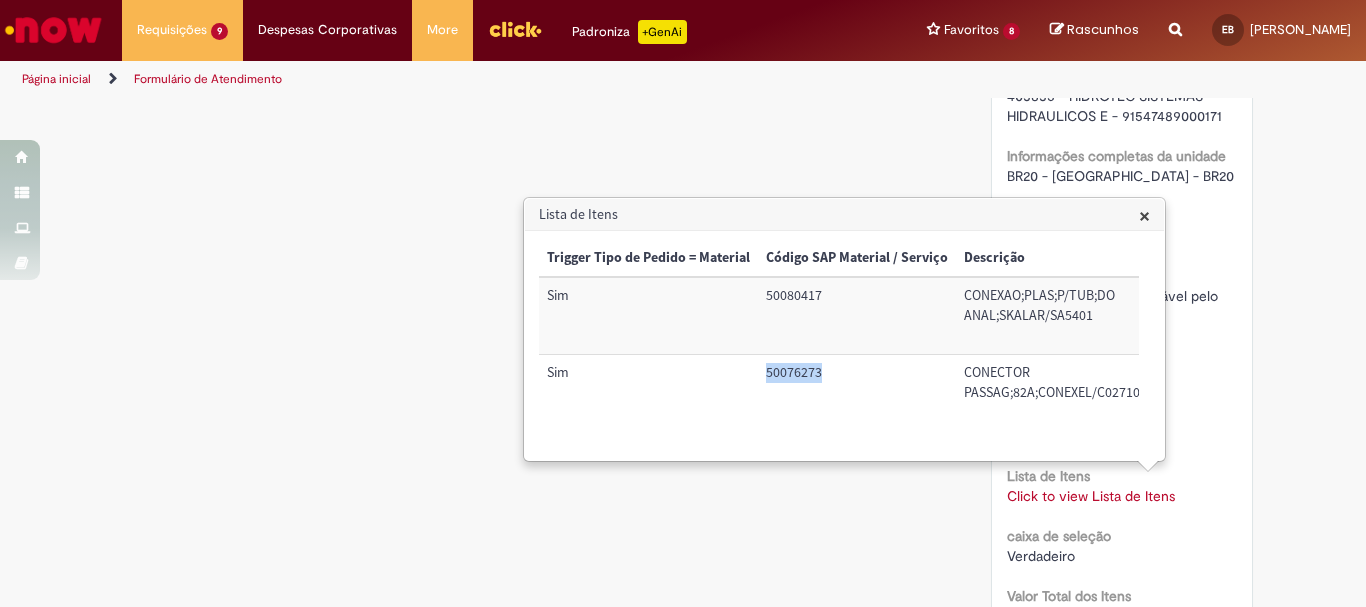 click on "50076273" at bounding box center (857, 393) 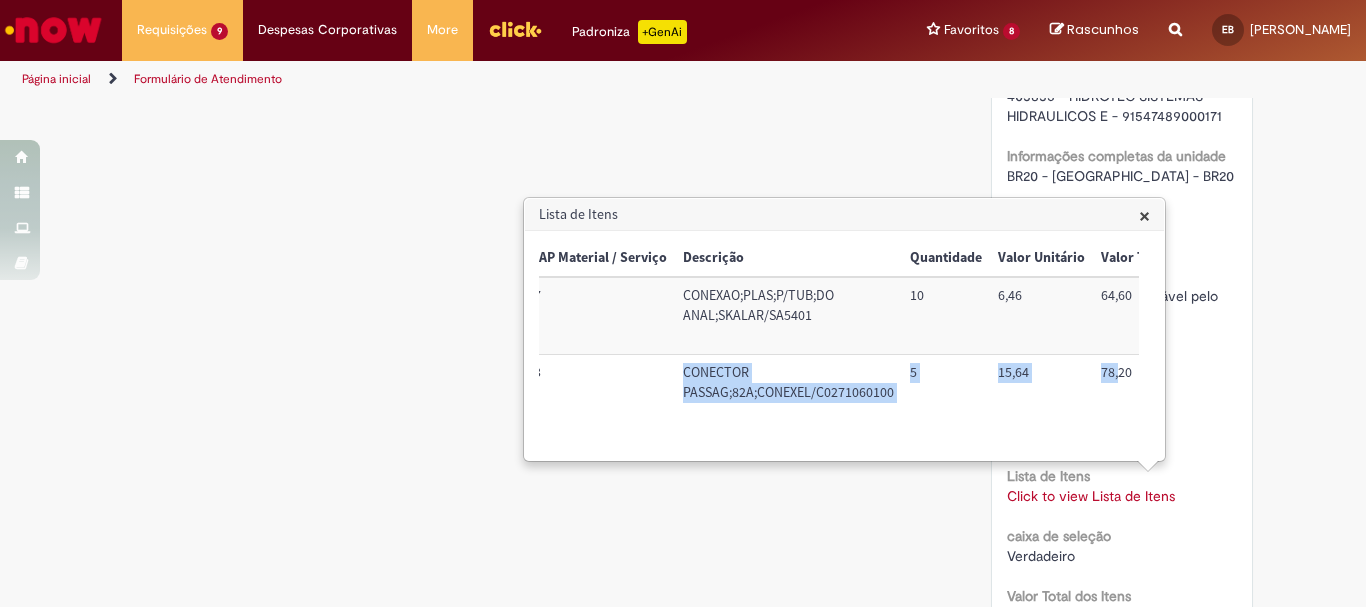 scroll, scrollTop: 0, scrollLeft: 306, axis: horizontal 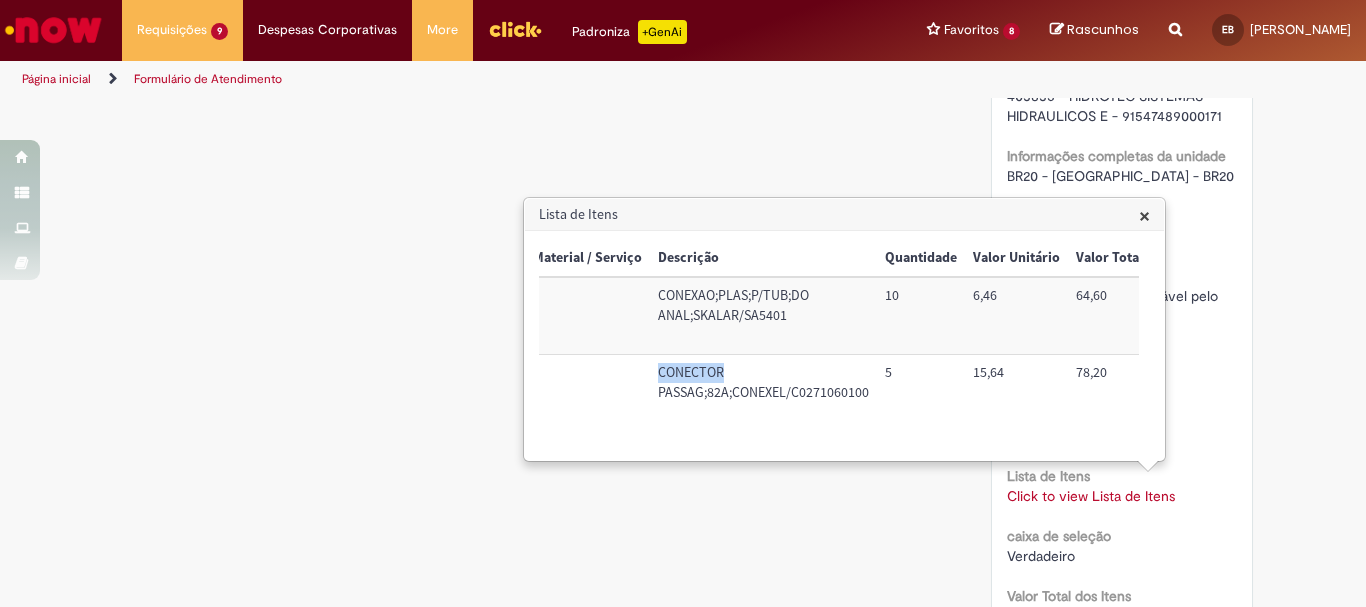 drag, startPoint x: 965, startPoint y: 372, endPoint x: 871, endPoint y: 381, distance: 94.42987 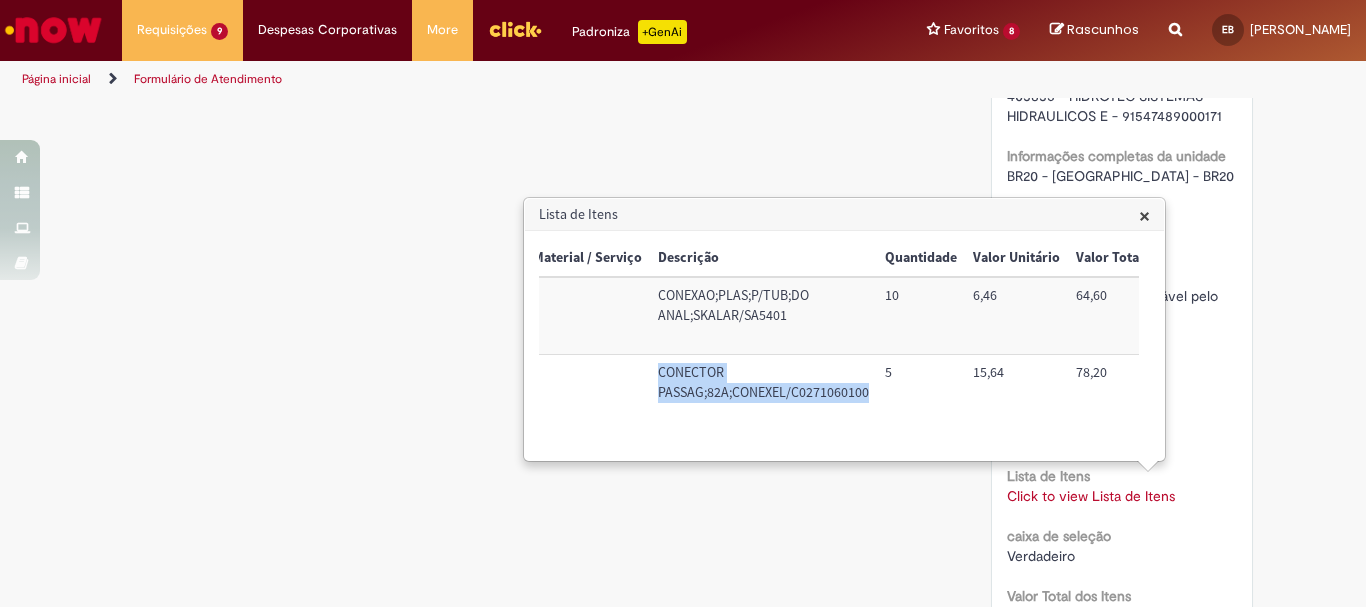 drag, startPoint x: 868, startPoint y: 390, endPoint x: 647, endPoint y: 361, distance: 222.89459 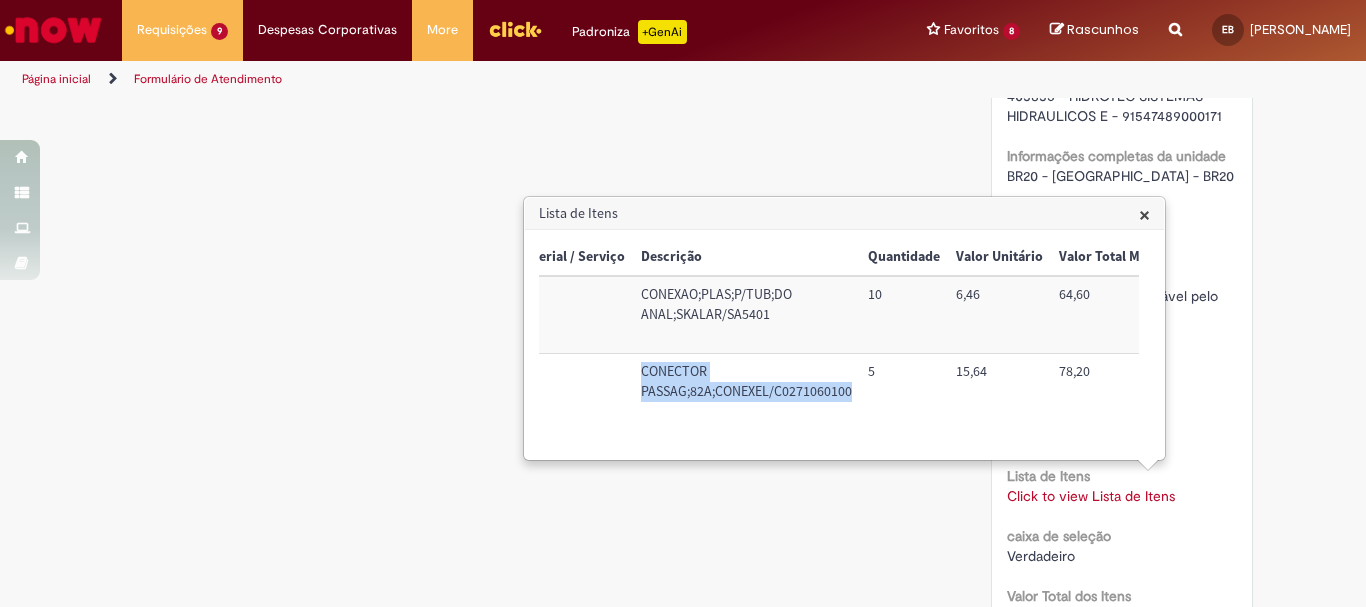scroll, scrollTop: 0, scrollLeft: 325, axis: horizontal 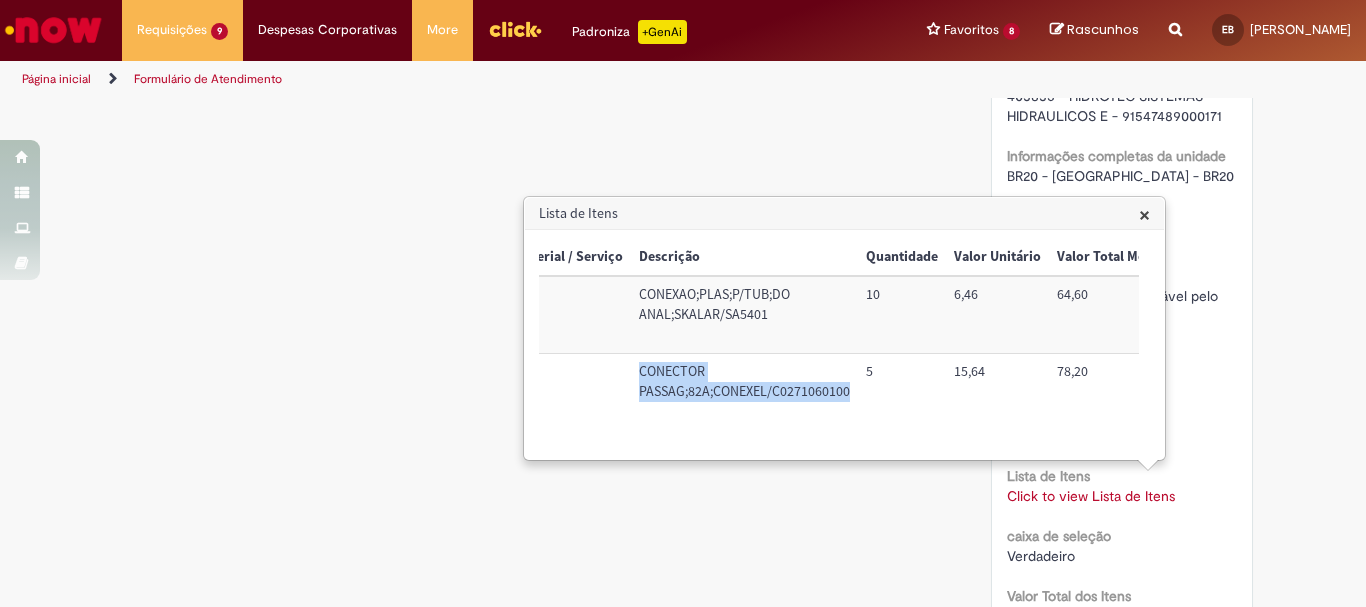 click on "15,64" at bounding box center (997, 392) 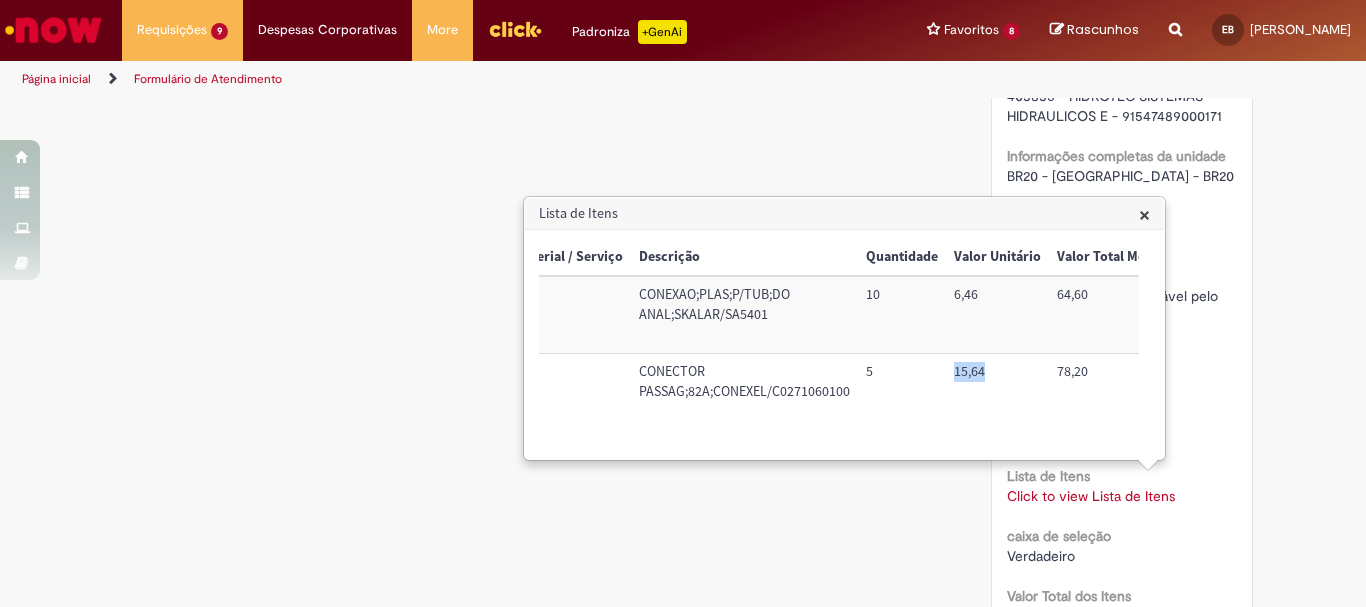 click on "15,64" at bounding box center (997, 392) 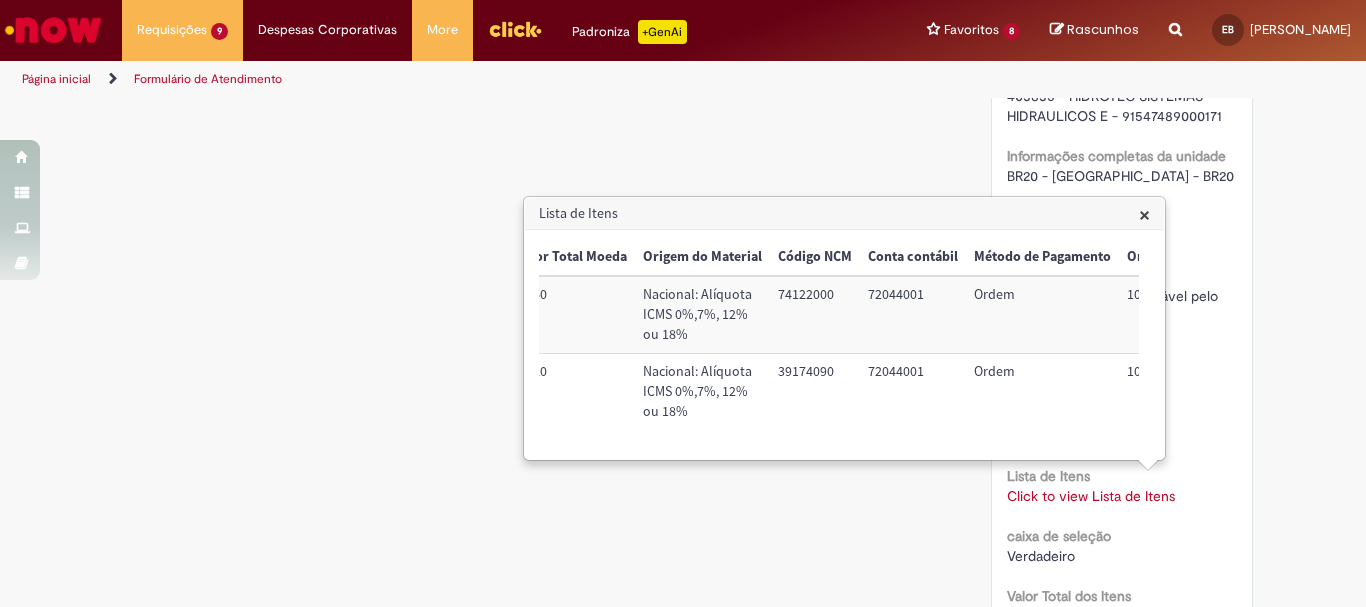 scroll, scrollTop: 0, scrollLeft: 863, axis: horizontal 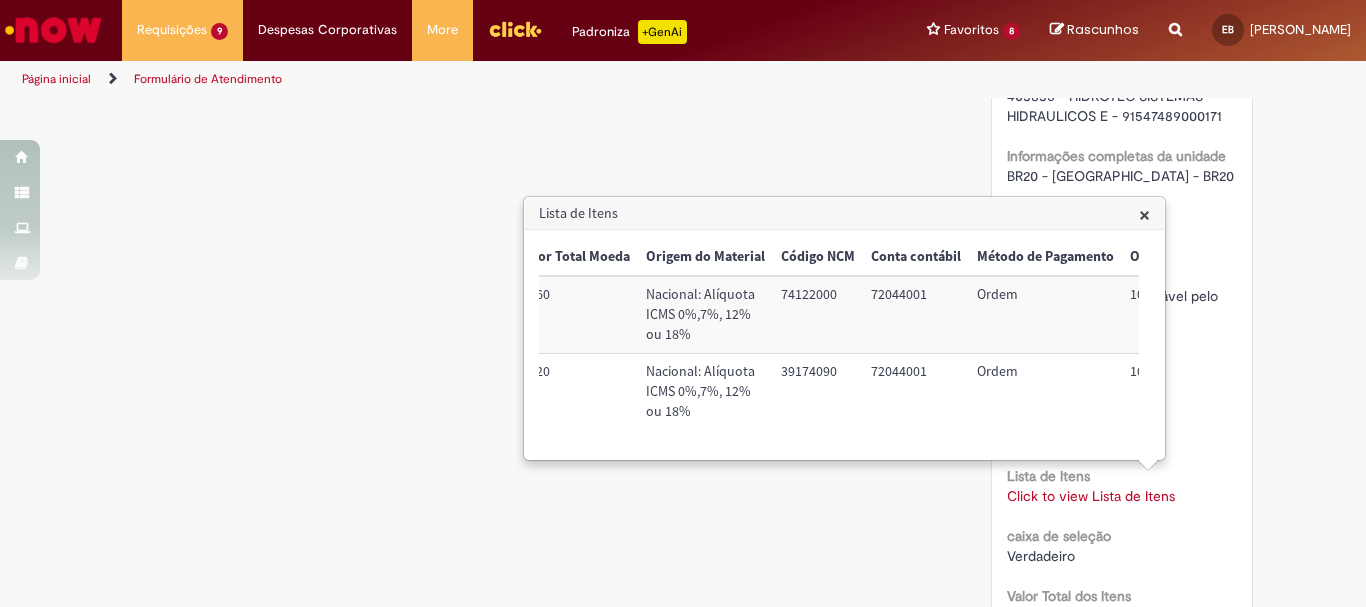 click on "39174090" at bounding box center [818, 392] 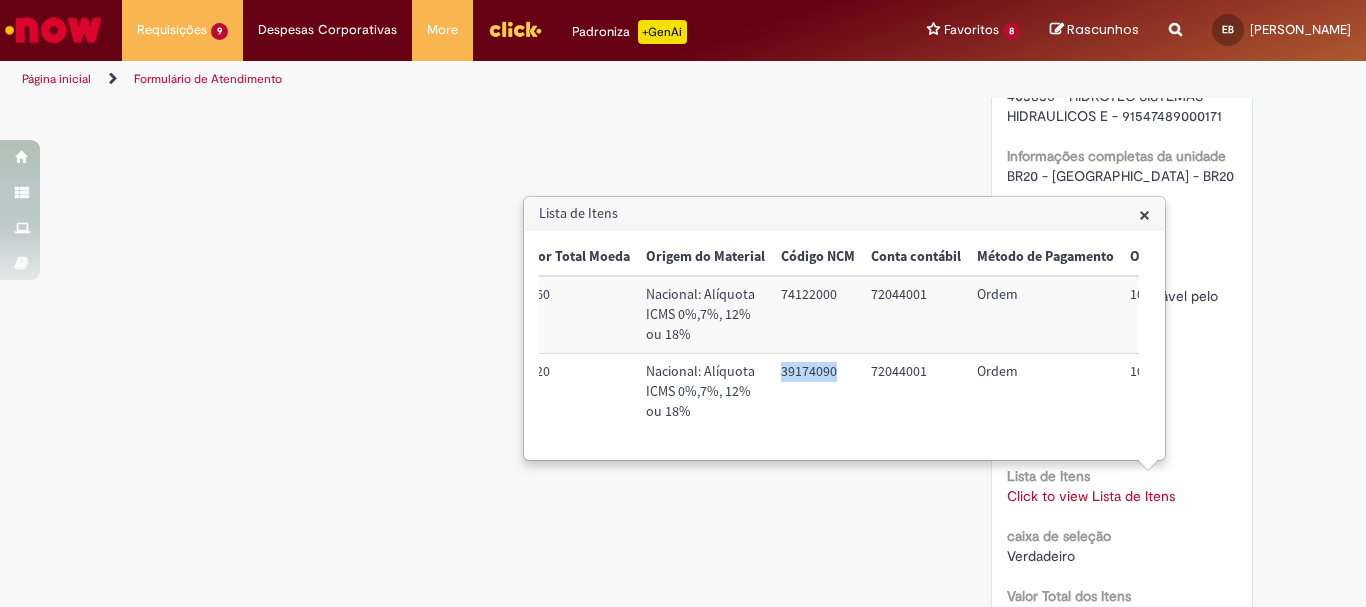 copy on "39174090" 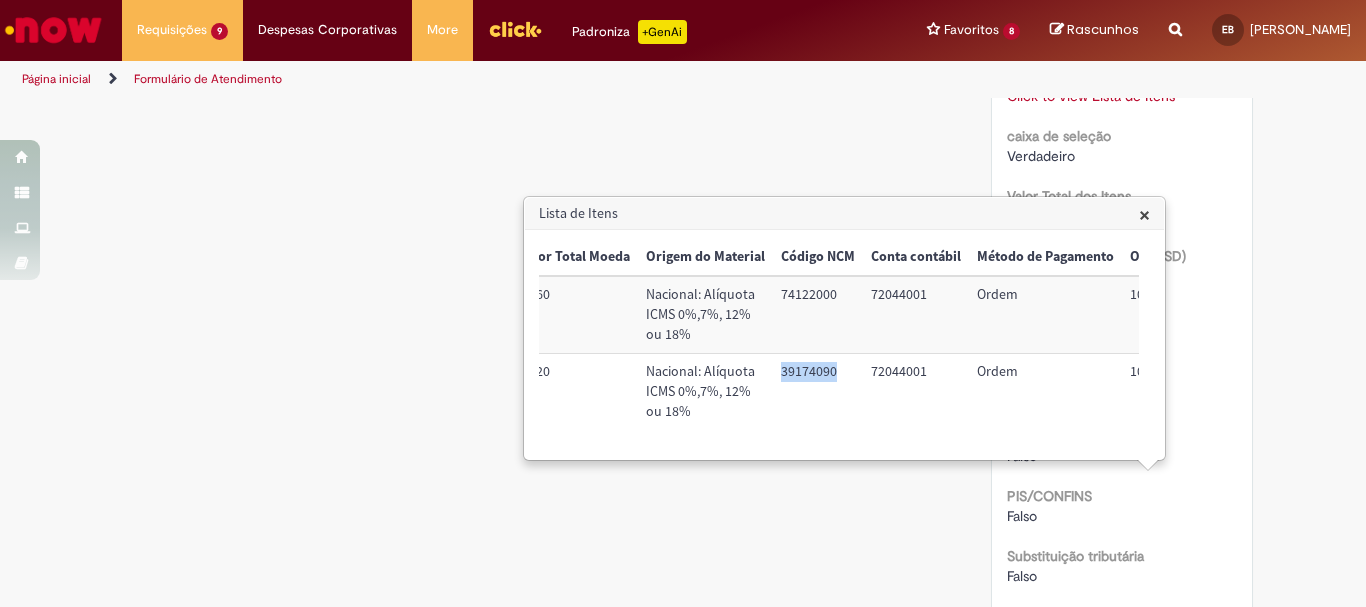 click on "×" at bounding box center (1144, 214) 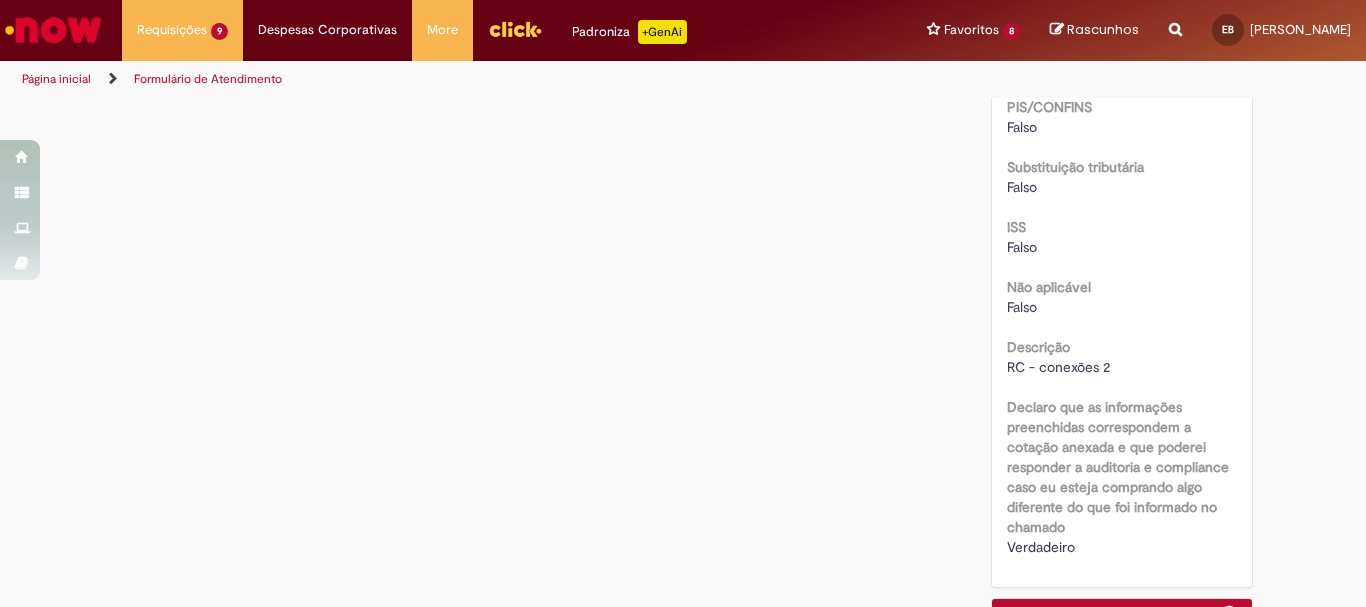 scroll, scrollTop: 2873, scrollLeft: 0, axis: vertical 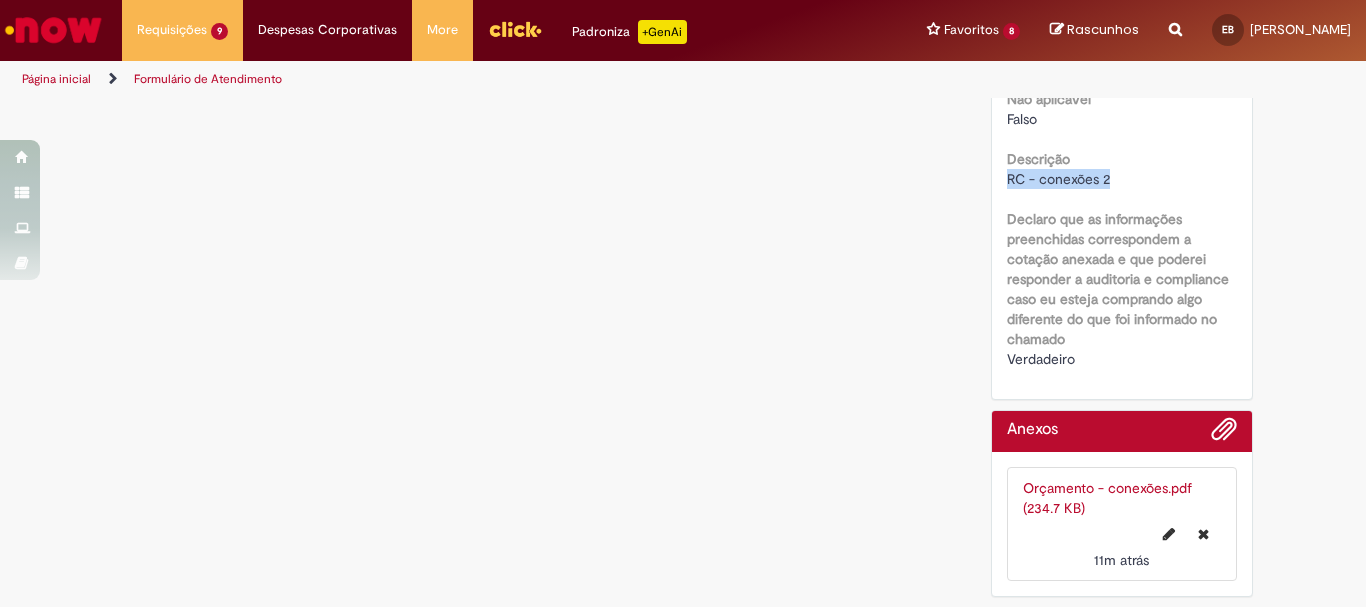 drag, startPoint x: 1113, startPoint y: 178, endPoint x: 1000, endPoint y: 174, distance: 113.07078 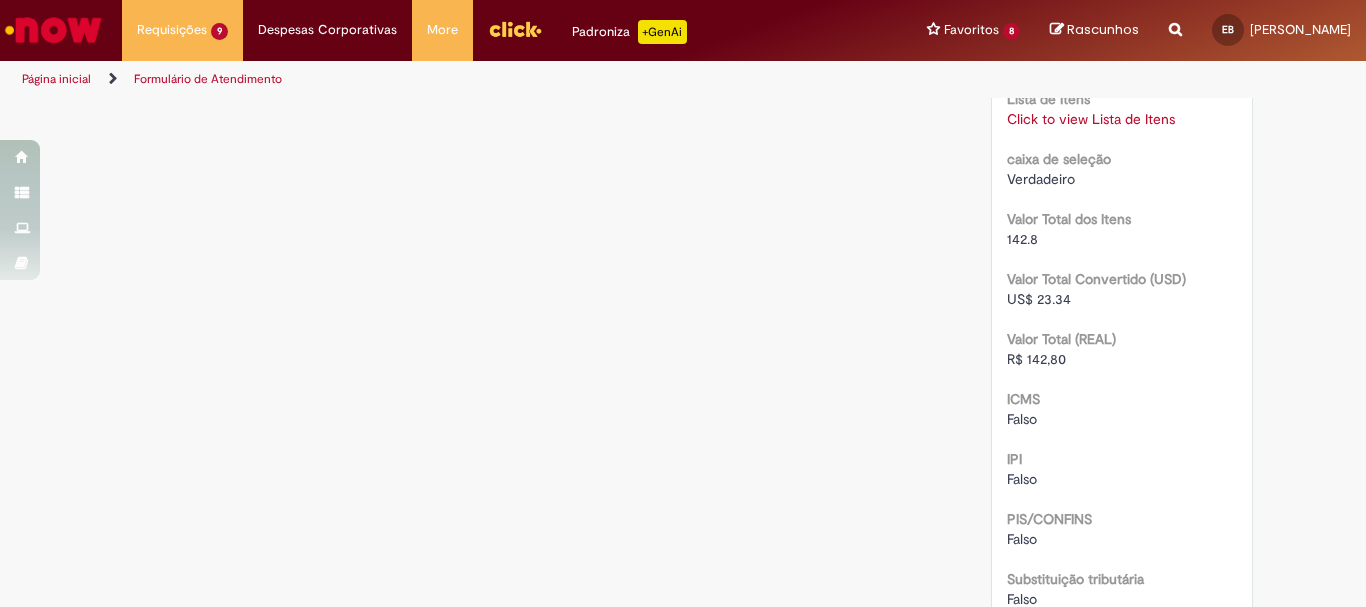 scroll, scrollTop: 0, scrollLeft: 0, axis: both 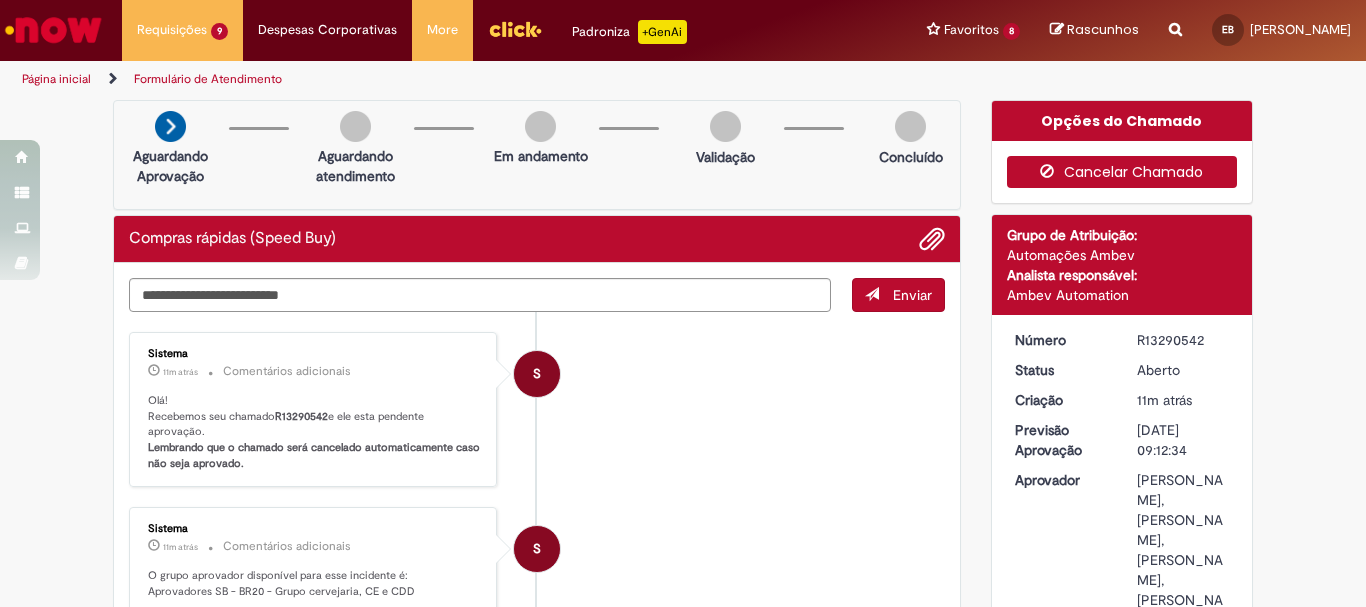 click on "Cancelar Chamado" at bounding box center [1122, 172] 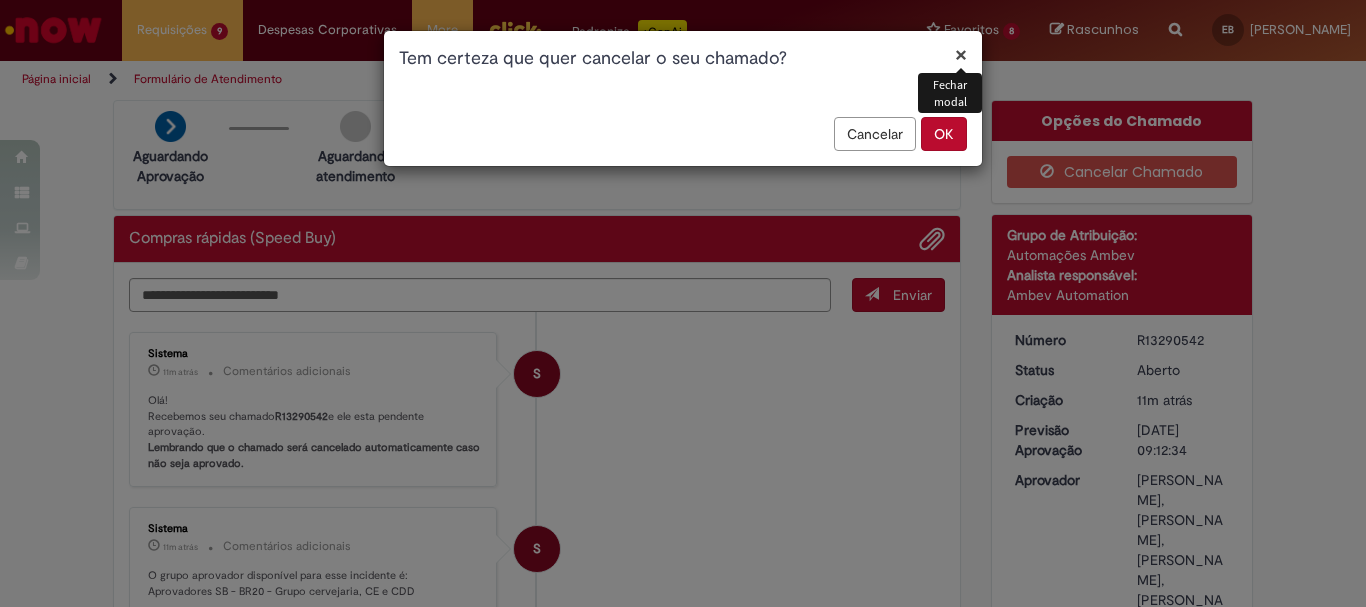 click on "OK" at bounding box center [944, 134] 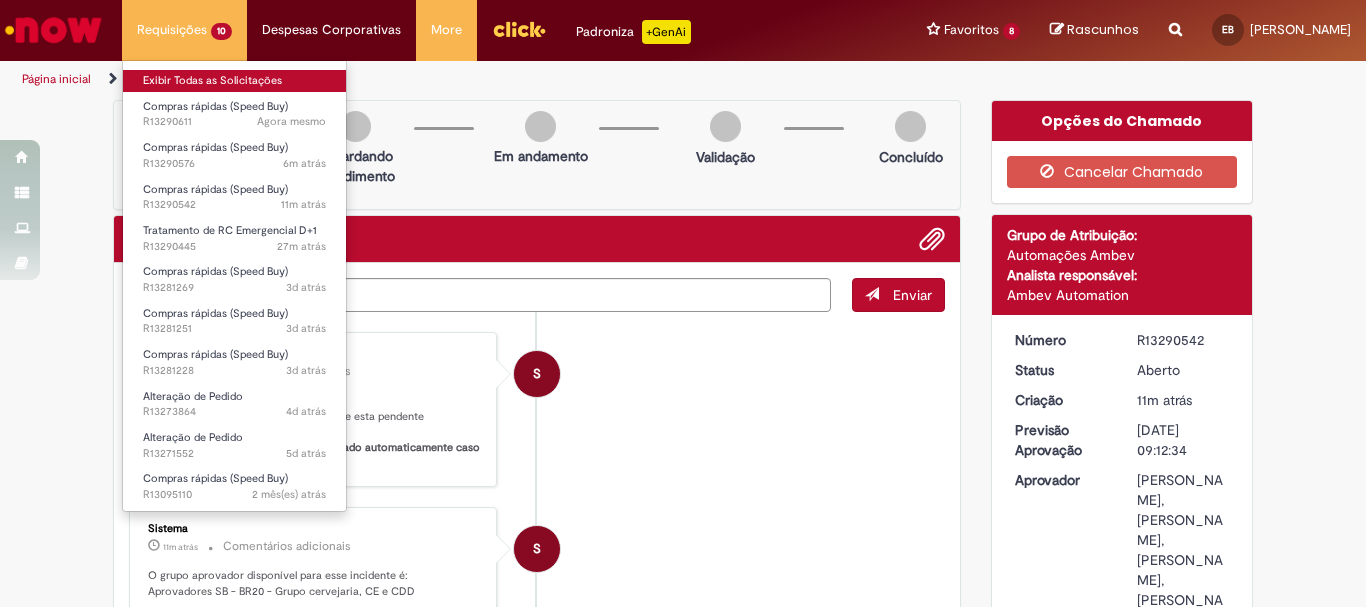 click on "Exibir Todas as Solicitações" at bounding box center [234, 81] 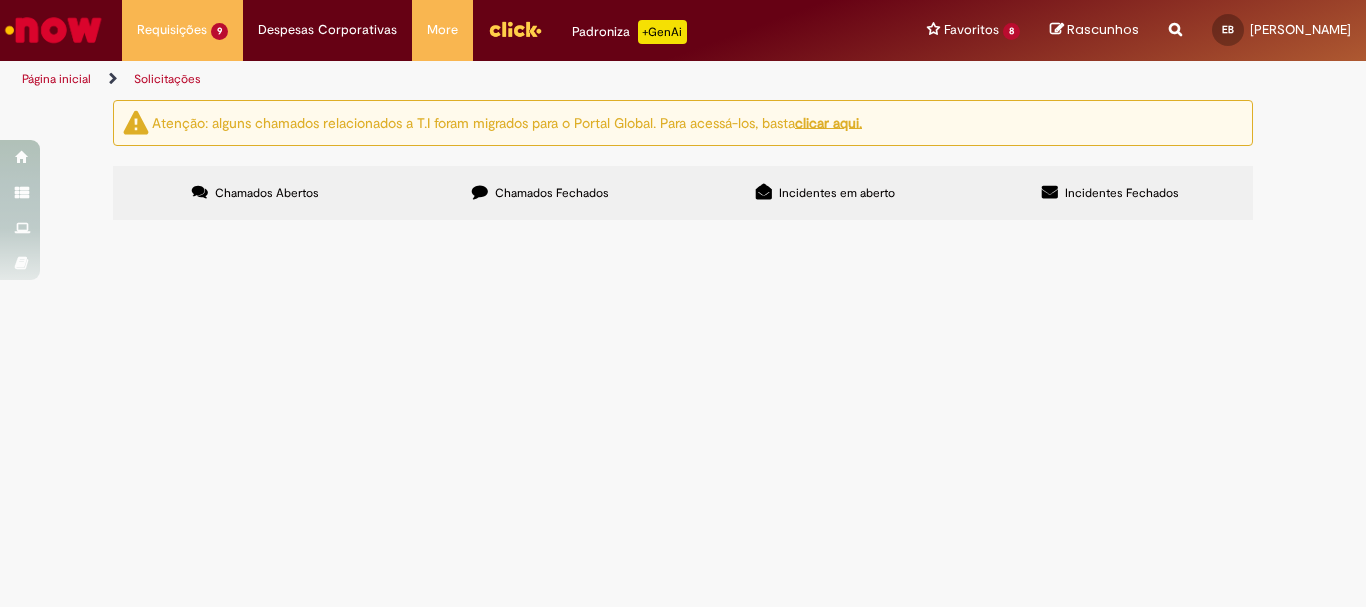click on "RC - retentores caixa pal" at bounding box center (0, 0) 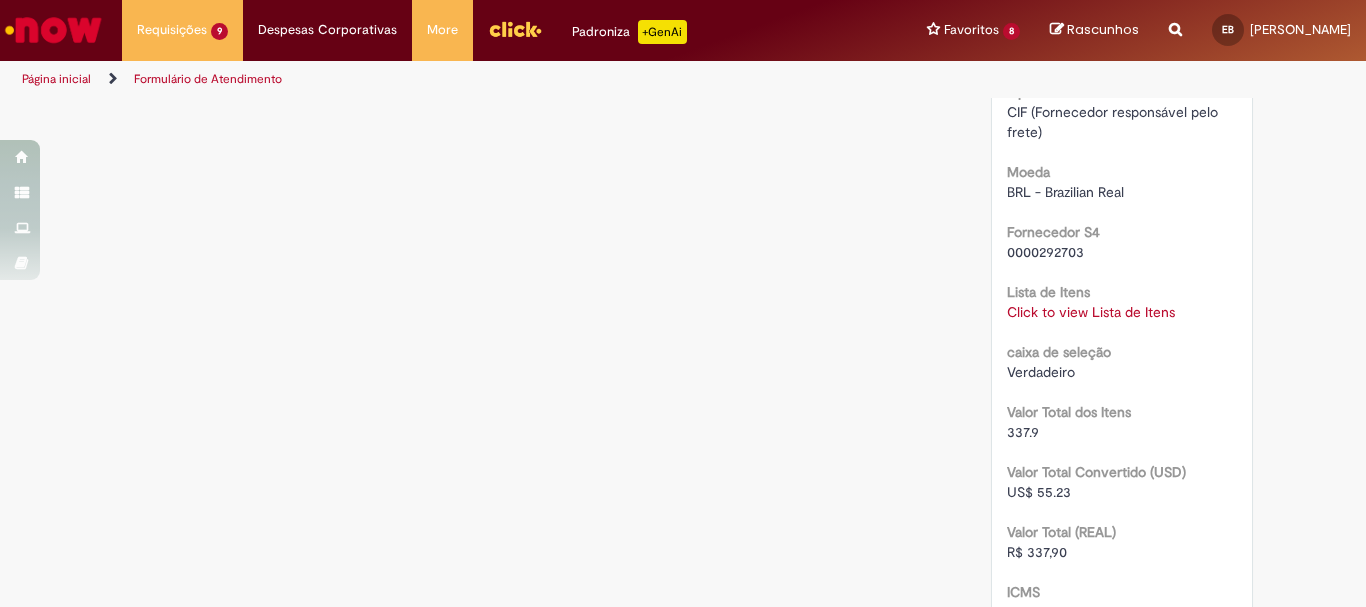 scroll, scrollTop: 1600, scrollLeft: 0, axis: vertical 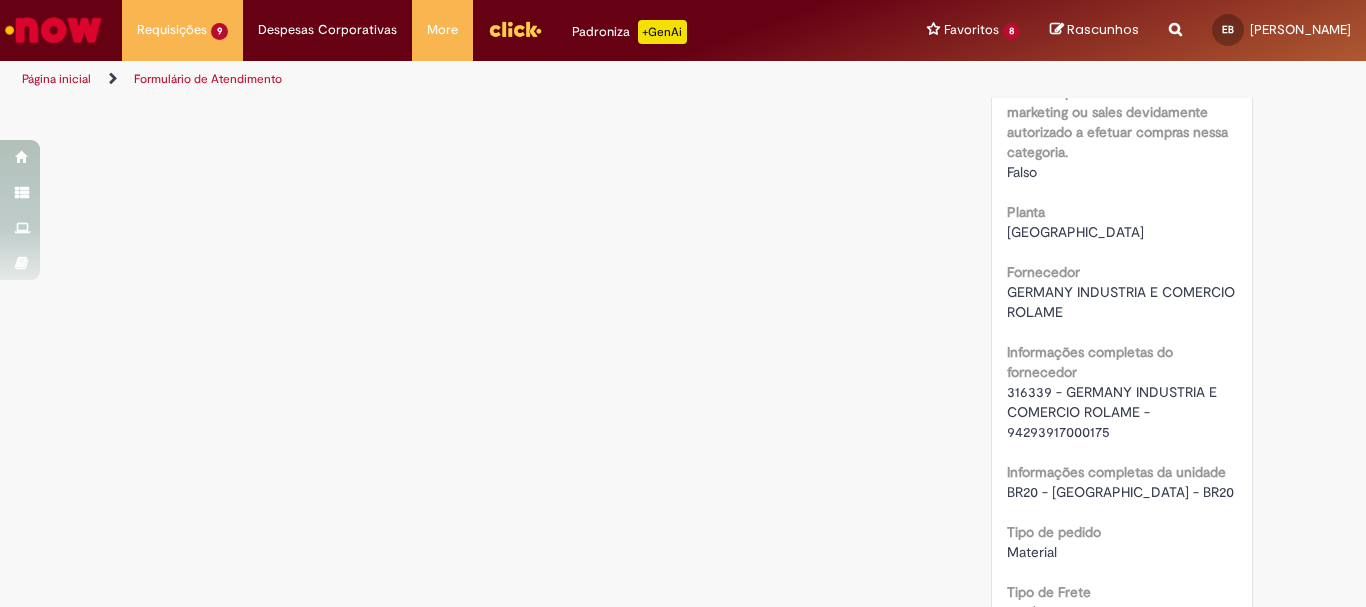 click on "316339 - GERMANY INDUSTRIA E COMERCIO ROLAME - 94293917000175" at bounding box center [1114, 412] 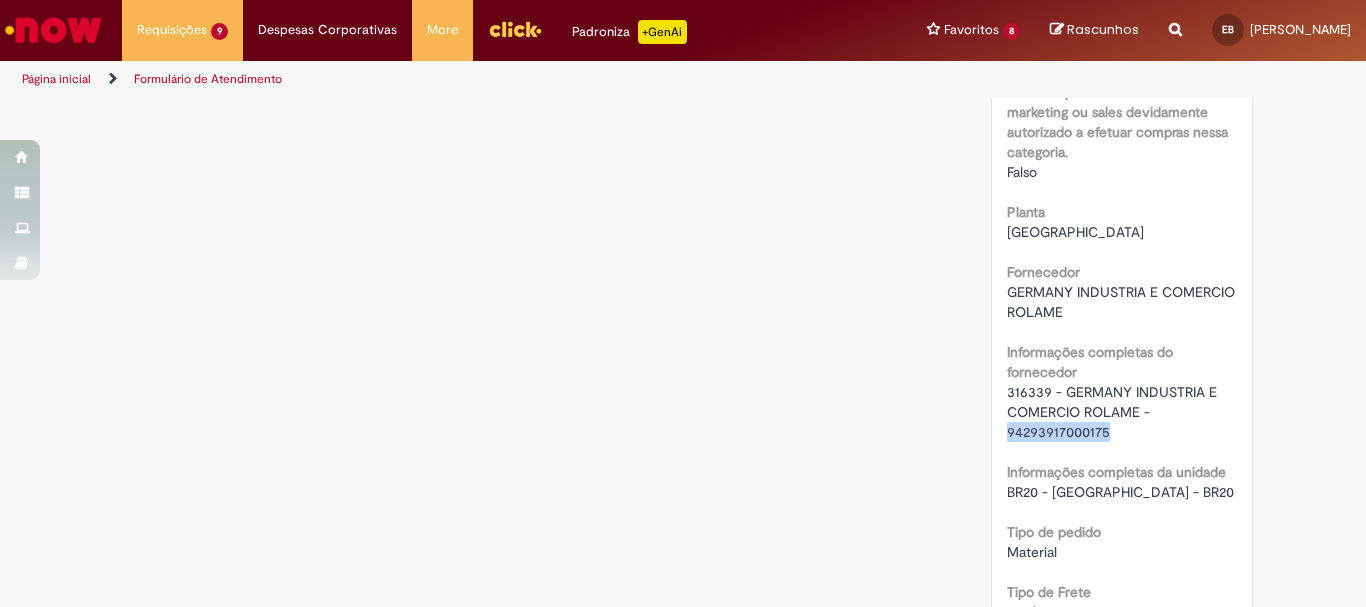 click on "316339 - GERMANY INDUSTRIA E COMERCIO ROLAME - 94293917000175" at bounding box center (1114, 412) 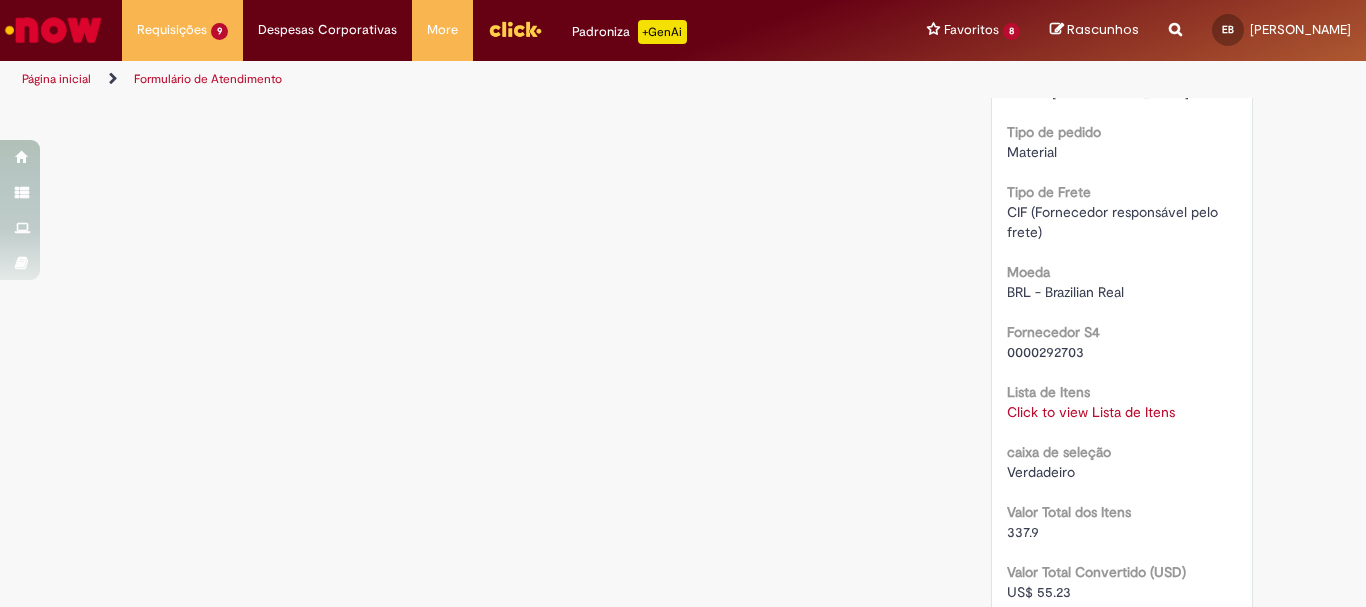 click on "Click to view Lista de Itens" at bounding box center (1091, 412) 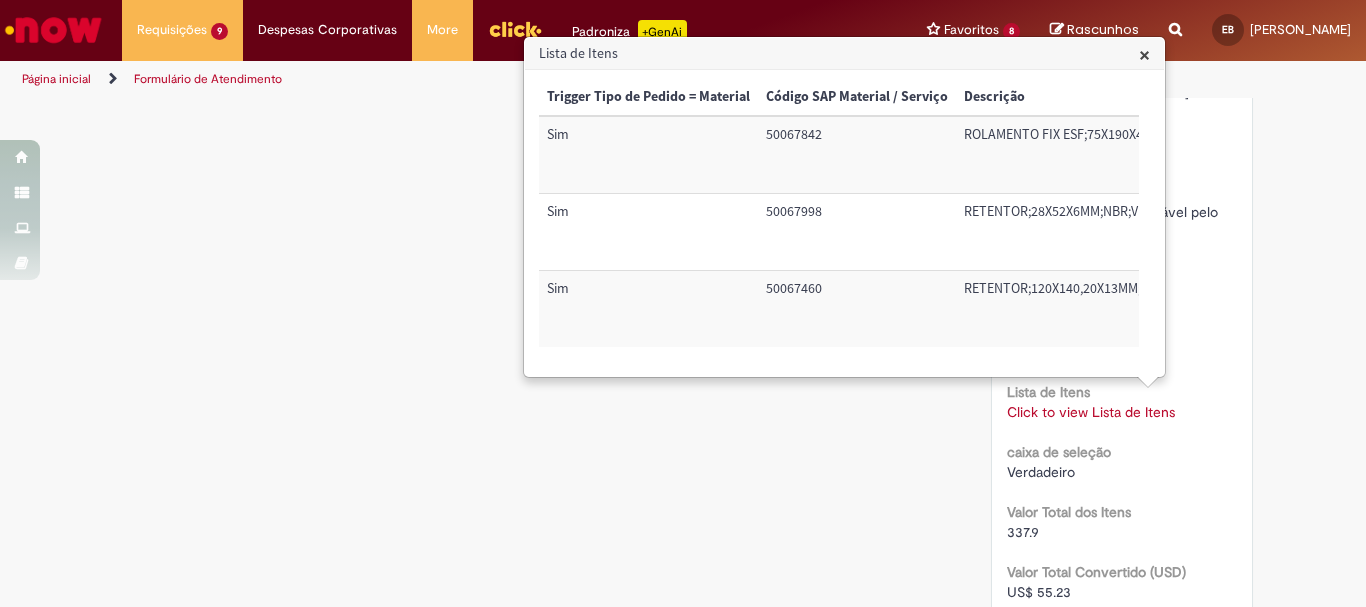 click on "50067842" at bounding box center (857, 154) 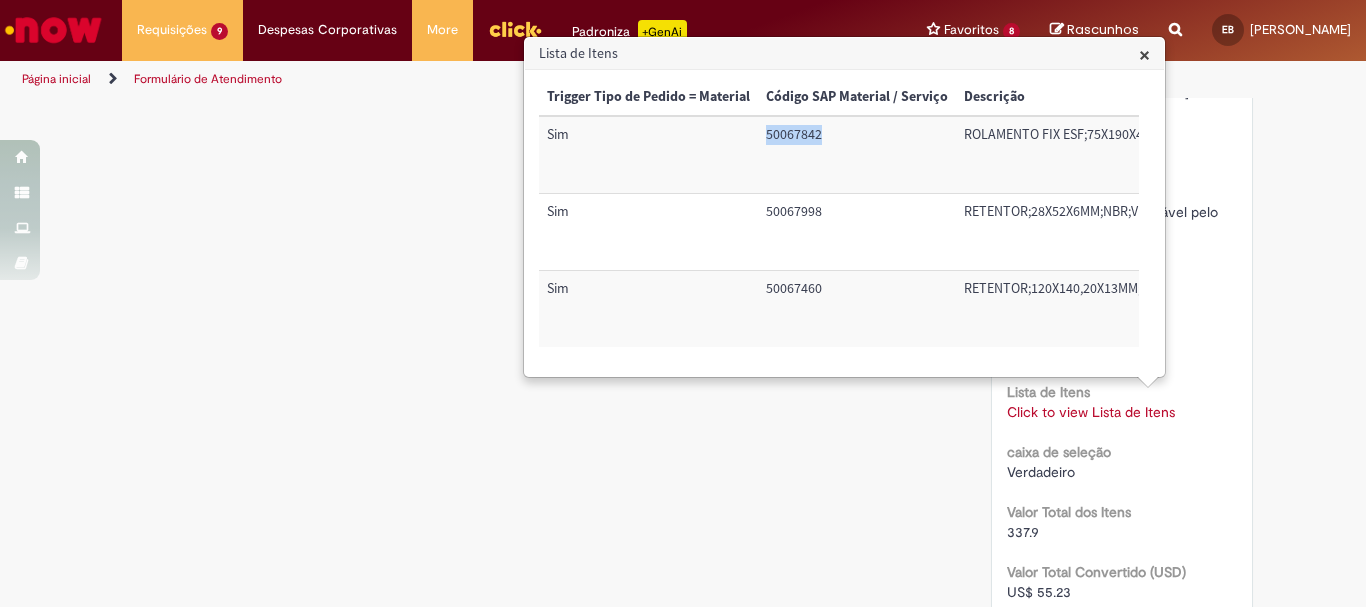 click on "50067842" at bounding box center (857, 154) 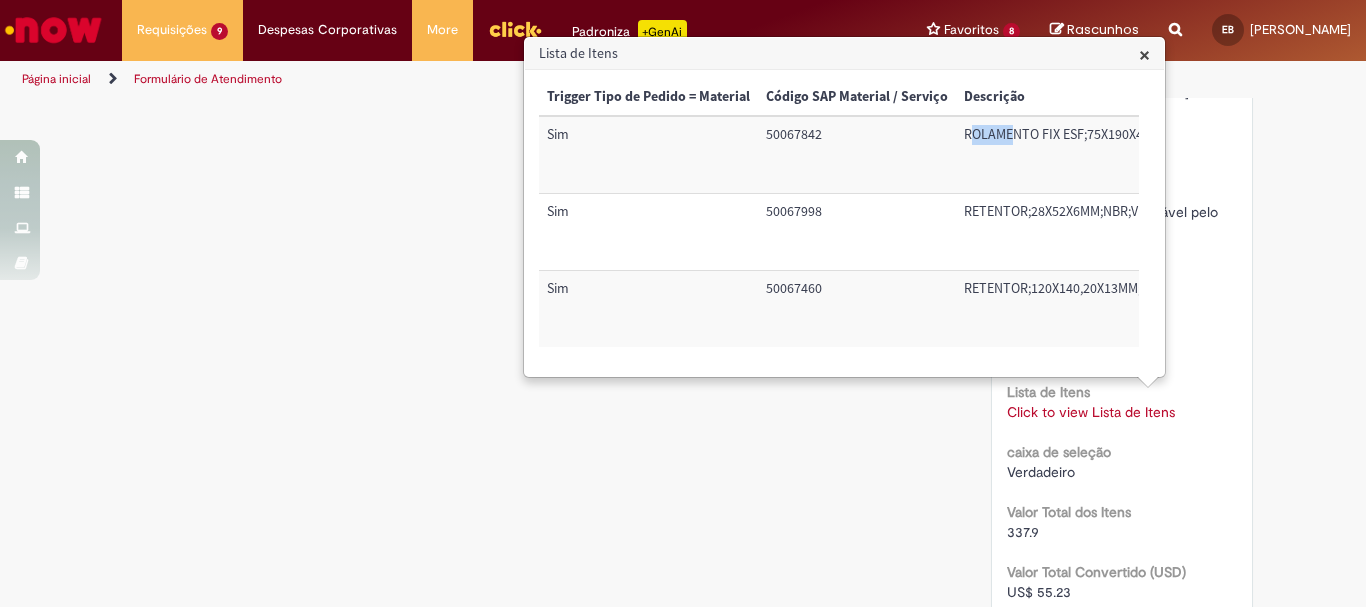 drag, startPoint x: 968, startPoint y: 142, endPoint x: 1019, endPoint y: 136, distance: 51.351727 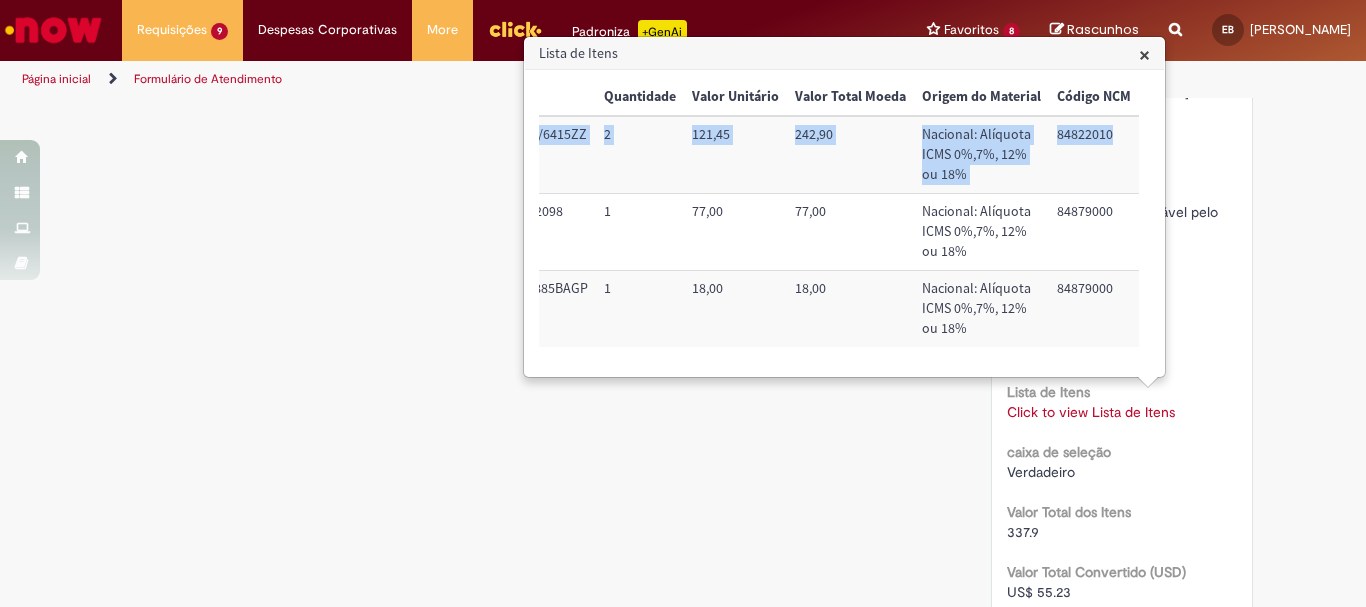 scroll, scrollTop: 0, scrollLeft: 686, axis: horizontal 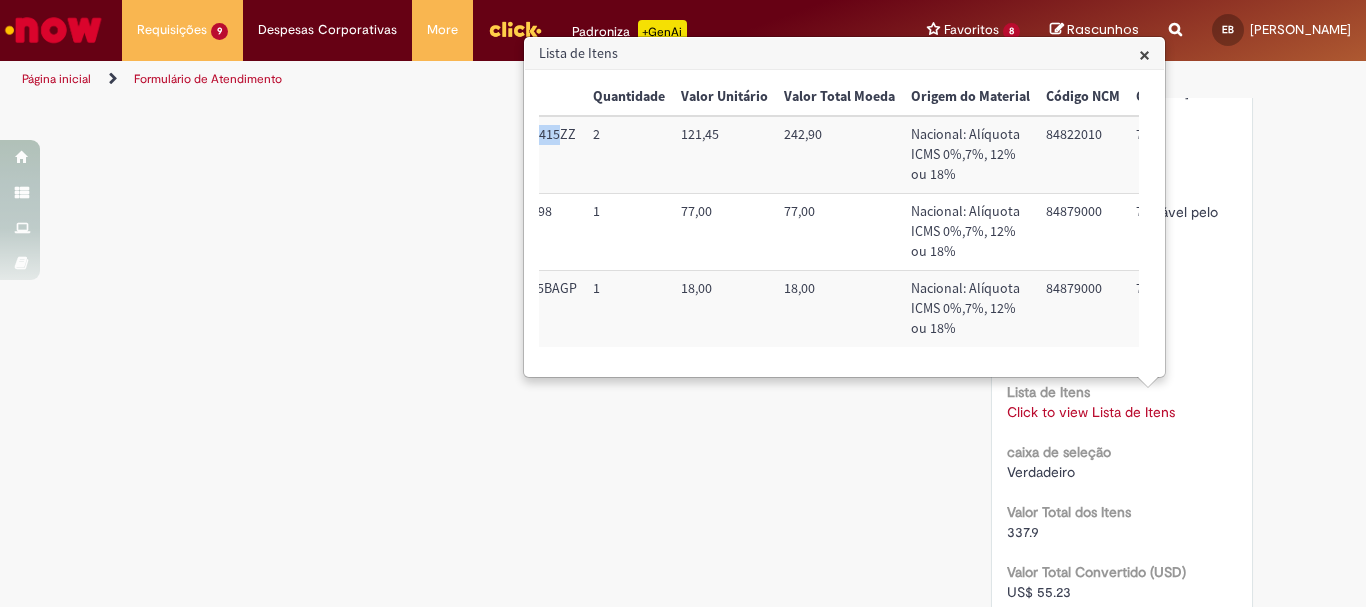 drag, startPoint x: 958, startPoint y: 132, endPoint x: 557, endPoint y: 143, distance: 401.15085 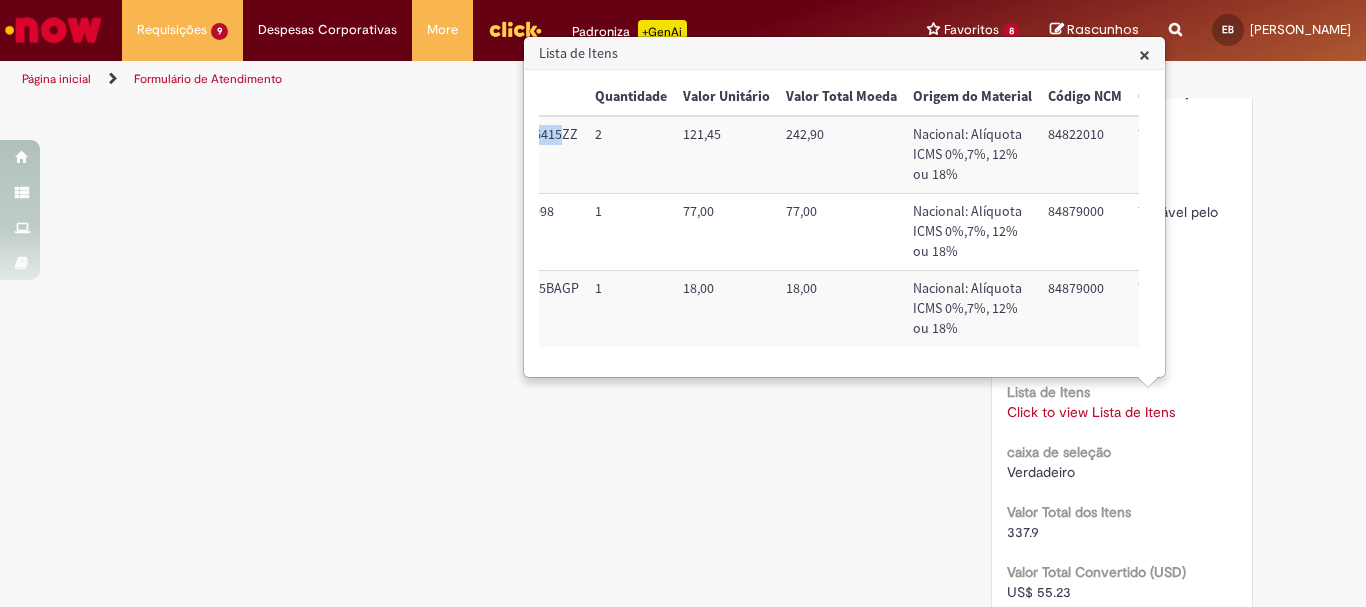 click on "ROLAMENTO FIX ESF;75X190X45MM;FAG/6415ZZ" at bounding box center (438, 154) 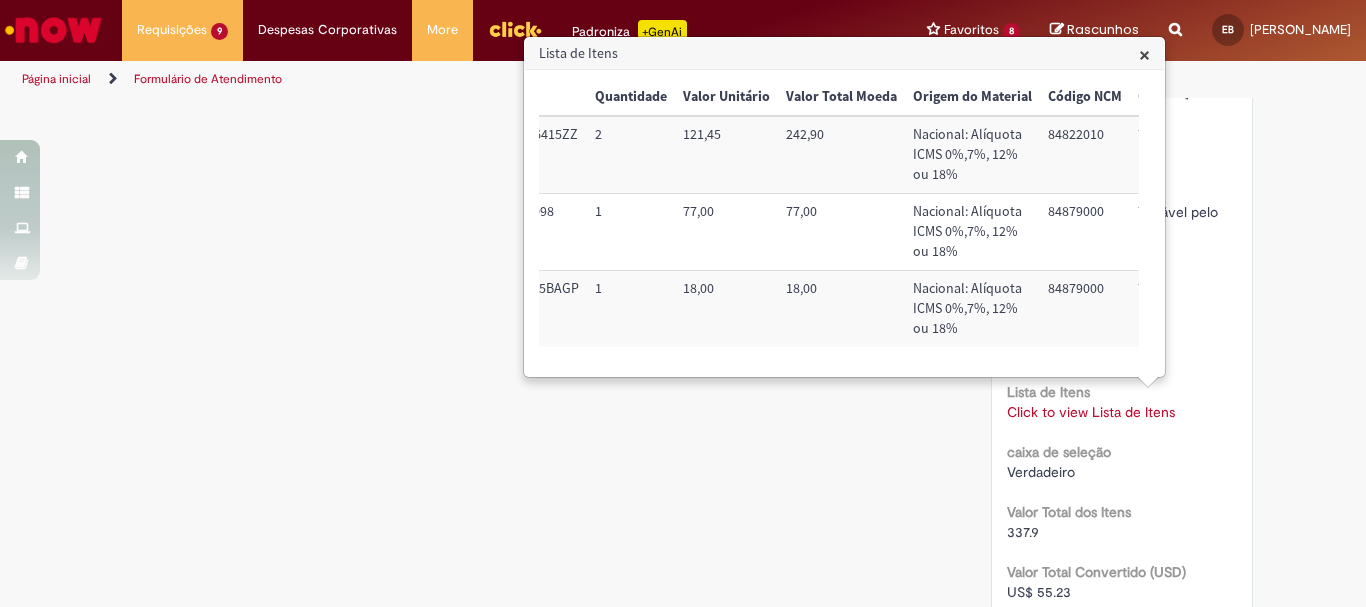 click on "ROLAMENTO FIX ESF;75X190X45MM;FAG/6415ZZ" at bounding box center (438, 154) 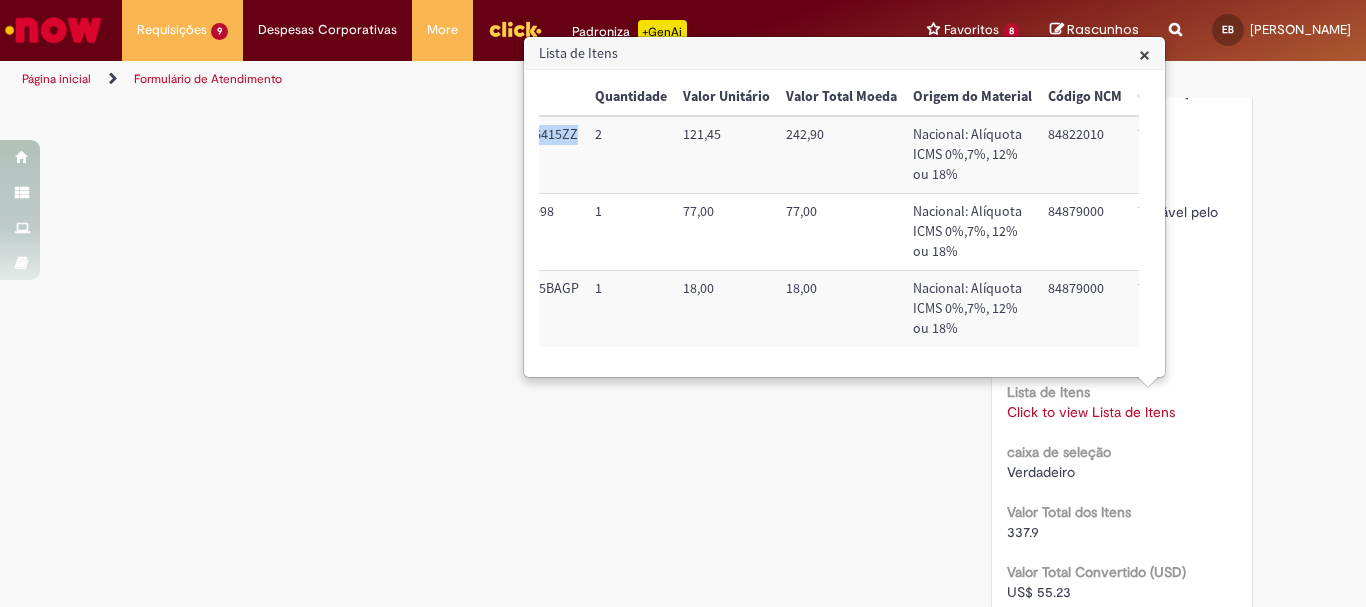 click on "ROLAMENTO FIX ESF;75X190X45MM;FAG/6415ZZ" at bounding box center [438, 154] 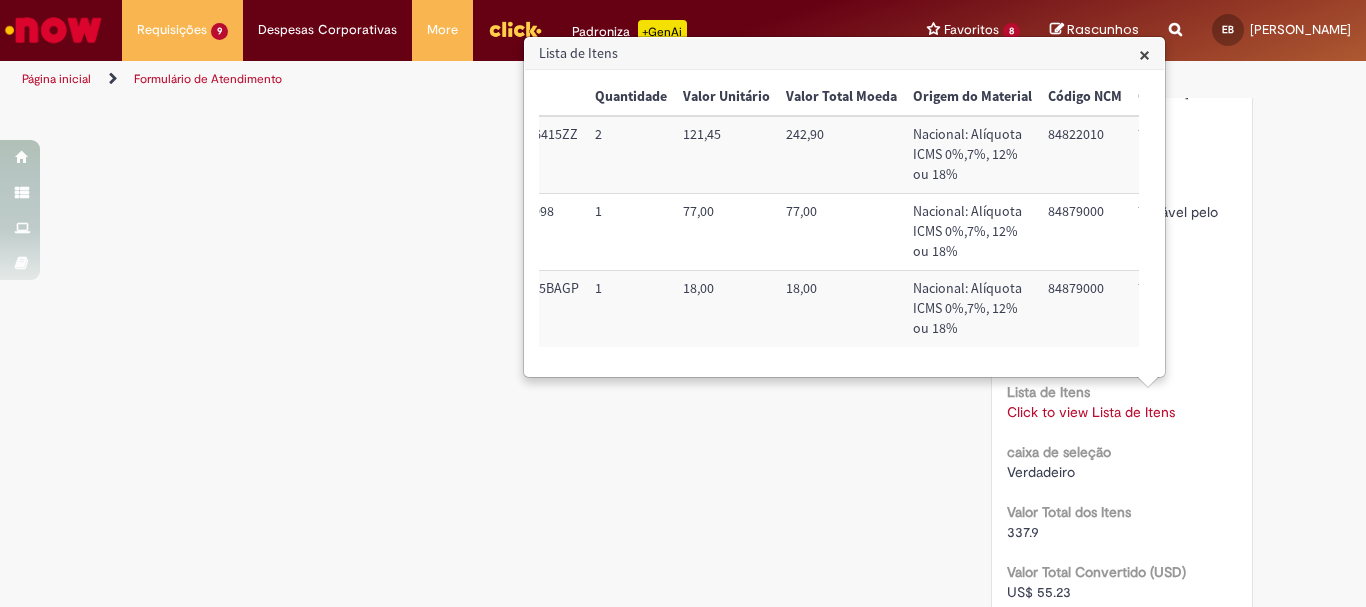 click on "121,45" at bounding box center [726, 154] 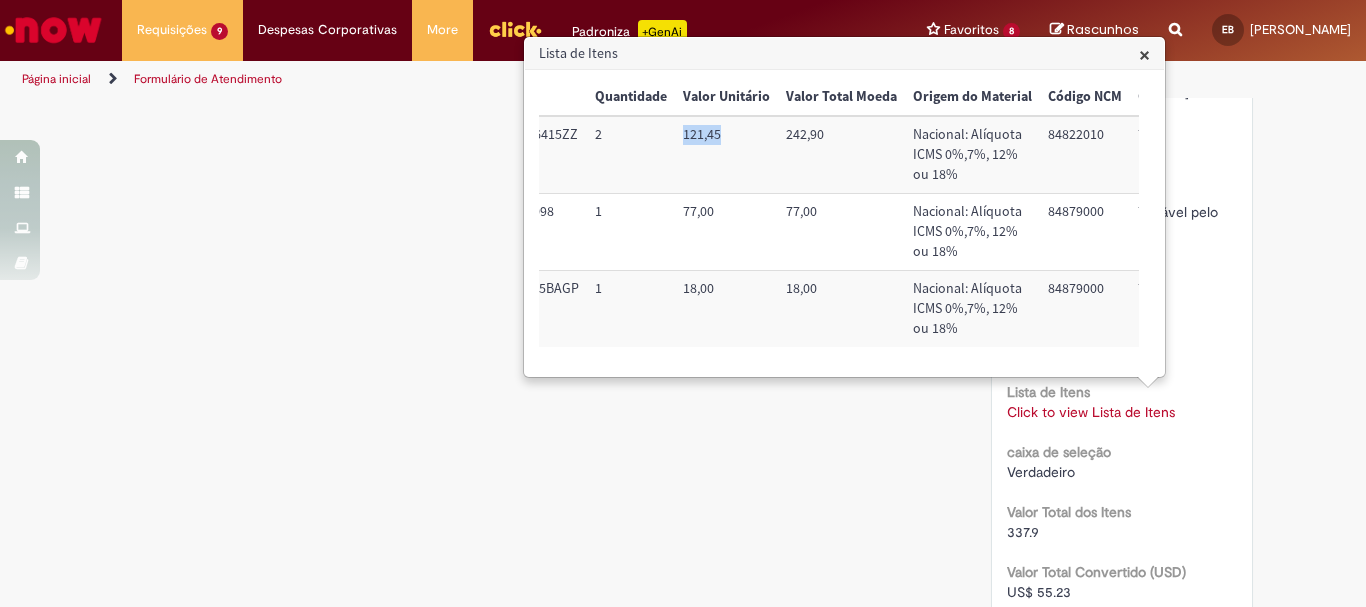 click on "121,45" at bounding box center (726, 154) 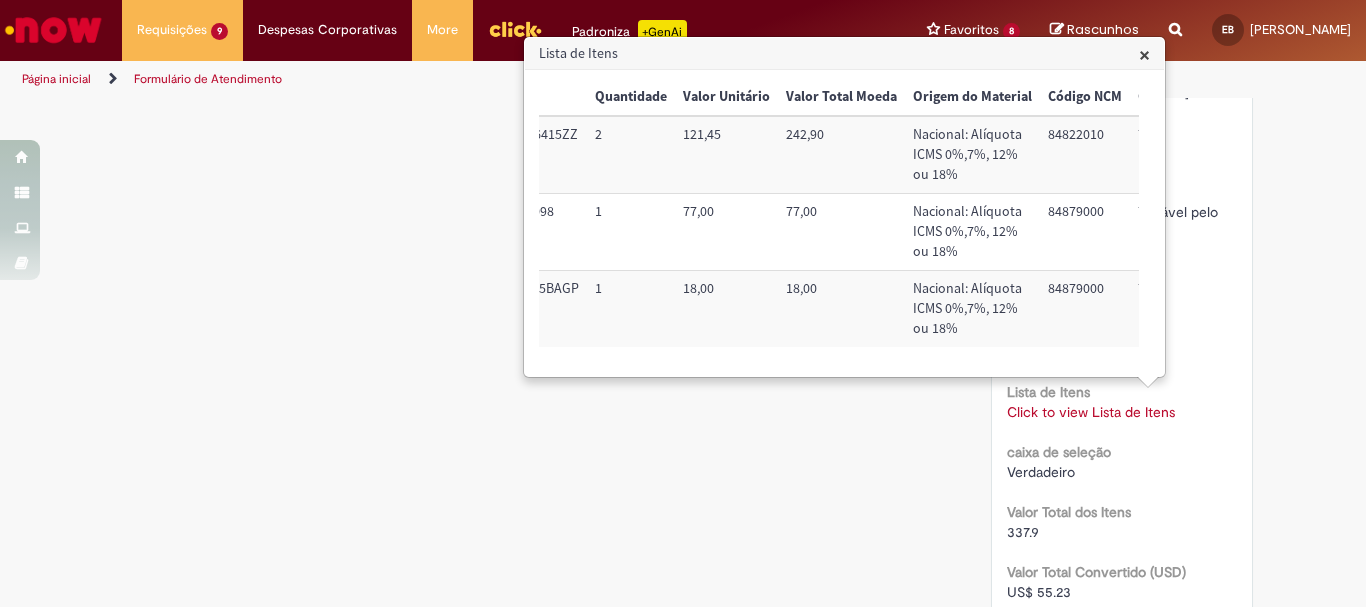 click on "84822010" at bounding box center [1085, 154] 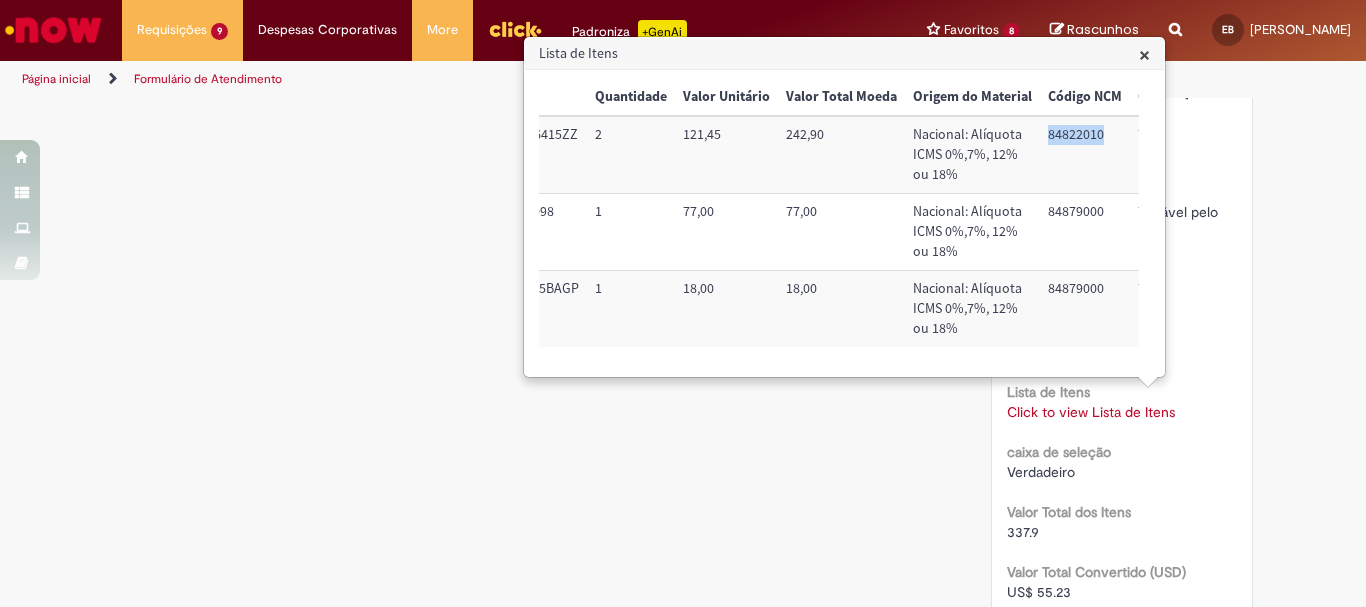 click on "84822010" at bounding box center (1085, 154) 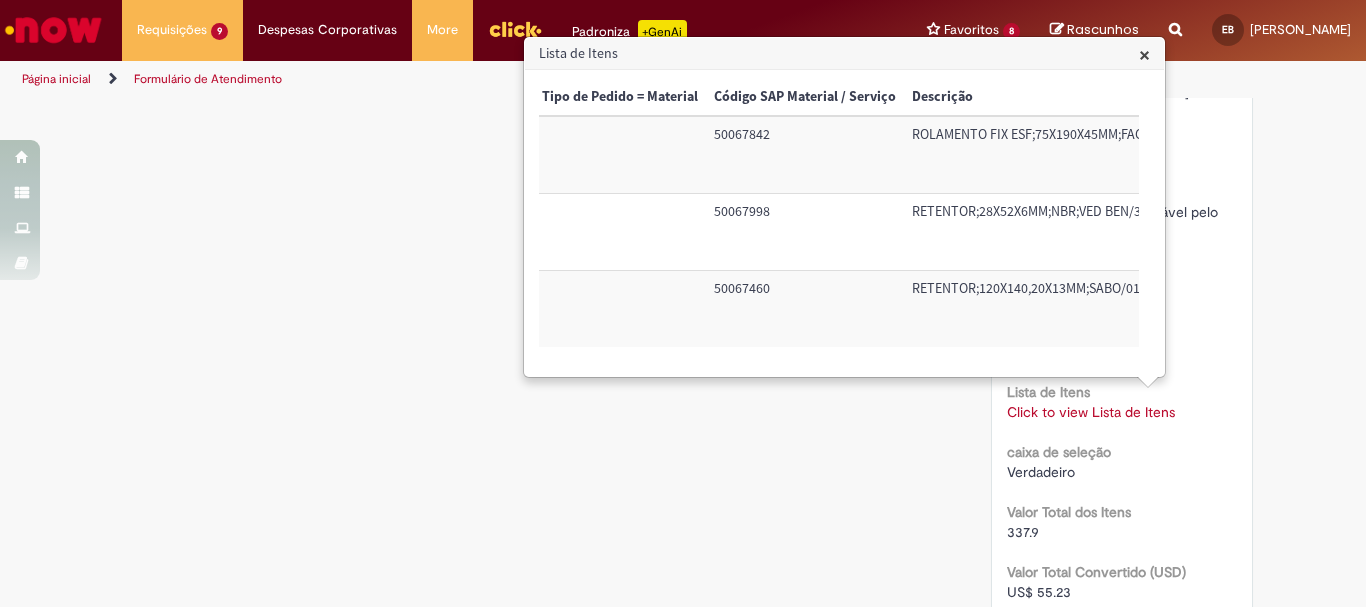 scroll, scrollTop: 0, scrollLeft: 29, axis: horizontal 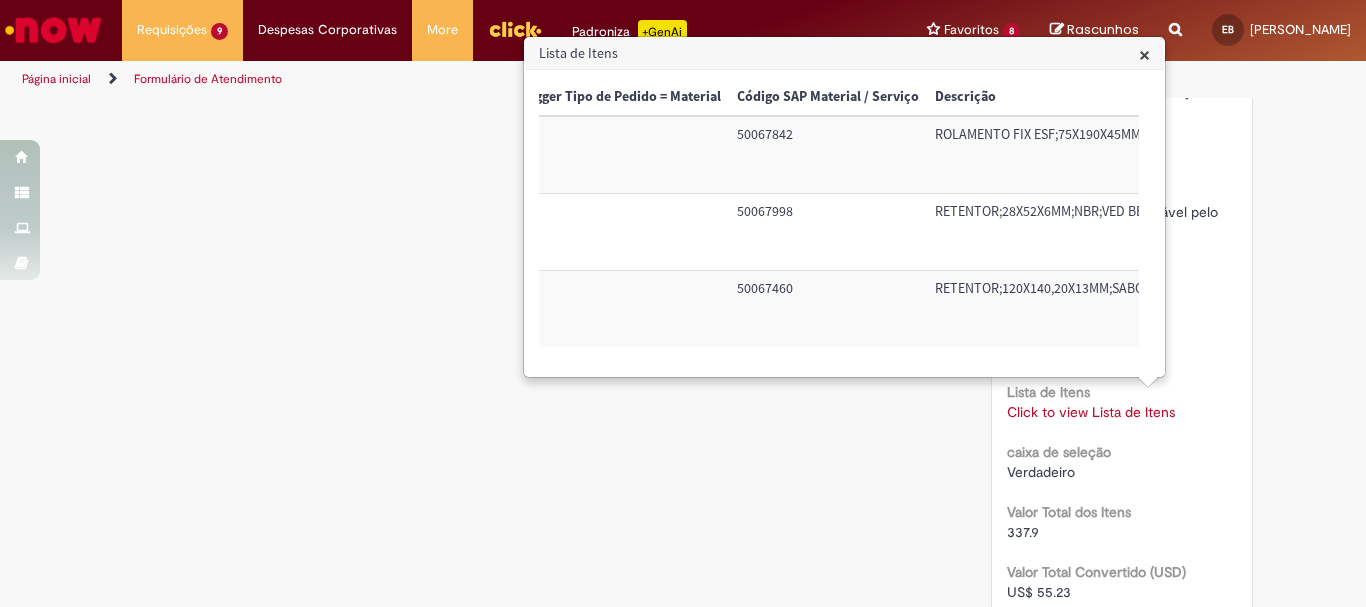 click on "50067998" at bounding box center (828, 232) 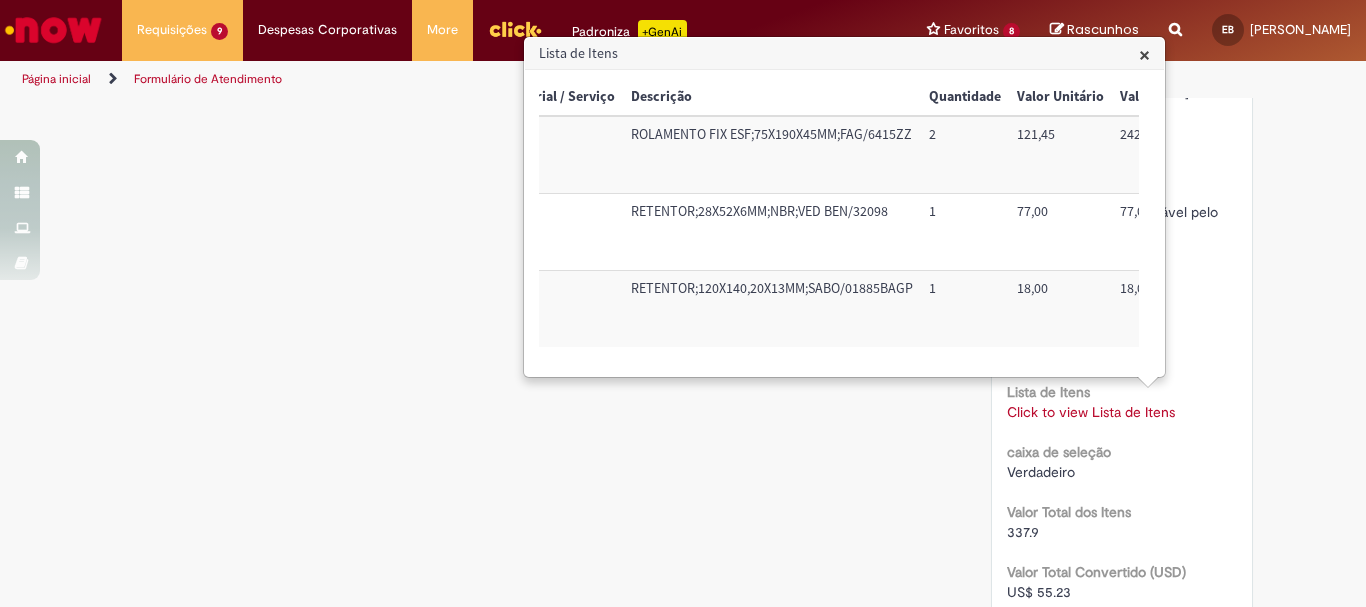 scroll, scrollTop: 0, scrollLeft: 290, axis: horizontal 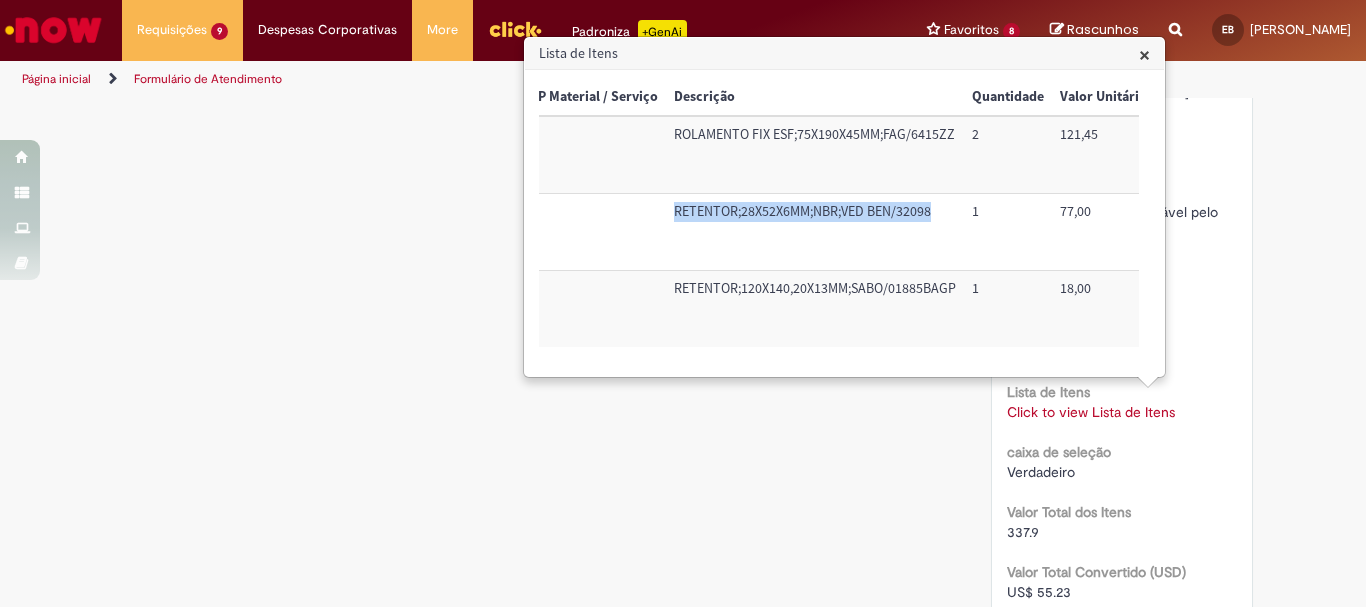 drag, startPoint x: 671, startPoint y: 204, endPoint x: 929, endPoint y: 208, distance: 258.031 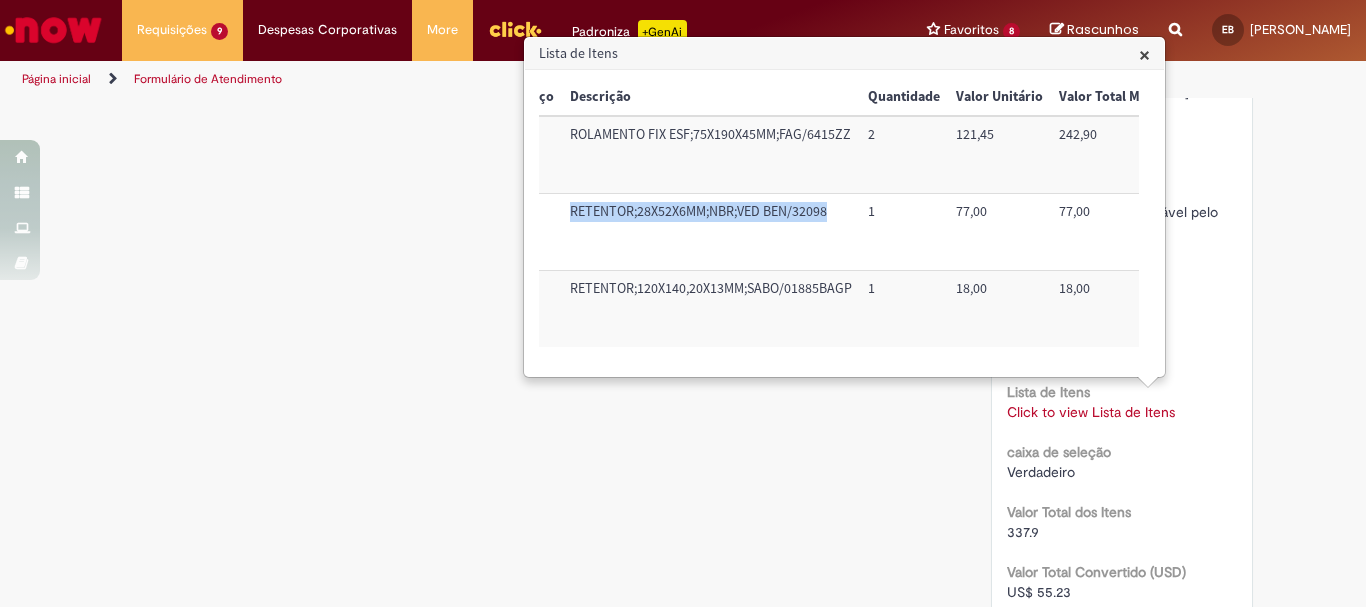 scroll, scrollTop: 0, scrollLeft: 409, axis: horizontal 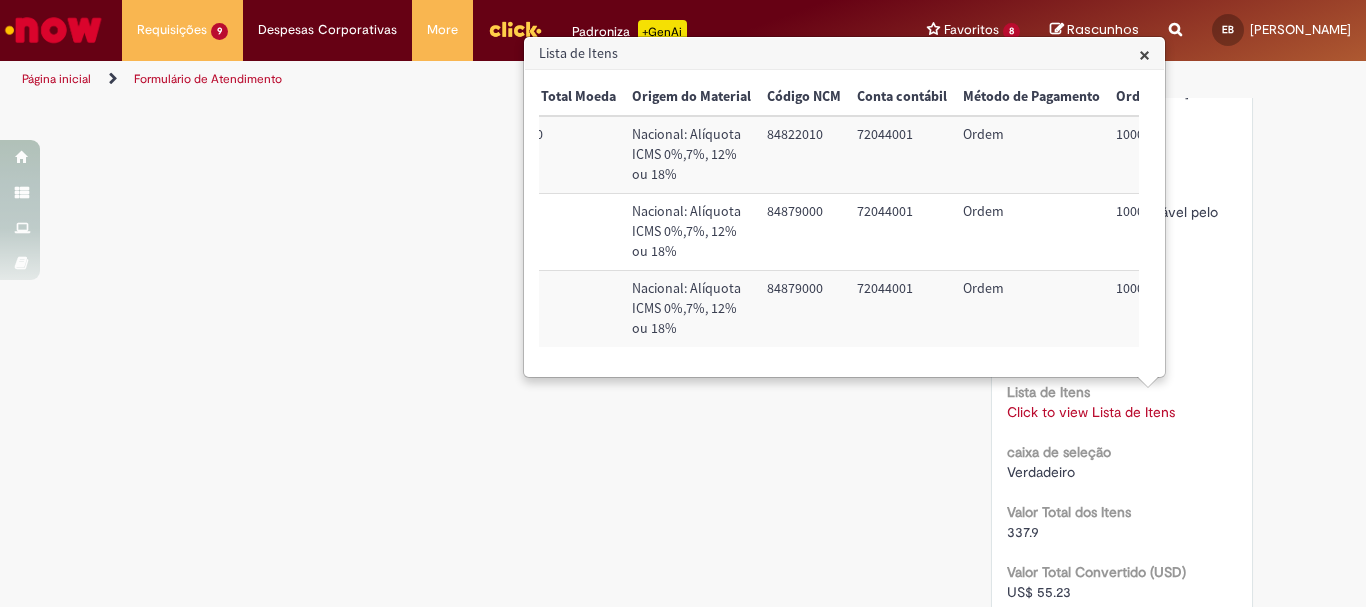 click on "84879000" at bounding box center (804, 232) 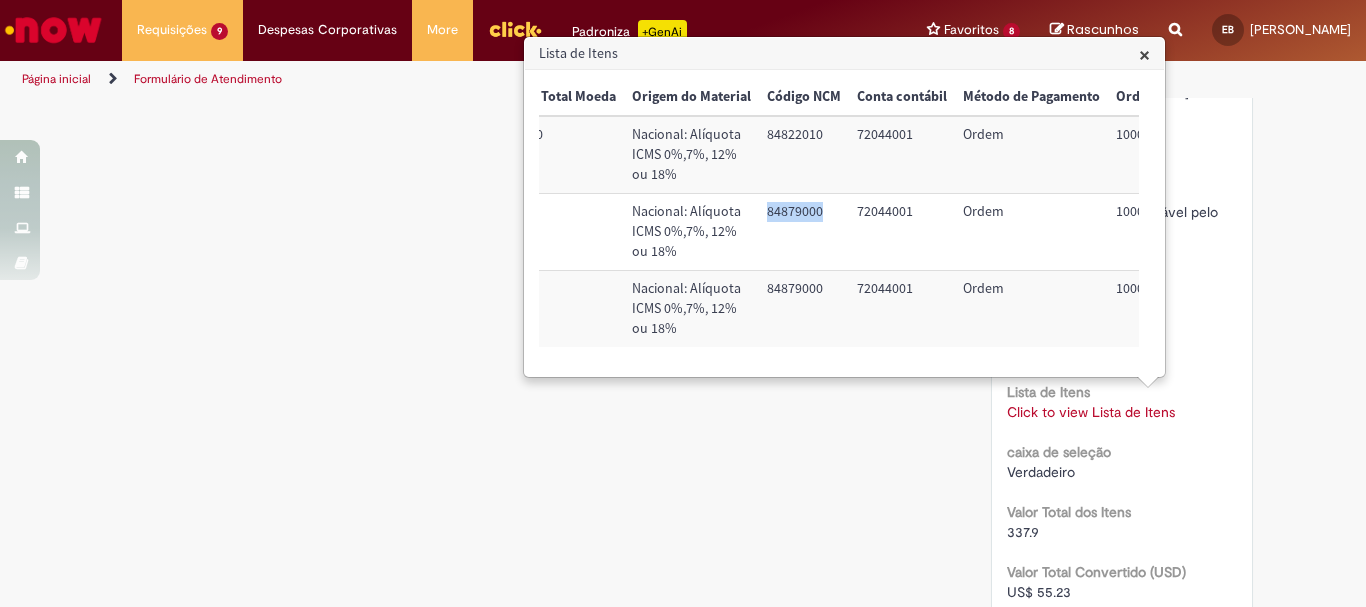 click on "84879000" at bounding box center [804, 232] 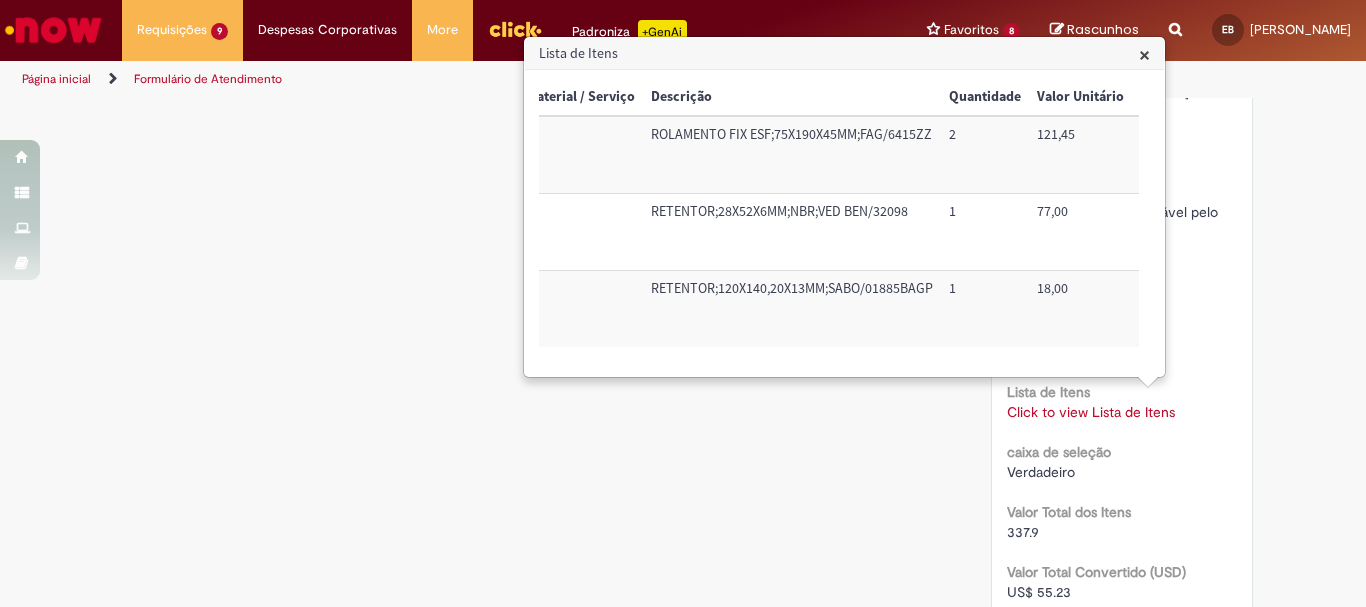 scroll, scrollTop: 0, scrollLeft: 142, axis: horizontal 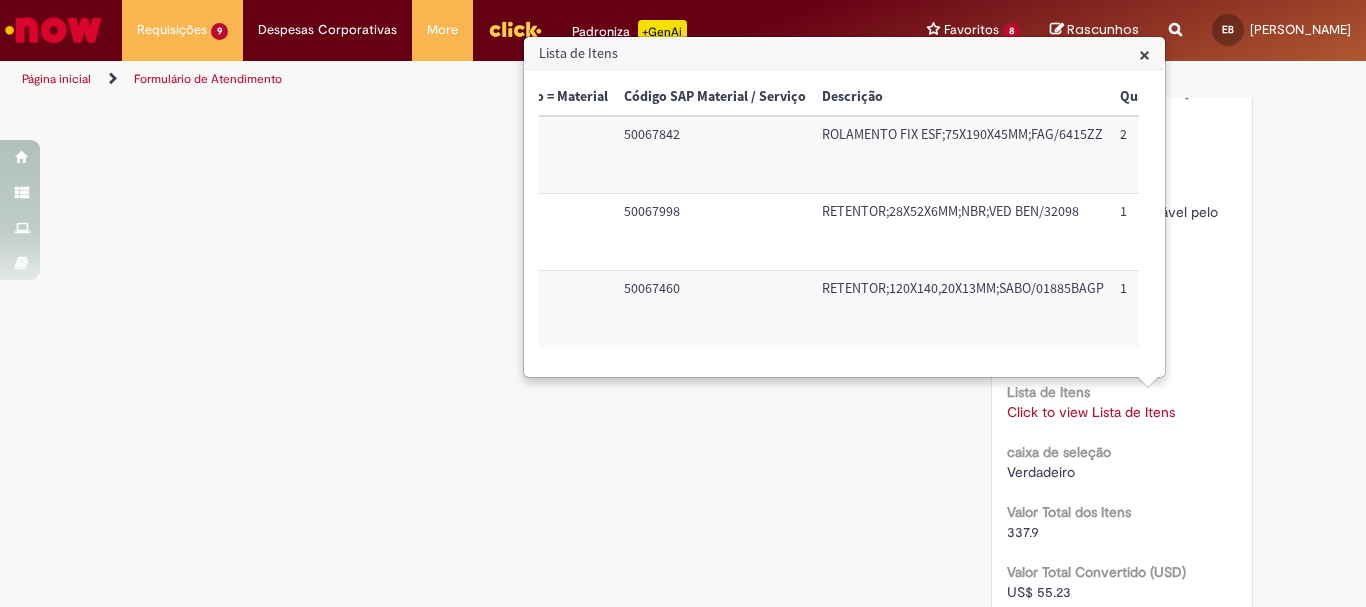click on "50067460" at bounding box center (715, 309) 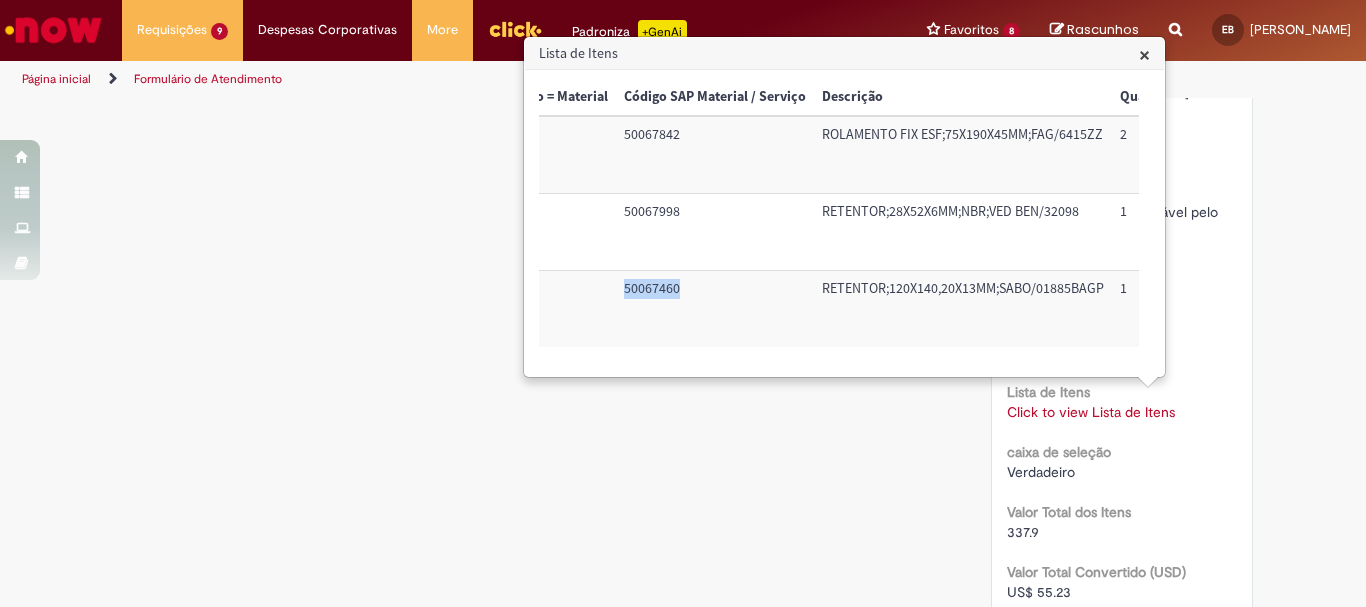 click on "50067460" at bounding box center (715, 309) 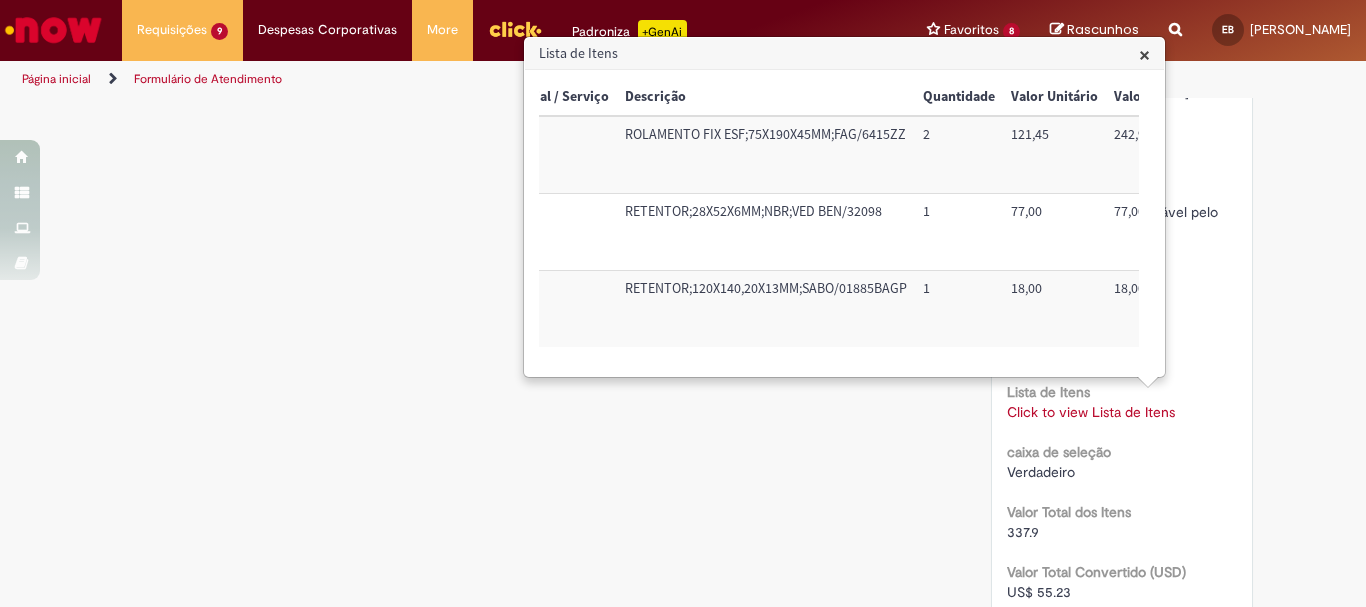 scroll, scrollTop: 0, scrollLeft: 327, axis: horizontal 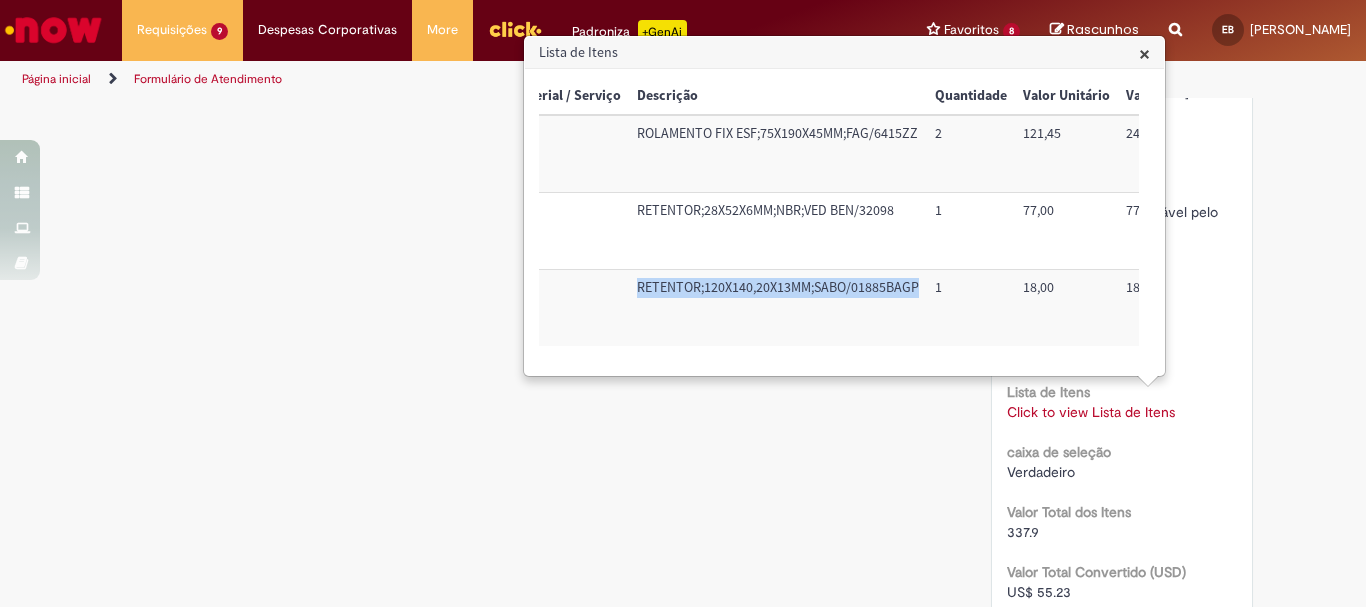 drag, startPoint x: 635, startPoint y: 286, endPoint x: 917, endPoint y: 292, distance: 282.0638 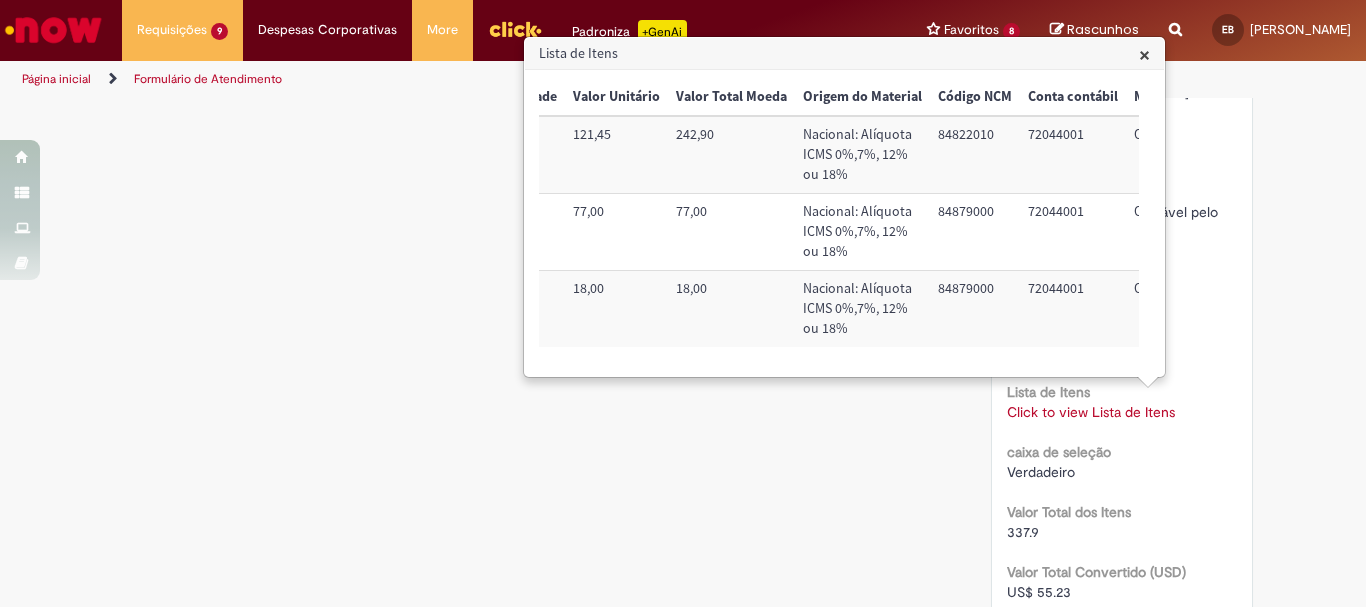 scroll, scrollTop: 0, scrollLeft: 786, axis: horizontal 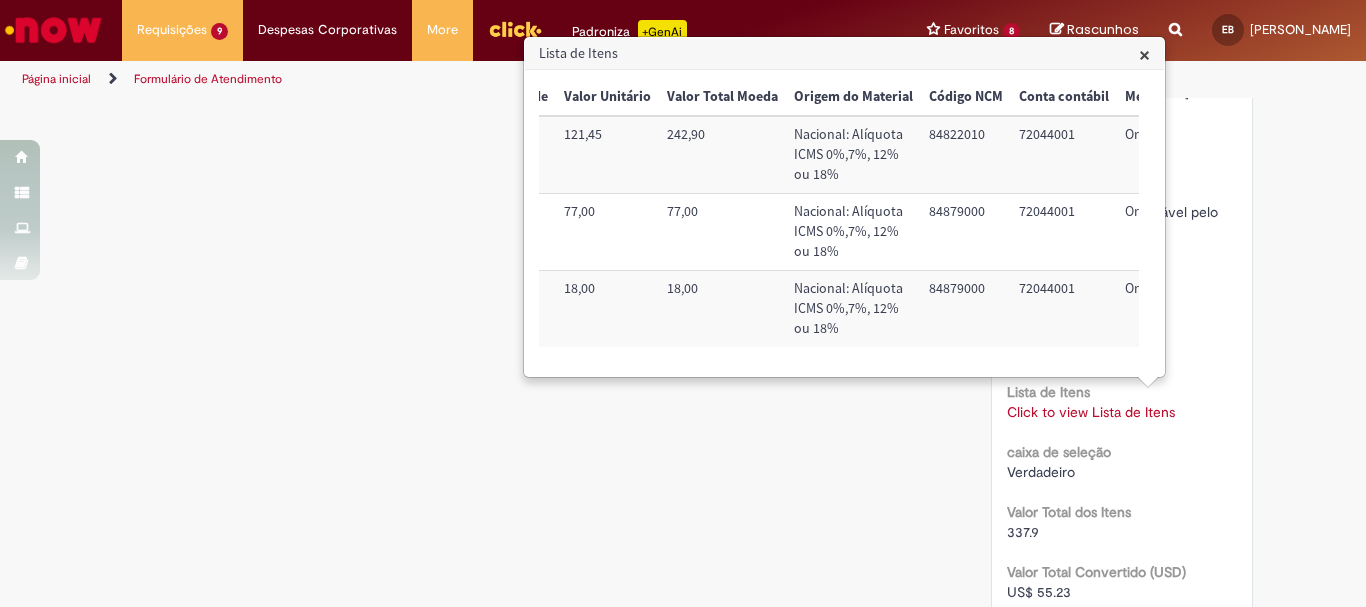 click on "84879000" at bounding box center (966, 309) 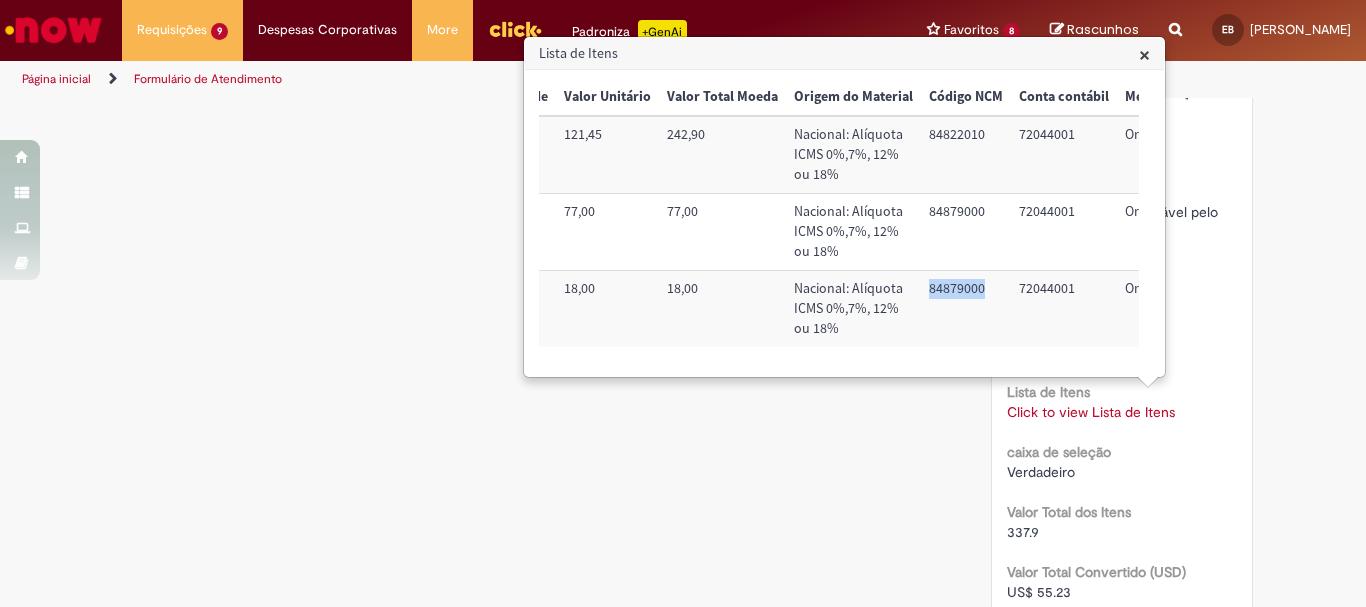 click on "84879000" at bounding box center (966, 309) 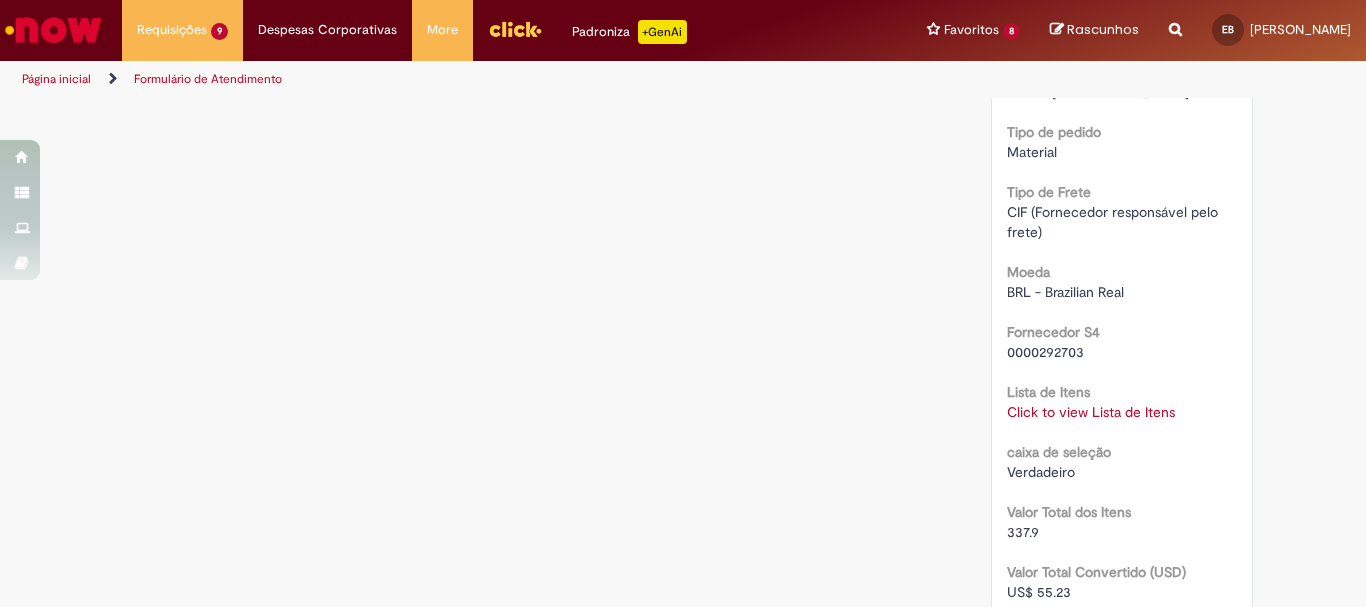 scroll, scrollTop: 2500, scrollLeft: 0, axis: vertical 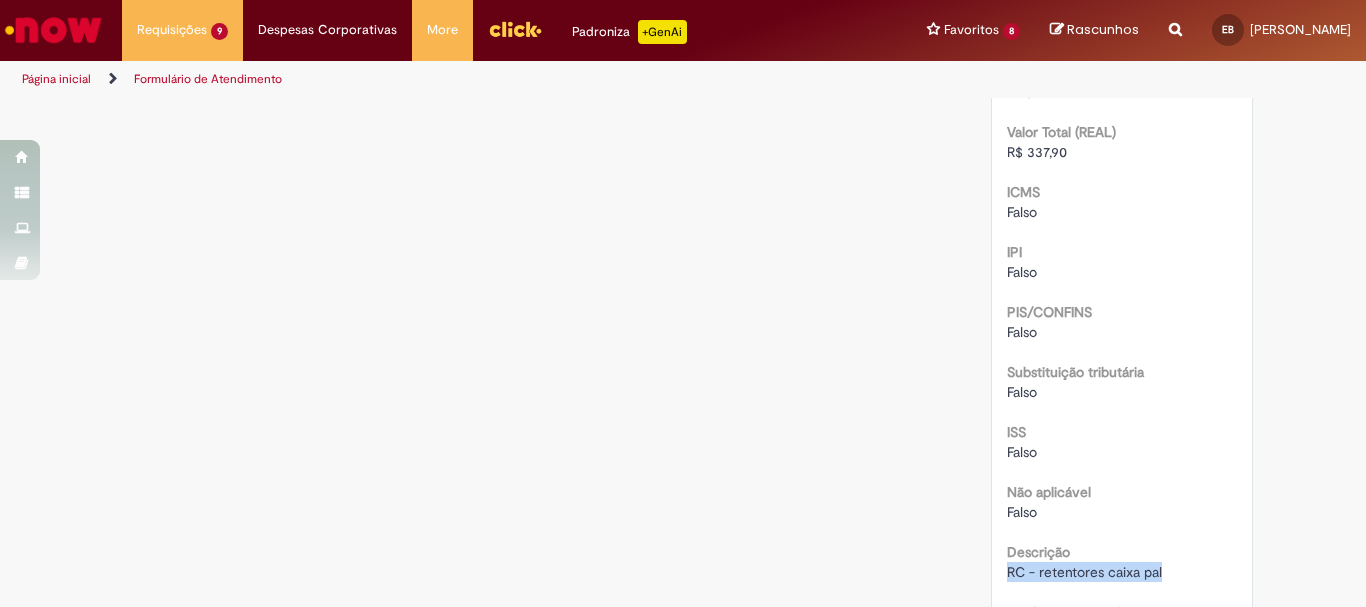 drag, startPoint x: 994, startPoint y: 570, endPoint x: 1156, endPoint y: 574, distance: 162.04938 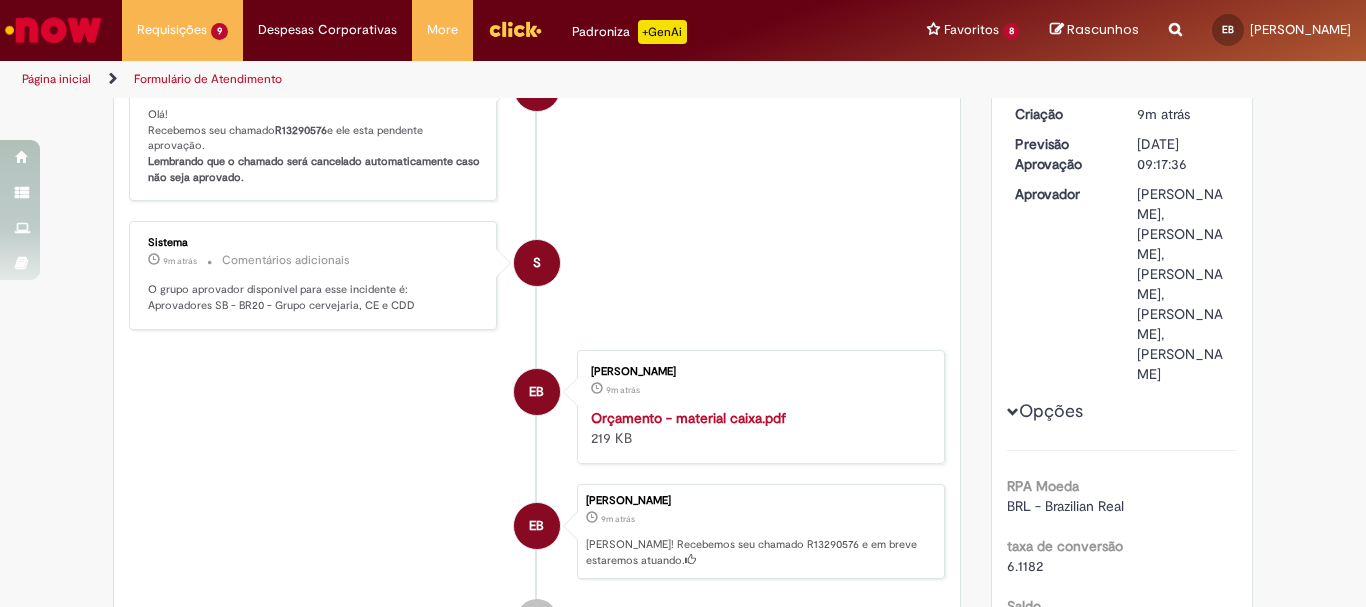 scroll, scrollTop: 0, scrollLeft: 0, axis: both 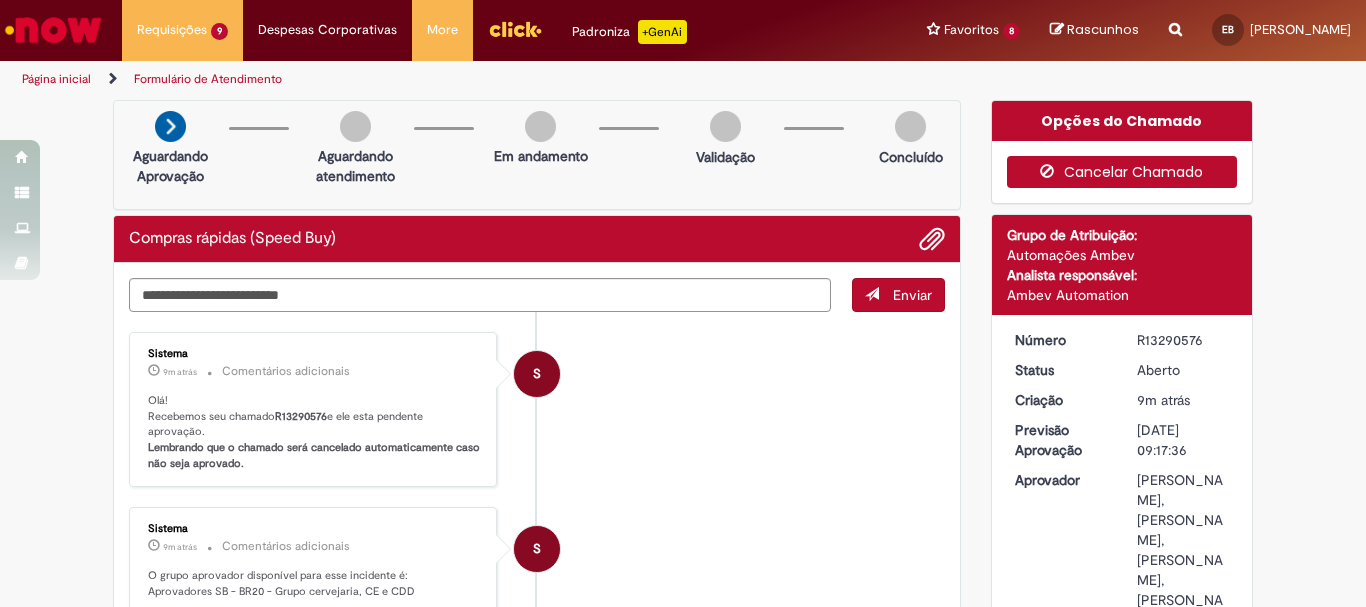 click on "Cancelar Chamado" at bounding box center [1122, 172] 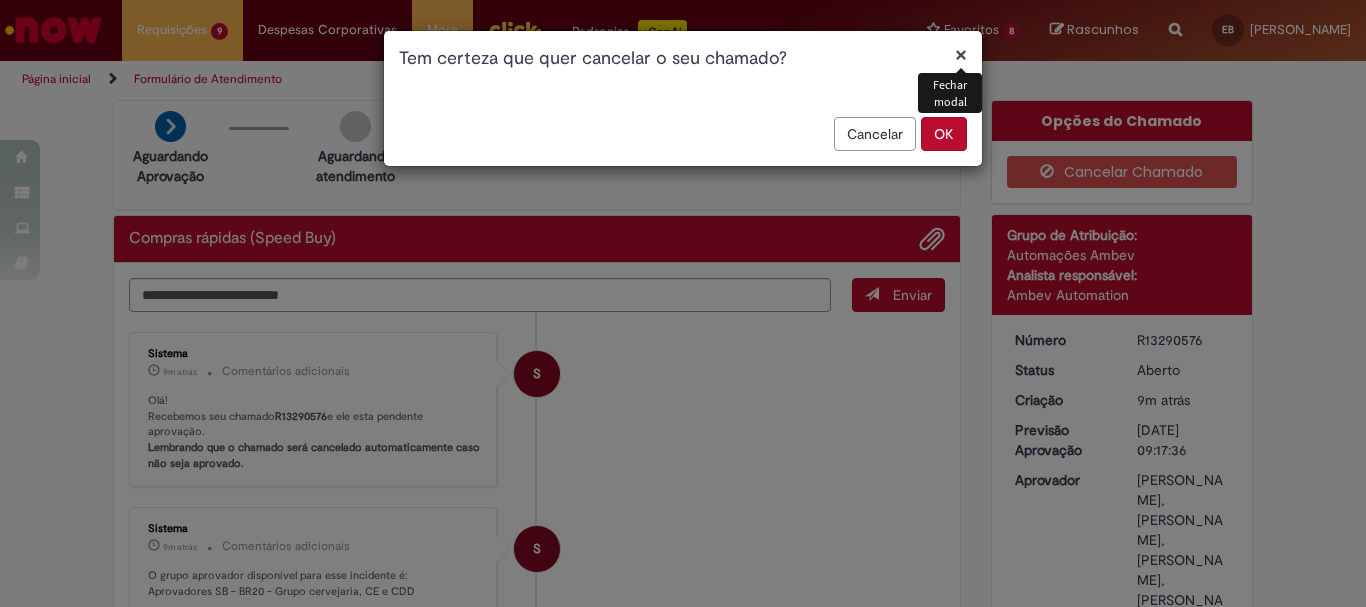 click on "OK" at bounding box center (944, 134) 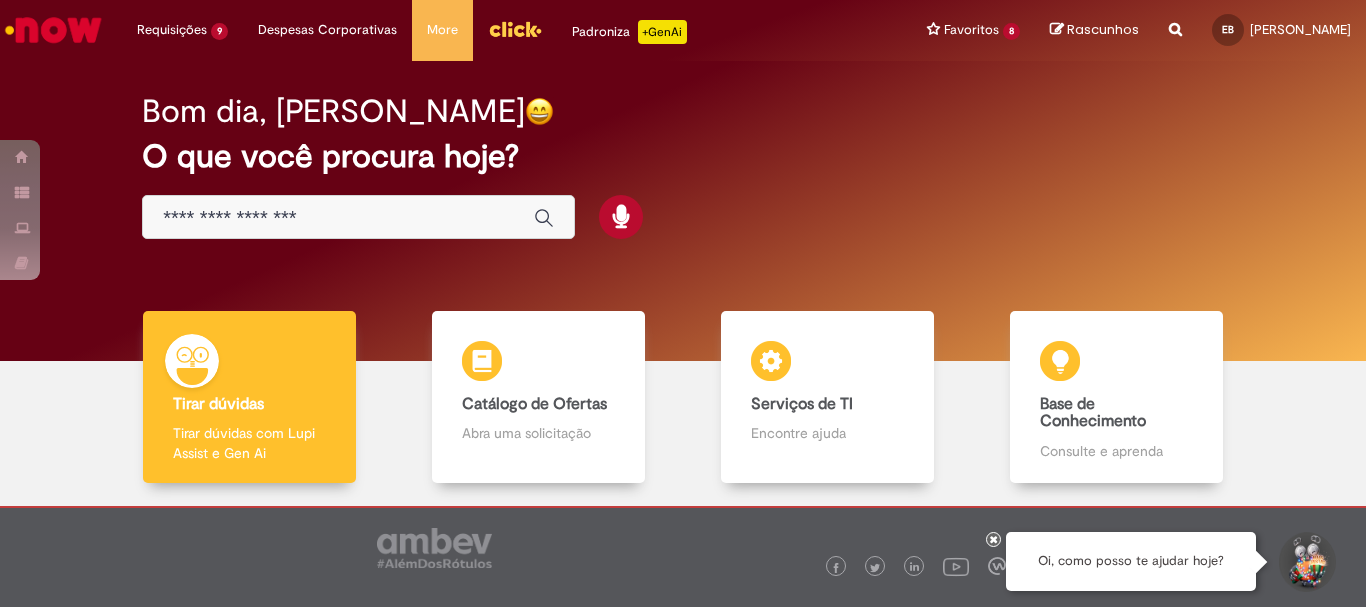 scroll, scrollTop: 0, scrollLeft: 0, axis: both 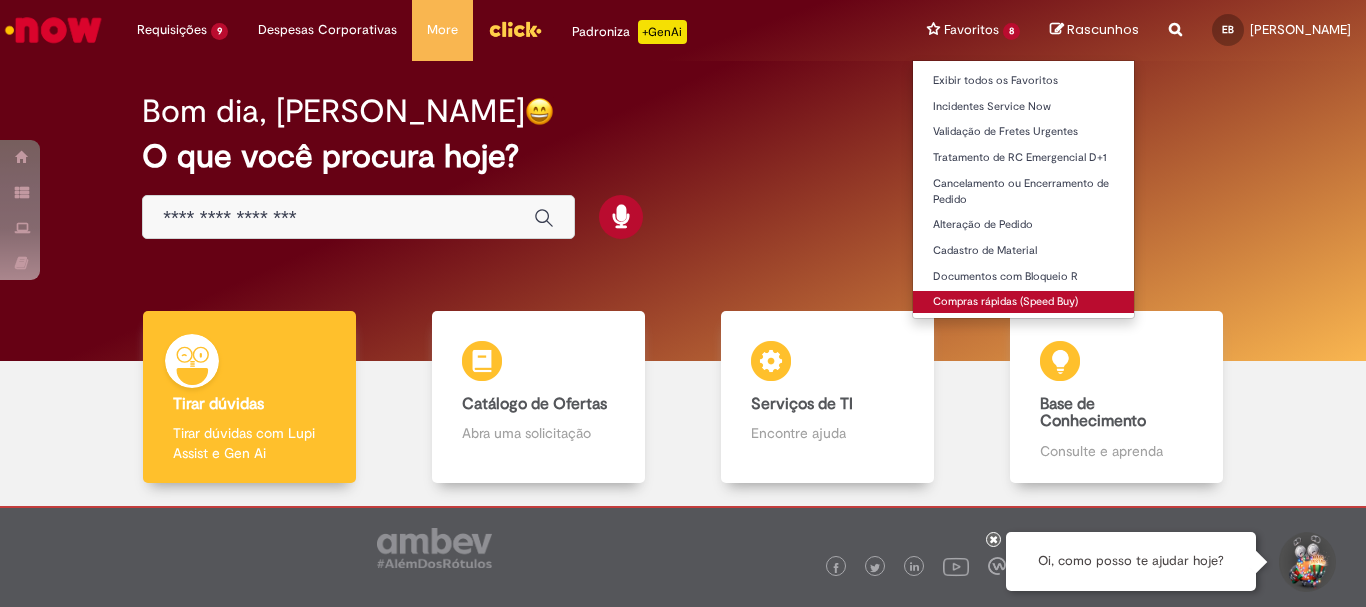 click on "Compras rápidas (Speed Buy)" at bounding box center (1023, 302) 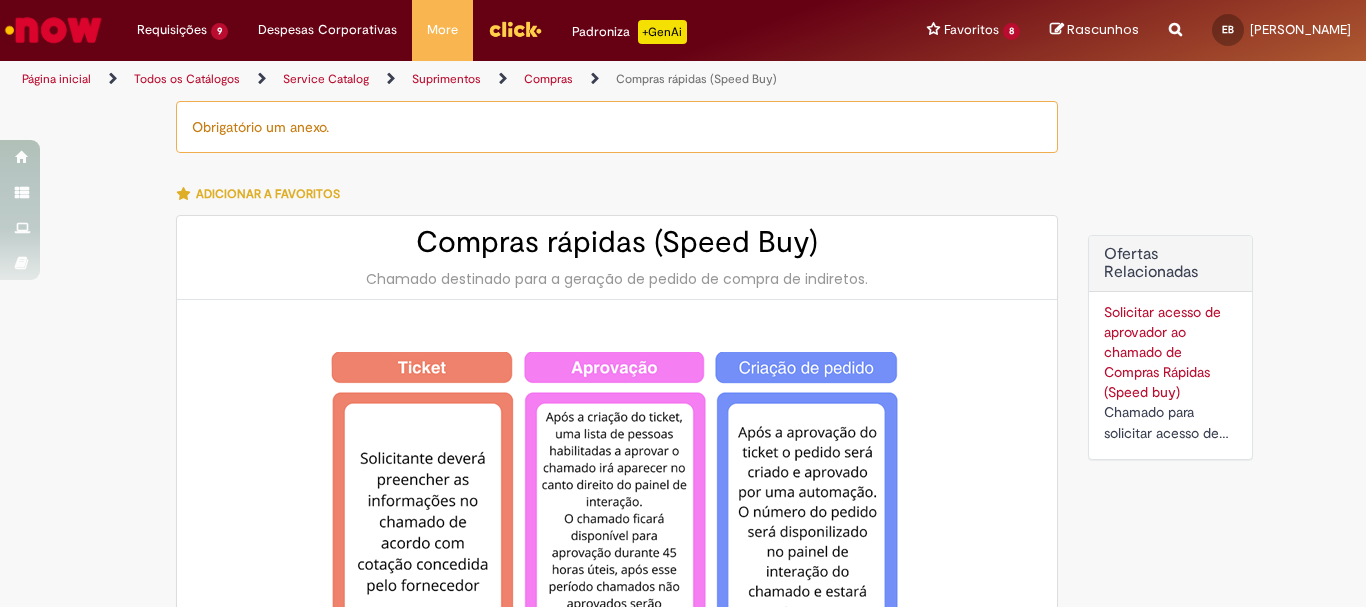 type on "********" 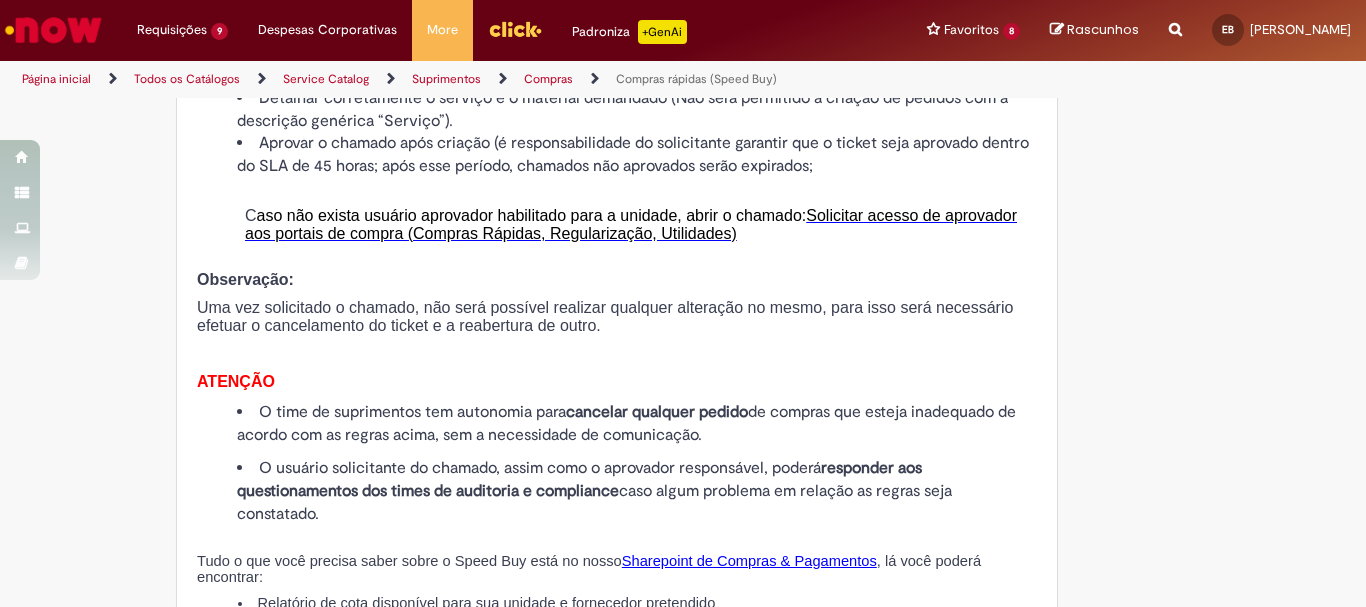 scroll, scrollTop: 2400, scrollLeft: 0, axis: vertical 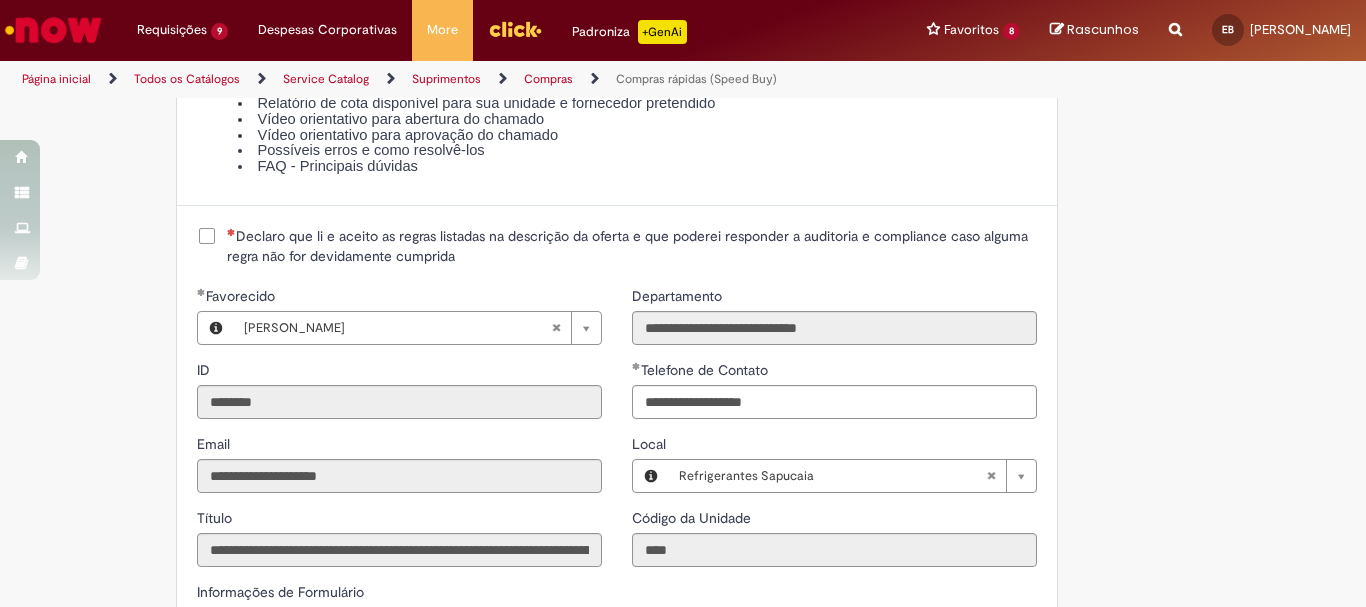 click on "Declaro que li e aceito as regras listadas na descrição da oferta e que poderei responder a auditoria e compliance caso alguma regra não for devidamente cumprida" at bounding box center (632, 246) 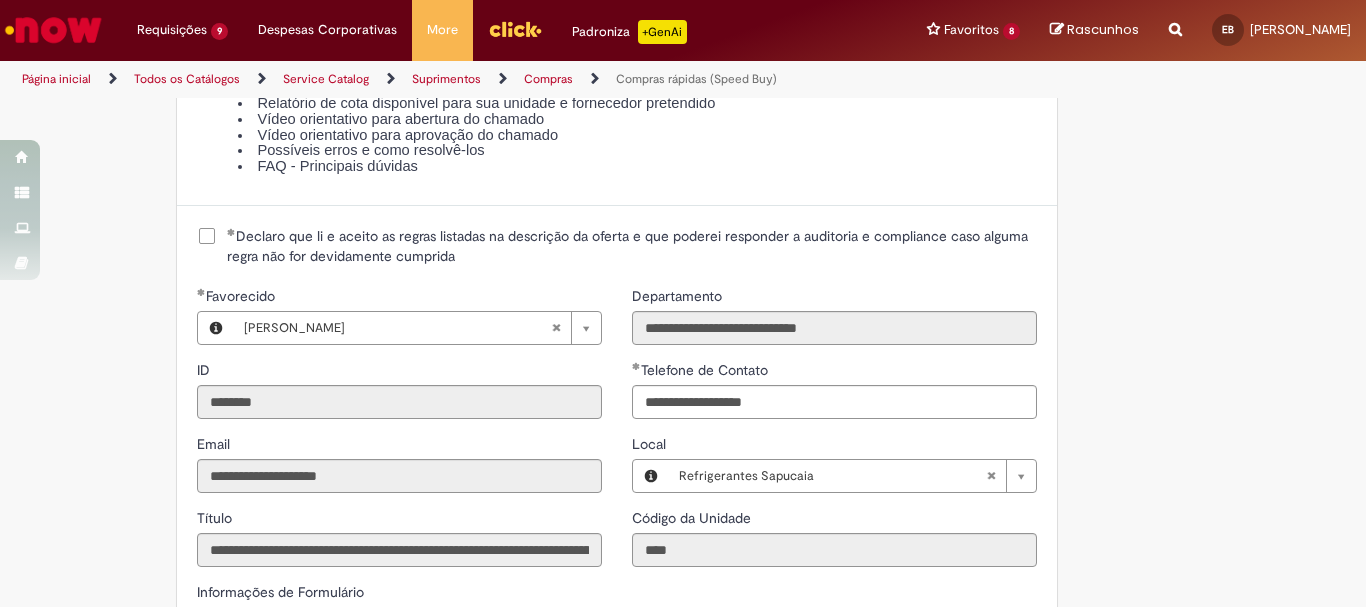 scroll, scrollTop: 2800, scrollLeft: 0, axis: vertical 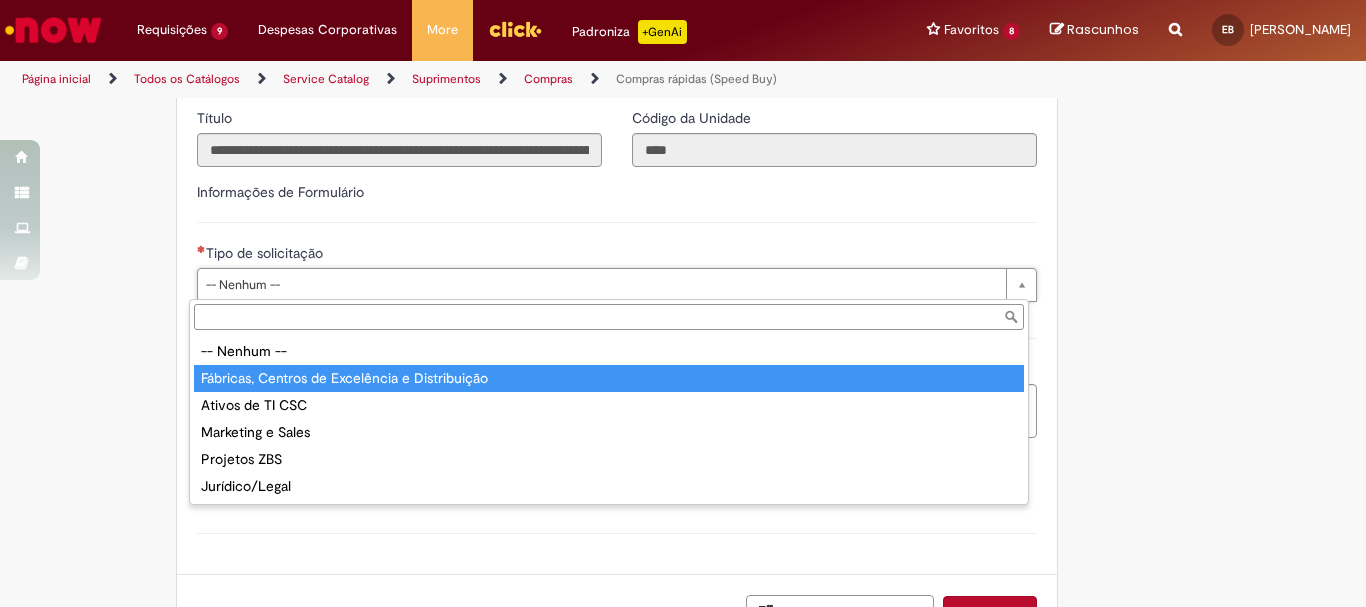 type on "**********" 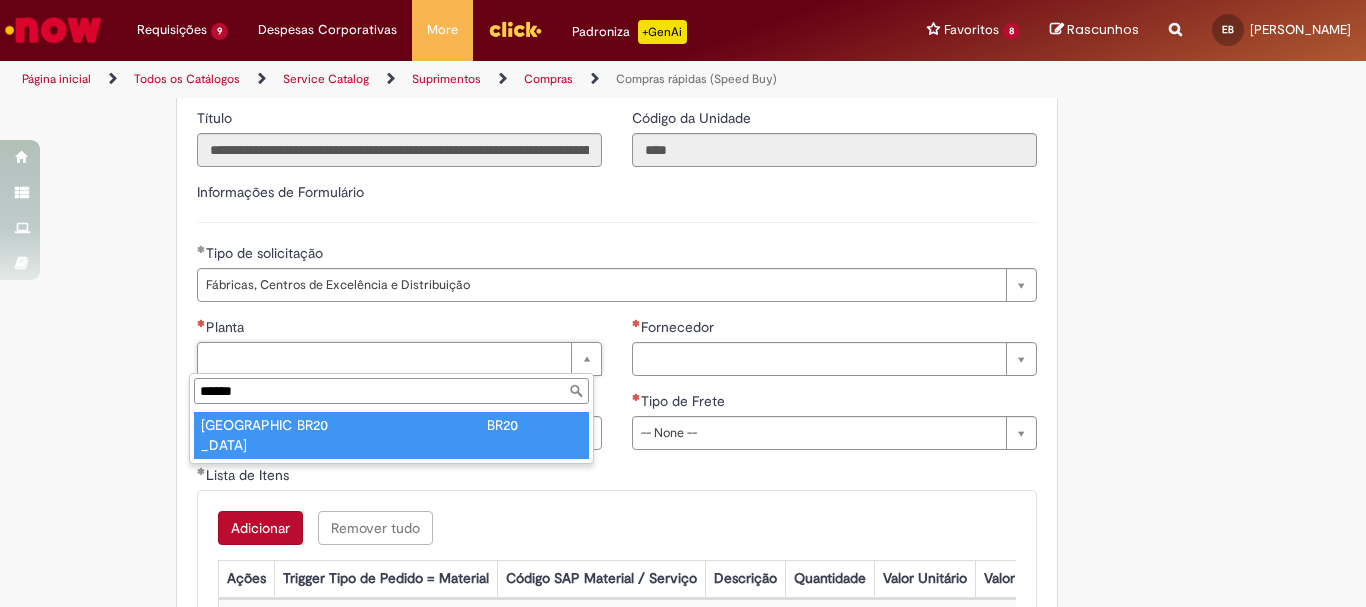 type on "******" 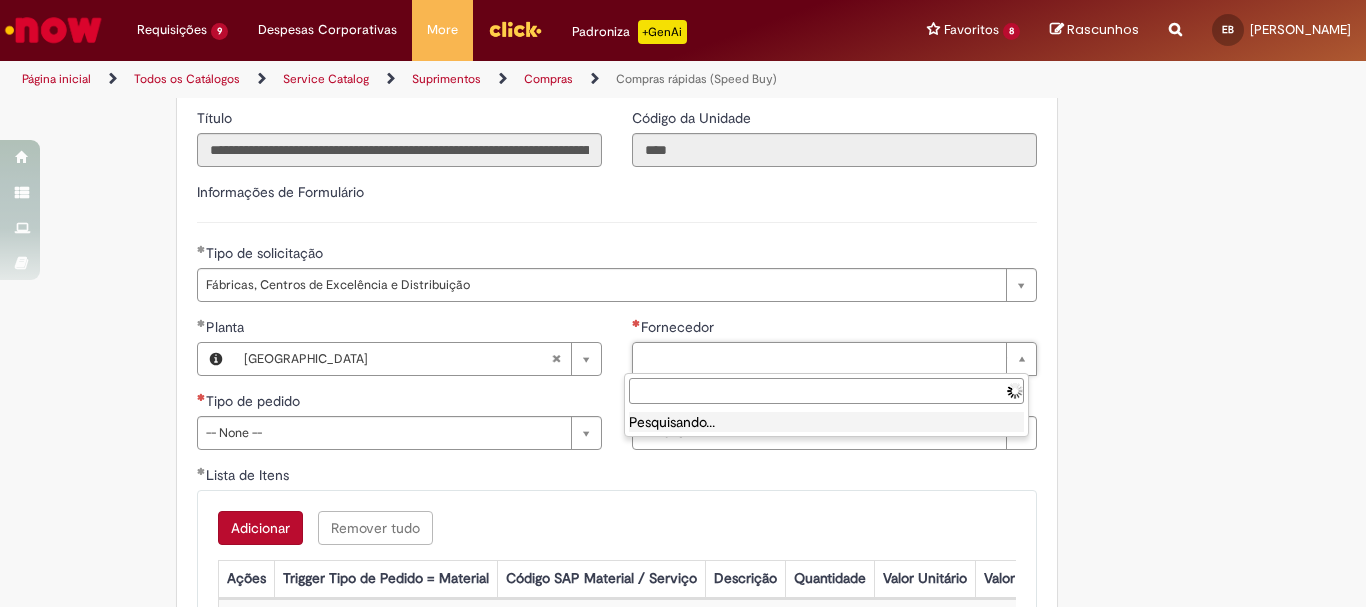 type on "**********" 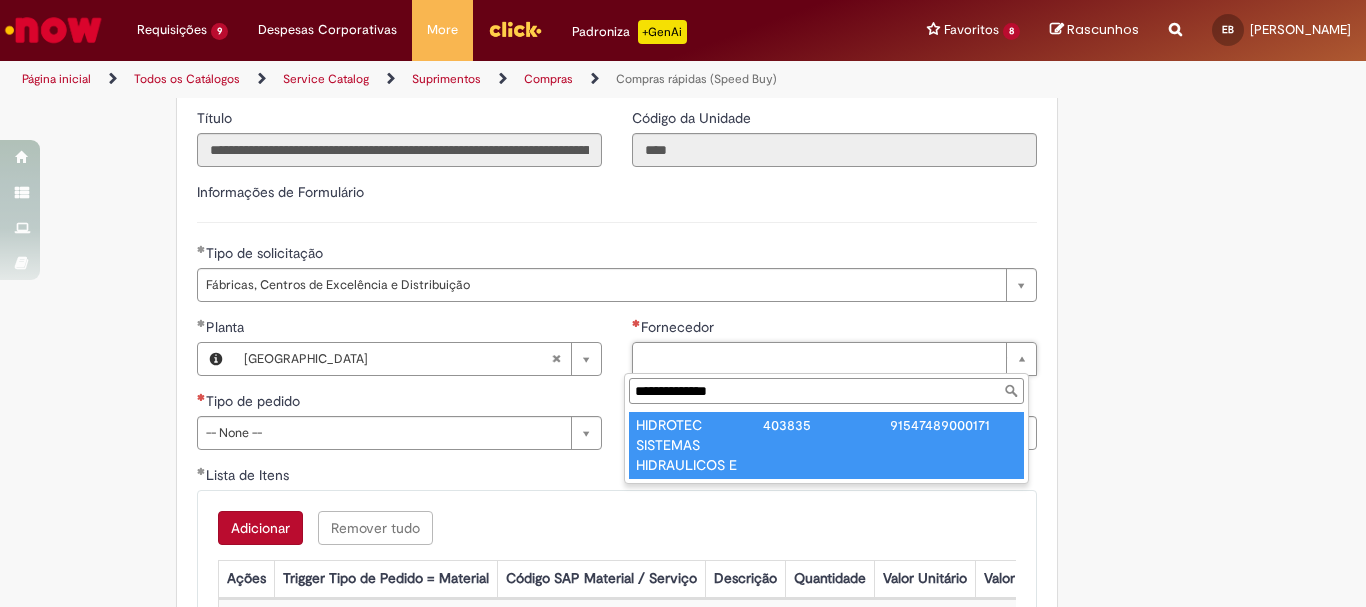 type on "**********" 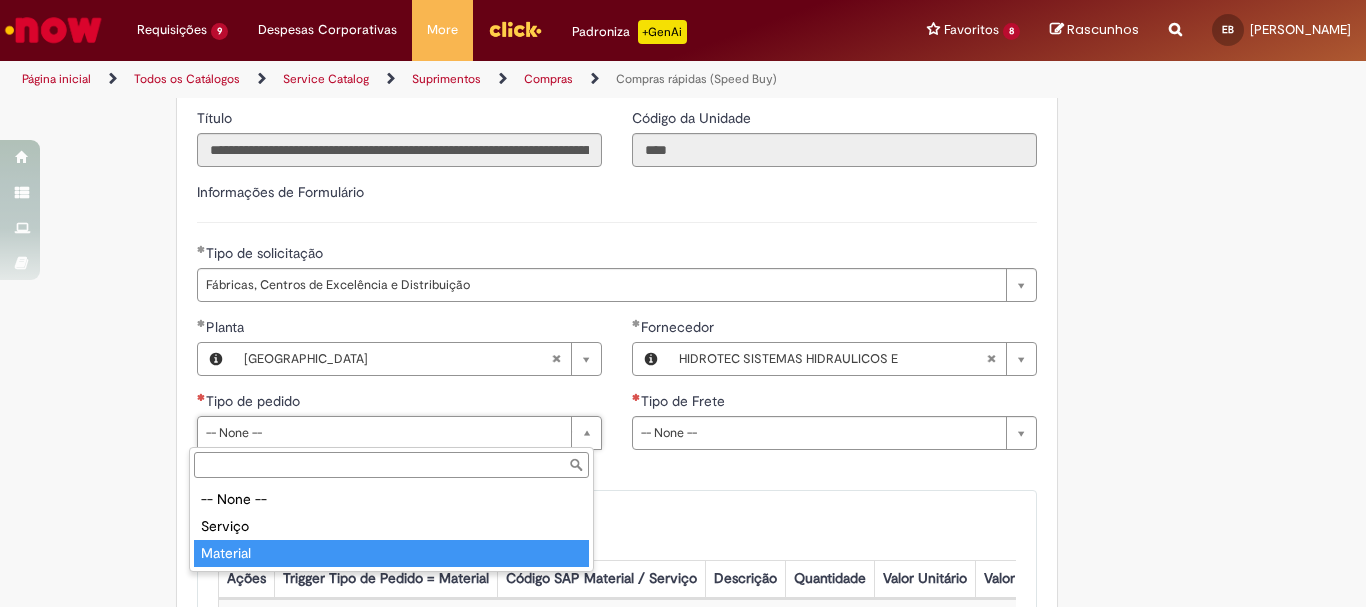 type on "********" 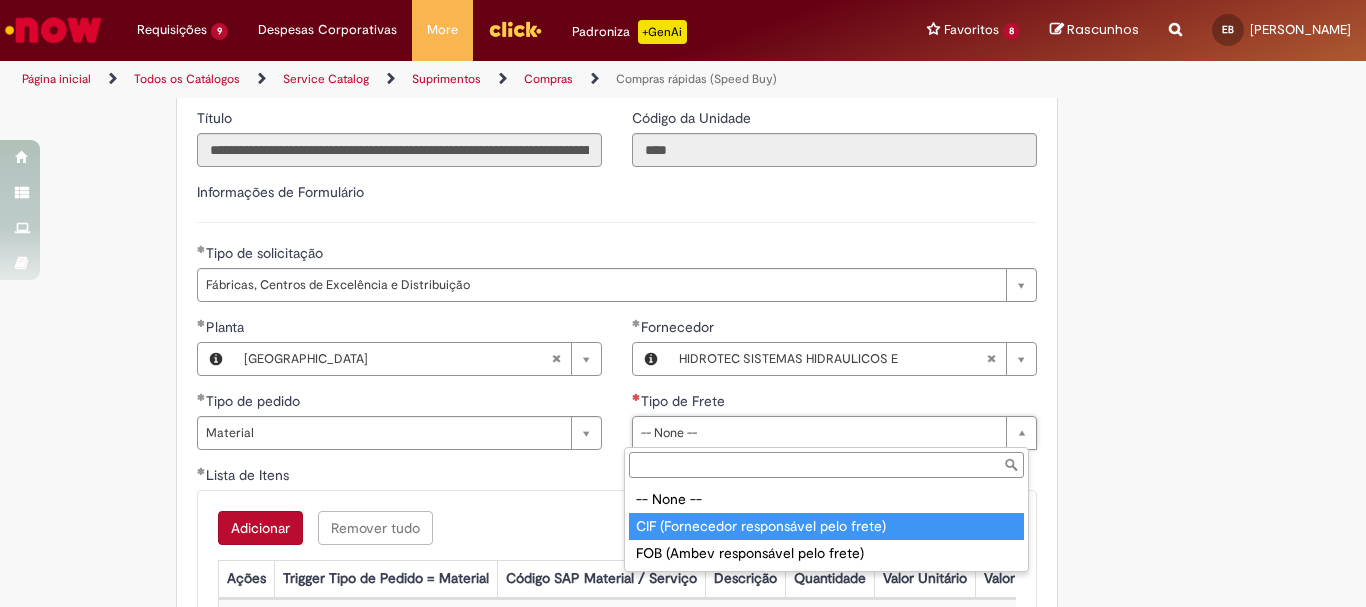 type on "**********" 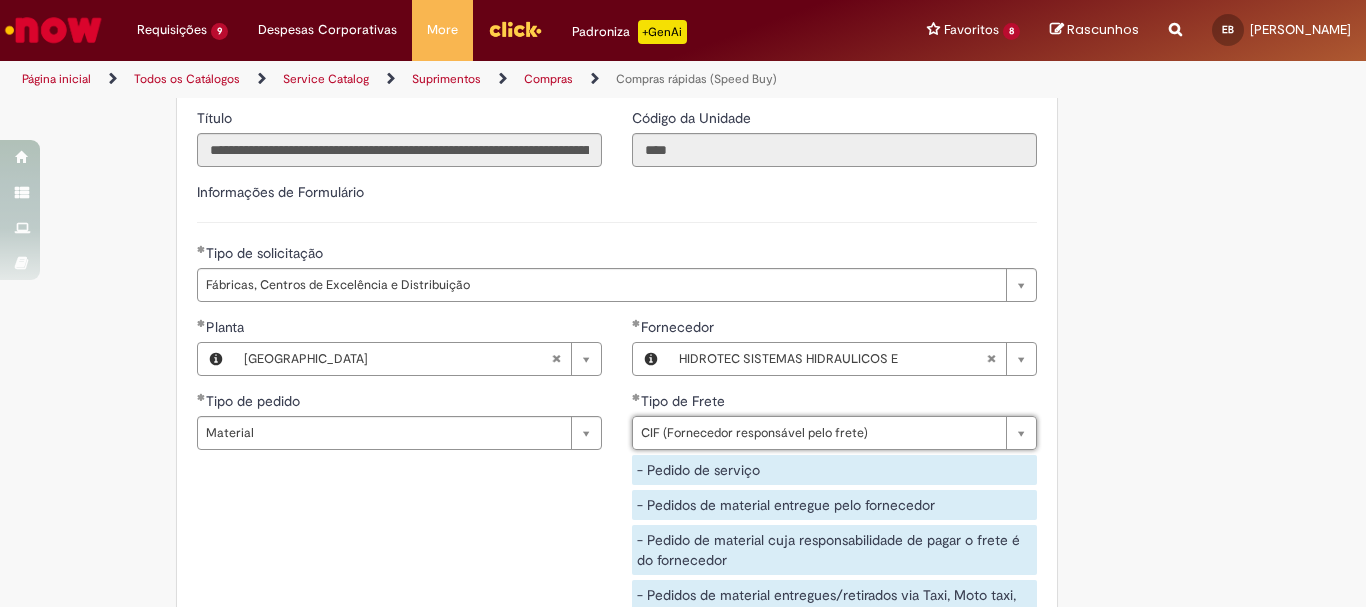 scroll, scrollTop: 3200, scrollLeft: 0, axis: vertical 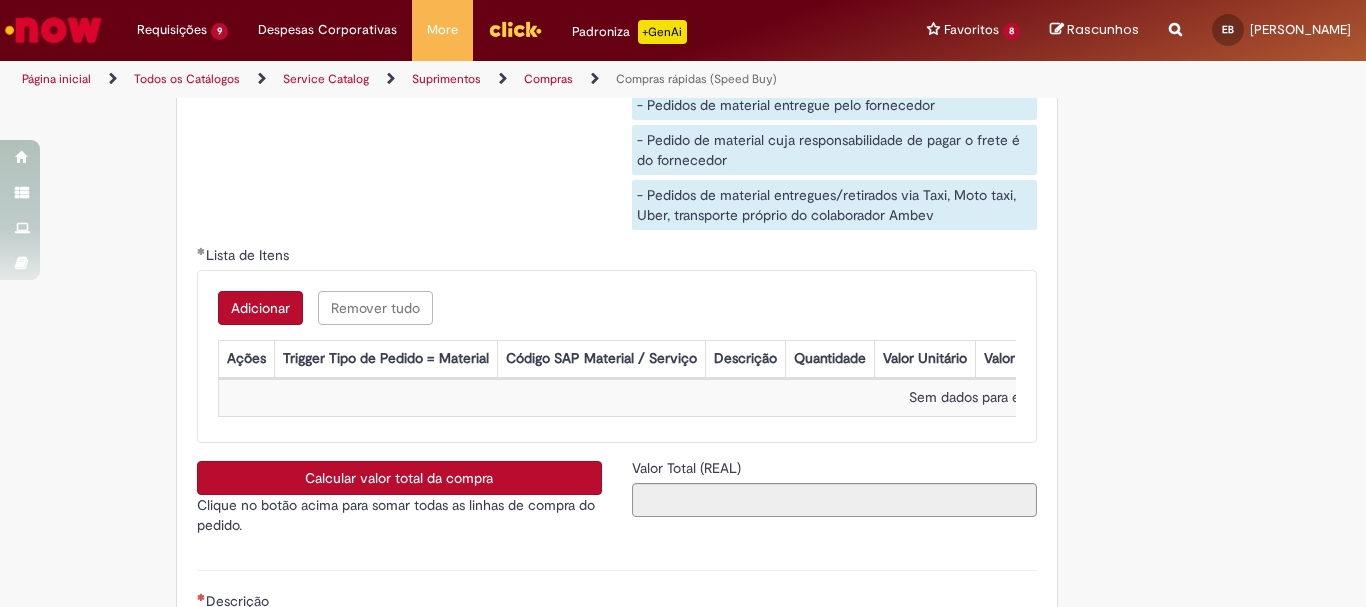 click on "Adicionar" at bounding box center (260, 308) 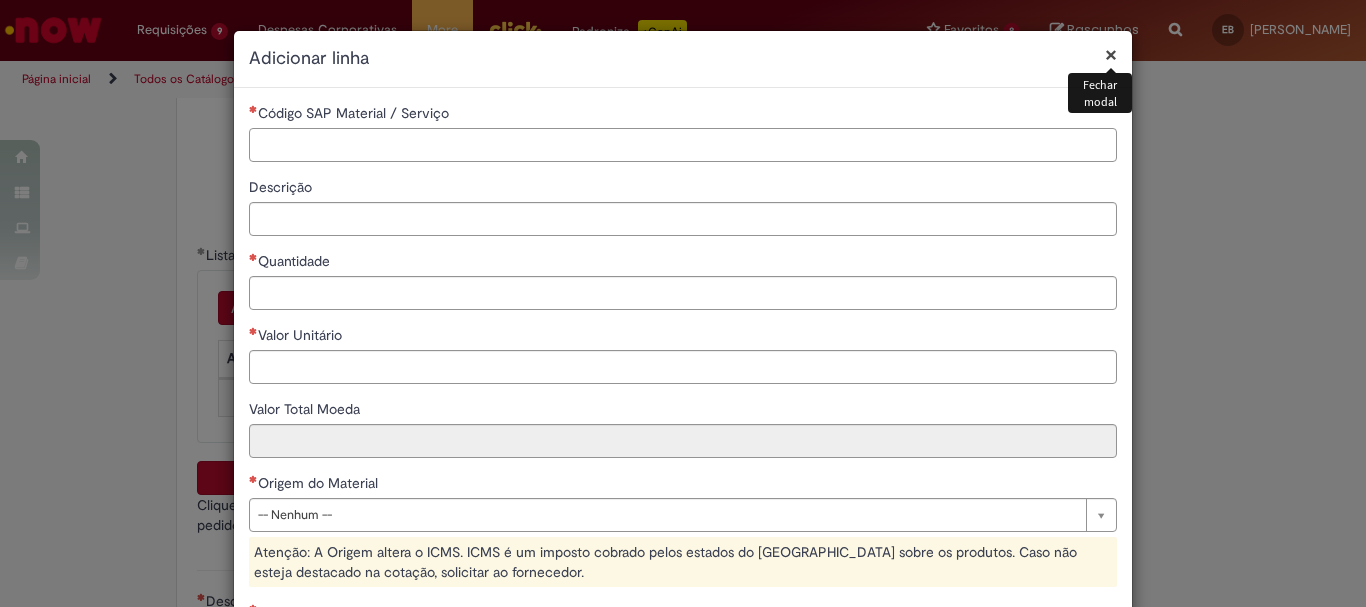 click on "Código SAP Material / Serviço" at bounding box center (683, 145) 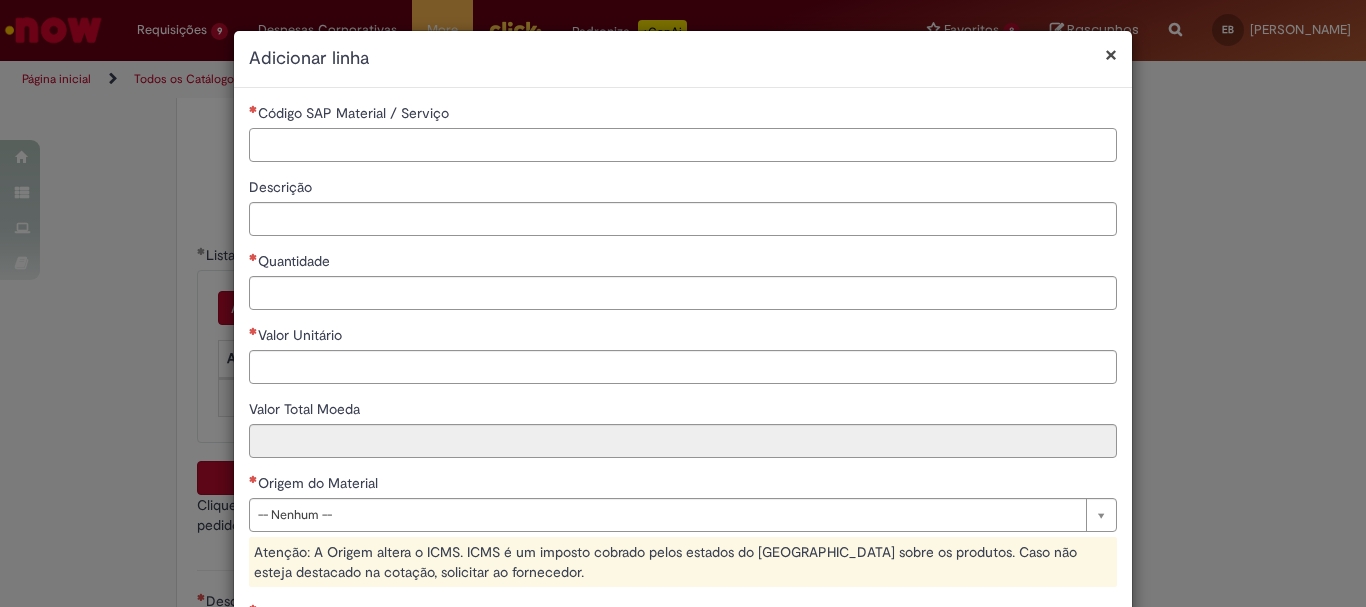 paste on "********" 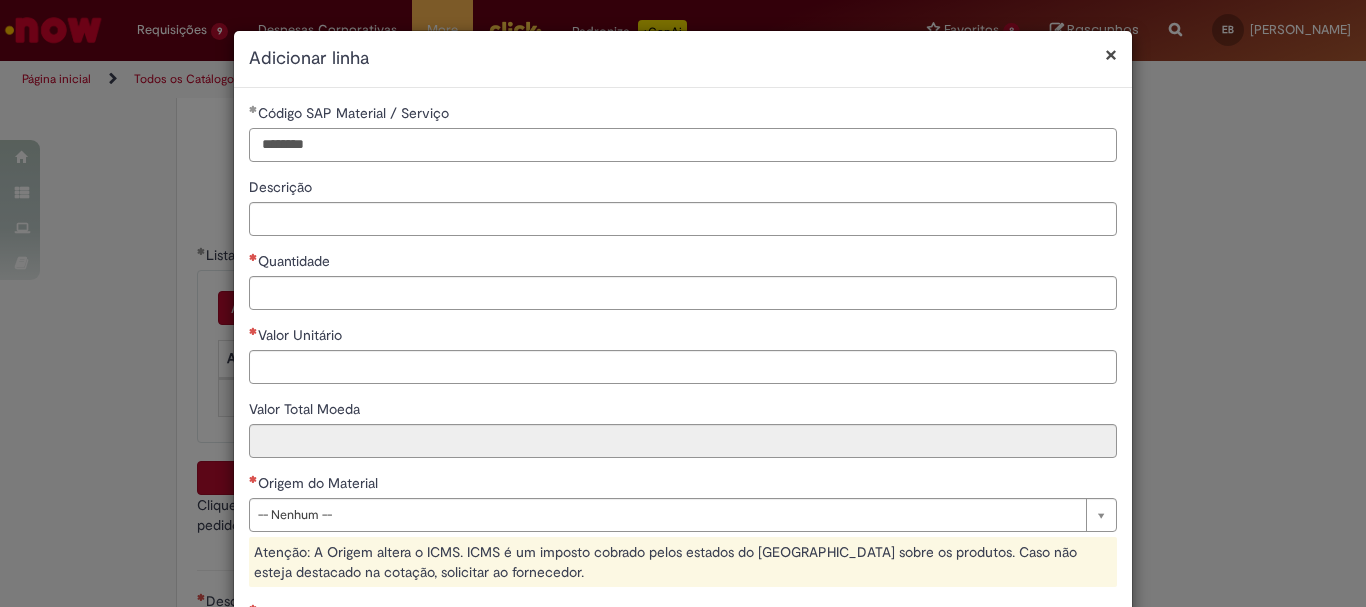 type on "********" 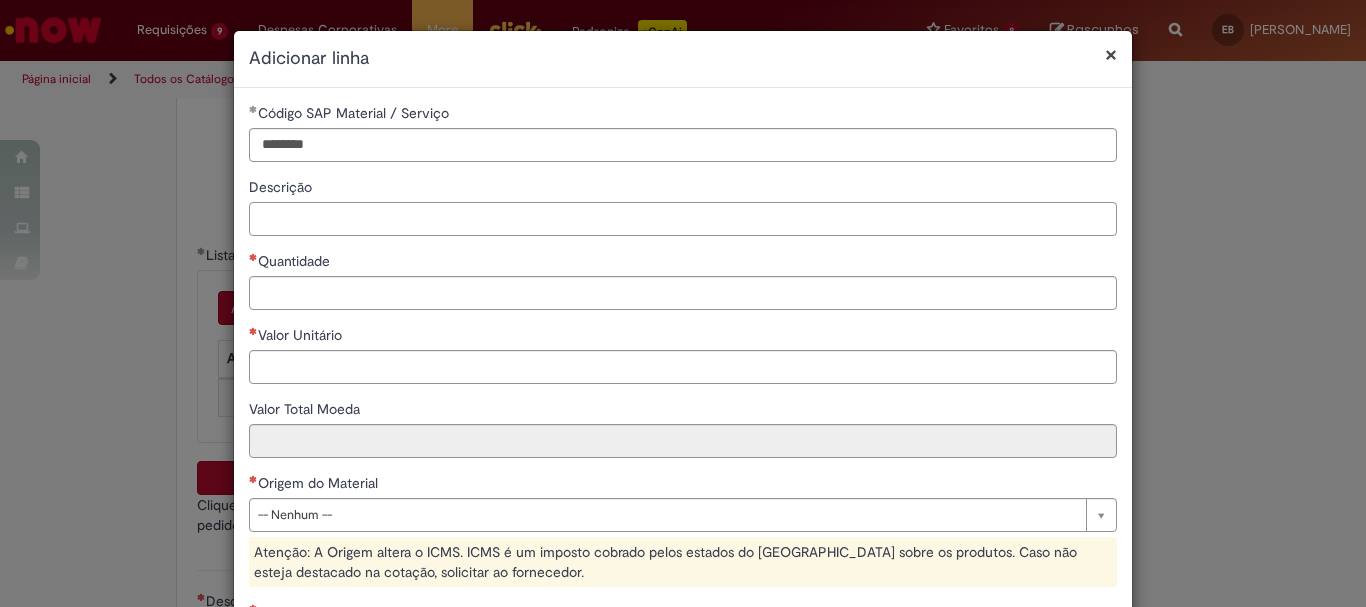 click on "Descrição" at bounding box center (683, 219) 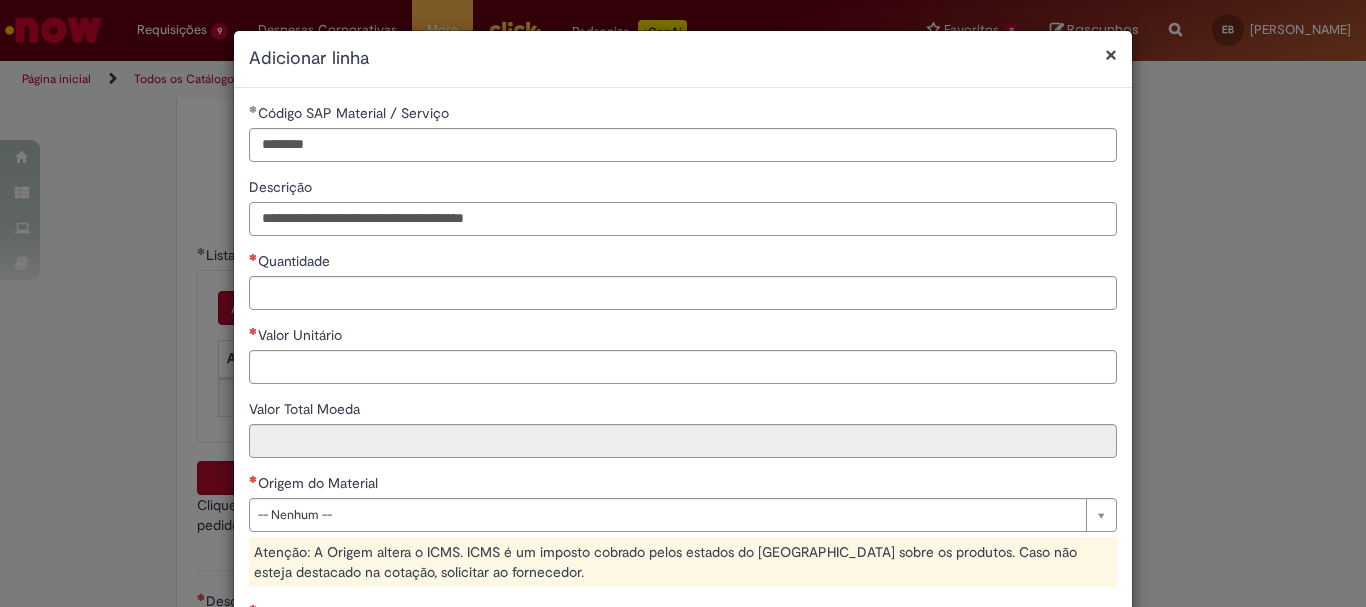 type on "**********" 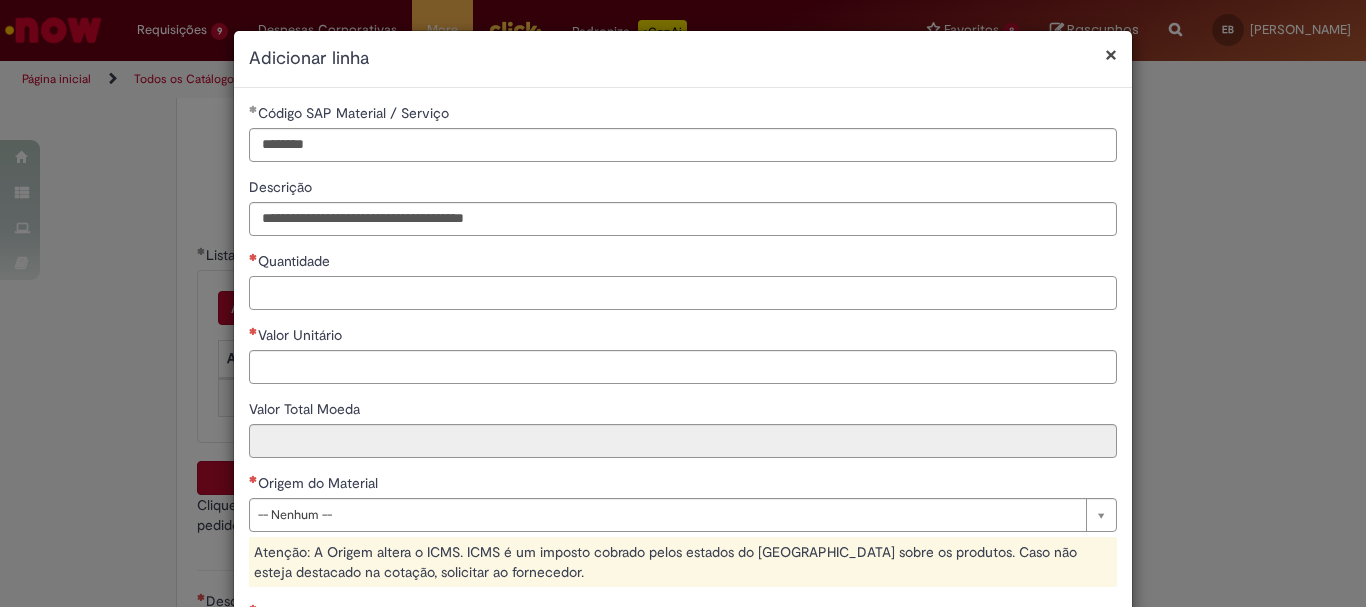 click on "Quantidade" at bounding box center [683, 293] 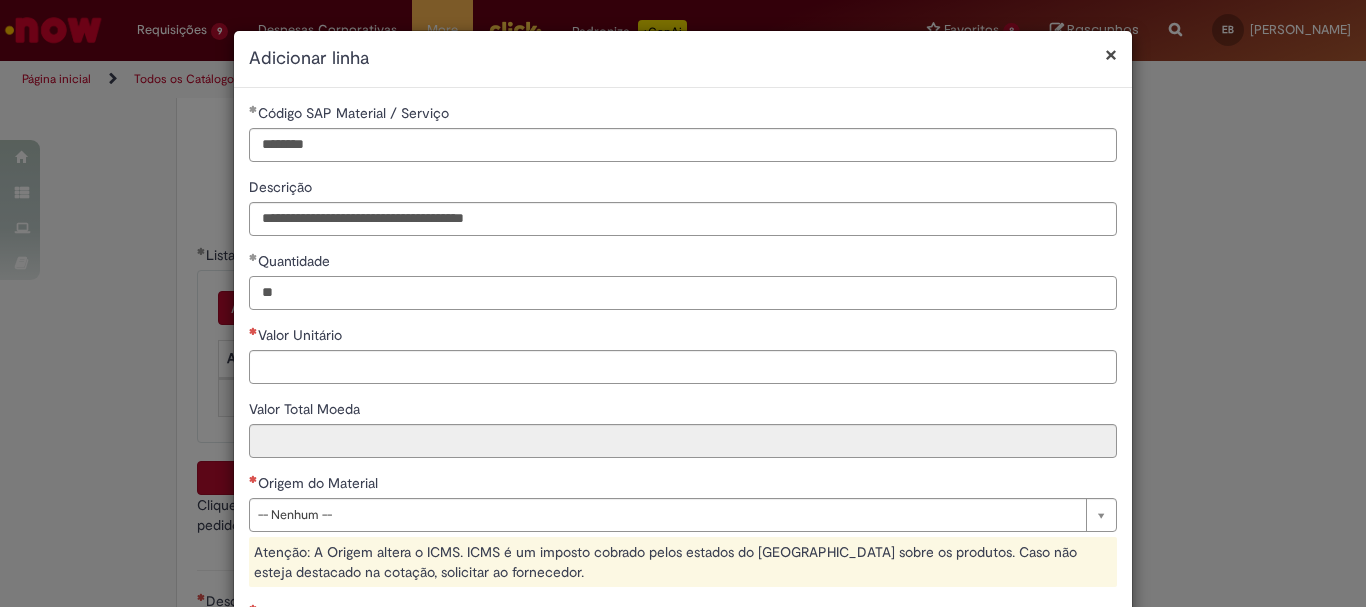 type on "**" 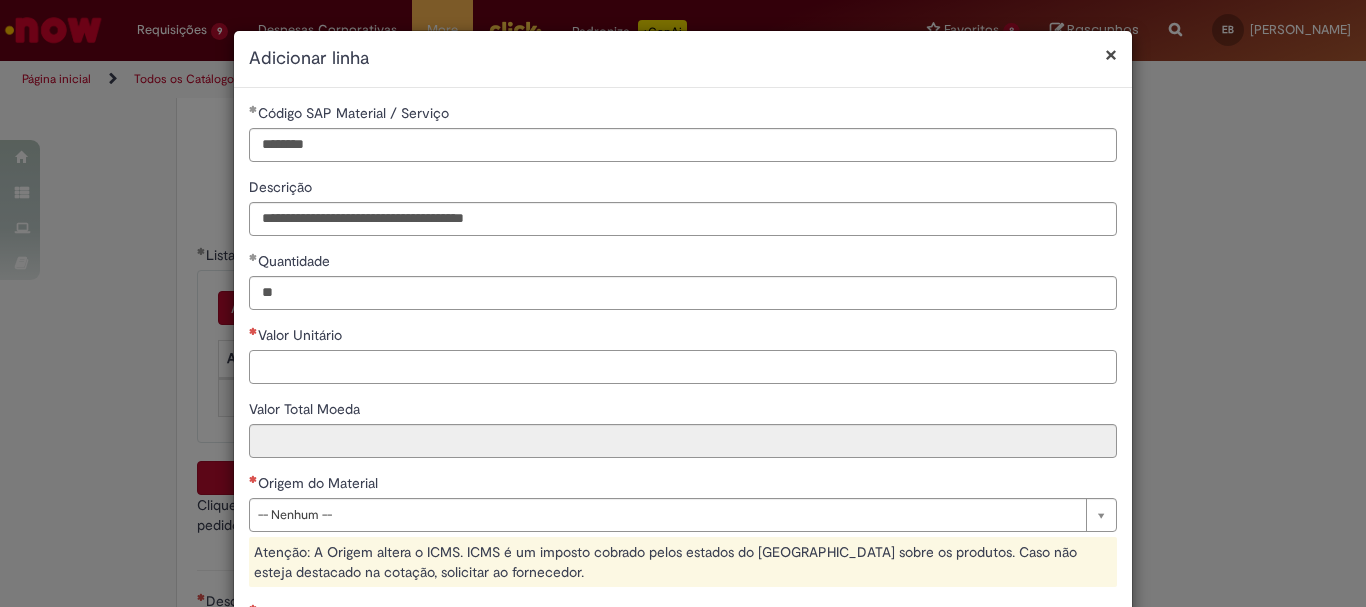 paste on "****" 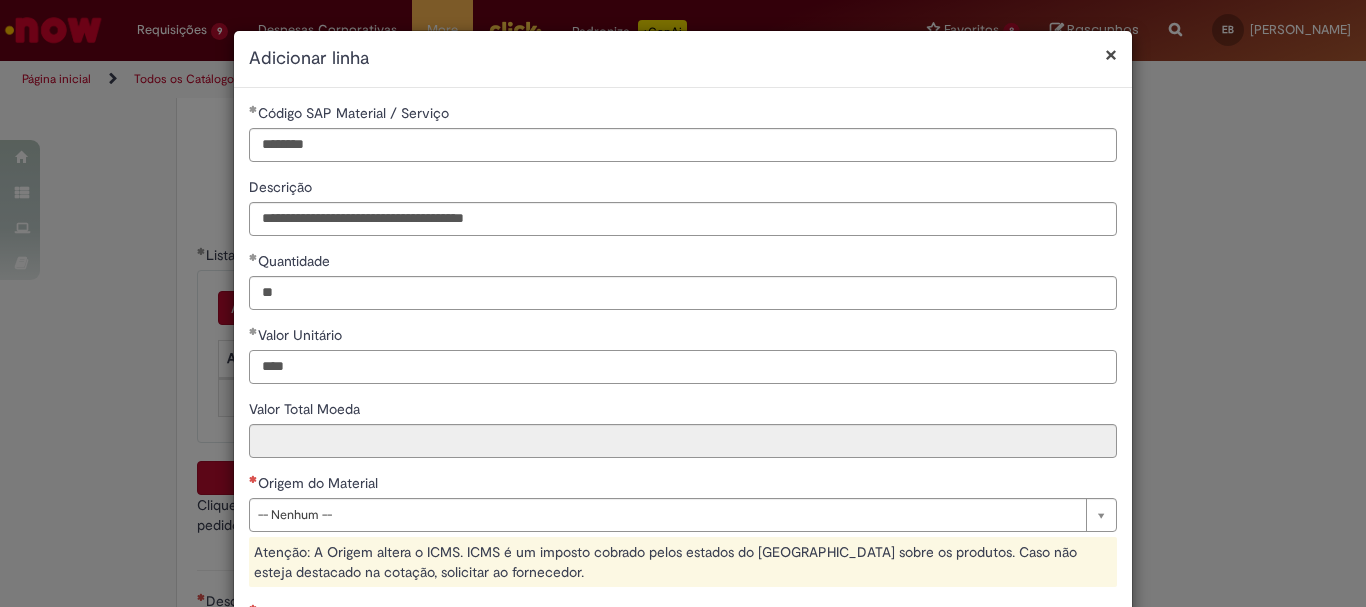 scroll, scrollTop: 100, scrollLeft: 0, axis: vertical 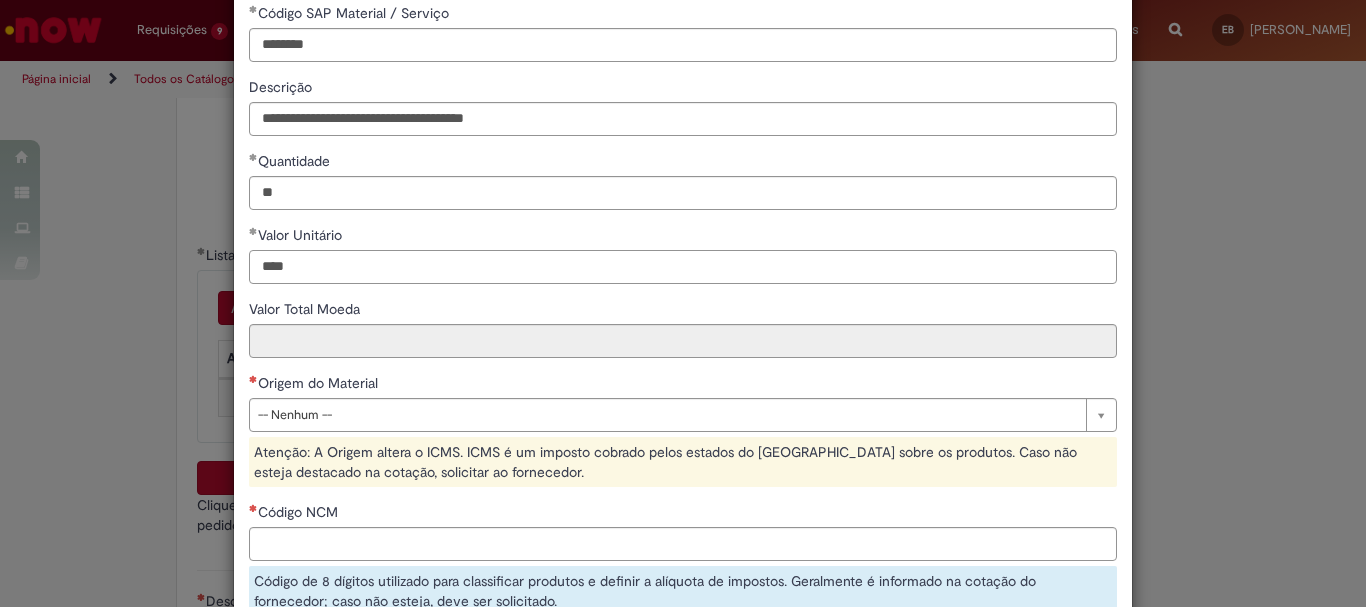 type on "****" 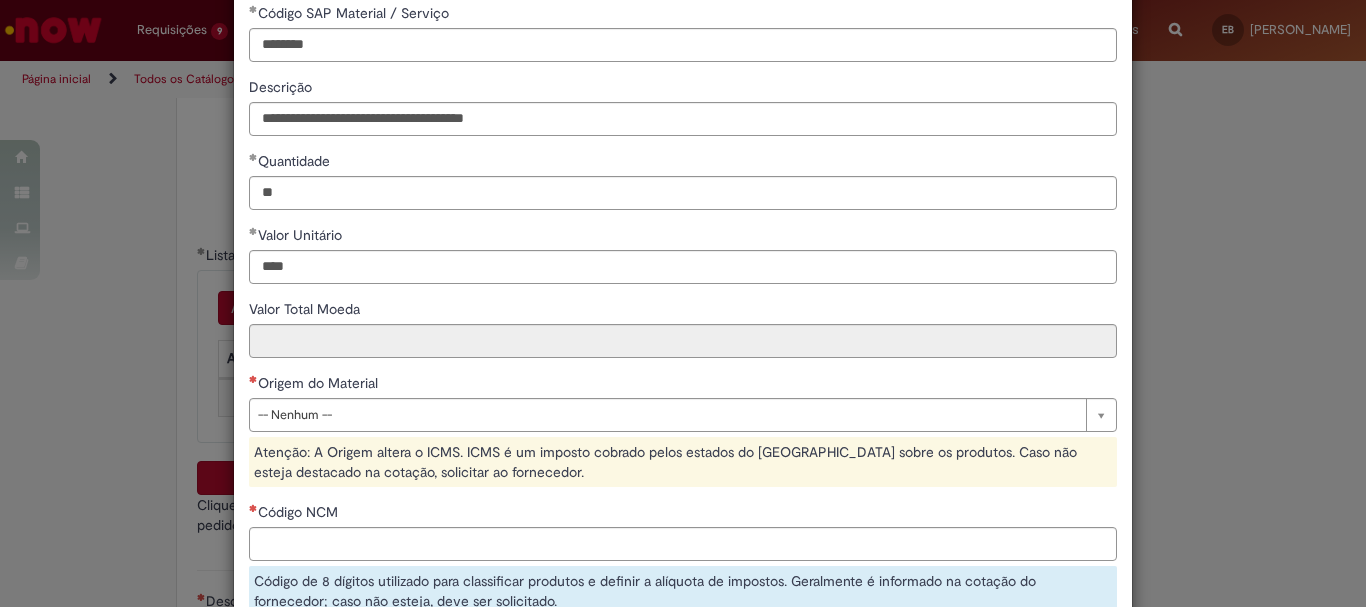 type on "*****" 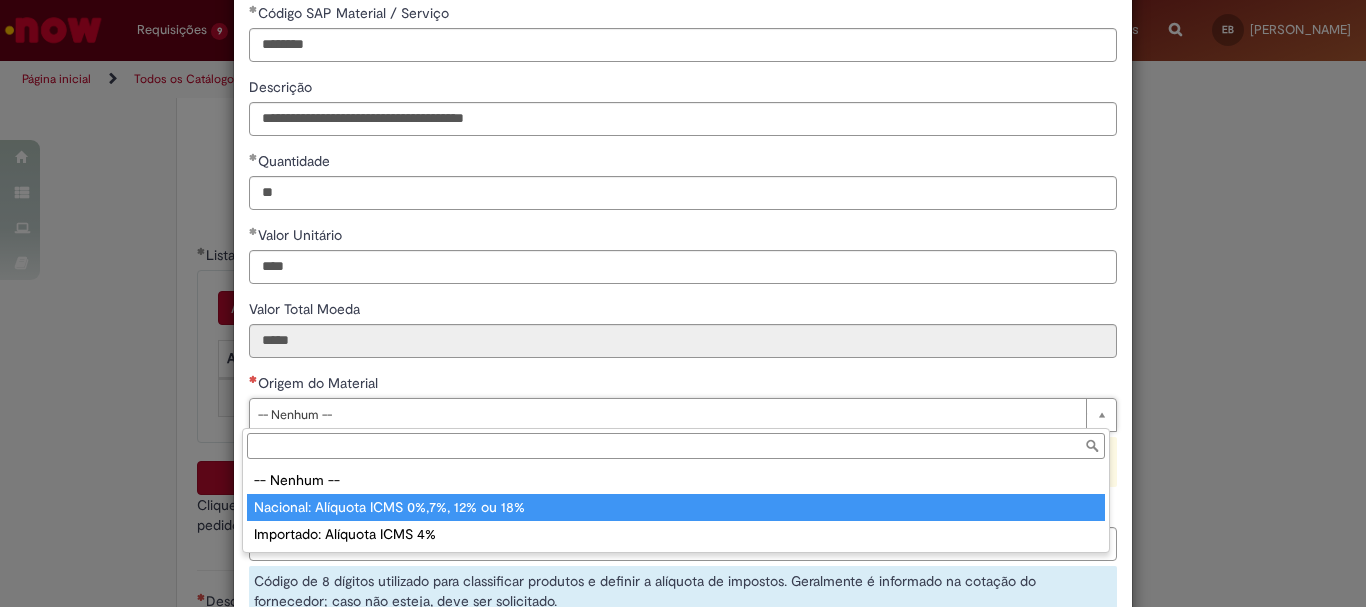 type on "**********" 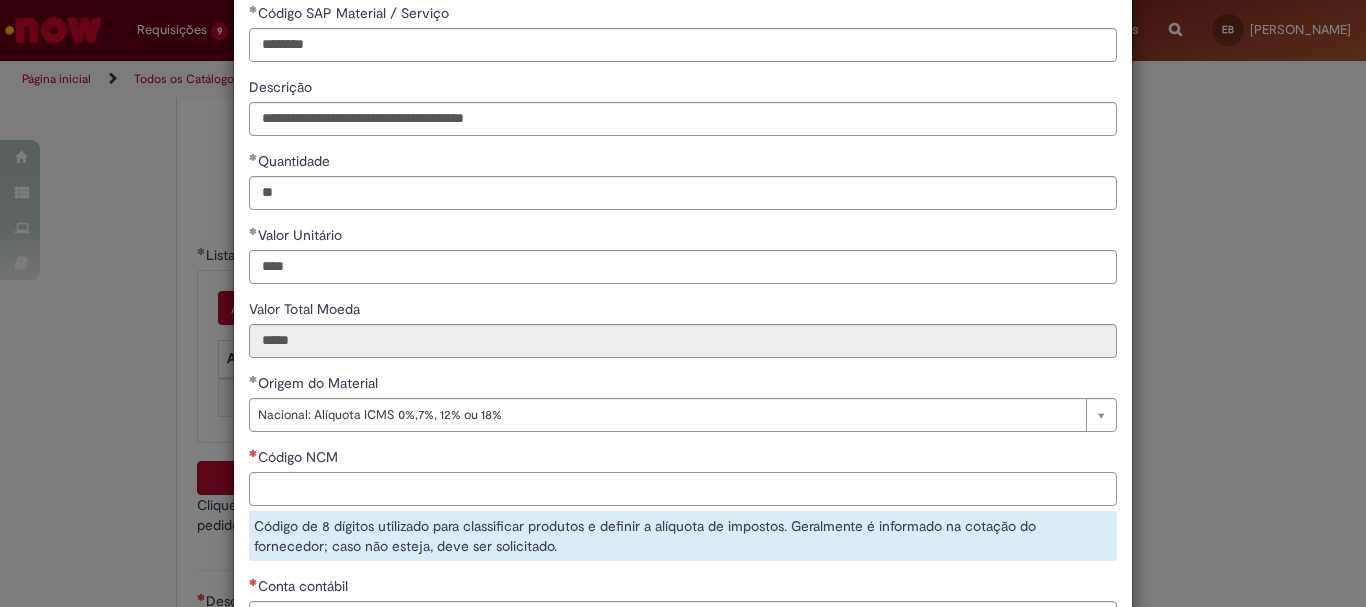 click on "Código NCM" at bounding box center (683, 489) 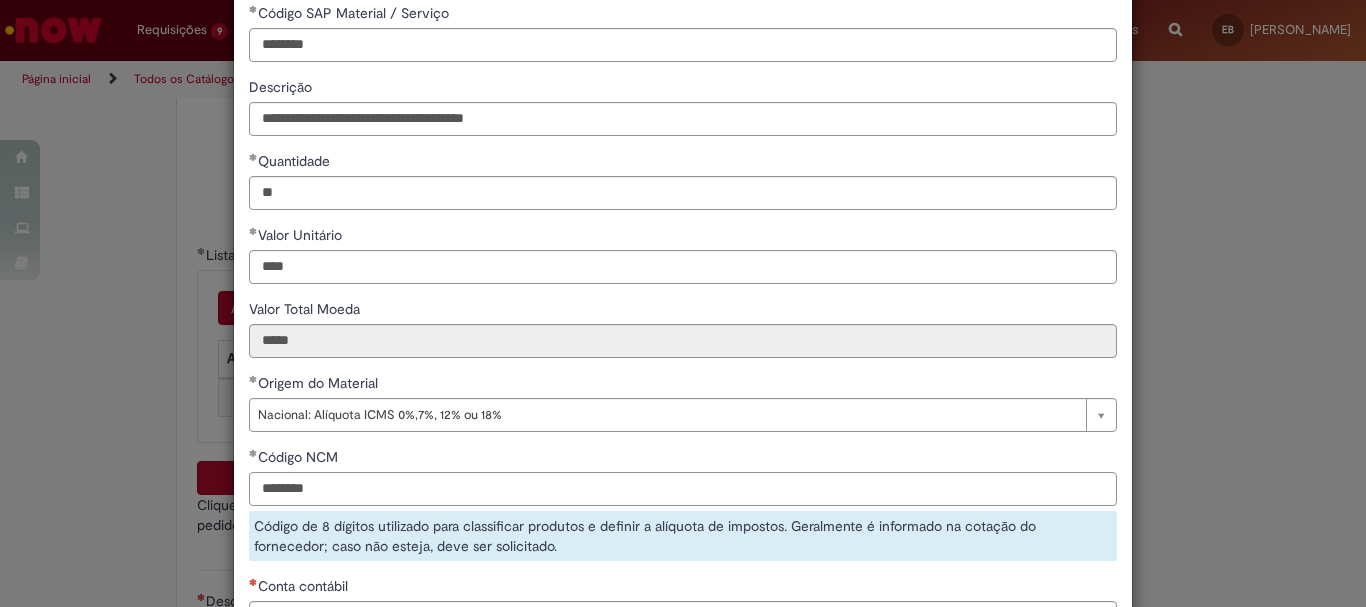 type on "********" 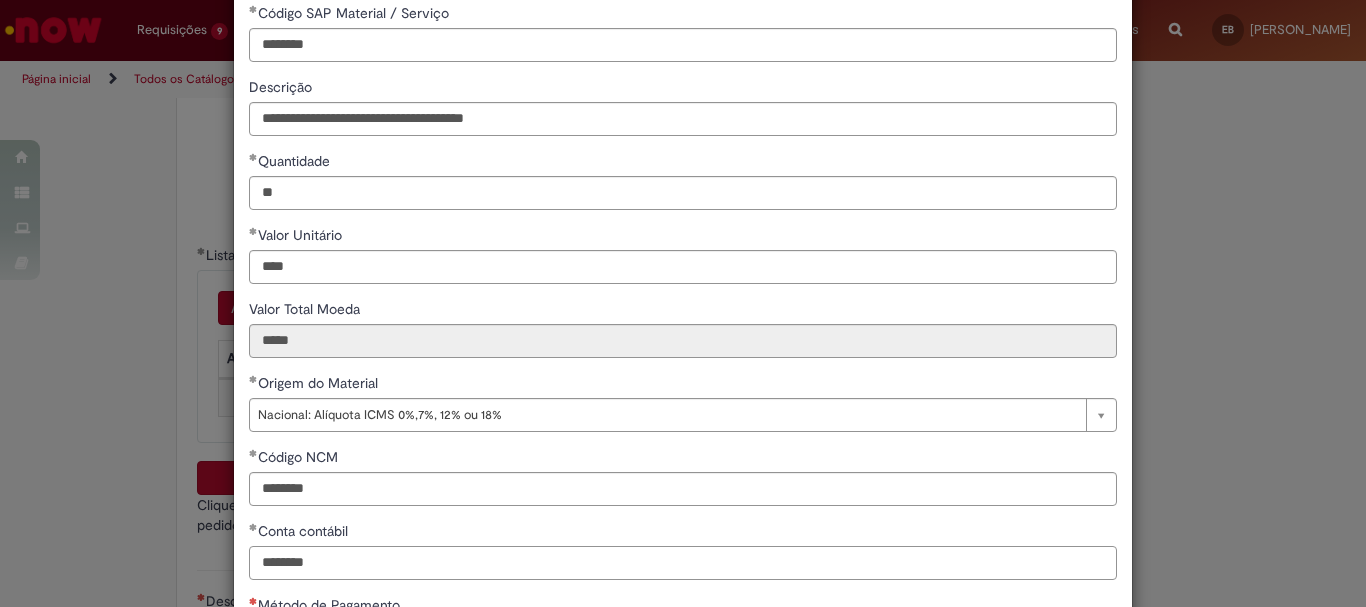 scroll, scrollTop: 273, scrollLeft: 0, axis: vertical 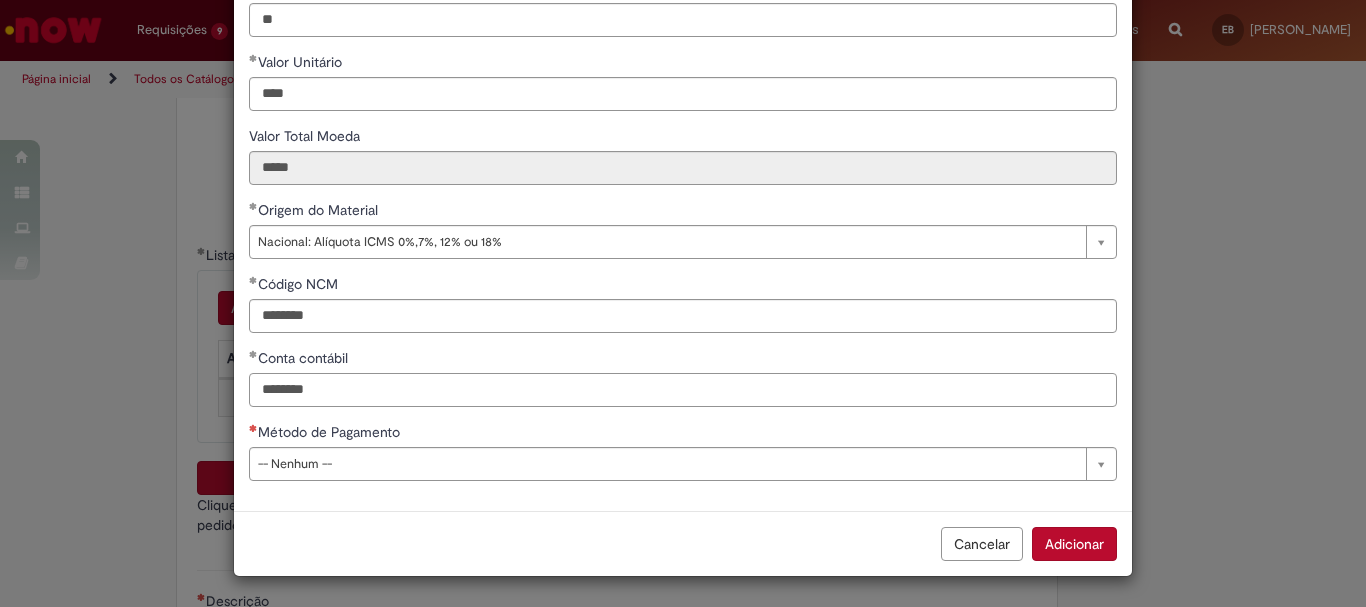 type on "********" 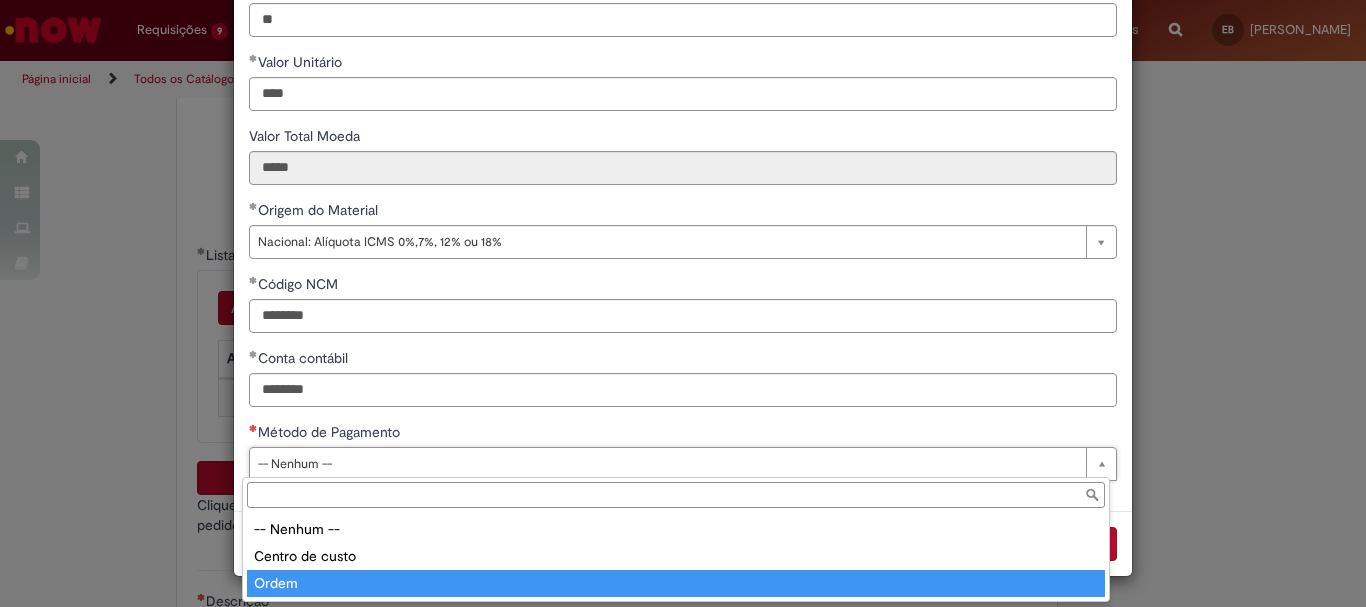 type on "*****" 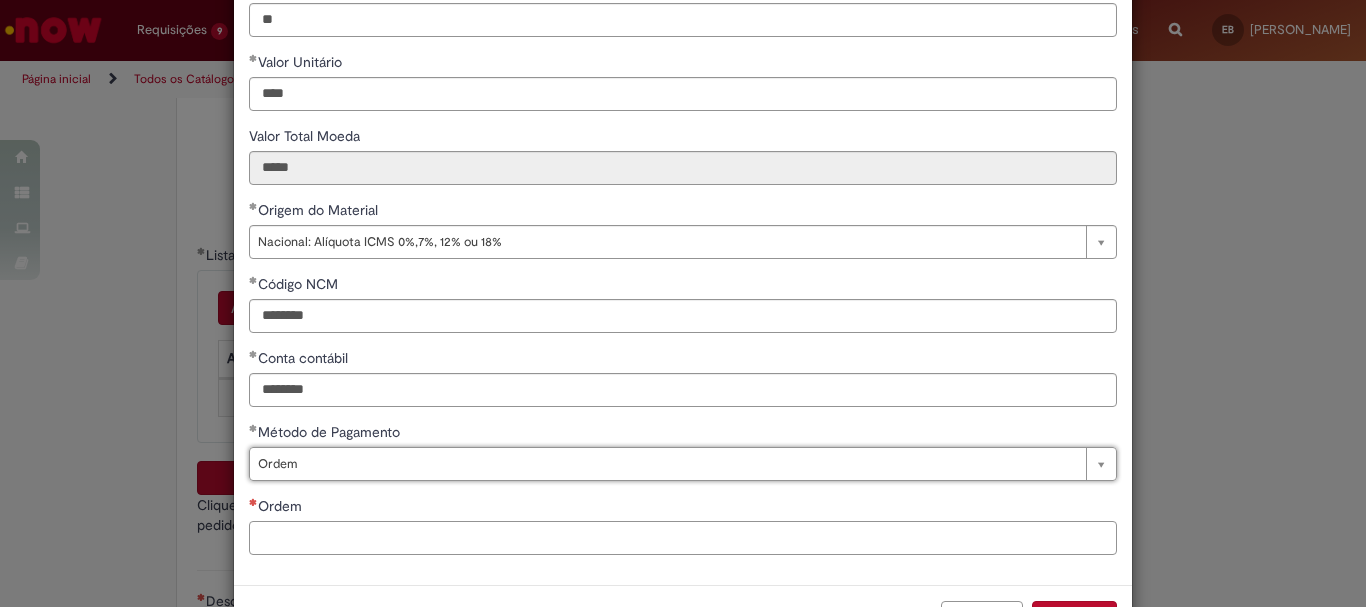 click on "Ordem" at bounding box center (683, 538) 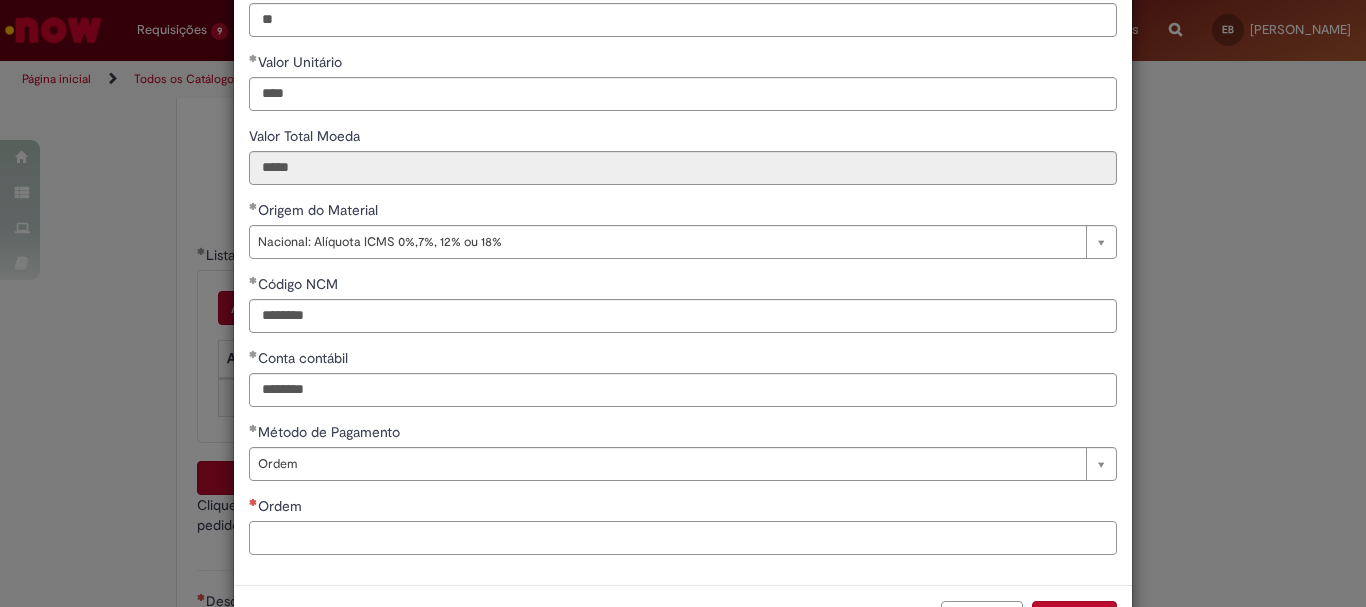 paste on "**********" 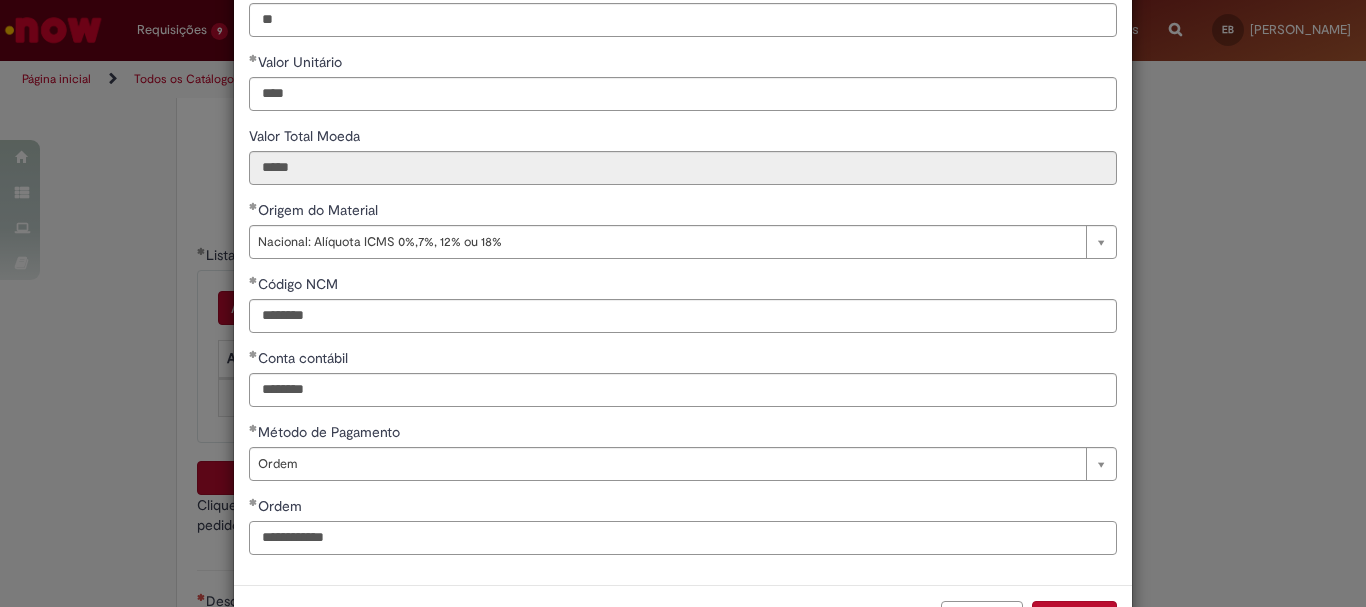 scroll, scrollTop: 347, scrollLeft: 0, axis: vertical 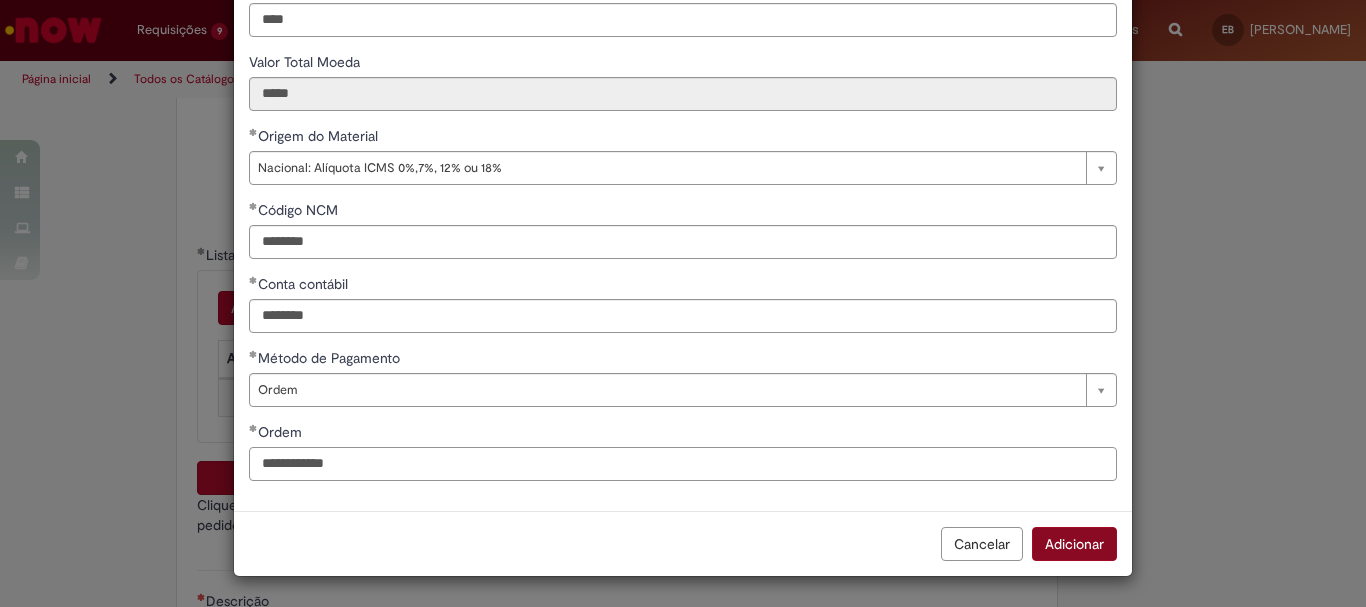 type on "**********" 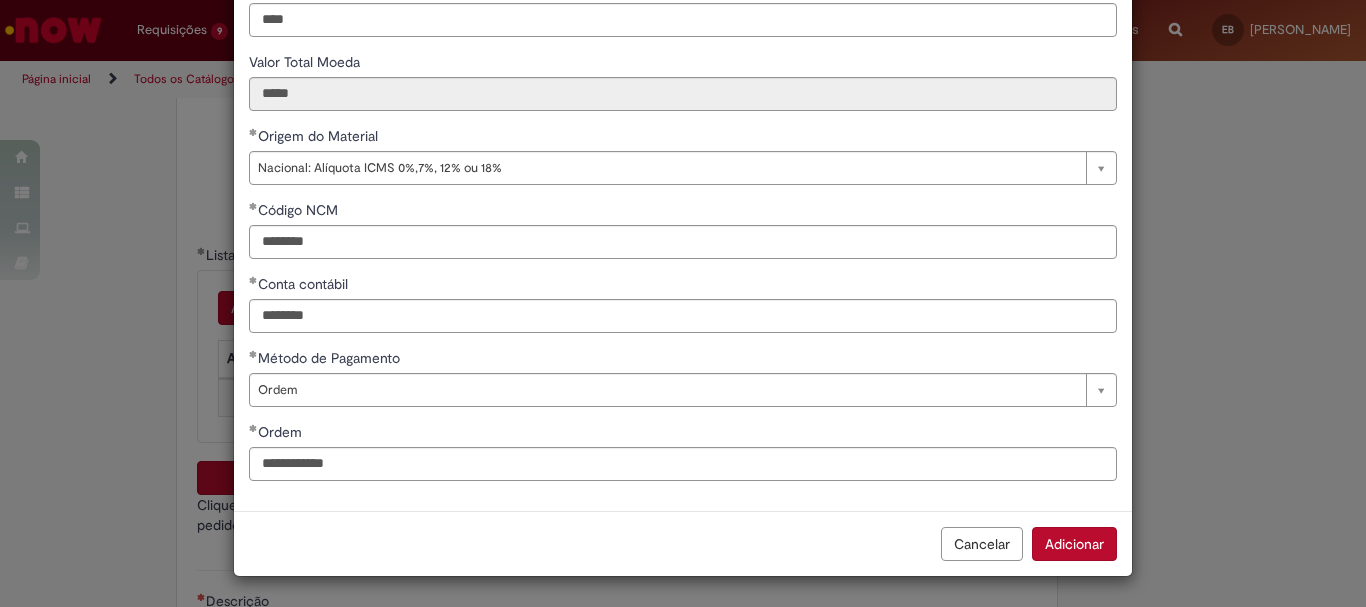 click on "Adicionar" at bounding box center (1074, 544) 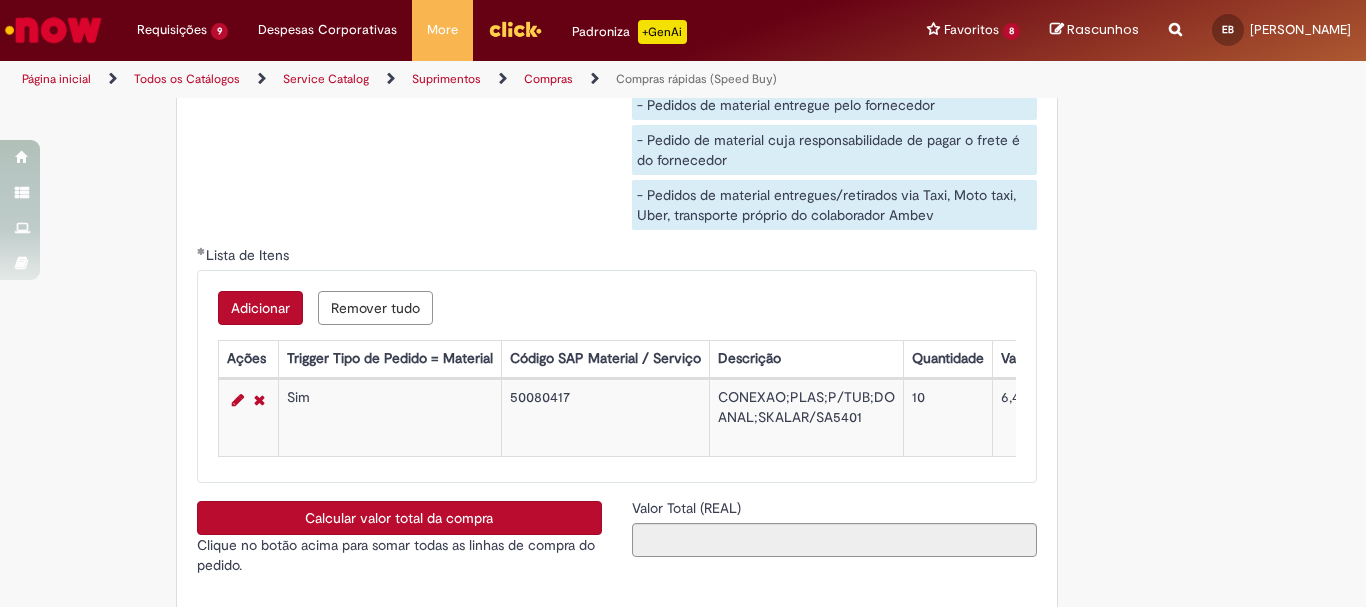click on "Adicionar" at bounding box center (260, 308) 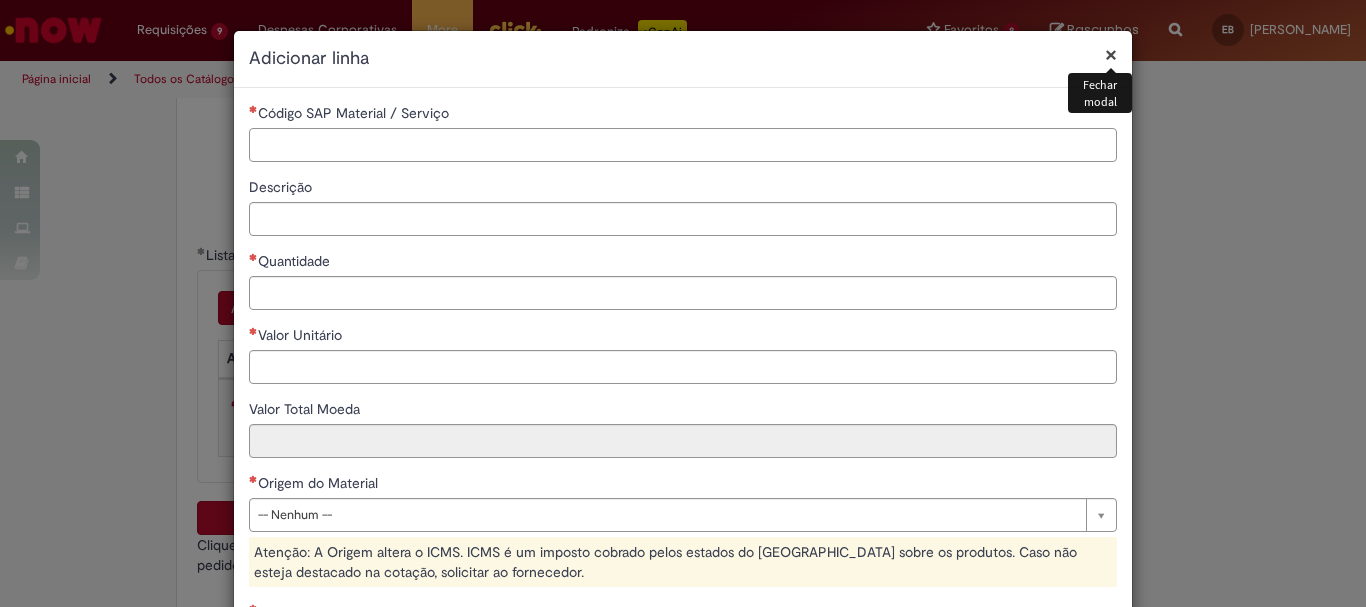 click on "Código SAP Material / Serviço" at bounding box center (683, 145) 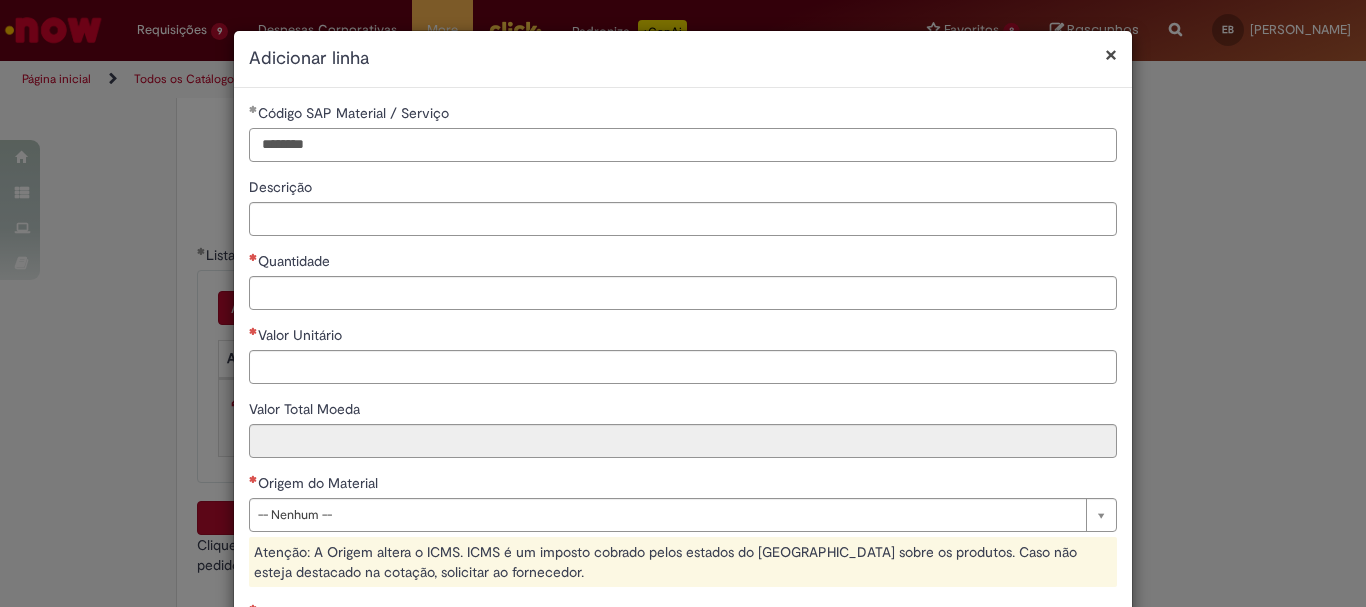type on "********" 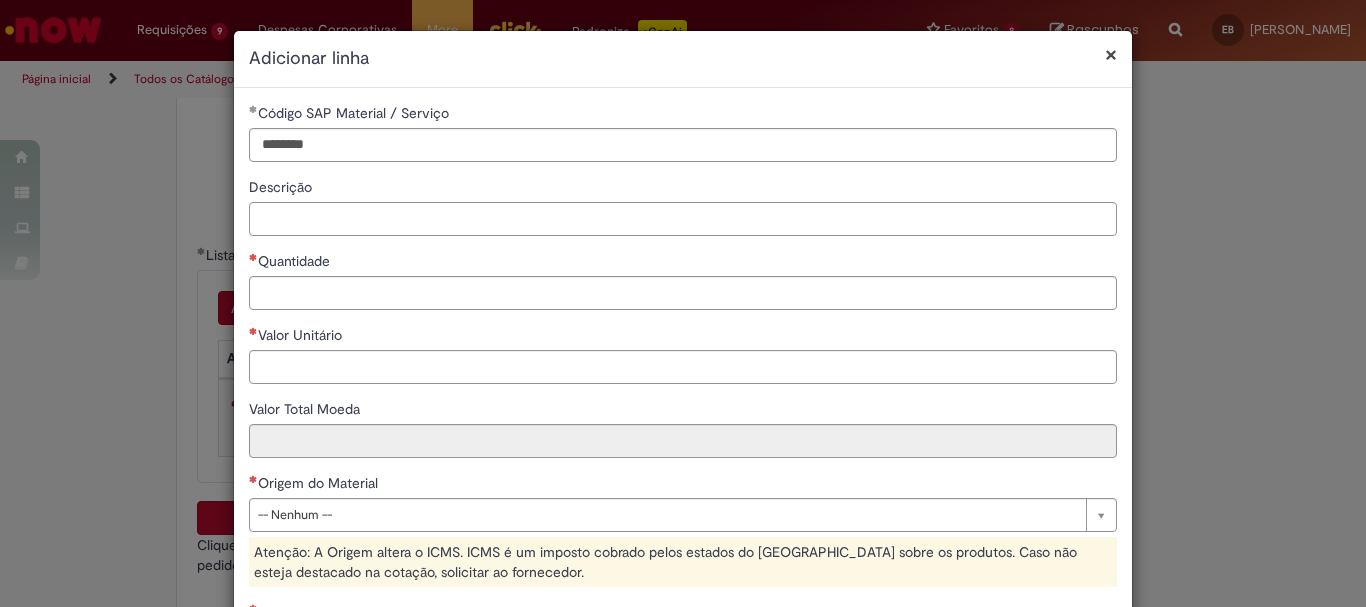 click on "Descrição" at bounding box center (683, 219) 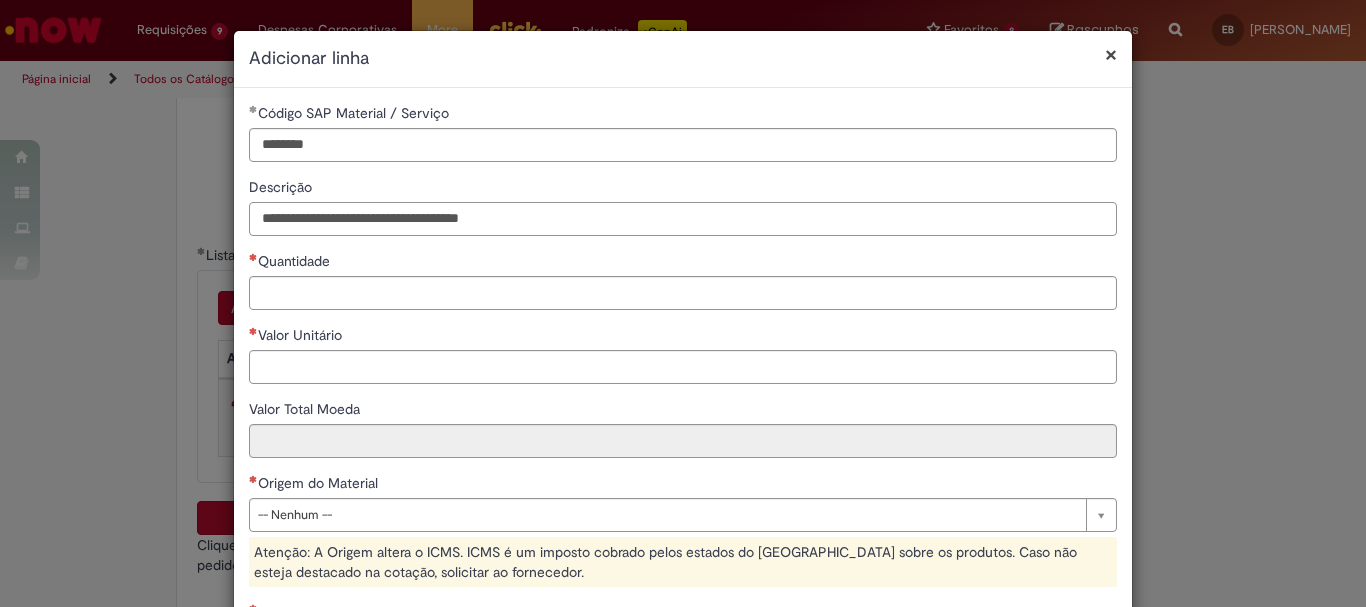 type on "**********" 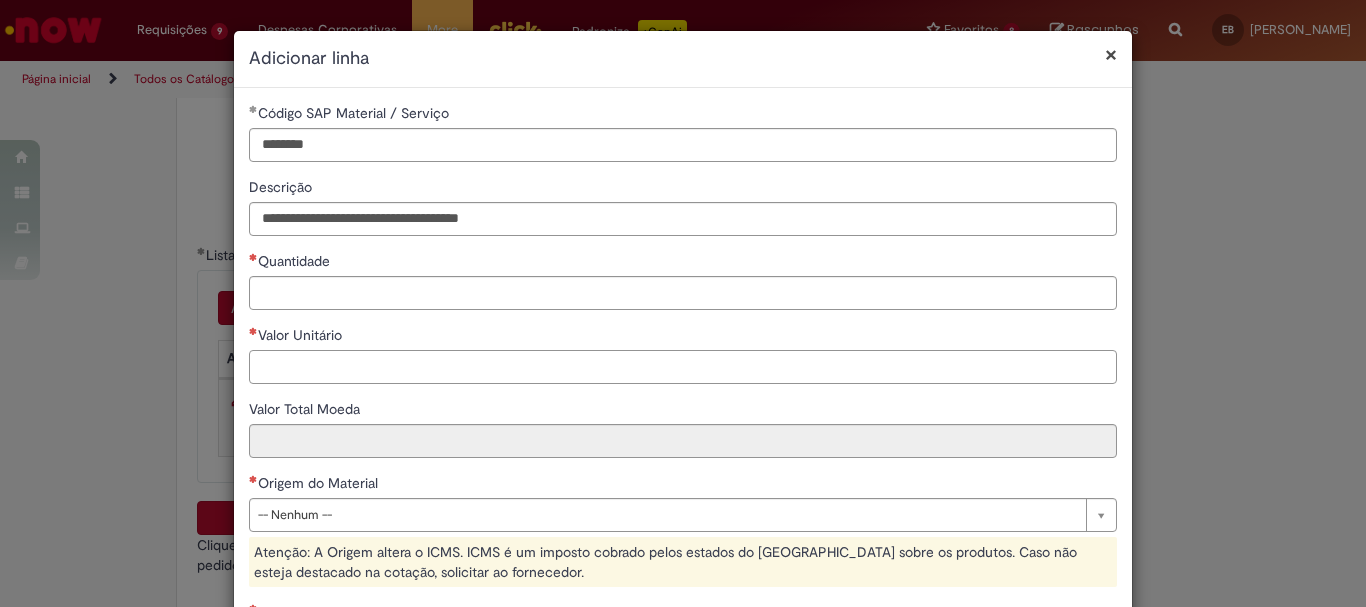 click on "Valor Unitário" at bounding box center (683, 367) 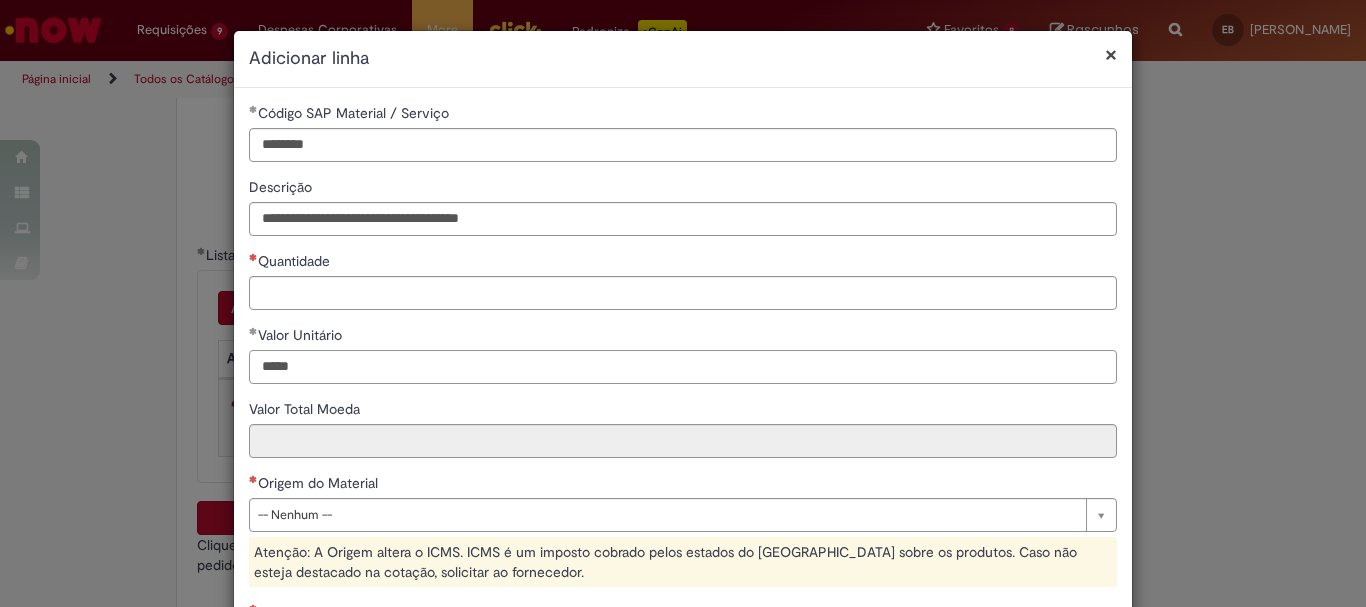 type on "*****" 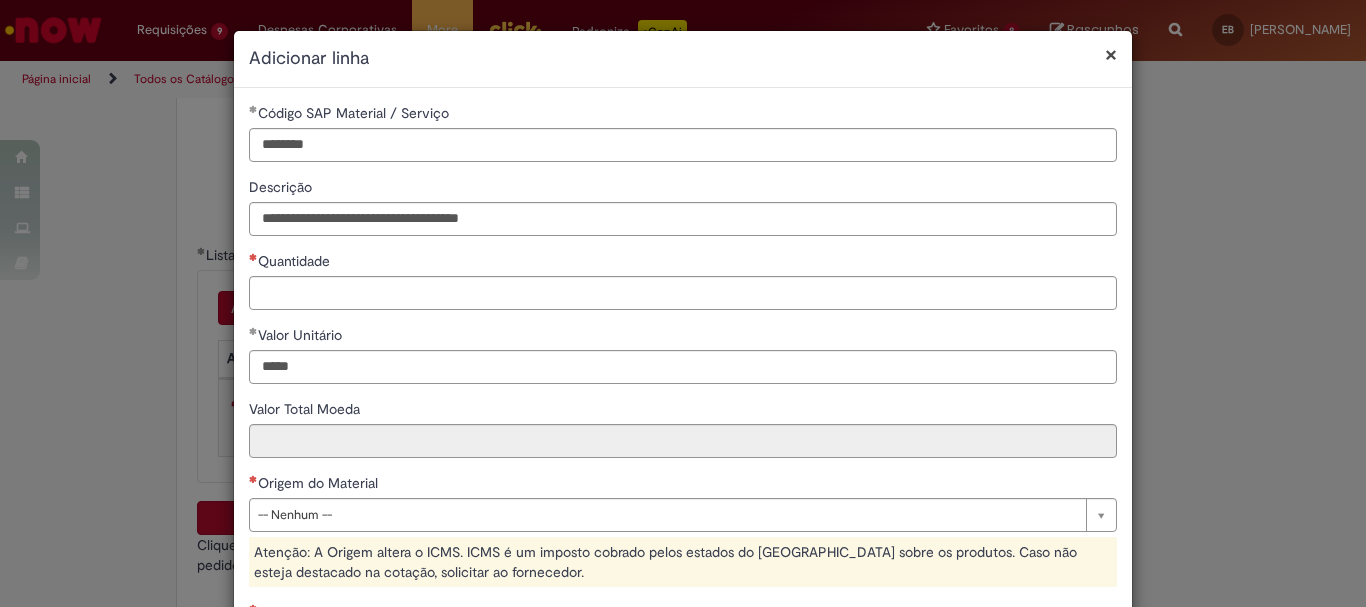 type on "***" 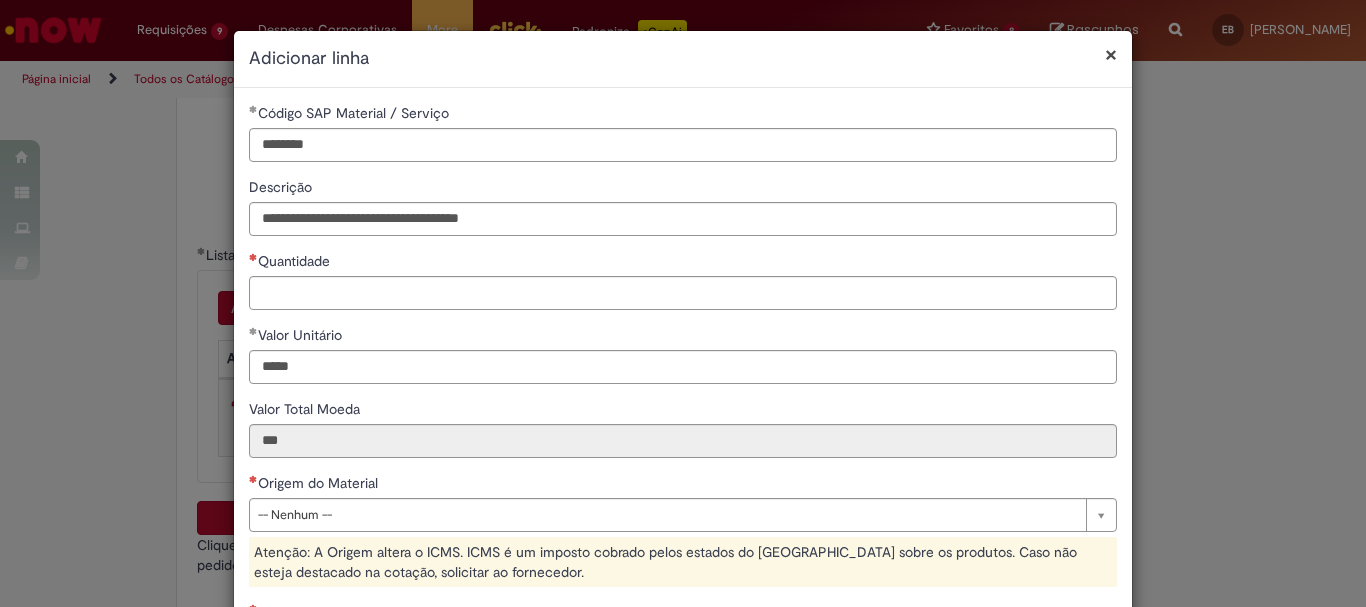 click on "Quantidade" at bounding box center [683, 263] 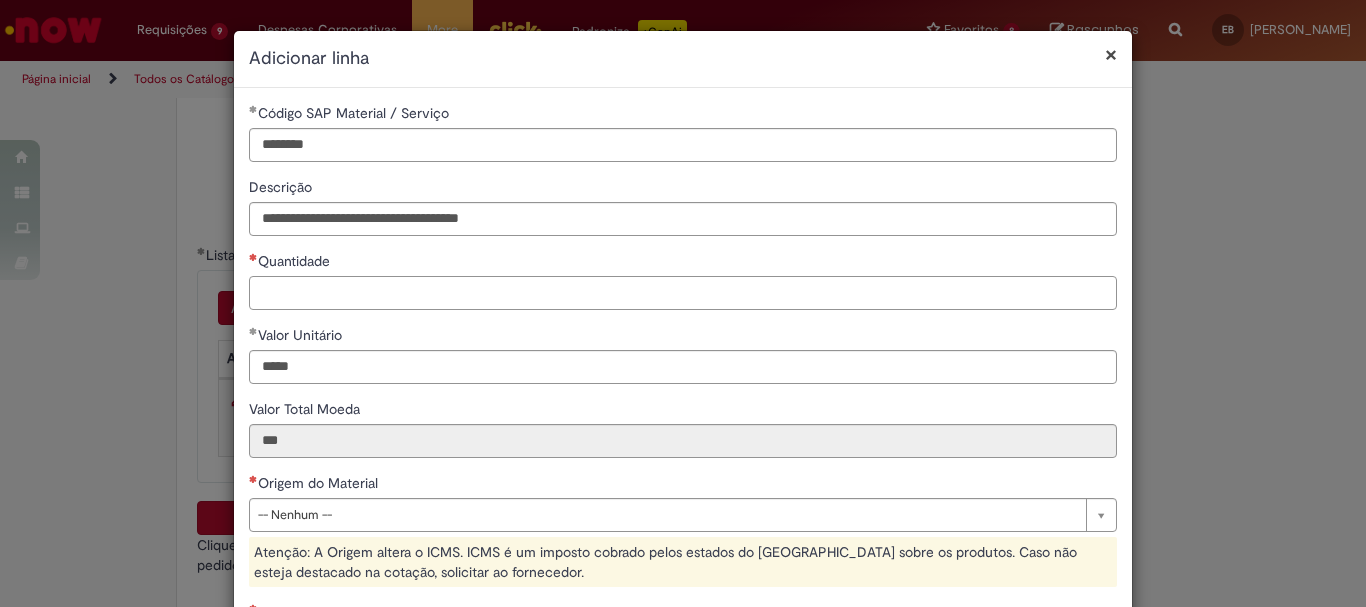 click on "Quantidade" at bounding box center [683, 293] 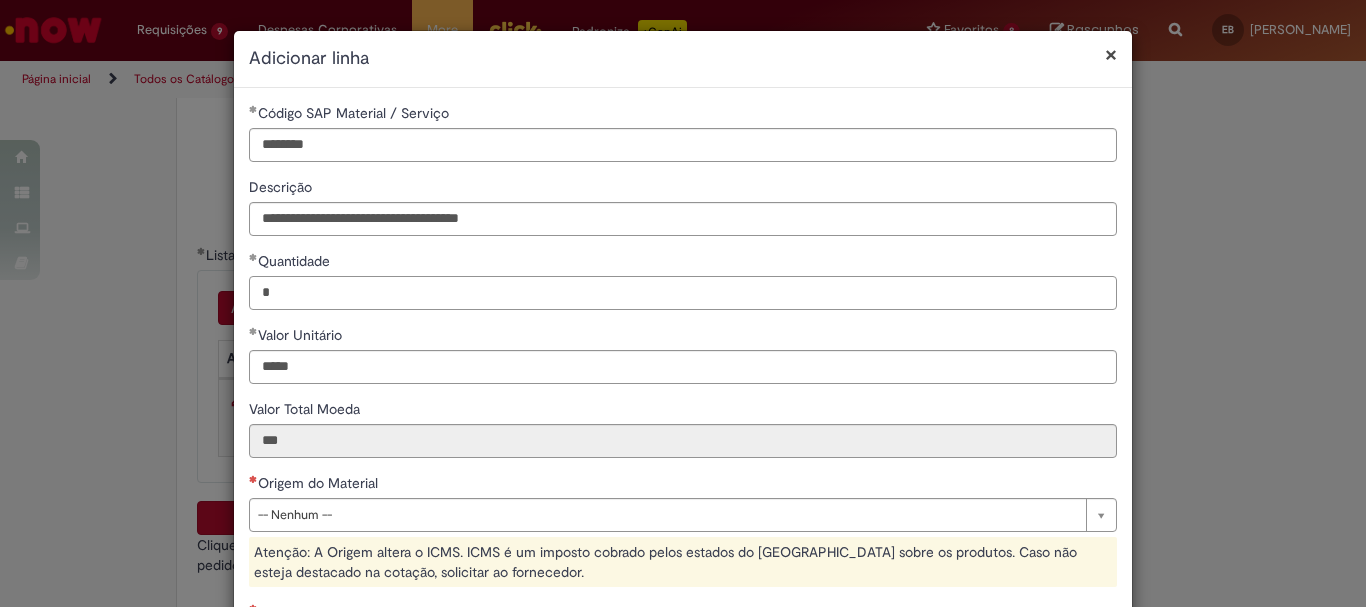 type on "*" 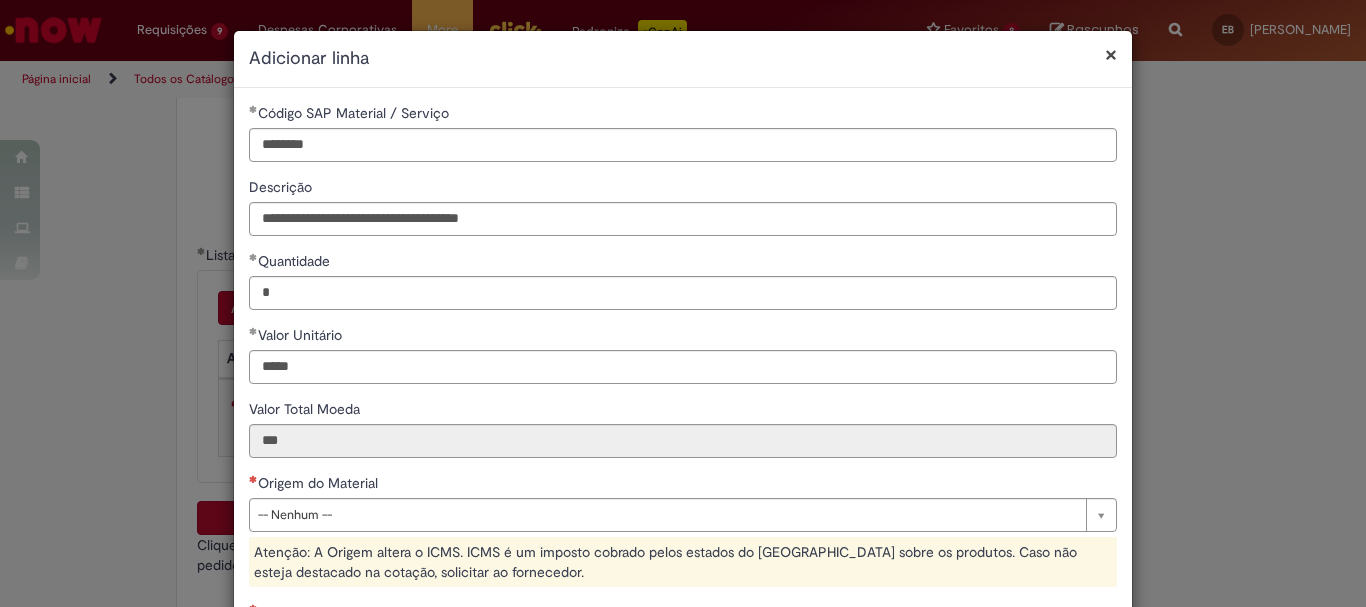 type on "*****" 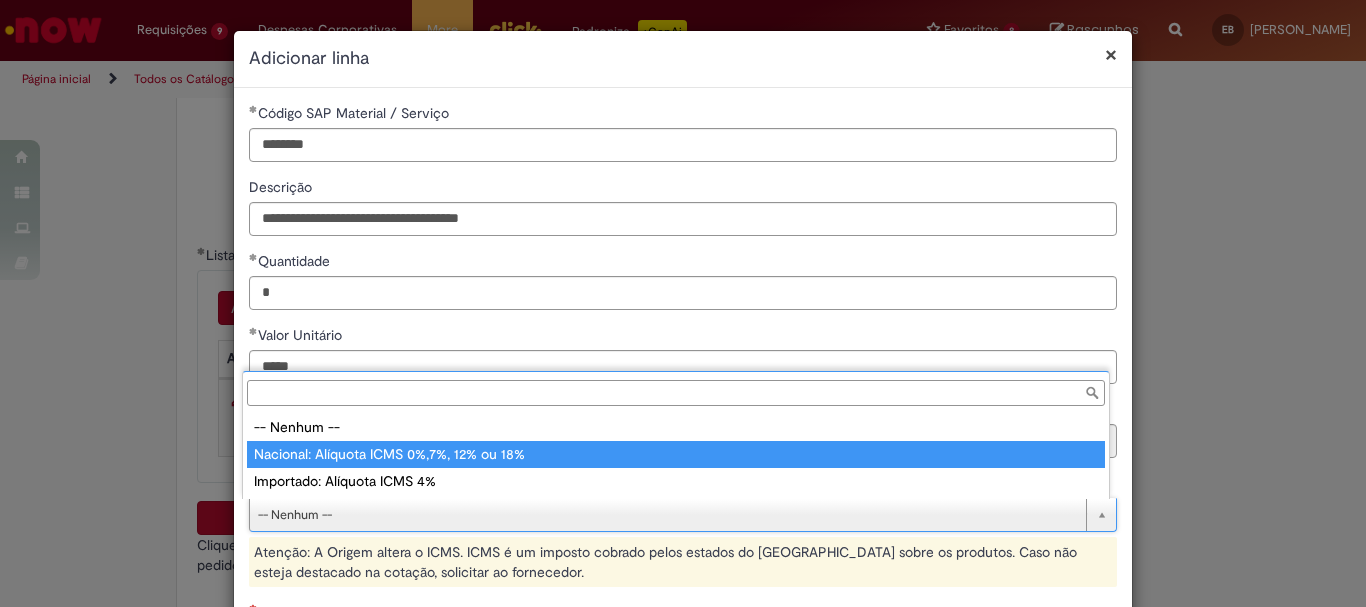 type on "**********" 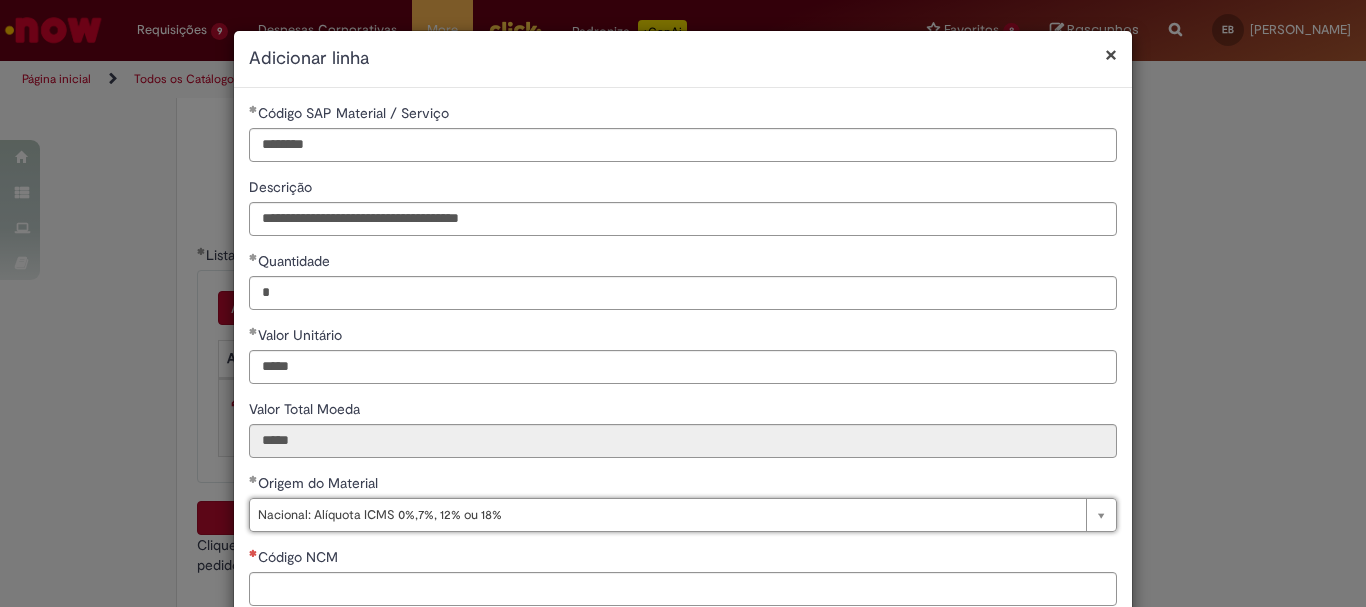 scroll, scrollTop: 300, scrollLeft: 0, axis: vertical 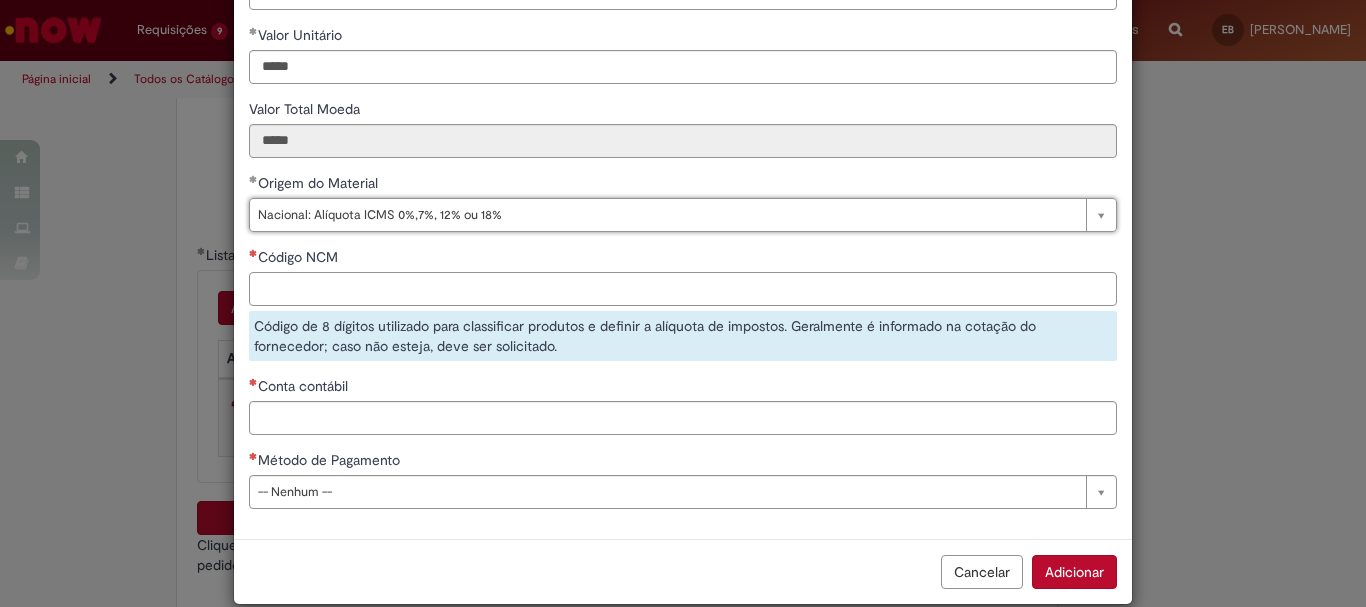 click on "Código NCM" at bounding box center (683, 289) 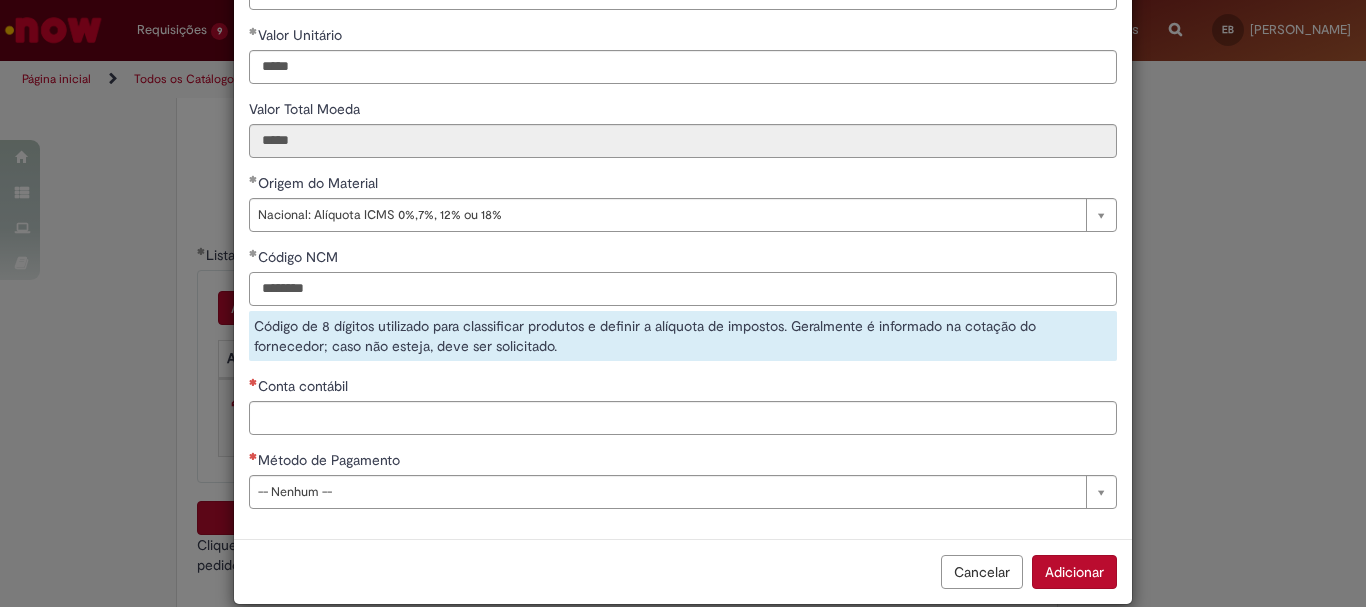 type on "********" 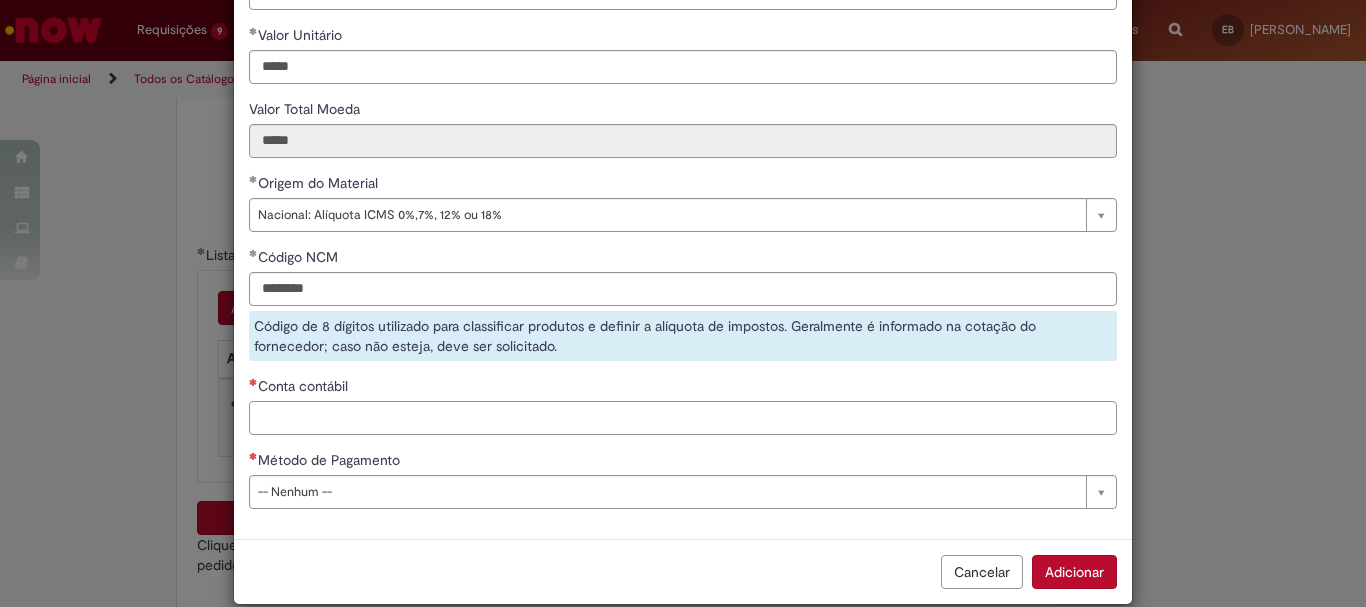 scroll, scrollTop: 273, scrollLeft: 0, axis: vertical 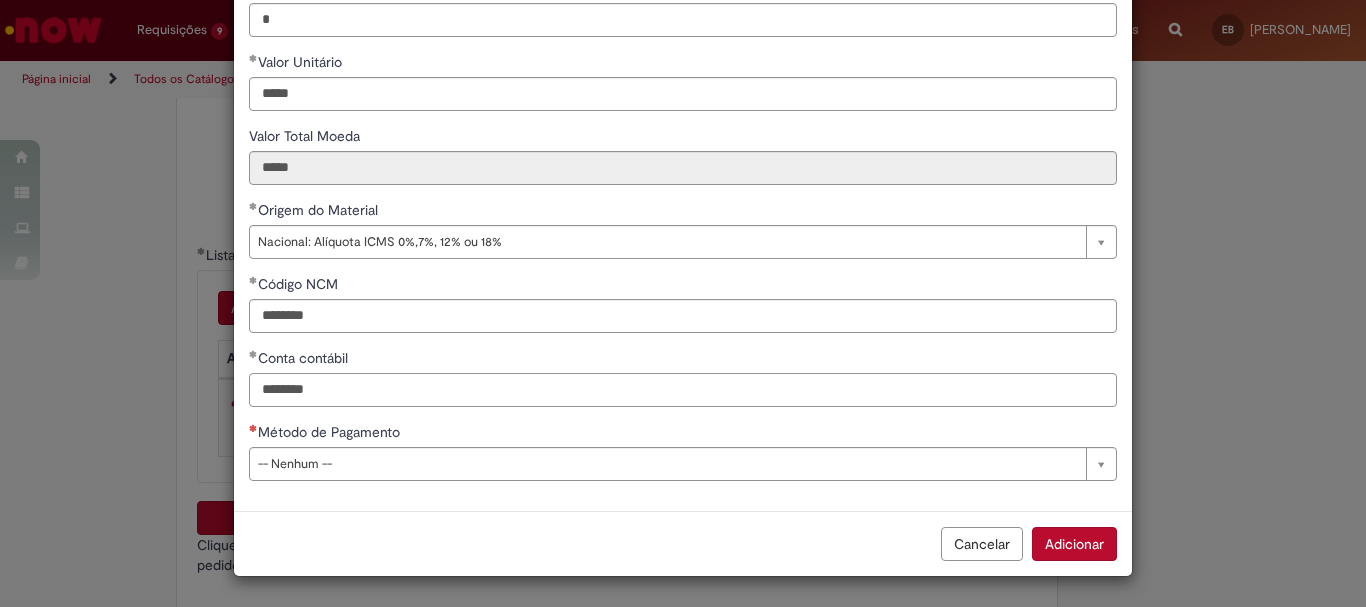 type on "********" 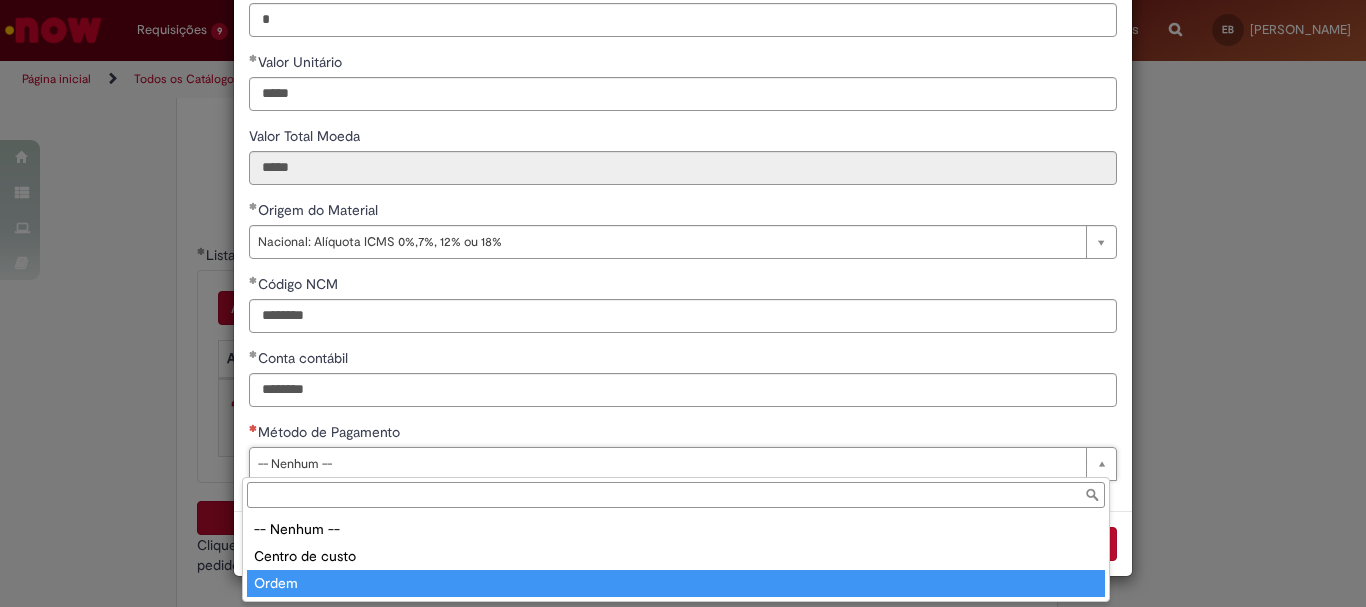 type on "*****" 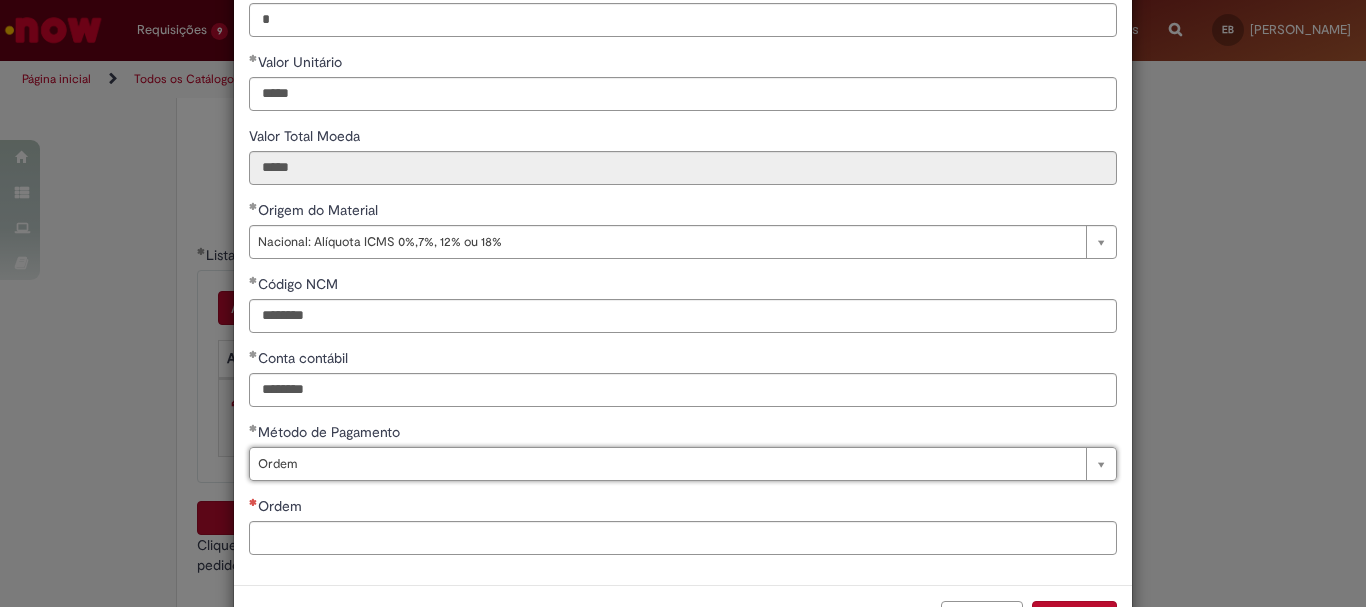 click on "**********" at bounding box center (683, 200) 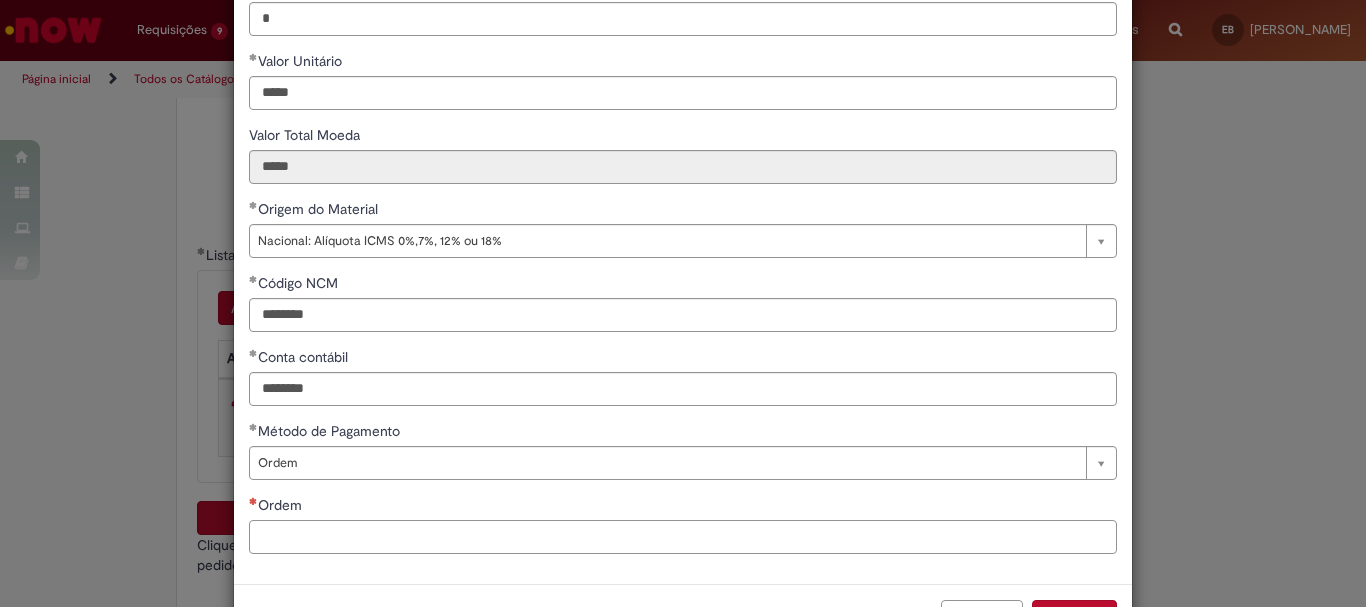 click on "Ordem" at bounding box center [683, 537] 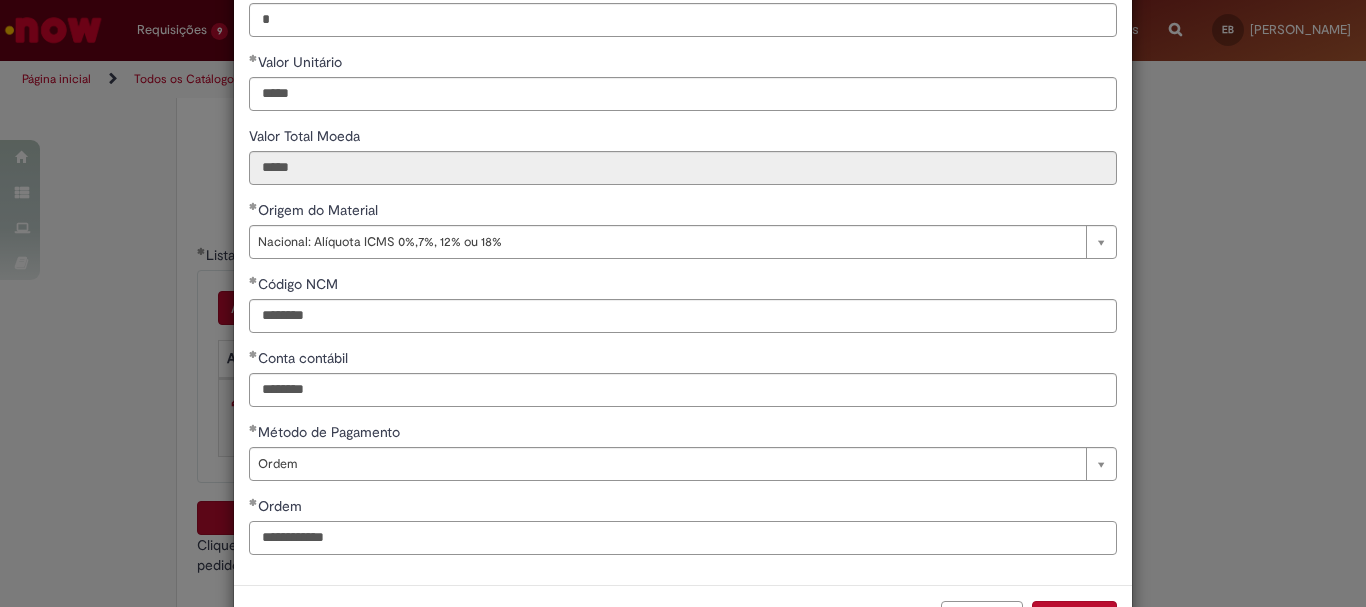 scroll, scrollTop: 347, scrollLeft: 0, axis: vertical 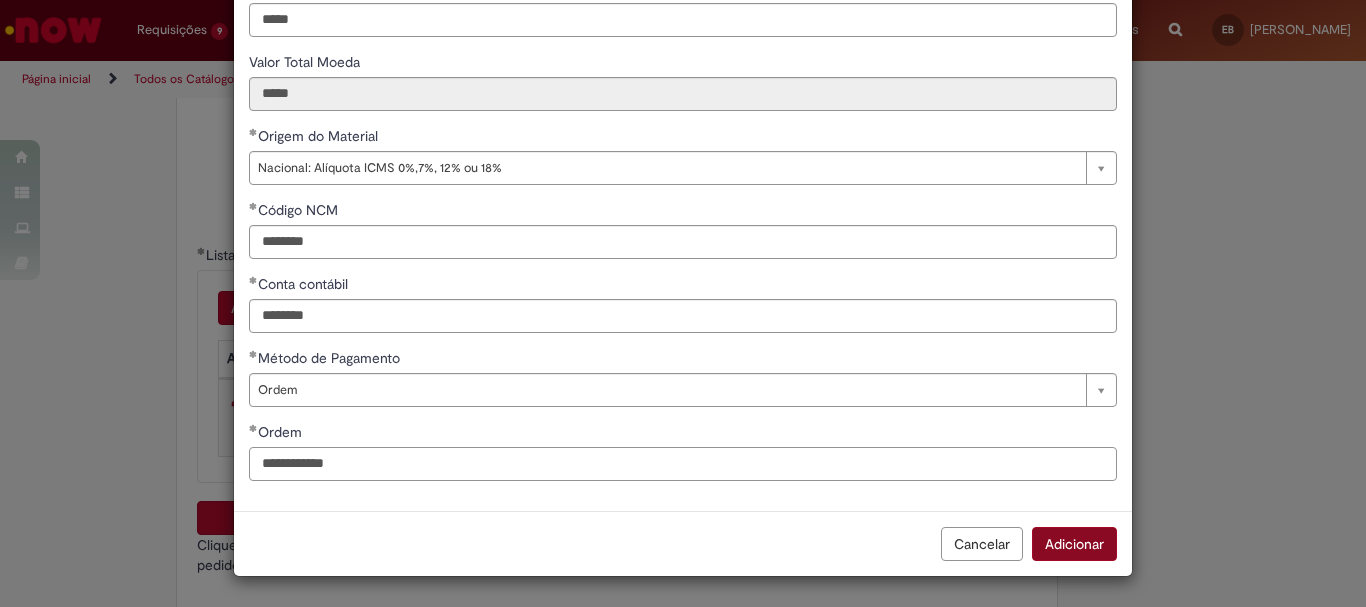 type on "**********" 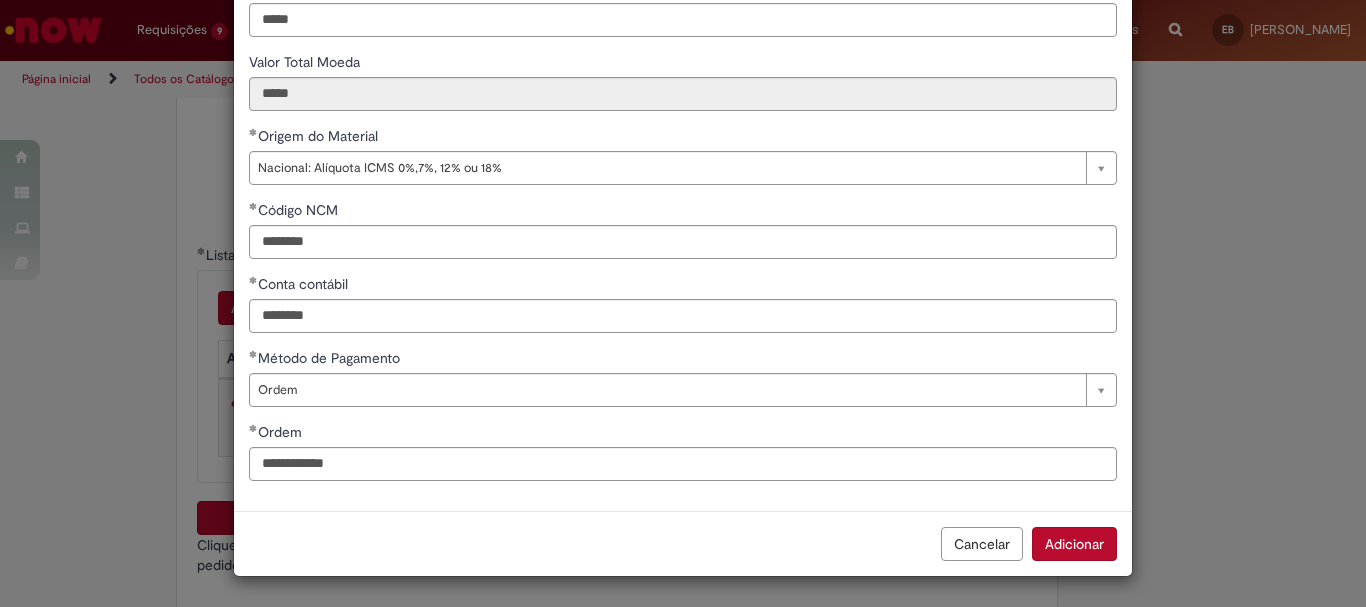 click on "Adicionar" at bounding box center [1074, 544] 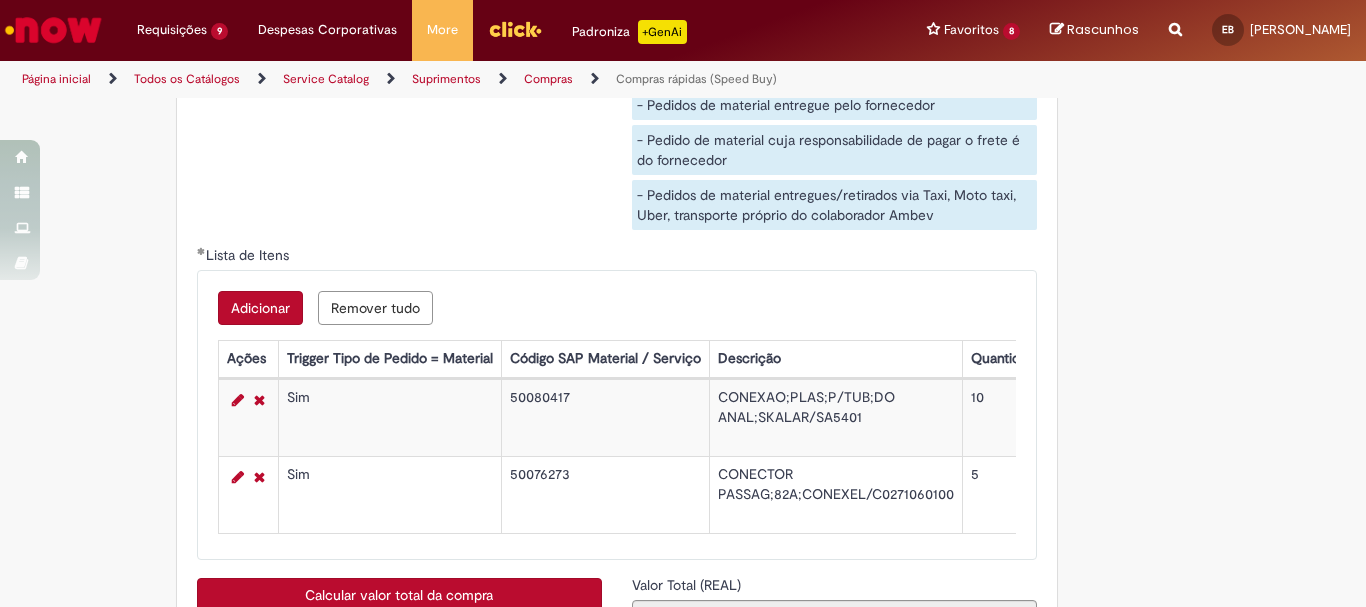 scroll, scrollTop: 3500, scrollLeft: 0, axis: vertical 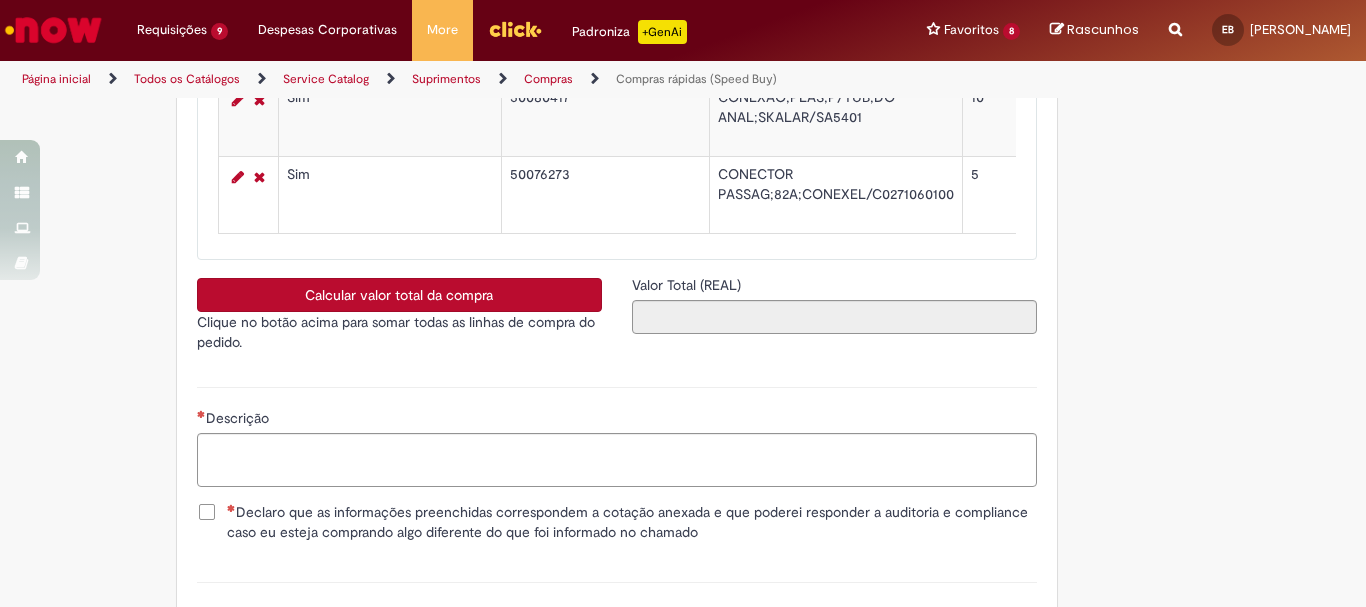click on "Calcular valor total da compra" at bounding box center (399, 295) 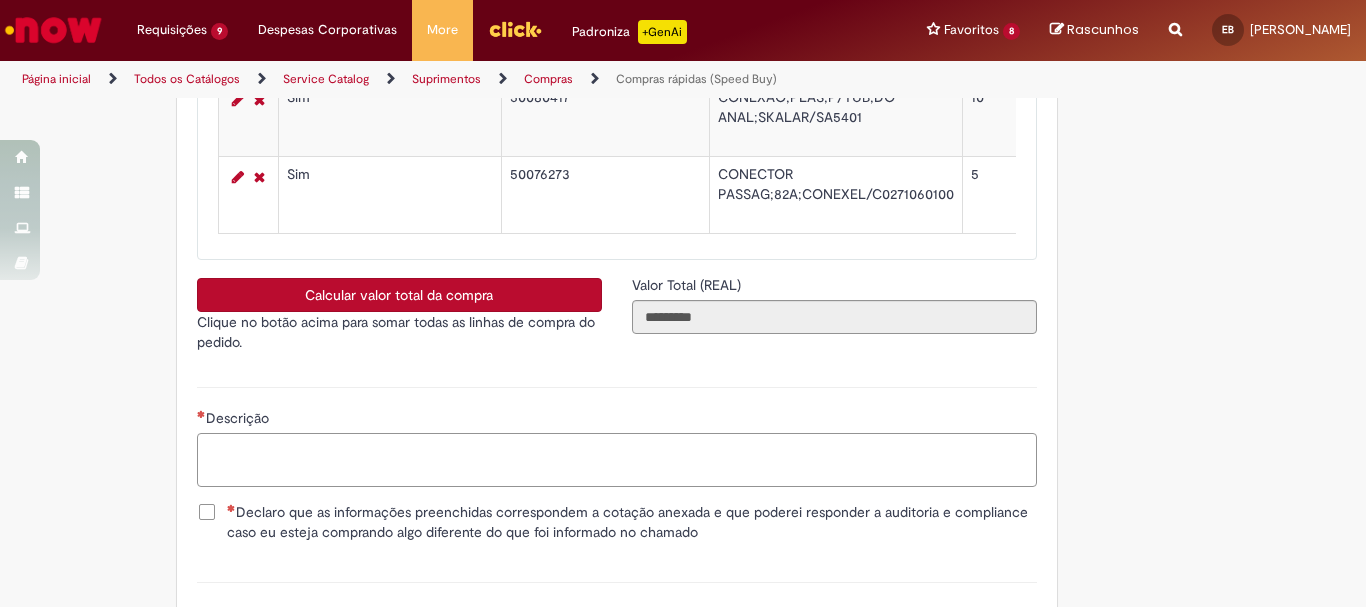 click on "Descrição" at bounding box center (617, 460) 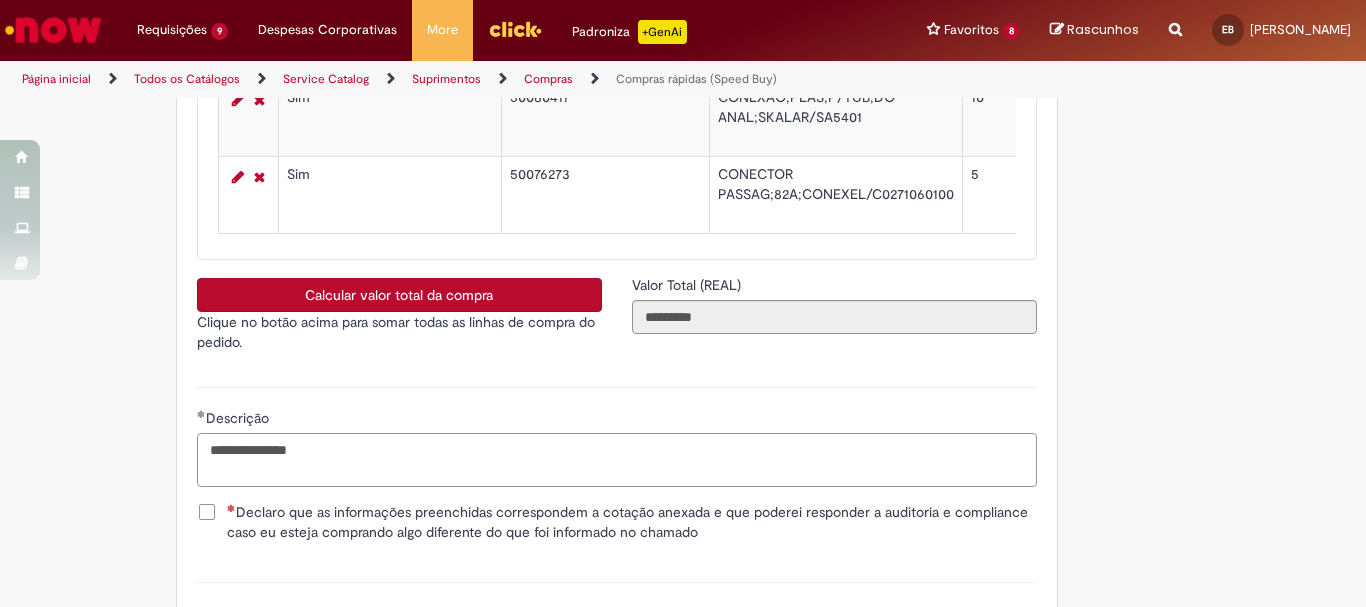type on "**********" 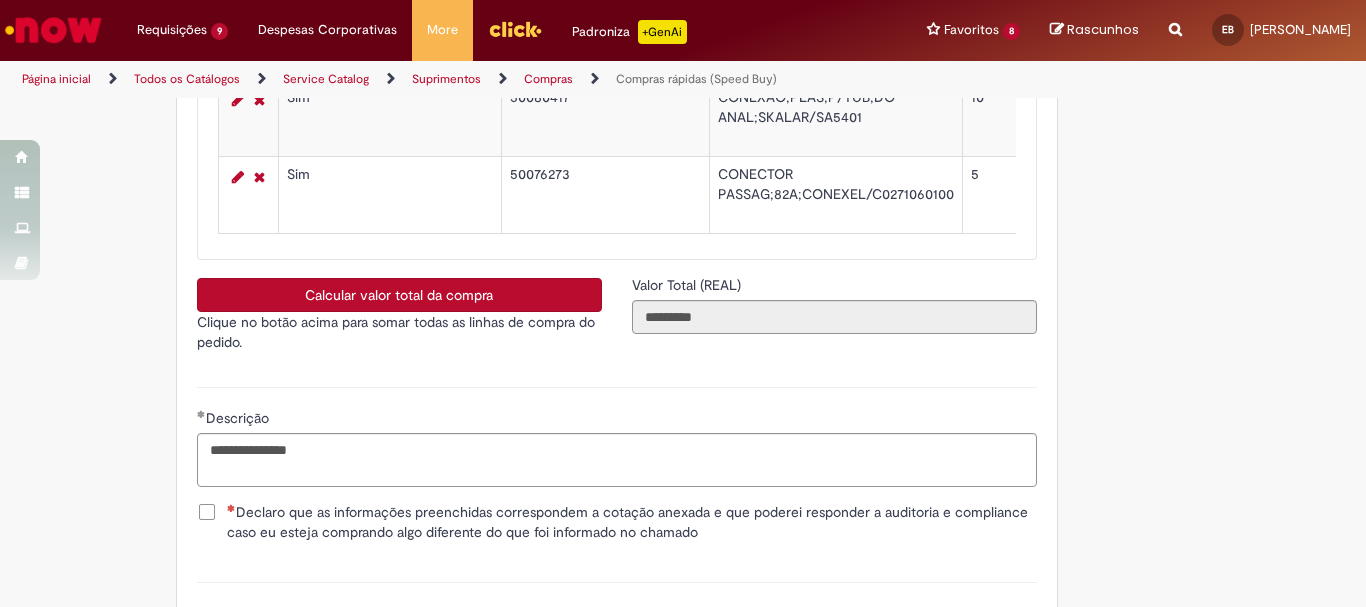 click on "Declaro que as informações preenchidas correspondem a cotação anexada e que poderei responder a auditoria e compliance caso eu esteja comprando algo diferente do que foi informado no chamado" at bounding box center [632, 522] 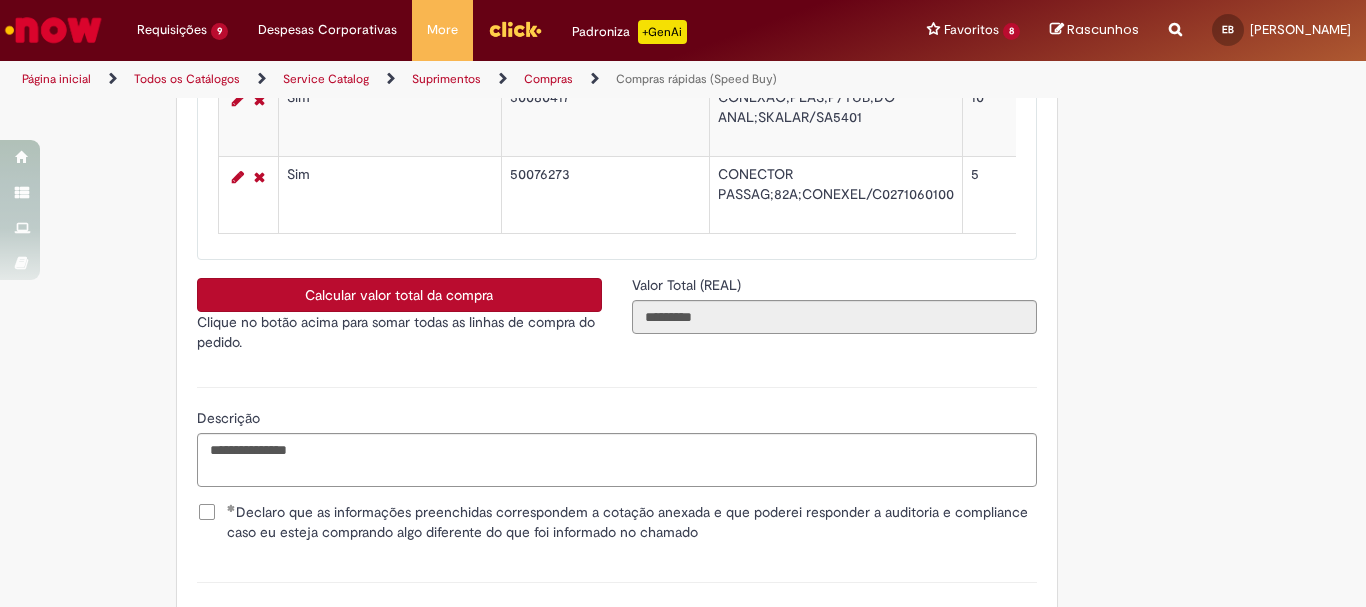 scroll, scrollTop: 3718, scrollLeft: 0, axis: vertical 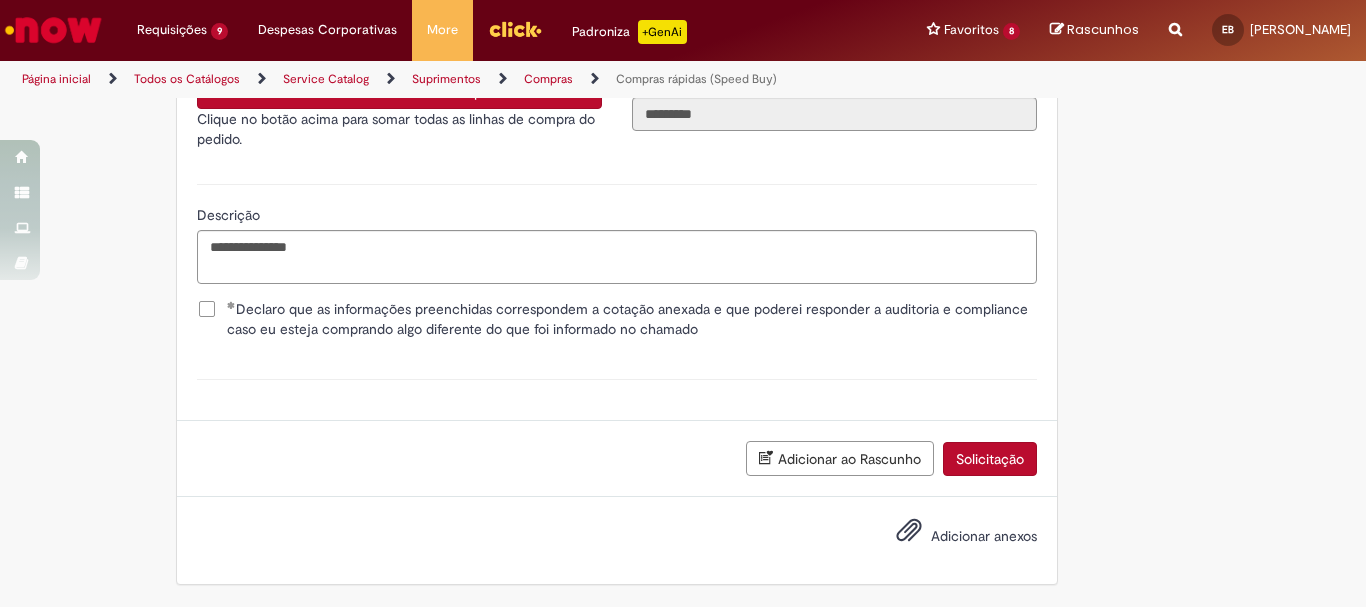 click on "Adicionar anexos" at bounding box center (952, 537) 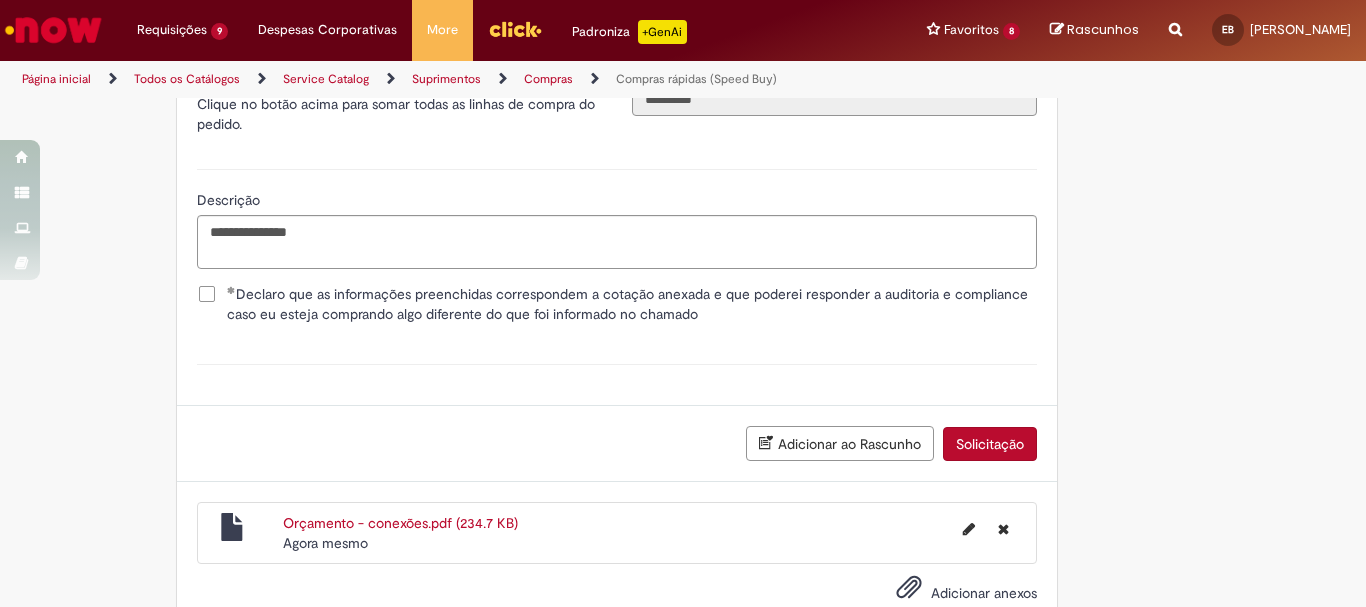 click on "Solicitação" at bounding box center (990, 444) 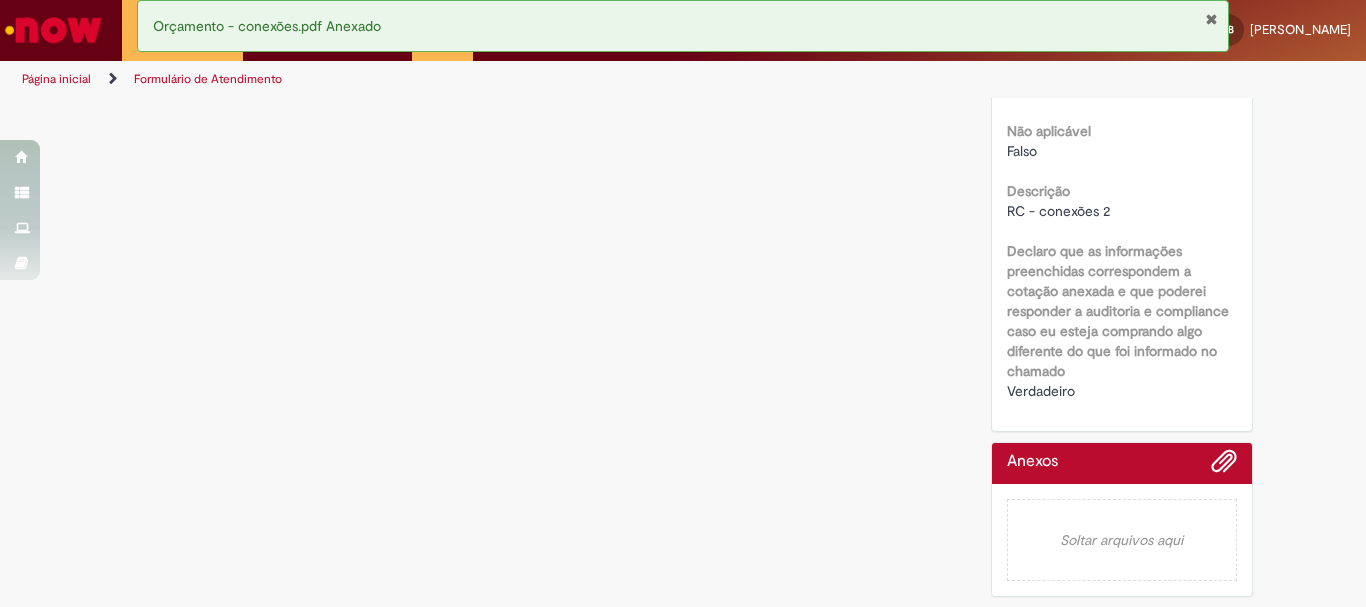 scroll, scrollTop: 0, scrollLeft: 0, axis: both 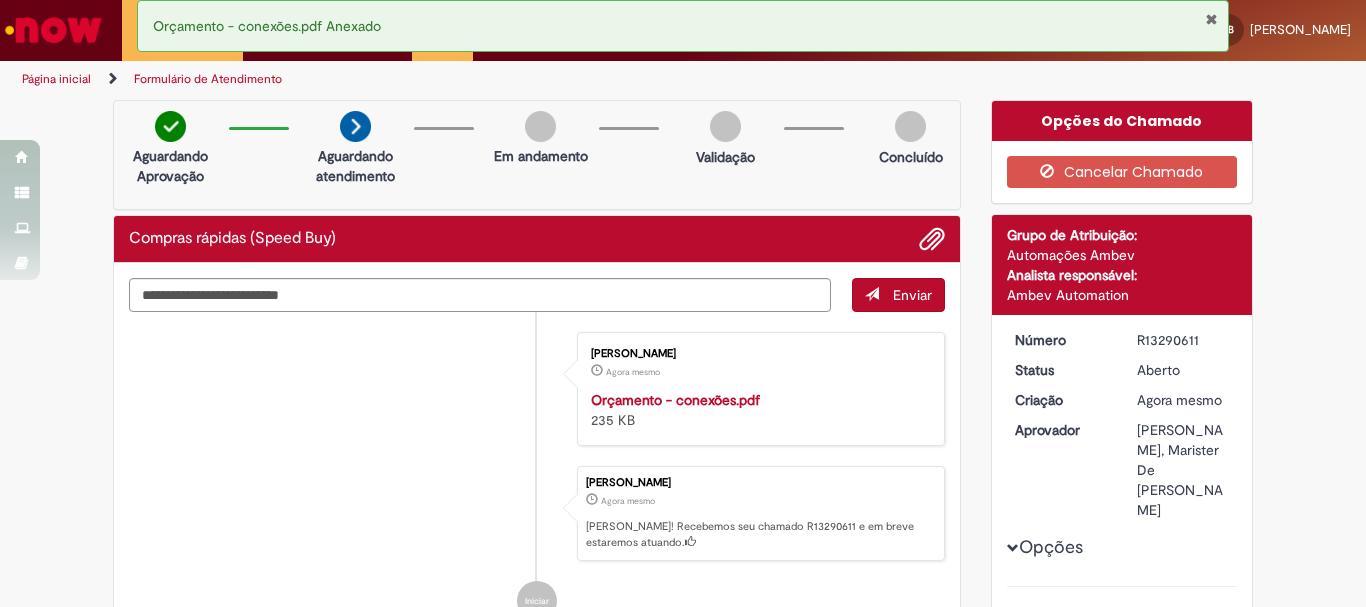 click at bounding box center [1211, 19] 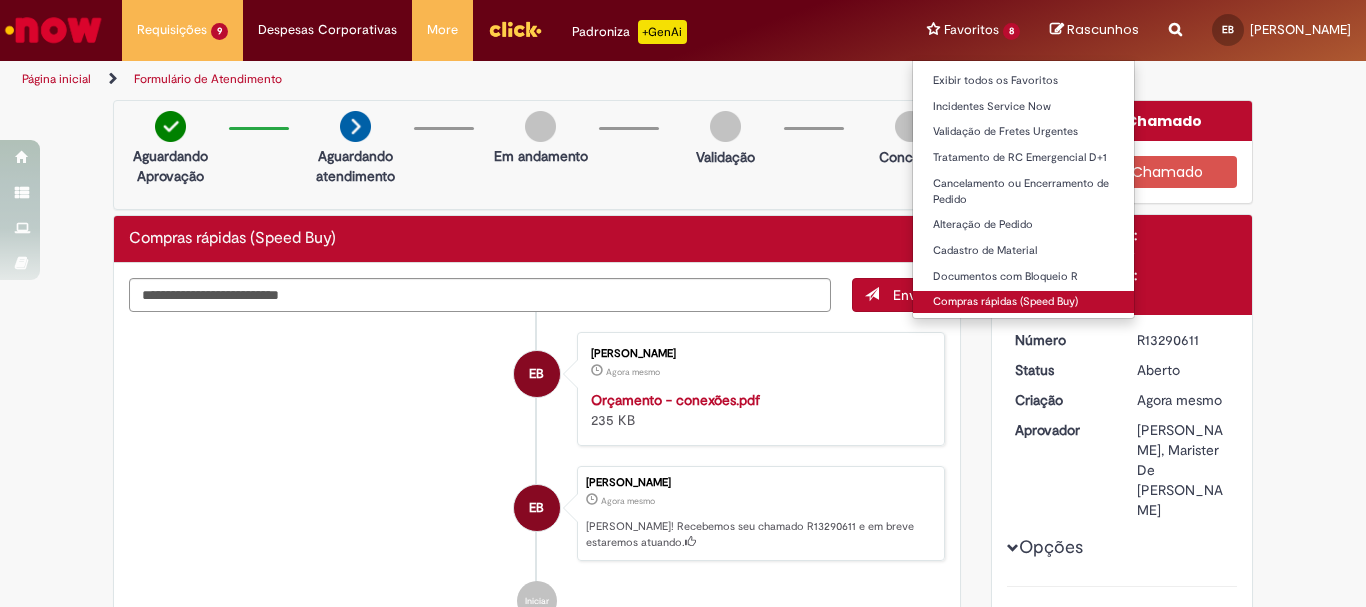 click on "Compras rápidas (Speed Buy)" at bounding box center [1023, 302] 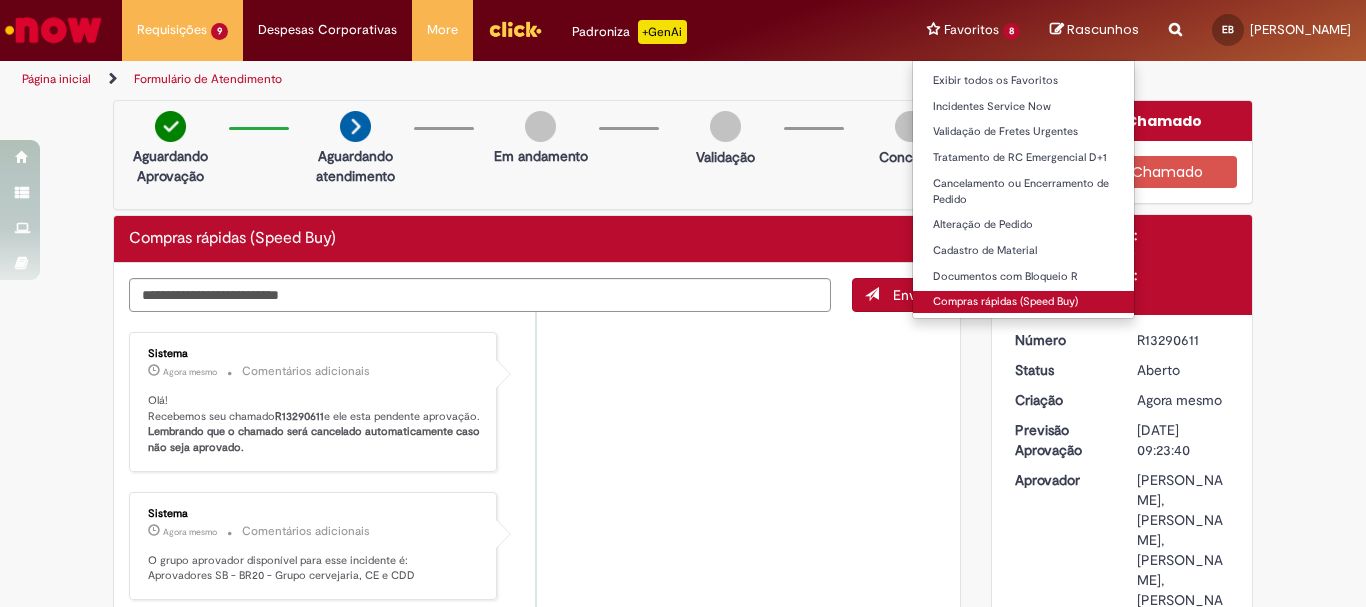 click on "Compras rápidas (Speed Buy)" at bounding box center (1023, 302) 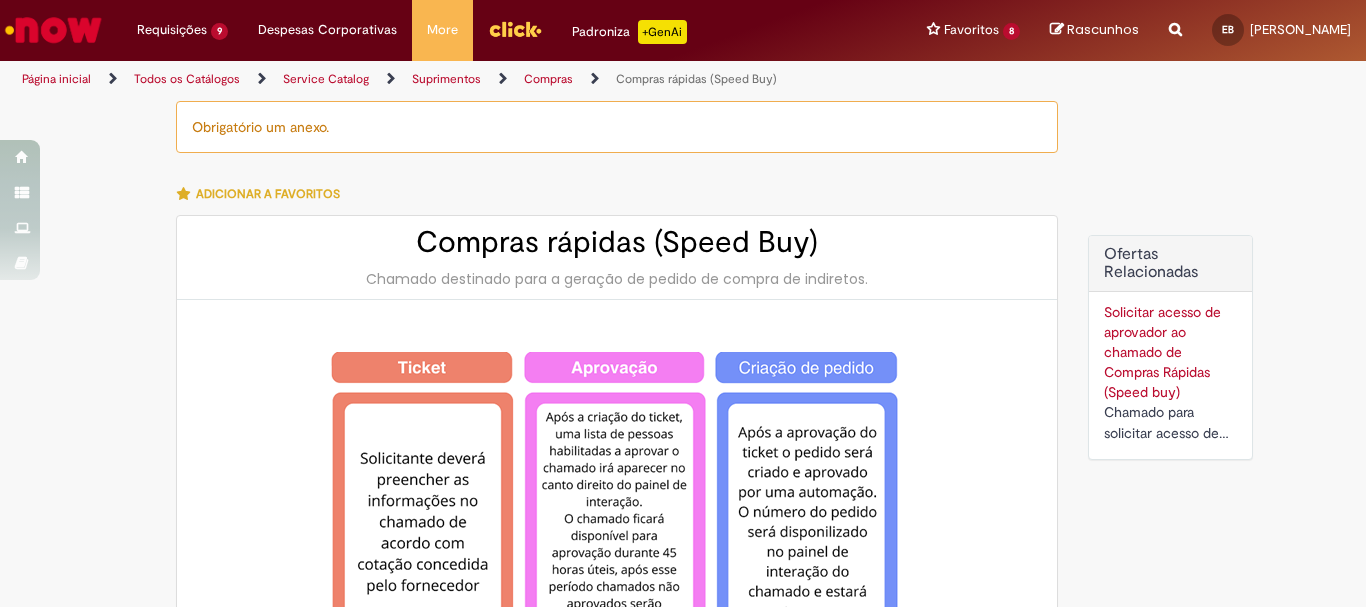 type on "********" 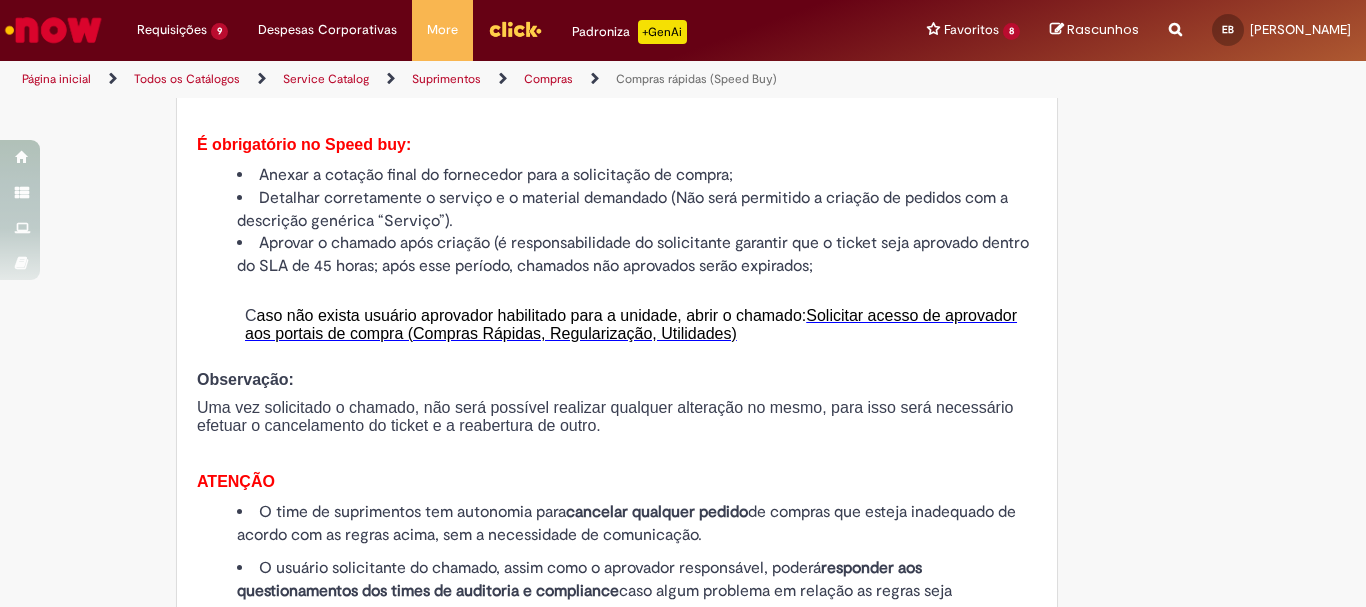 scroll, scrollTop: 2200, scrollLeft: 0, axis: vertical 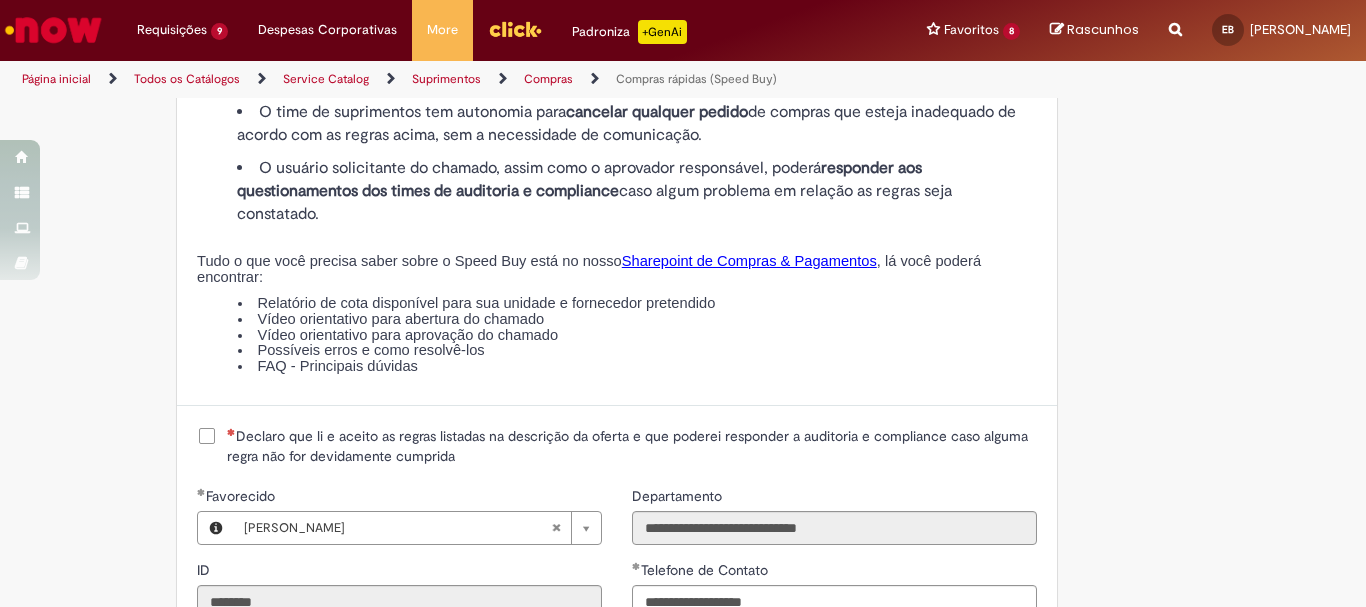 click on "Declaro que li e aceito as regras listadas na descrição da oferta e que poderei responder a auditoria e compliance caso alguma regra não for devidamente cumprida" at bounding box center (632, 446) 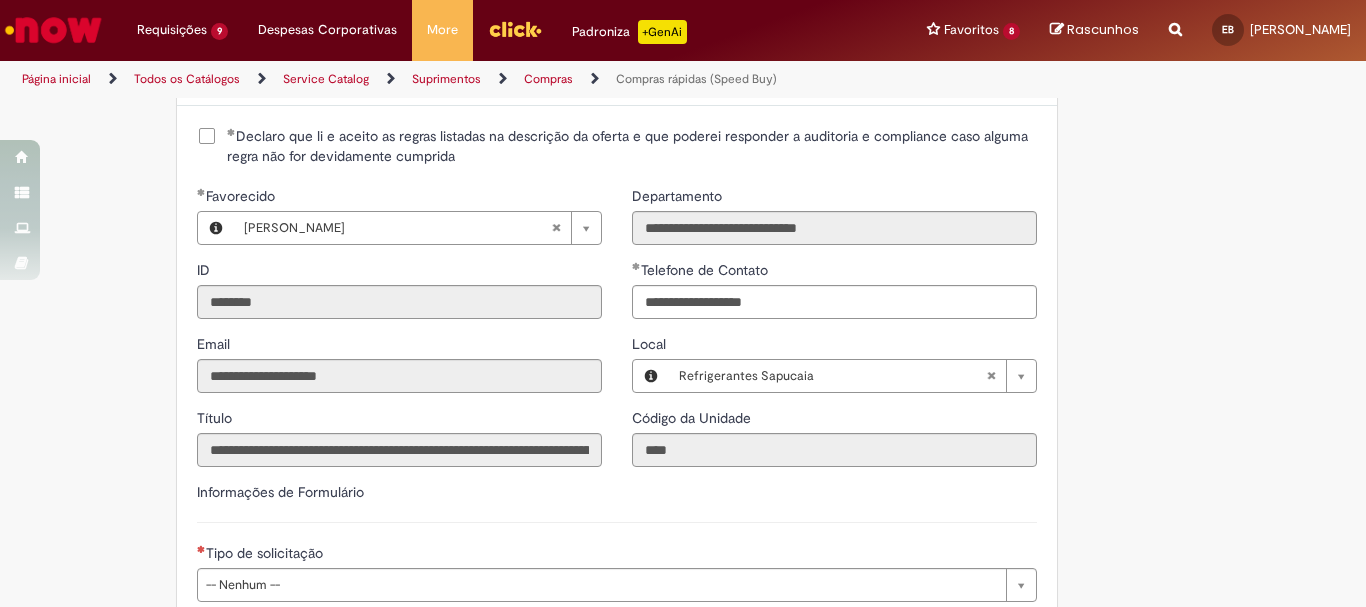scroll, scrollTop: 2600, scrollLeft: 0, axis: vertical 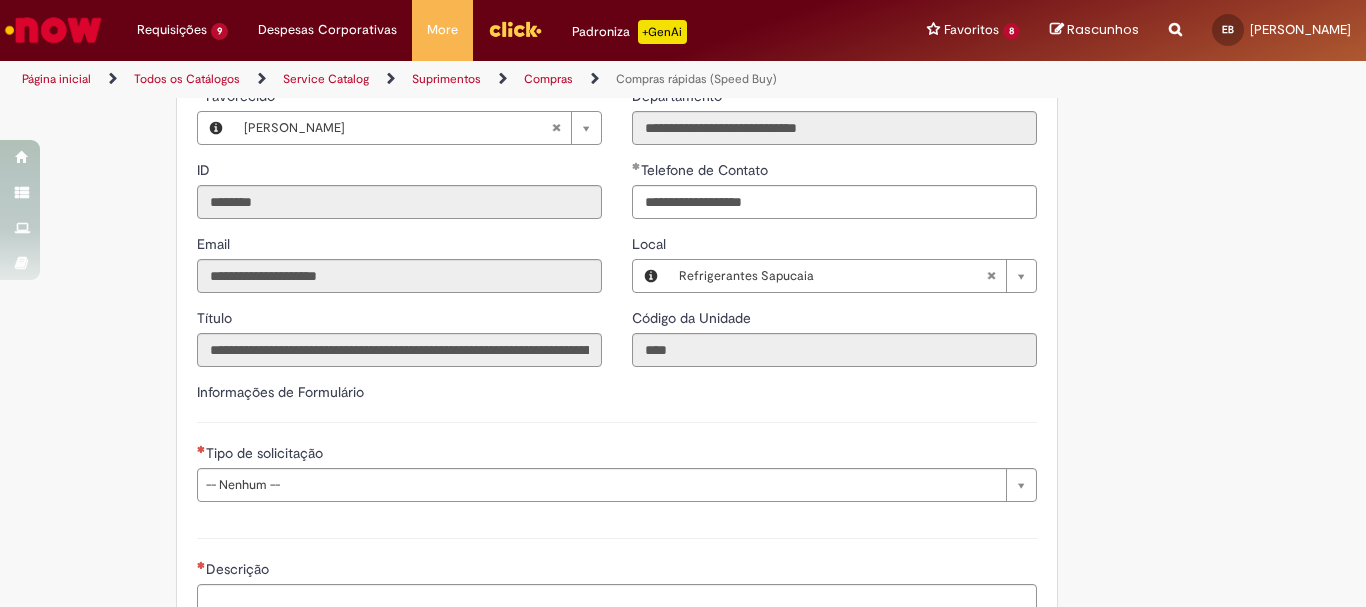 click on "Tipo de solicitação" at bounding box center (617, 455) 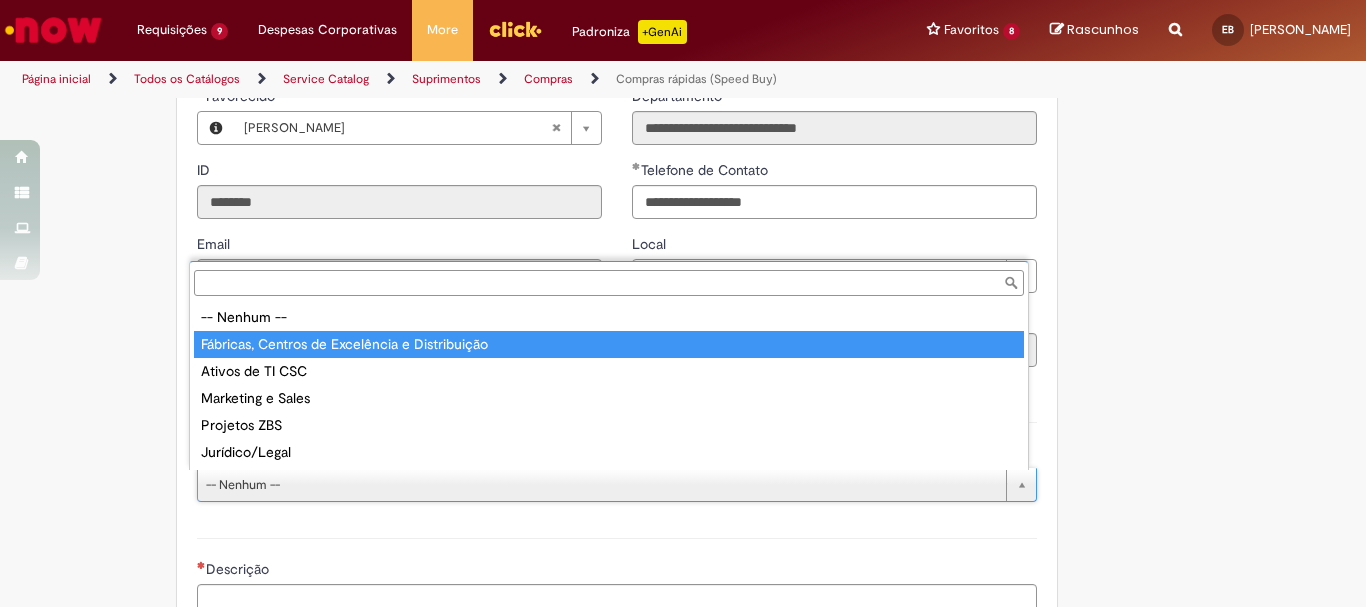 type on "**********" 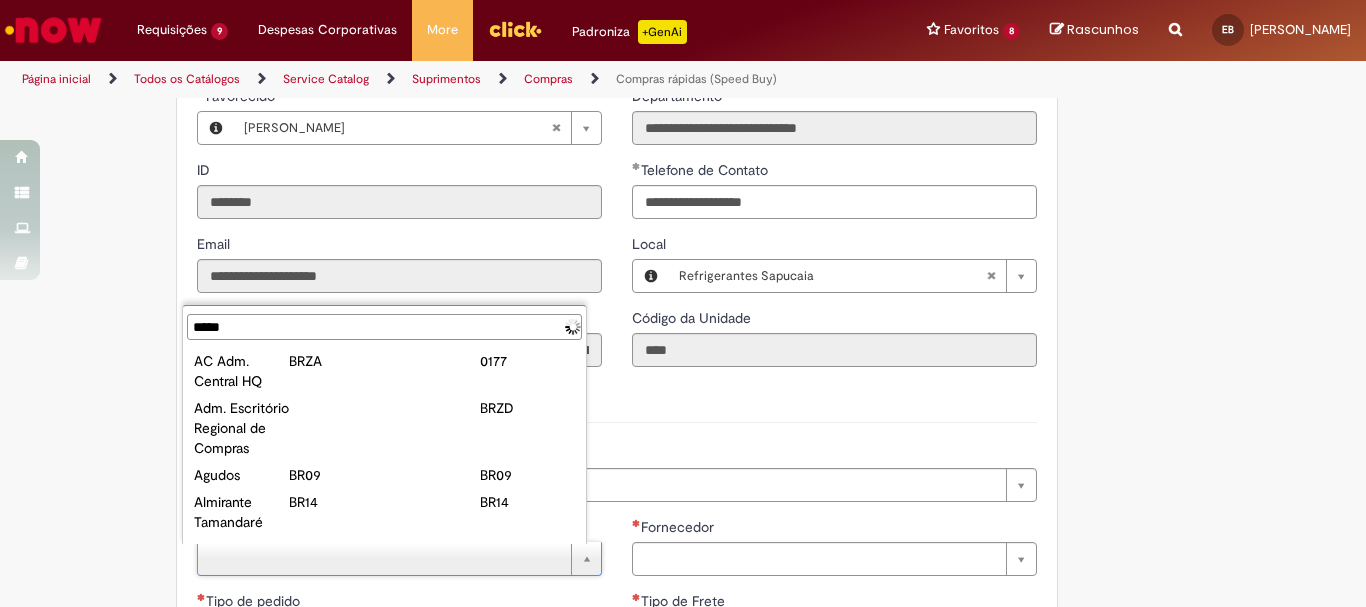 type on "******" 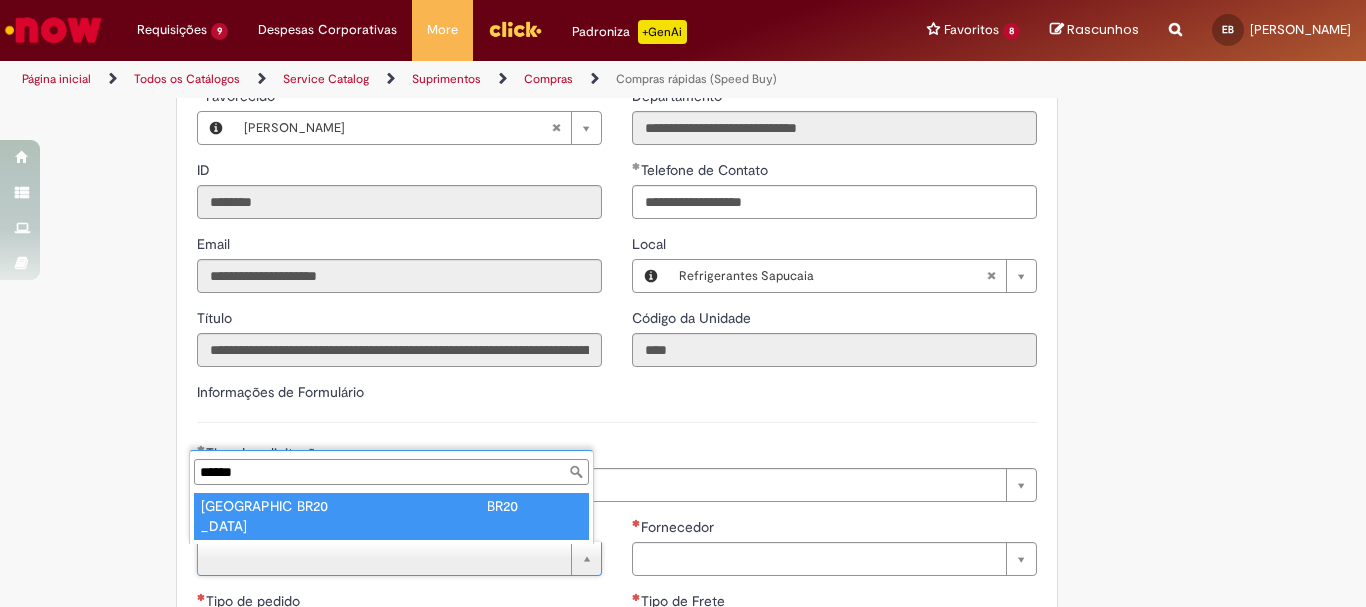 type on "**********" 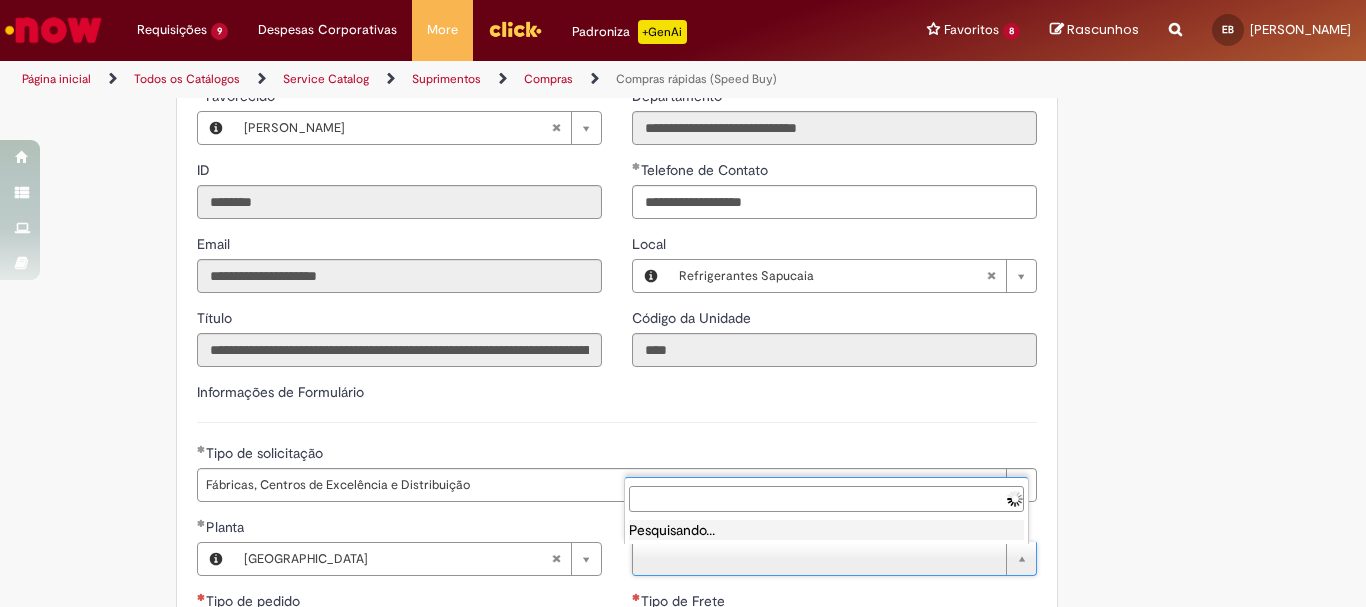 type on "**********" 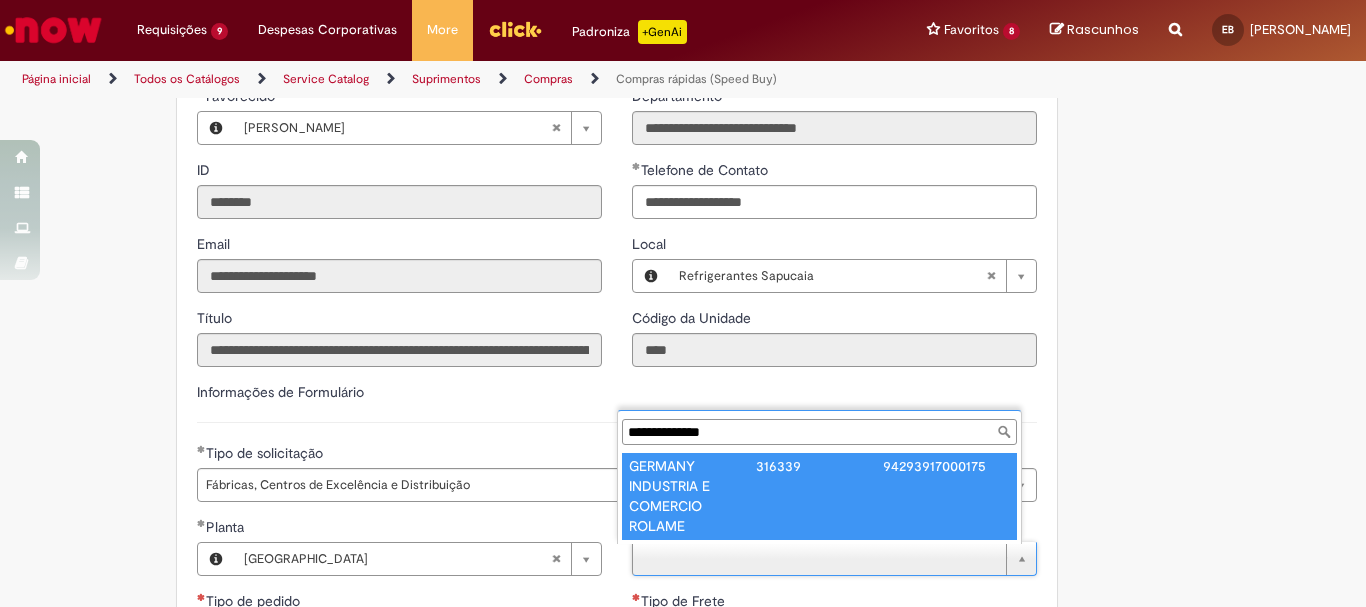 type on "**********" 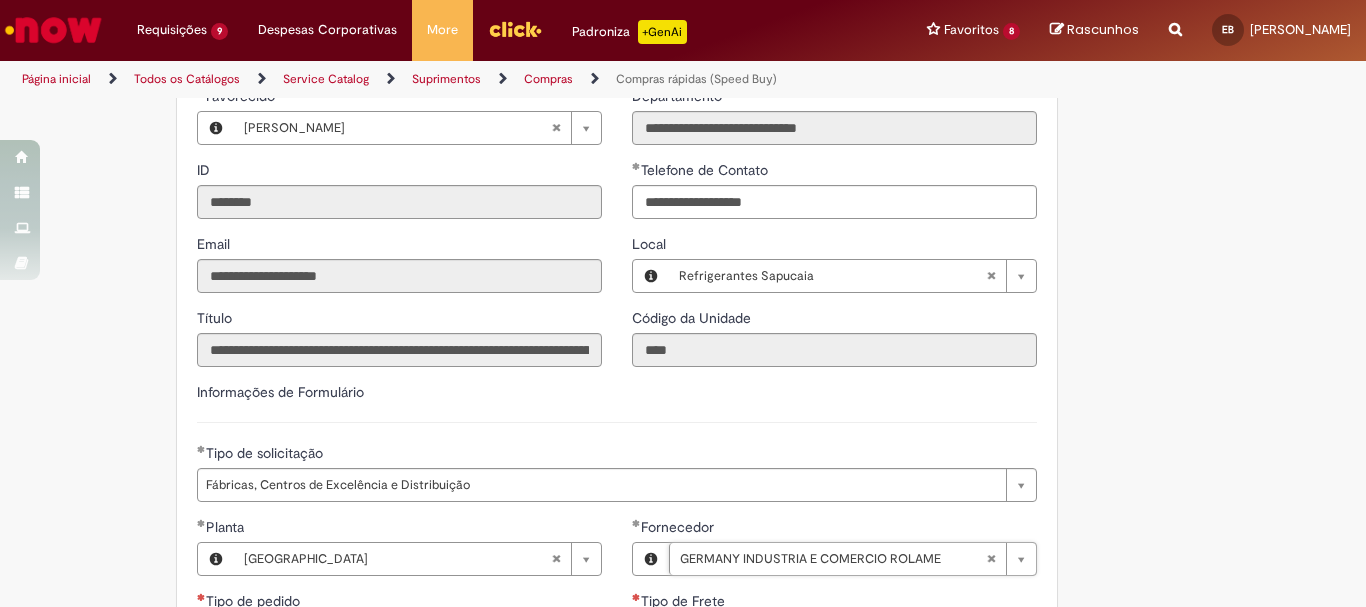 scroll, scrollTop: 3000, scrollLeft: 0, axis: vertical 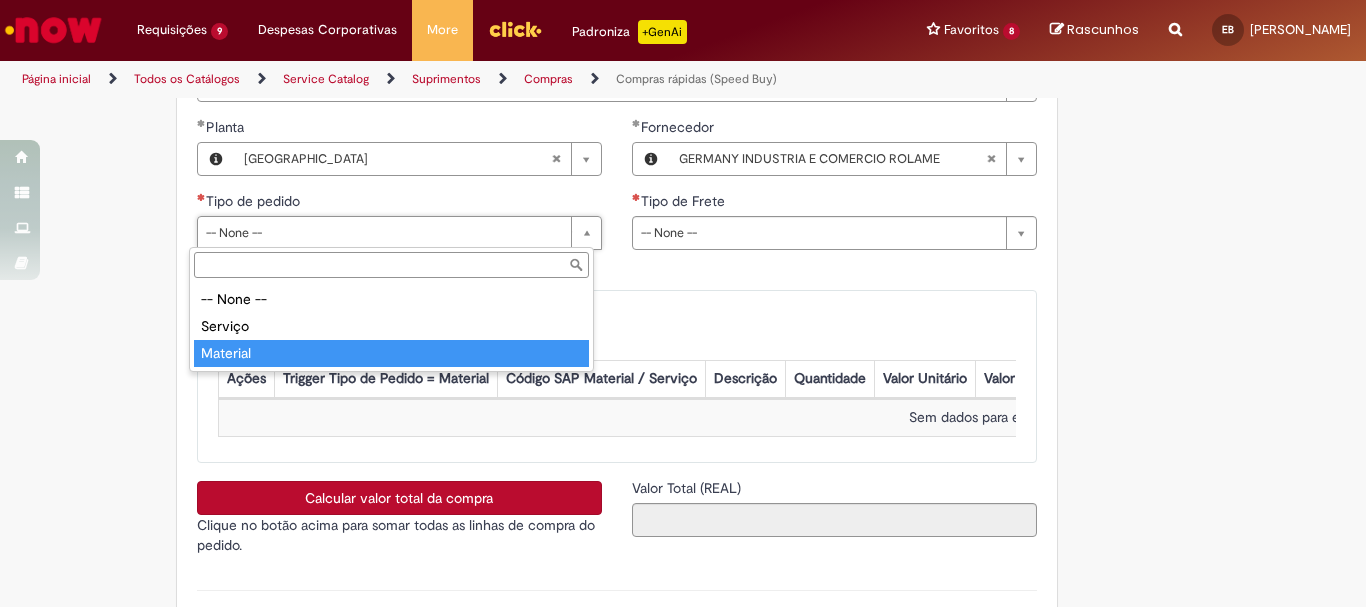 type on "********" 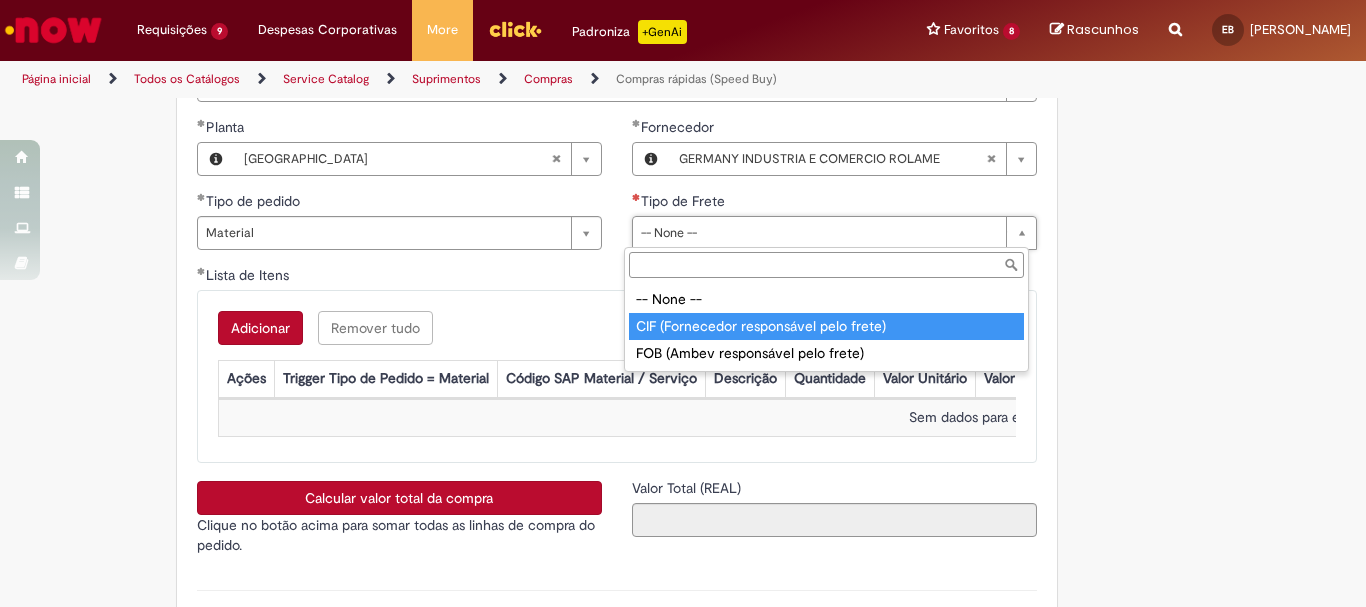 type on "**********" 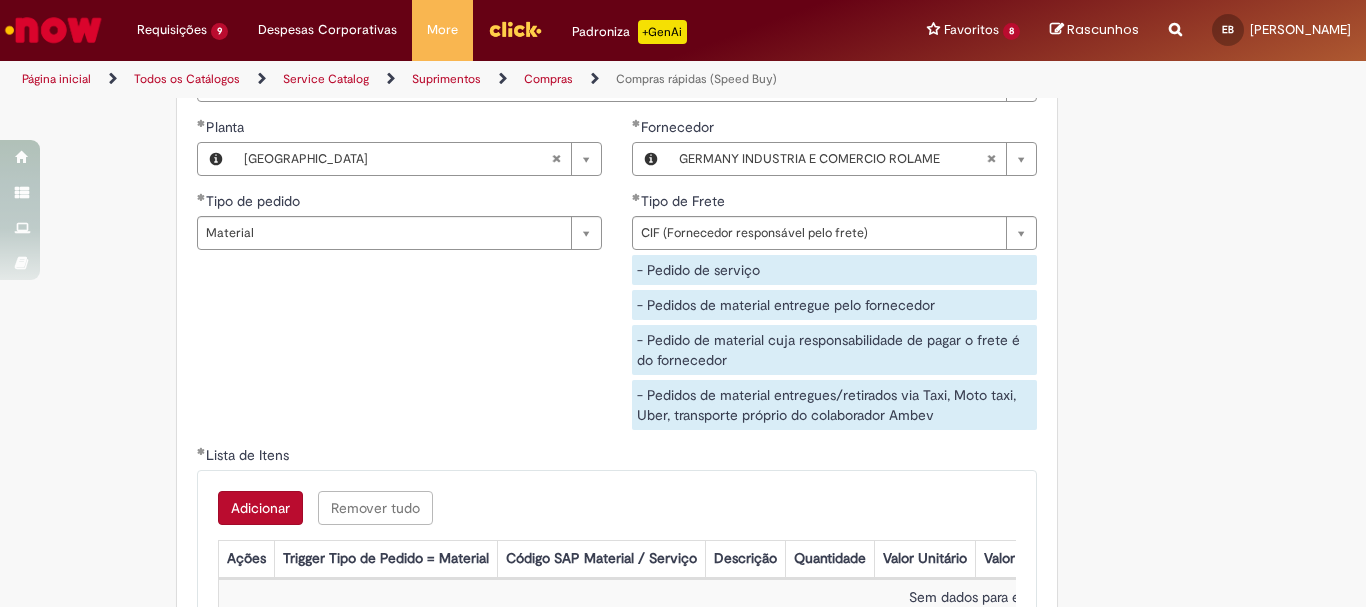 click on "Adicionar" at bounding box center [260, 508] 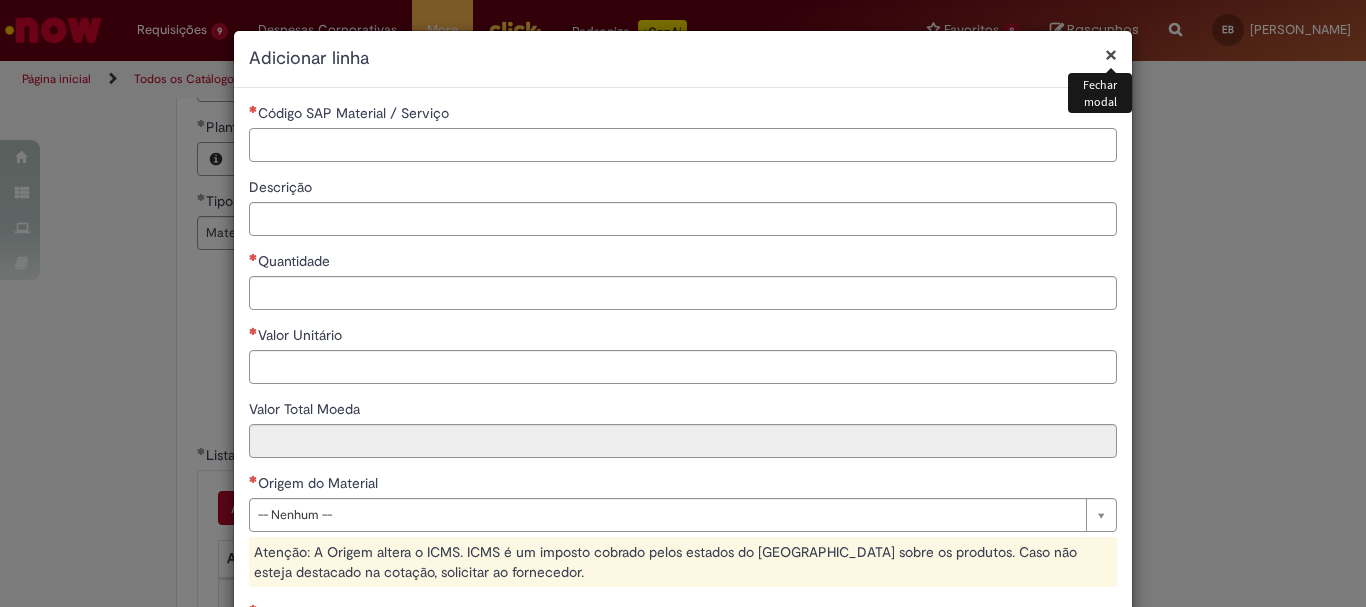click on "Código SAP Material / Serviço" at bounding box center [683, 145] 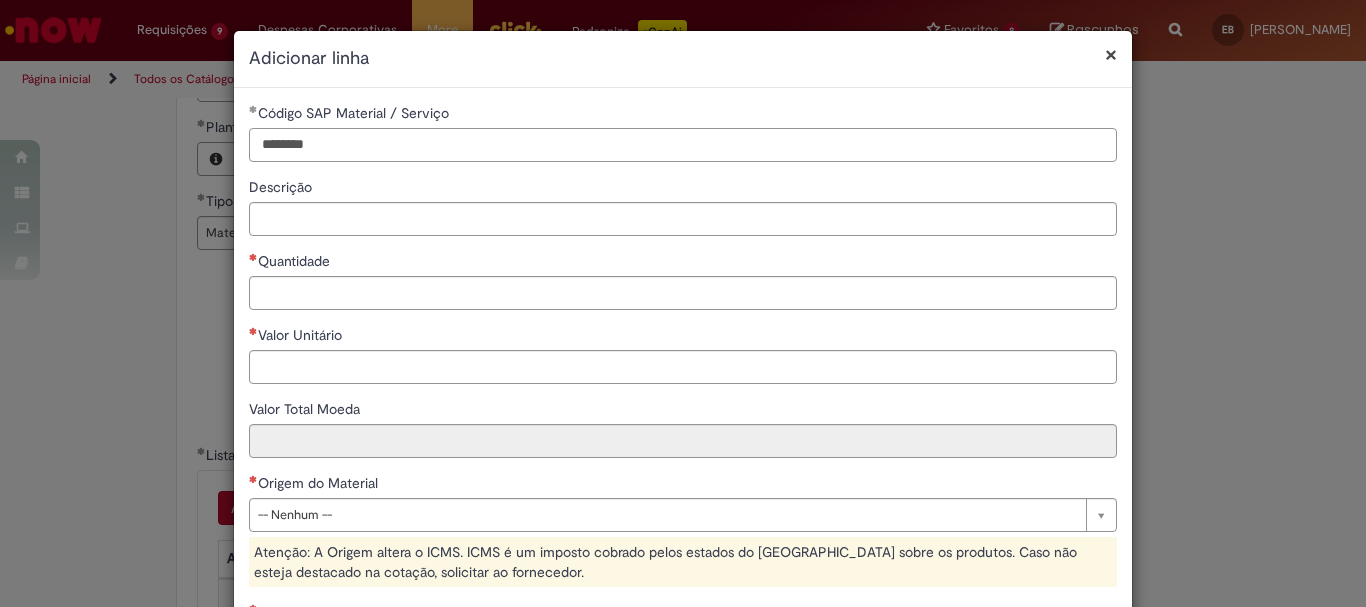 type on "********" 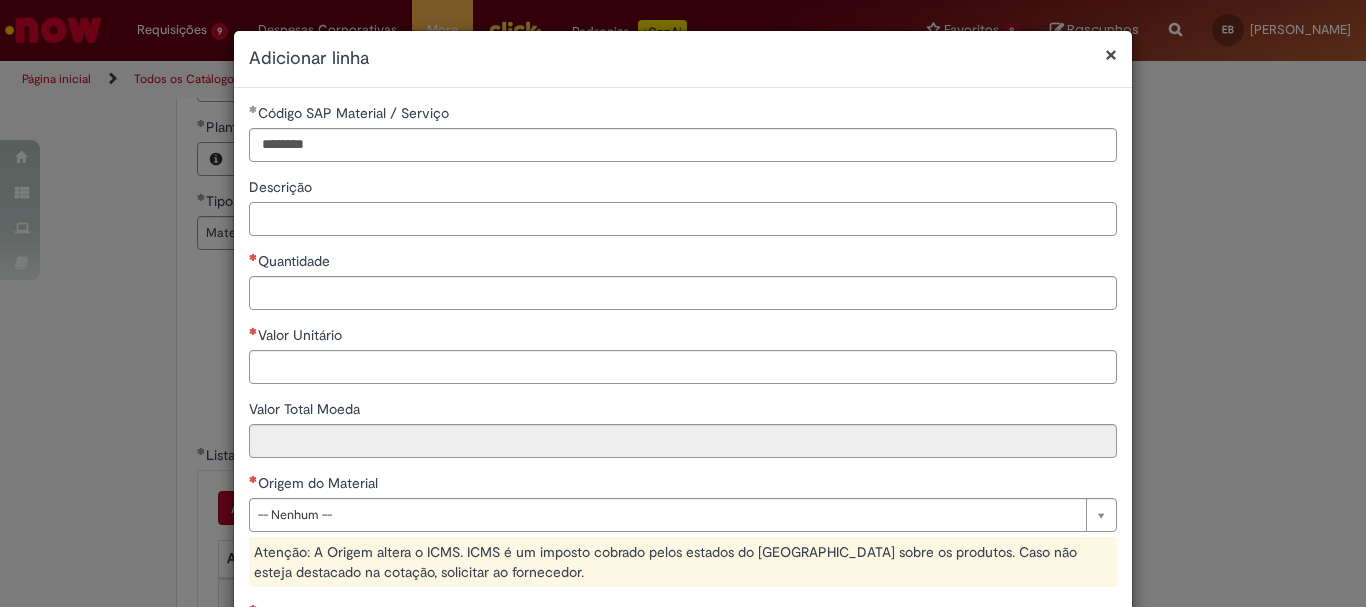 click on "Descrição" at bounding box center (683, 219) 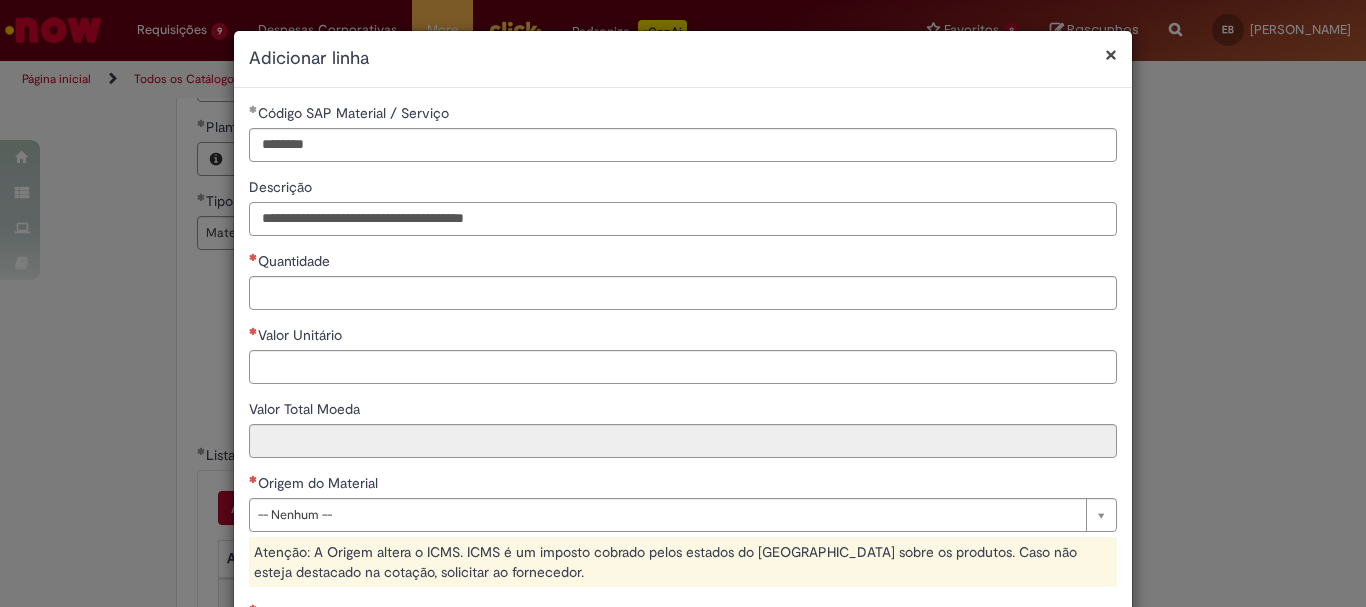 type on "**********" 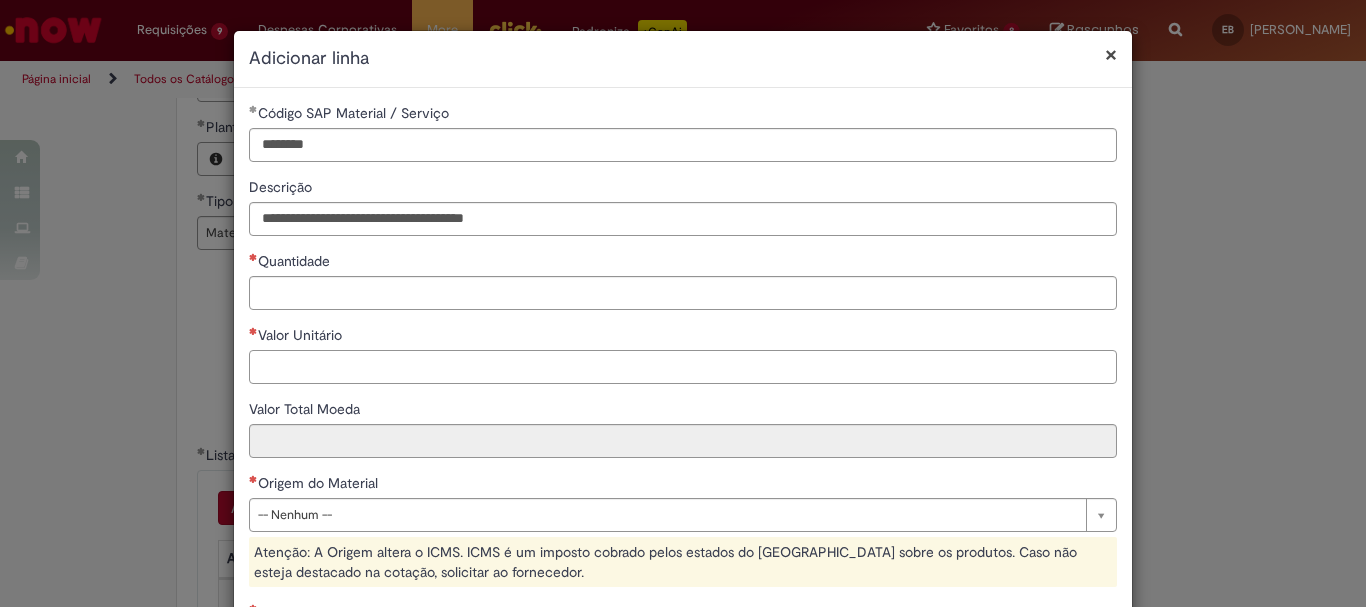 click on "Valor Unitário" at bounding box center (683, 367) 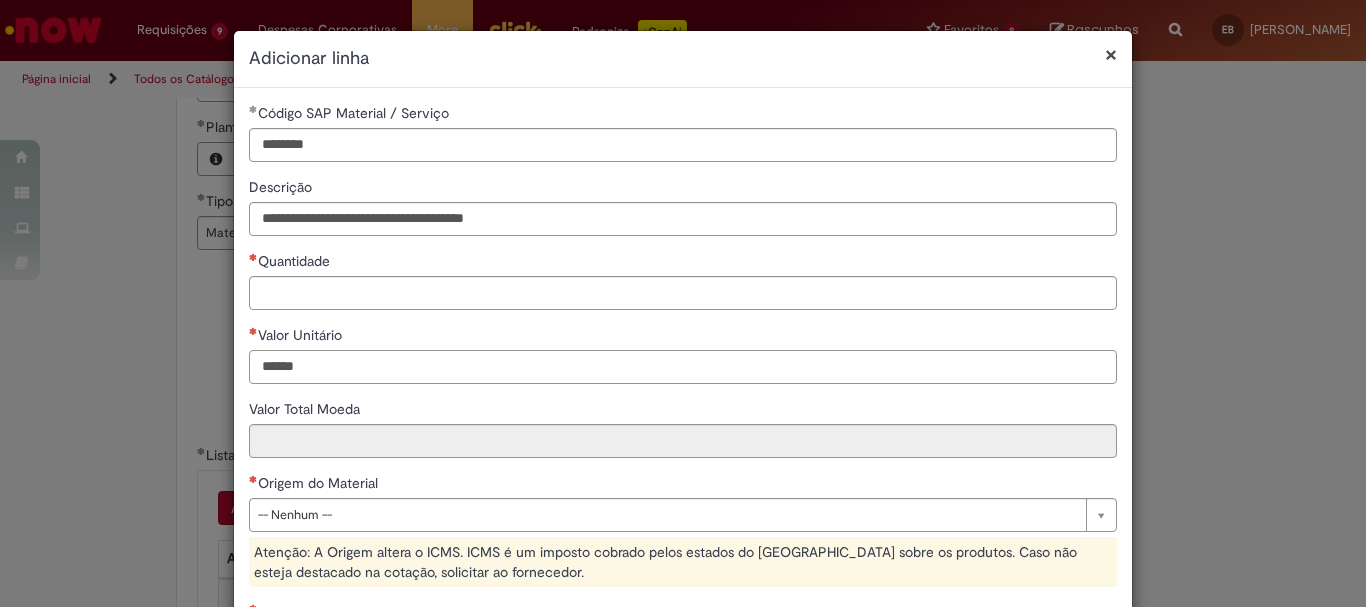 type on "******" 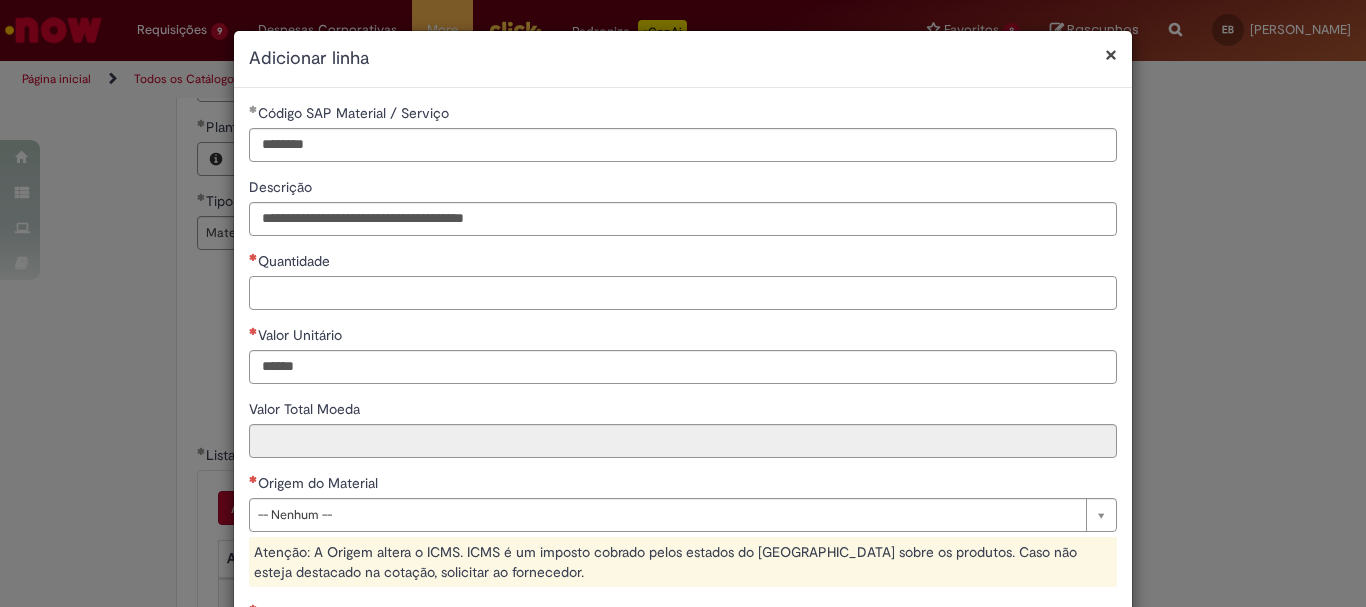 type on "***" 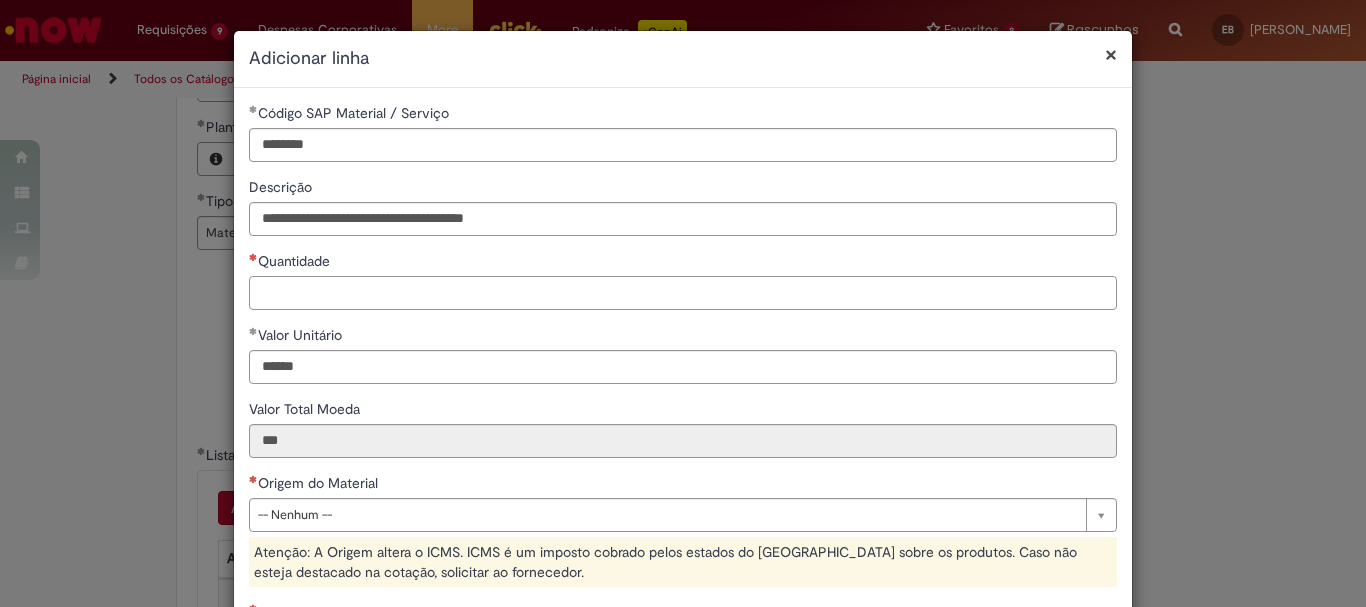click on "Quantidade" at bounding box center [683, 293] 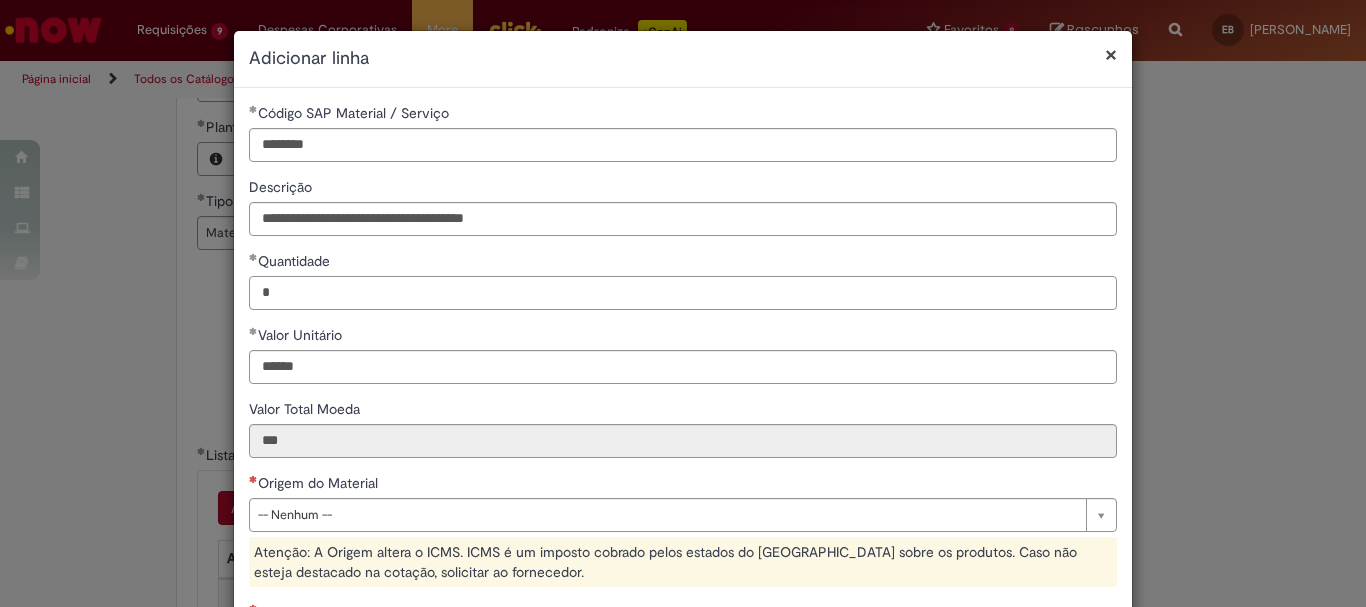 scroll, scrollTop: 200, scrollLeft: 0, axis: vertical 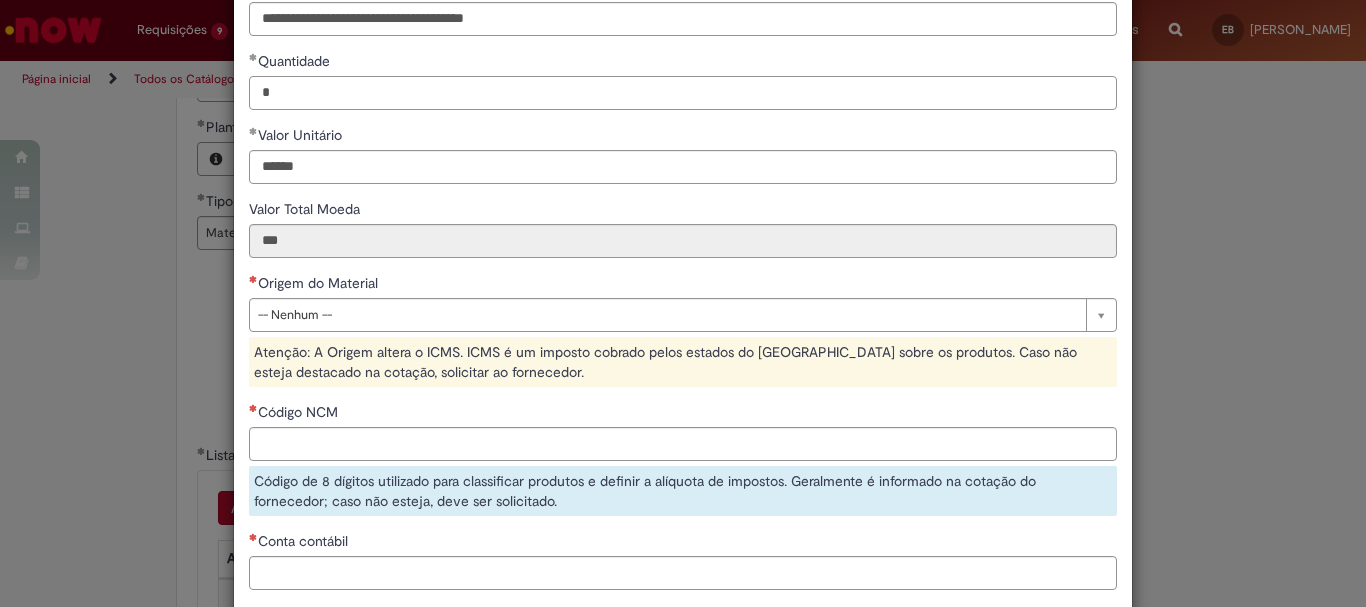 type on "*" 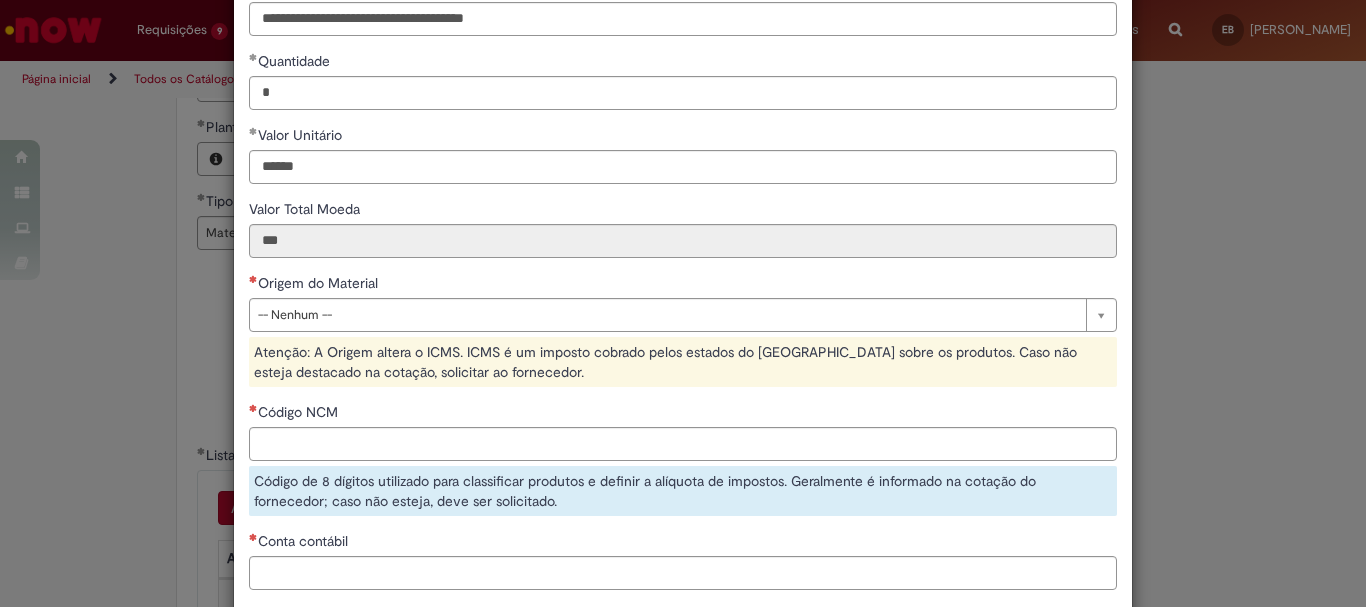 type on "******" 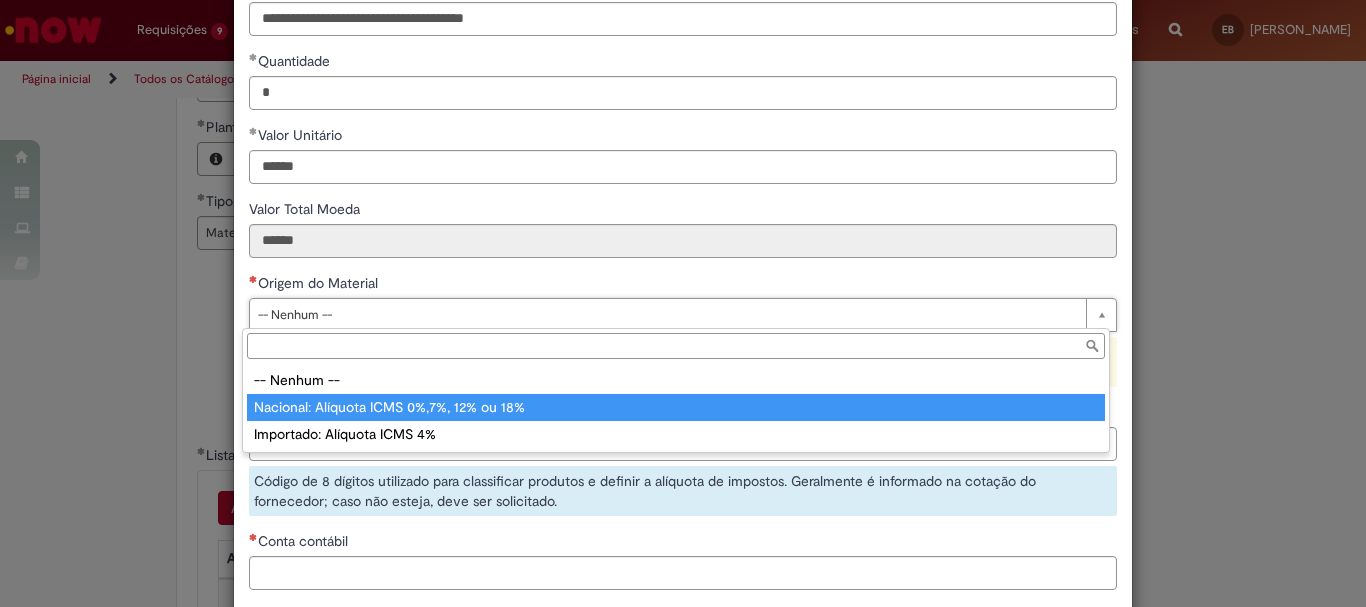 type on "**********" 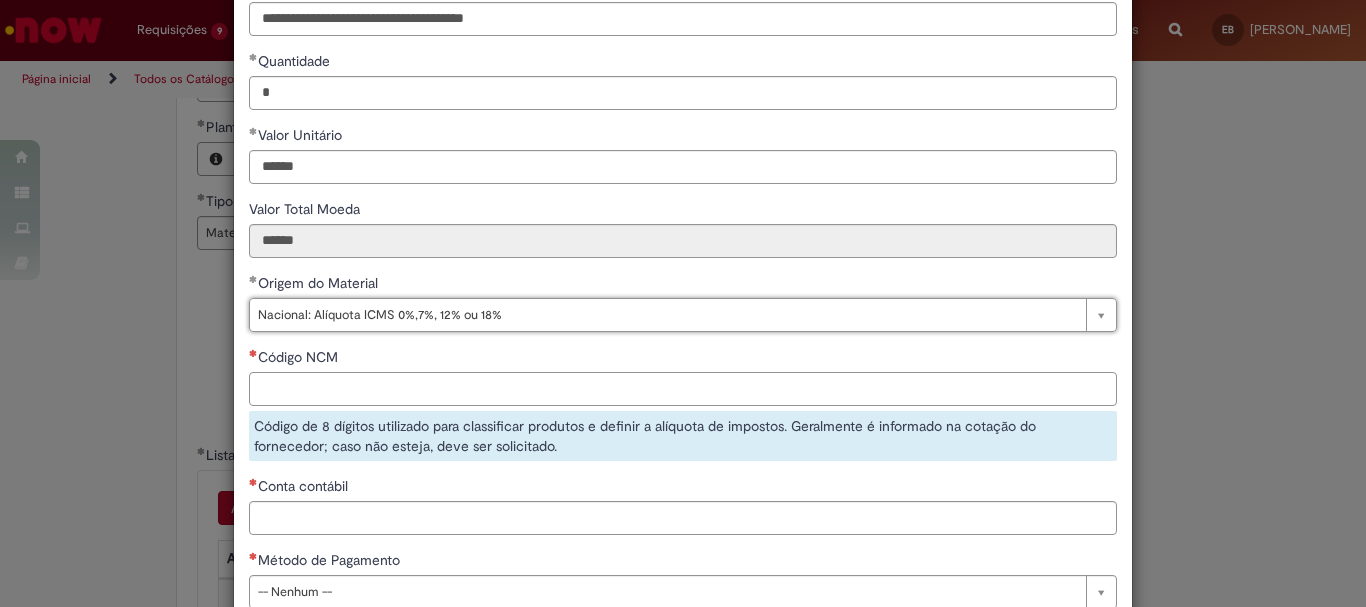 click on "Código NCM" at bounding box center [683, 389] 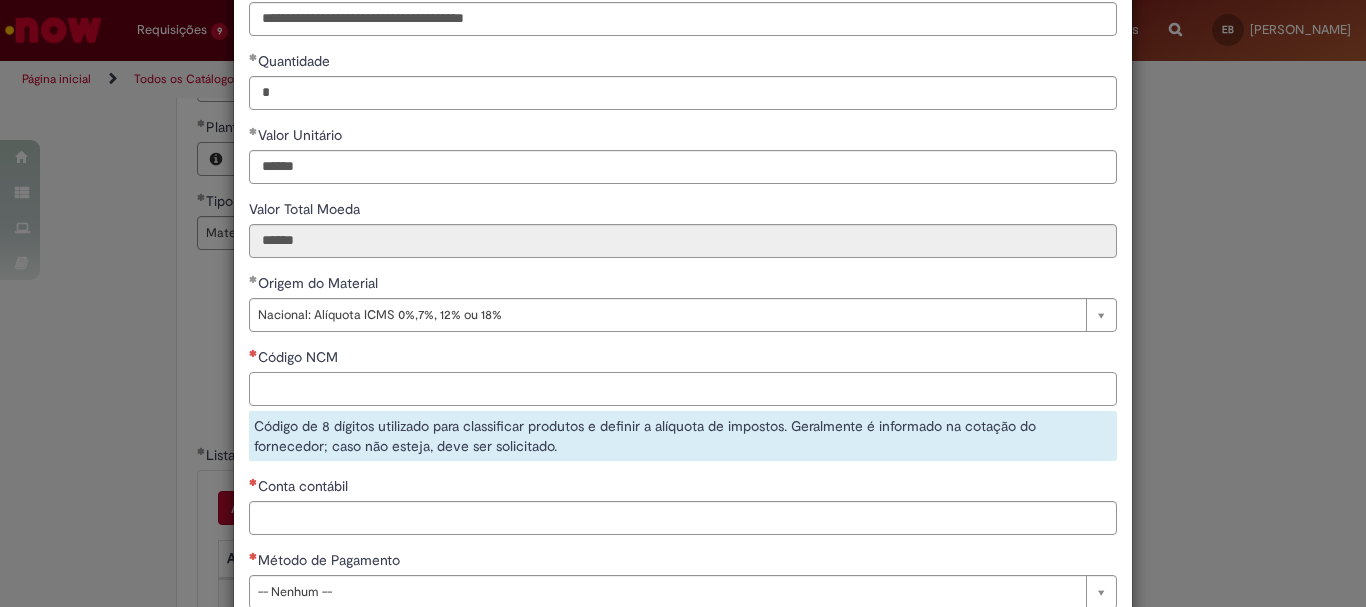 paste on "********" 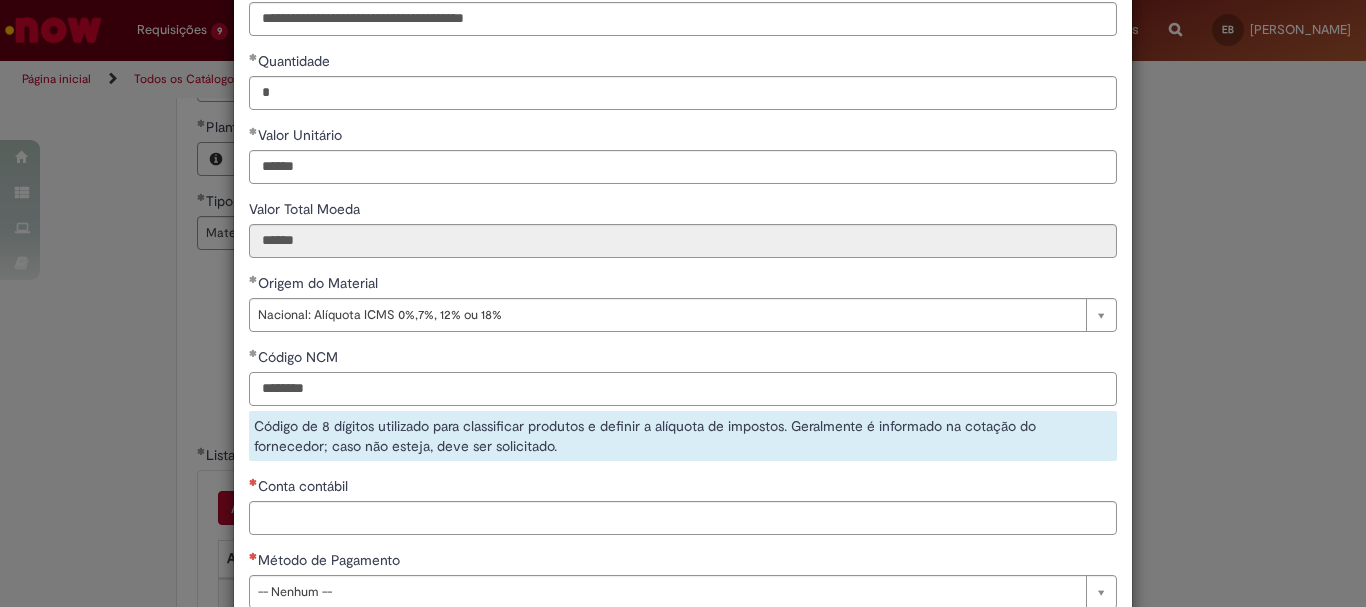 type on "********" 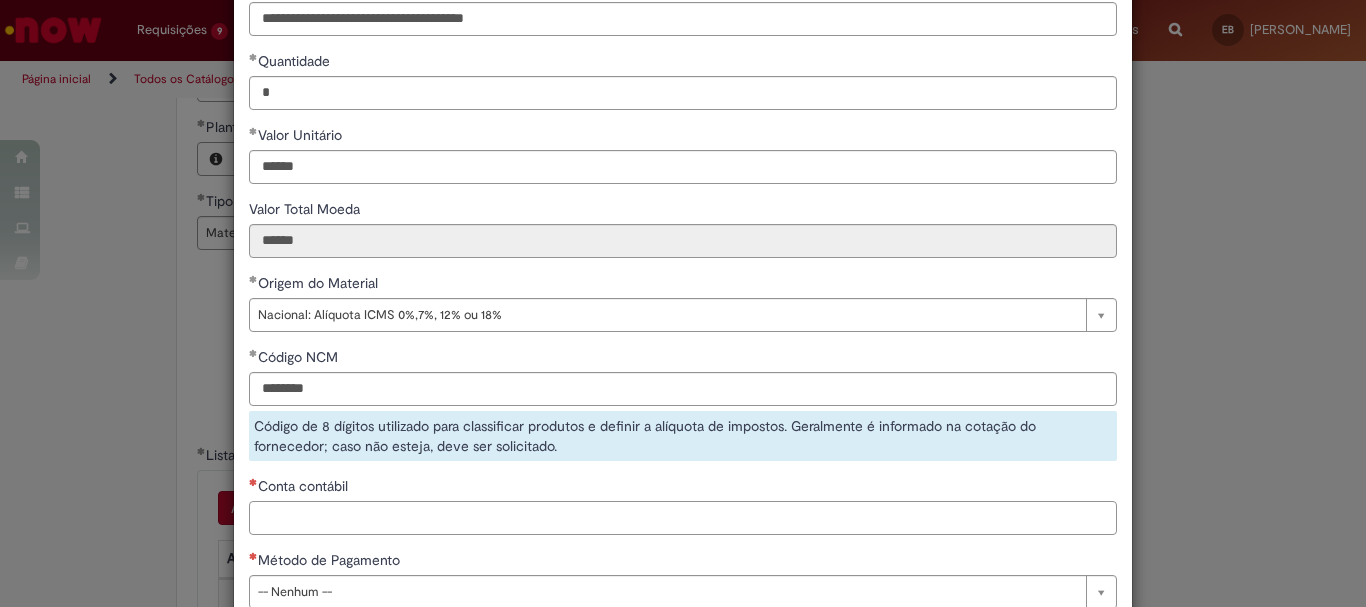 click on "**********" at bounding box center (683, 263) 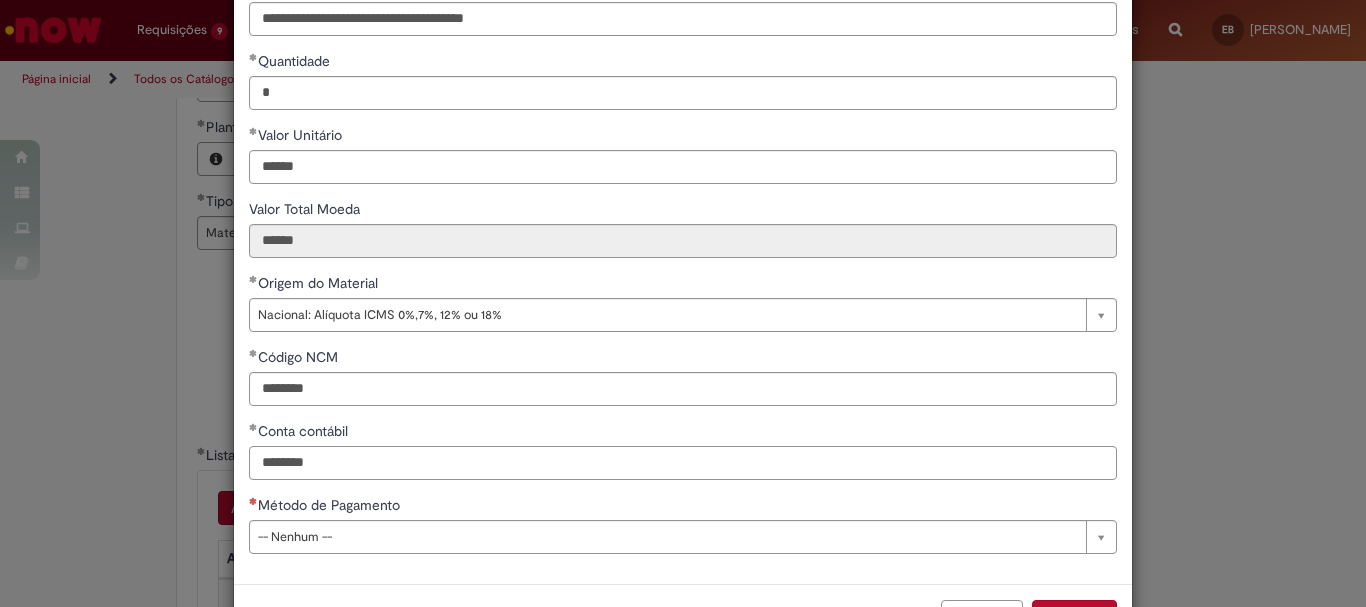 type on "********" 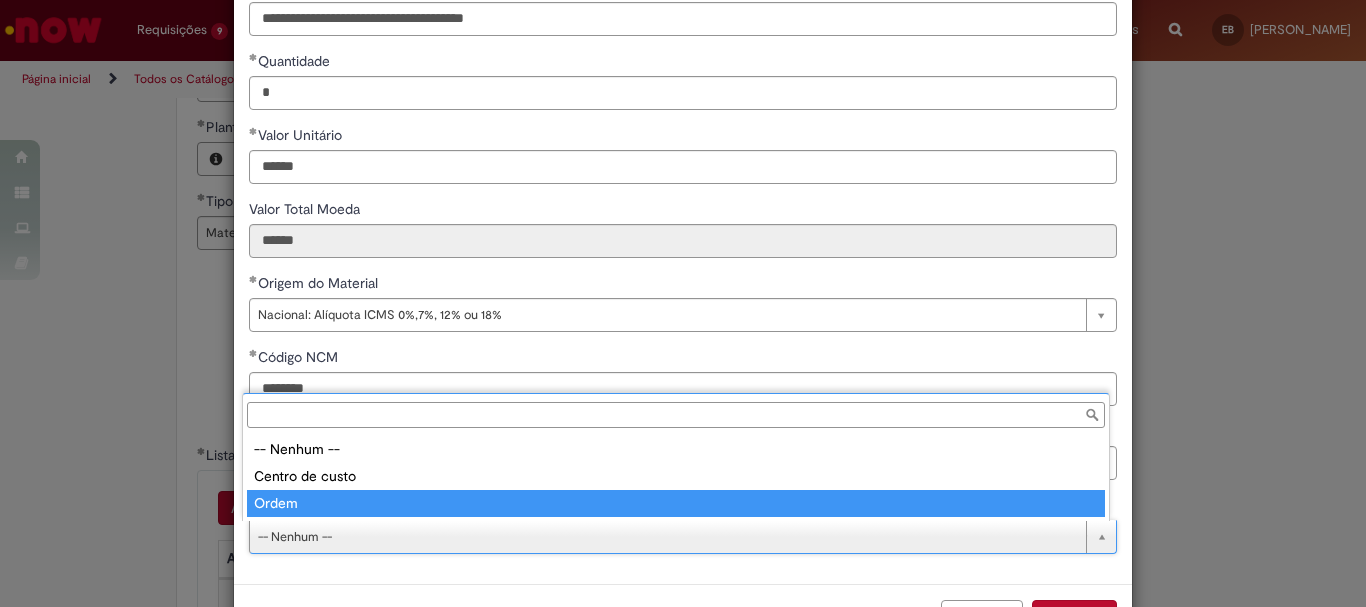 type on "*****" 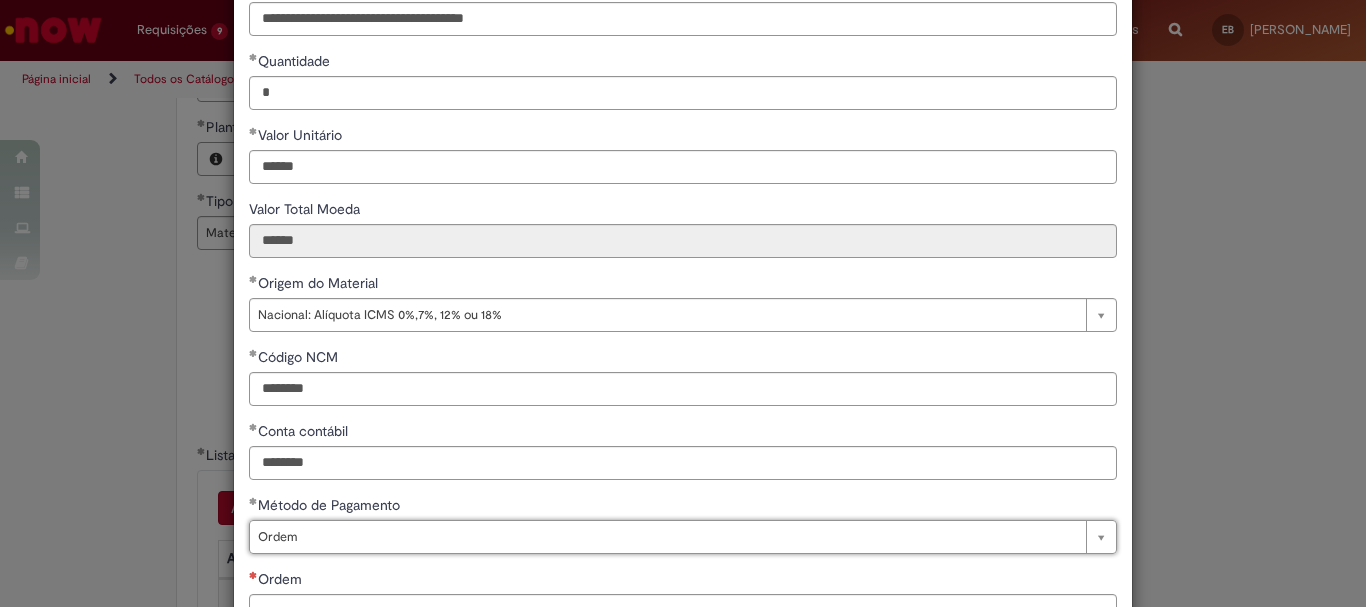 scroll, scrollTop: 347, scrollLeft: 0, axis: vertical 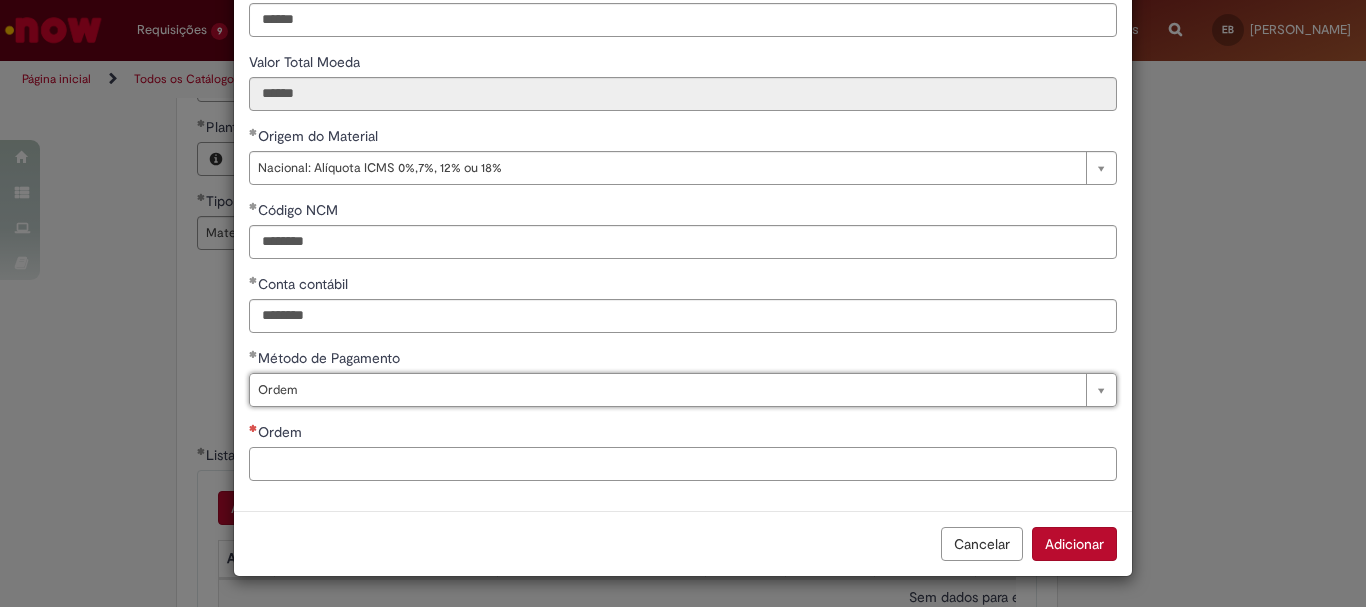 click on "Ordem" at bounding box center (683, 464) 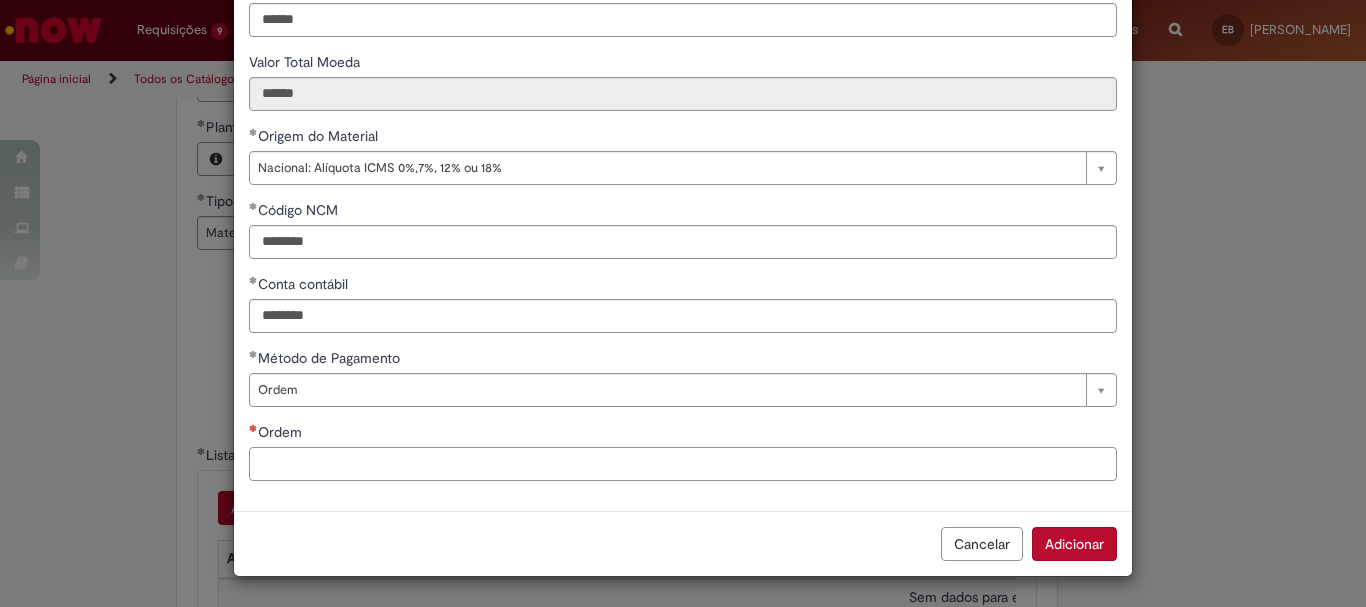 paste on "**********" 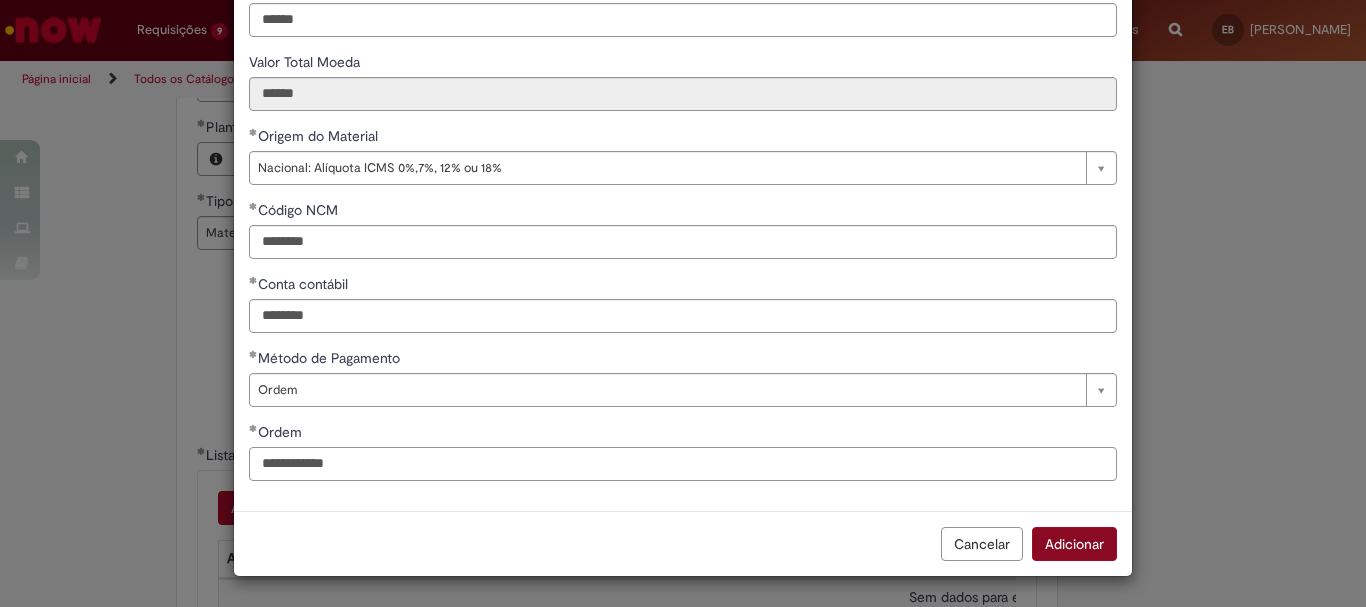 type on "**********" 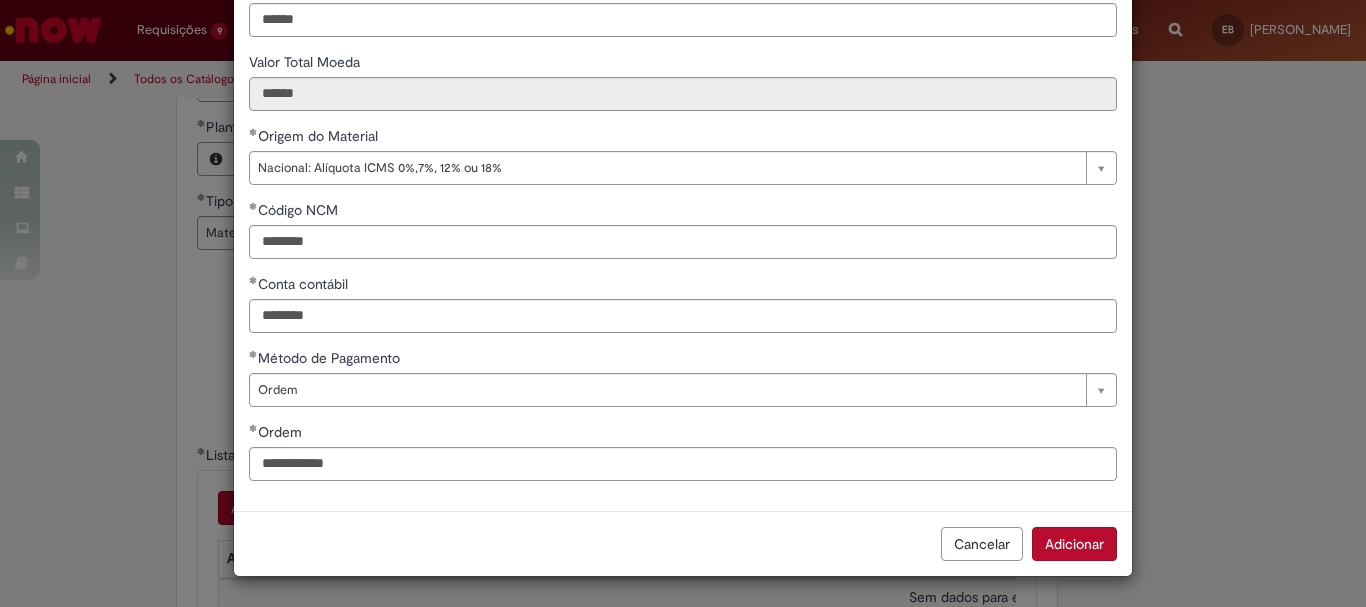 click on "Adicionar" at bounding box center [1074, 544] 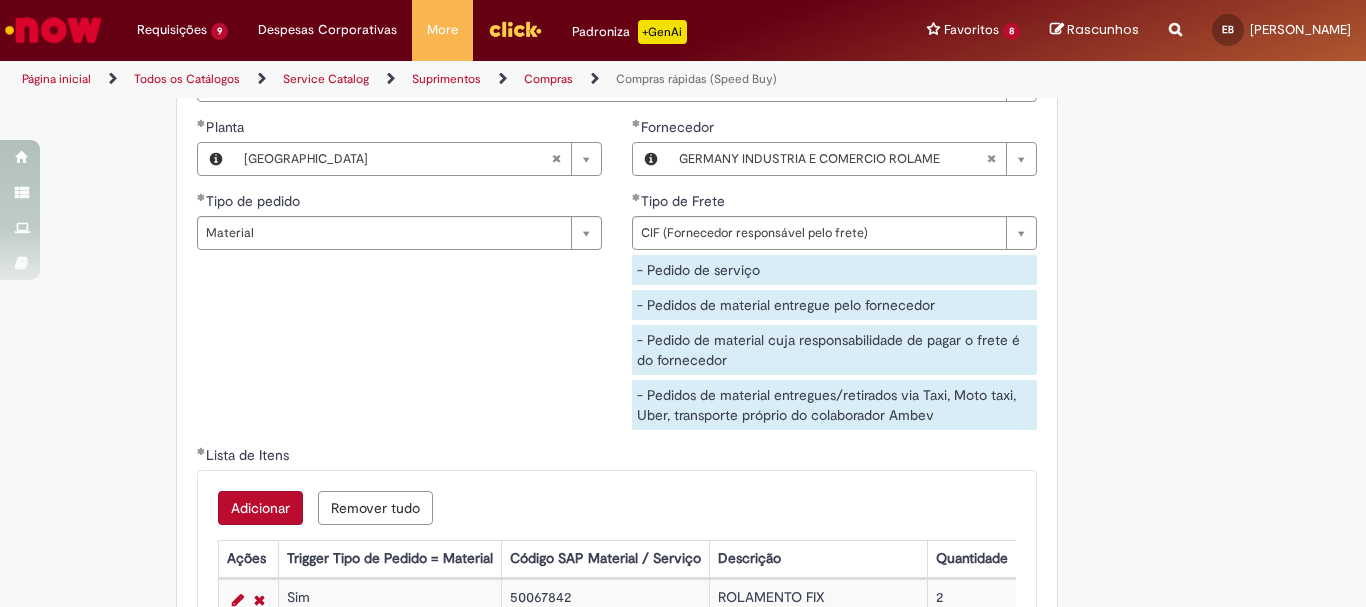 click on "Adicionar" at bounding box center [260, 508] 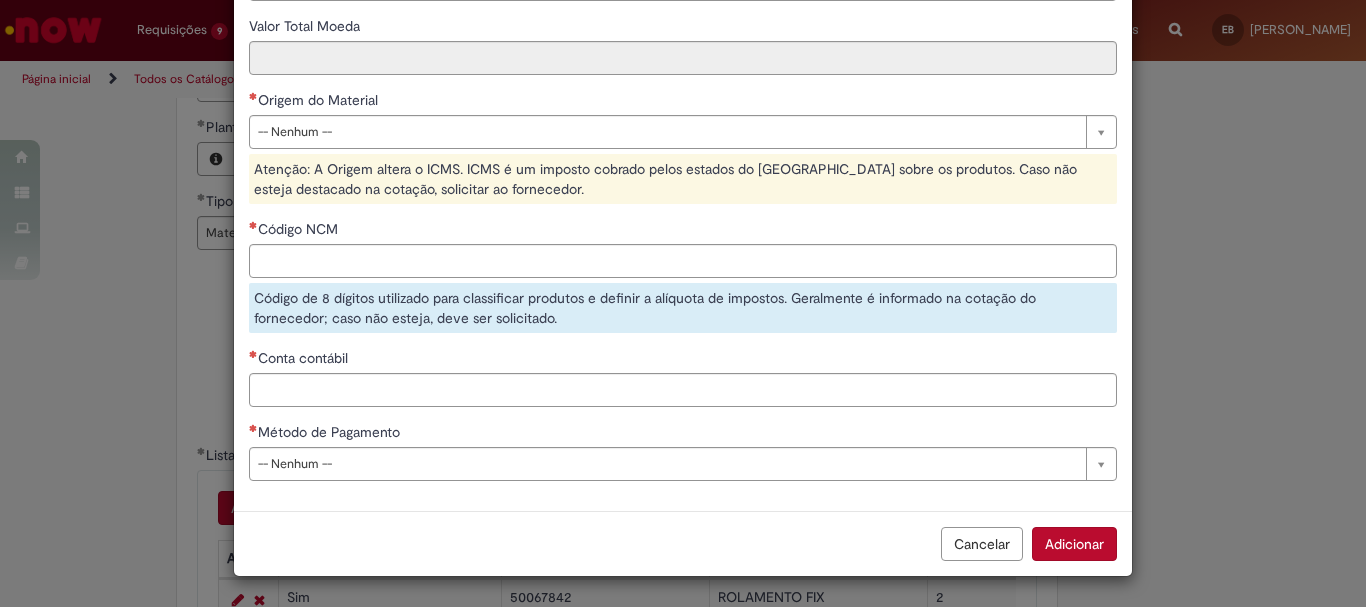 scroll, scrollTop: 0, scrollLeft: 0, axis: both 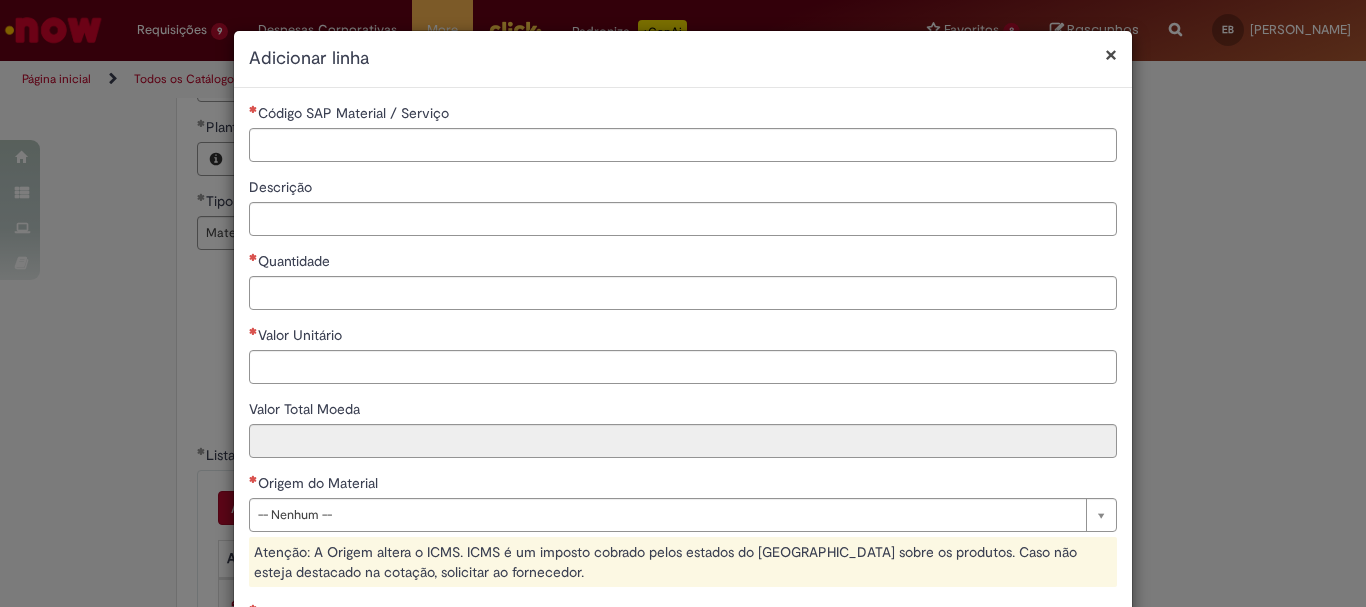 click on "**********" at bounding box center (683, 491) 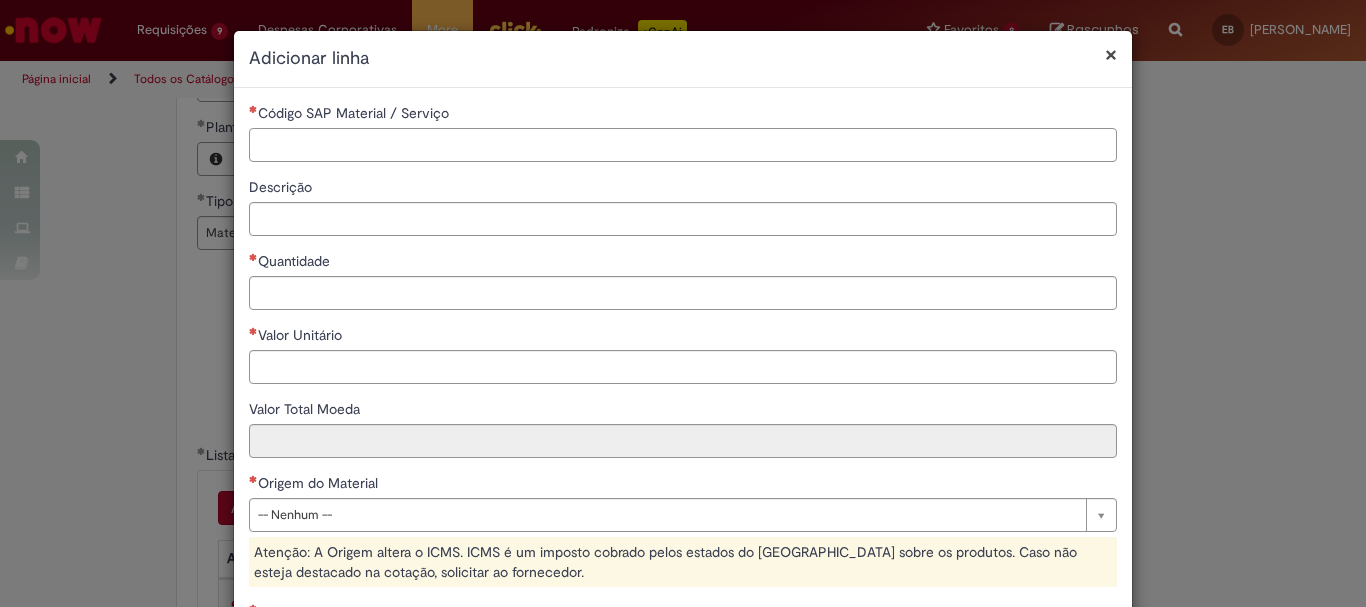 click on "Código SAP Material / Serviço" at bounding box center (683, 145) 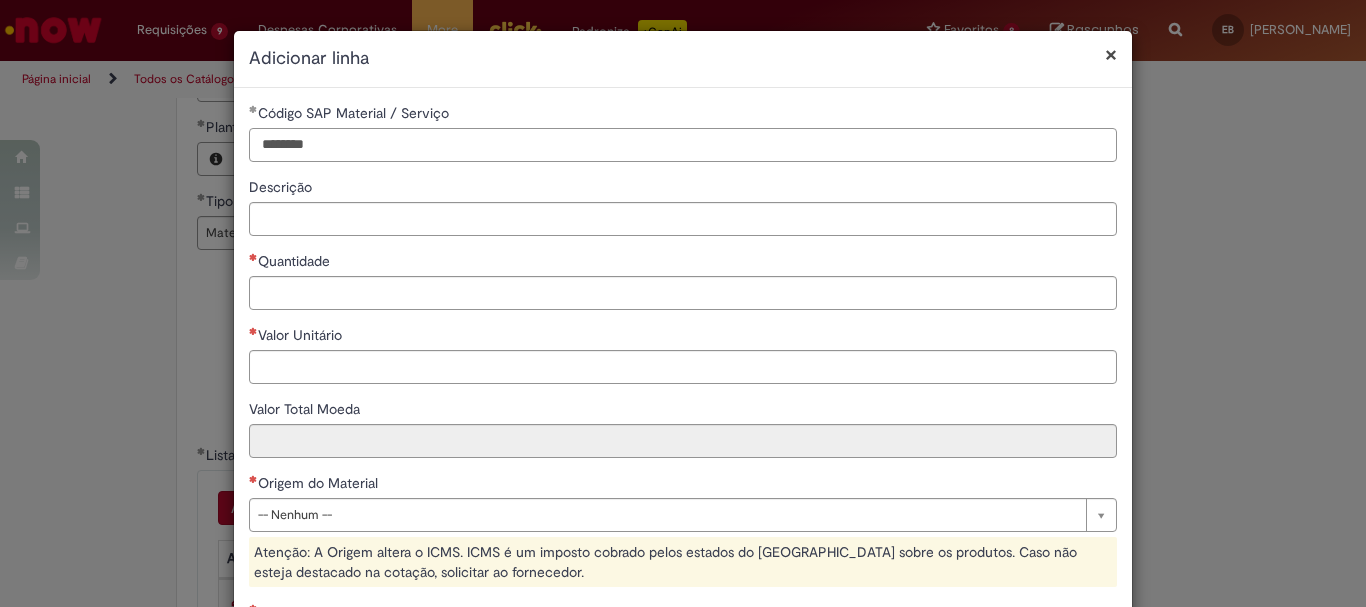 type on "********" 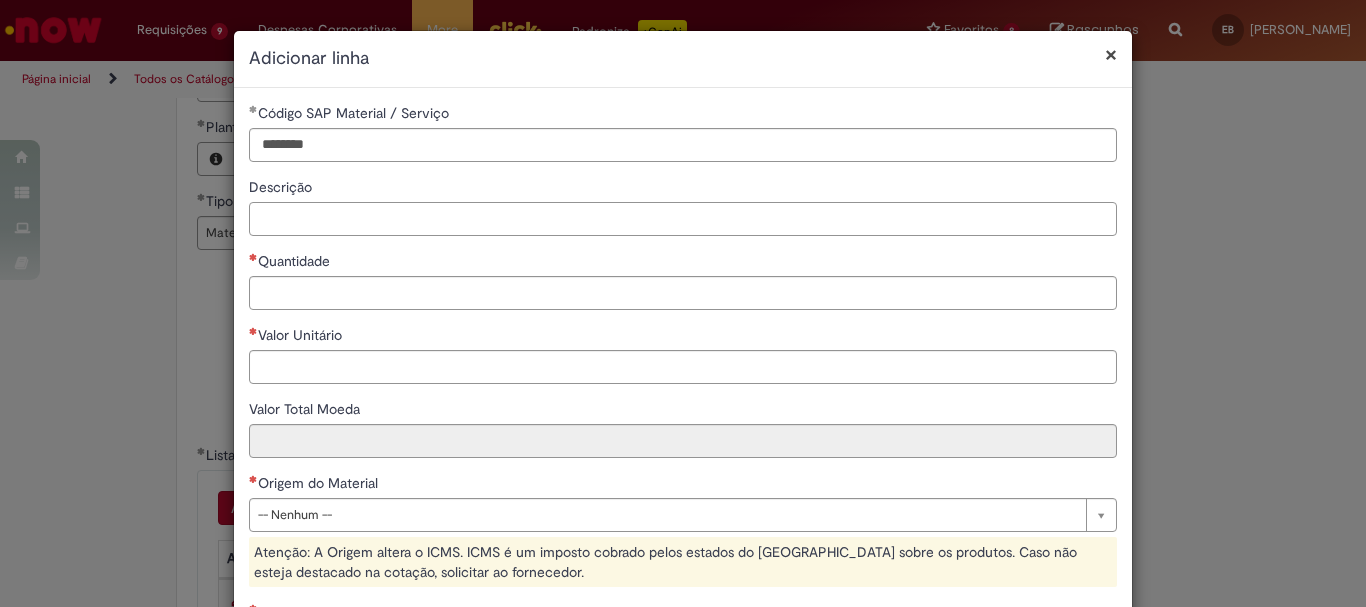 click on "Descrição" at bounding box center (683, 219) 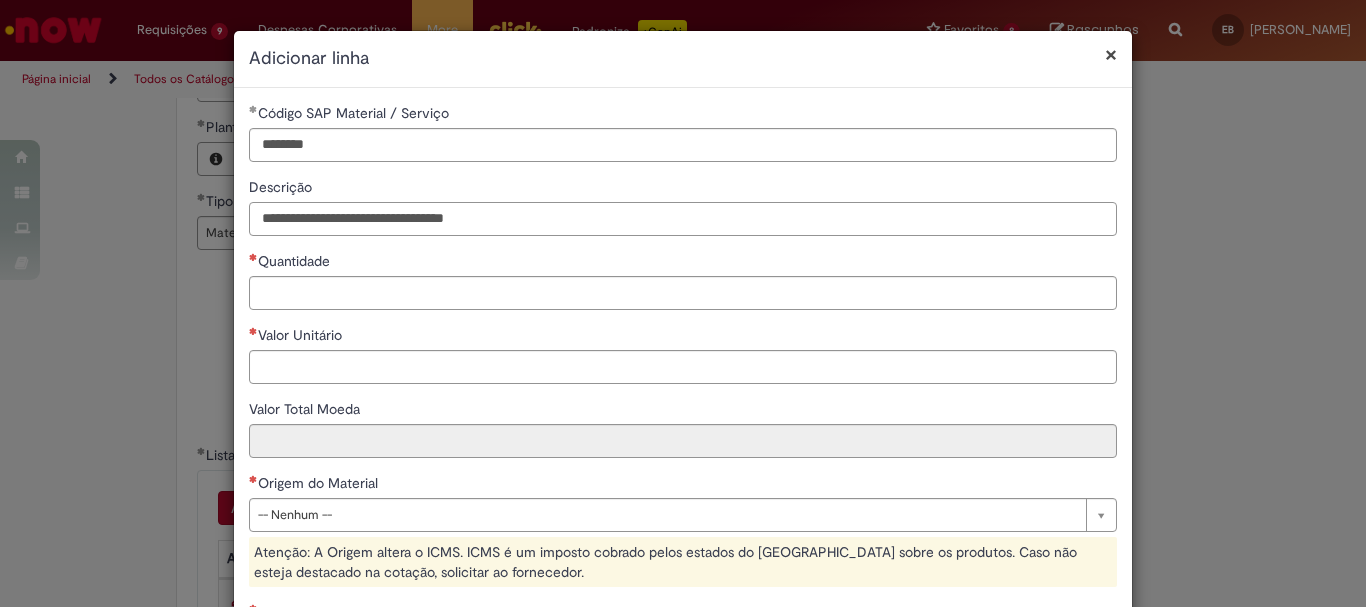 type on "**********" 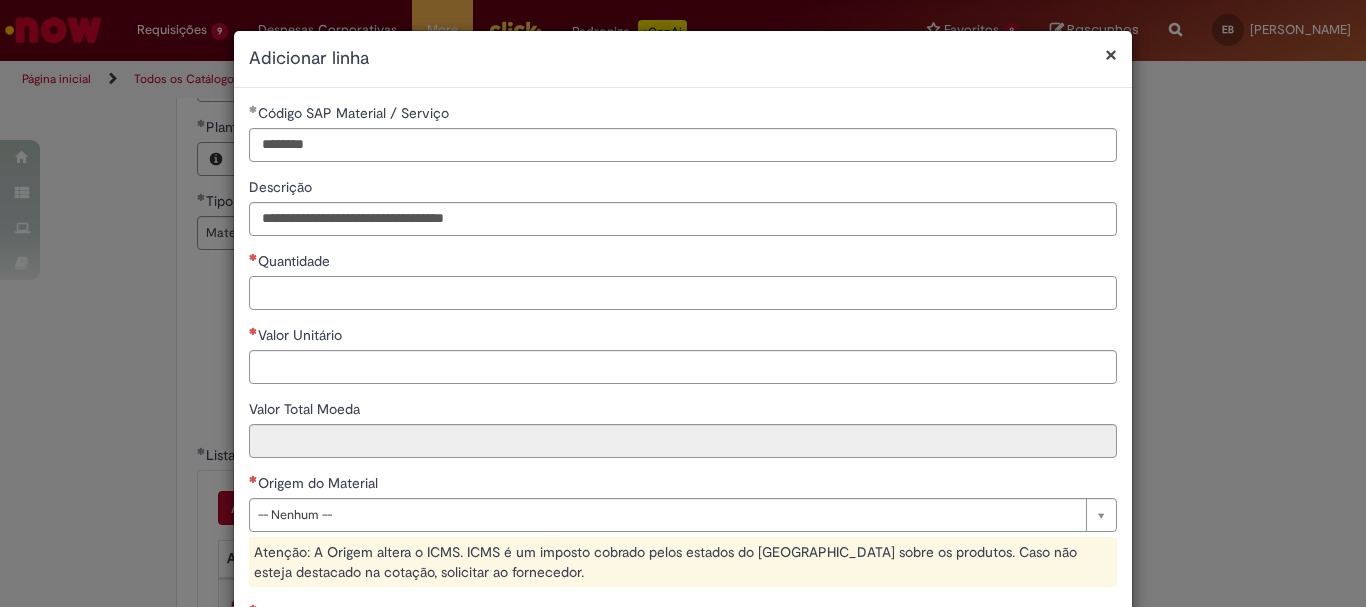 click on "Quantidade" at bounding box center [683, 293] 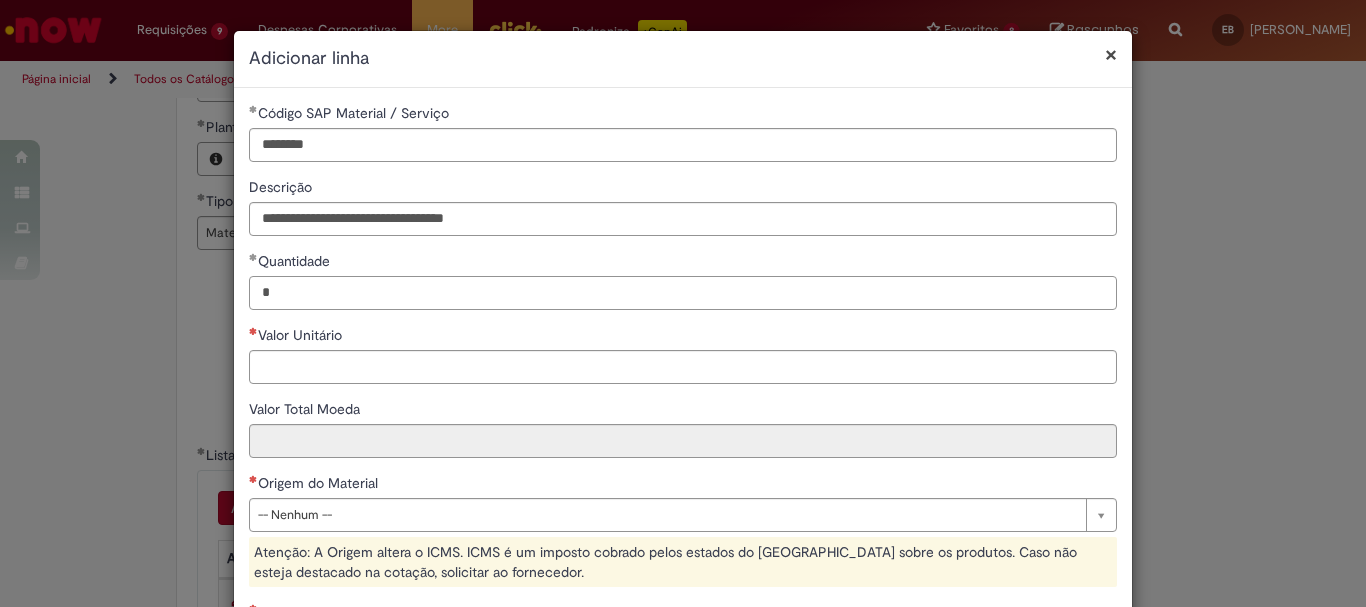type on "*" 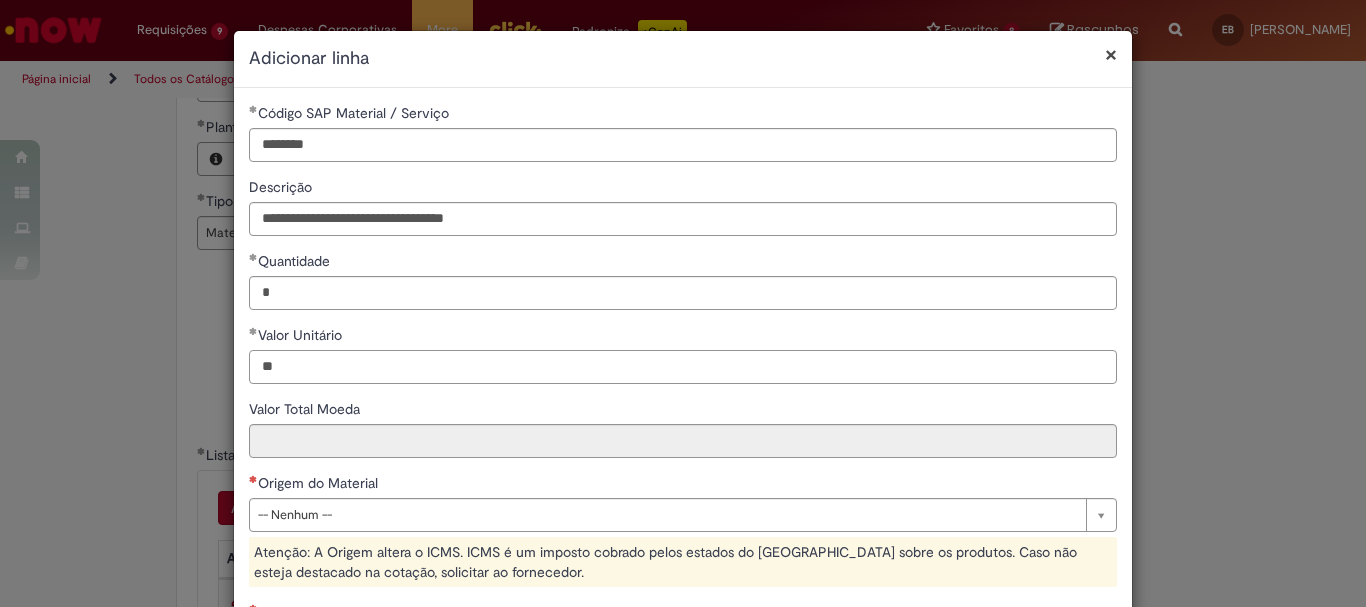 scroll, scrollTop: 200, scrollLeft: 0, axis: vertical 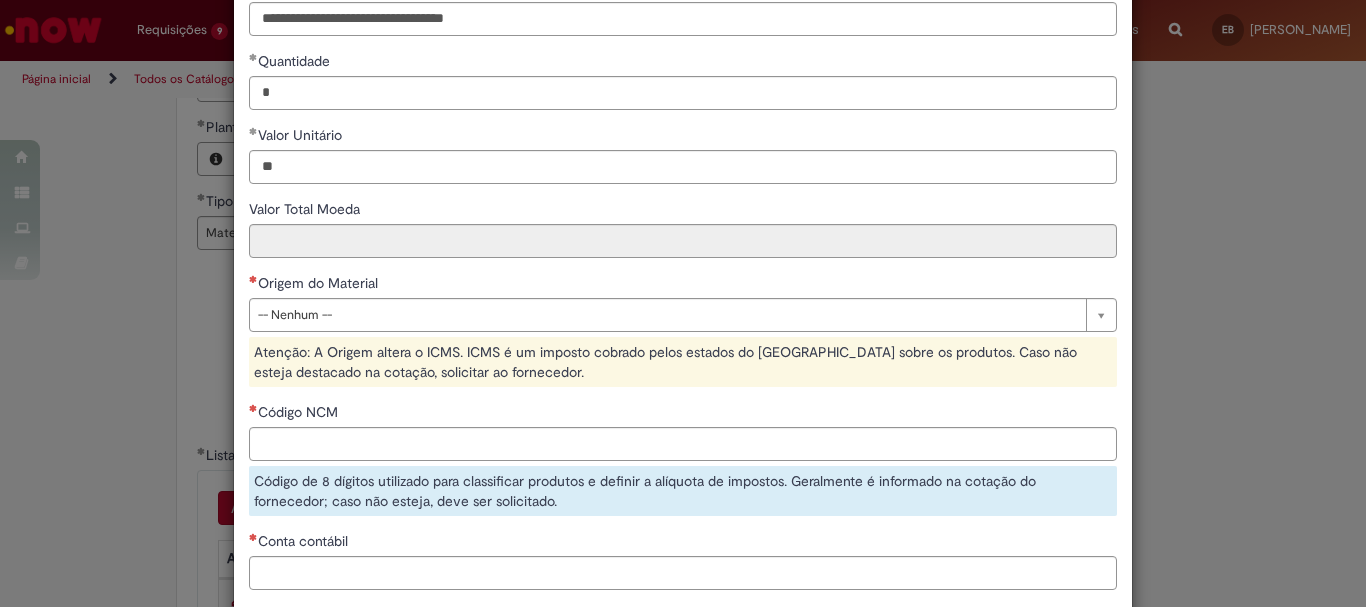 type on "*****" 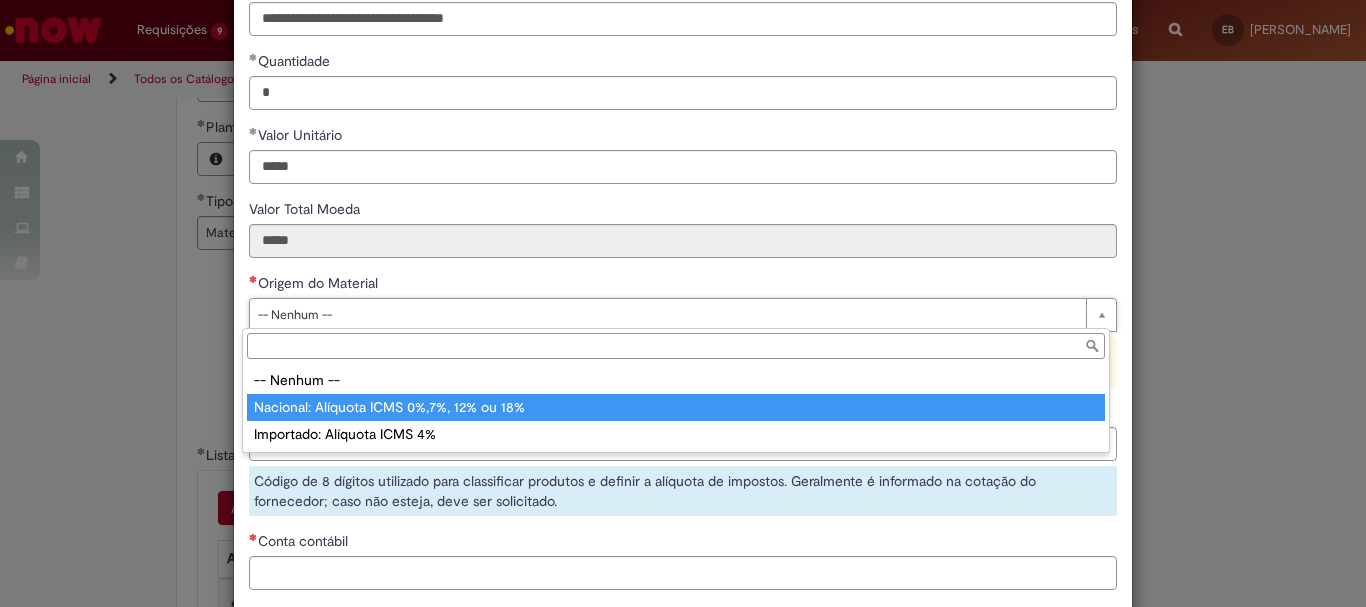 type on "**********" 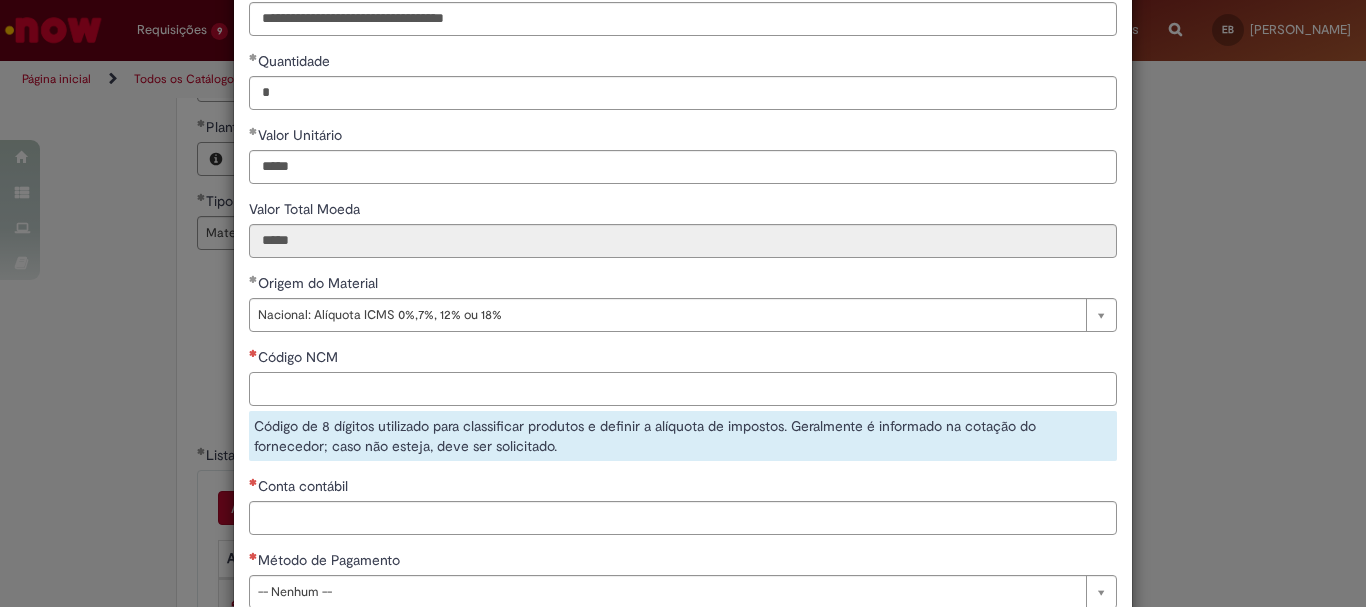 click on "Código NCM" at bounding box center [683, 389] 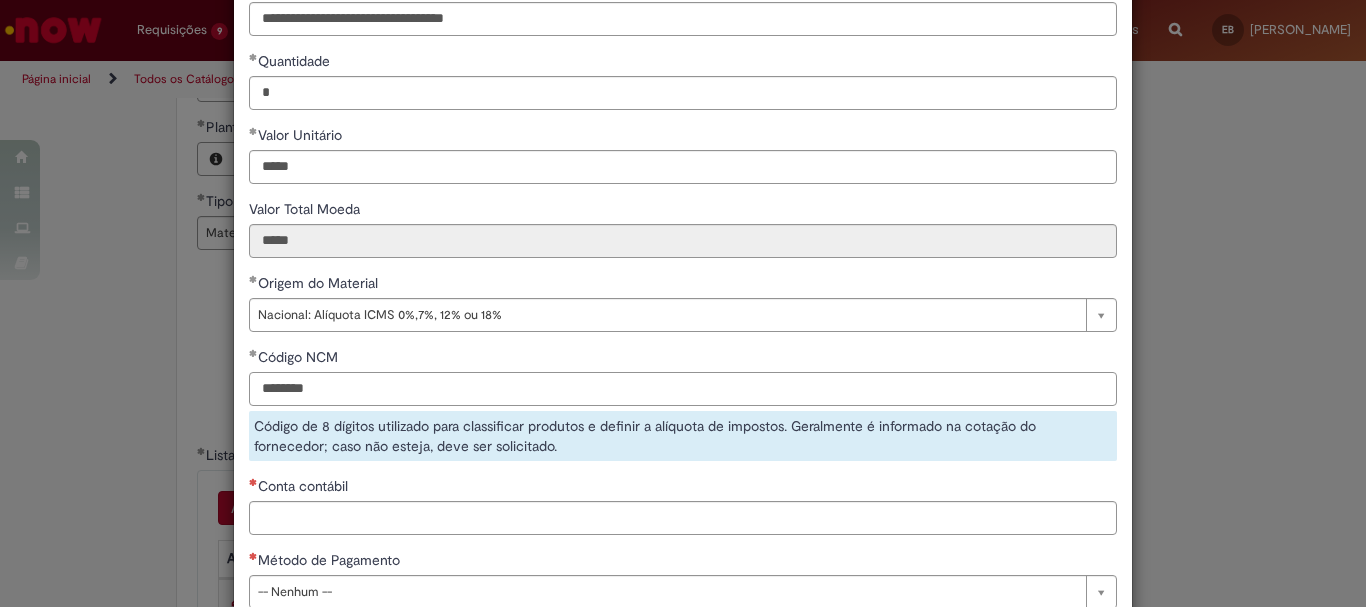 type on "********" 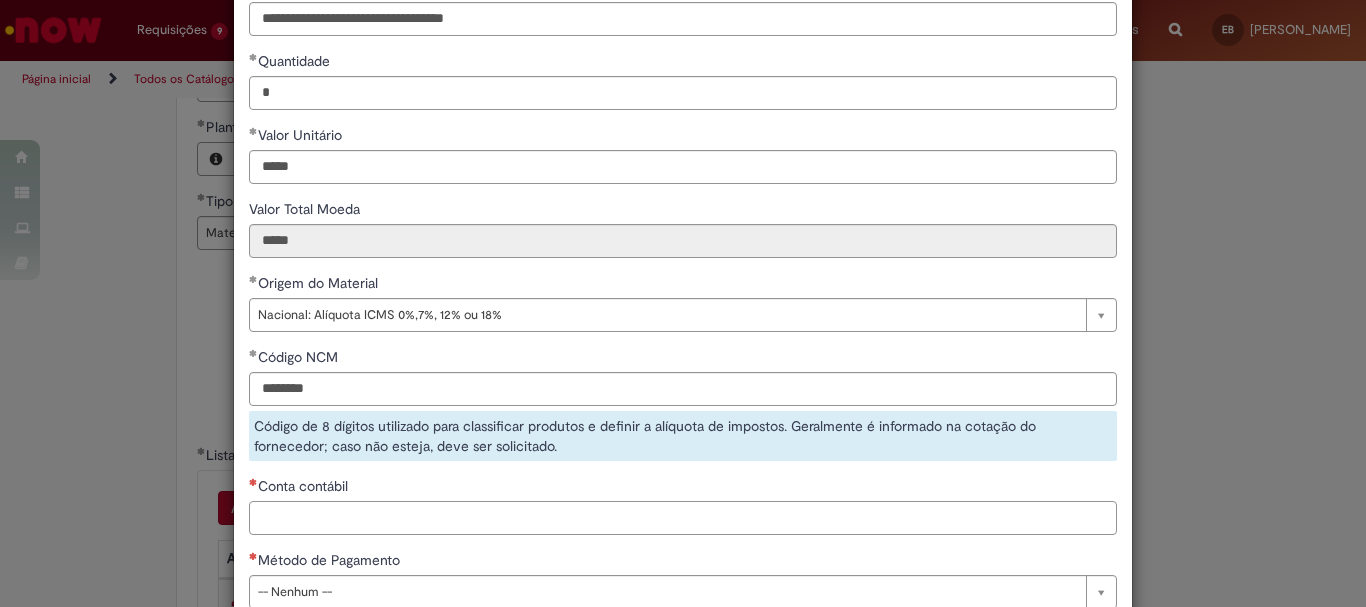 click on "**********" at bounding box center [683, 263] 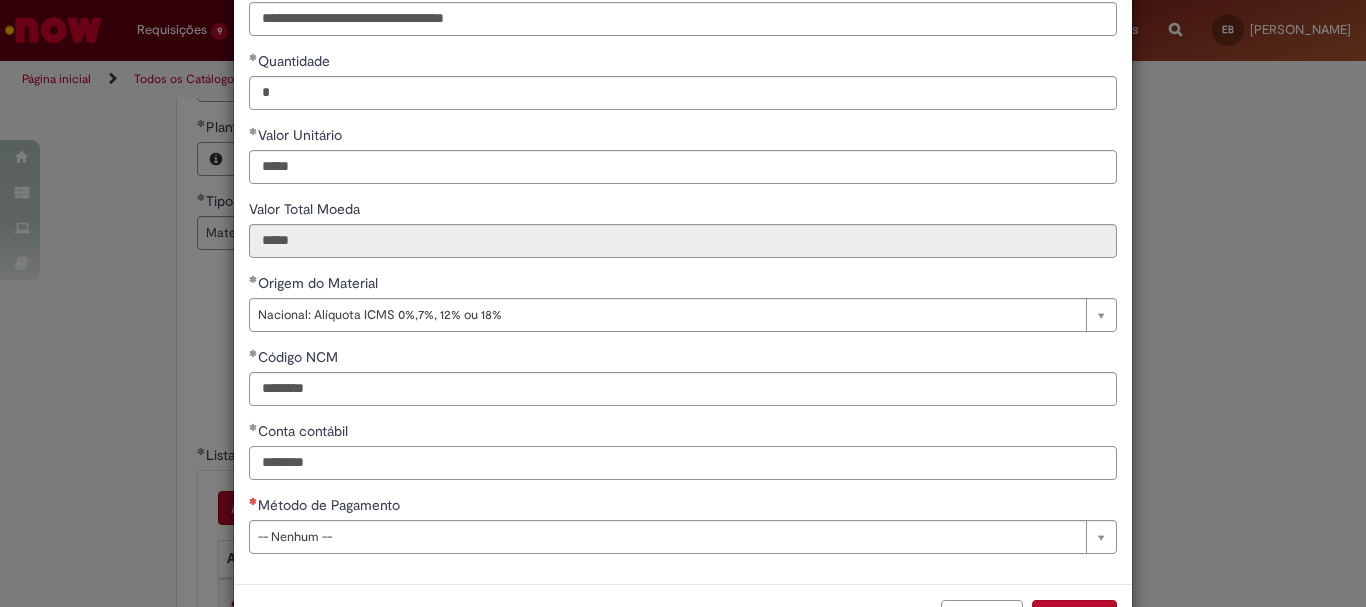 type on "********" 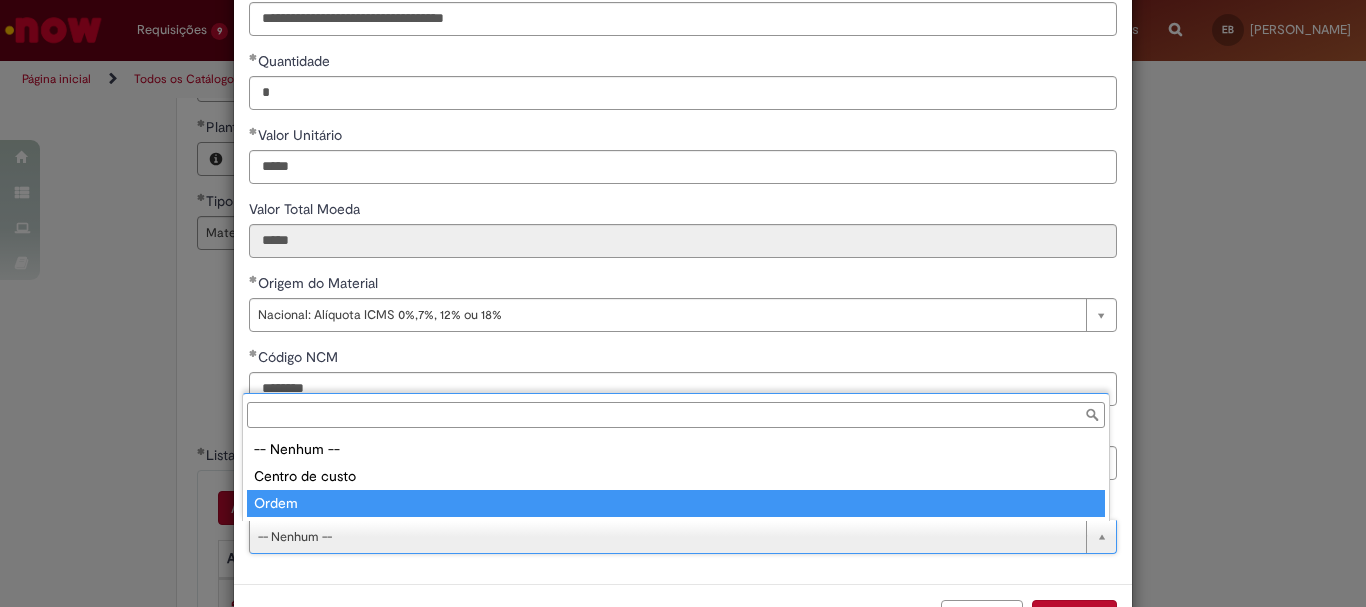 type on "*****" 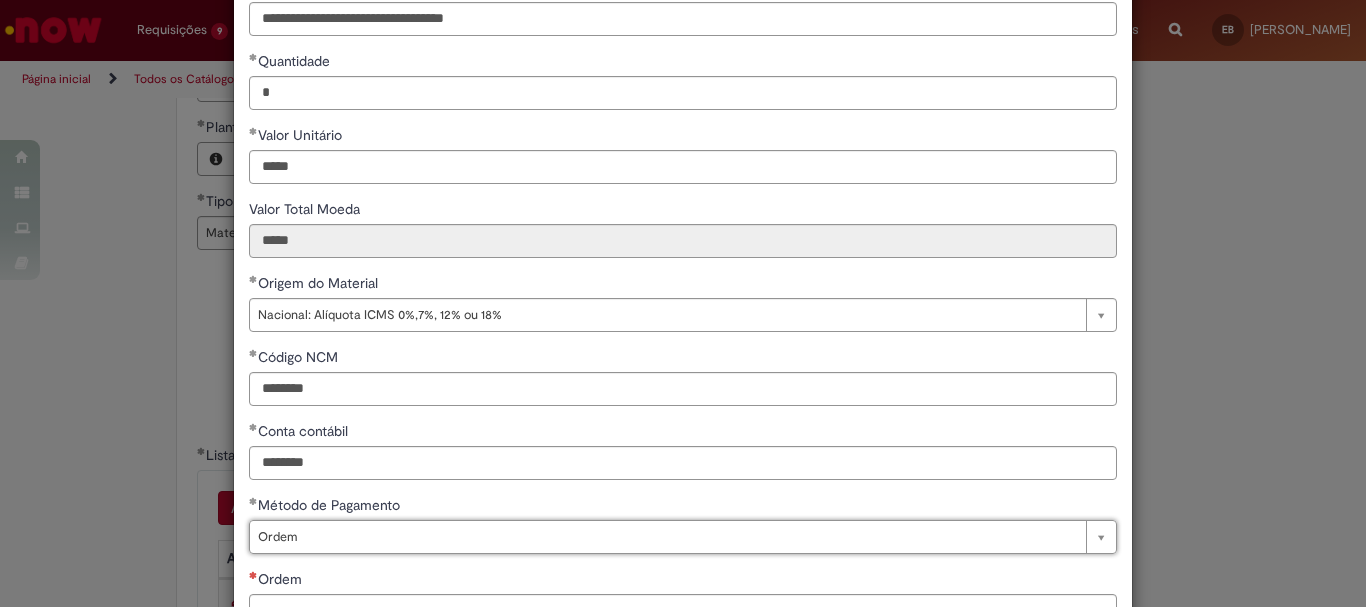 scroll, scrollTop: 347, scrollLeft: 0, axis: vertical 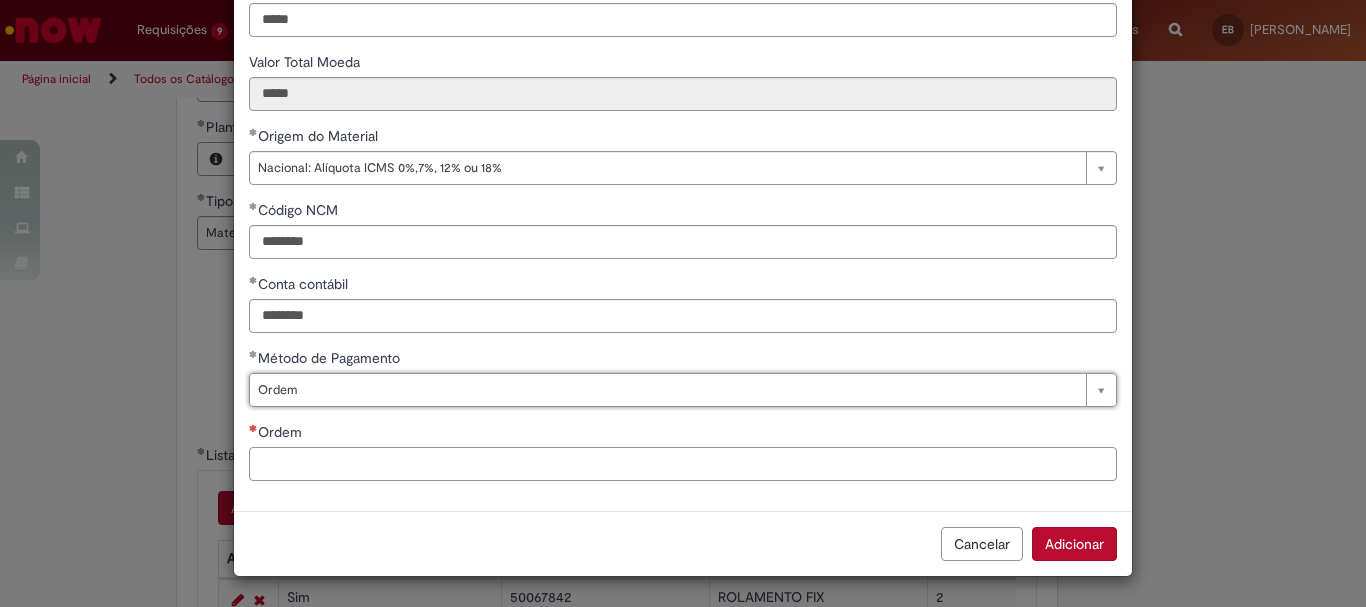 click on "Ordem" at bounding box center [683, 464] 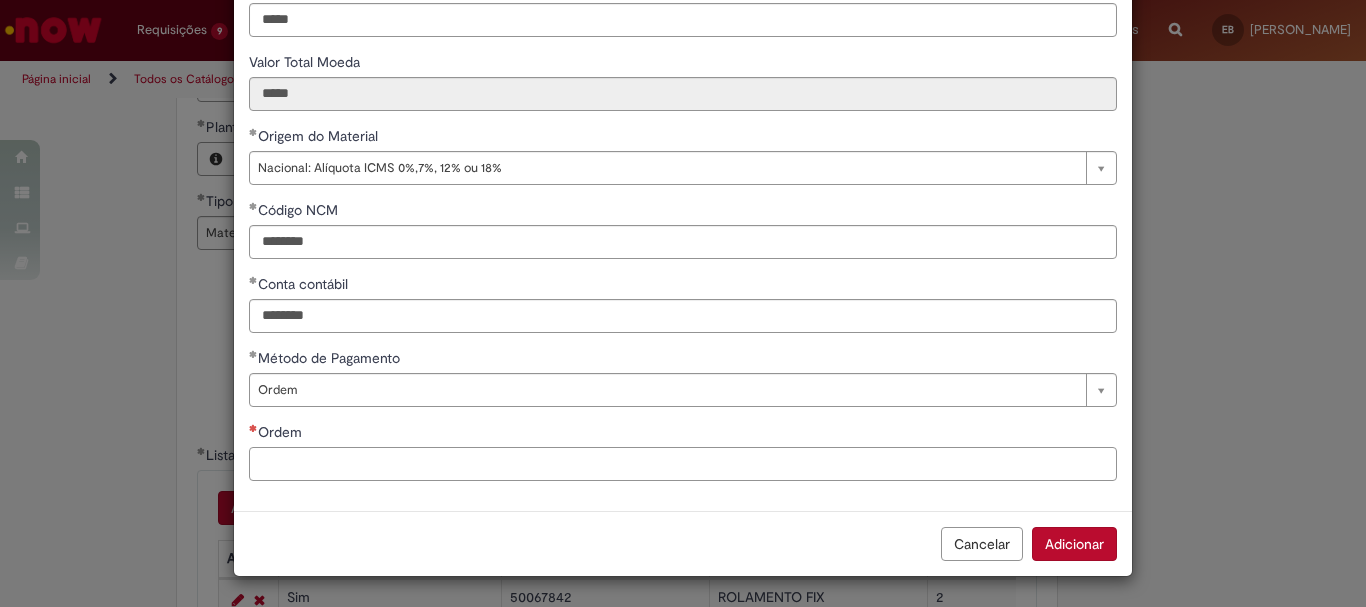 paste on "**********" 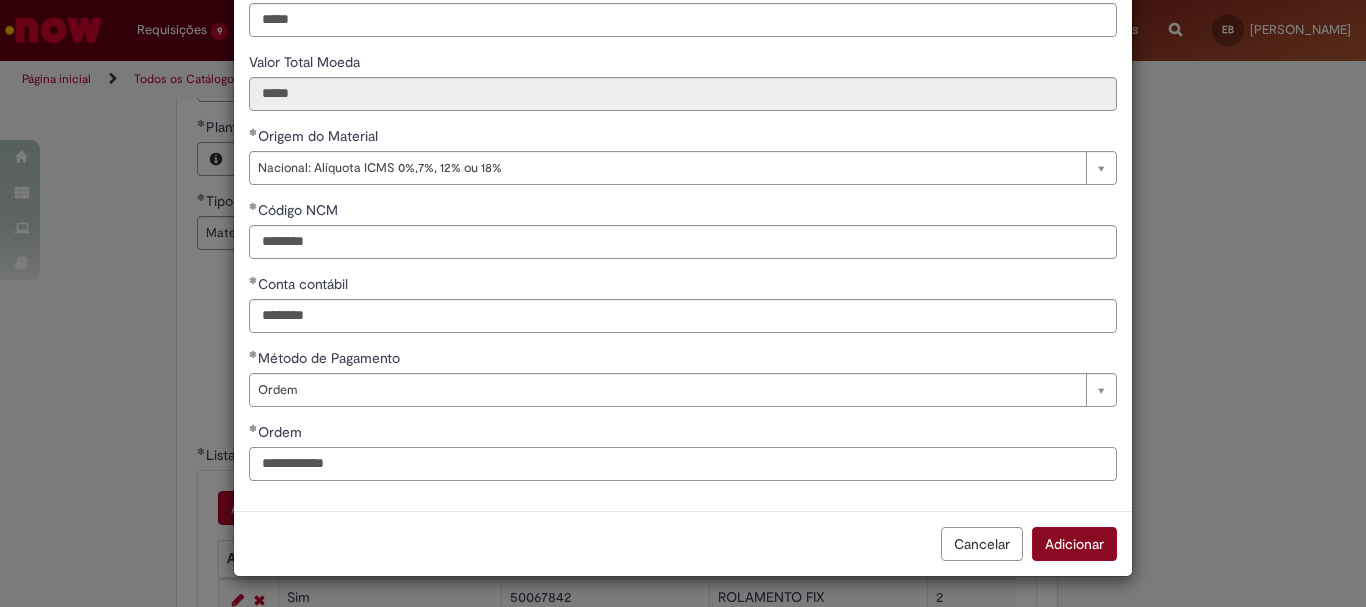 type on "**********" 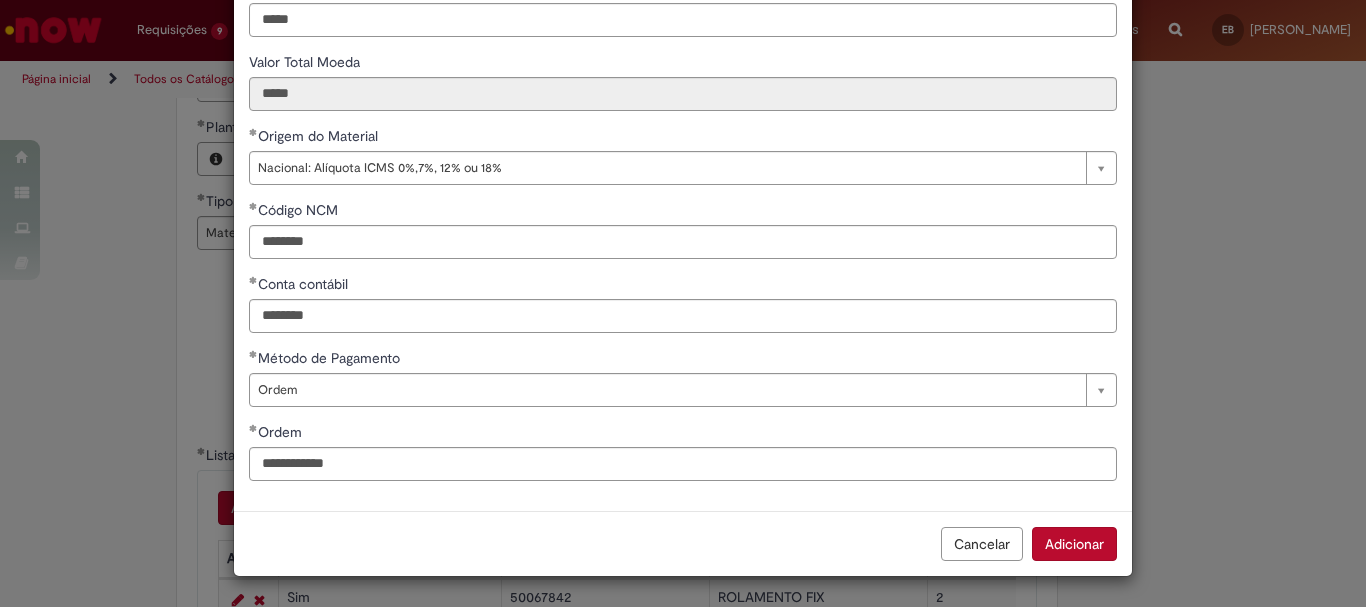 click on "Adicionar" at bounding box center (1074, 544) 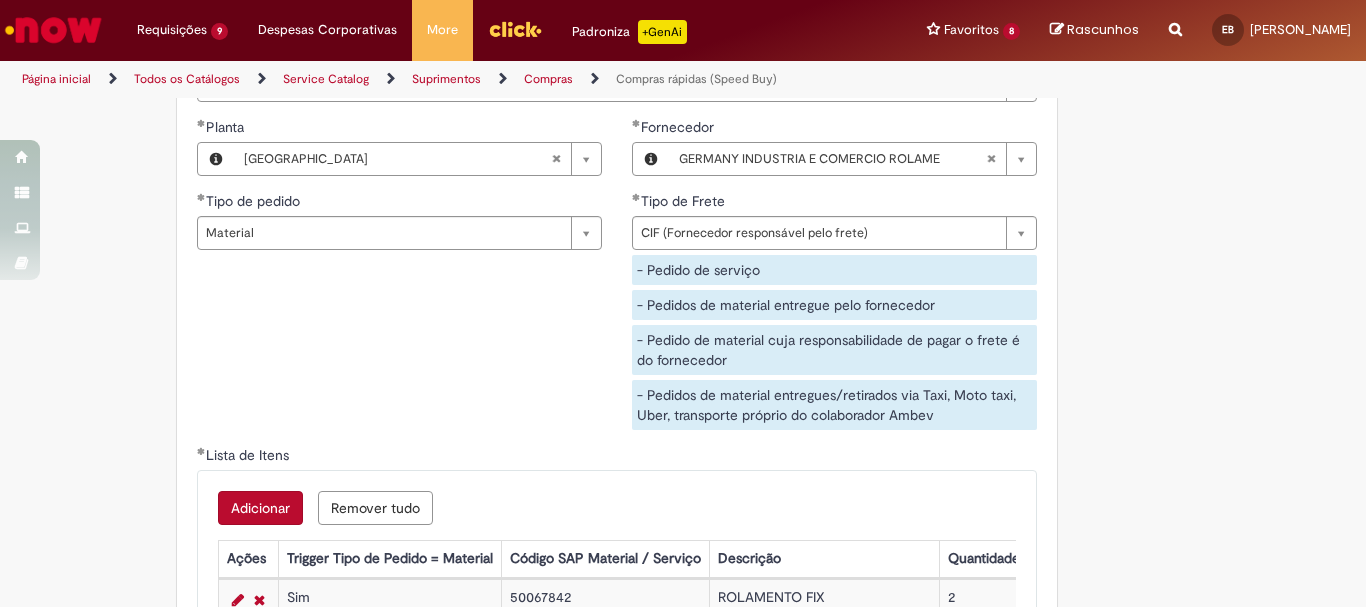 click on "Adicionar" at bounding box center (260, 508) 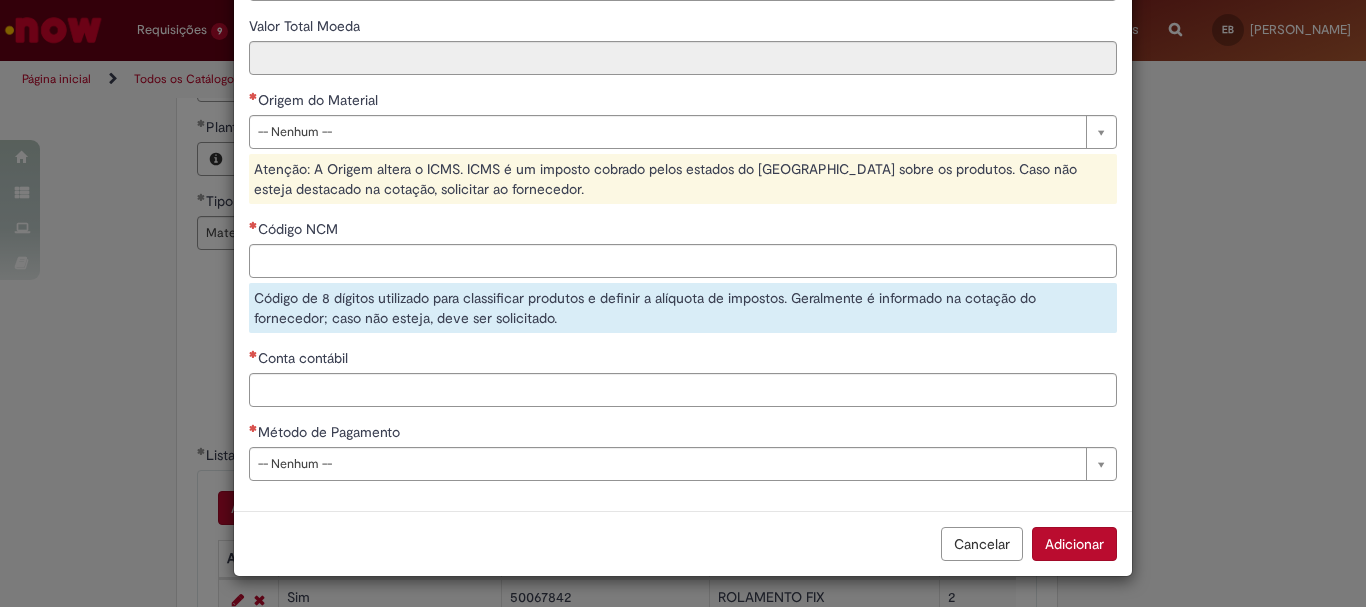 scroll, scrollTop: 0, scrollLeft: 0, axis: both 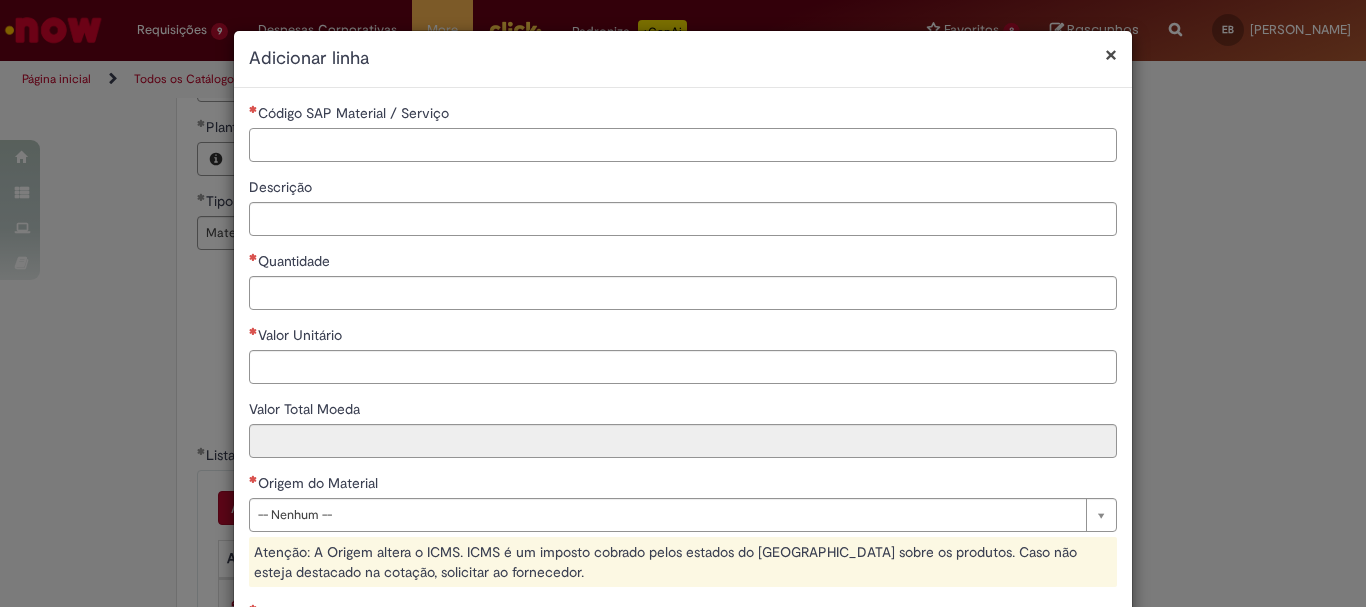 click on "Código SAP Material / Serviço" at bounding box center [683, 145] 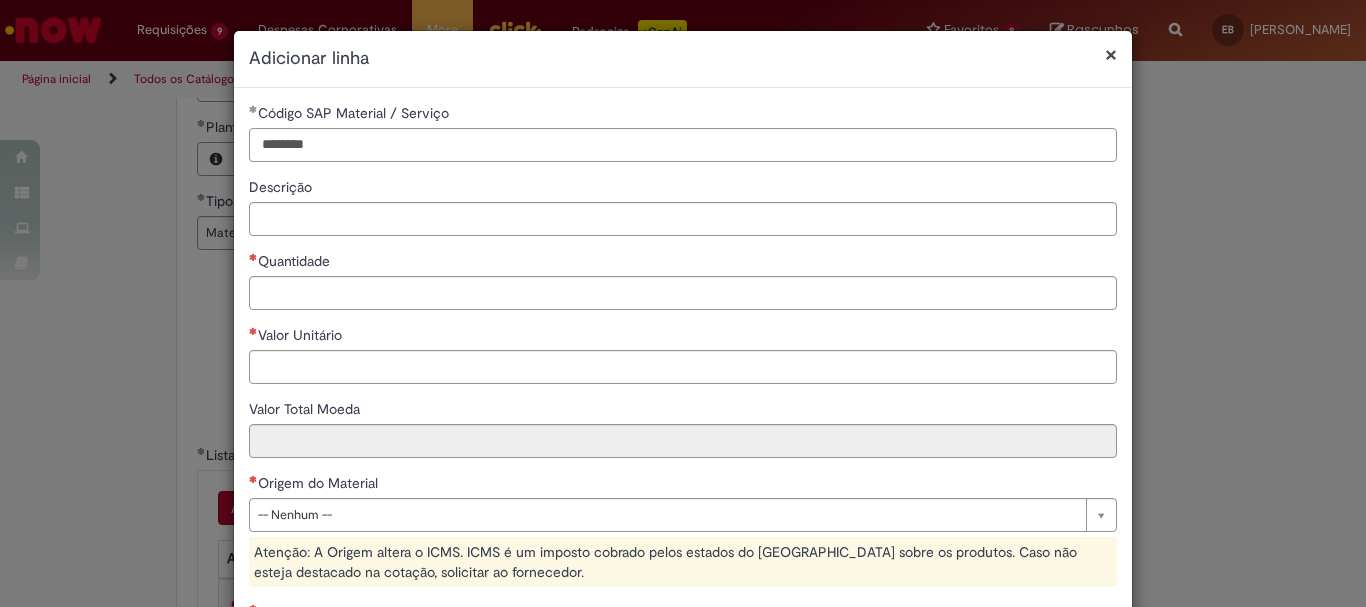 type on "********" 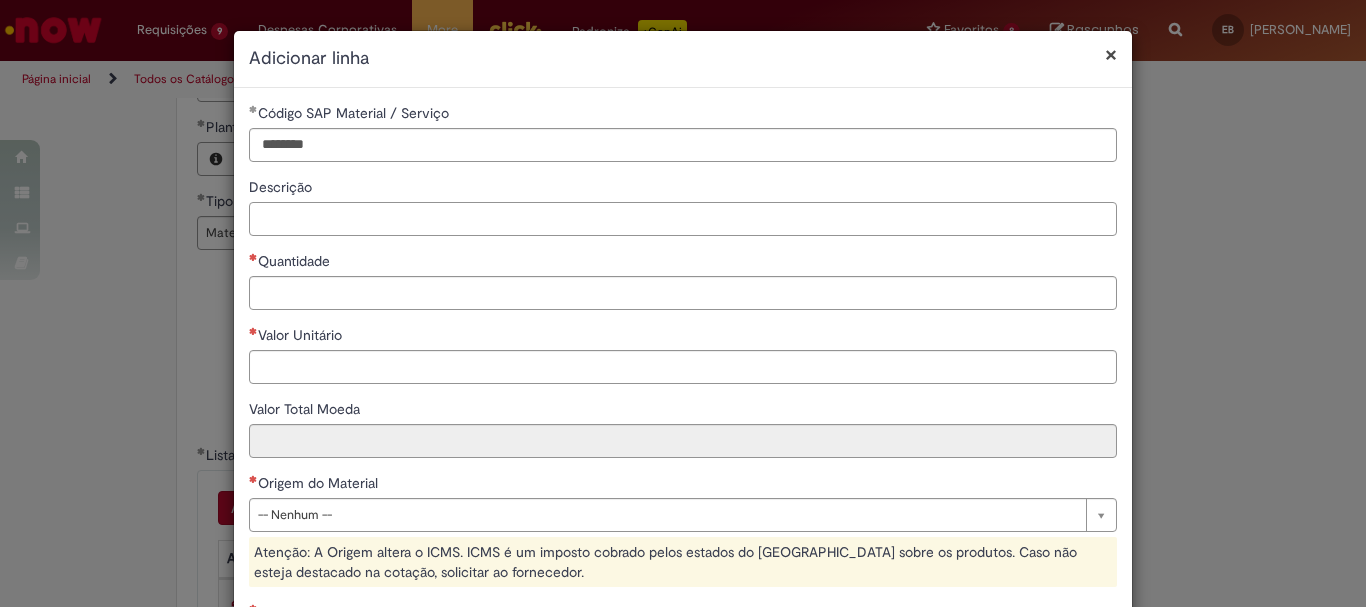 click on "Descrição" at bounding box center [683, 219] 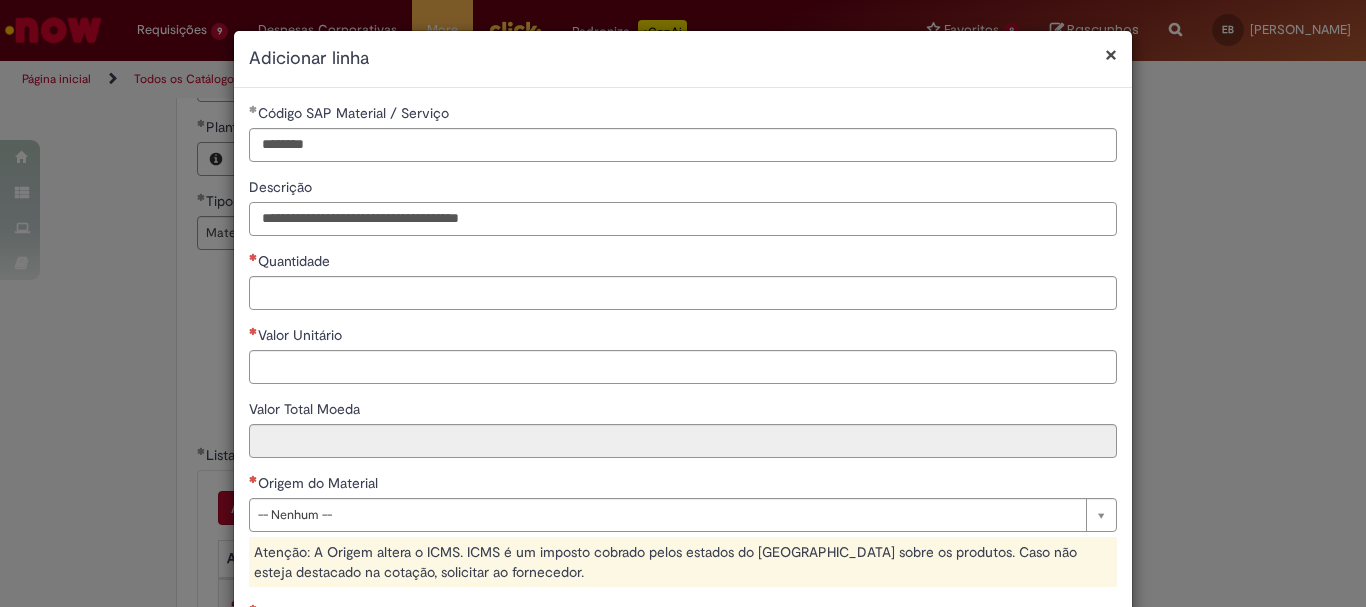 type on "**********" 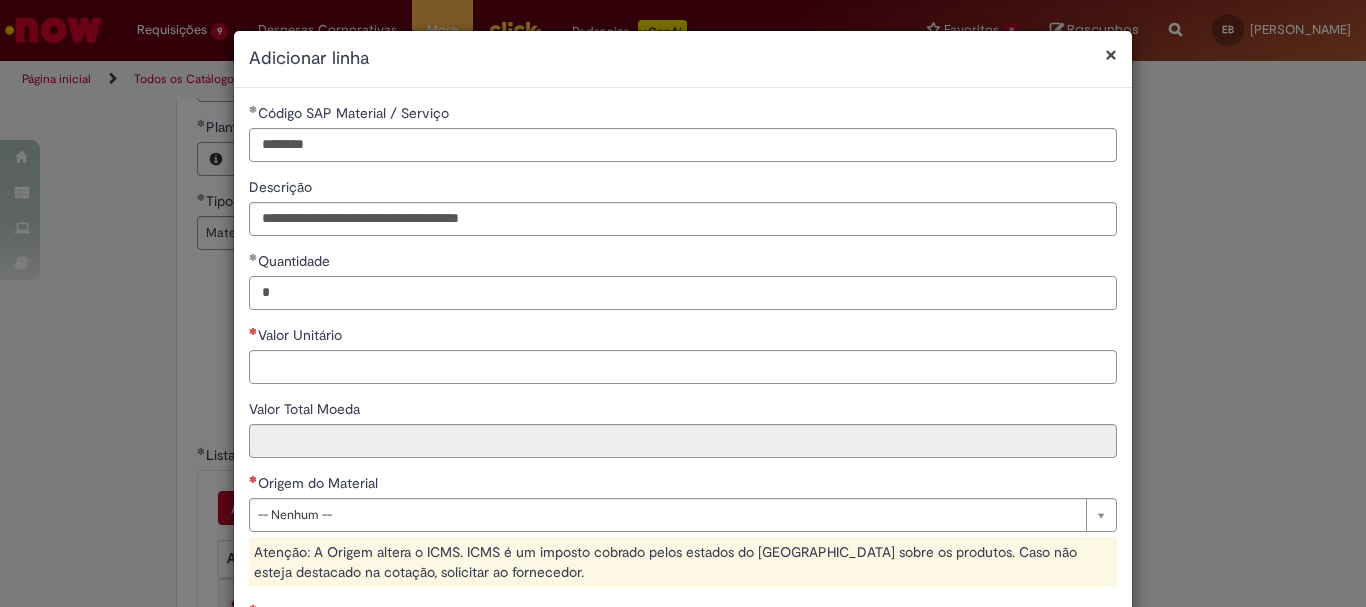 type on "*" 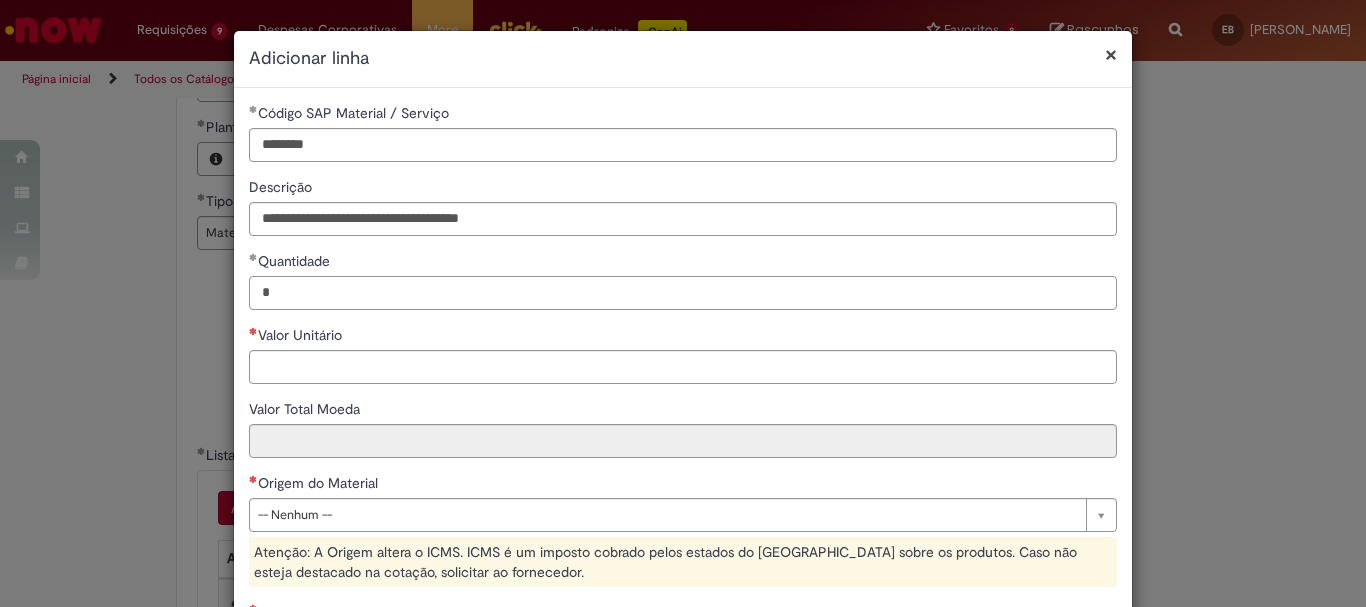 click on "*" at bounding box center (683, 293) 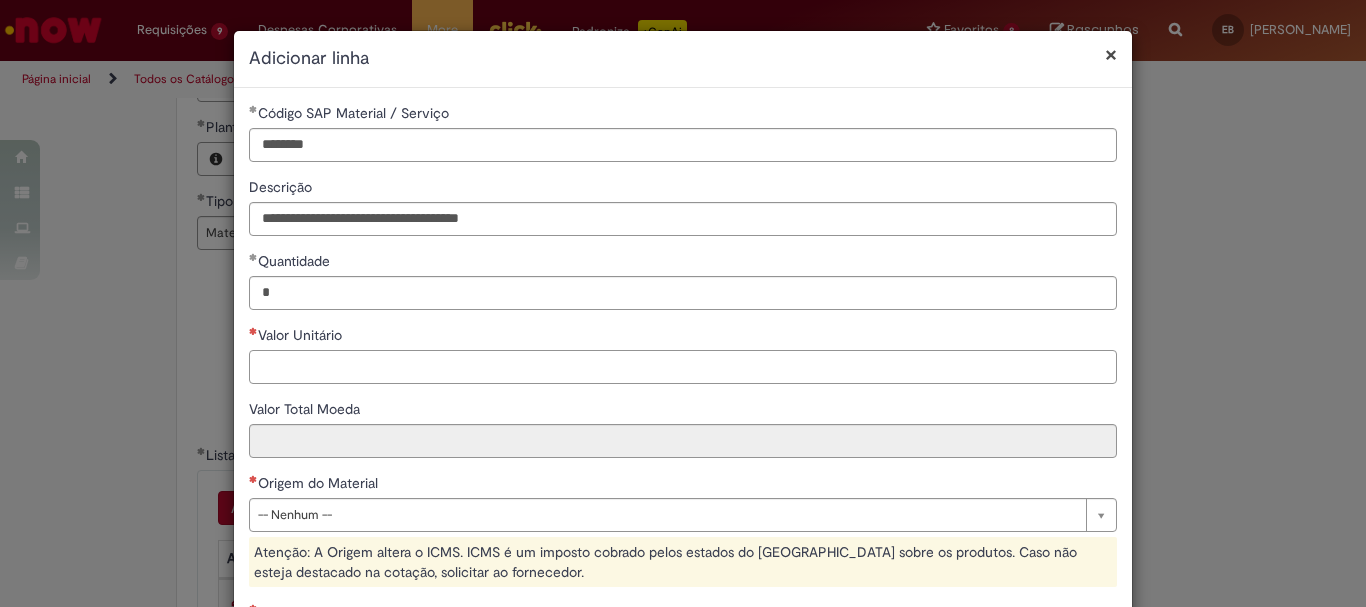 type on "*" 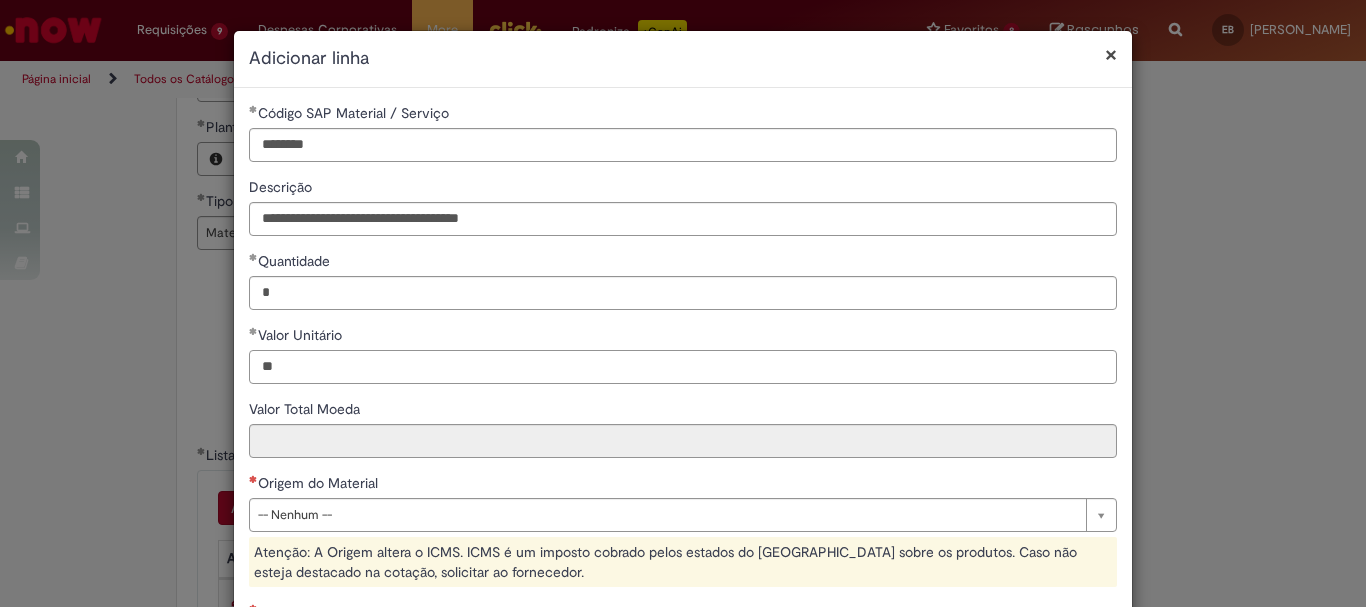 scroll, scrollTop: 200, scrollLeft: 0, axis: vertical 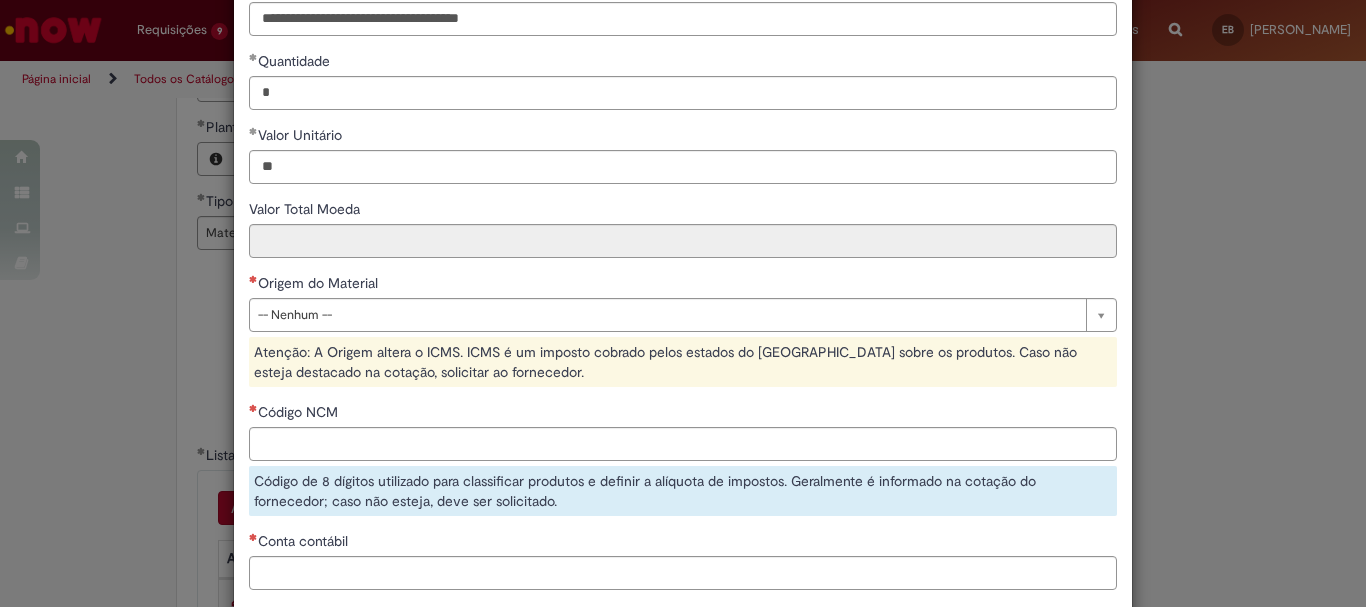 type on "*****" 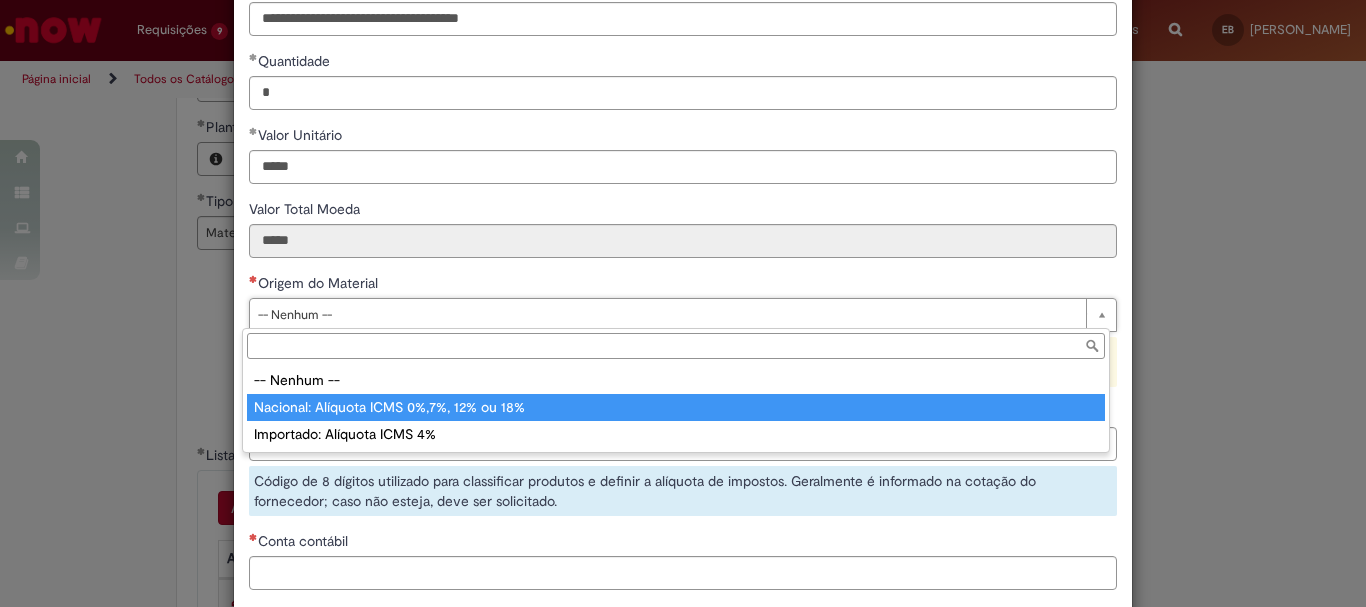 type on "**********" 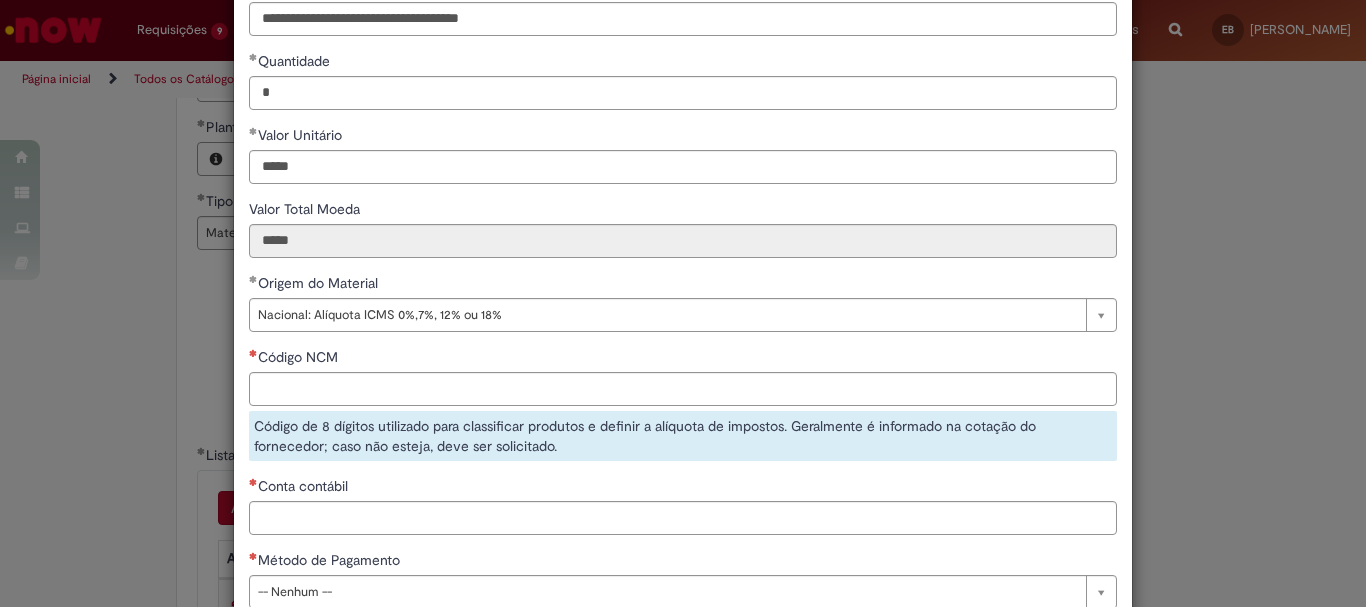 click on "Código NCM" at bounding box center [683, 359] 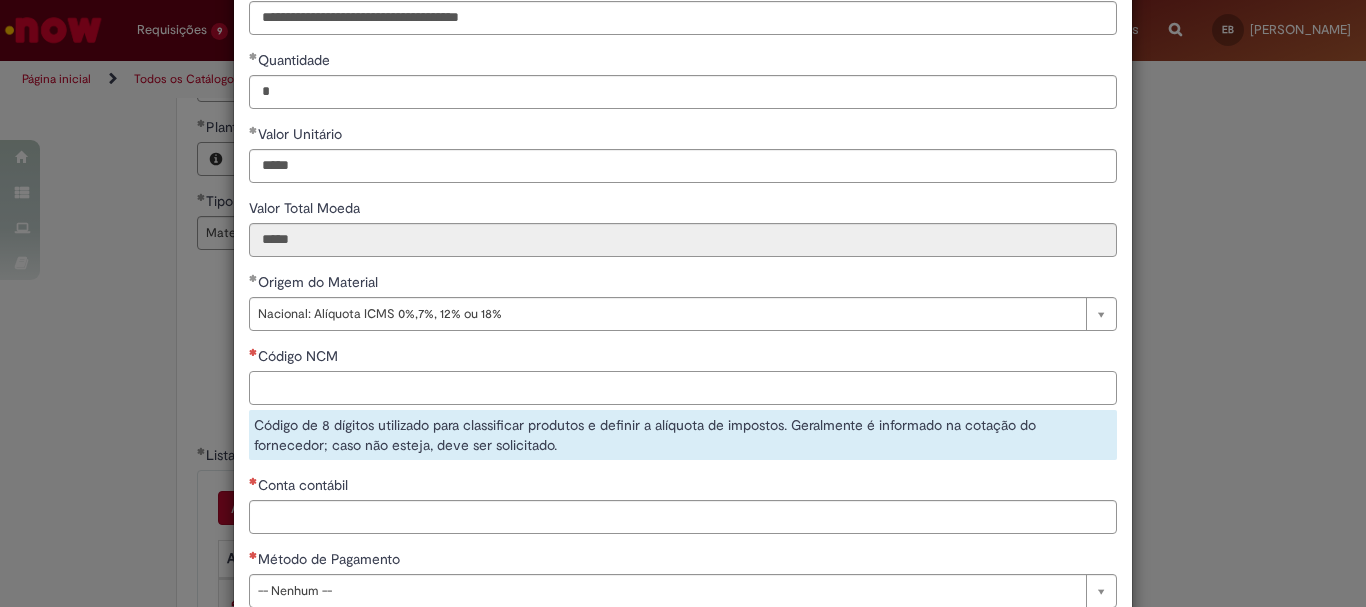 click on "Código NCM" at bounding box center [683, 388] 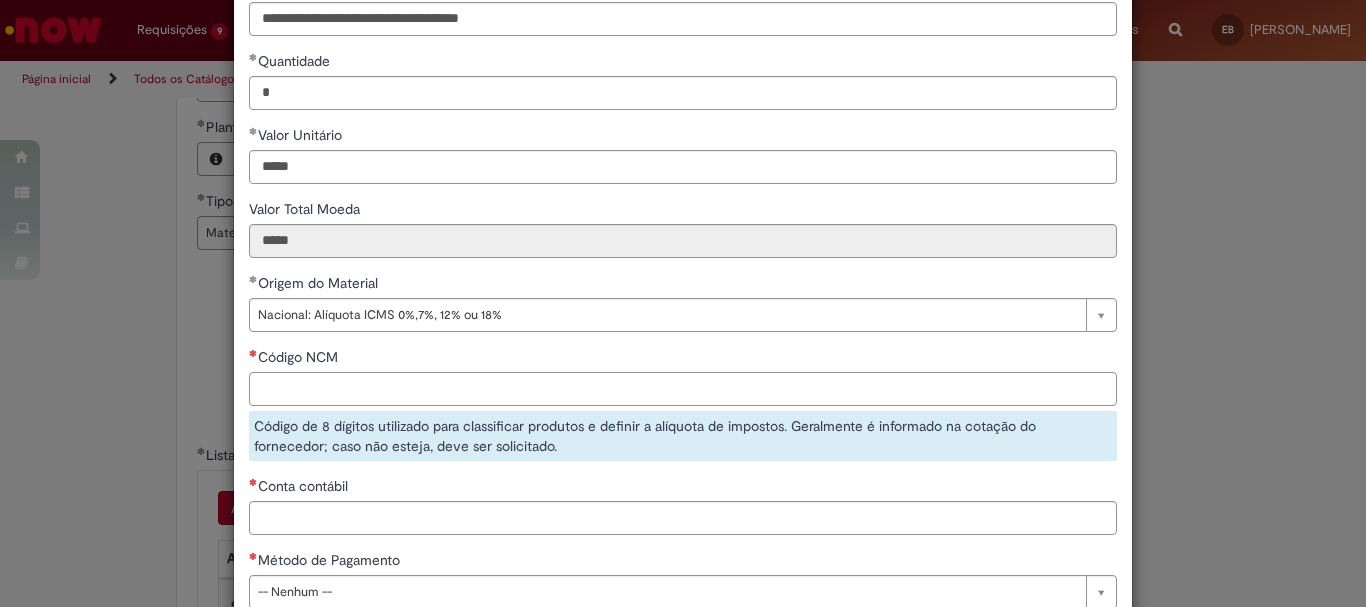 paste on "********" 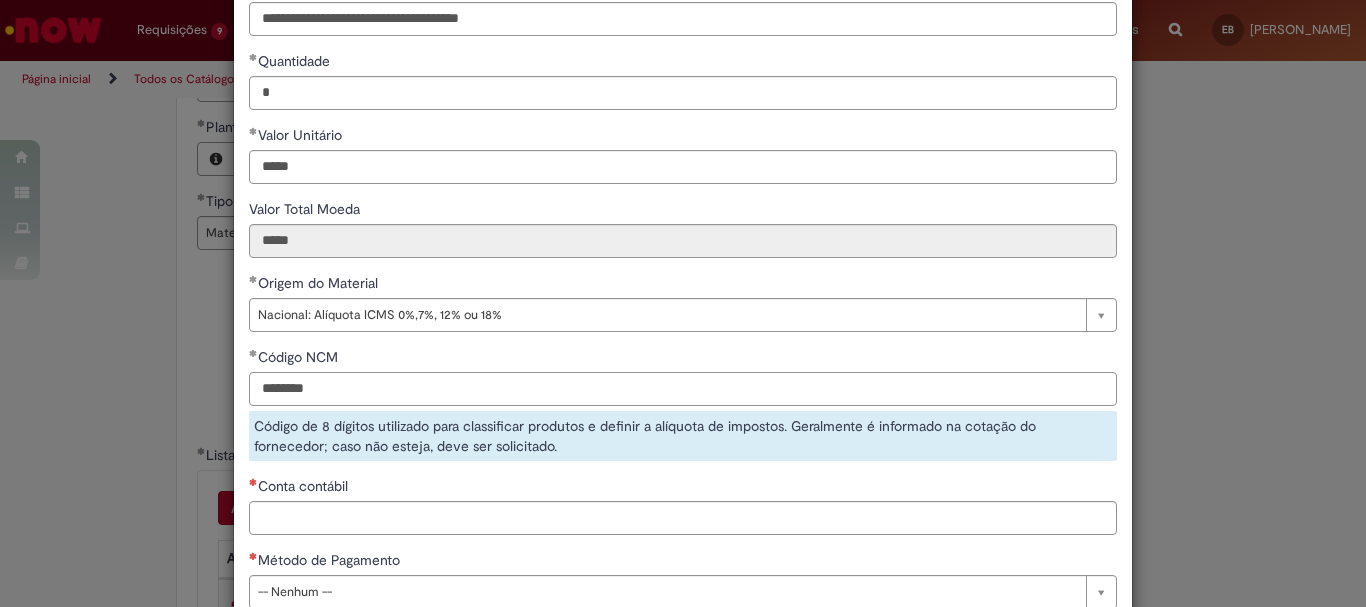 type on "********" 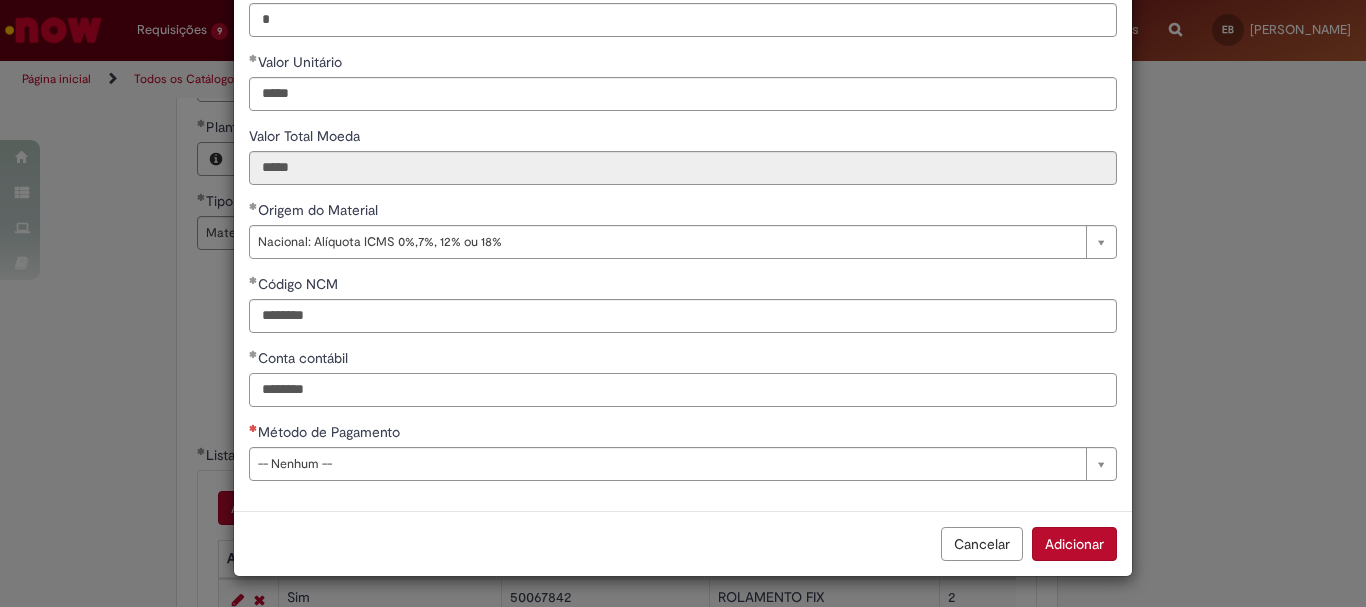 type on "********" 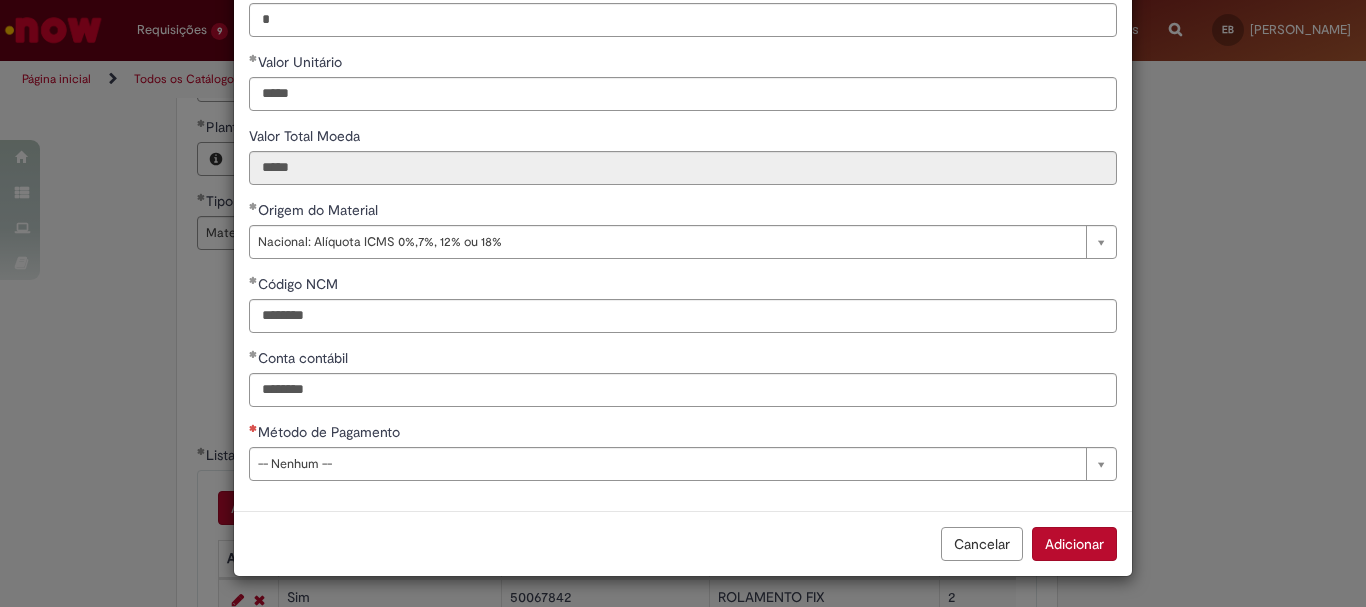click on "Método de Pagamento" at bounding box center (683, 434) 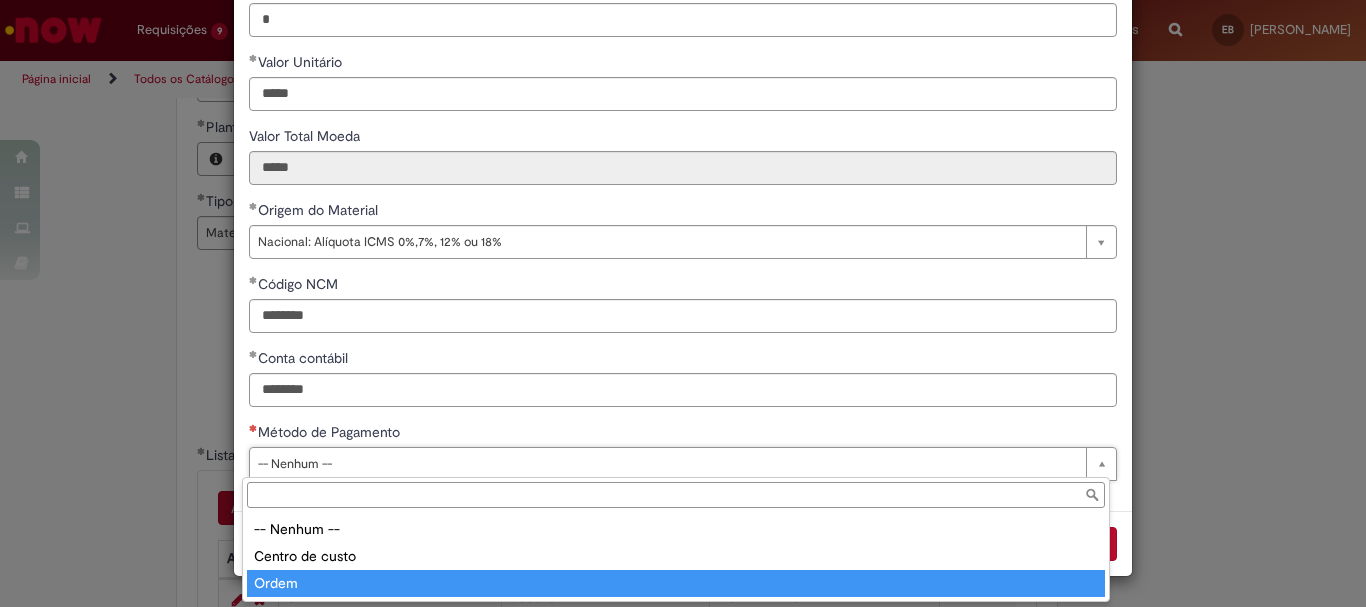 type on "*****" 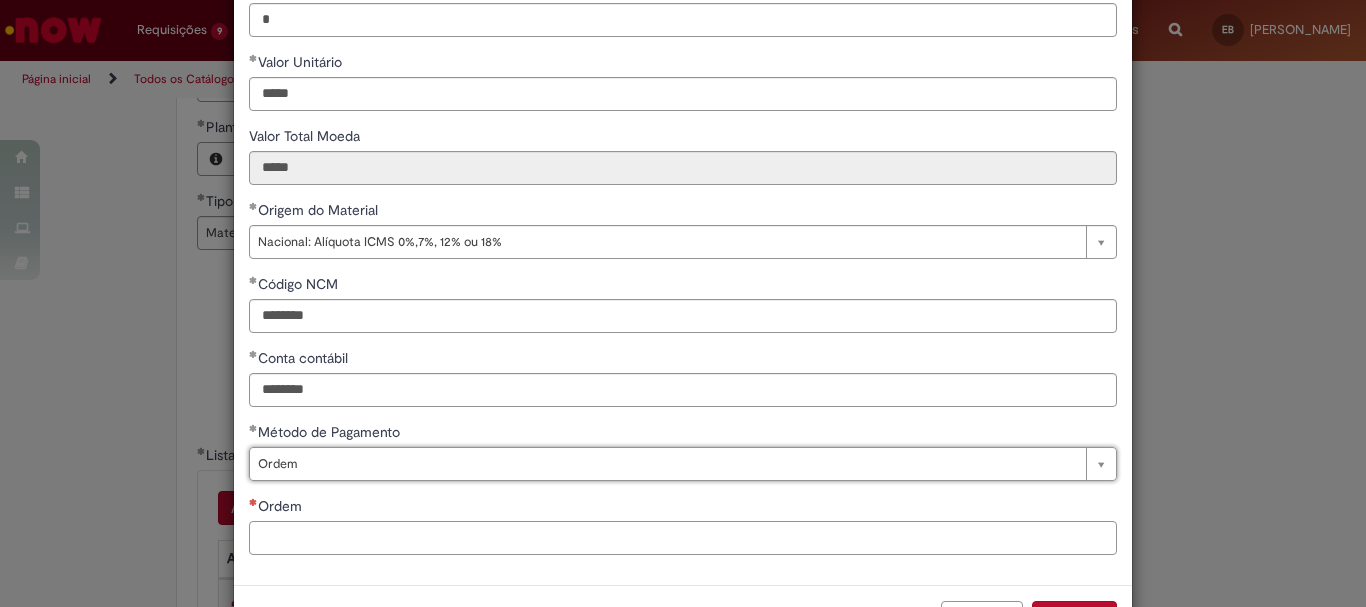 click on "Ordem" at bounding box center (683, 538) 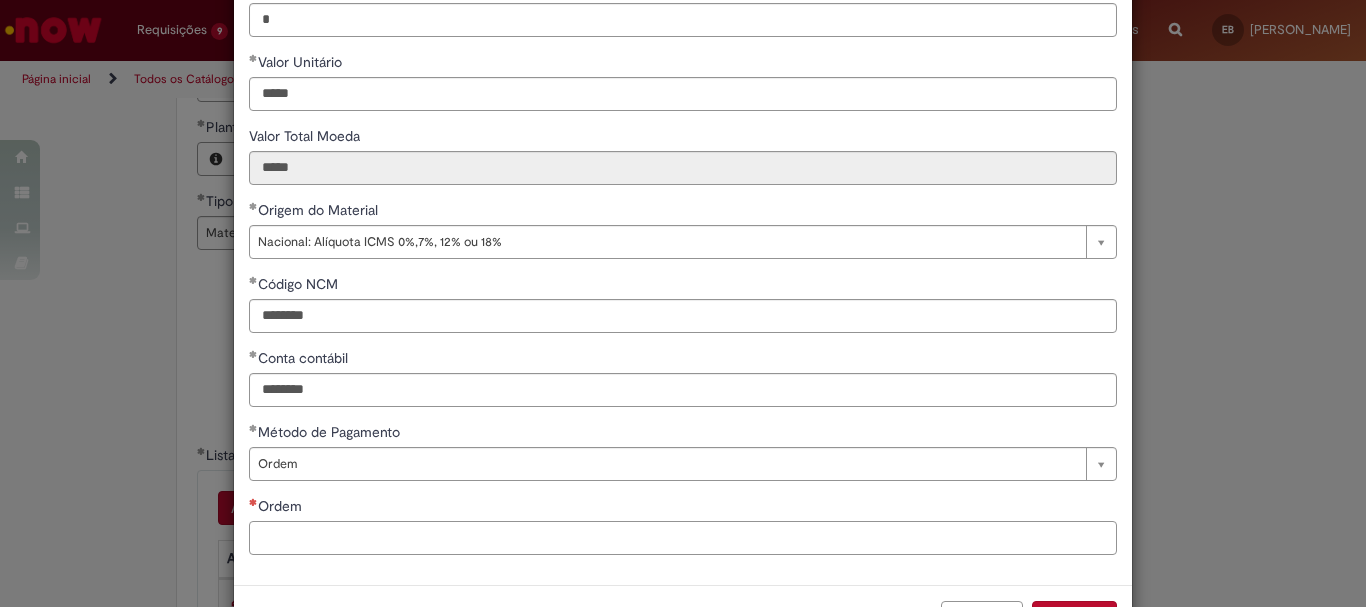 paste on "**********" 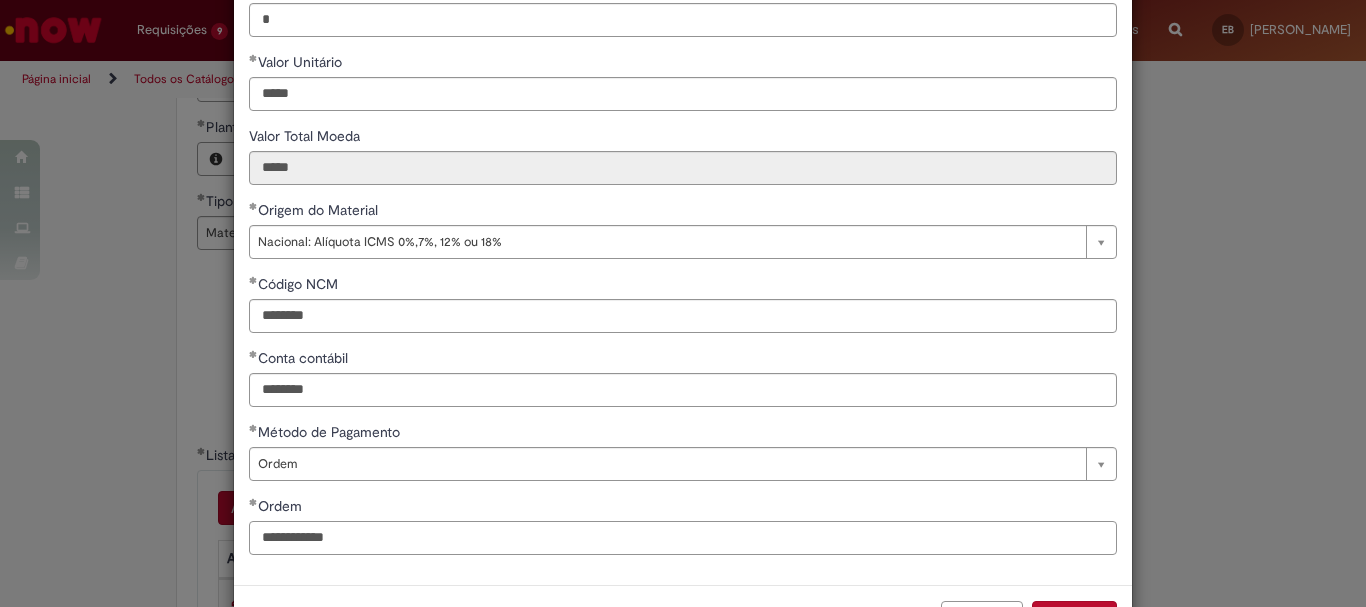 scroll, scrollTop: 347, scrollLeft: 0, axis: vertical 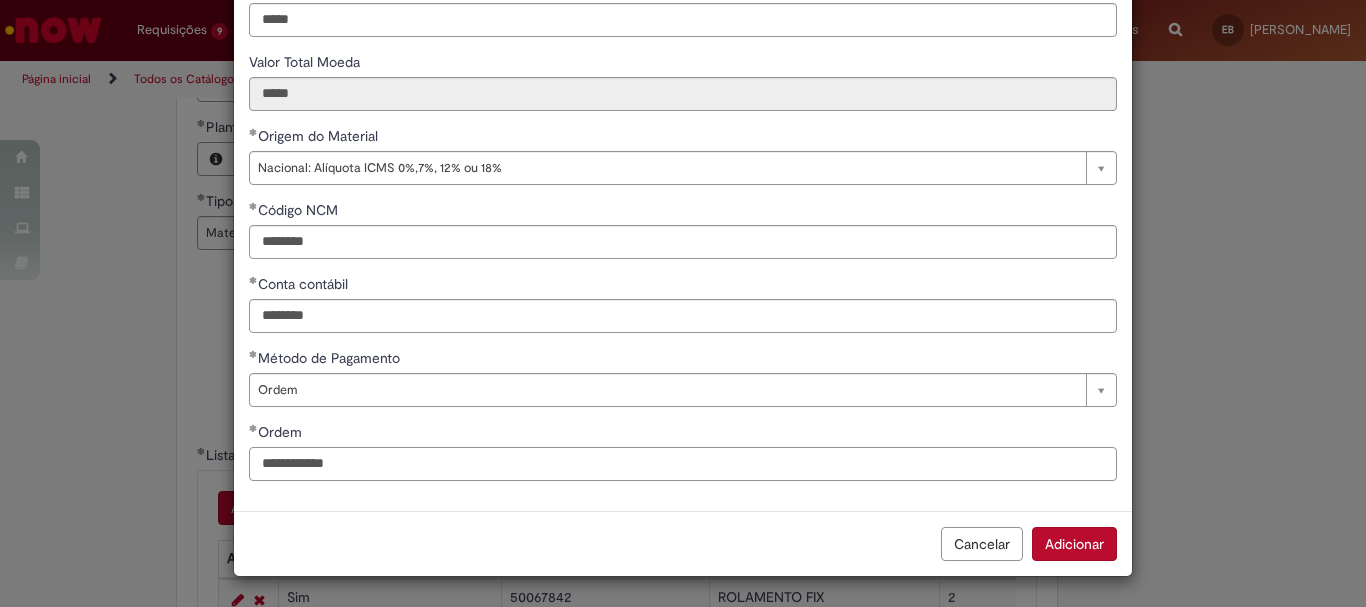 type on "**********" 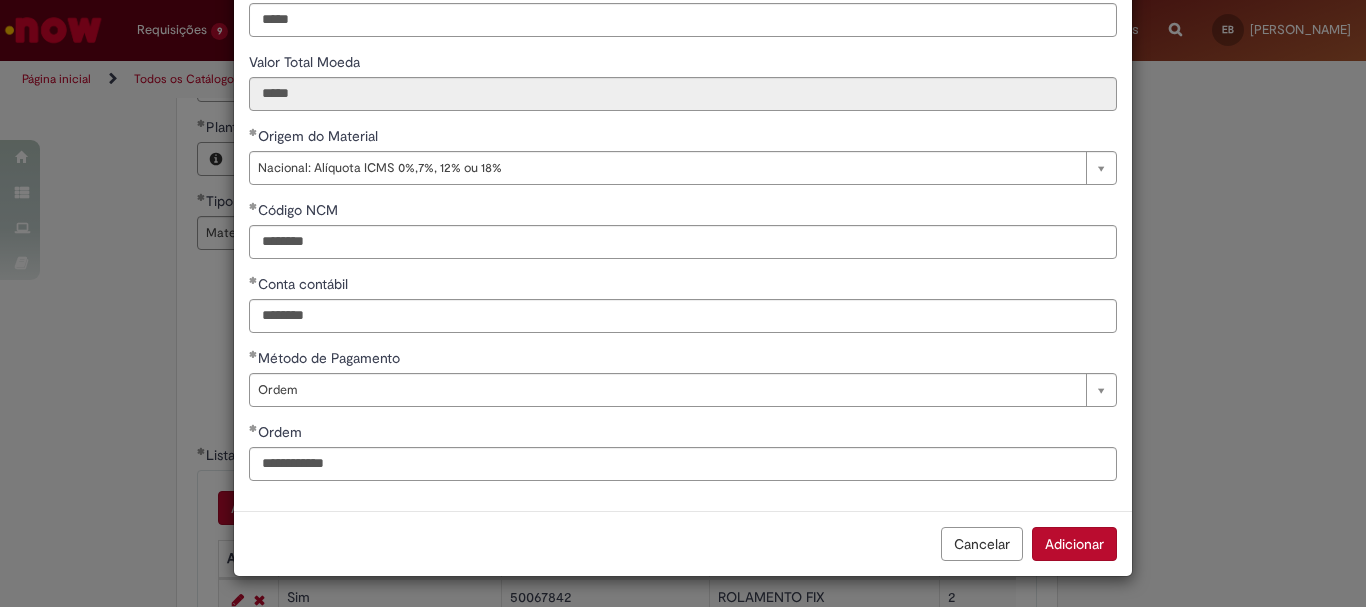 click on "Adicionar" at bounding box center (1074, 544) 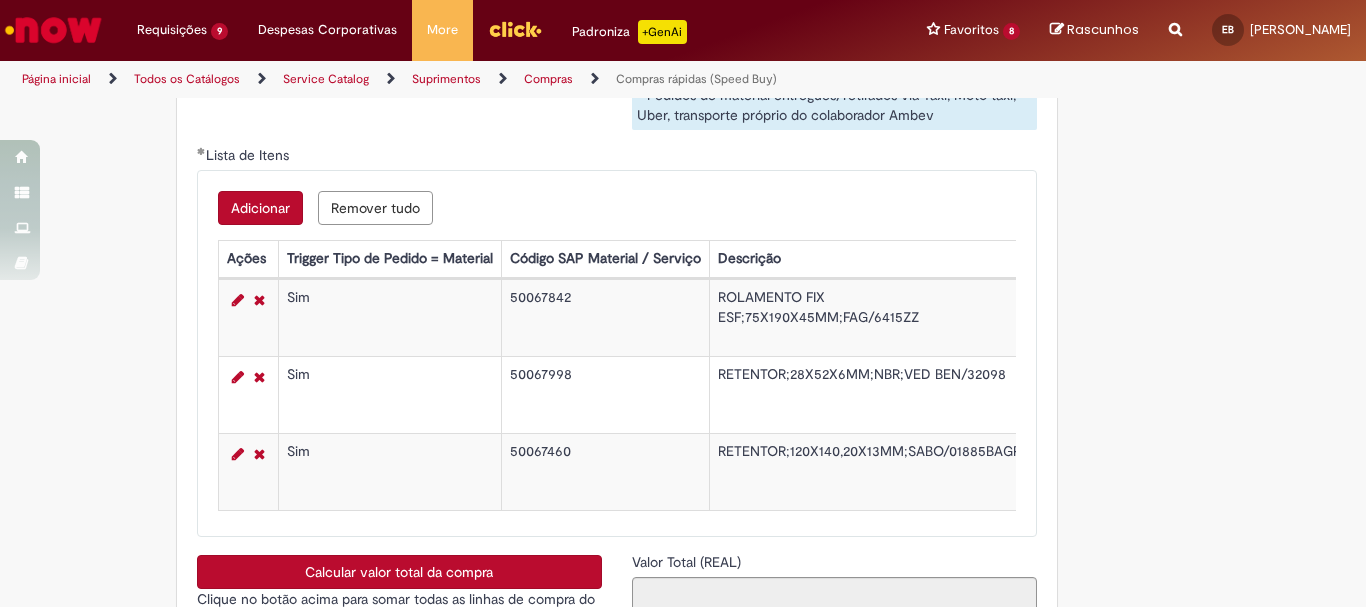 scroll, scrollTop: 3500, scrollLeft: 0, axis: vertical 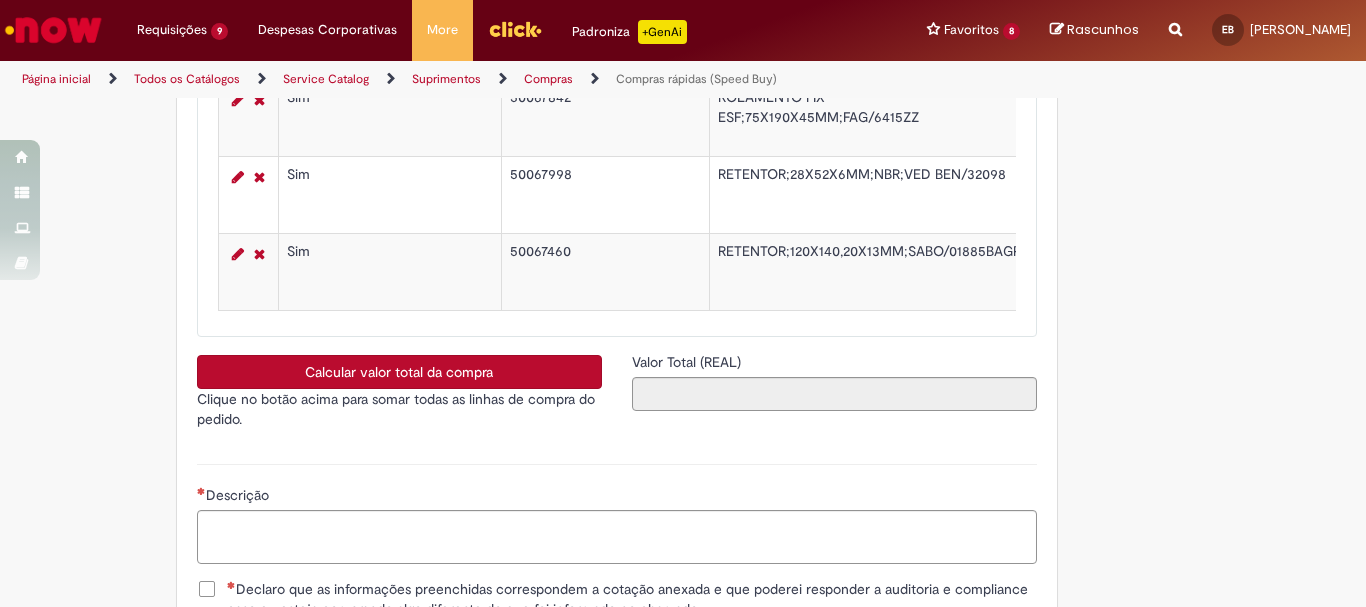 click on "Calcular valor total da compra" at bounding box center [399, 372] 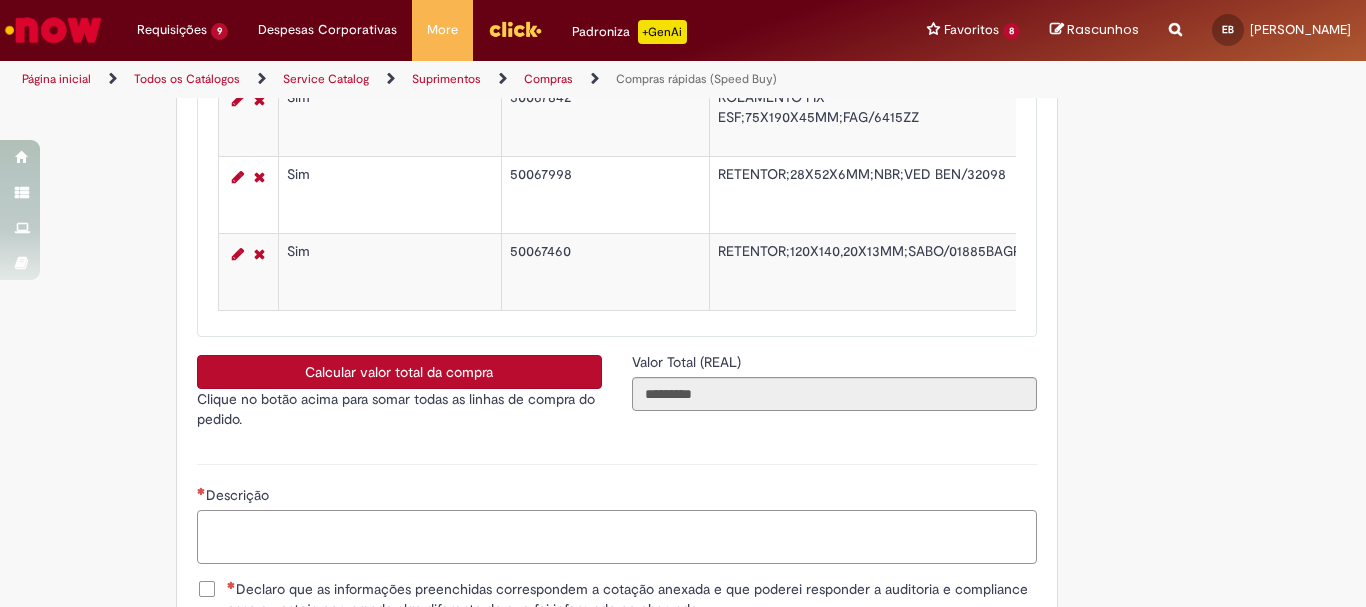 click on "Descrição" at bounding box center [617, 537] 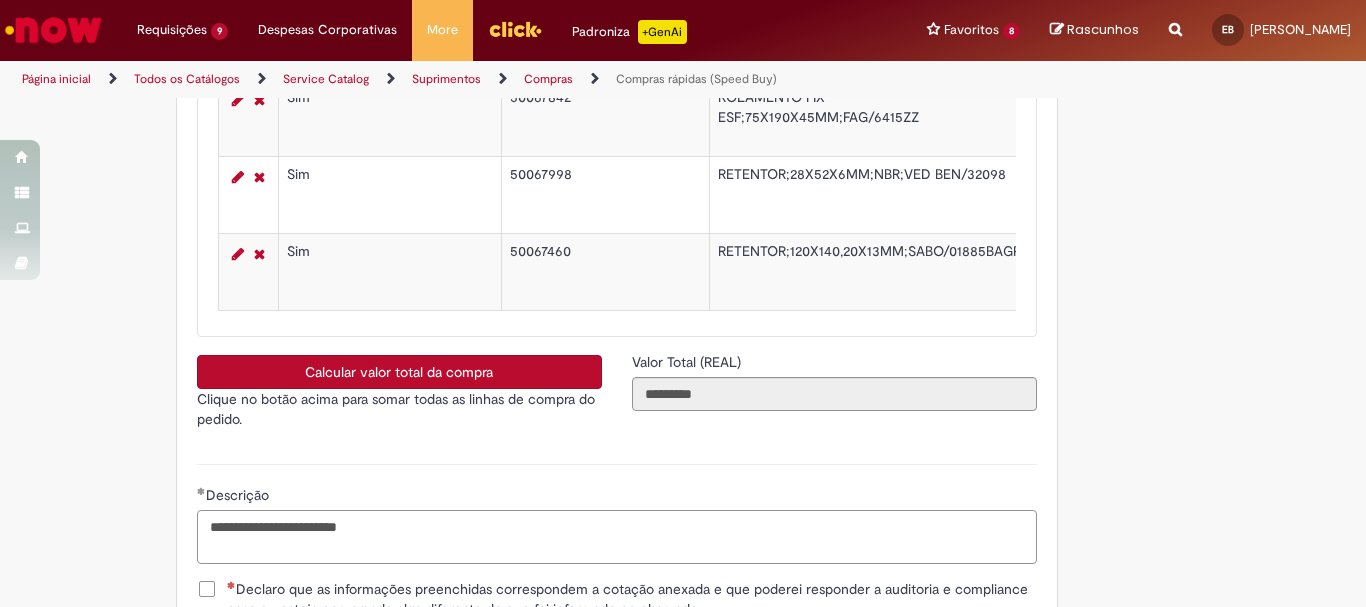 scroll, scrollTop: 3795, scrollLeft: 0, axis: vertical 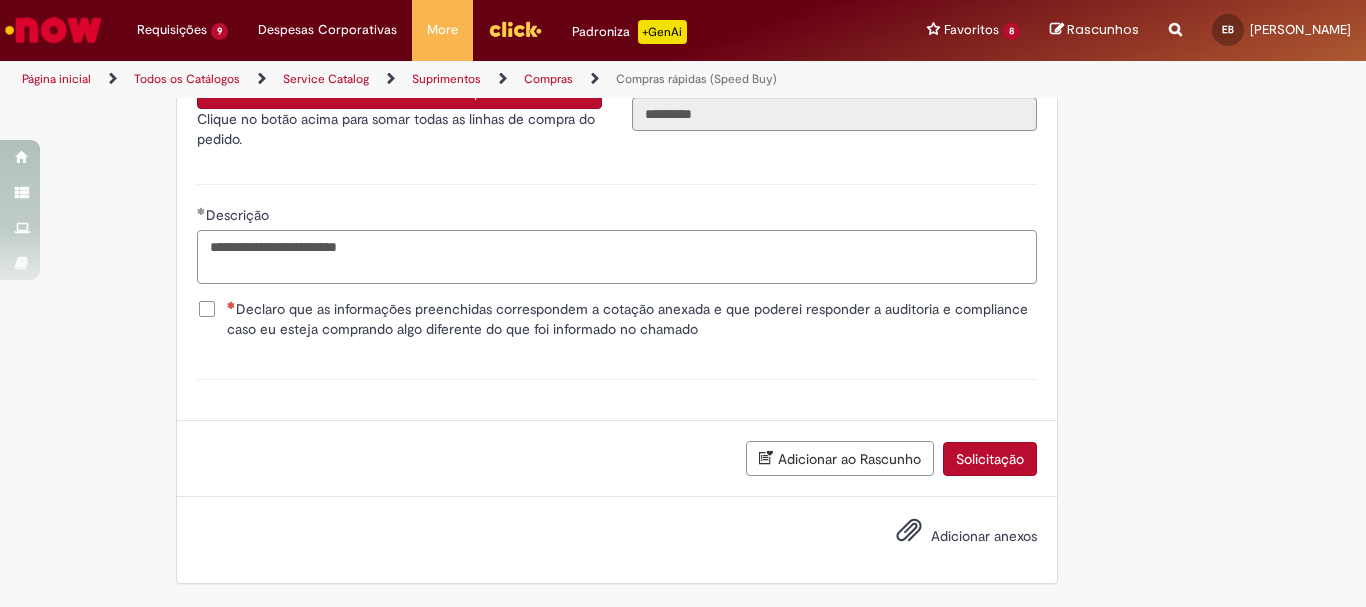 type on "**********" 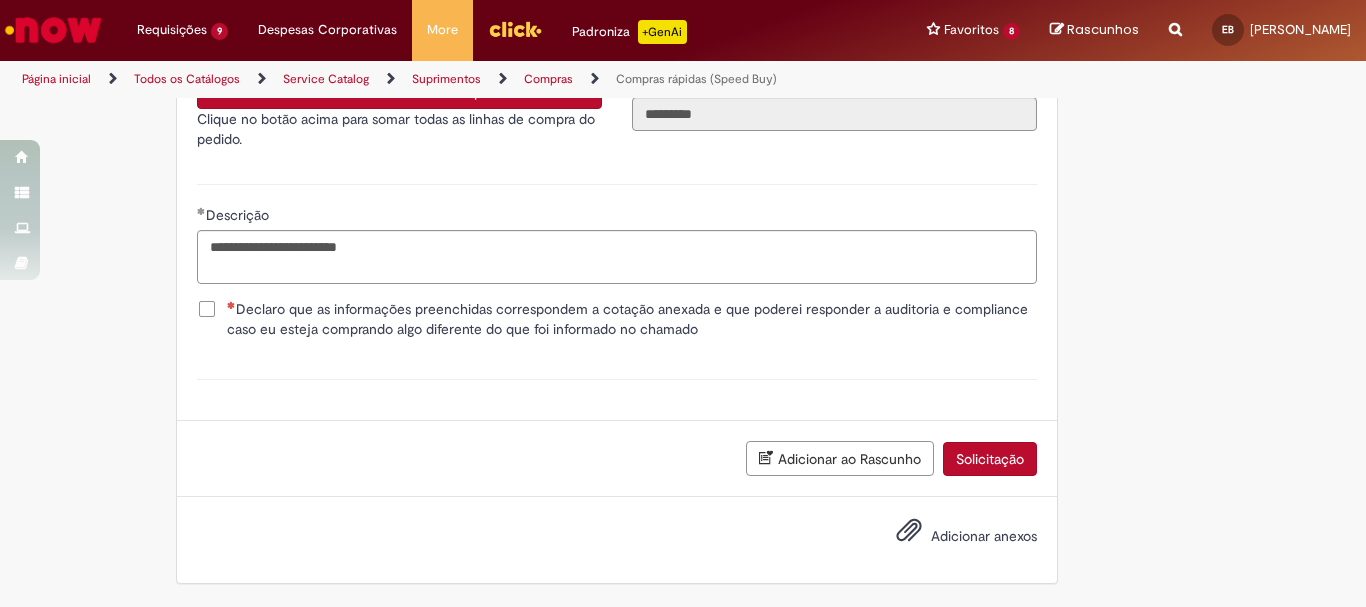 click on "Declaro que as informações preenchidas correspondem a cotação anexada e que poderei responder a auditoria e compliance caso eu esteja comprando algo diferente do que foi informado no chamado" at bounding box center (632, 319) 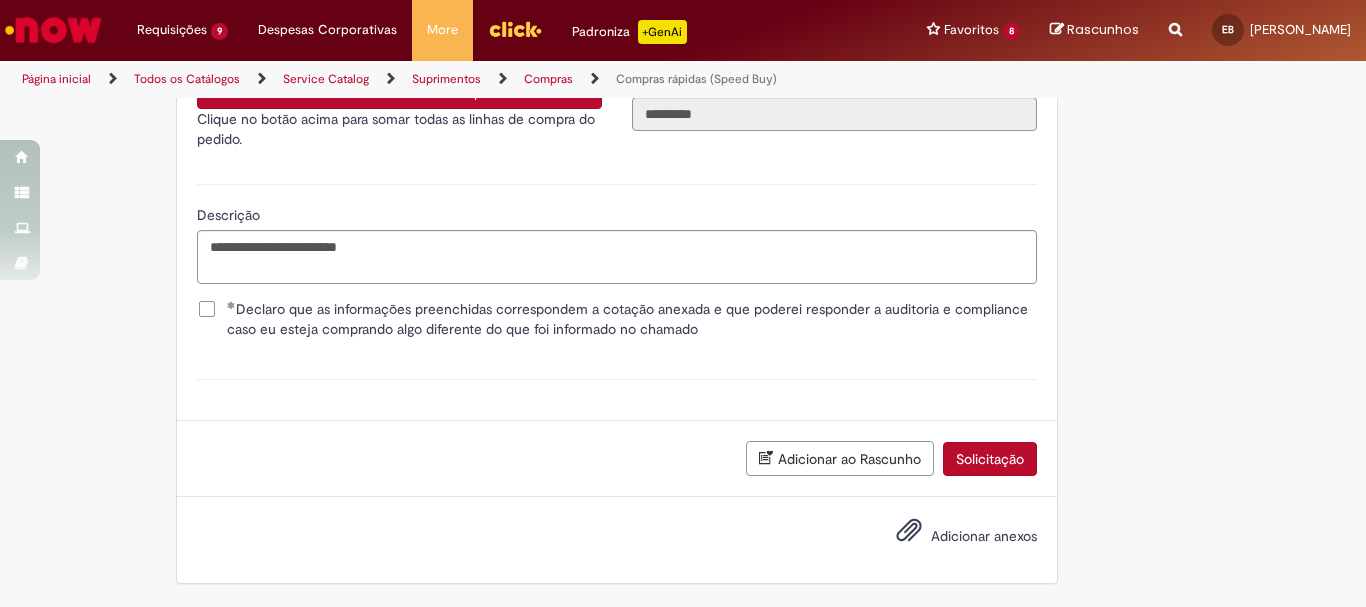 click on "Adicionar anexos" at bounding box center [952, 537] 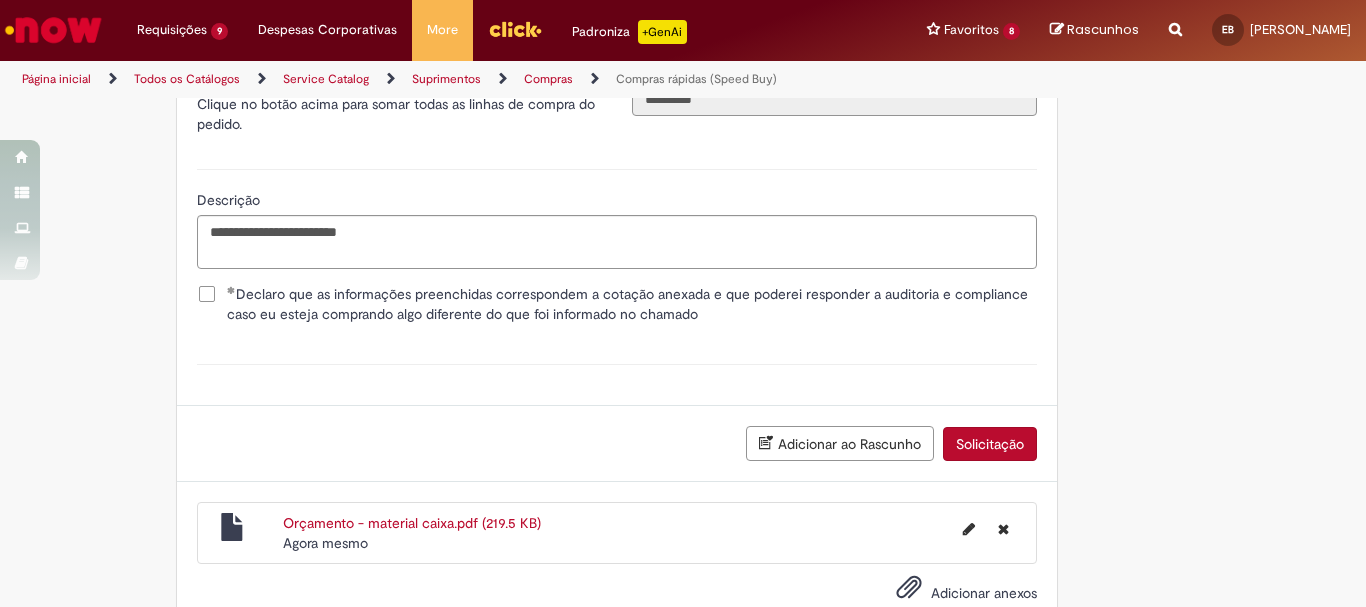 click on "Solicitação" at bounding box center (990, 444) 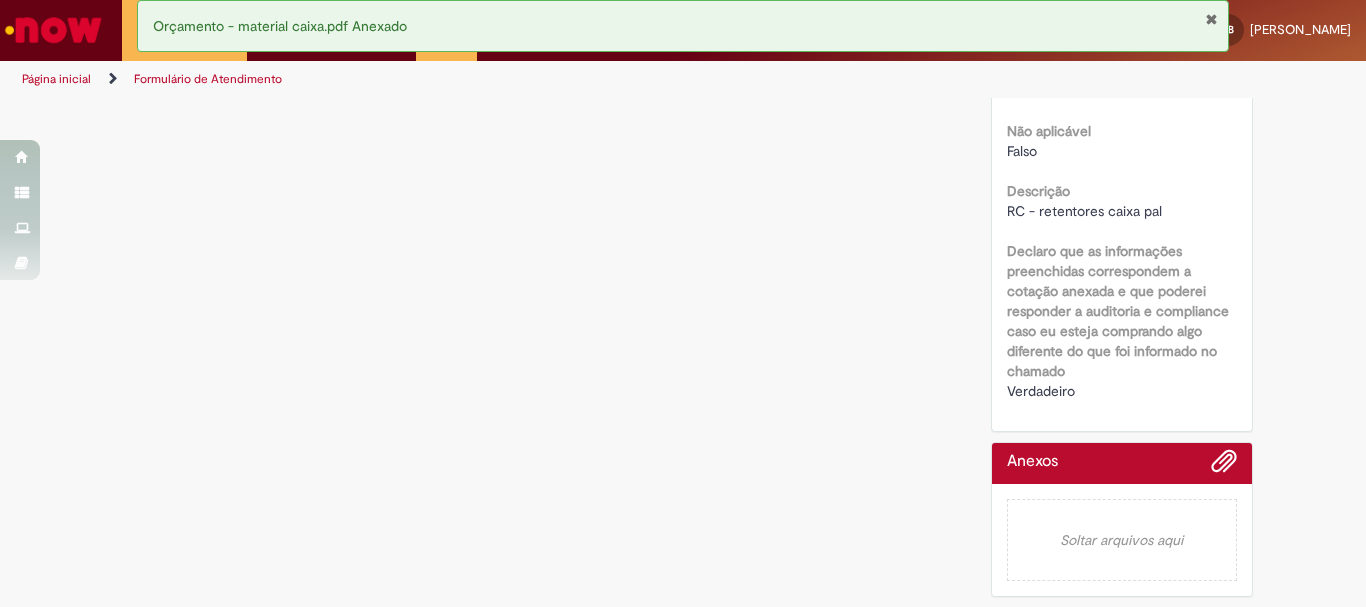 scroll, scrollTop: 0, scrollLeft: 0, axis: both 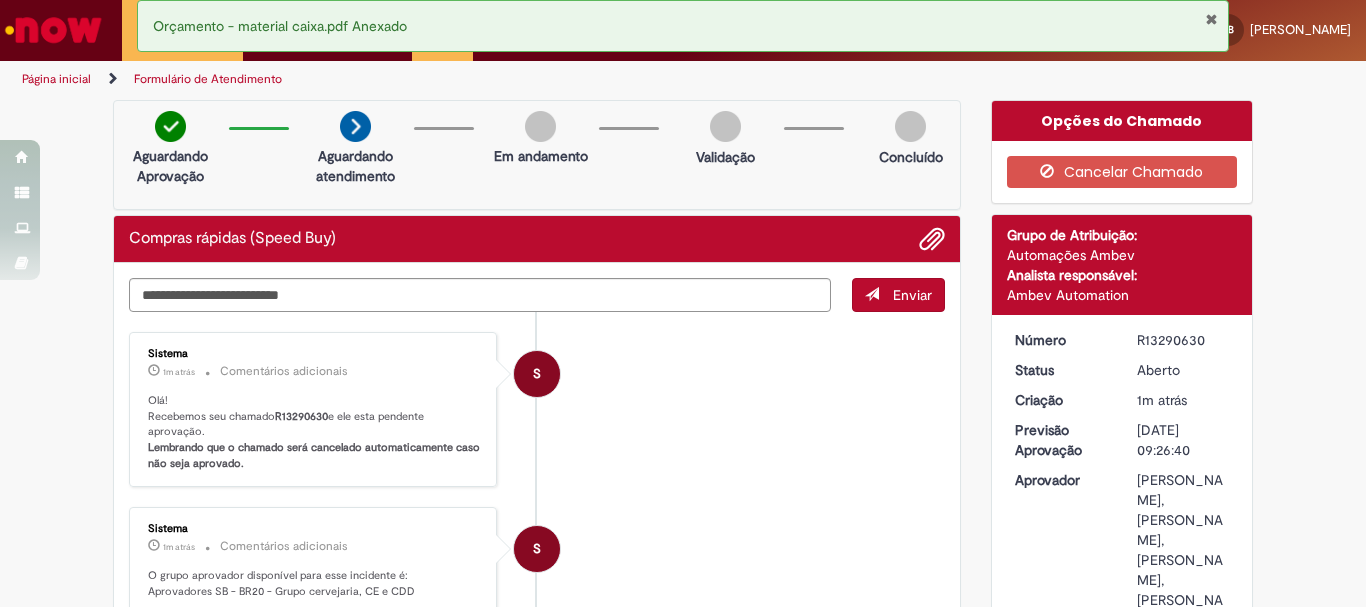 click at bounding box center (1211, 19) 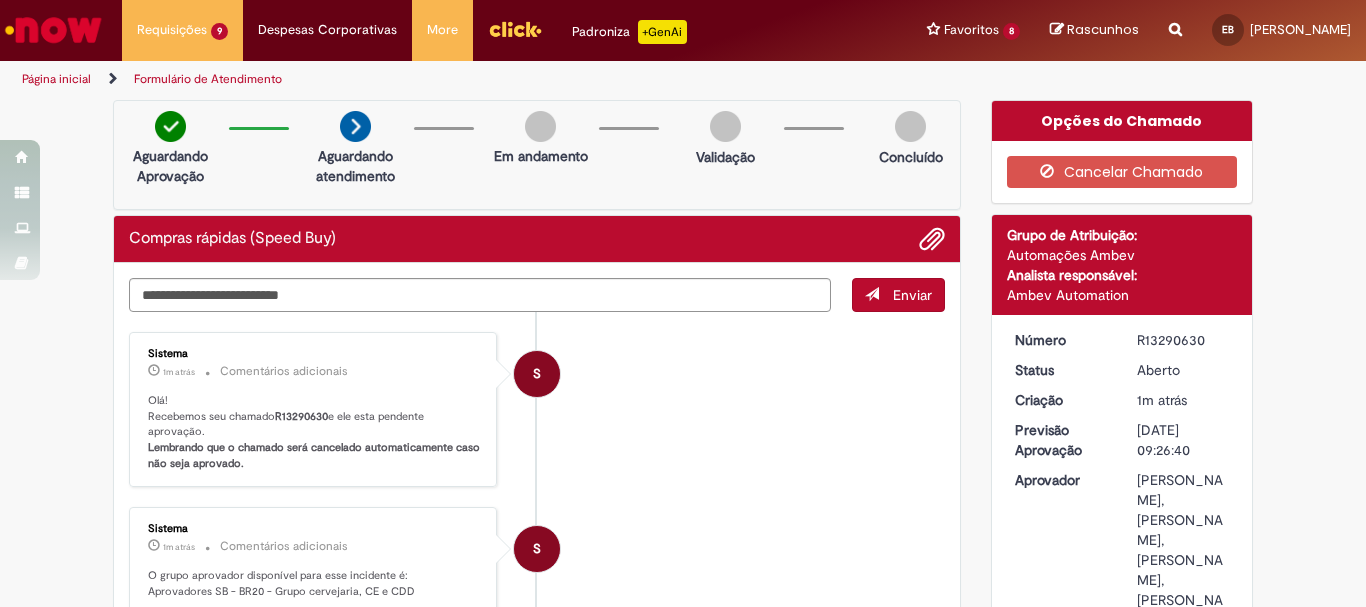 click on "Orçamento - material caixa.pdf Anexado" at bounding box center [683, 26] 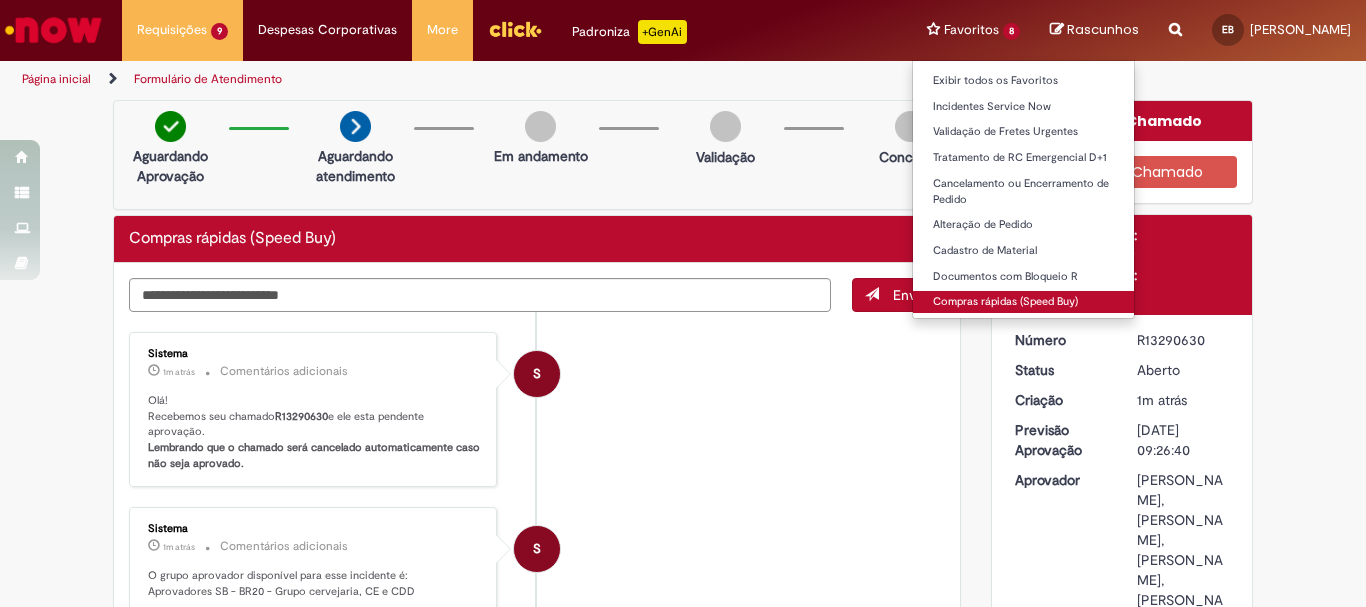 click on "Compras rápidas (Speed Buy)" at bounding box center (1023, 302) 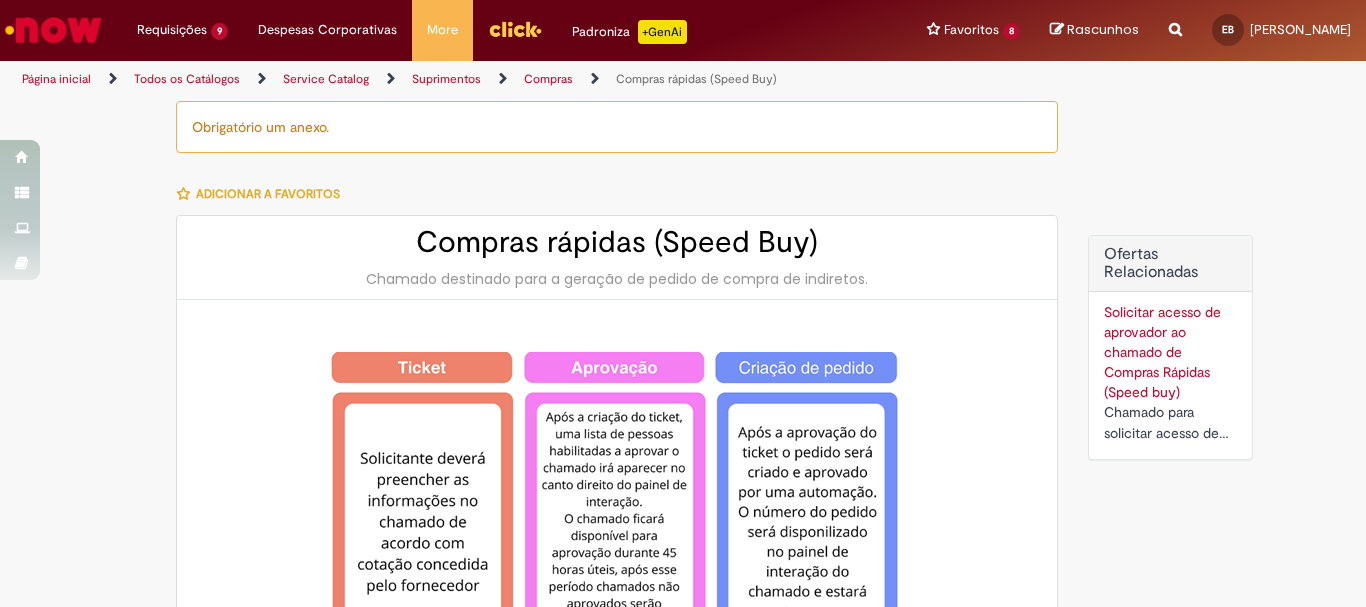 type on "********" 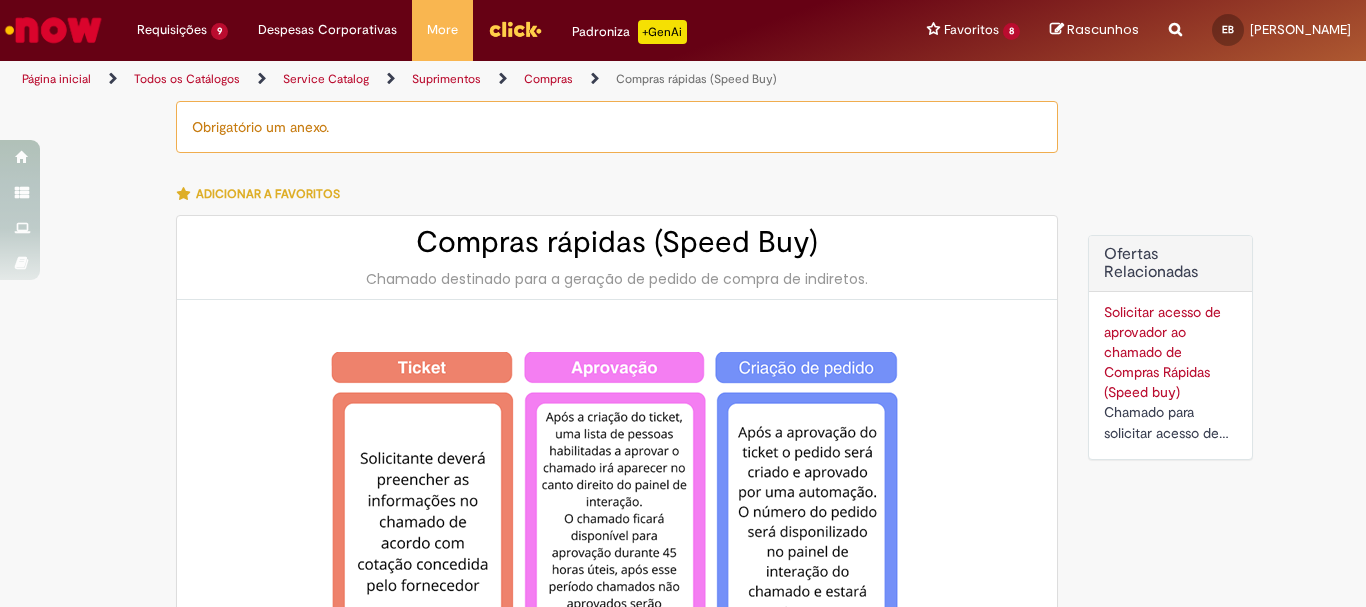 type on "**********" 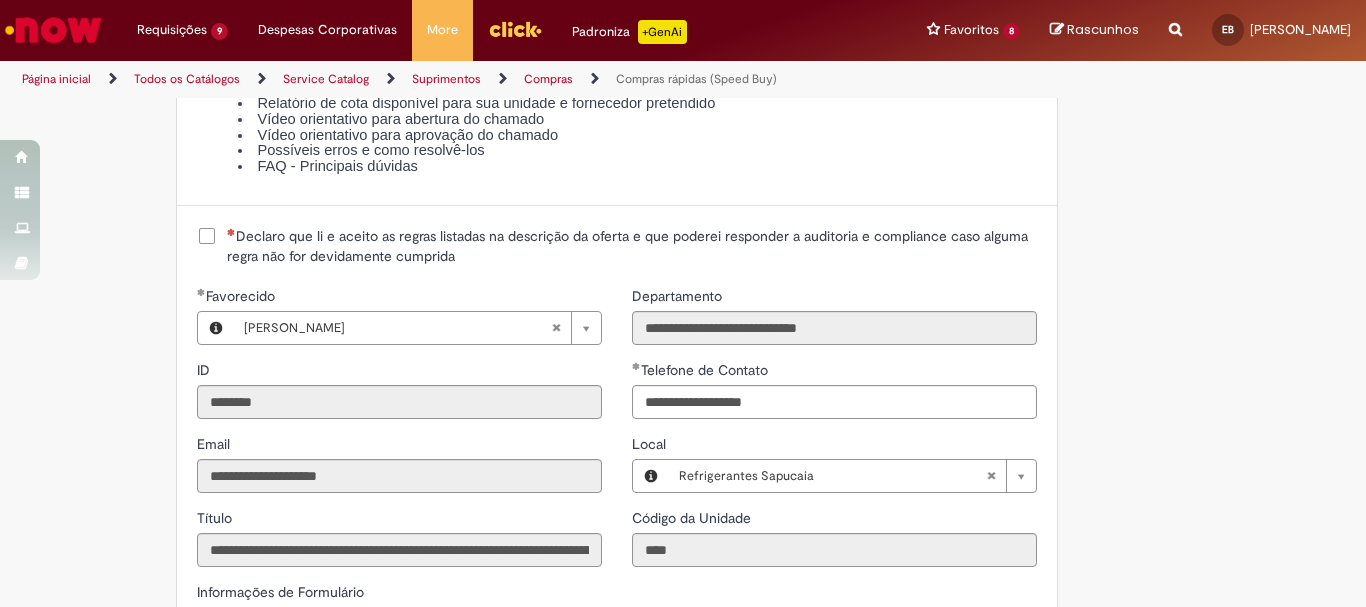click on "Declaro que li e aceito as regras listadas na descrição da oferta e que poderei responder a auditoria e compliance caso alguma regra não for devidamente cumprida" at bounding box center (632, 246) 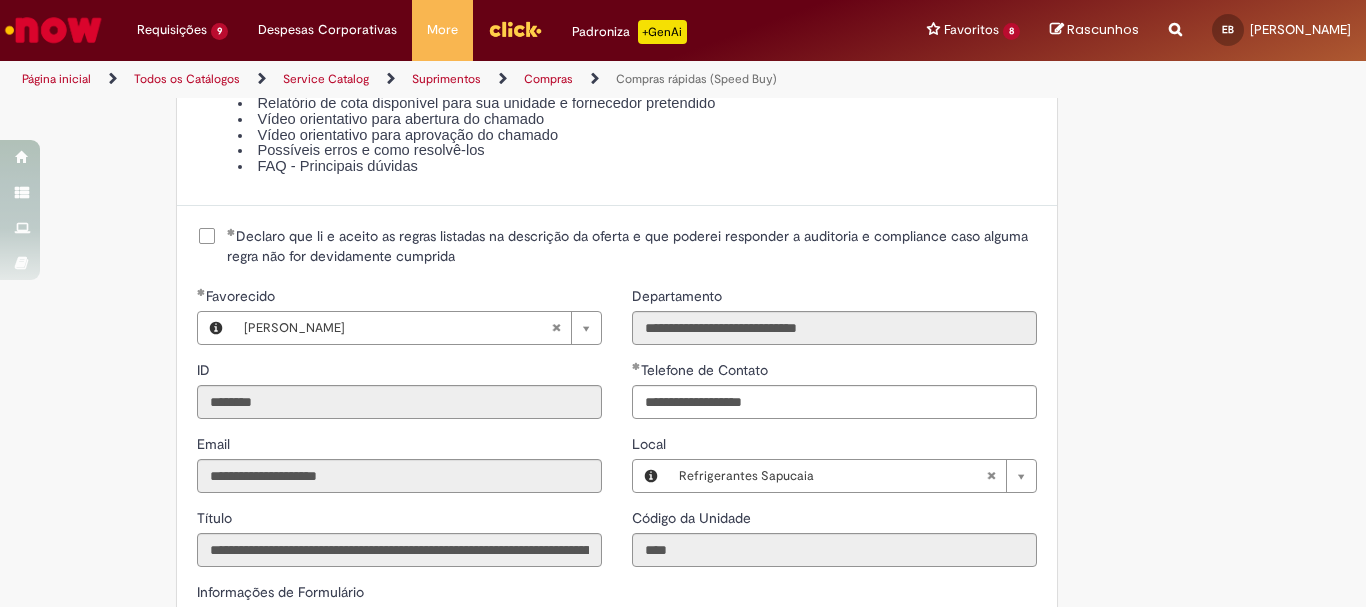 scroll, scrollTop: 2800, scrollLeft: 0, axis: vertical 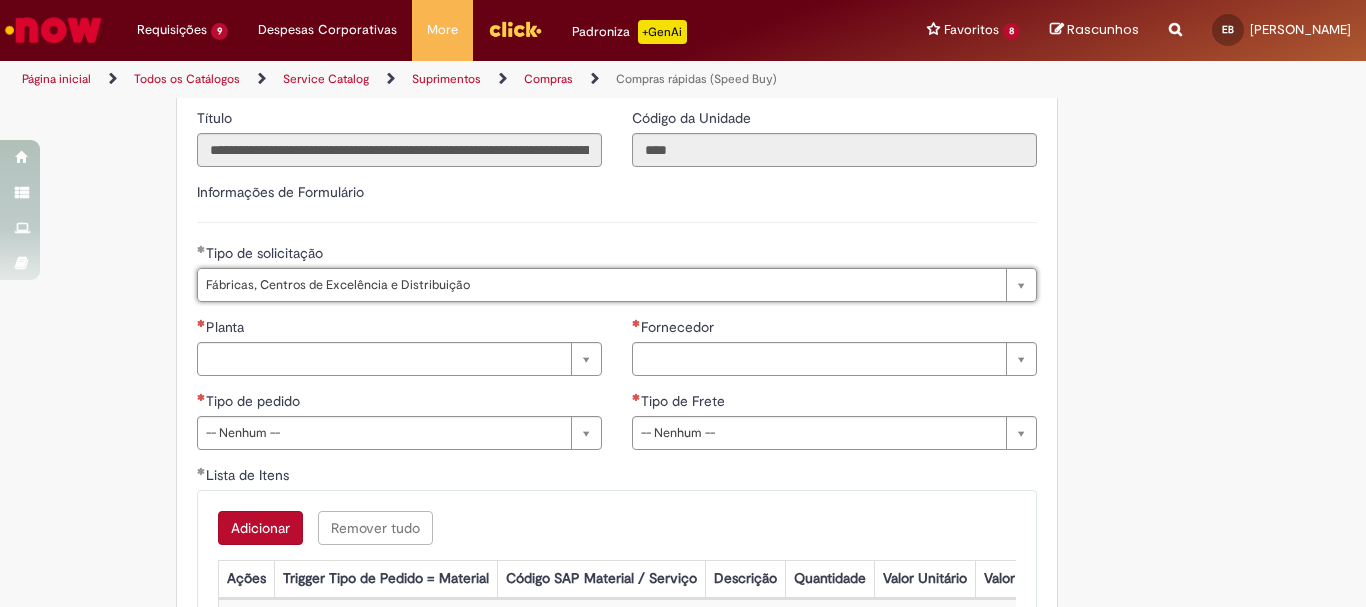 type on "**********" 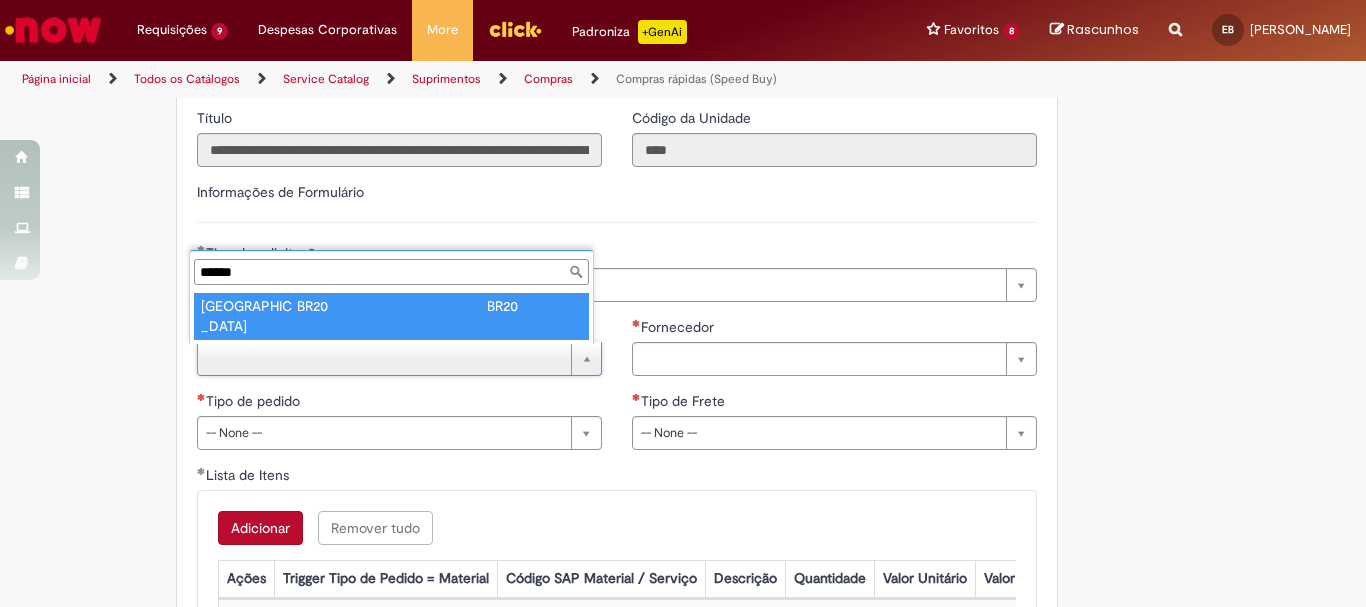 type on "******" 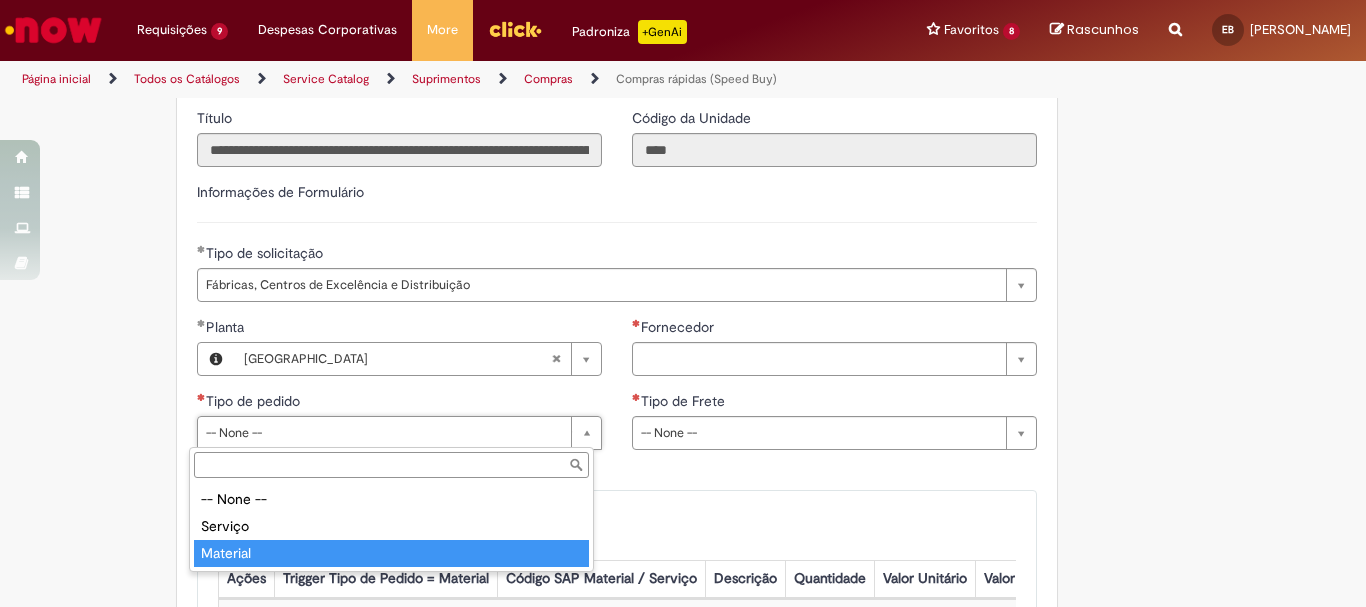 drag, startPoint x: 249, startPoint y: 546, endPoint x: 451, endPoint y: 506, distance: 205.92232 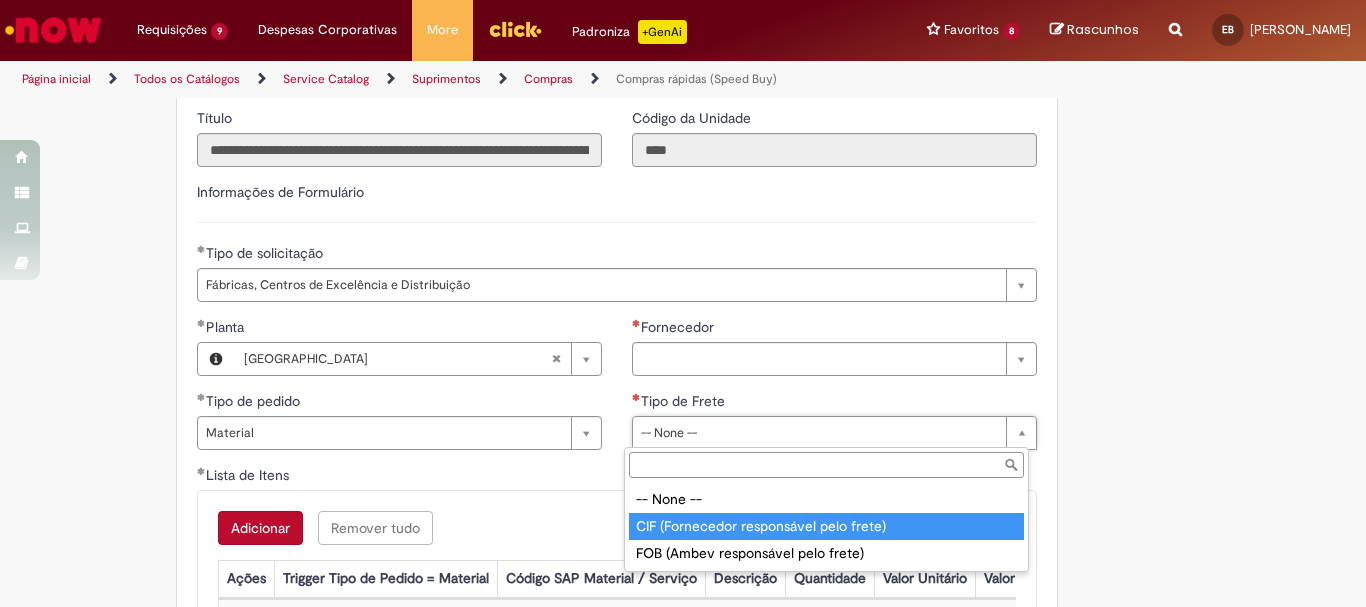 type on "**********" 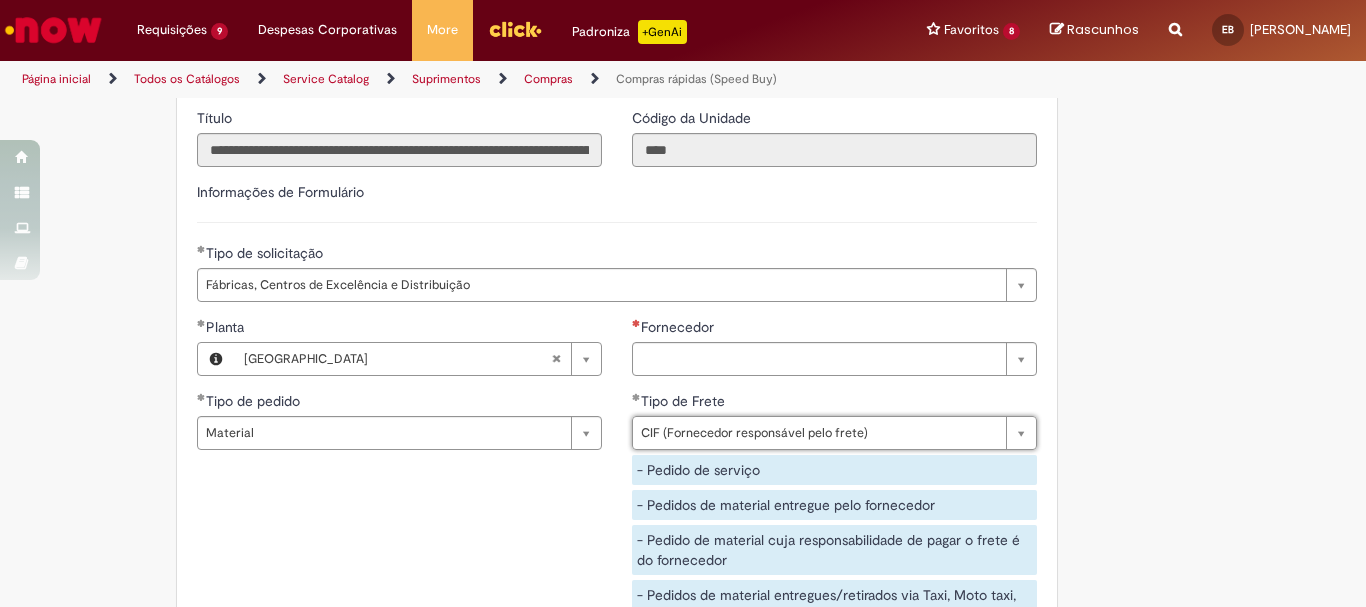 scroll, scrollTop: 3100, scrollLeft: 0, axis: vertical 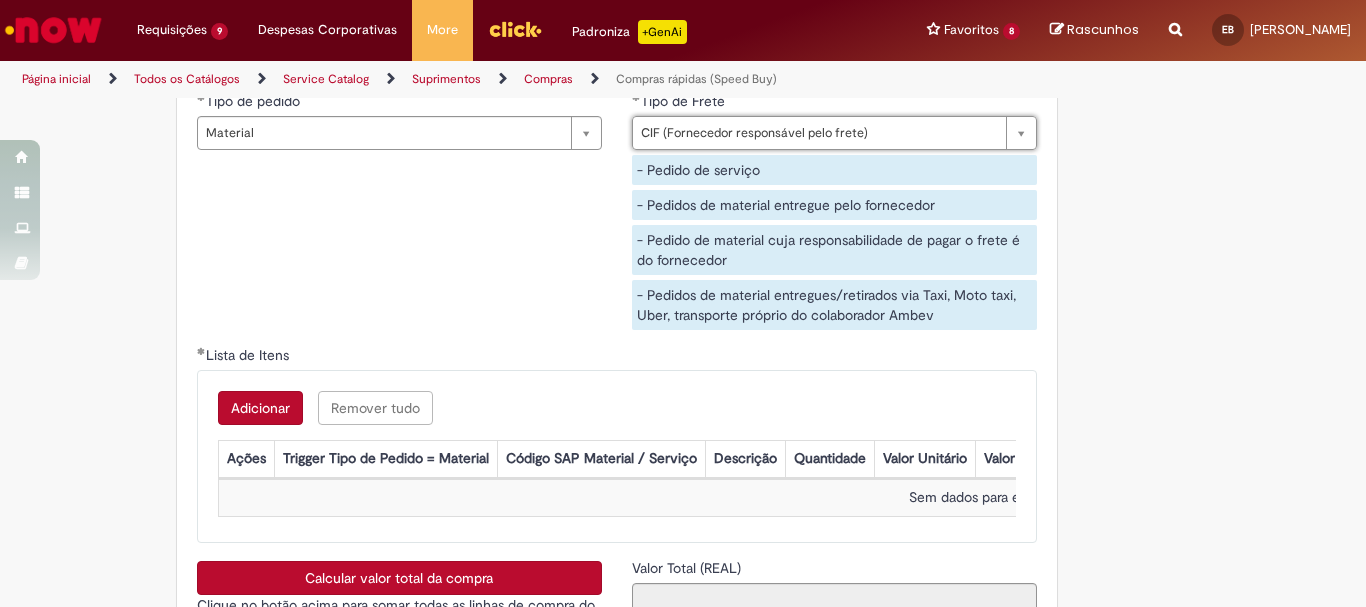 click on "Adicionar" at bounding box center (260, 408) 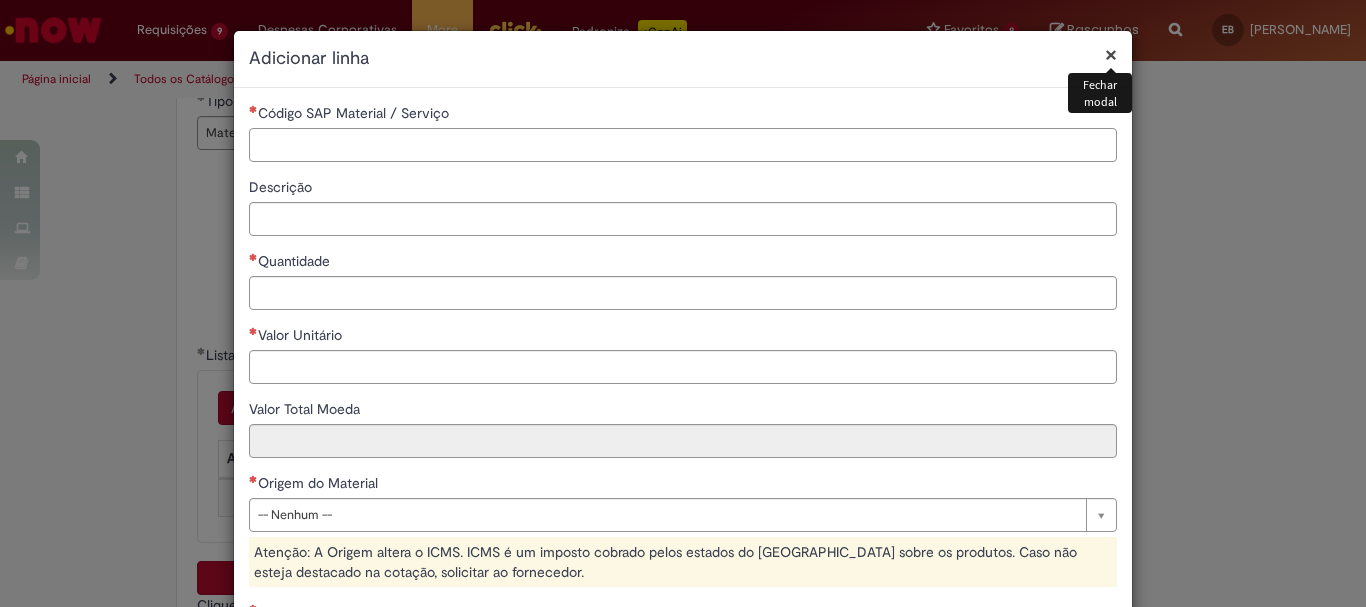 click on "Código SAP Material / Serviço" at bounding box center [683, 145] 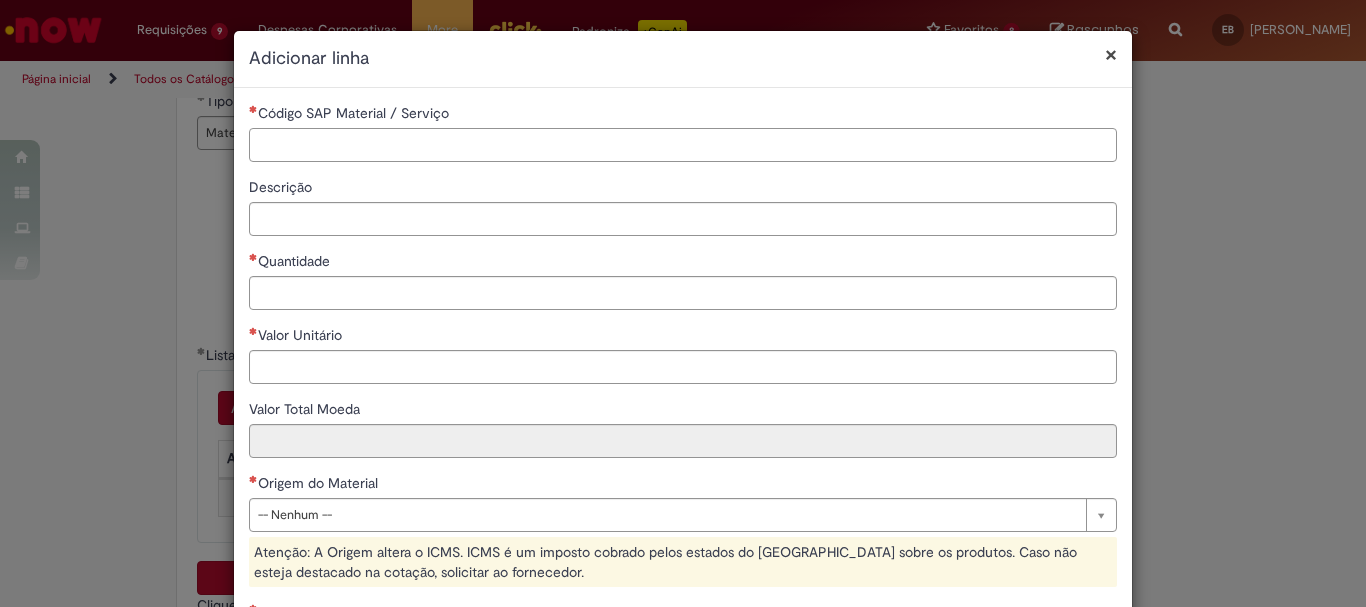 paste on "**********" 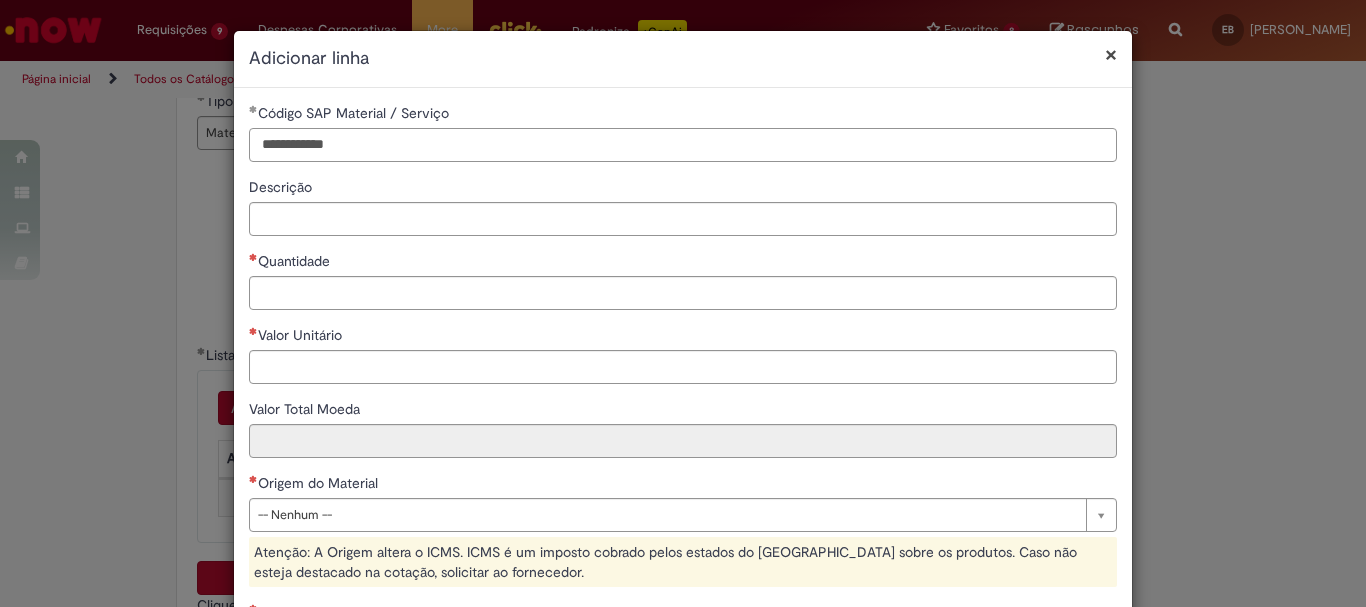 drag, startPoint x: 403, startPoint y: 133, endPoint x: 162, endPoint y: 157, distance: 242.19208 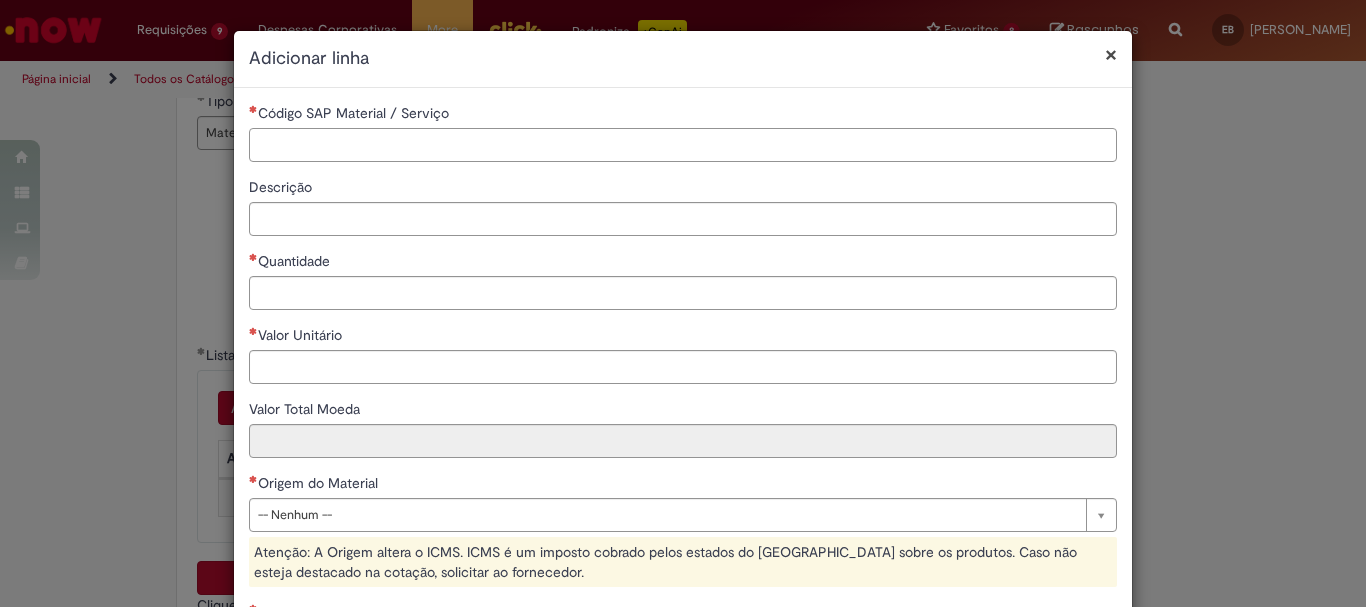 scroll, scrollTop: 383, scrollLeft: 0, axis: vertical 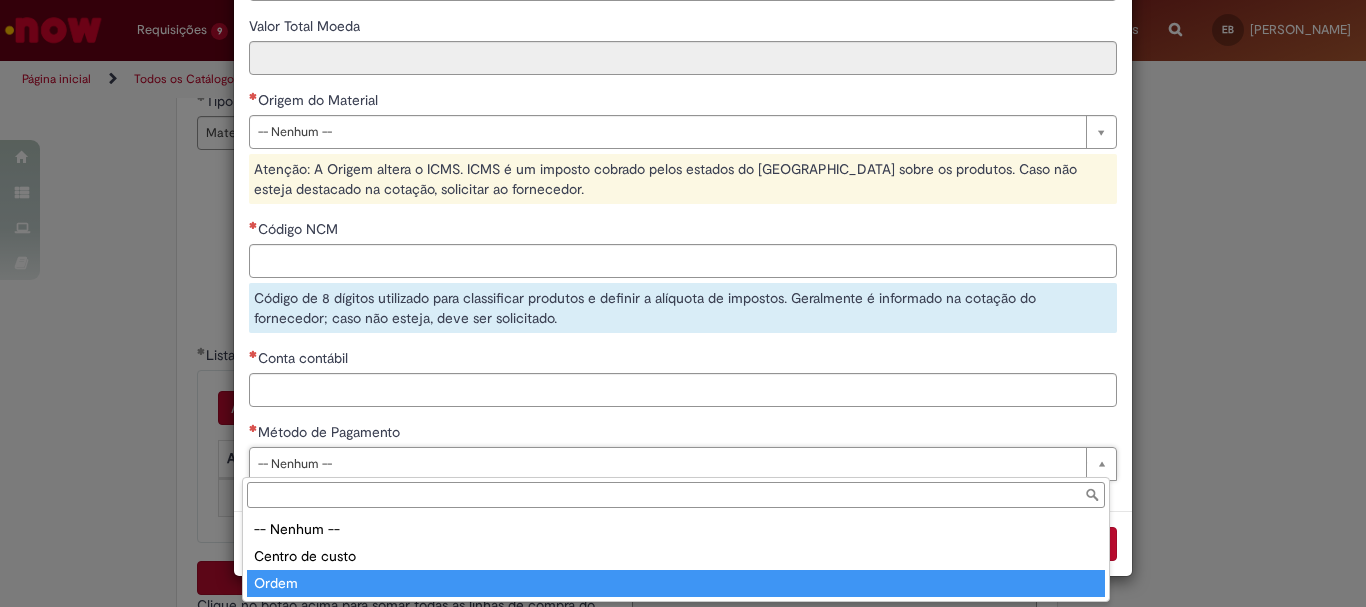 type on "*****" 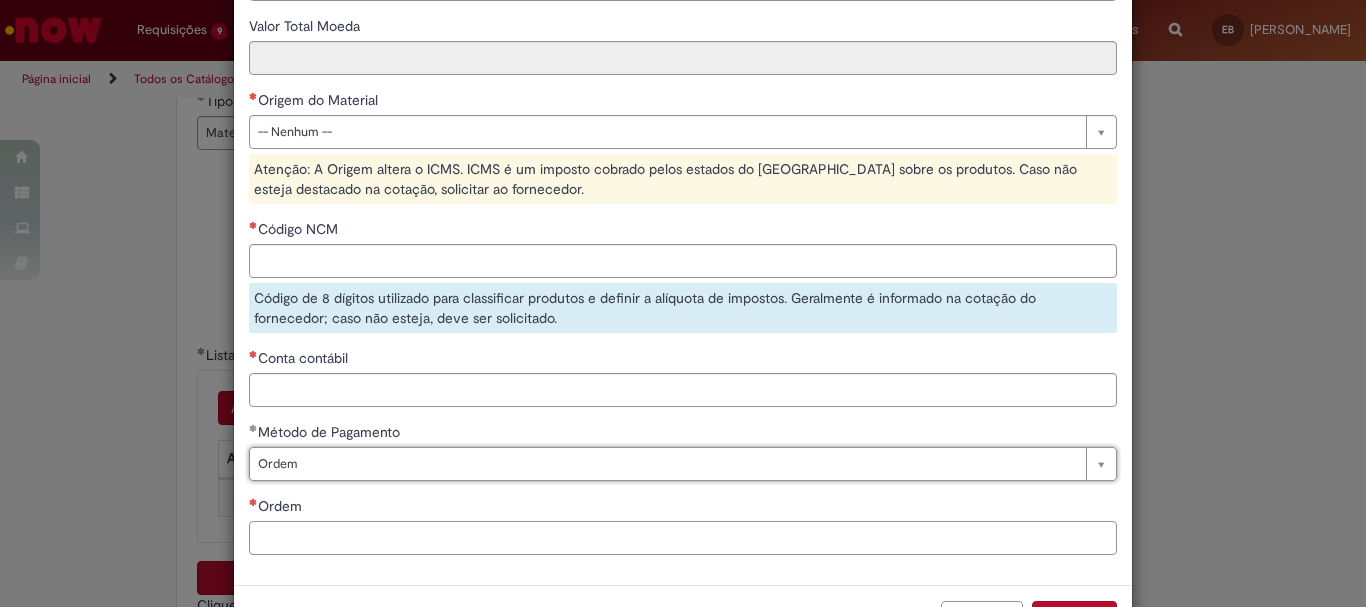 click on "Ordem" at bounding box center [683, 538] 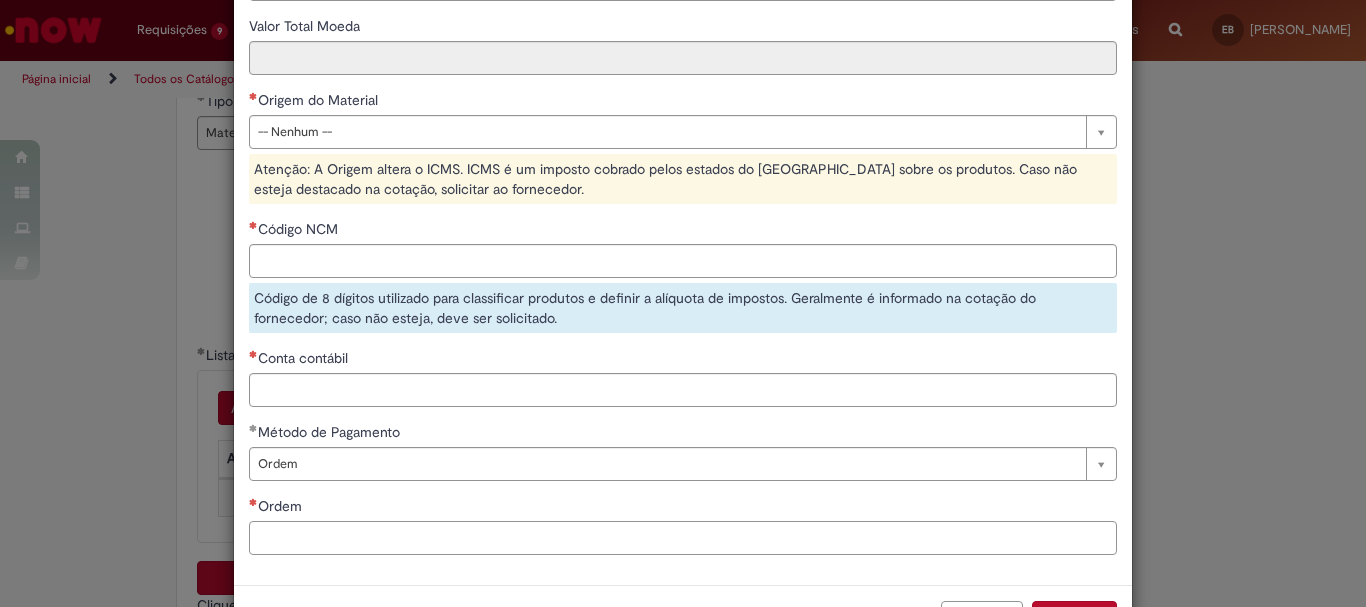 paste on "**********" 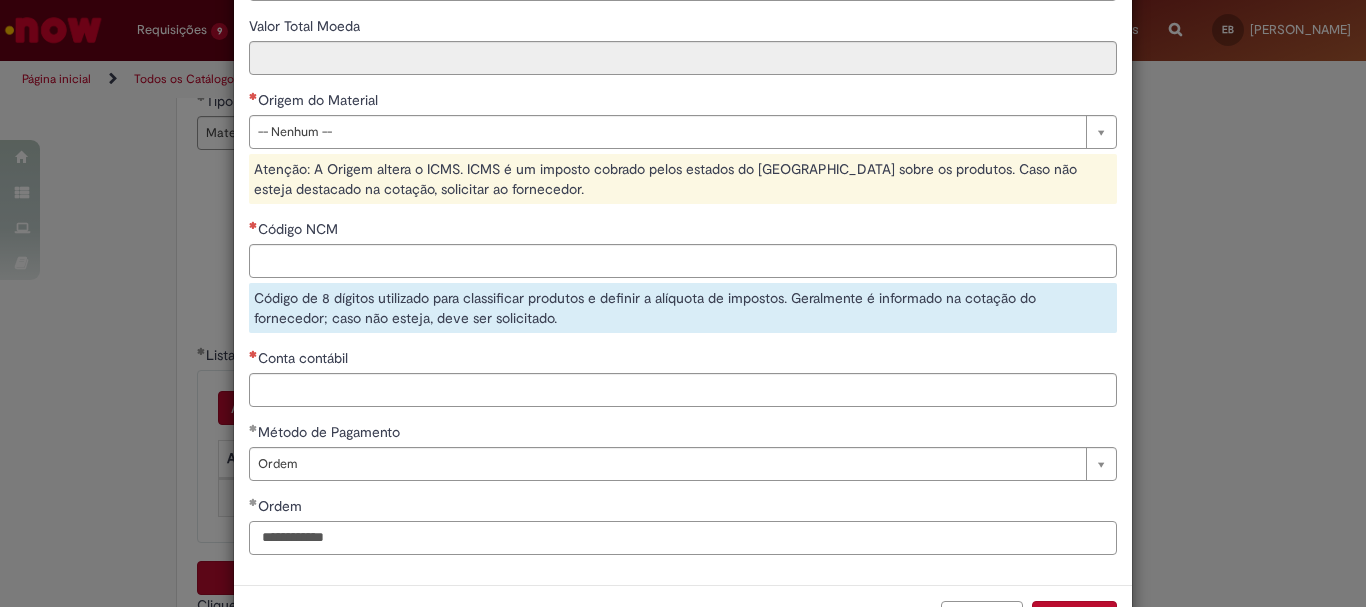 type on "**********" 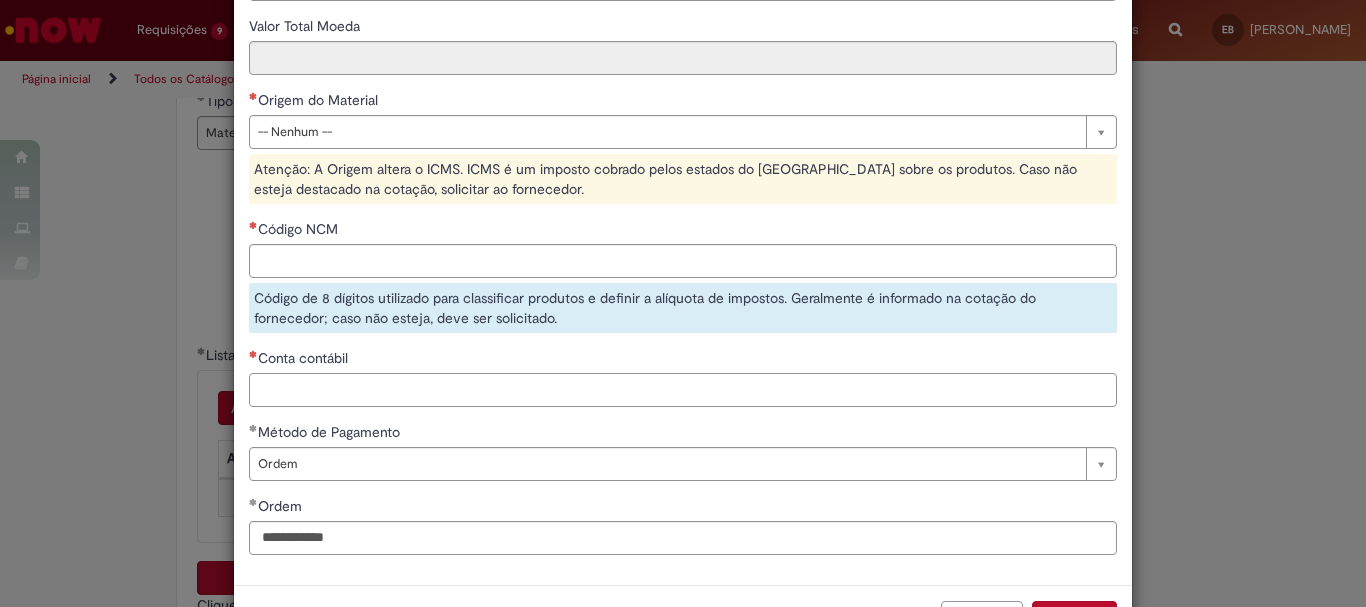click on "Conta contábil" at bounding box center (683, 390) 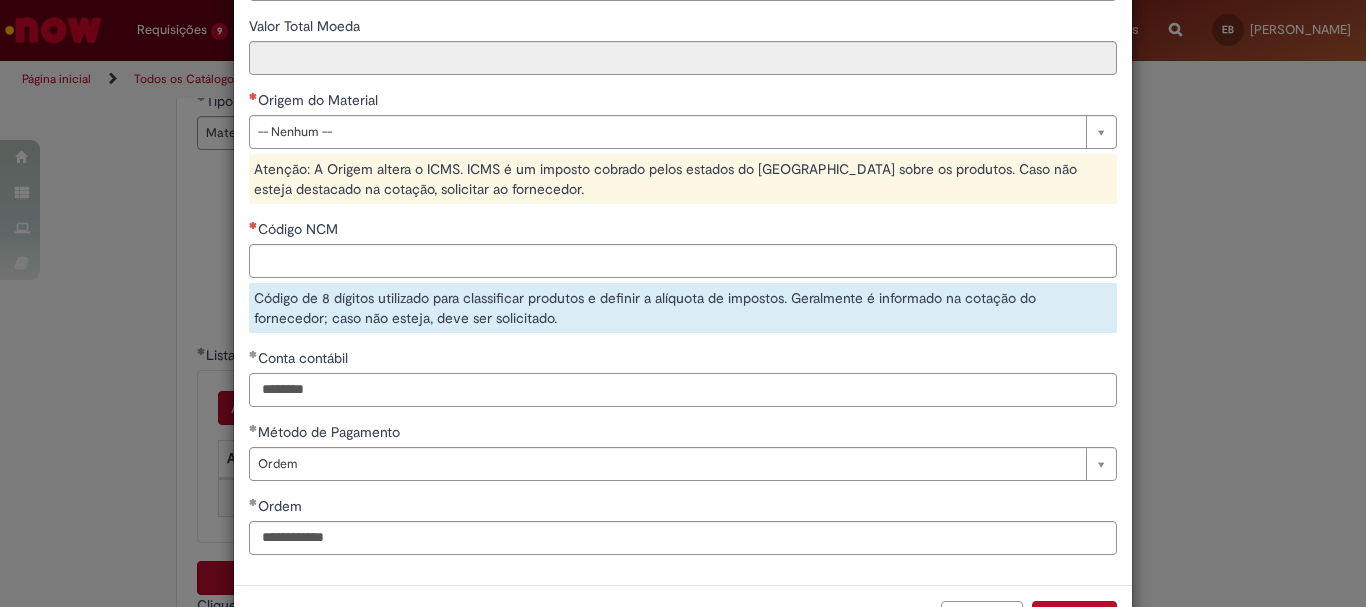 type on "********" 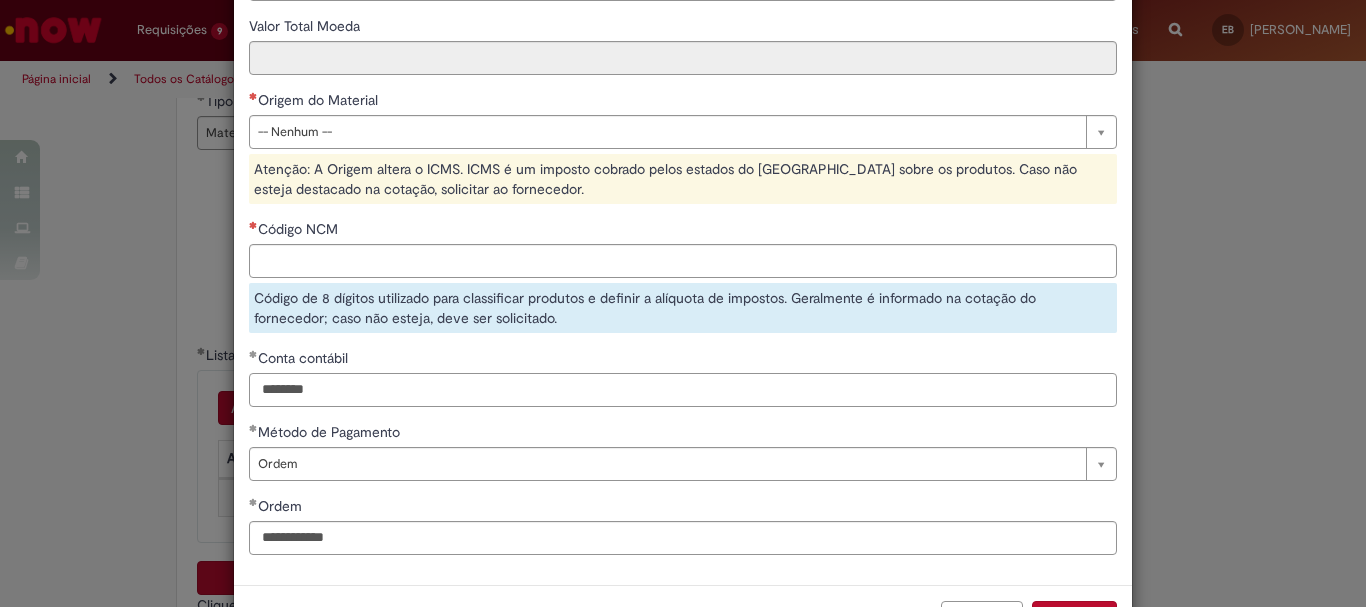scroll, scrollTop: 0, scrollLeft: 0, axis: both 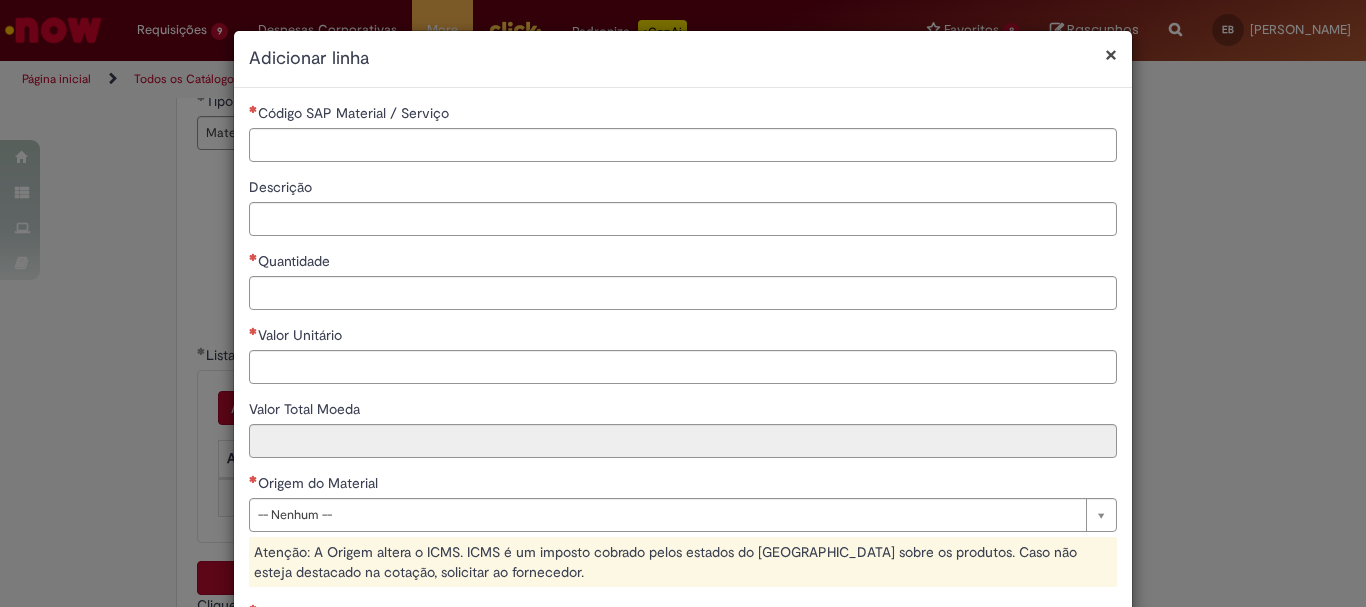 drag, startPoint x: 365, startPoint y: 165, endPoint x: 368, endPoint y: 146, distance: 19.235384 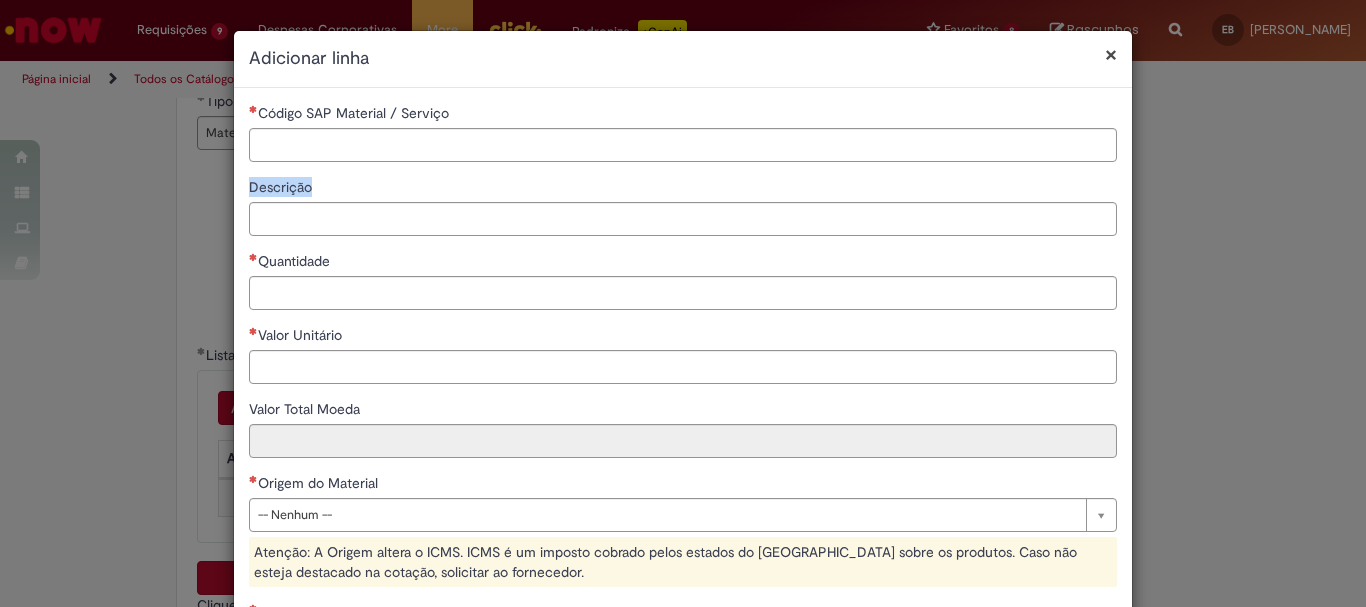 click on "Código SAP Material / Serviço" at bounding box center [683, 145] 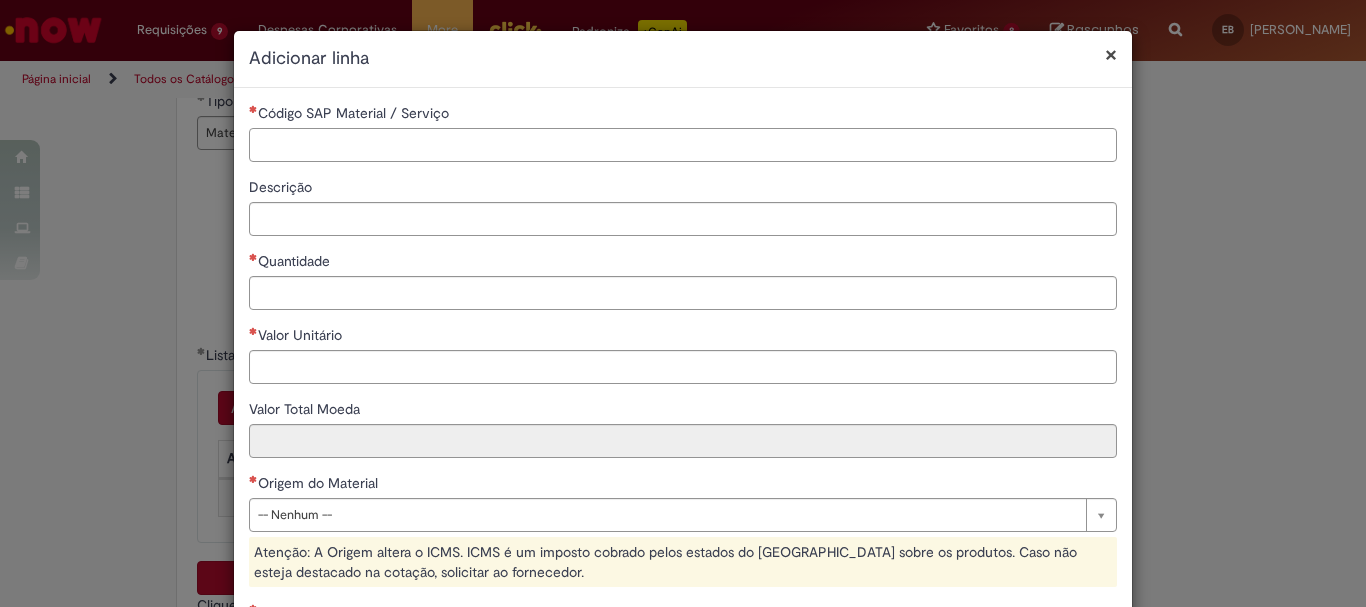 paste on "********" 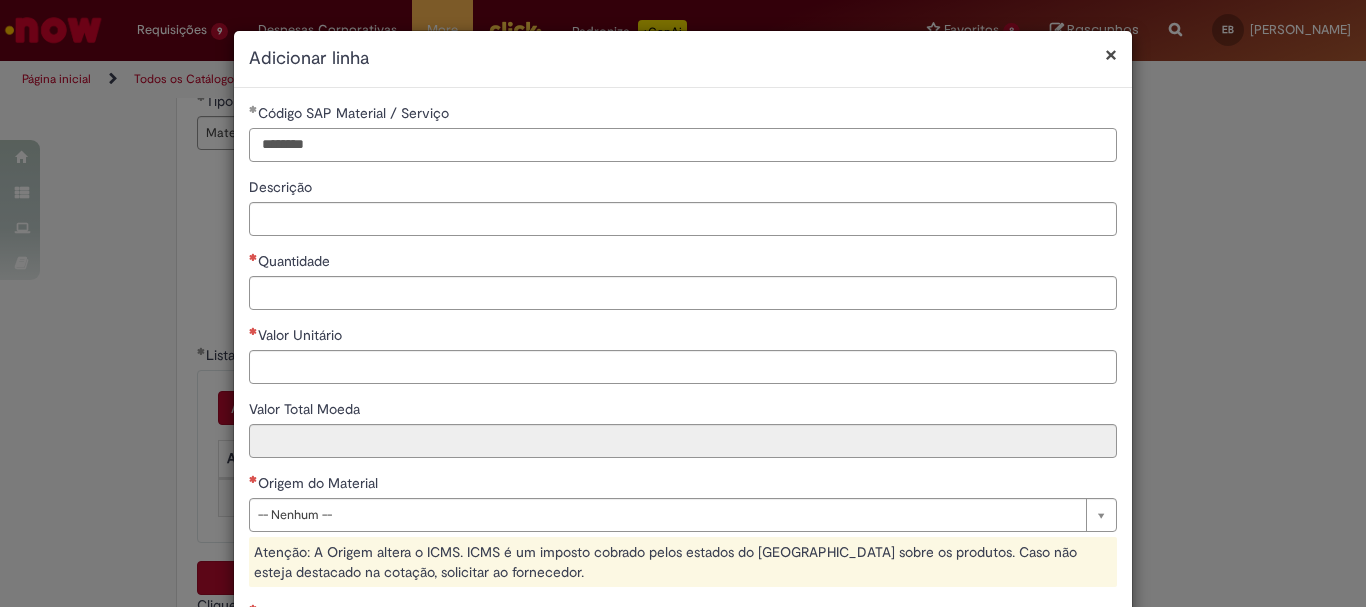 type on "********" 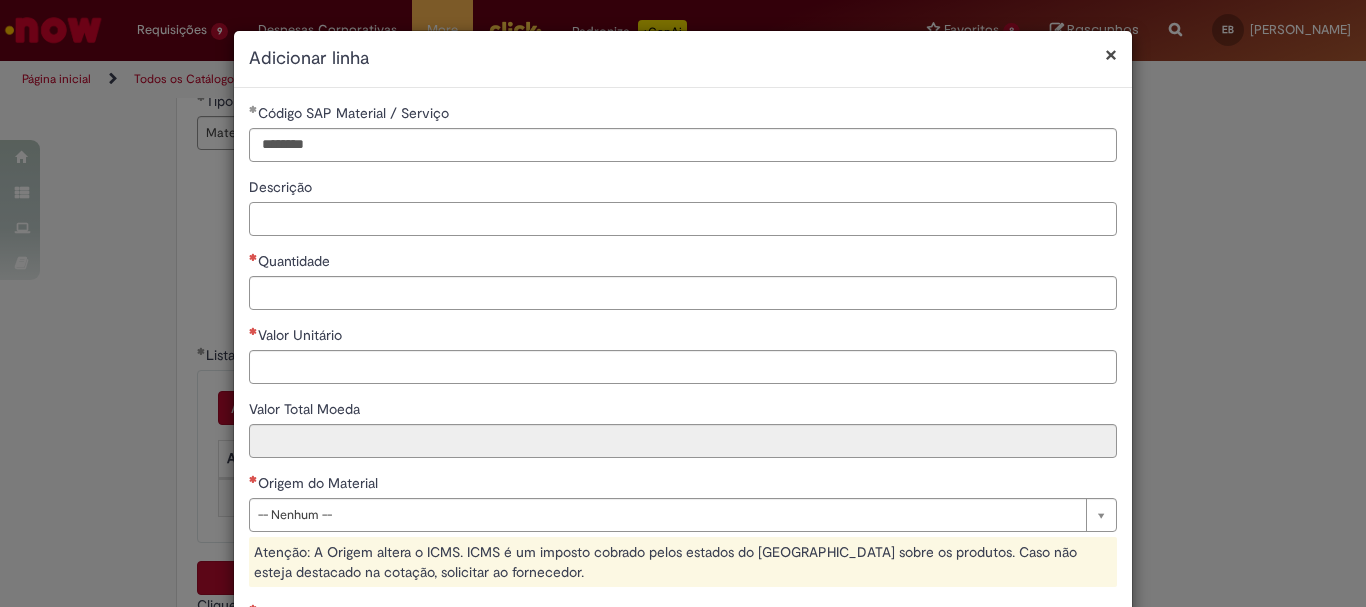 click on "Descrição" at bounding box center [683, 219] 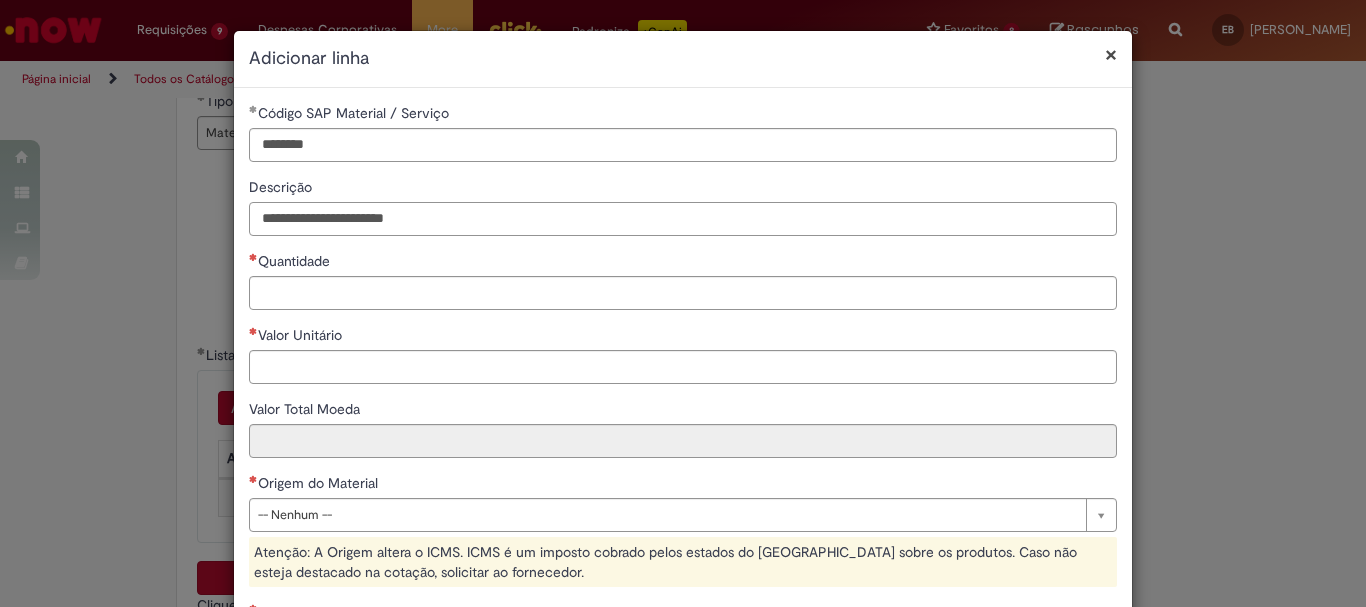 type on "**********" 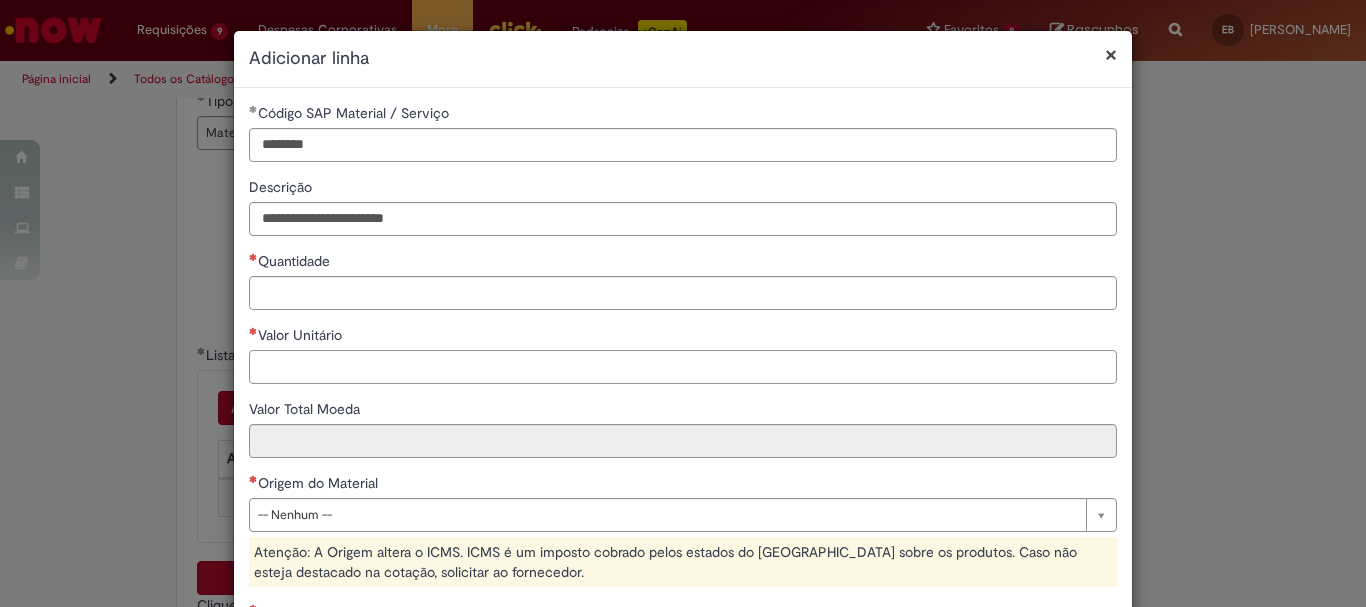 click on "Valor Unitário" at bounding box center (683, 367) 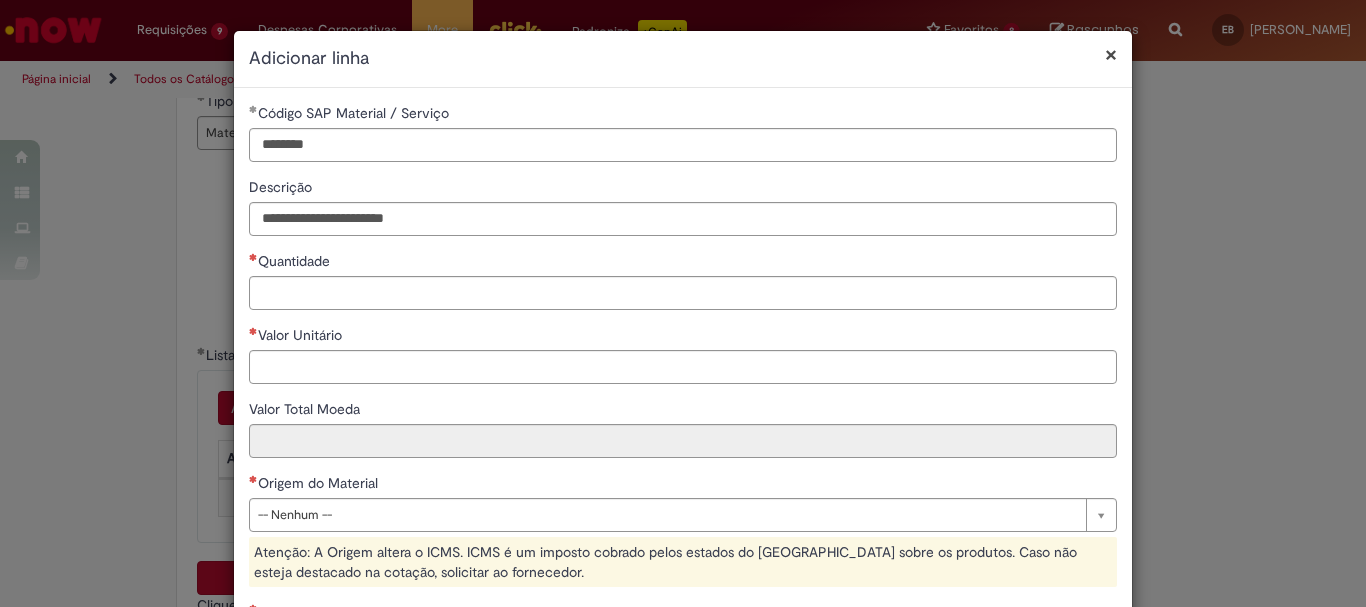 click on "Quantidade" at bounding box center [683, 263] 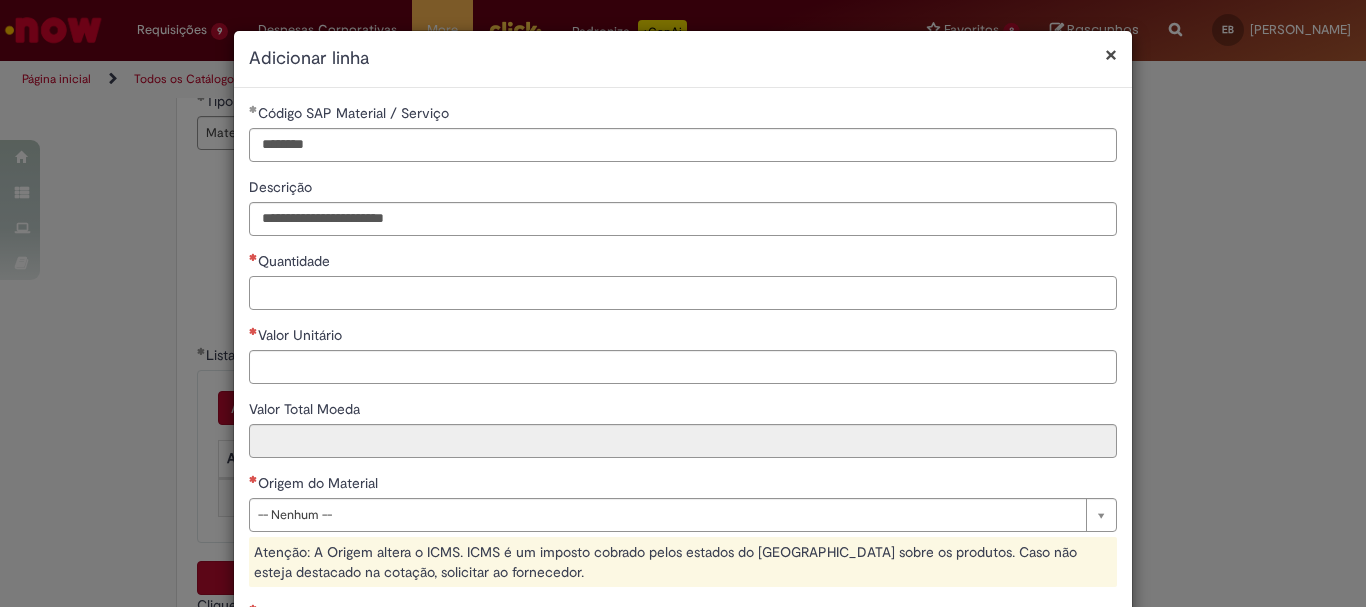 click on "Quantidade" at bounding box center (683, 293) 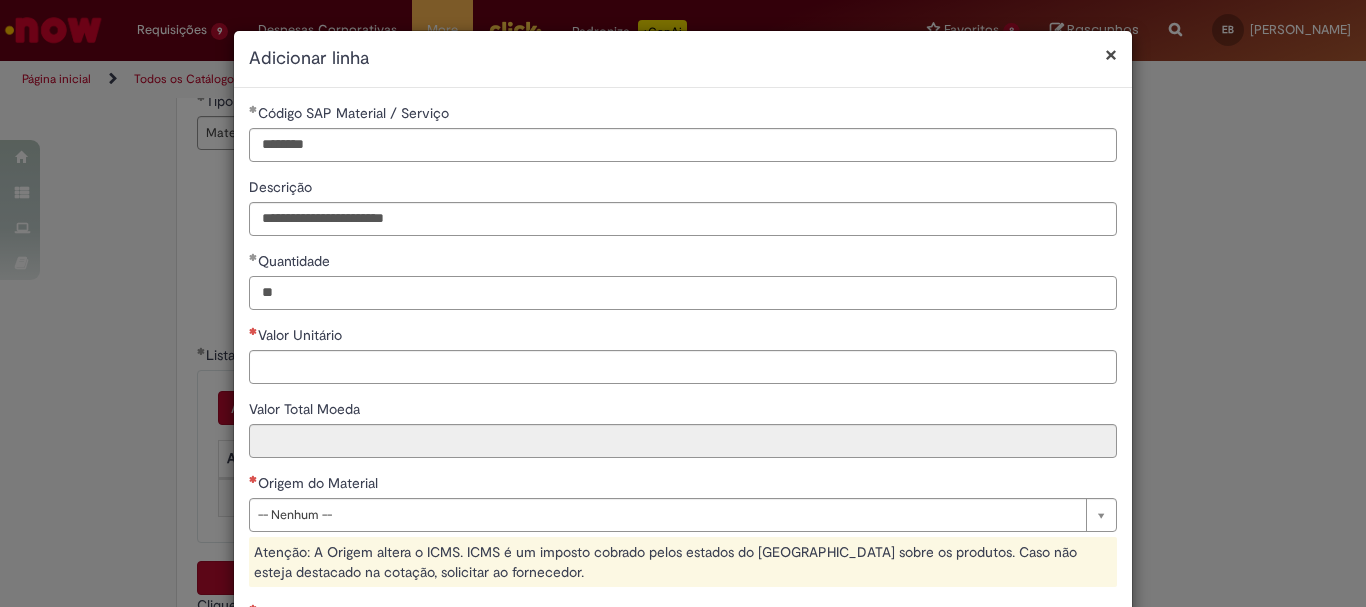 type on "**" 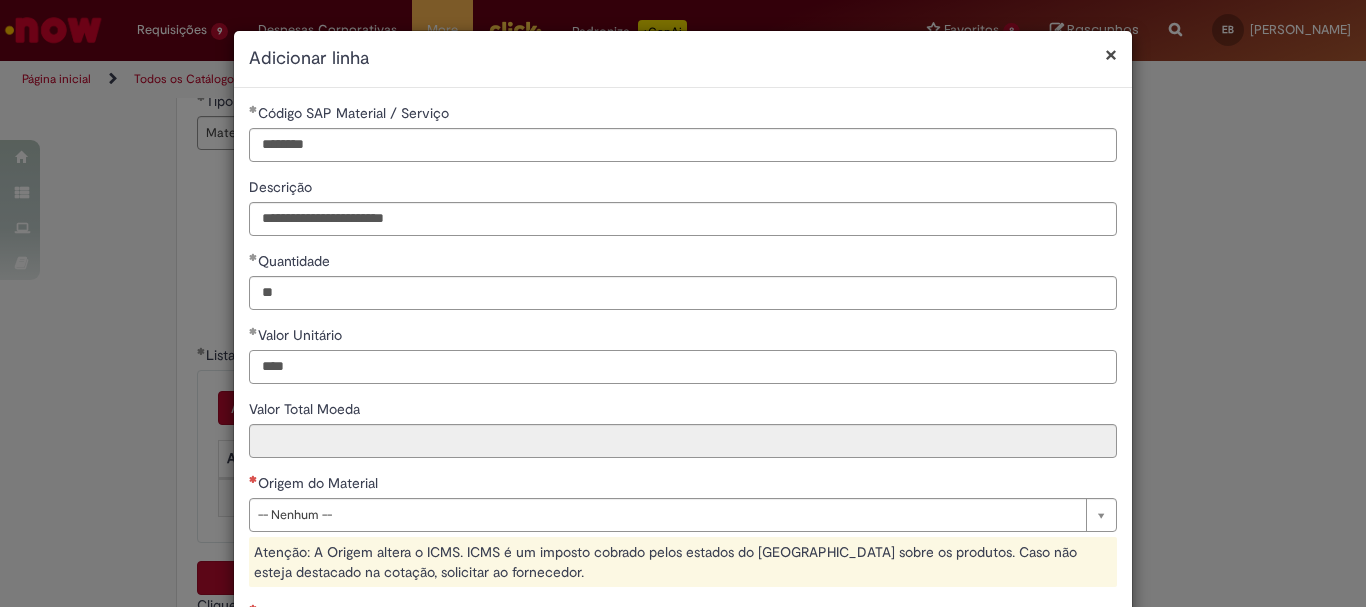 type on "****" 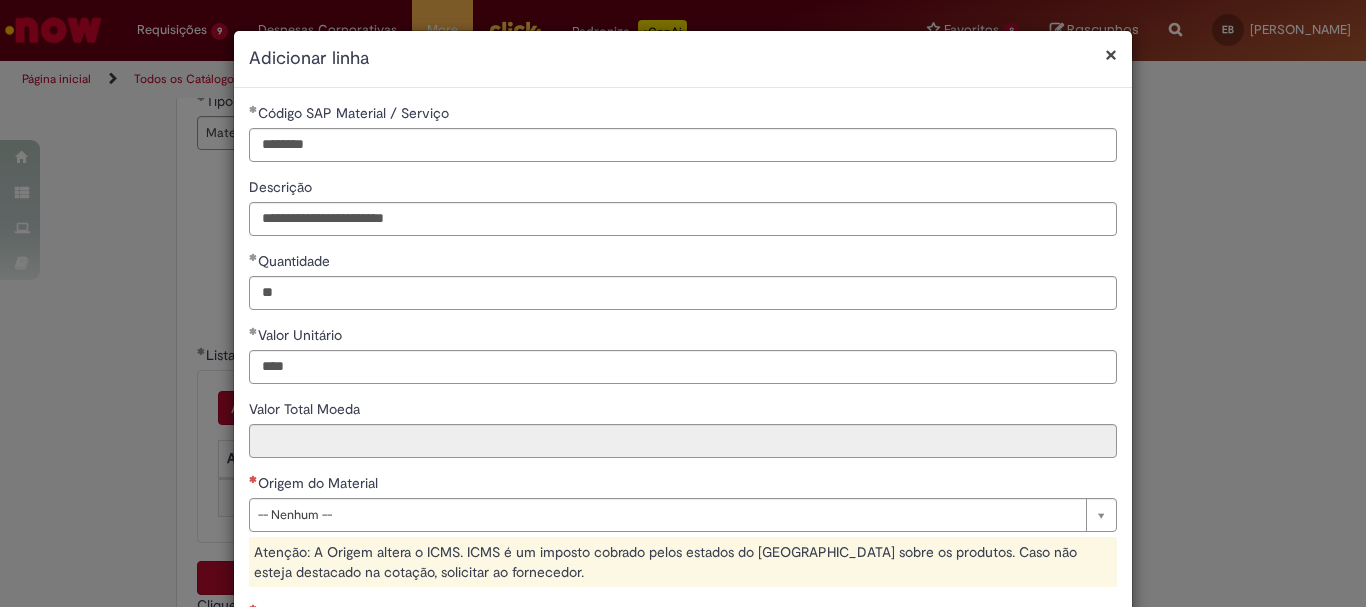 type on "******" 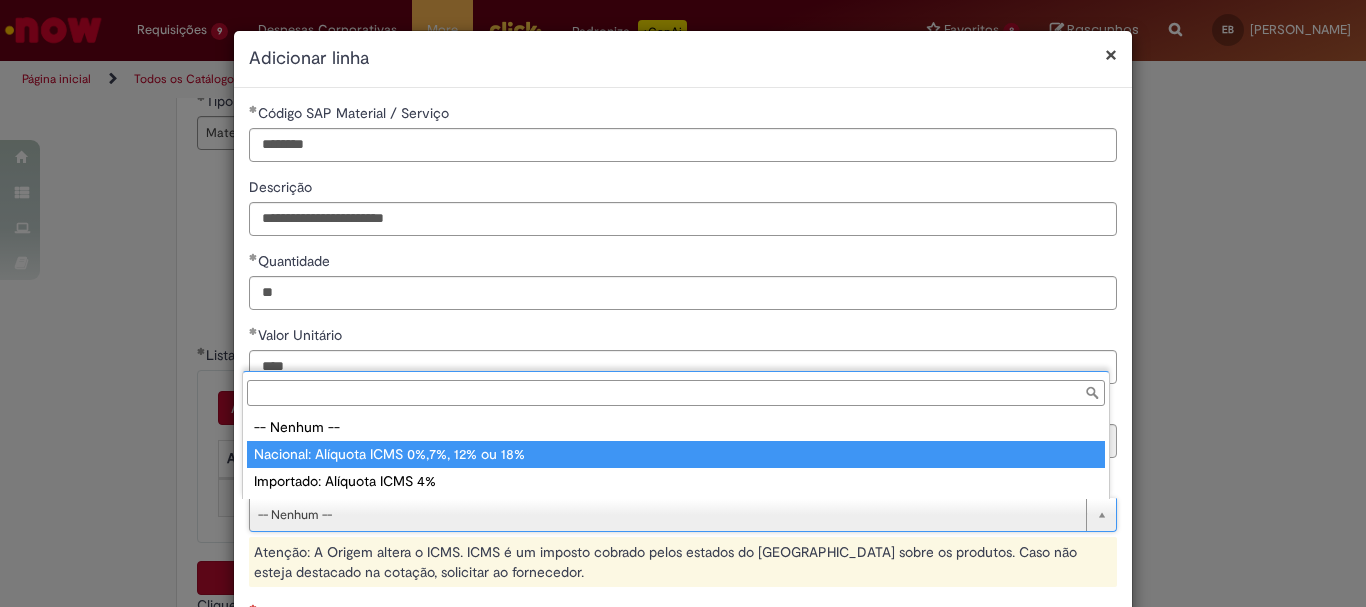 type on "**********" 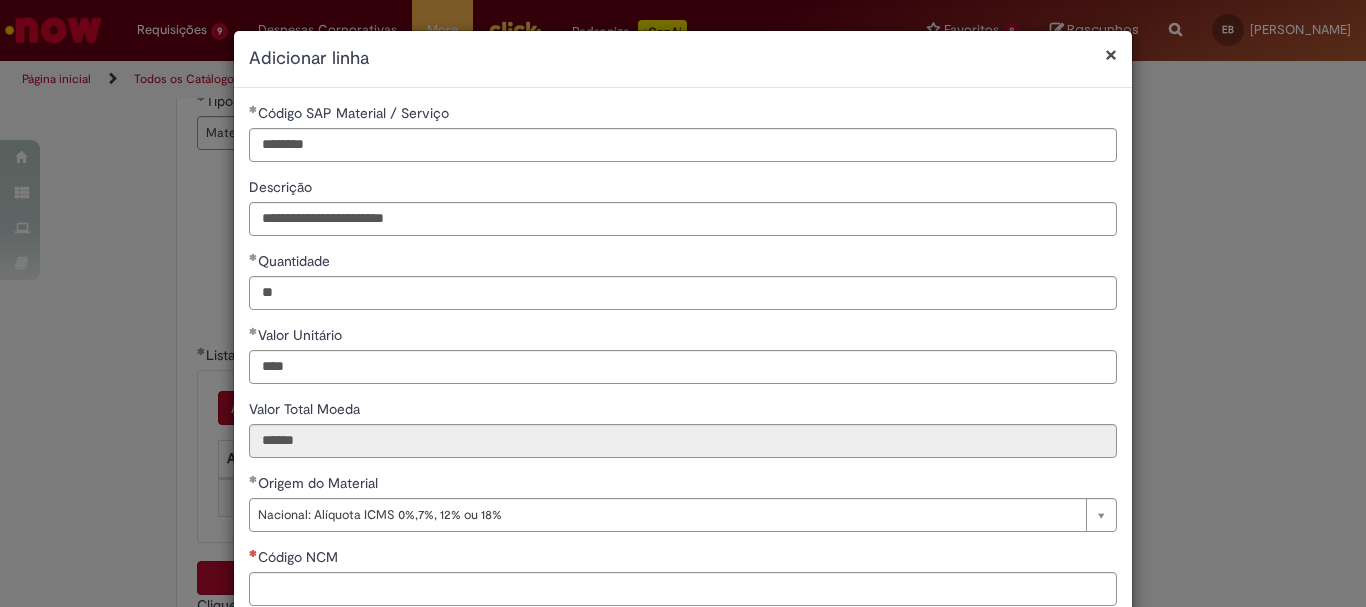 click on "Código NCM" at bounding box center [683, 559] 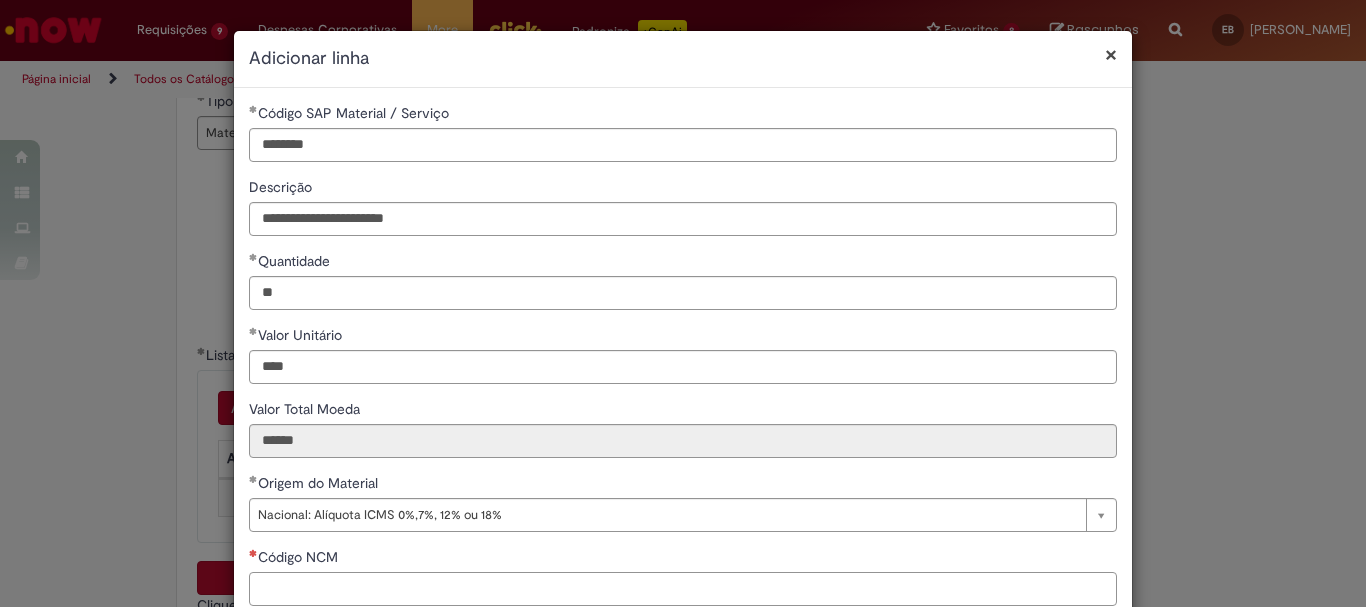 click on "Código NCM" at bounding box center [683, 589] 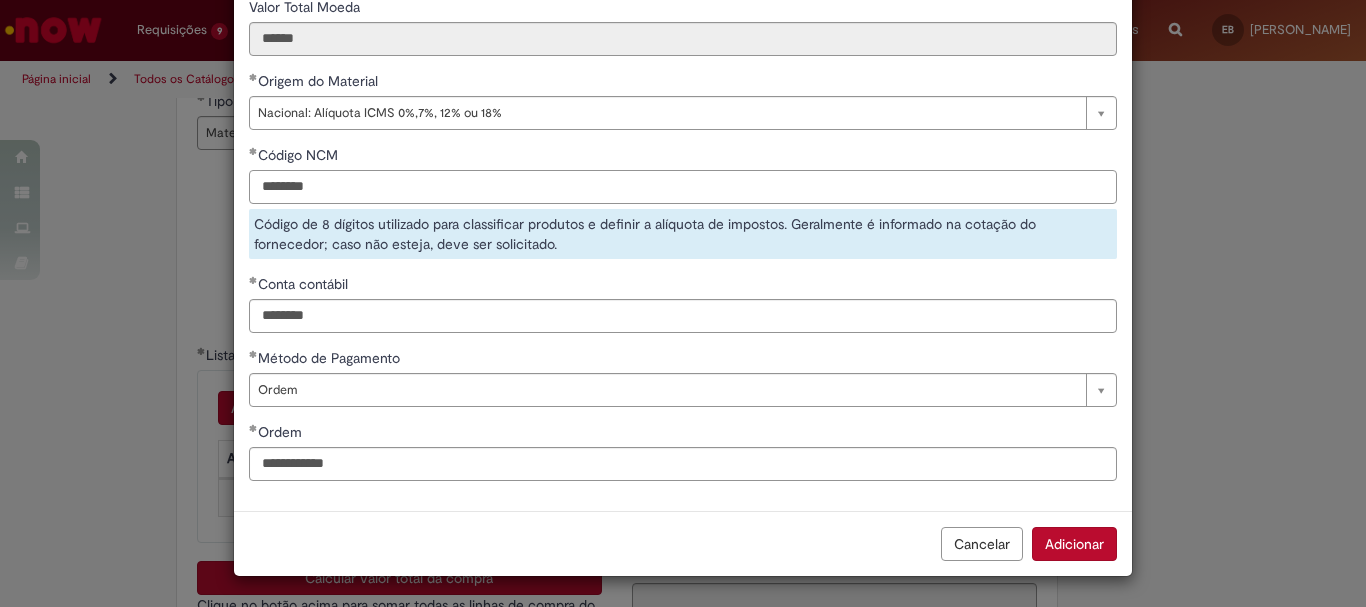 type on "********" 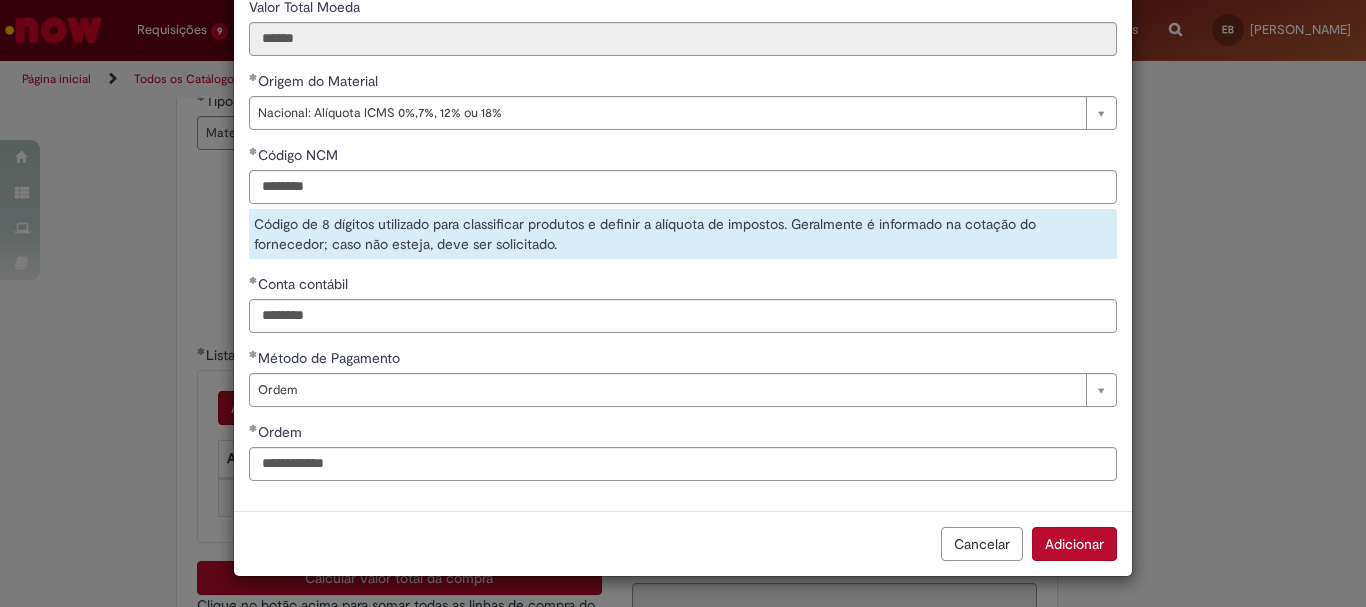 click on "Adicionar" at bounding box center [1074, 544] 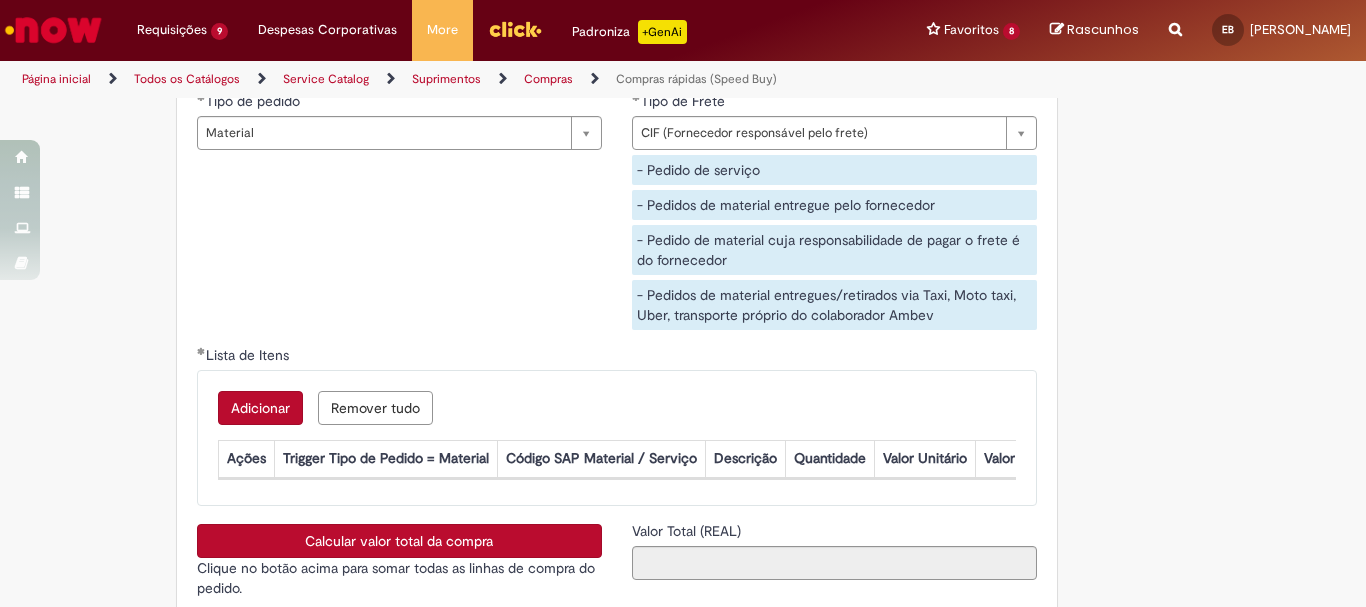 scroll, scrollTop: 347, scrollLeft: 0, axis: vertical 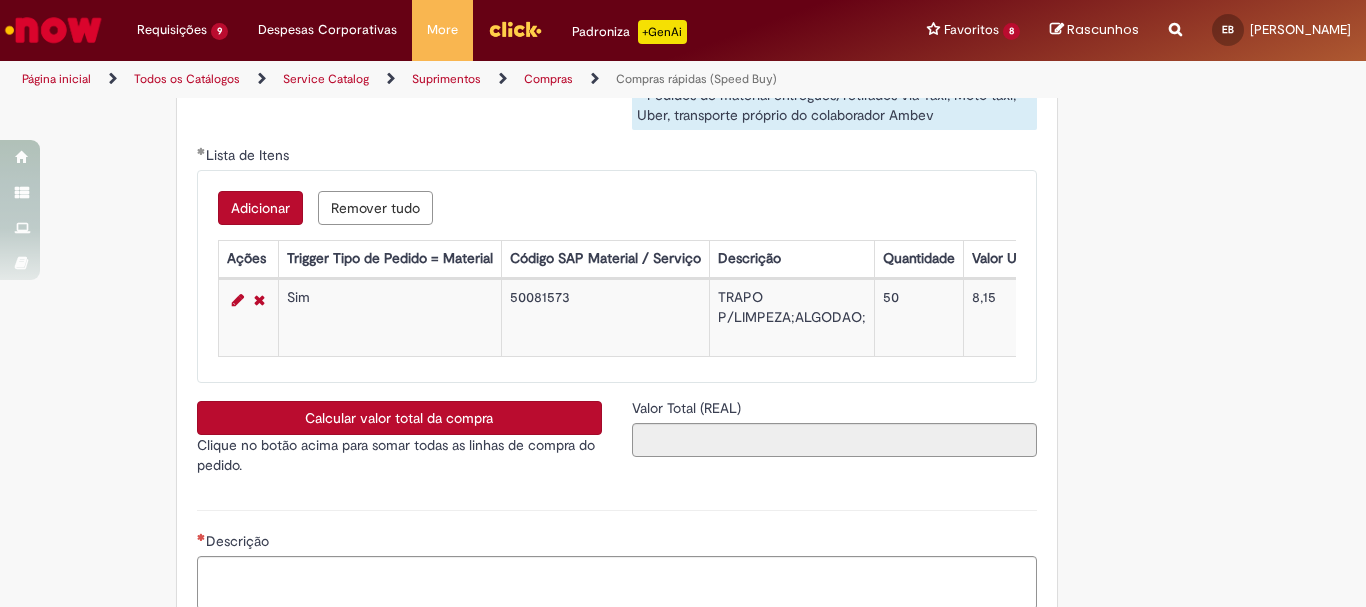 click on "Calcular valor total da compra" at bounding box center (399, 418) 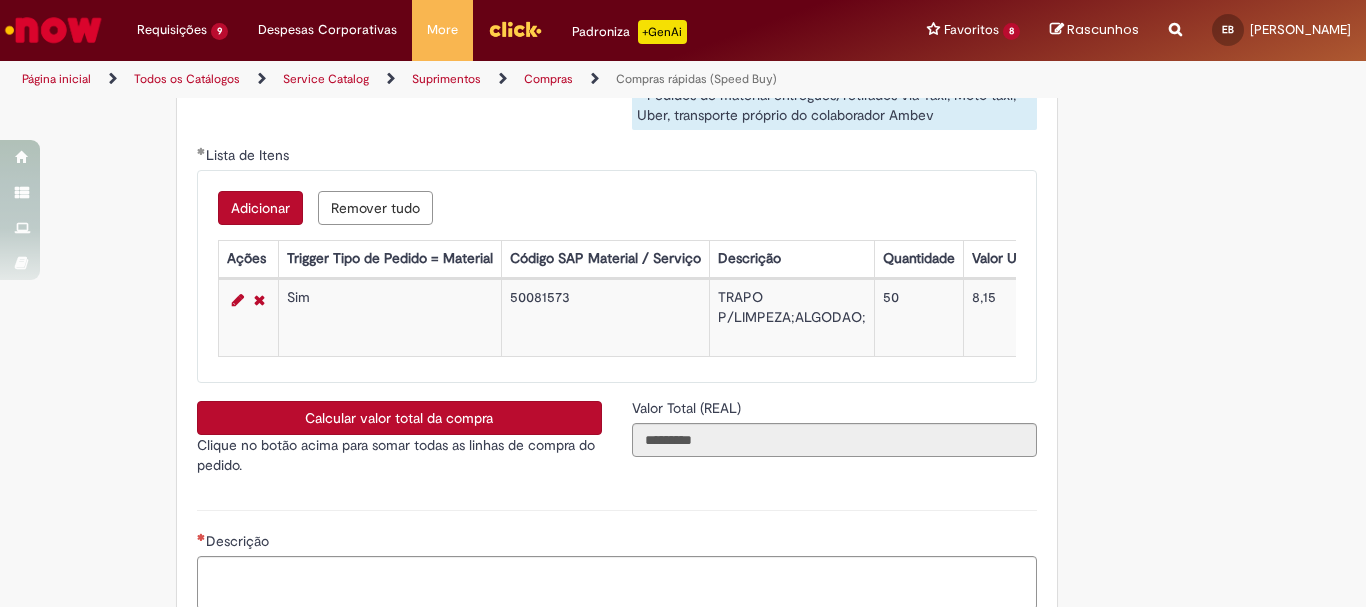 scroll, scrollTop: 3500, scrollLeft: 0, axis: vertical 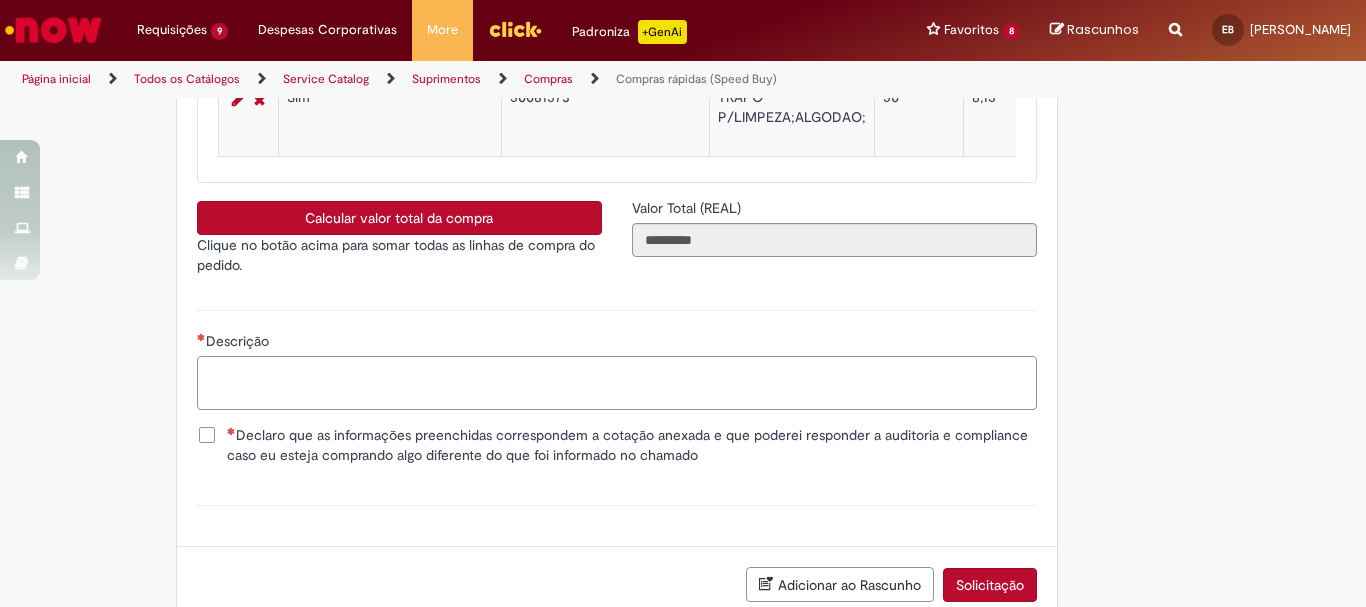 click on "Descrição" at bounding box center (617, 383) 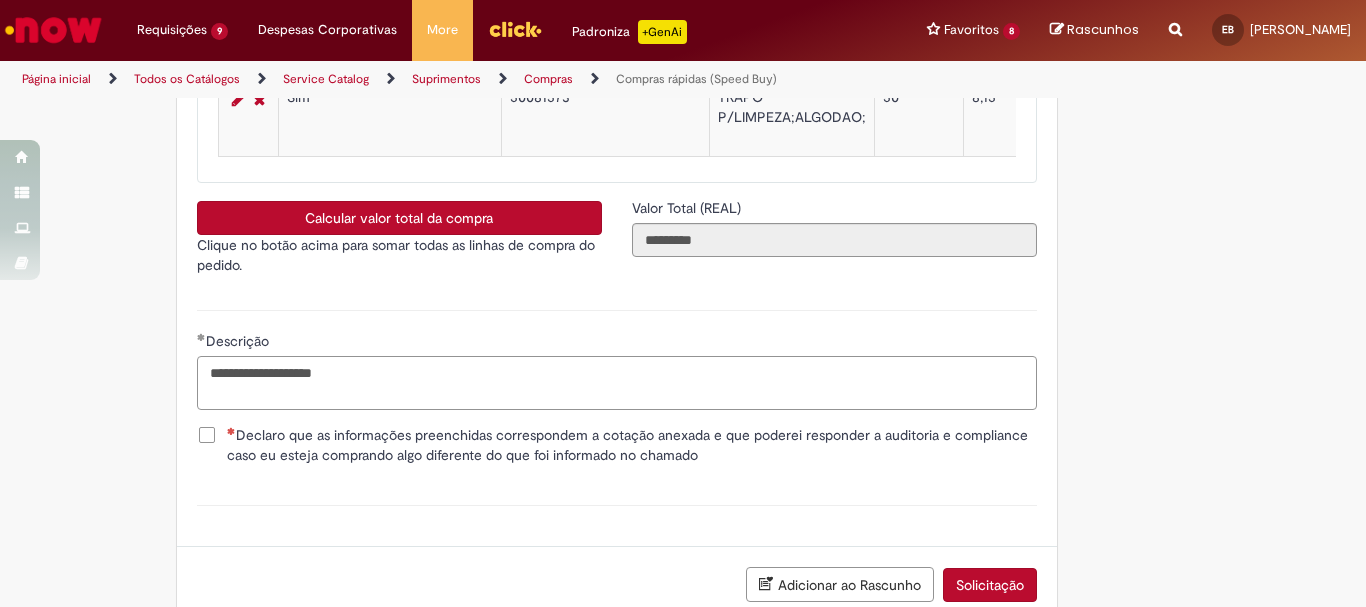 type on "**********" 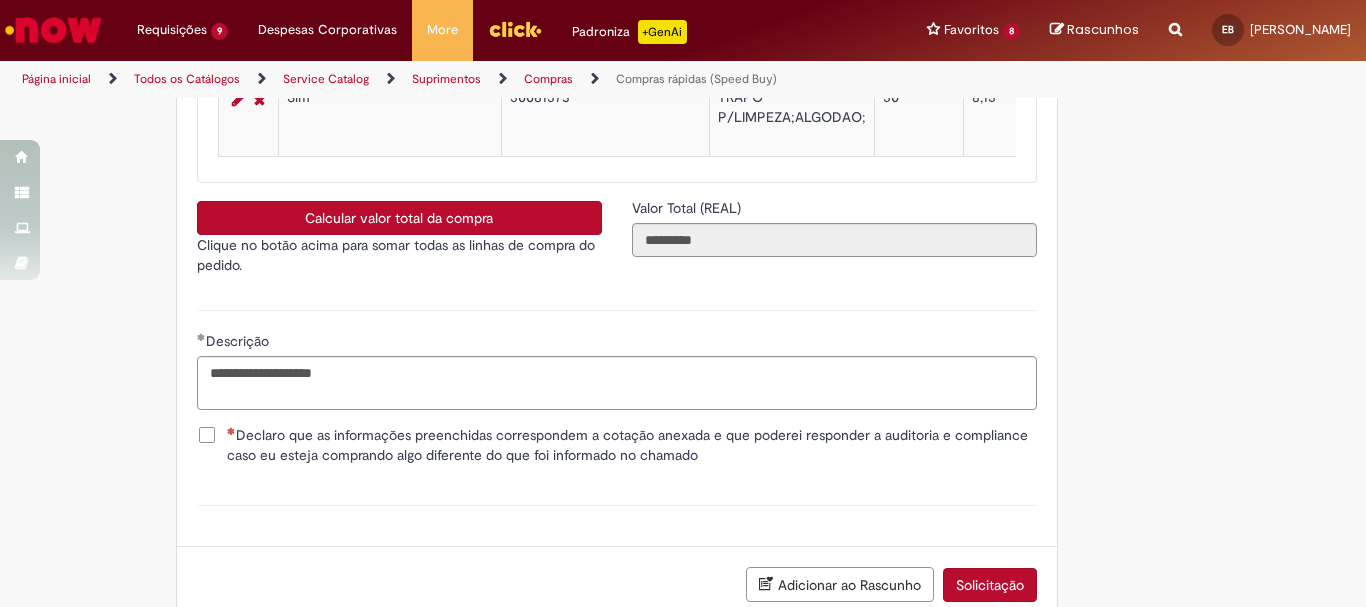 click on "Declaro que as informações preenchidas correspondem a cotação anexada e que poderei responder a auditoria e compliance caso eu esteja comprando algo diferente do que foi informado no chamado" at bounding box center [617, 447] 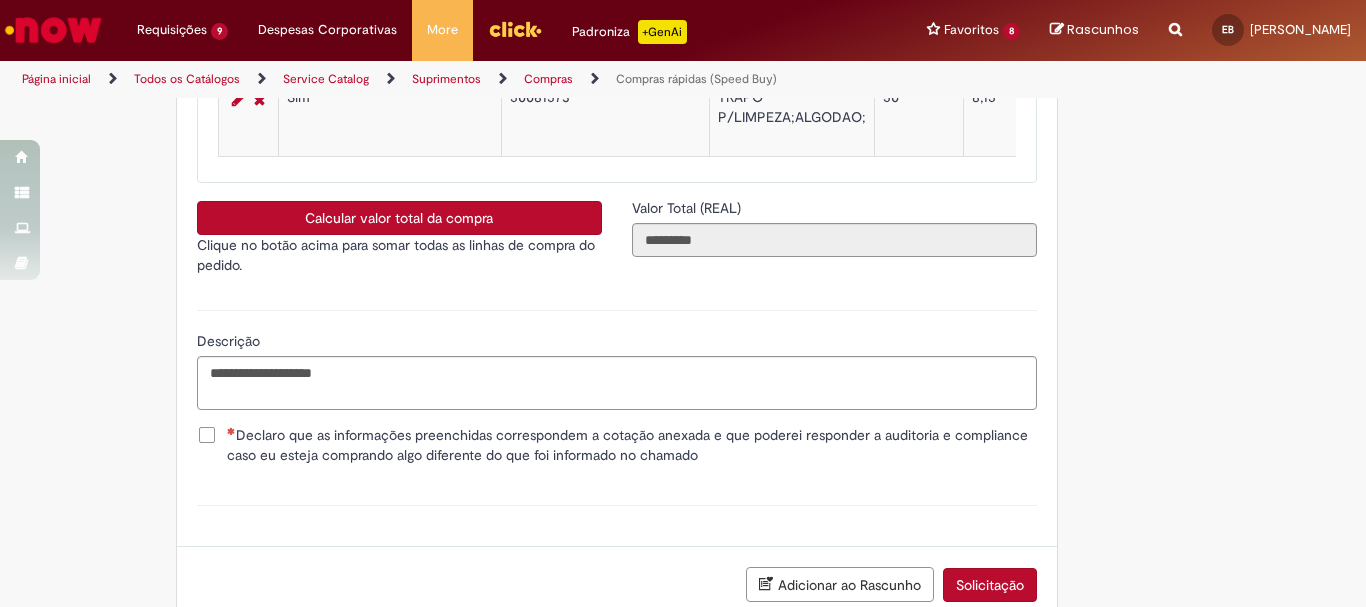 click on "Declaro que as informações preenchidas correspondem a cotação anexada e que poderei responder a auditoria e compliance caso eu esteja comprando algo diferente do que foi informado no chamado" at bounding box center [632, 445] 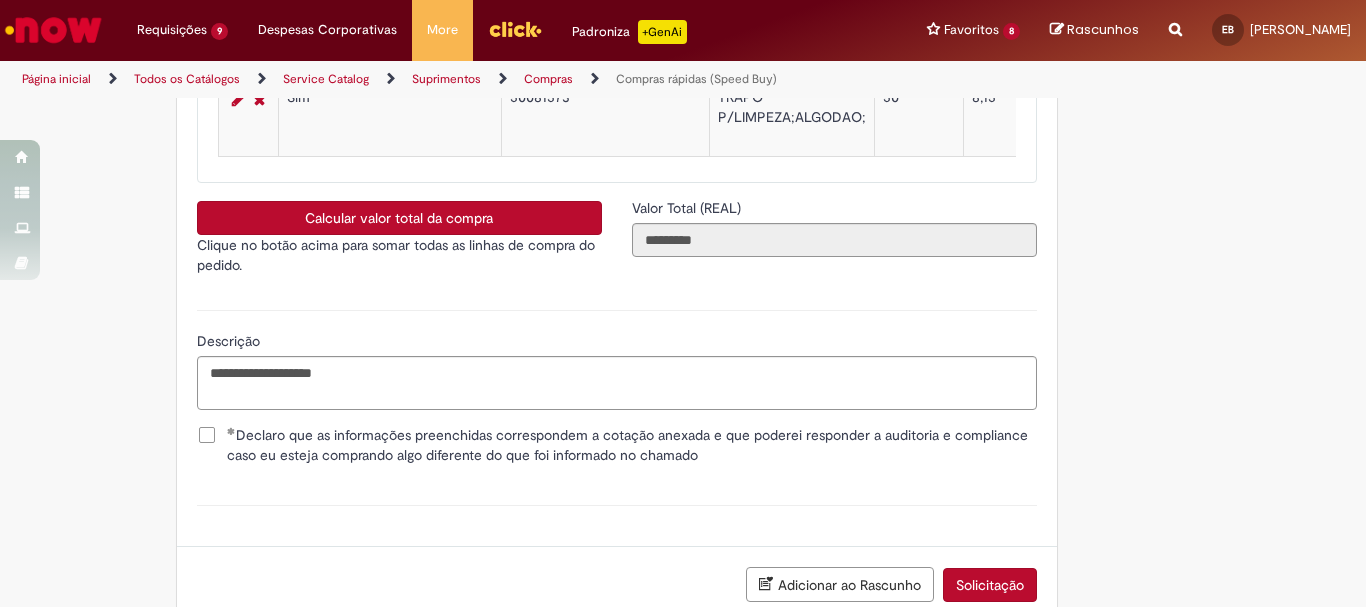 scroll, scrollTop: 3641, scrollLeft: 0, axis: vertical 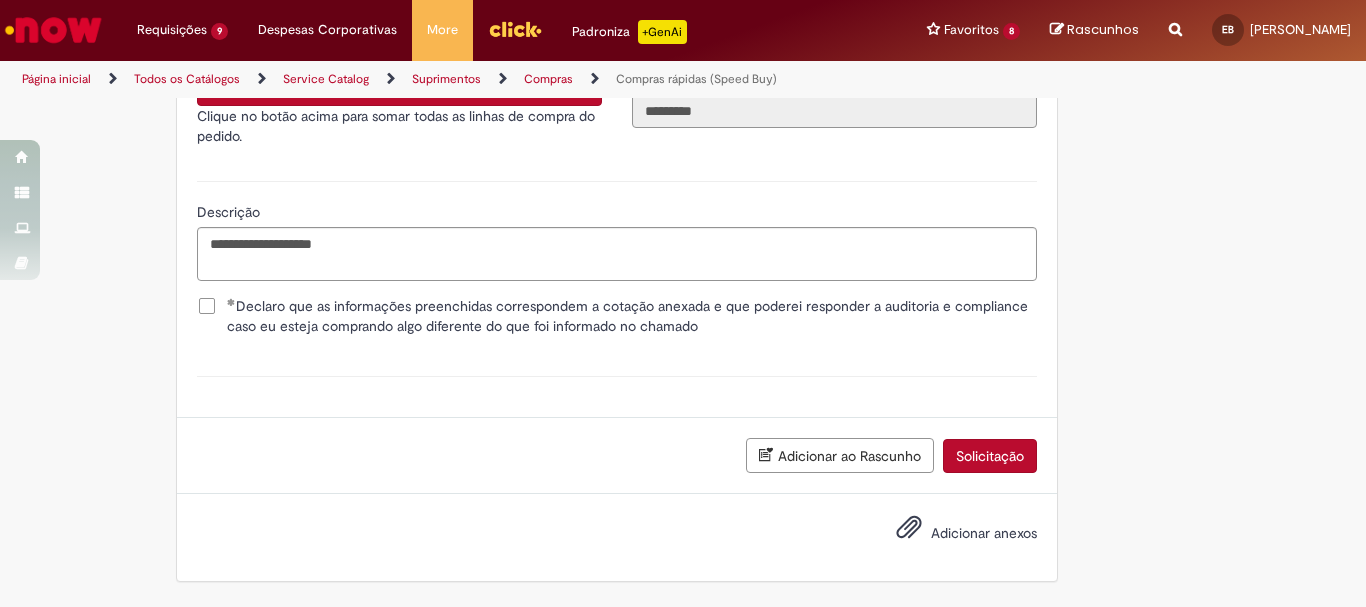 click on "Adicionar anexos" at bounding box center [617, 537] 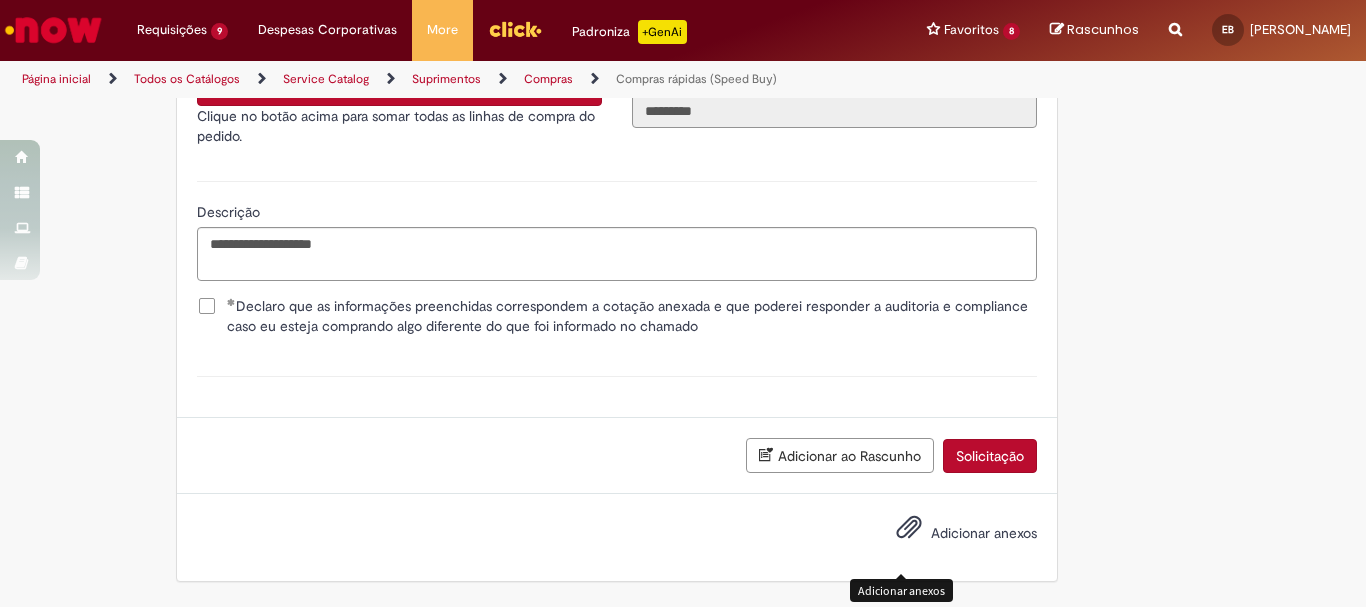 click at bounding box center [909, 528] 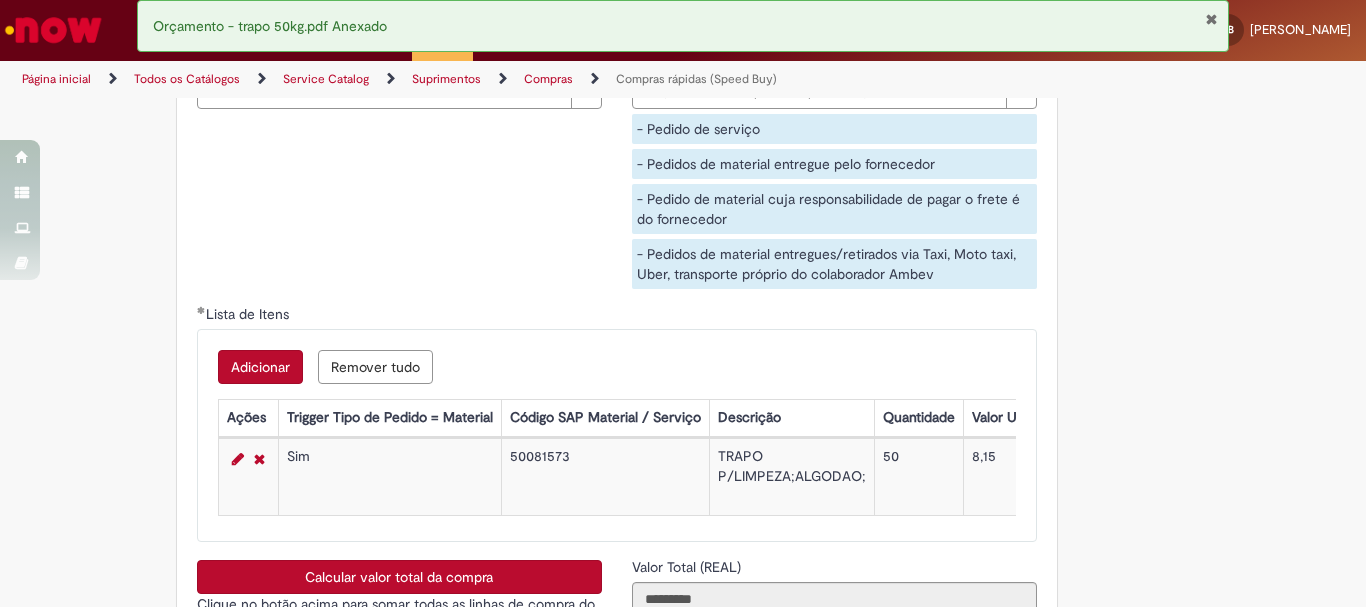scroll, scrollTop: 3641, scrollLeft: 0, axis: vertical 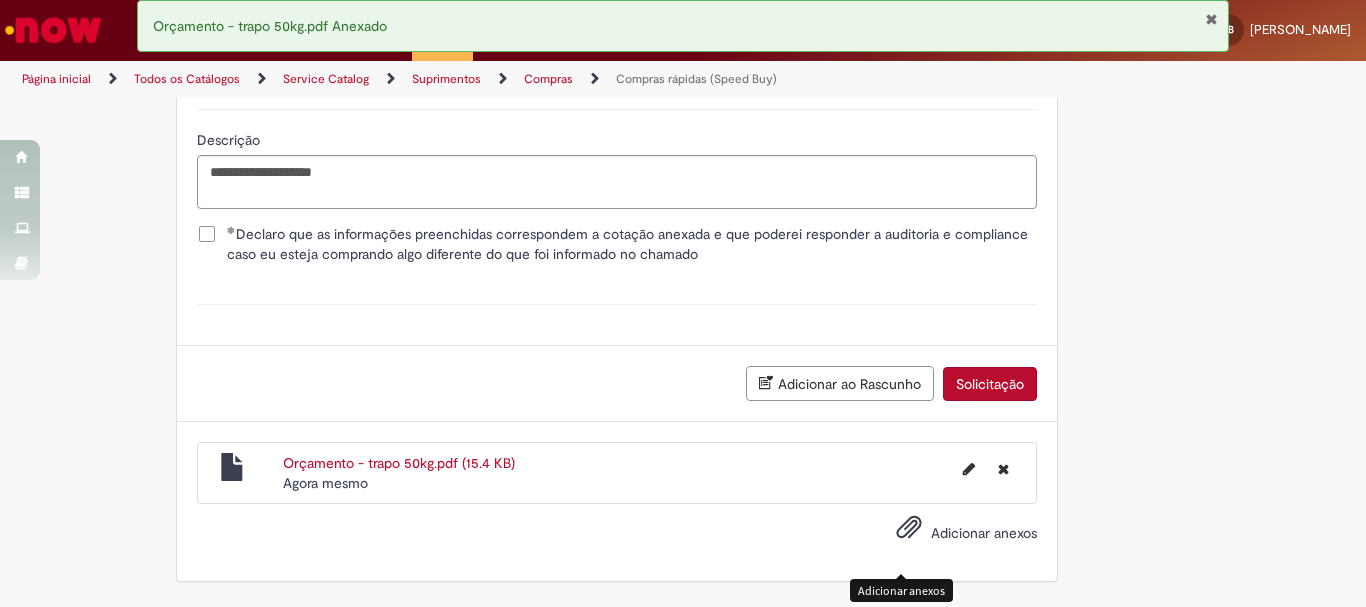 click on "Solicitação" at bounding box center [990, 384] 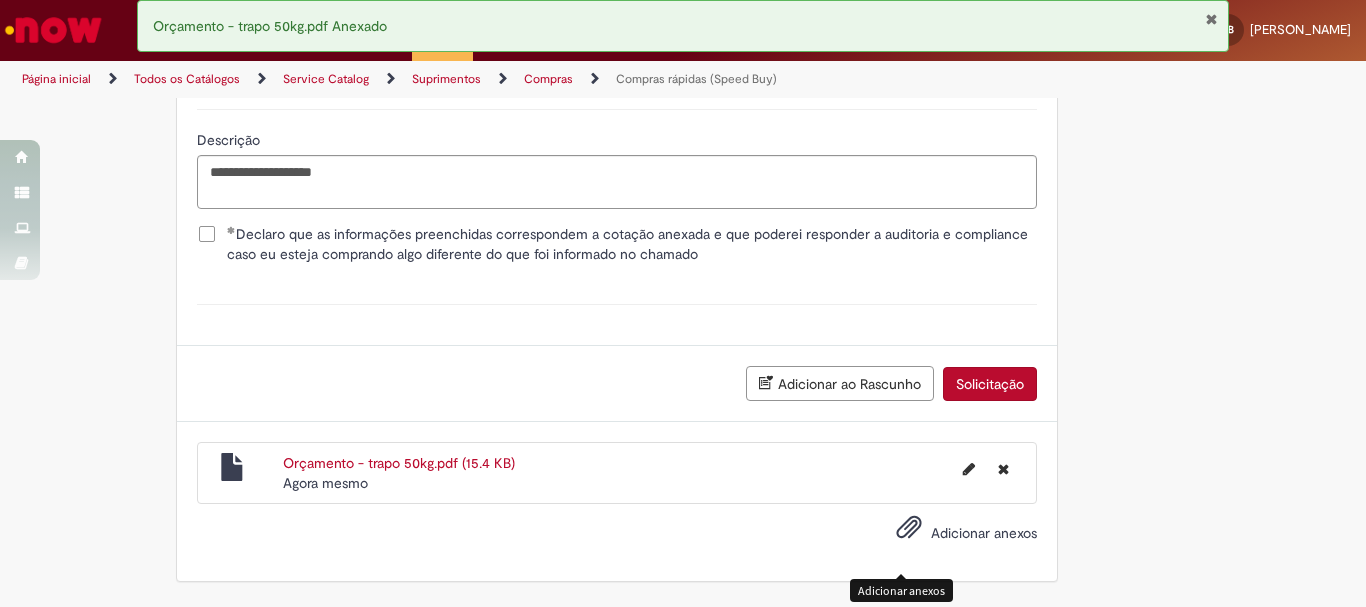 scroll, scrollTop: 2791, scrollLeft: 0, axis: vertical 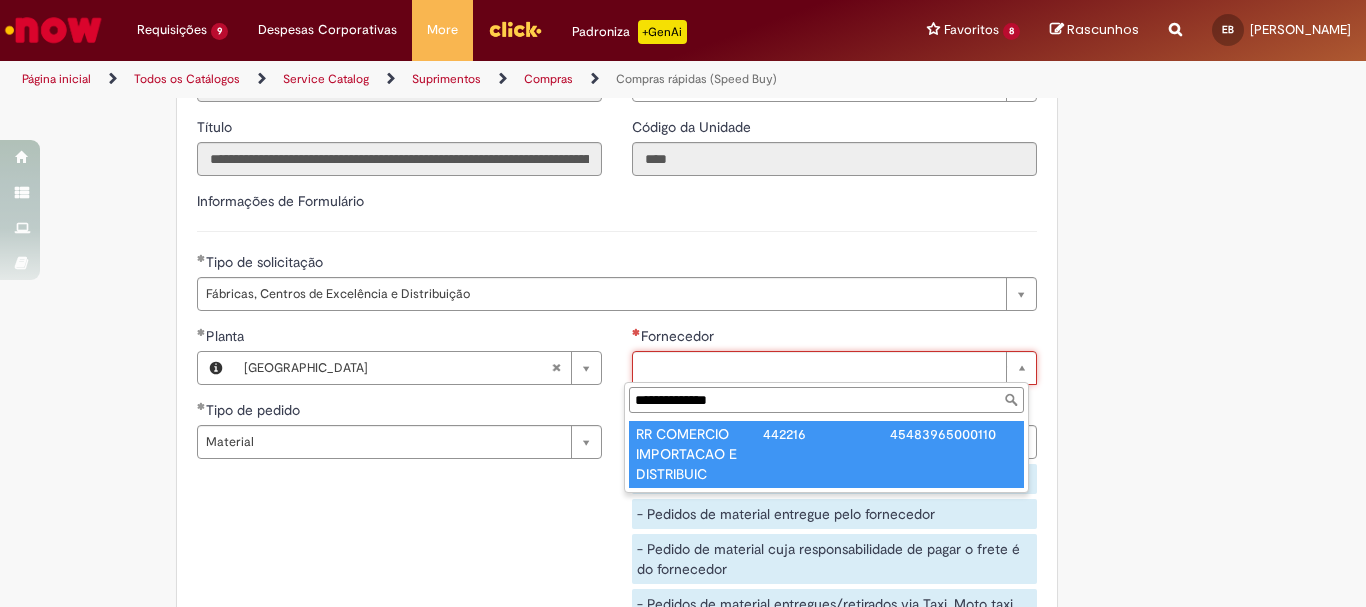 type on "**********" 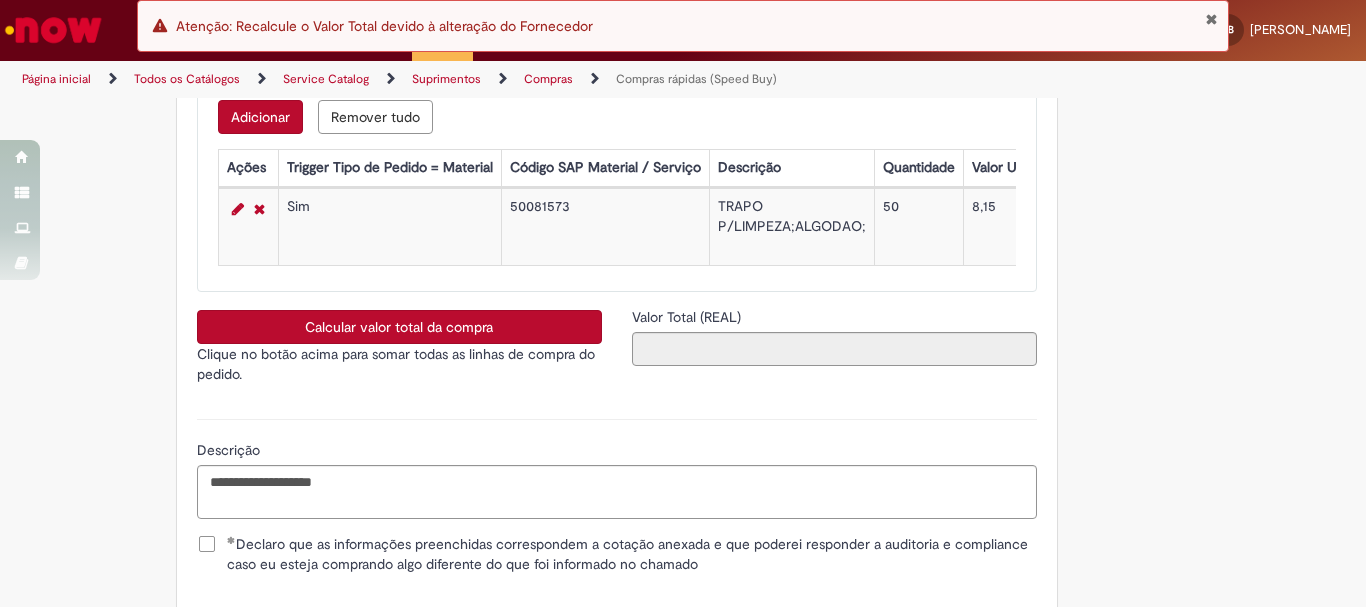 click on "Calcular valor total da compra" at bounding box center [399, 327] 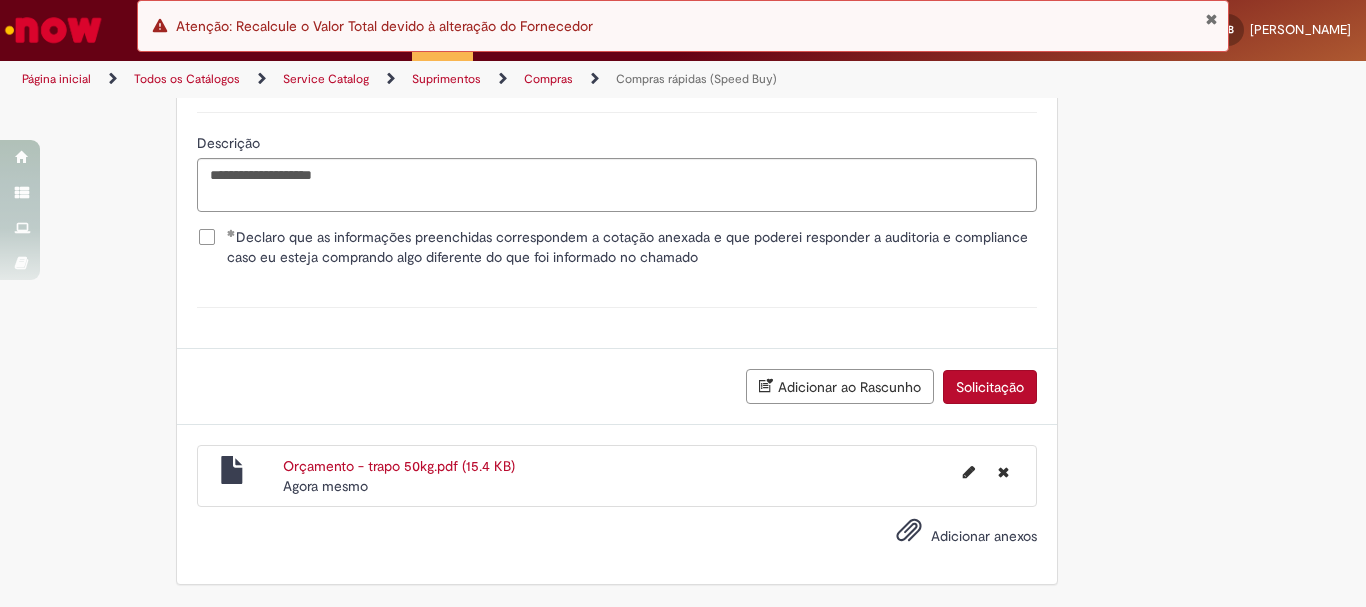 click on "Solicitação" at bounding box center [990, 387] 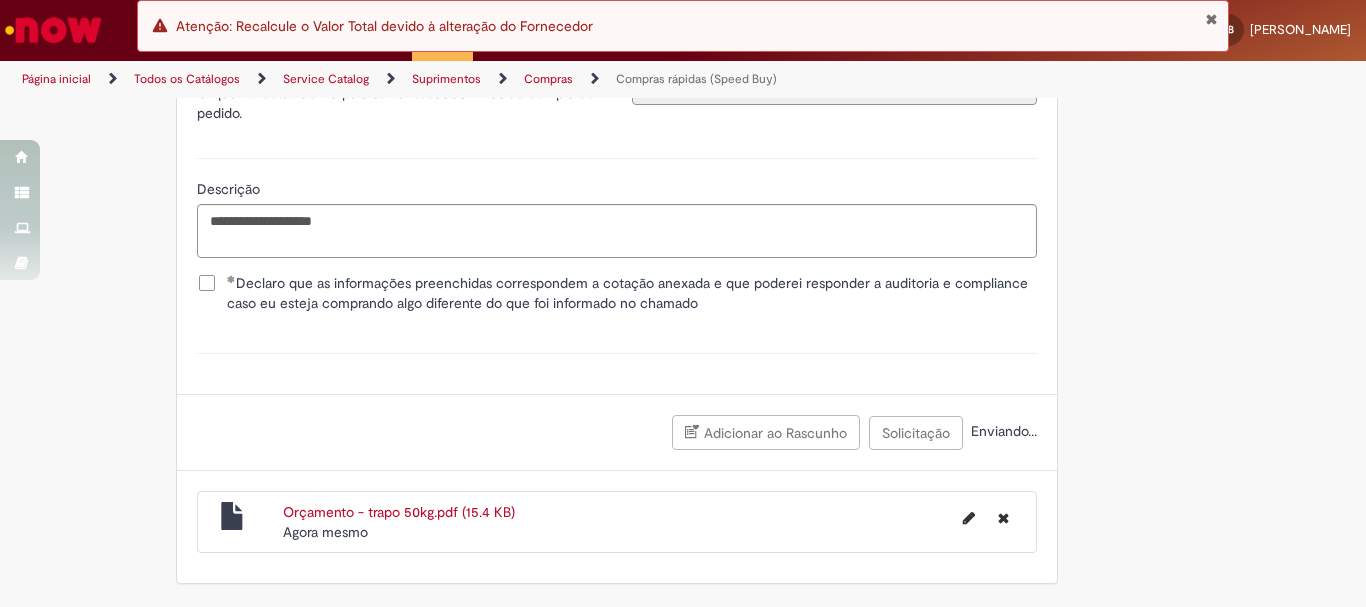 scroll, scrollTop: 3667, scrollLeft: 0, axis: vertical 